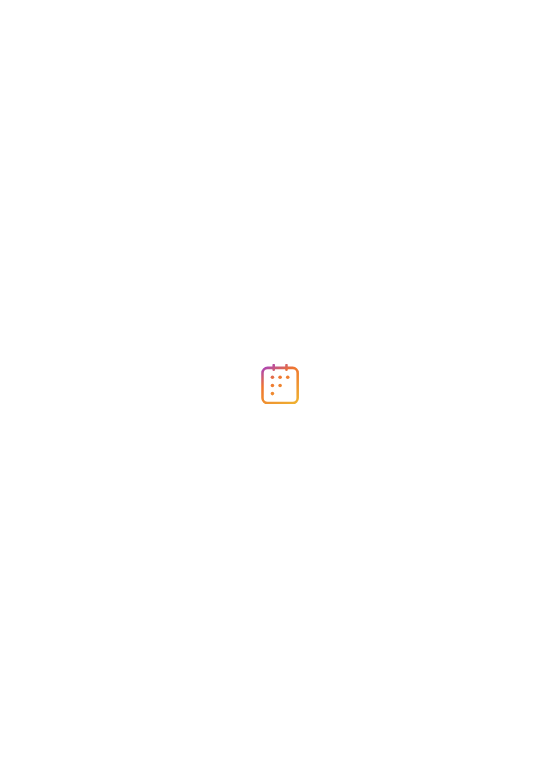 scroll, scrollTop: 0, scrollLeft: 0, axis: both 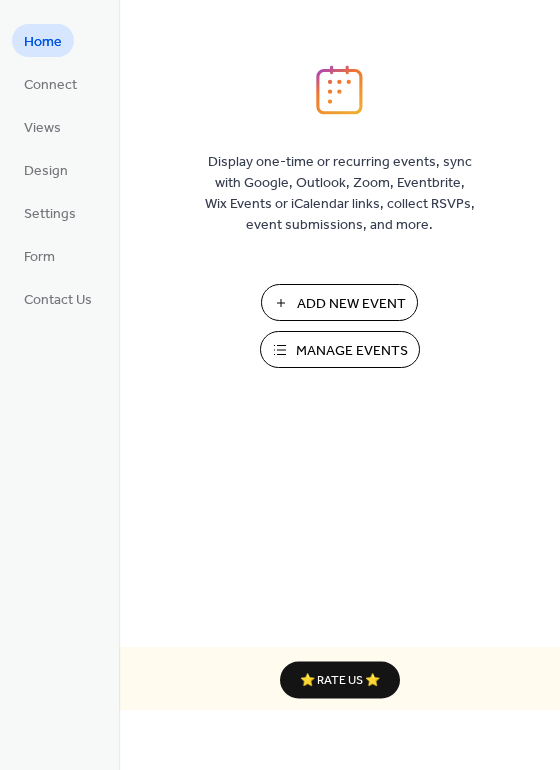 click on "Manage Events" at bounding box center [340, 349] 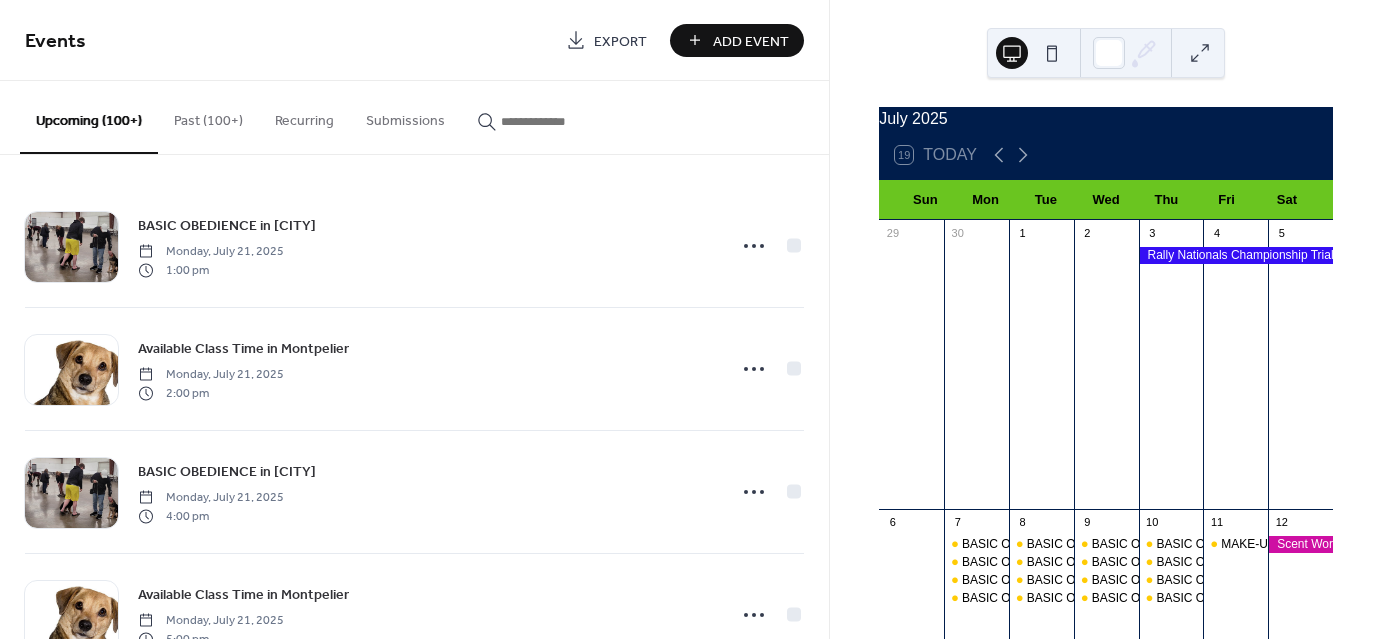 scroll, scrollTop: 0, scrollLeft: 0, axis: both 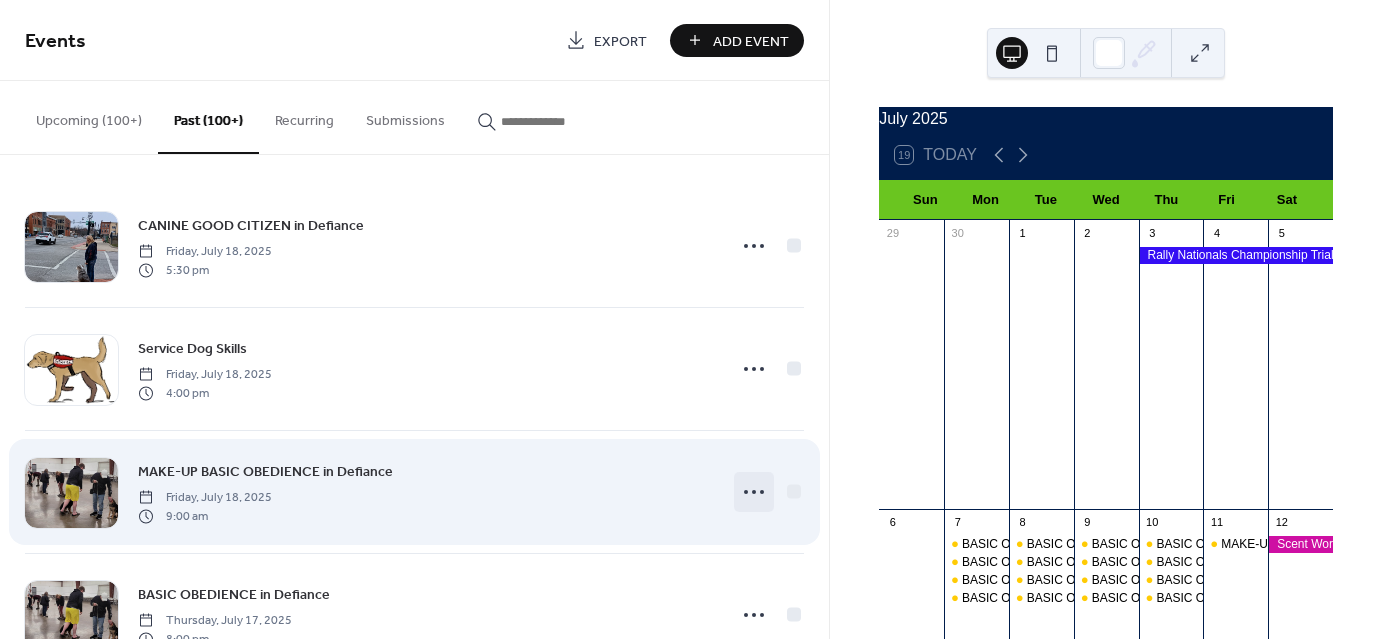 click 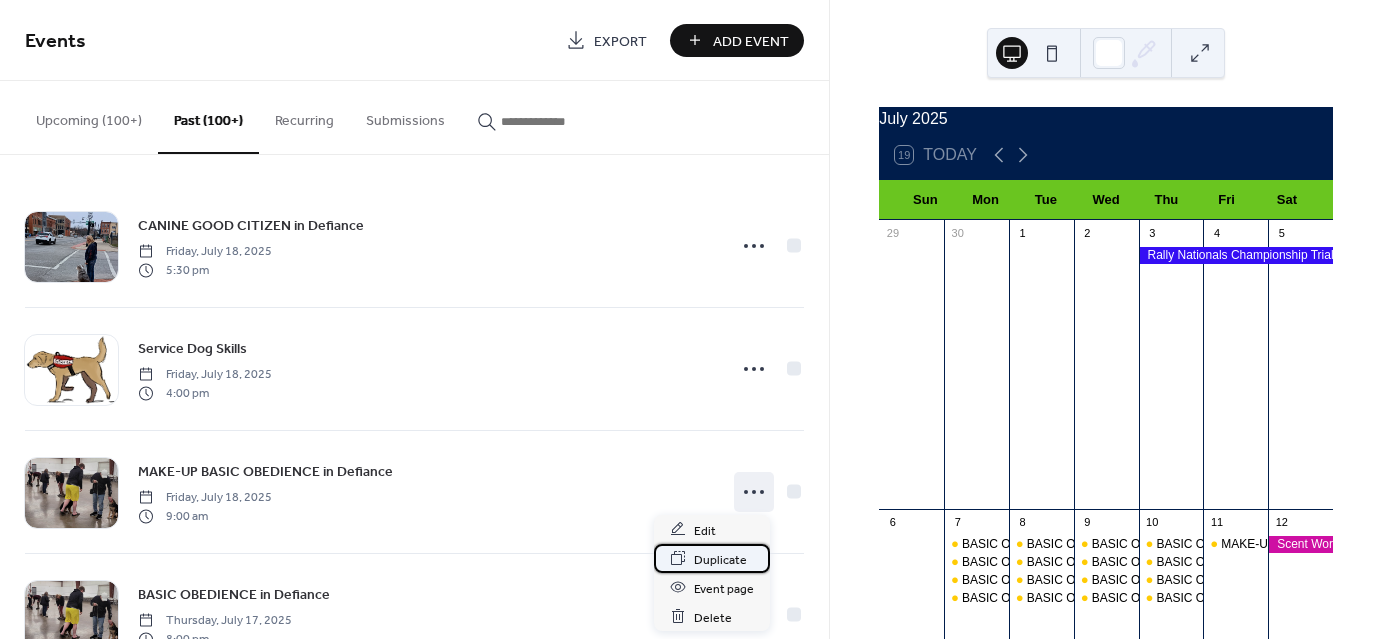 click on "Duplicate" at bounding box center [720, 559] 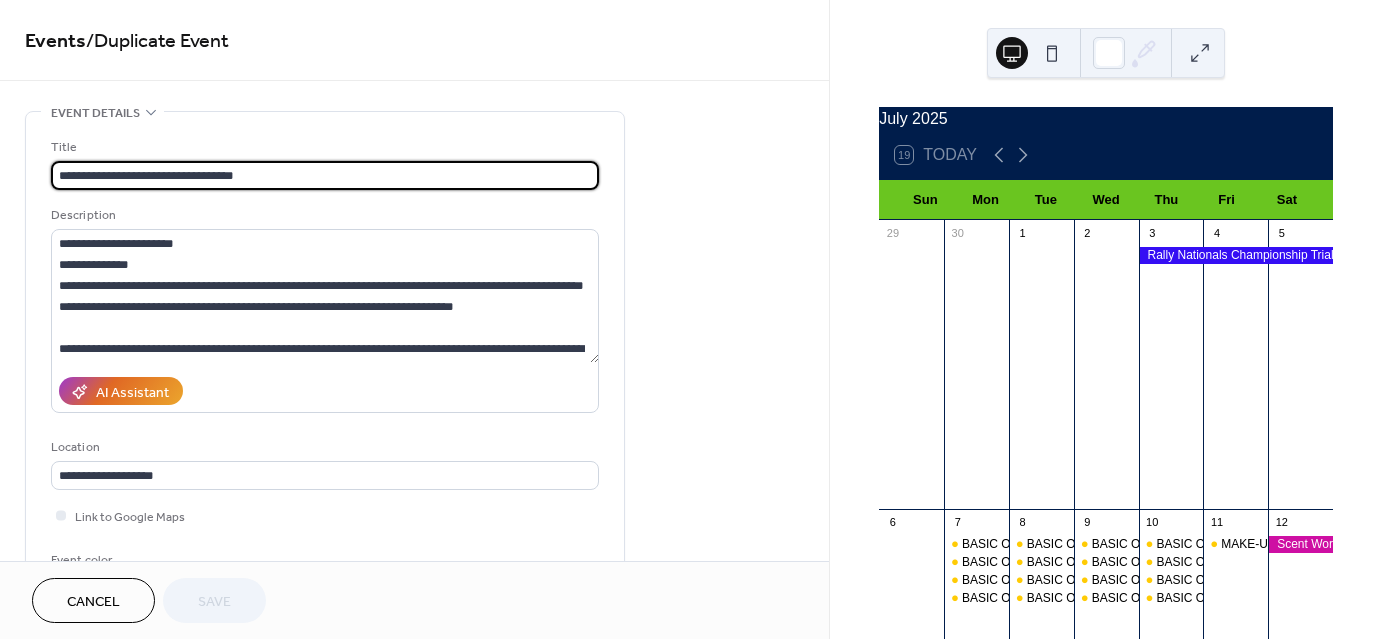 scroll, scrollTop: 491, scrollLeft: 0, axis: vertical 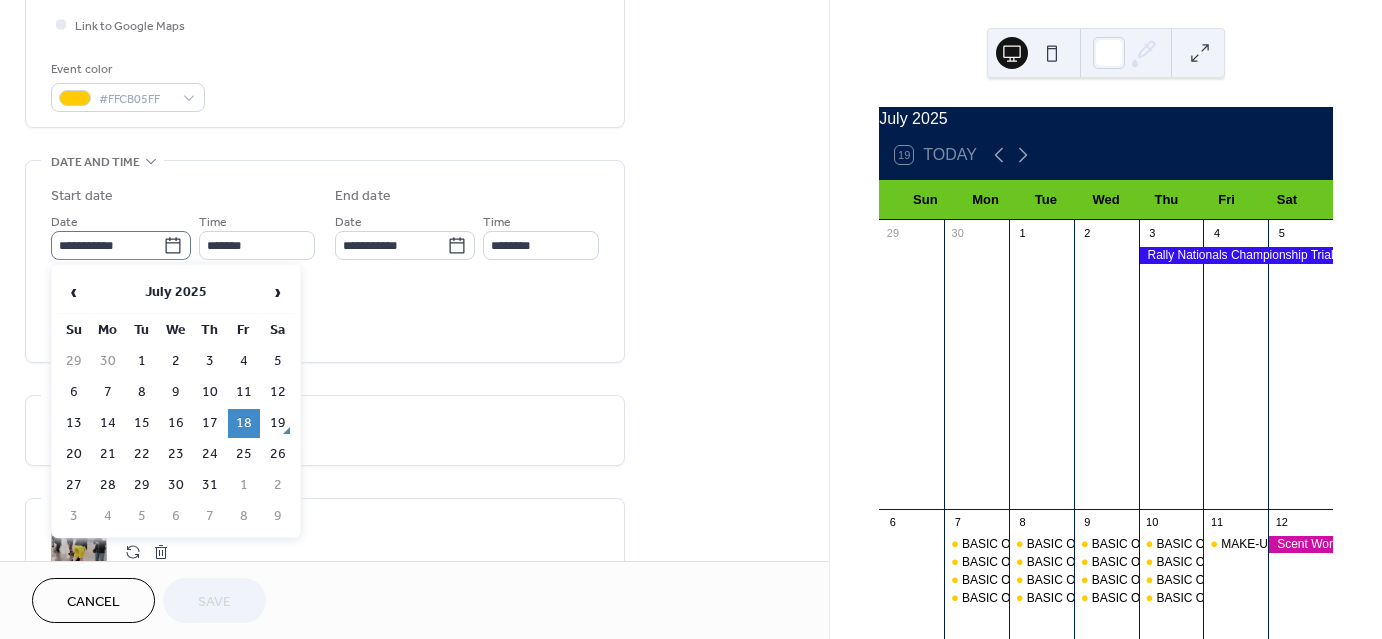click 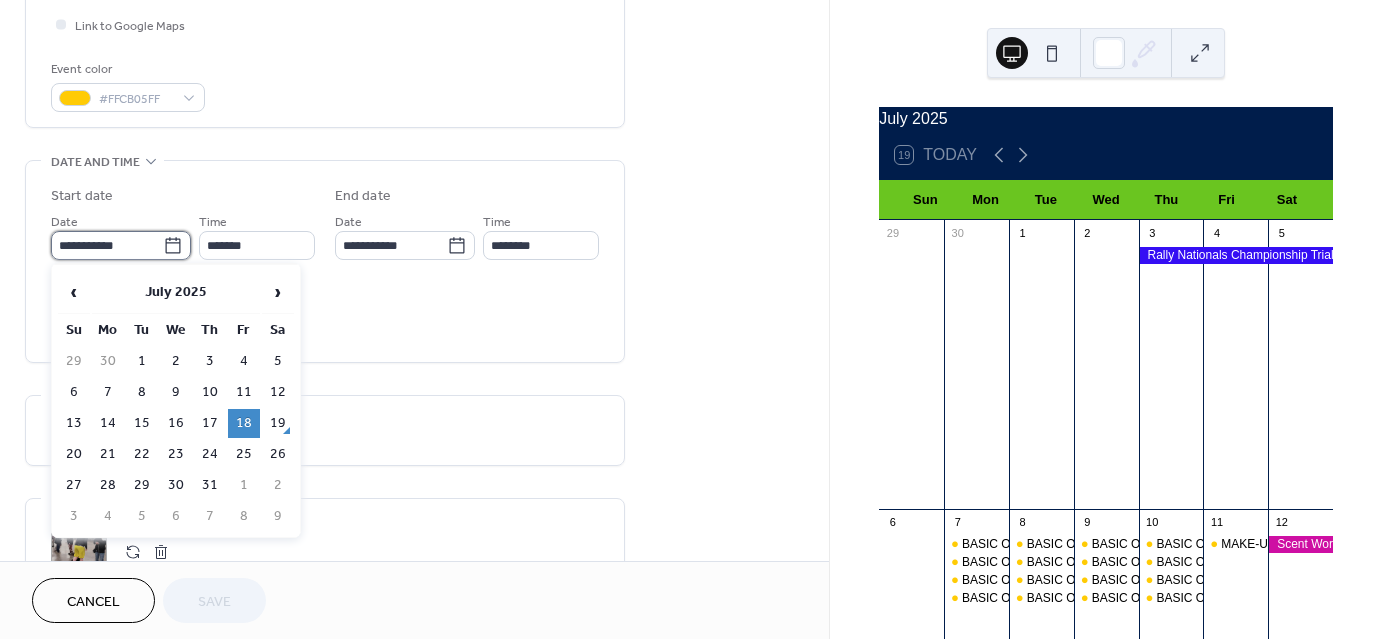 click on "**********" at bounding box center (107, 245) 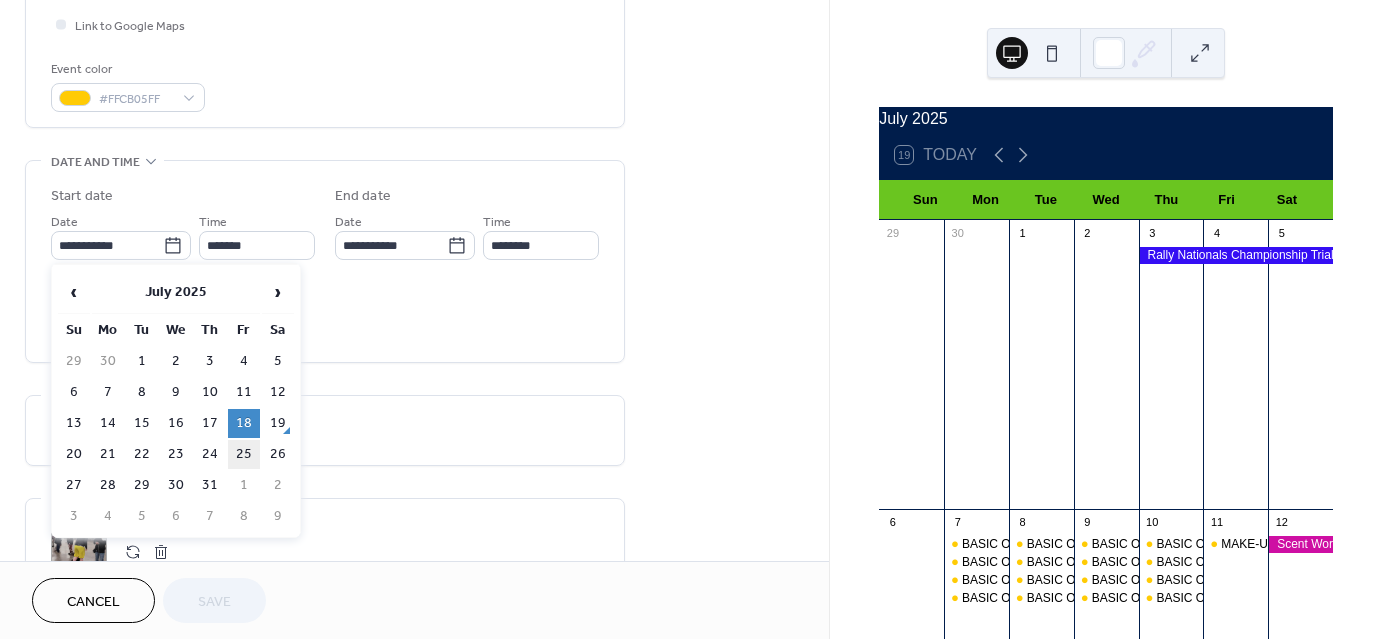 click on "25" at bounding box center (244, 454) 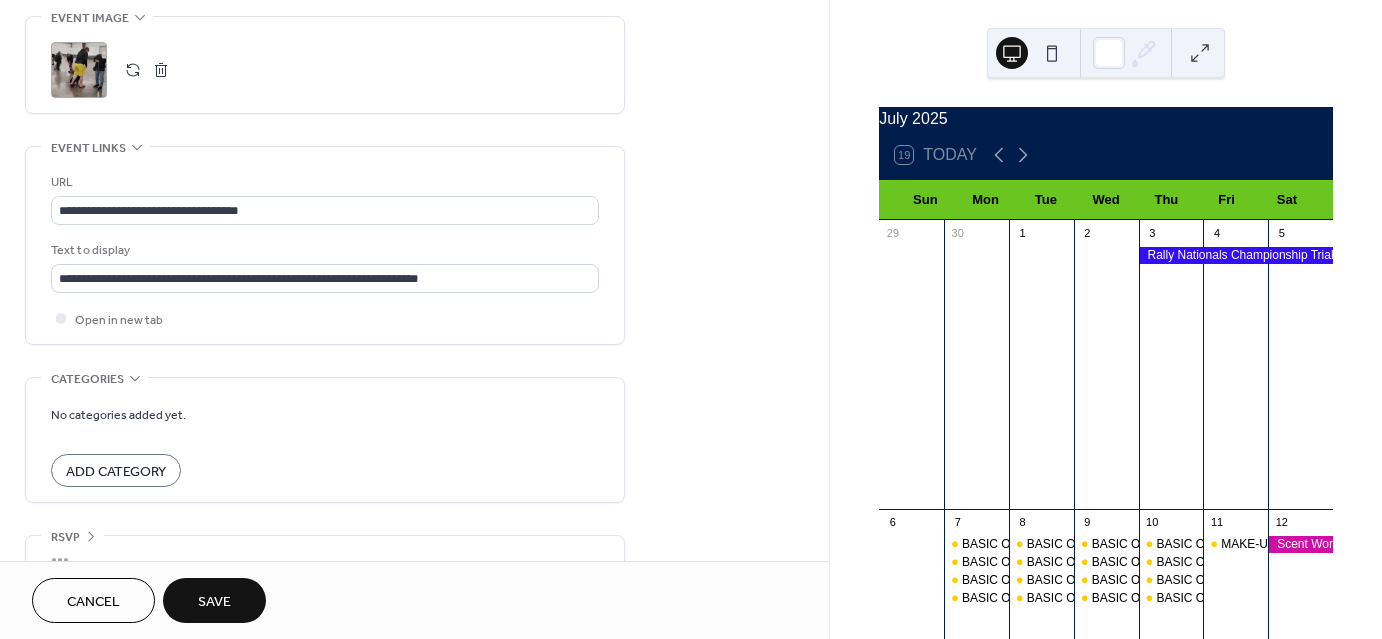scroll, scrollTop: 983, scrollLeft: 0, axis: vertical 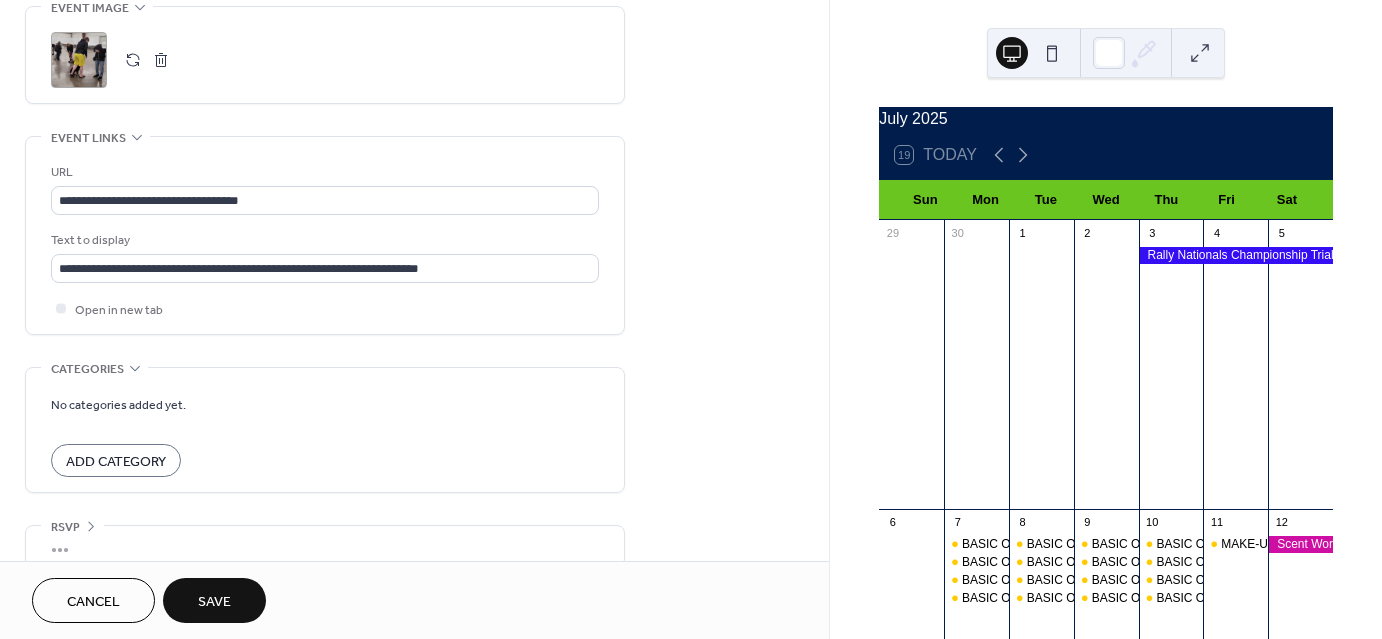 click on "Save" at bounding box center (214, 600) 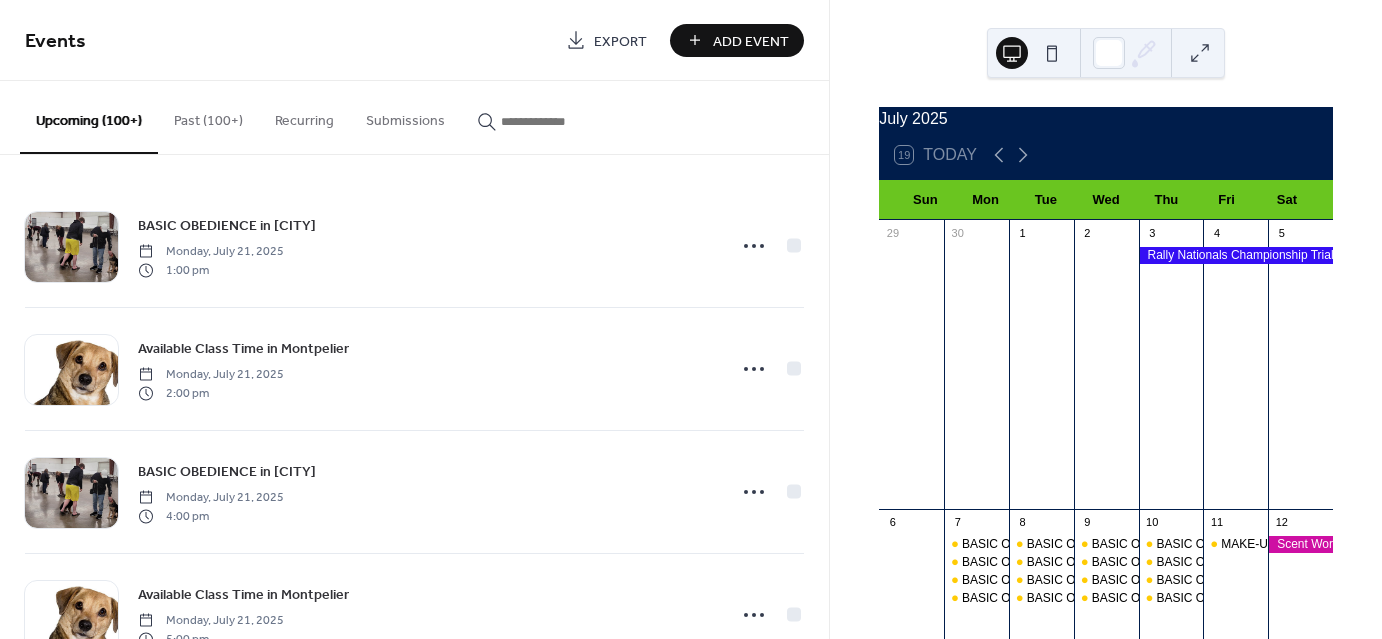 click on "Past (100+)" at bounding box center (208, 116) 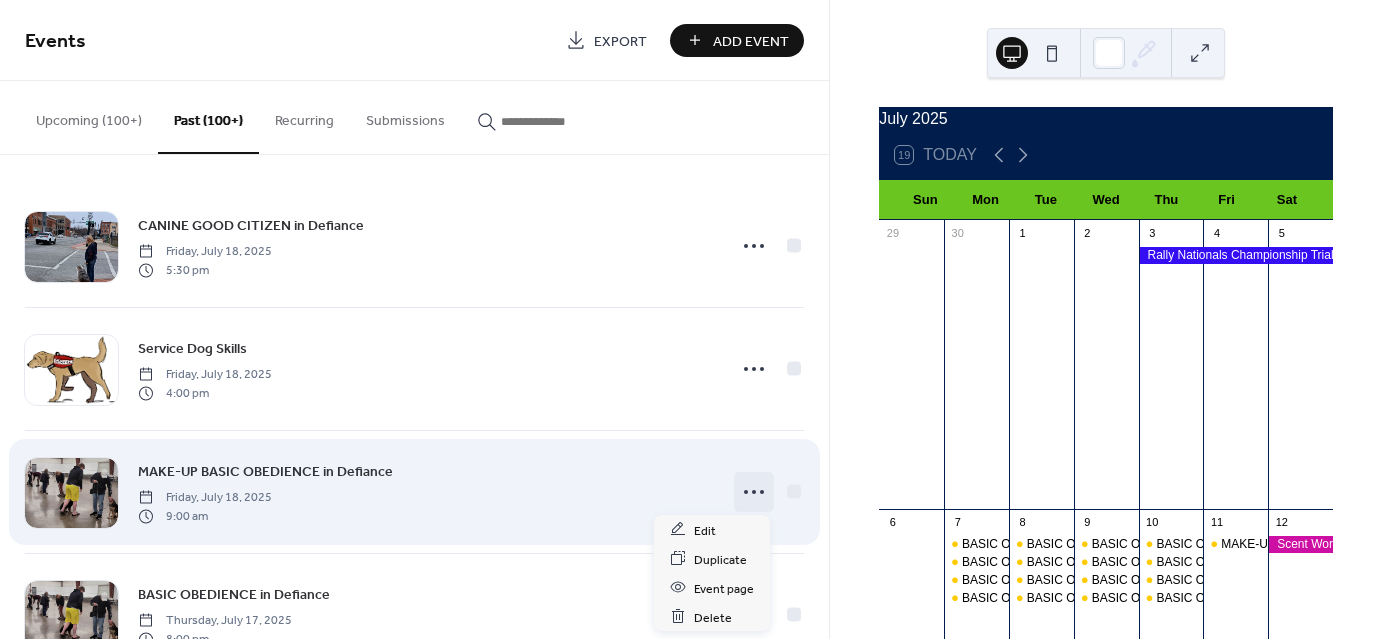 click 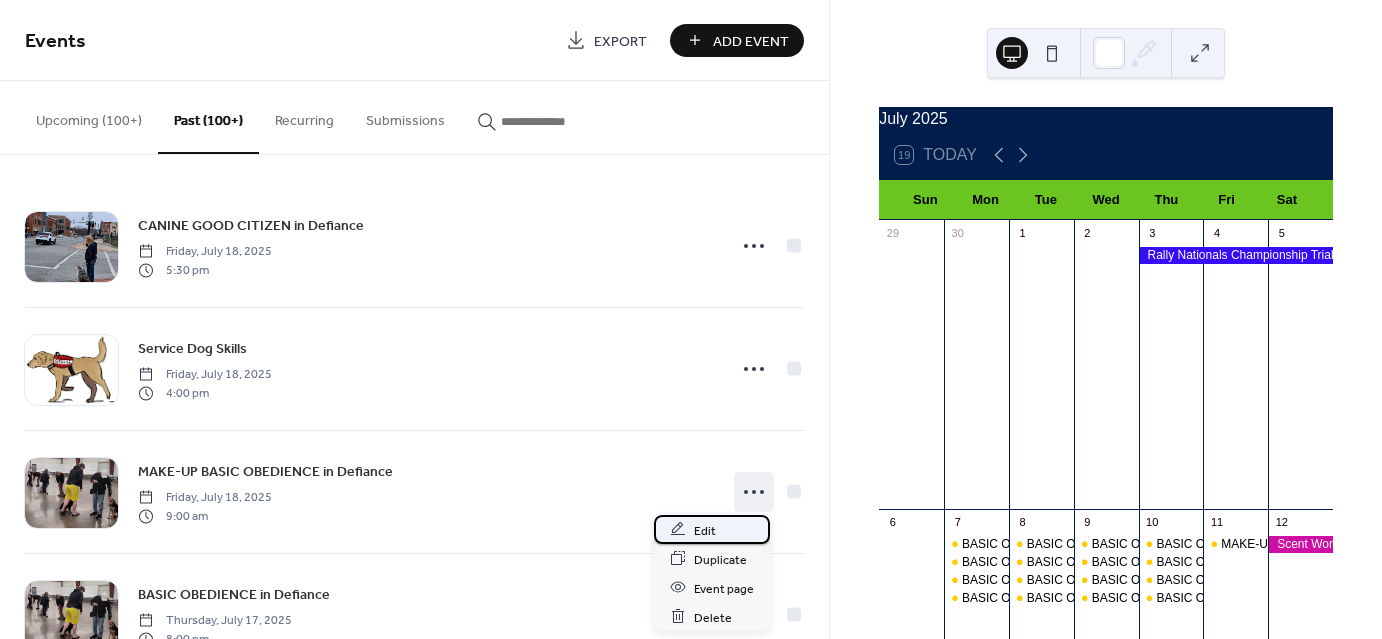 click on "Edit" at bounding box center (712, 529) 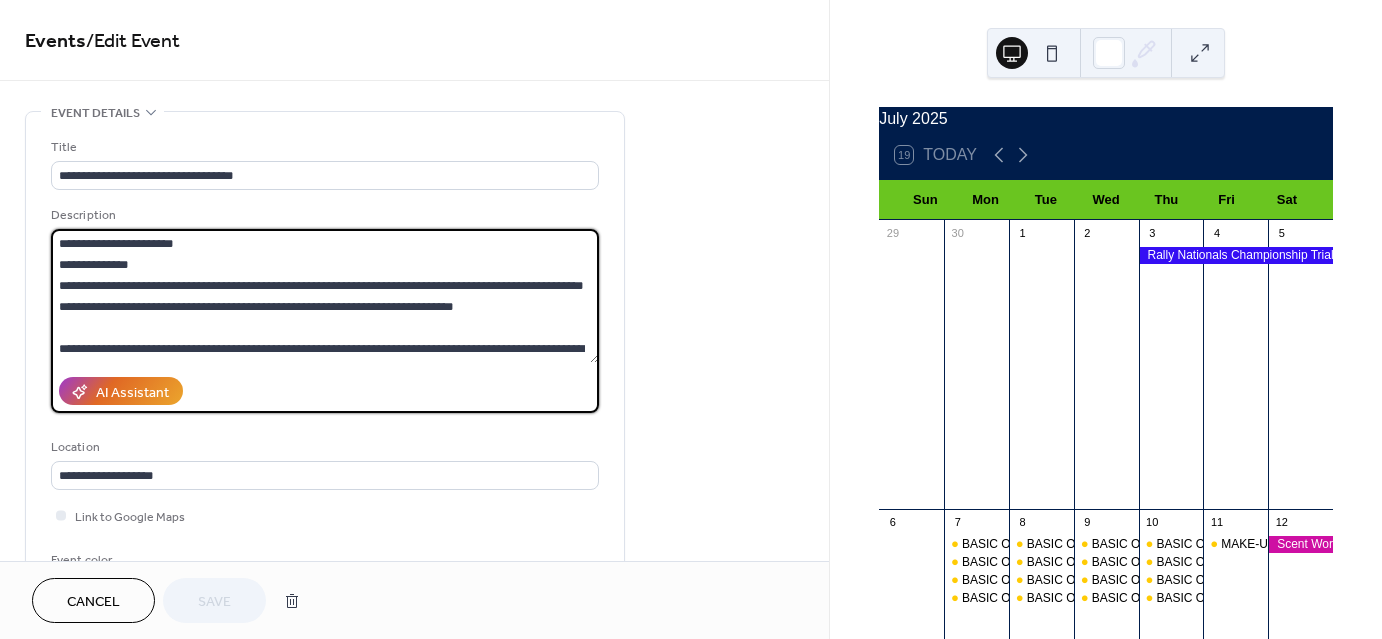 click at bounding box center [325, 296] 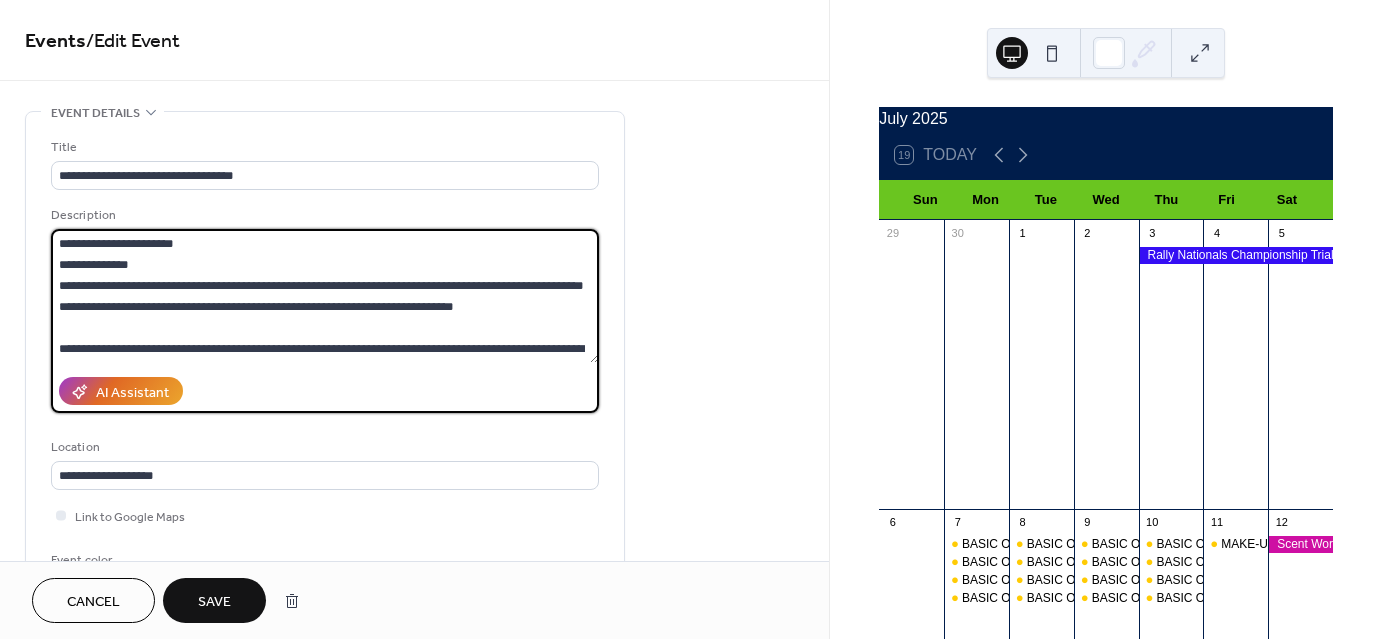 type on "**********" 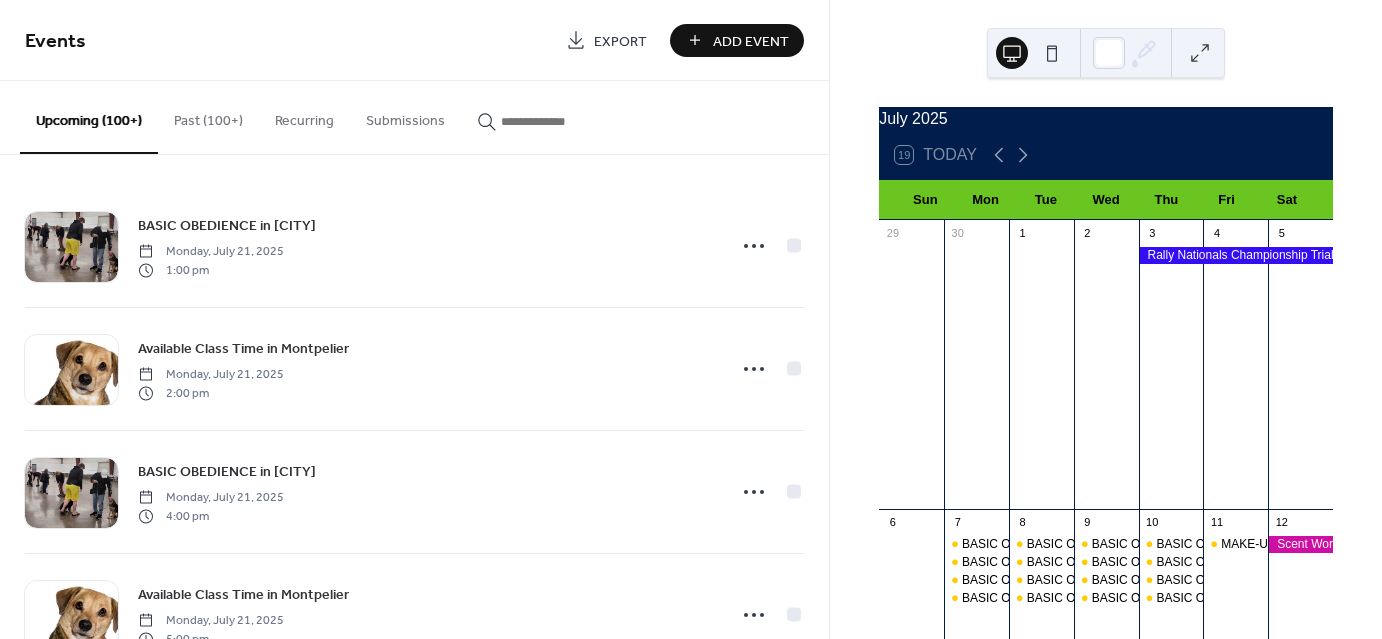 click on "Past (100+)" at bounding box center [208, 116] 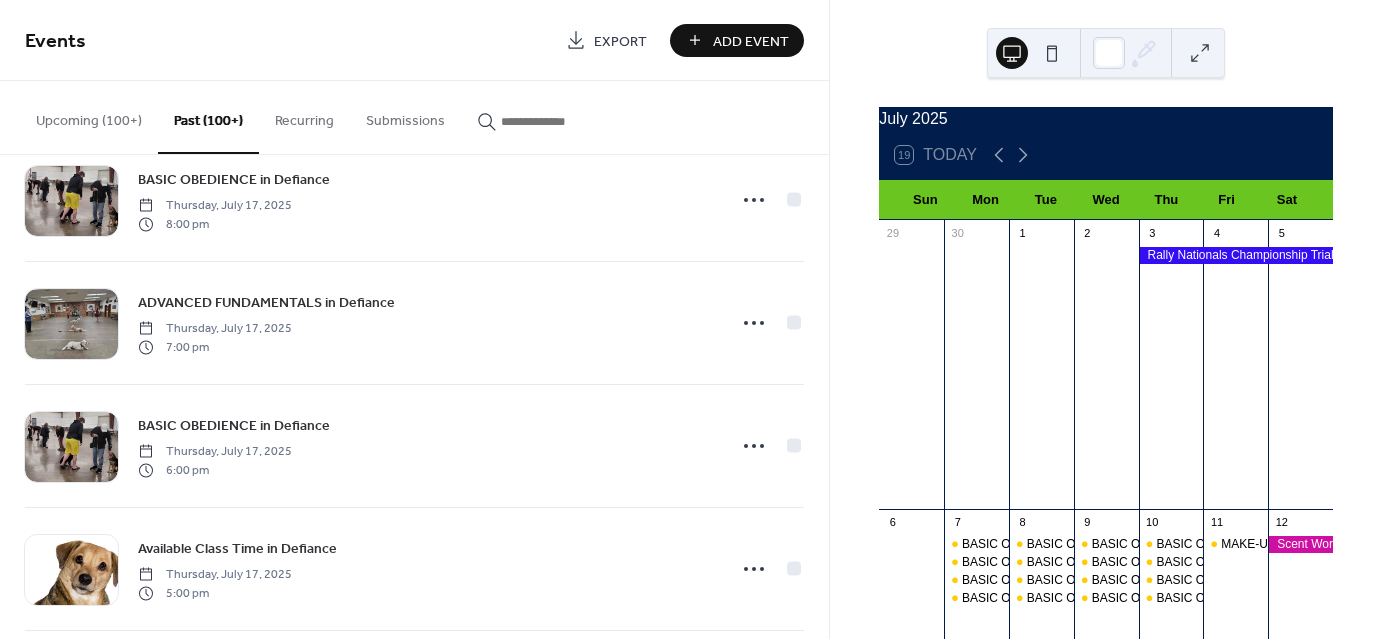 scroll, scrollTop: 424, scrollLeft: 0, axis: vertical 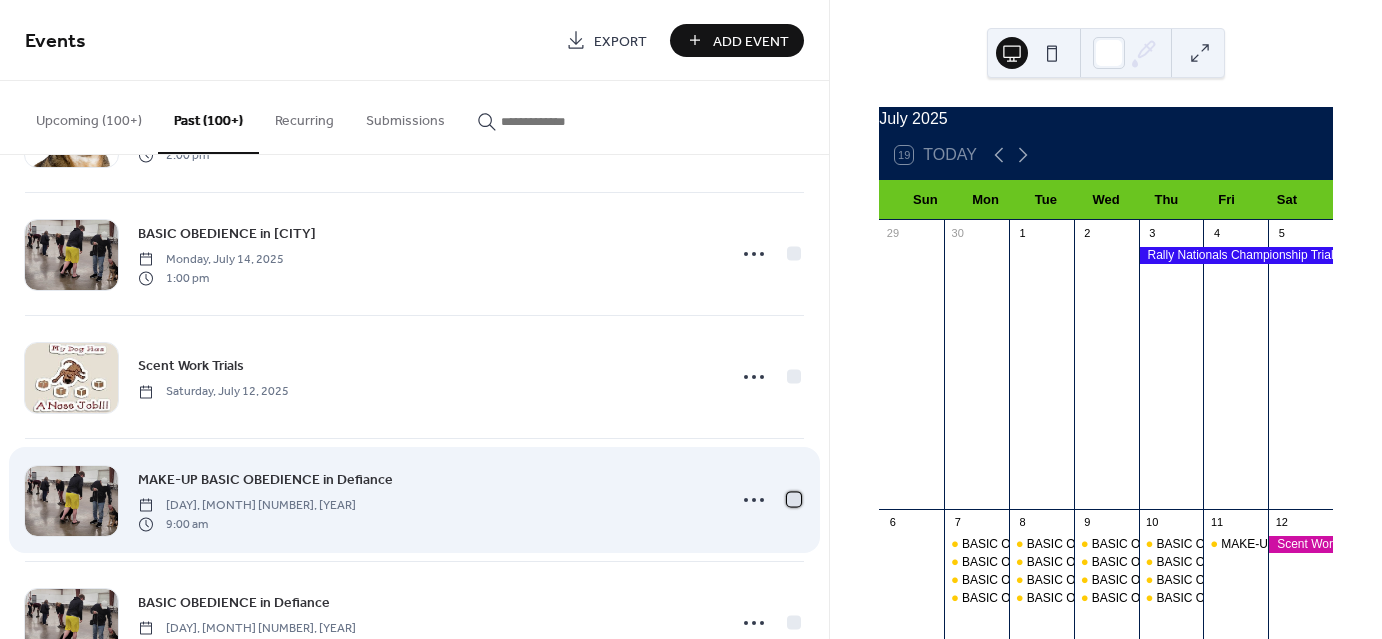 click at bounding box center (794, 499) 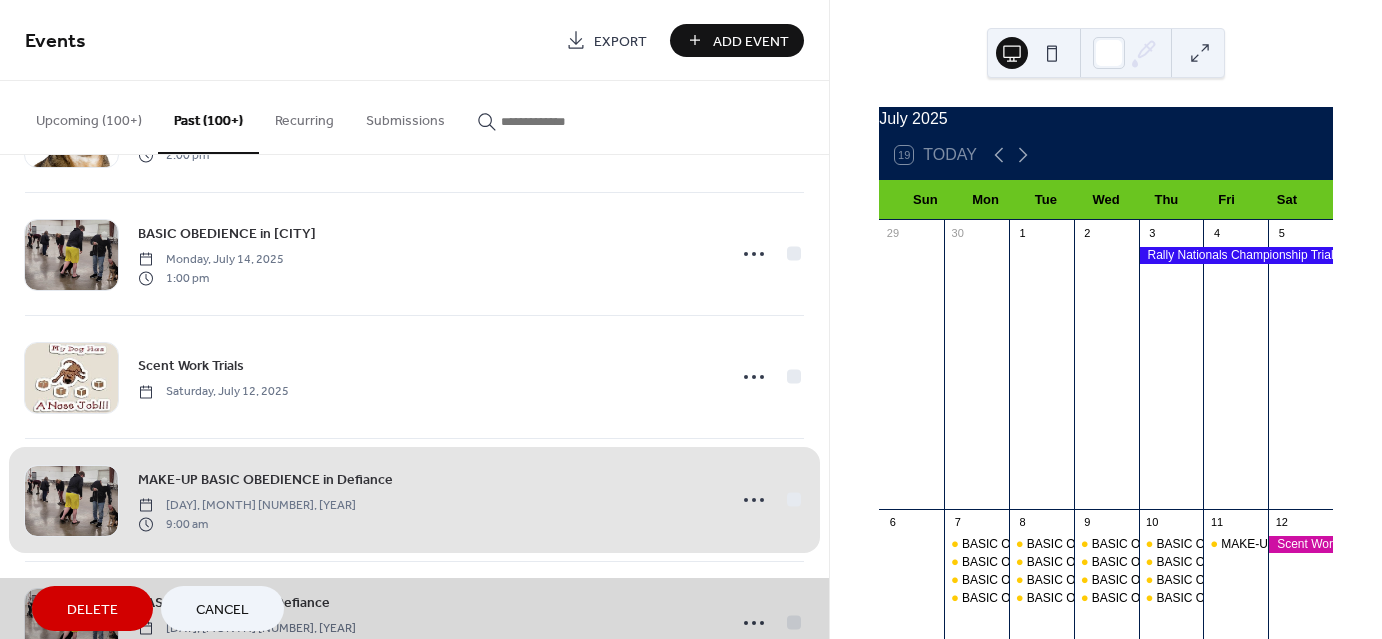 click on "MAKE-UP BASIC OBEDIENCE in Defiance Friday, July 11, 2025 9:00 am" at bounding box center [414, 499] 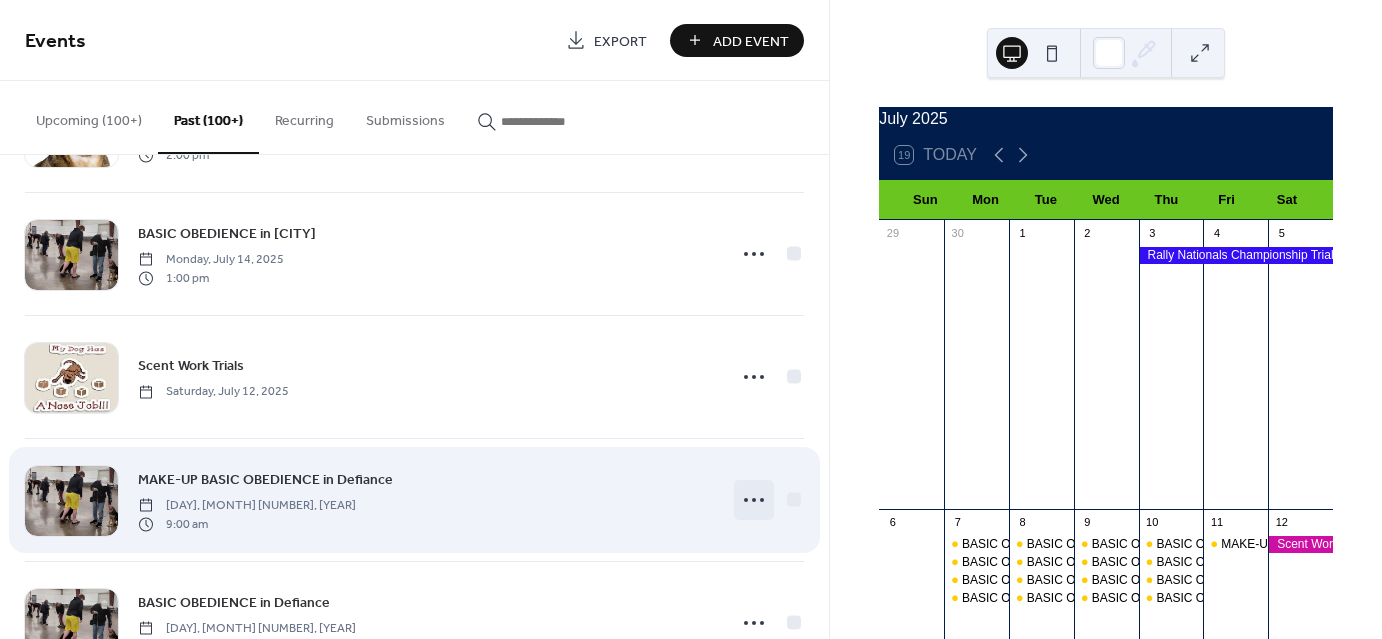 click 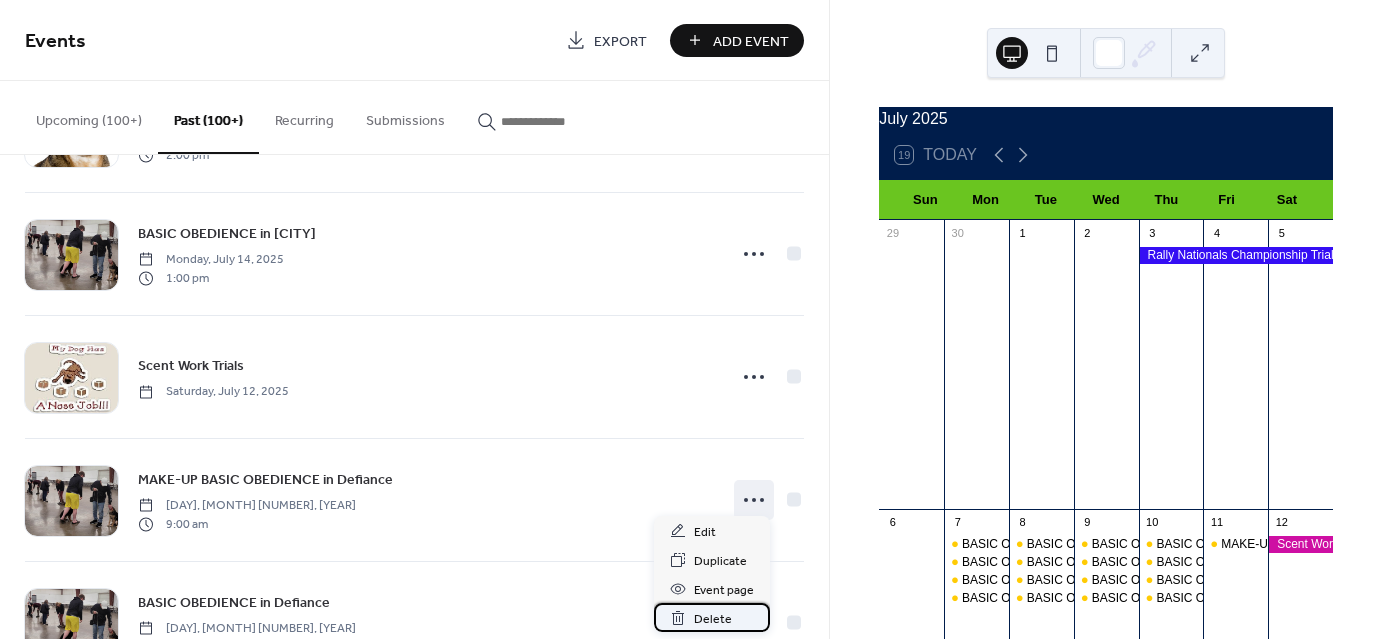 click on "Delete" at bounding box center [713, 619] 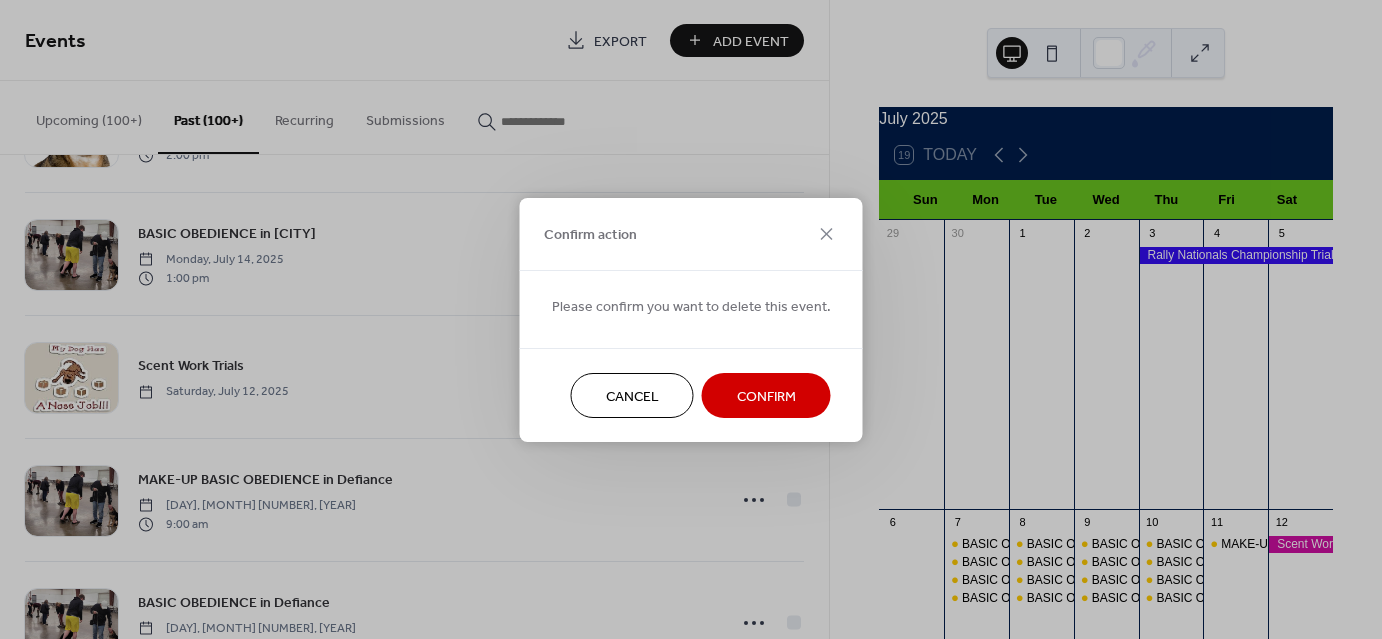 click on "Confirm" at bounding box center (766, 396) 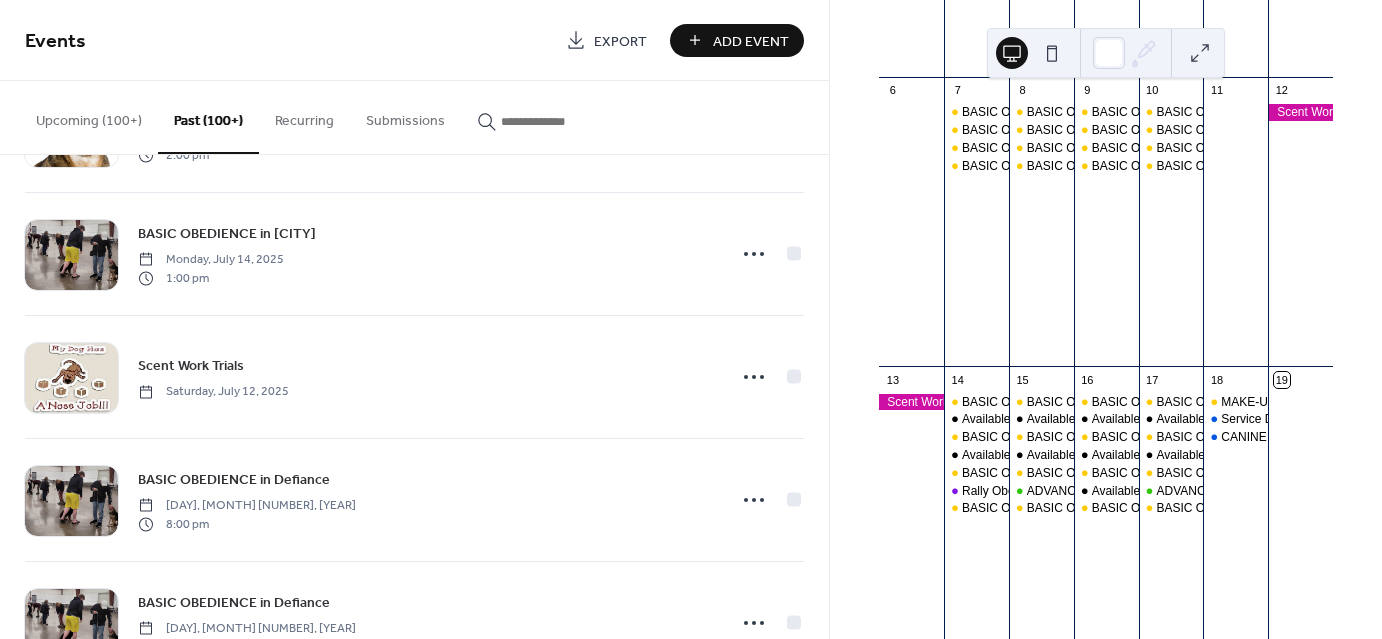 scroll, scrollTop: 439, scrollLeft: 0, axis: vertical 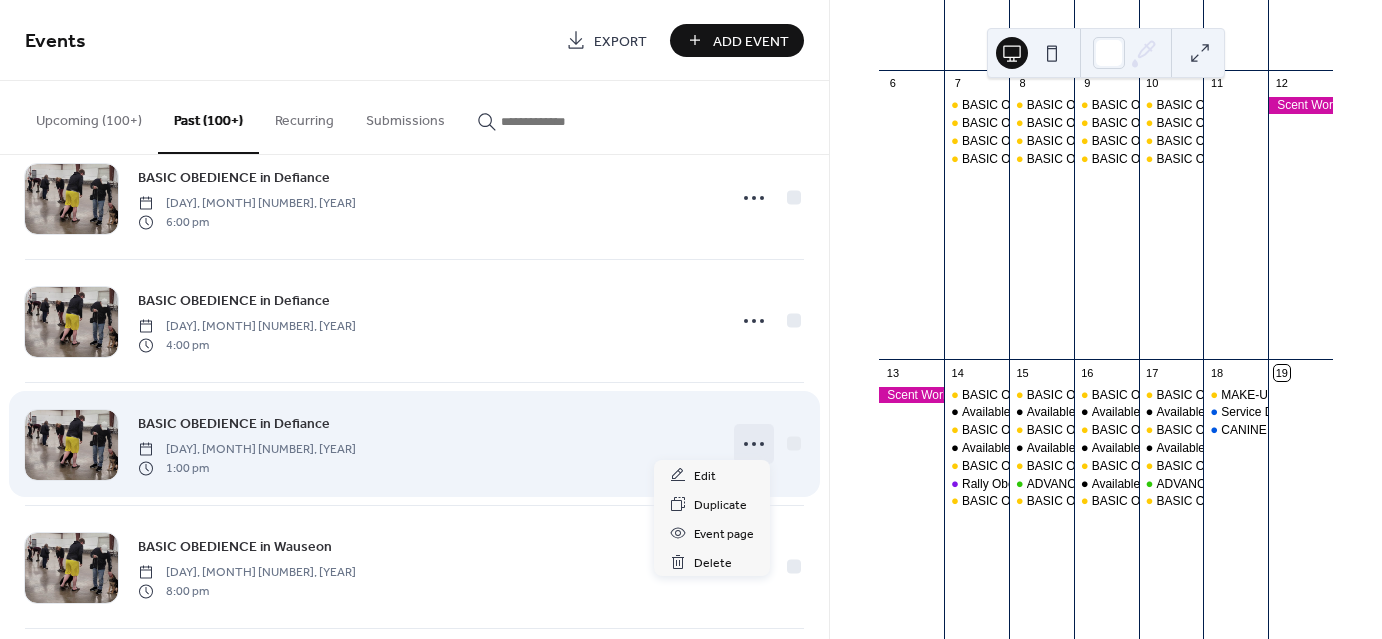 click 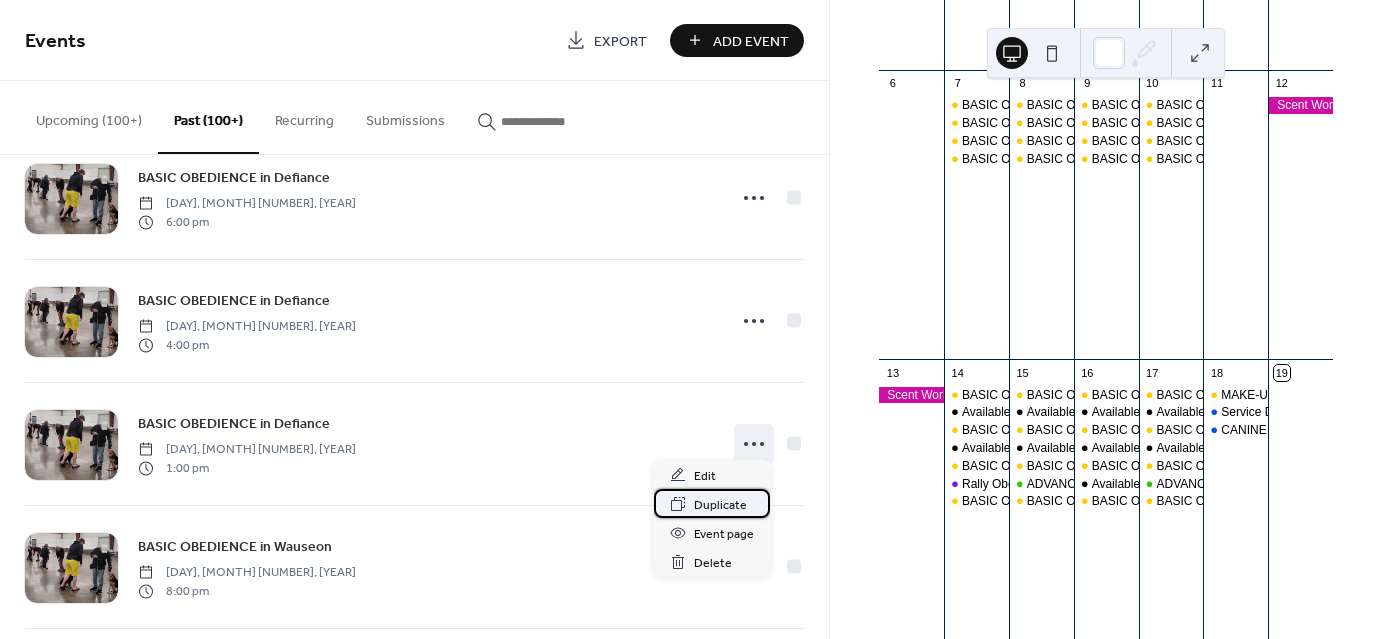 click on "Duplicate" at bounding box center [720, 505] 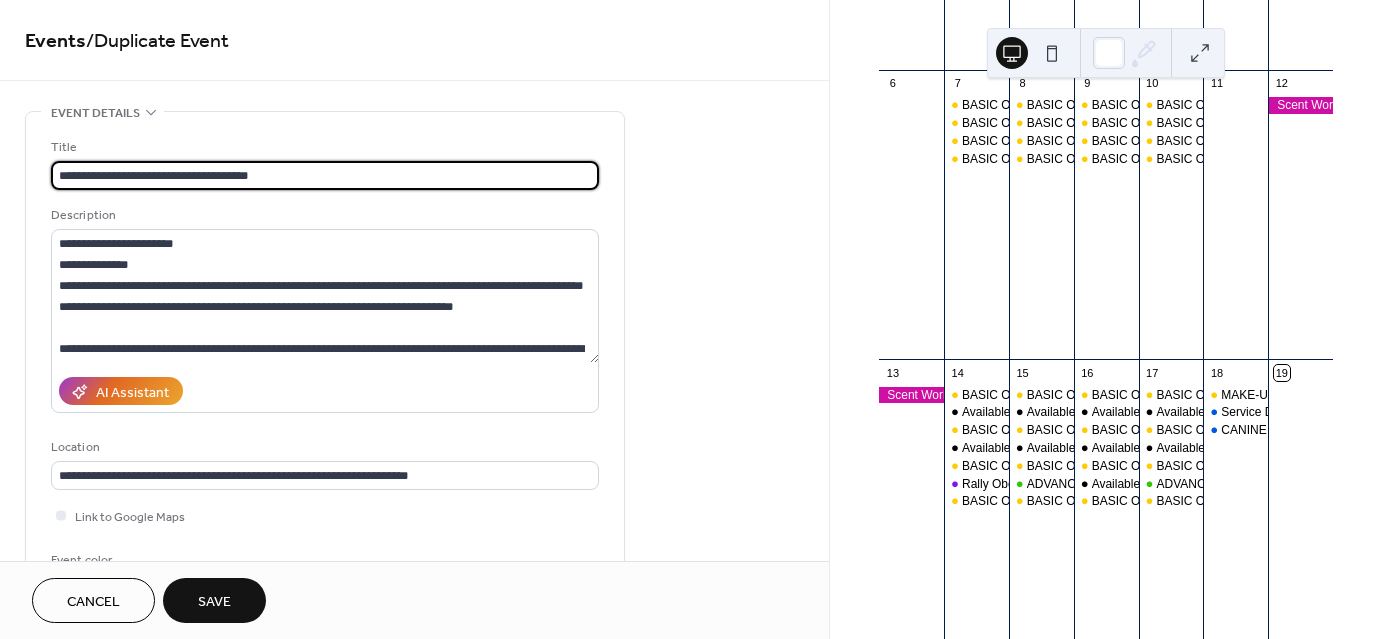 type on "**********" 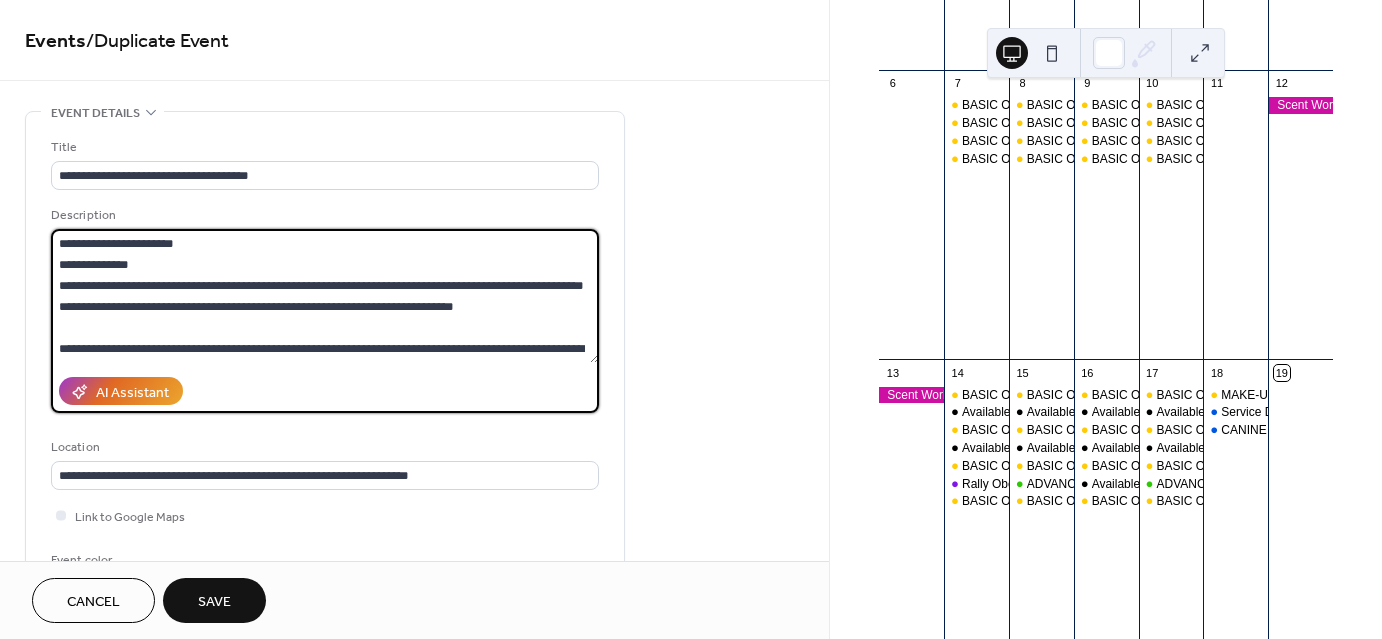 click at bounding box center [325, 296] 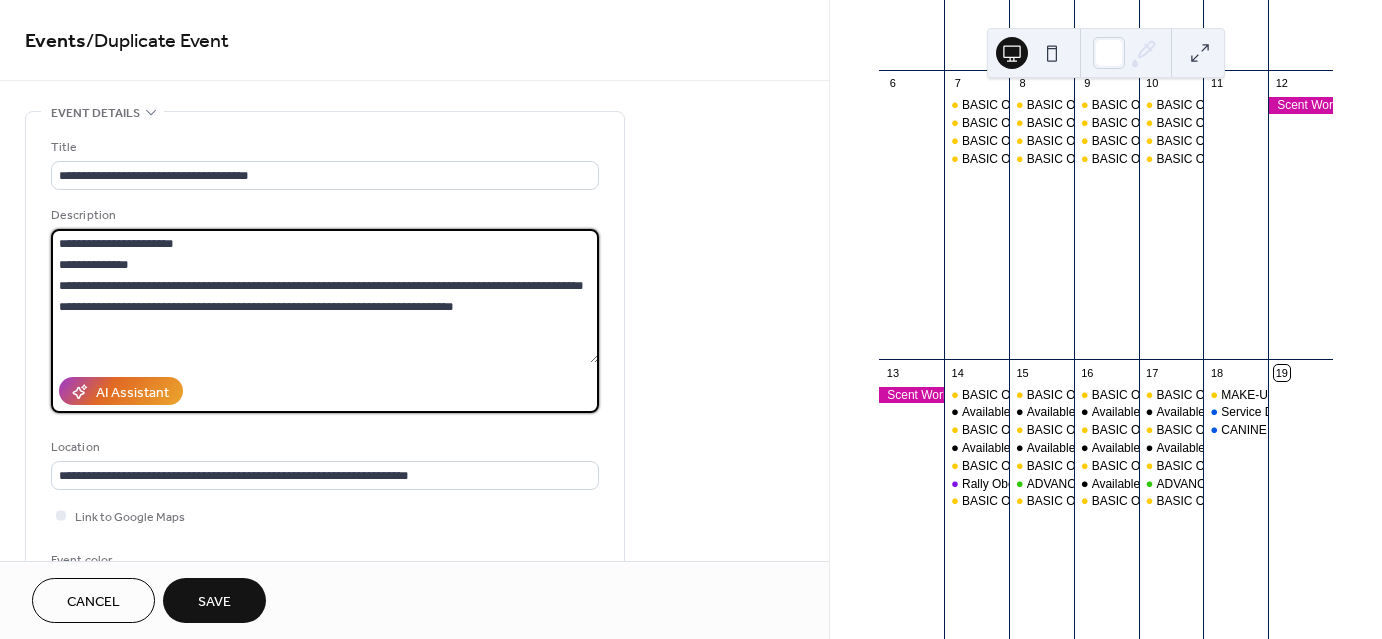 paste on "**********" 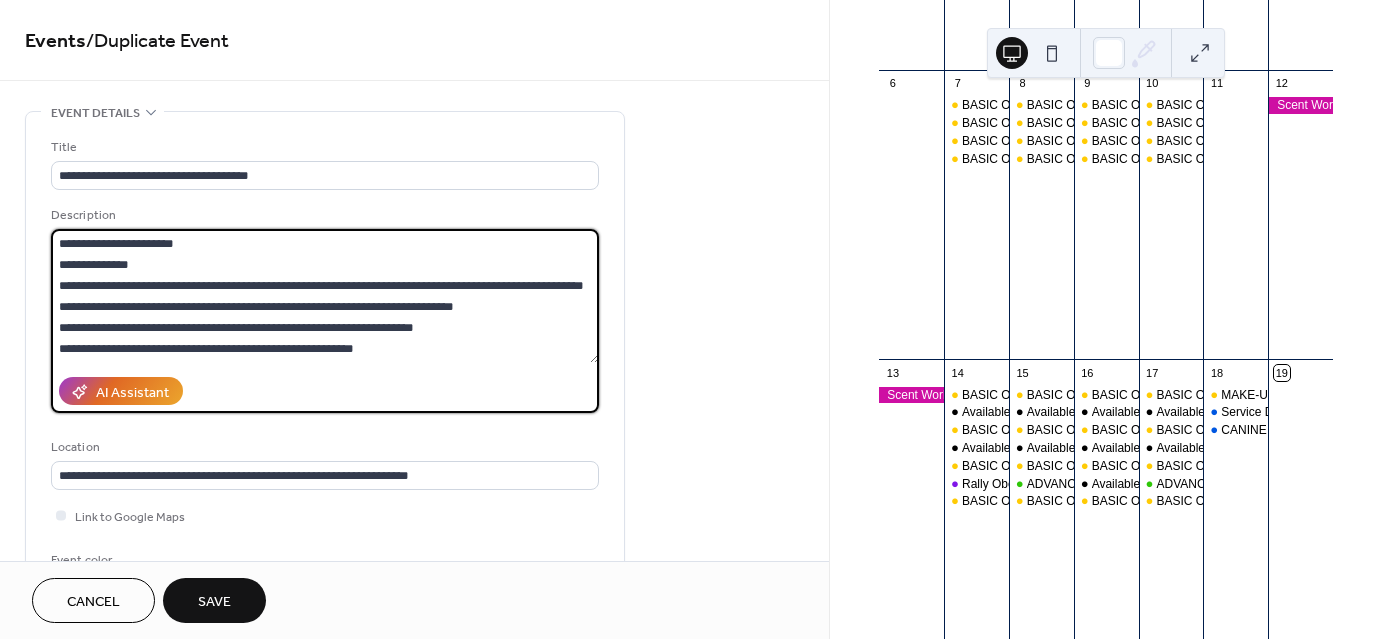 scroll, scrollTop: 19, scrollLeft: 0, axis: vertical 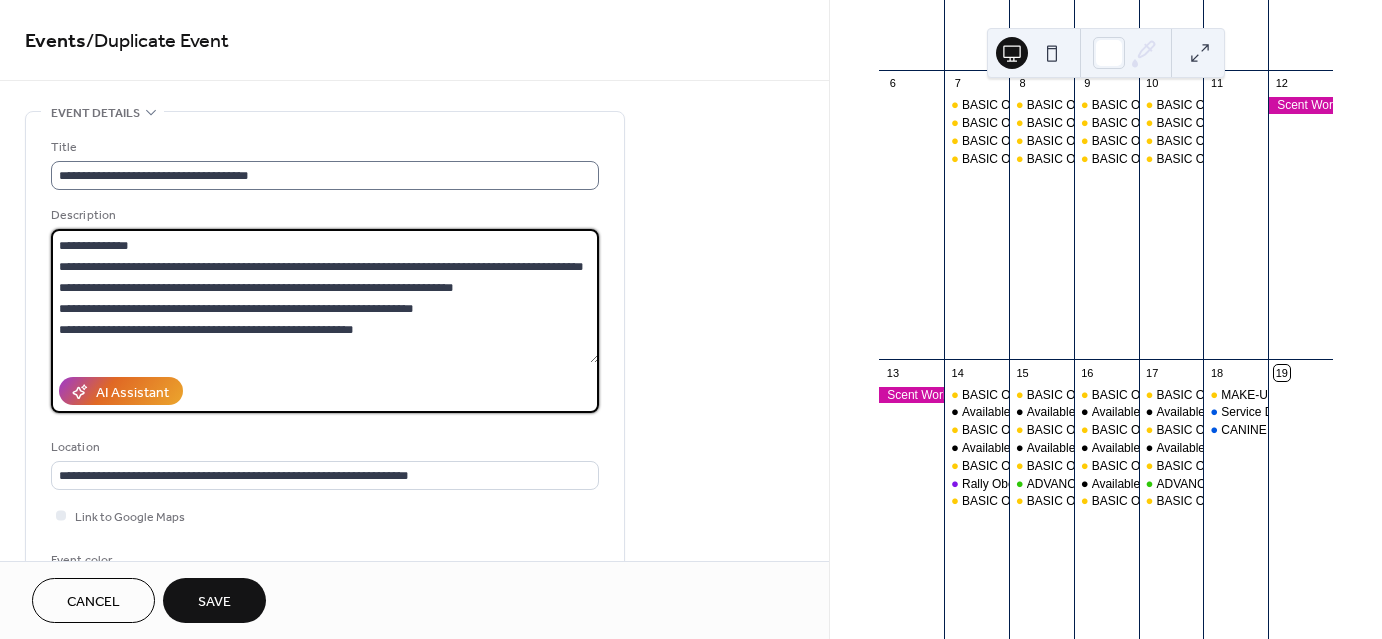 type on "**********" 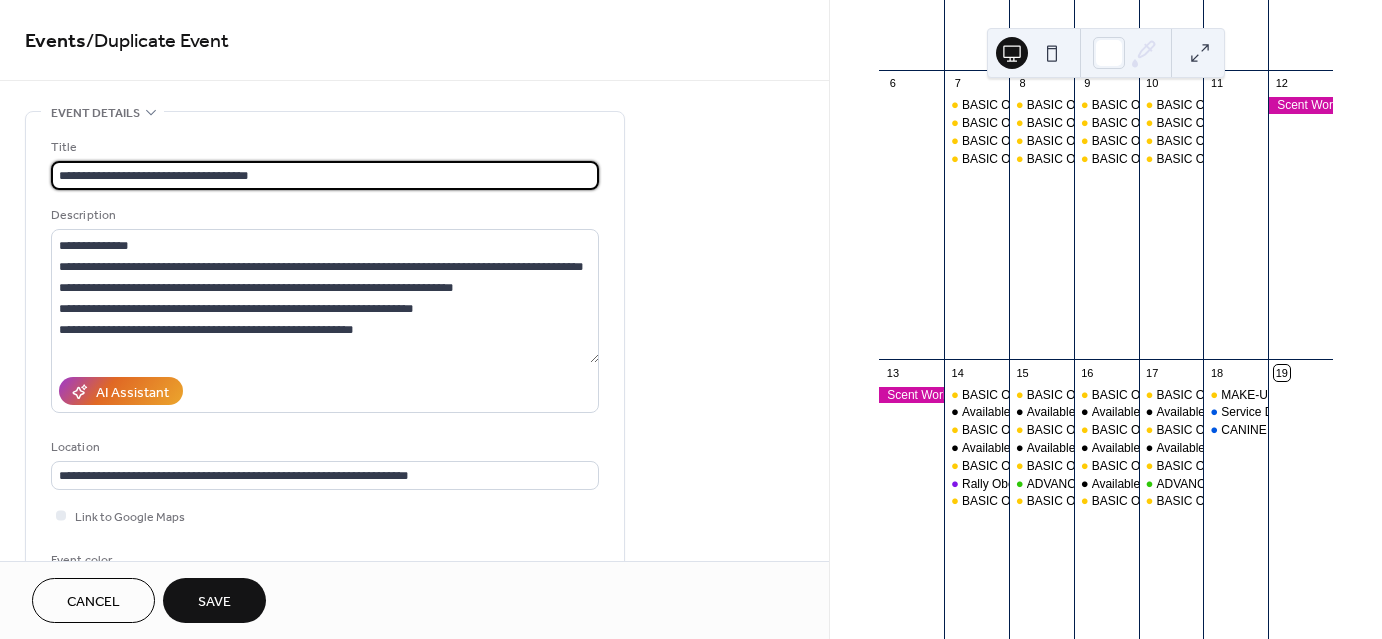 click on "**********" at bounding box center (325, 175) 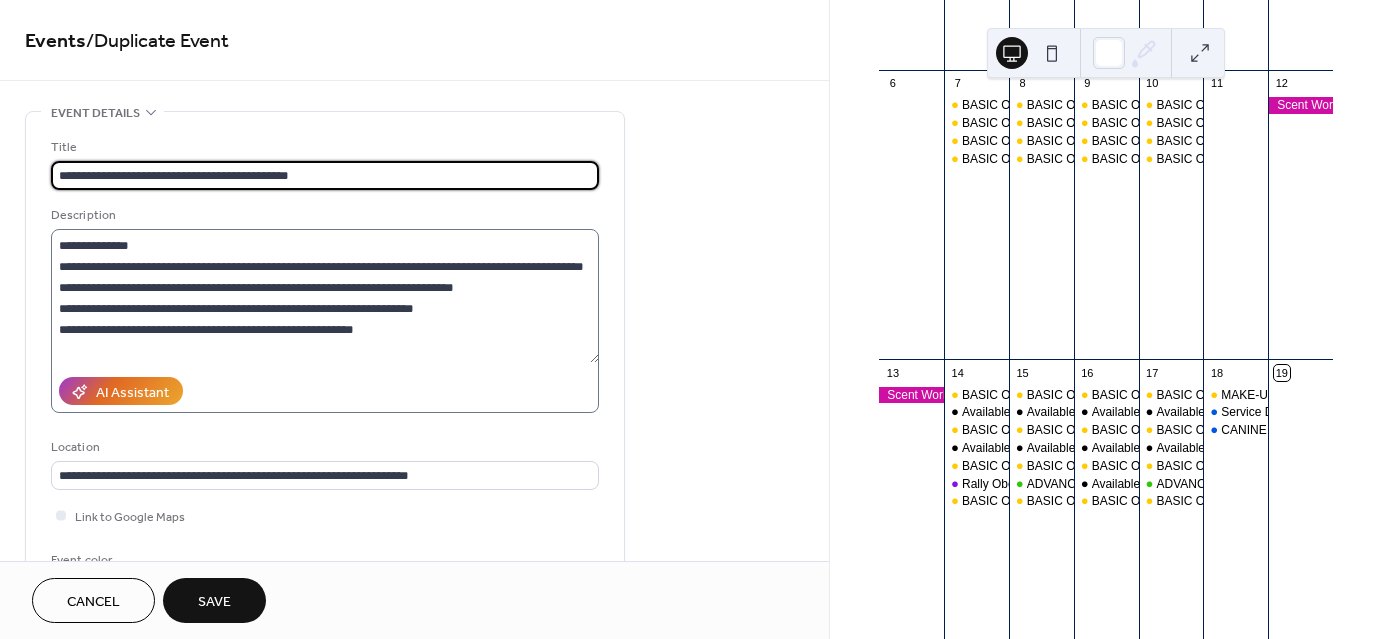 type on "**********" 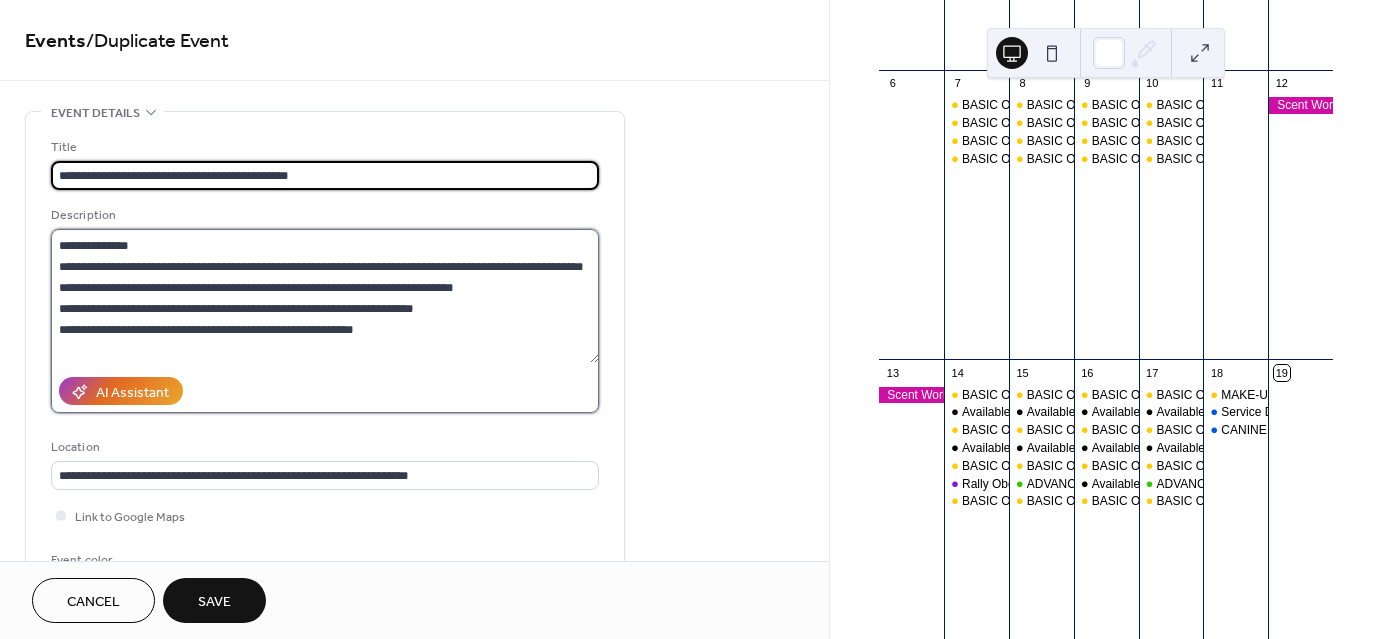 click at bounding box center (325, 296) 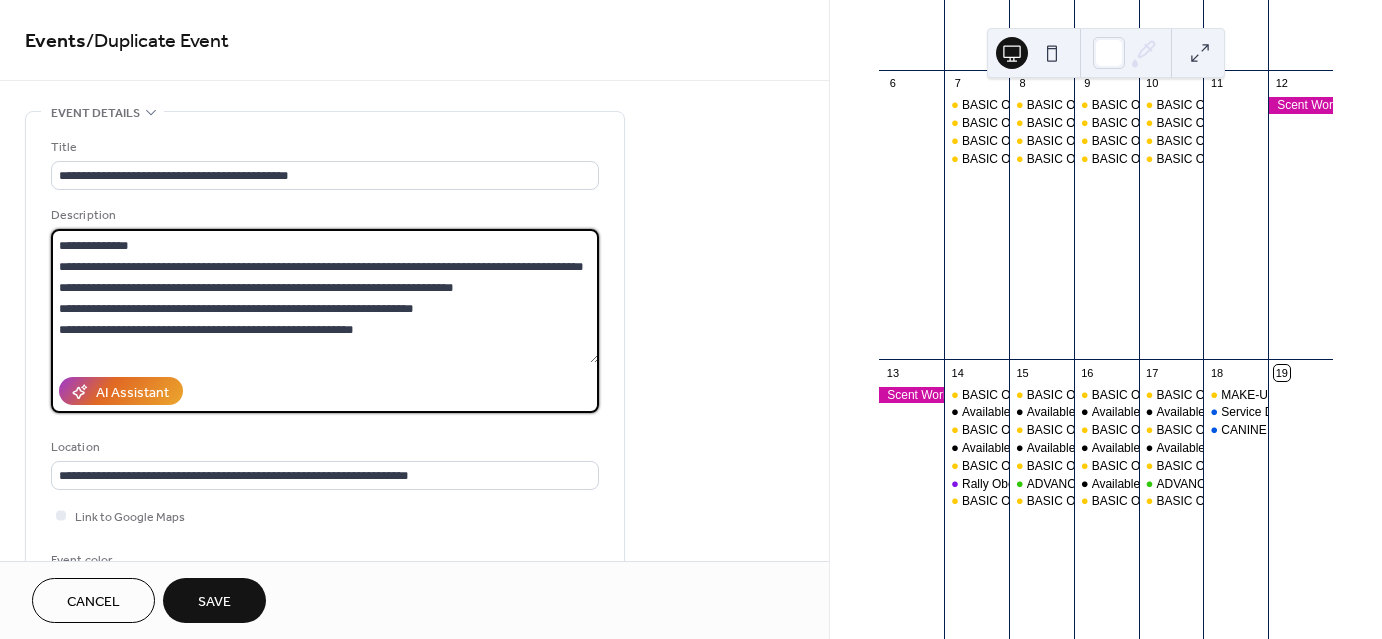 click at bounding box center [325, 296] 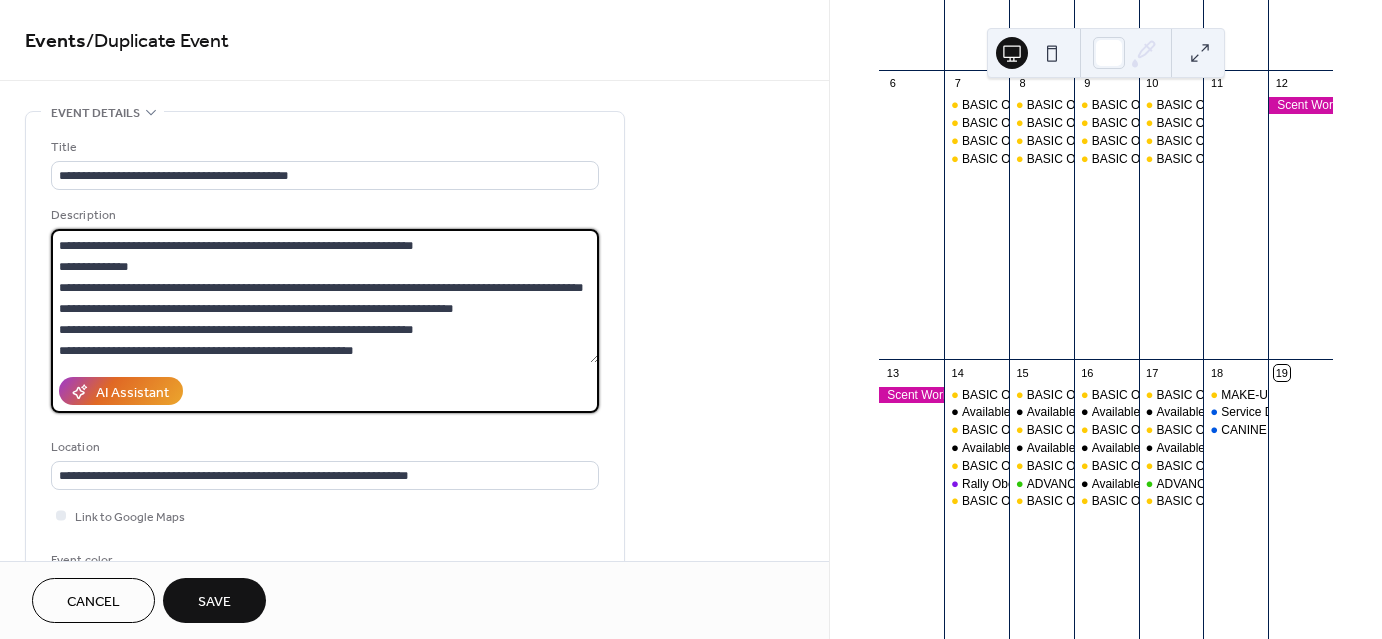click at bounding box center [325, 296] 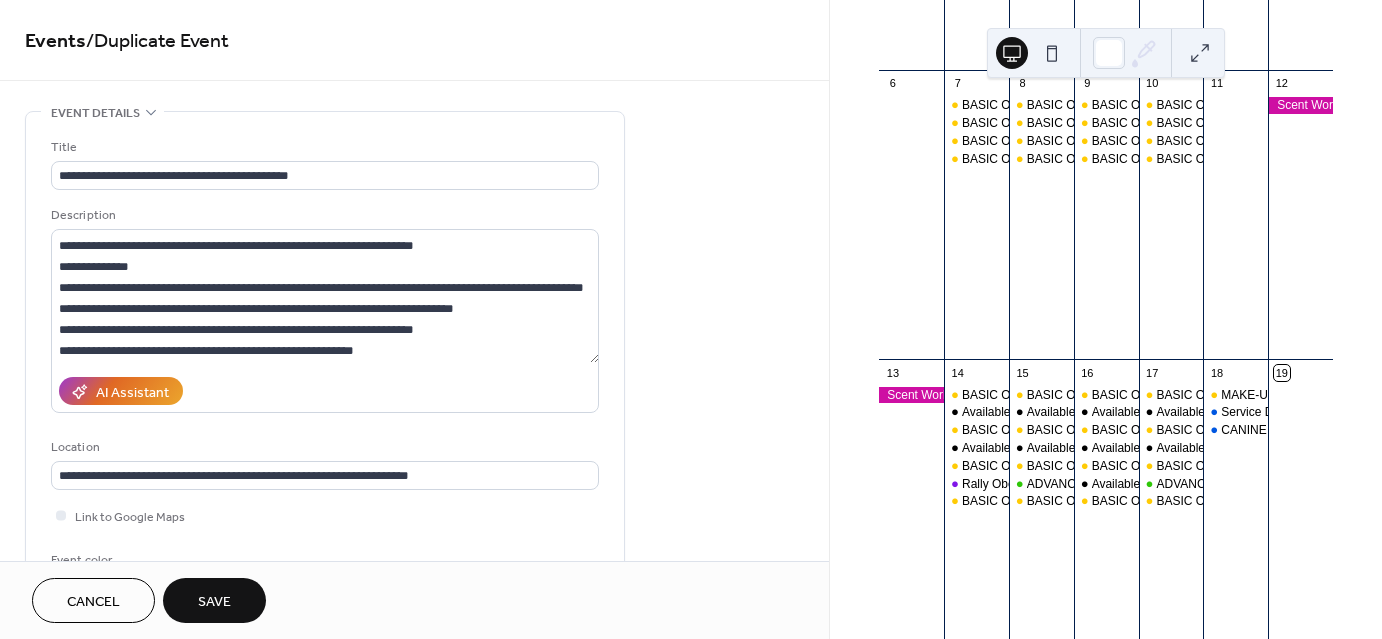 click on "**********" at bounding box center (414, 840) 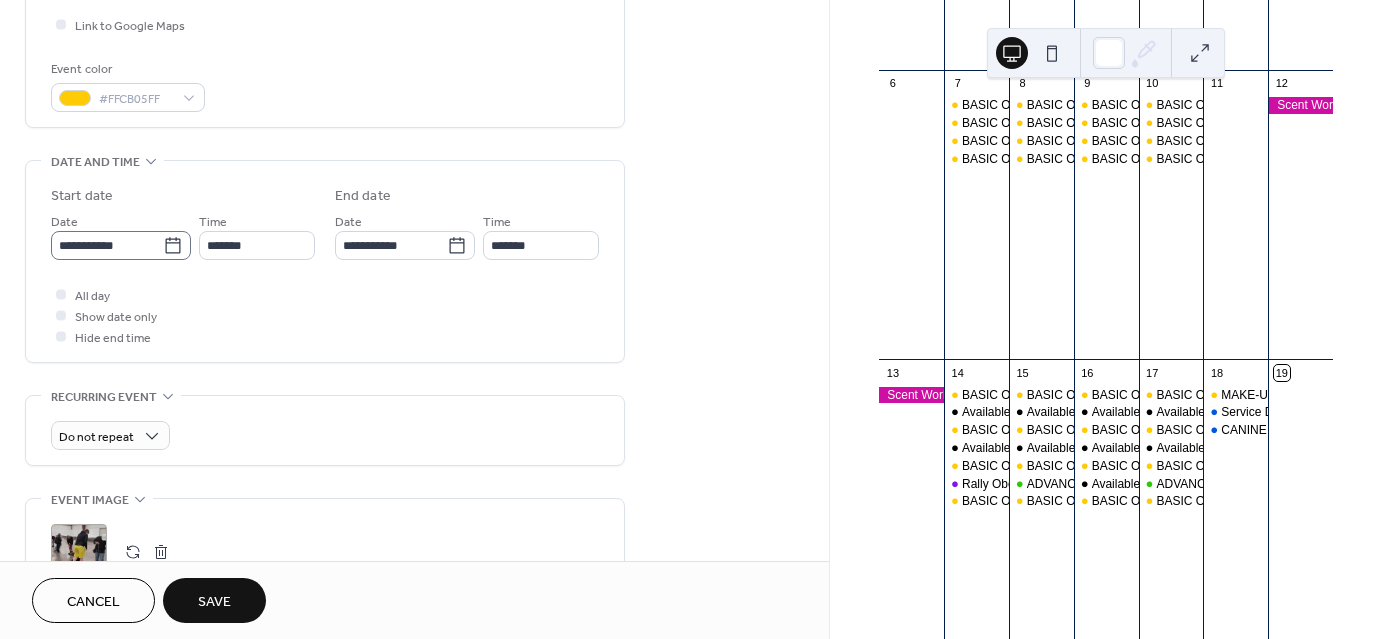click 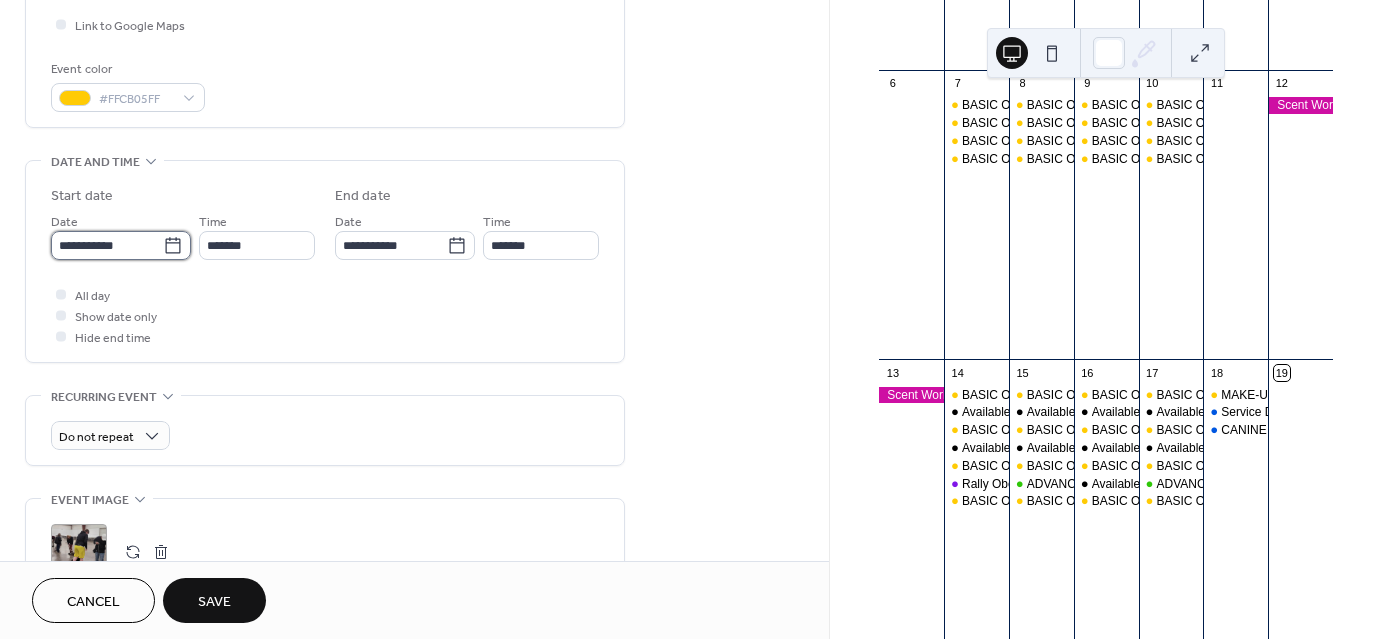 click on "**********" at bounding box center [107, 245] 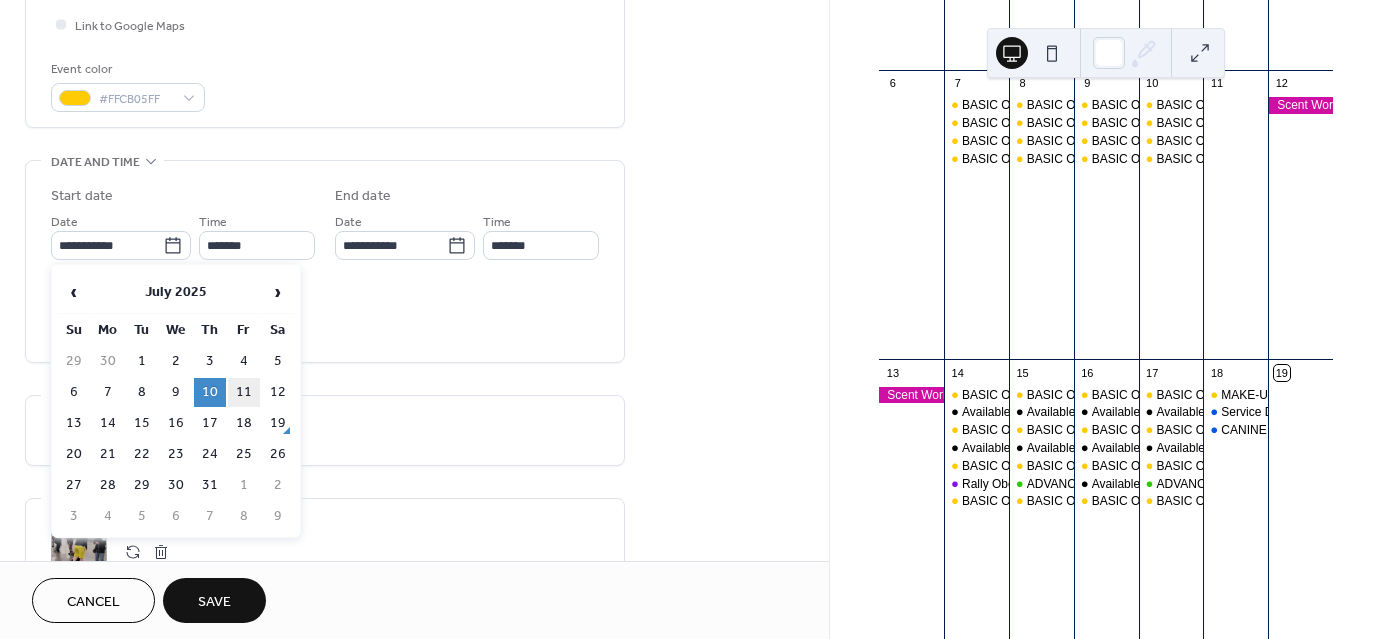 click on "11" at bounding box center (244, 392) 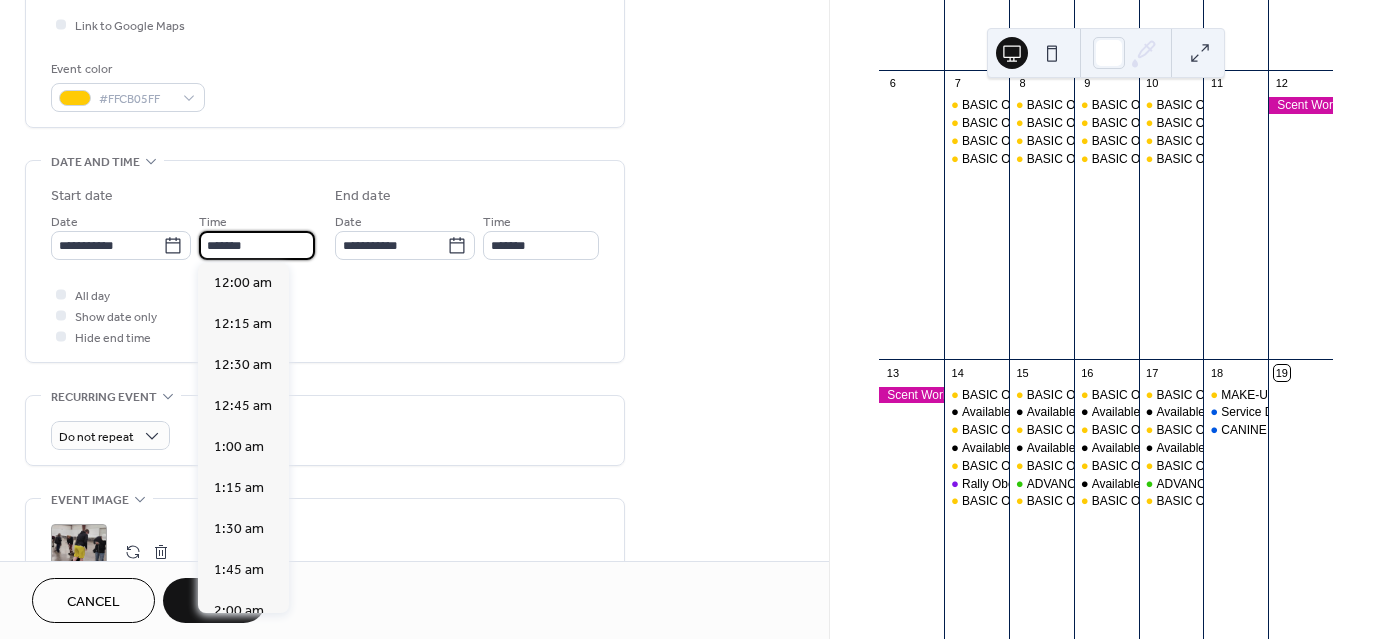 click on "*******" at bounding box center (257, 245) 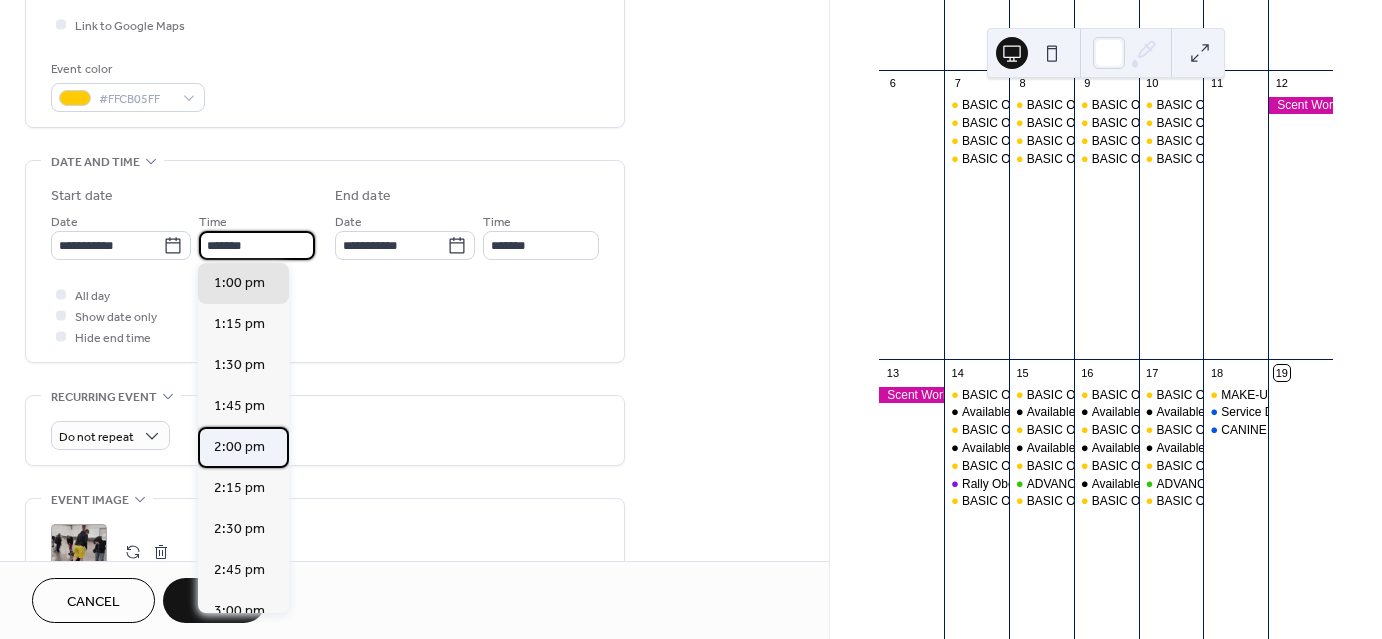 click on "2:00 pm" at bounding box center (243, 447) 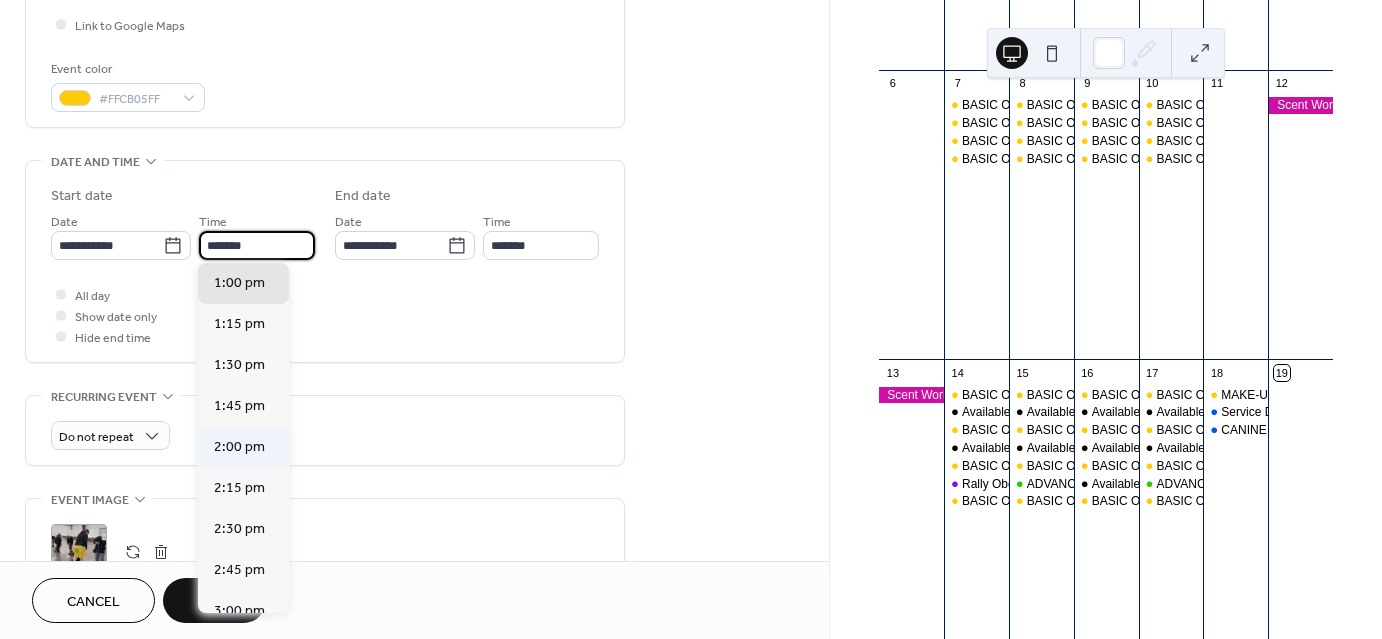 type on "*******" 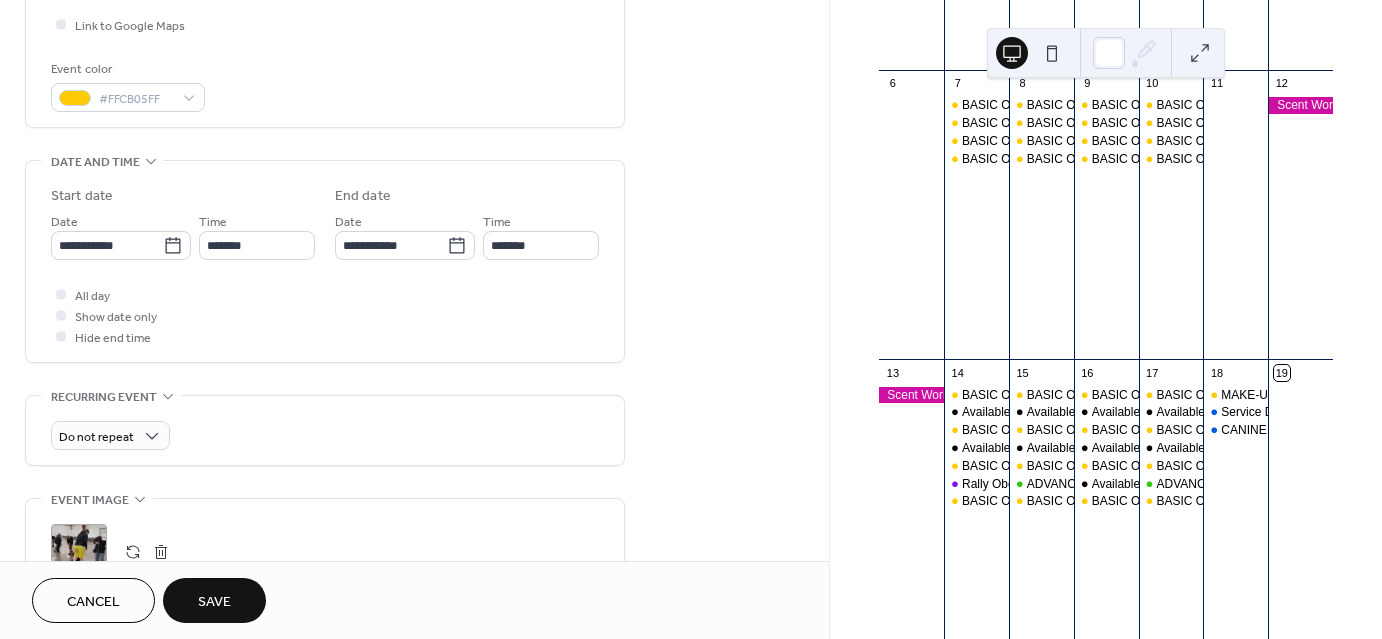 scroll, scrollTop: 983, scrollLeft: 0, axis: vertical 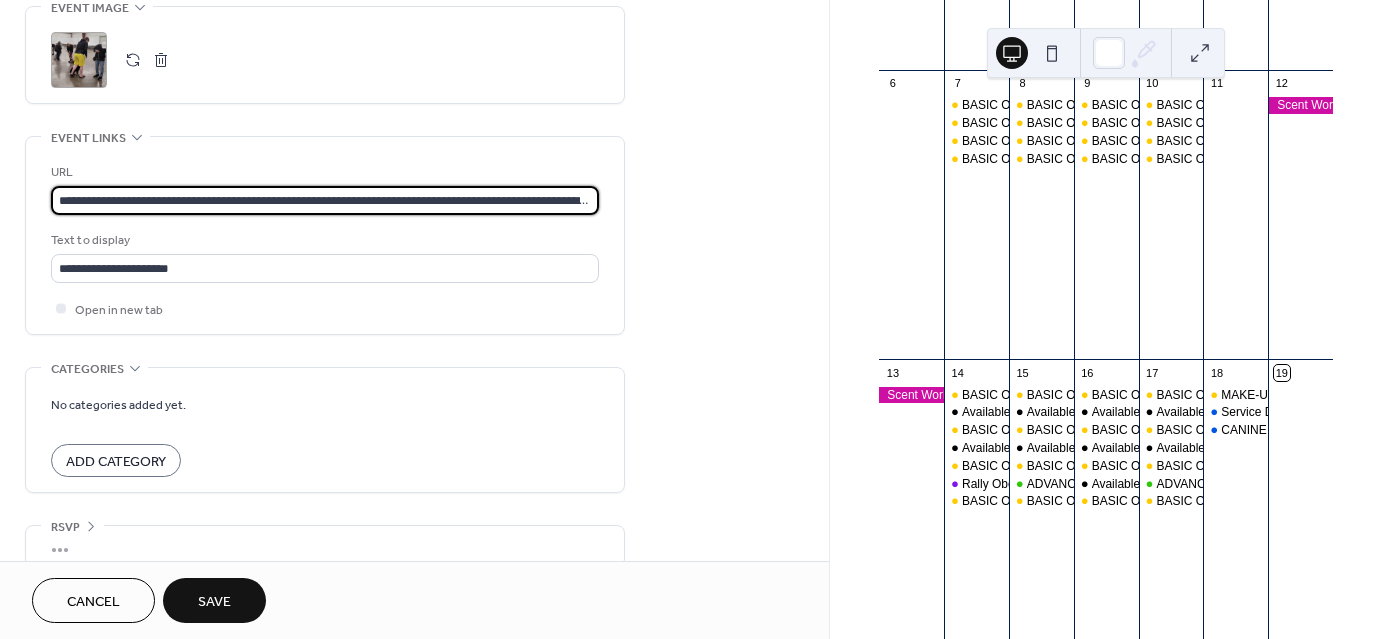 click on "**********" at bounding box center [325, 200] 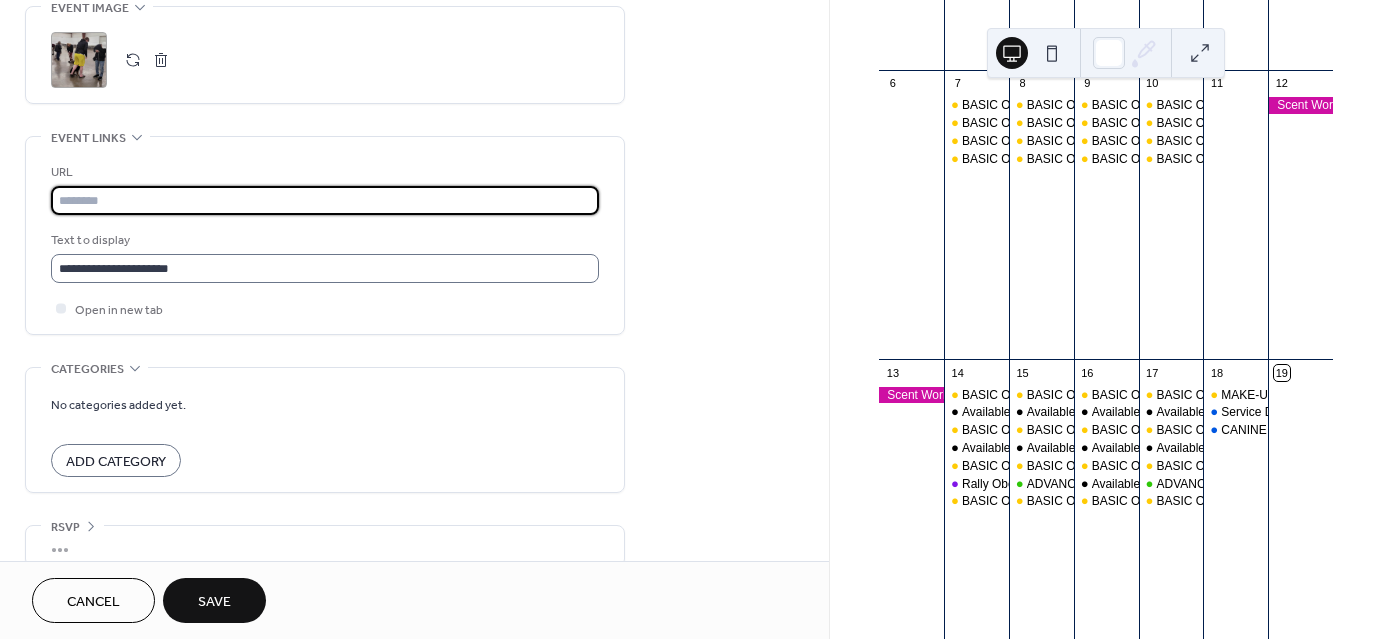 scroll, scrollTop: 0, scrollLeft: 0, axis: both 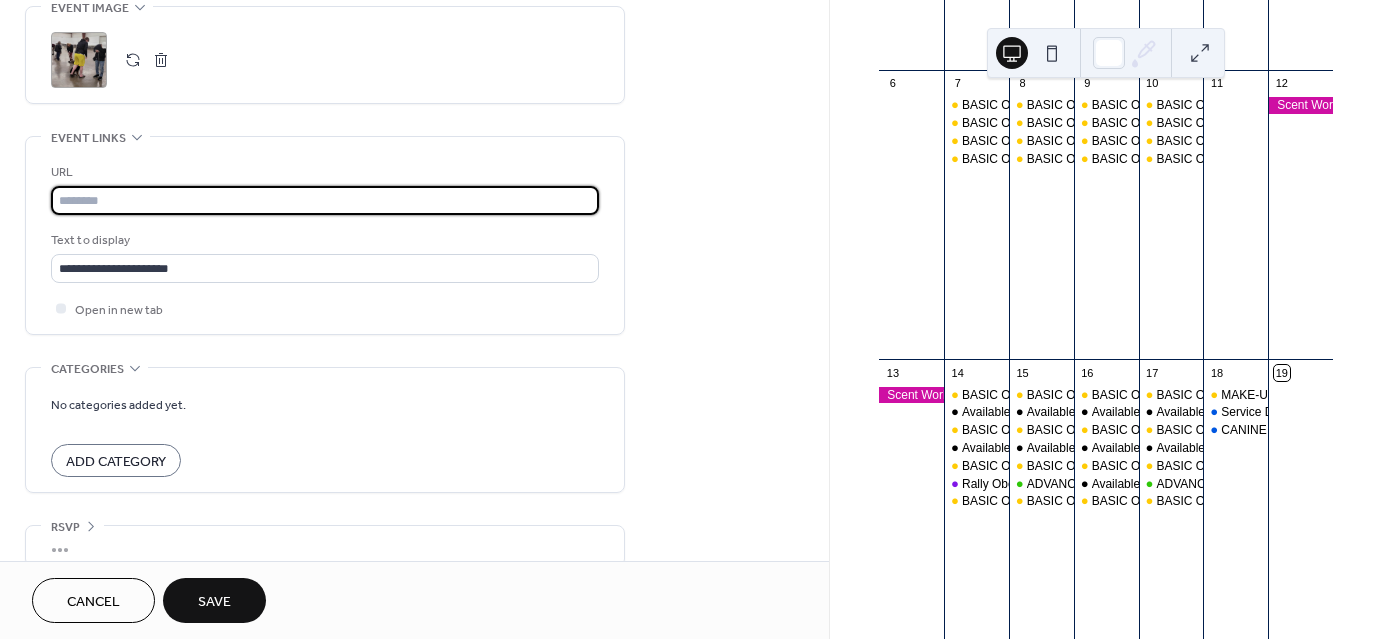 paste on "**********" 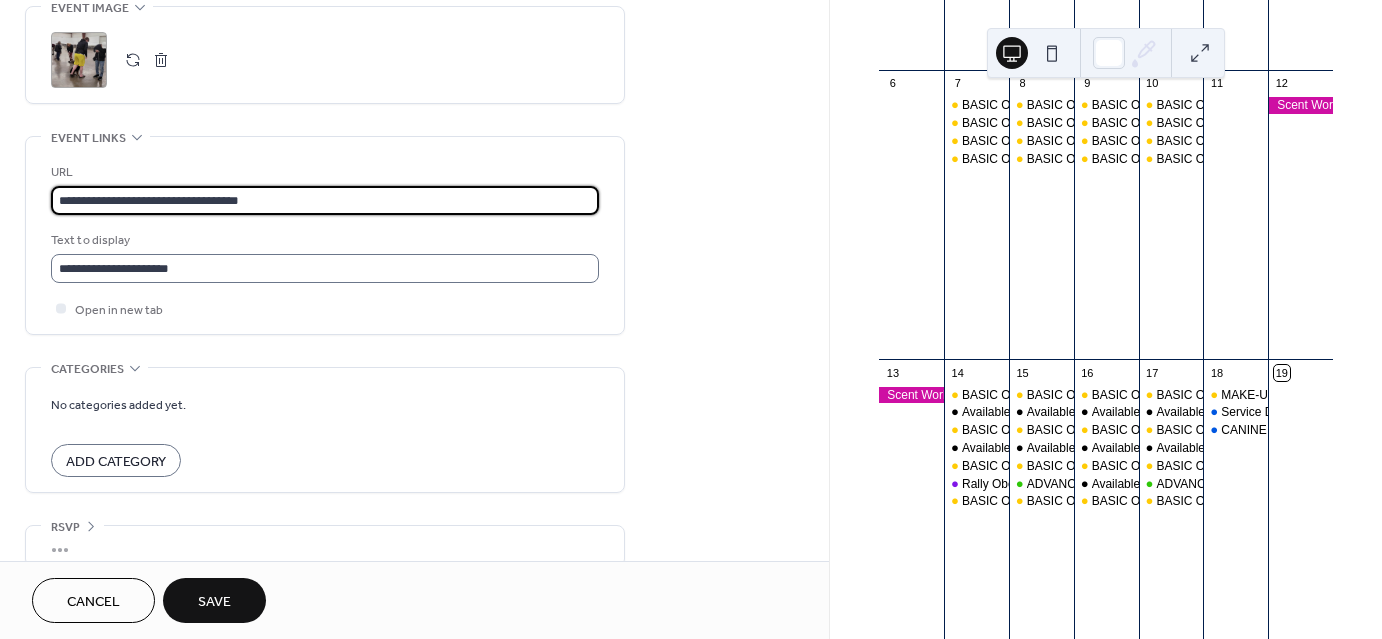 type on "**********" 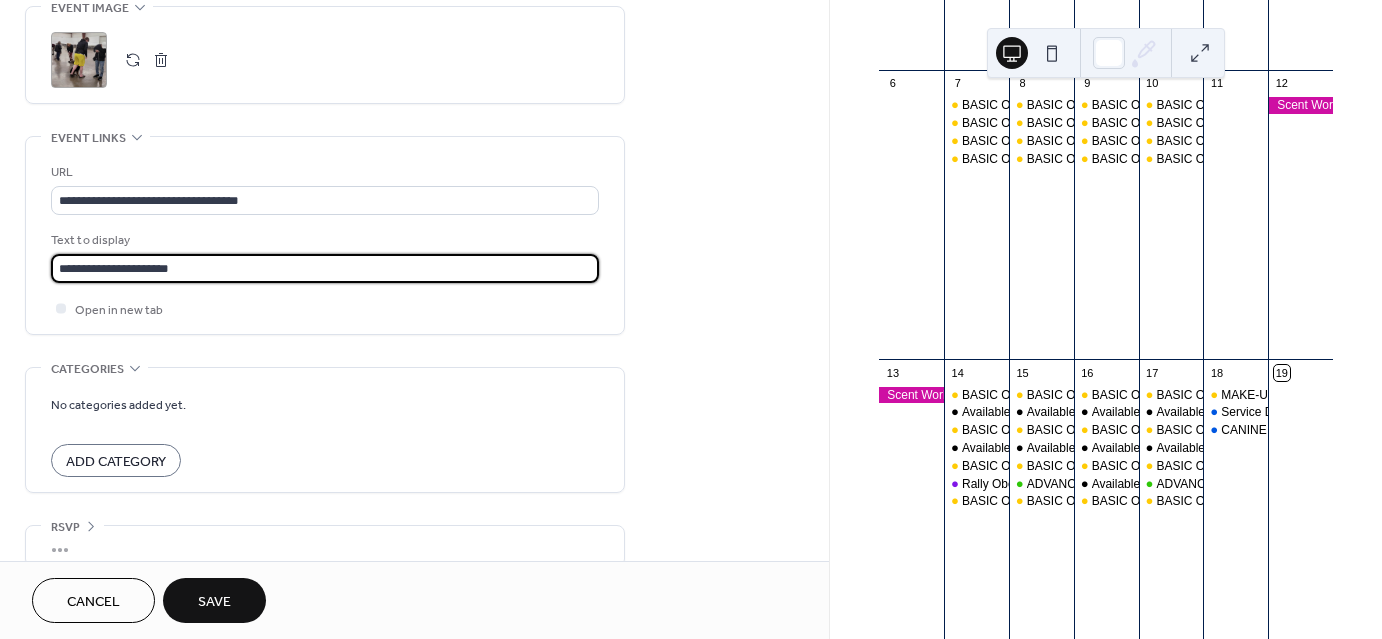 click on "**********" at bounding box center [325, 268] 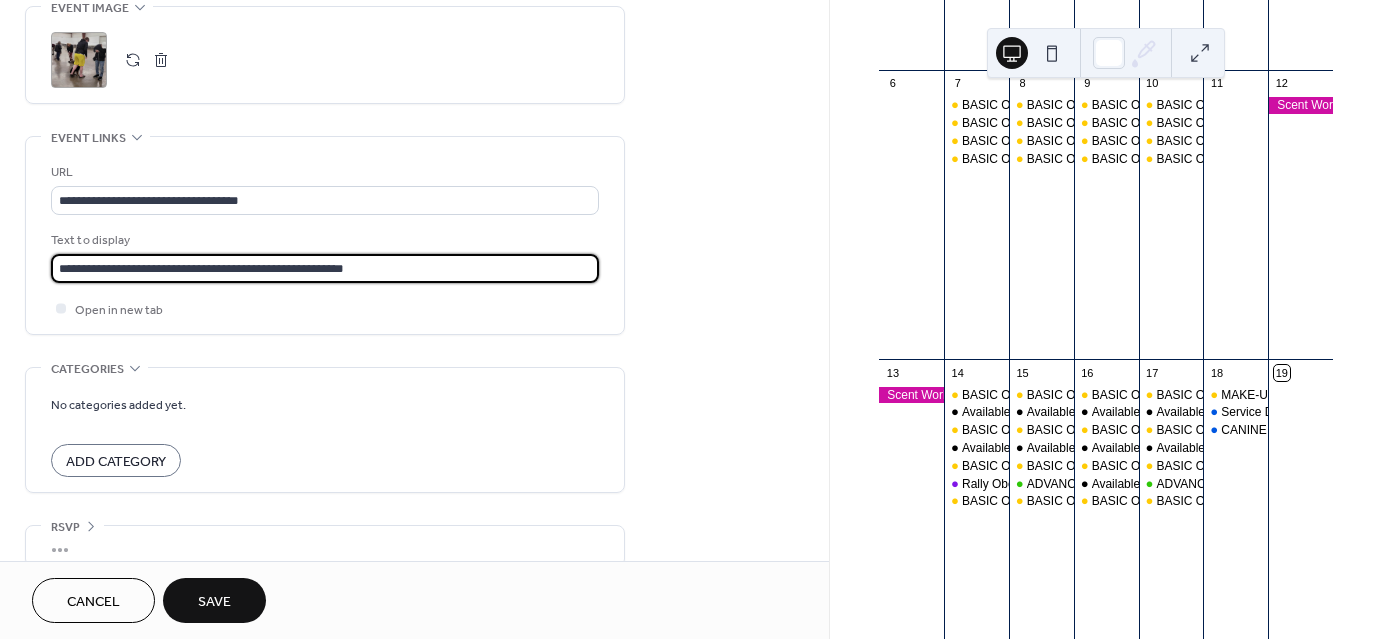 type on "**********" 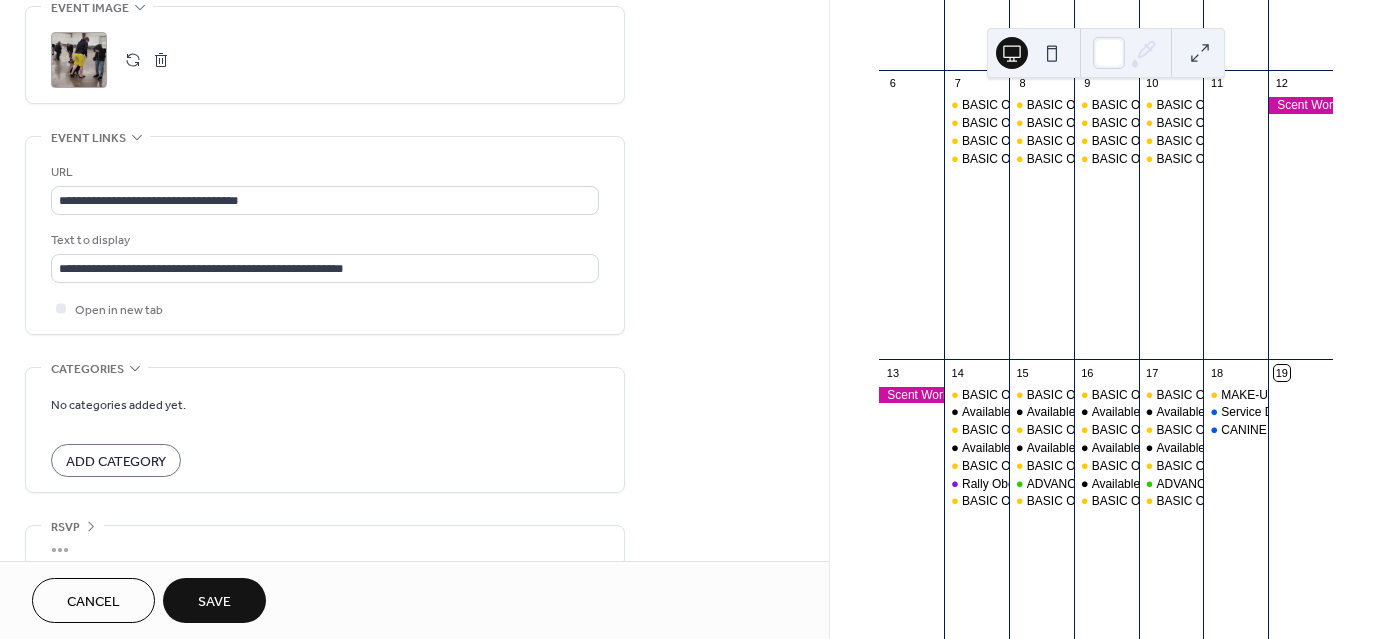 click on "No categories added yet. Add Category" at bounding box center (325, 430) 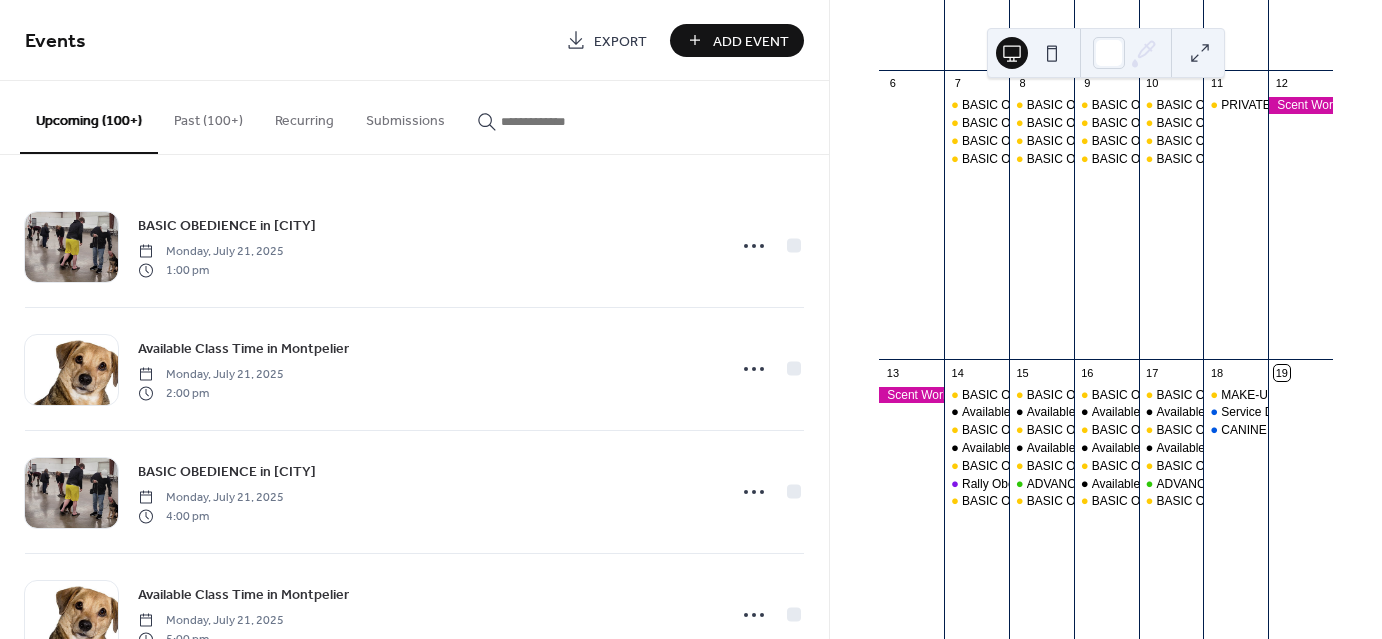 click on "Past (100+)" at bounding box center [208, 116] 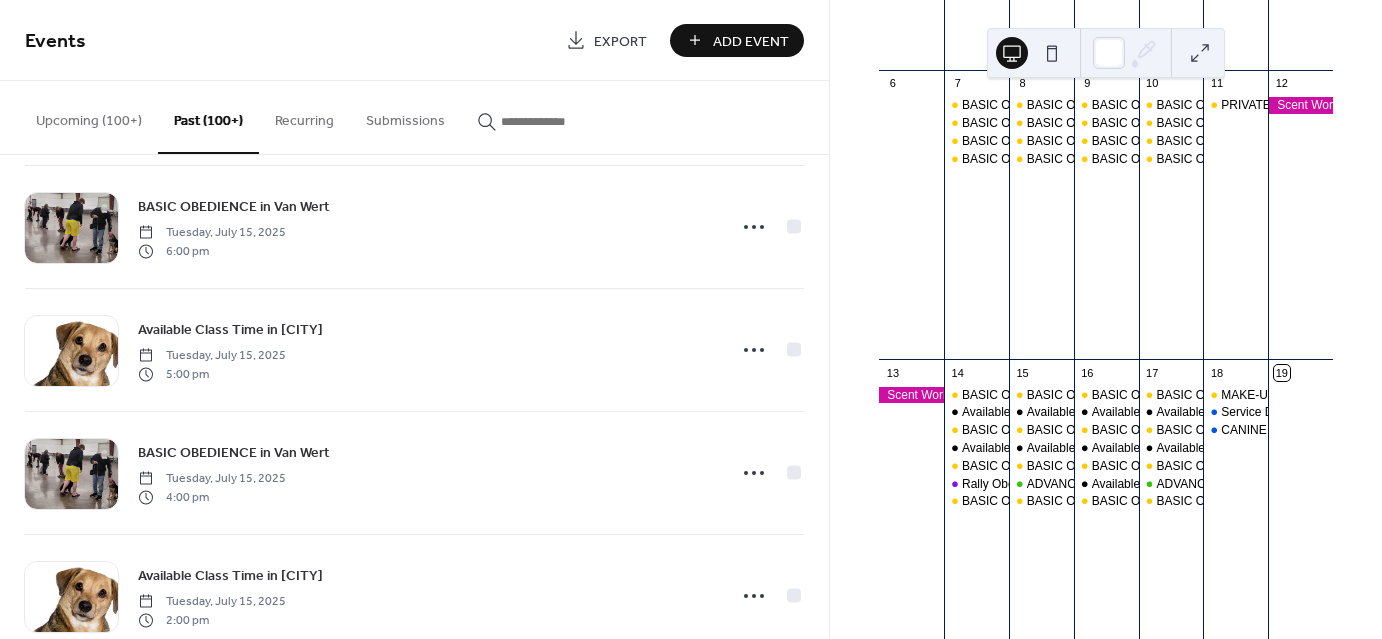 scroll, scrollTop: 2969, scrollLeft: 0, axis: vertical 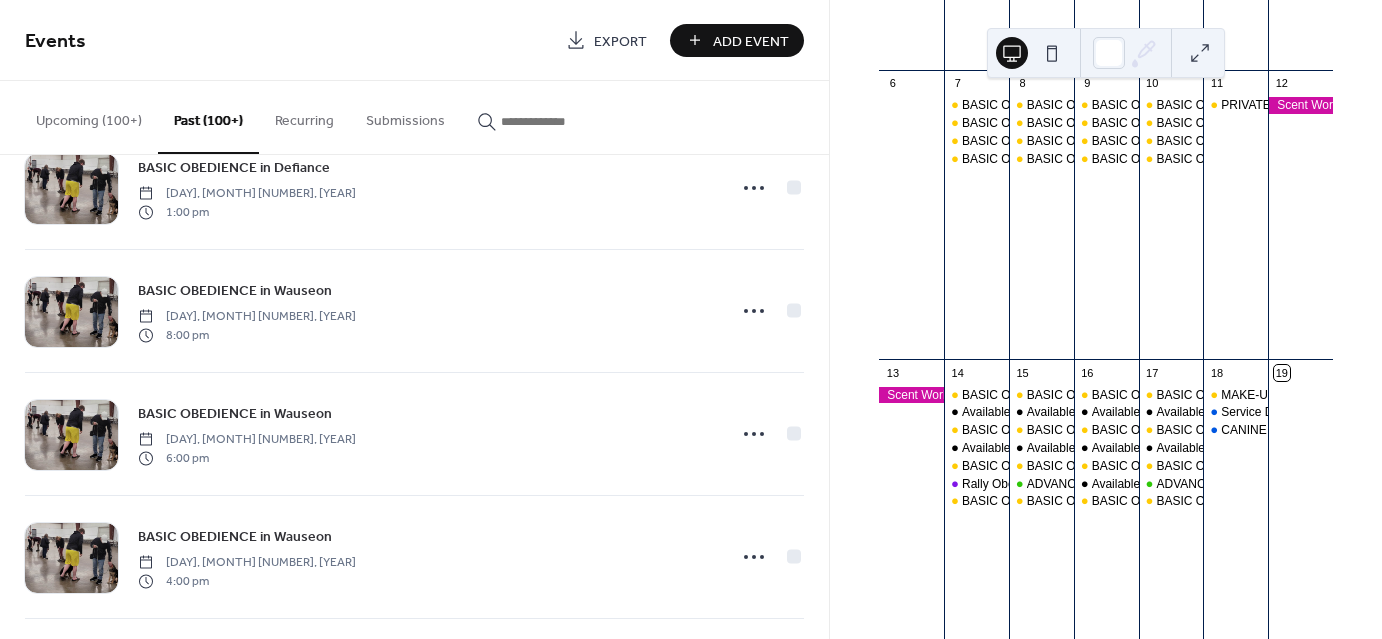 click on "July 2025 19 Today Sun Mon Tue Wed Thu Fri Sat 29 30 1 2 3 4 5 6 7 BASIC OBEDIENCE in Montpelier BASIC OBEDIENCE in Montpelier BASIC OBEDIENCE in Montpelier BASIC OBEDIENCE in Montpelier 8 BASIC OBEDIENCE in Van Wert BASIC OBEDIENCE in Van Wert BASIC OBEDIENCE in Van Wert BASIC OBEDIENCE in Van Wert 9 BASIC OBEDIENCE in Wauseon BASIC OBEDIENCE in Wauseon BASIC OBEDIENCE in Wauseon BASIC OBEDIENCE in Wauseon 10 BASIC OBEDIENCE in Defiance BASIC OBEDIENCE in Defiance BASIC OBEDIENCE in Defiance BASIC OBEDIENCE in Defiance 11 PRIVATE BASIC OBEDIENCE Fri./Thur. in Defiance 12 13 14 BASIC OBEDIENCE in Montpelier Available Class Time  in Montpelier BASIC OBEDIENCE in Montpelier Available Class Time  in Montpelier BASIC OBEDIENCE in Montpelier Rally Obedience in Montpelier BASIC OBEDIENCE in Montpelier 15 BASIC OBEDIENCE in Van Wert Available Class Time  in Van Wert BASIC OBEDIENCE in Van Wert Available Class Time  in Van Wert BASIC OBEDIENCE in Van Wert ADVANCED FUNDAMENTALS in Van Wert BASIC OBEDIENCE in Van Wert" at bounding box center (1106, 319) 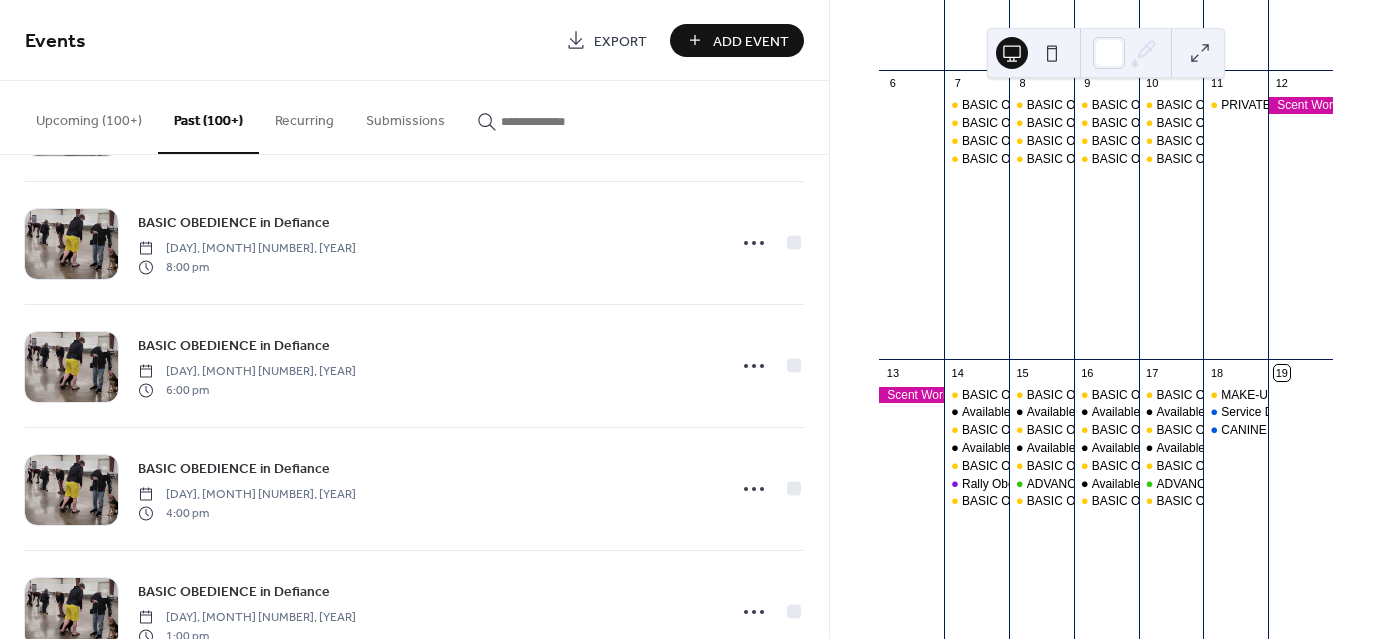scroll, scrollTop: 3638, scrollLeft: 0, axis: vertical 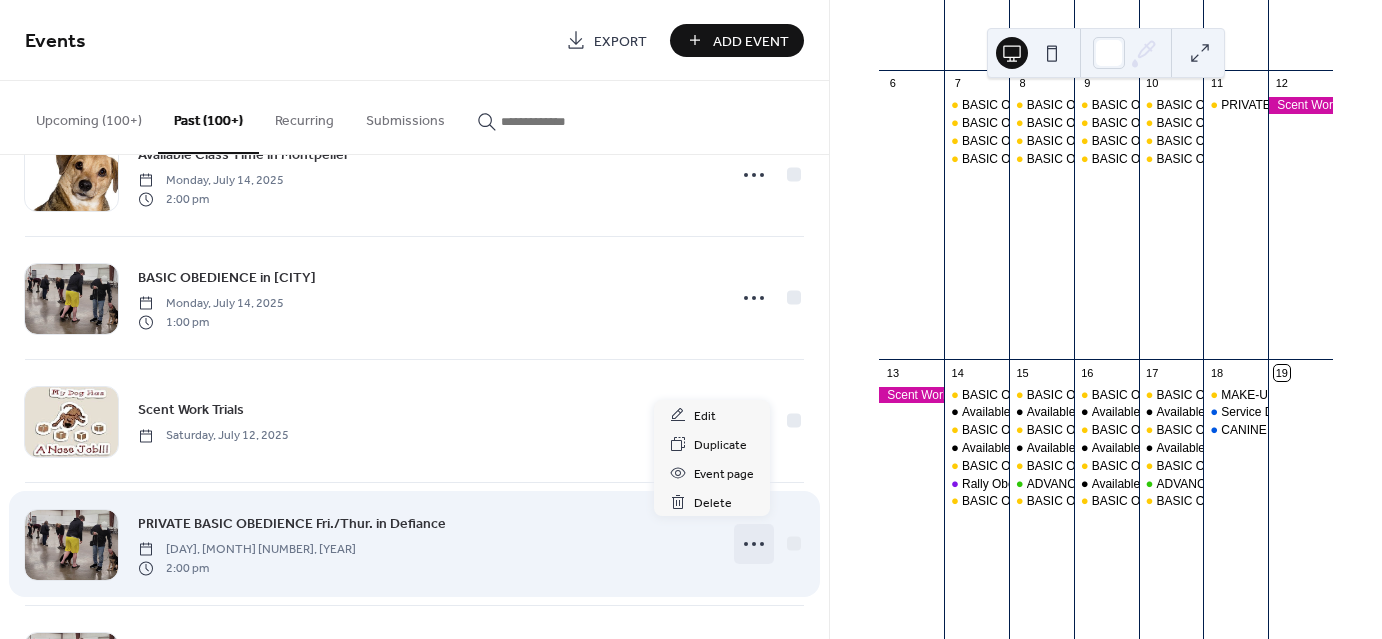 click 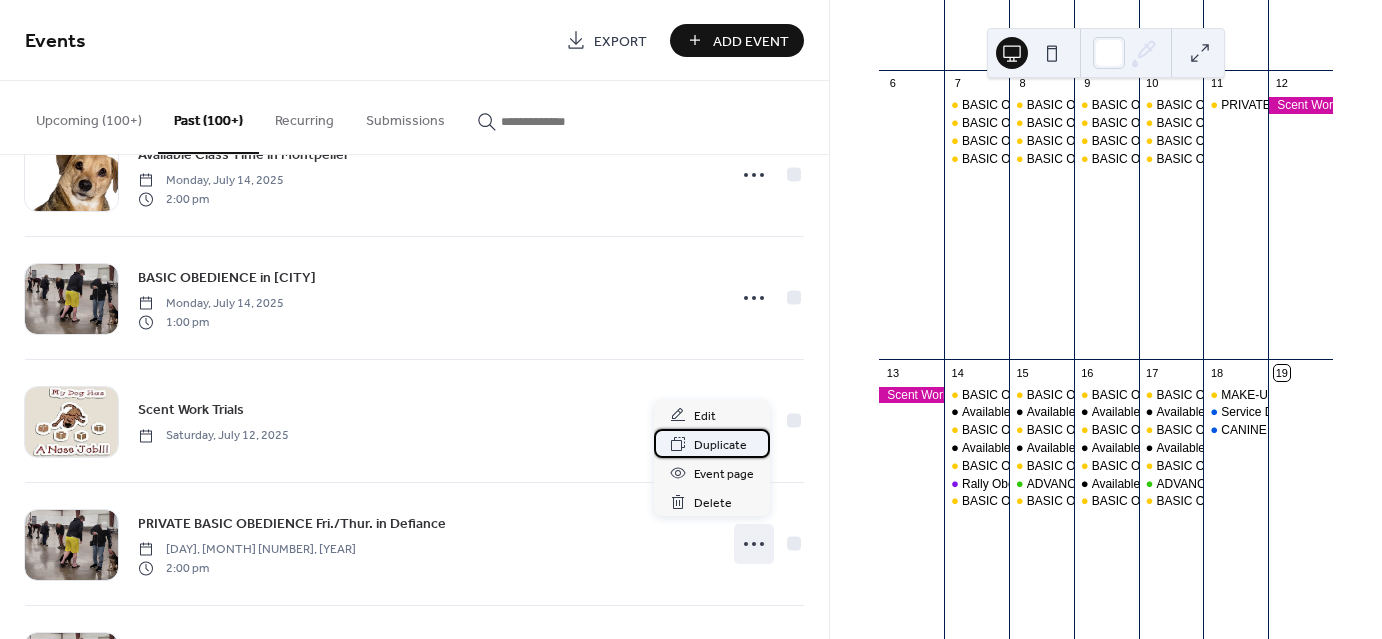 click on "Duplicate" at bounding box center [720, 445] 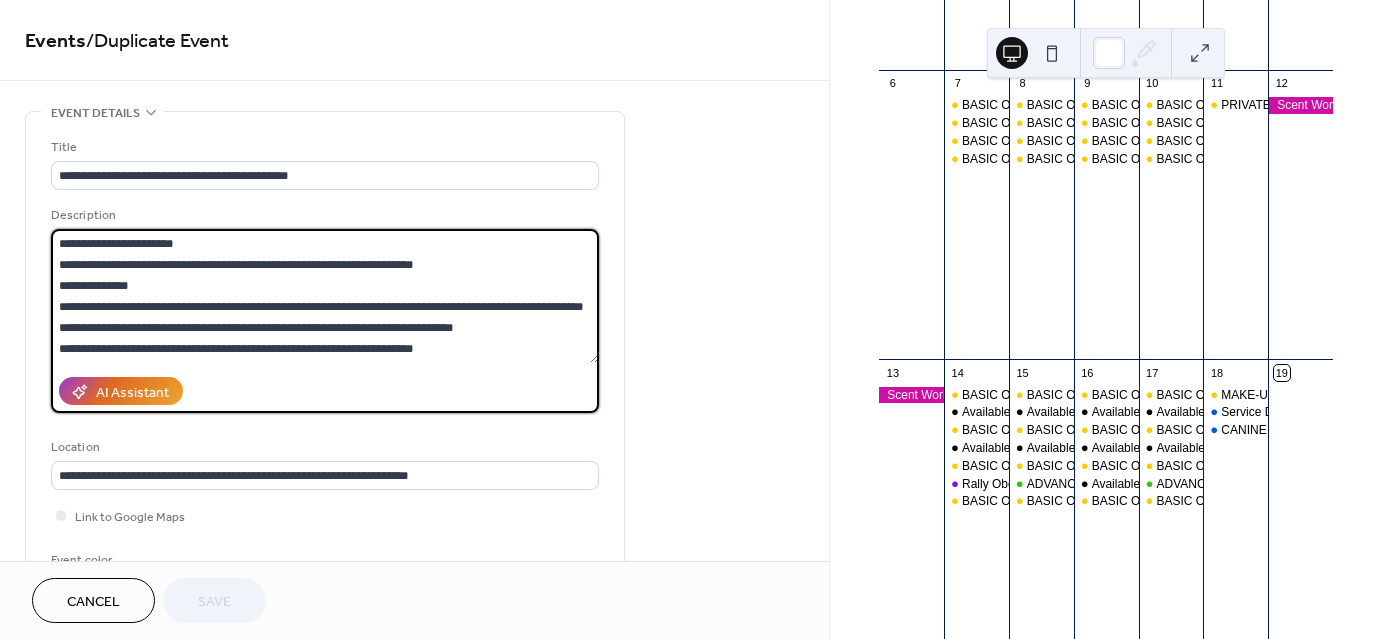 click at bounding box center (325, 296) 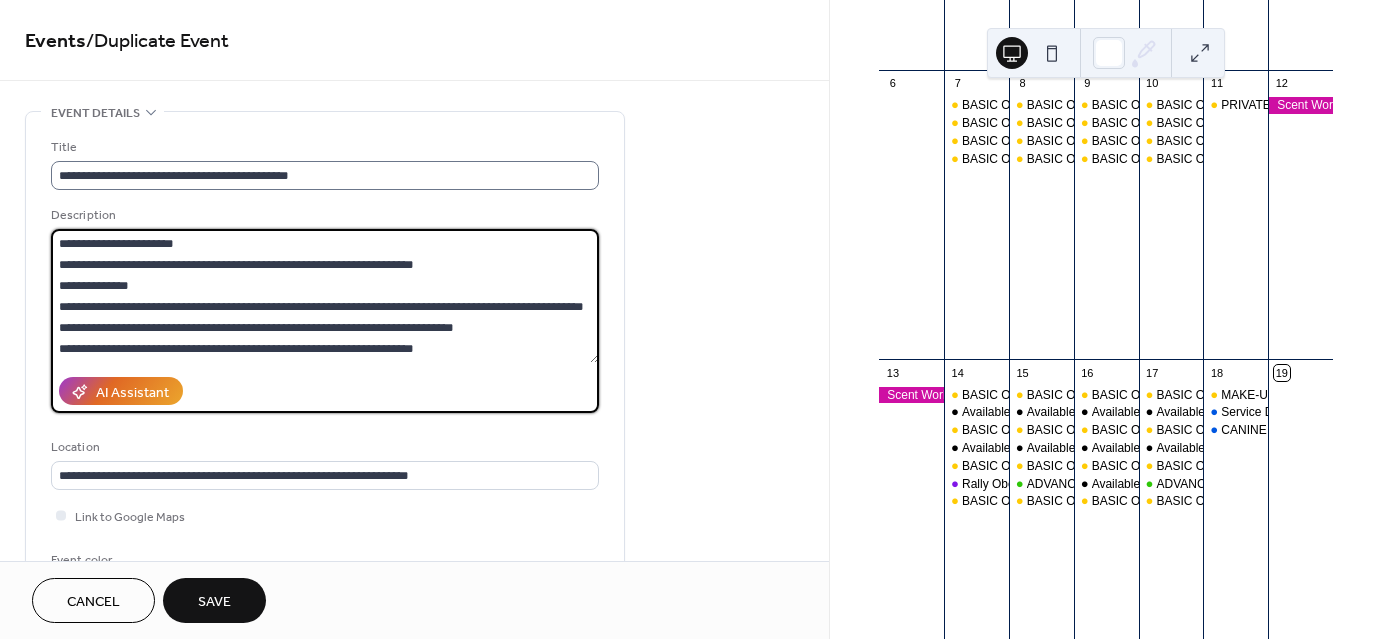 type on "**********" 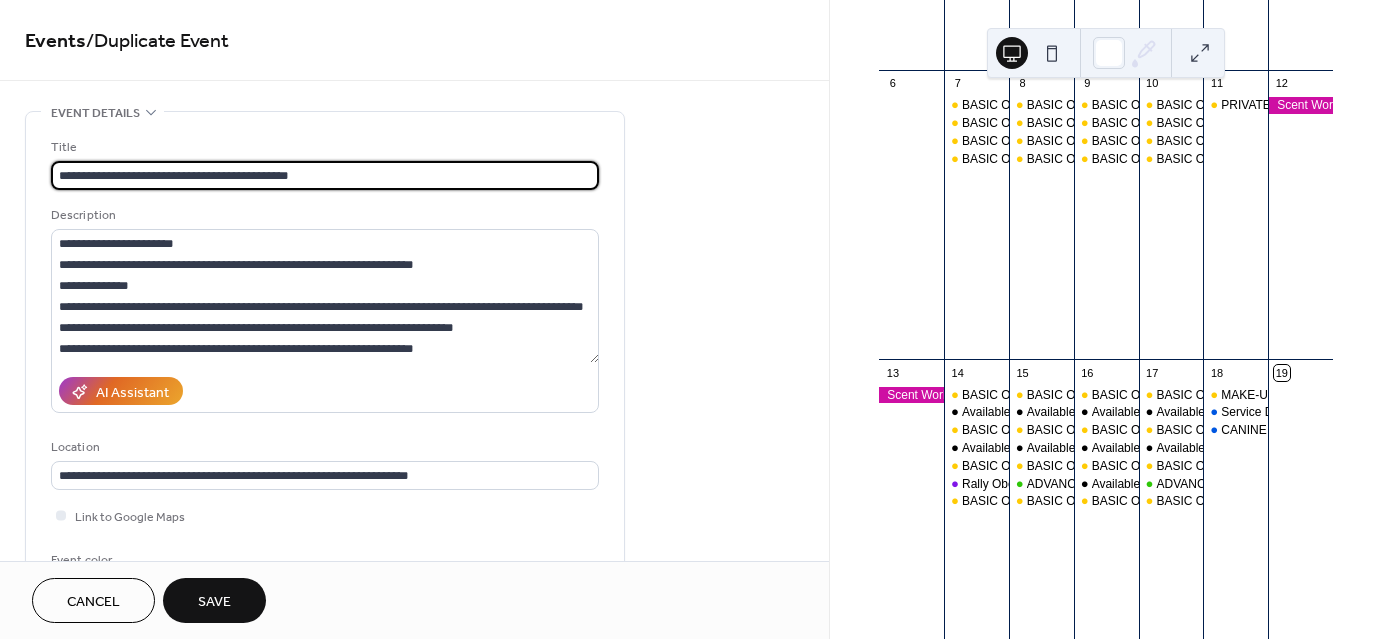 click on "**********" at bounding box center [325, 175] 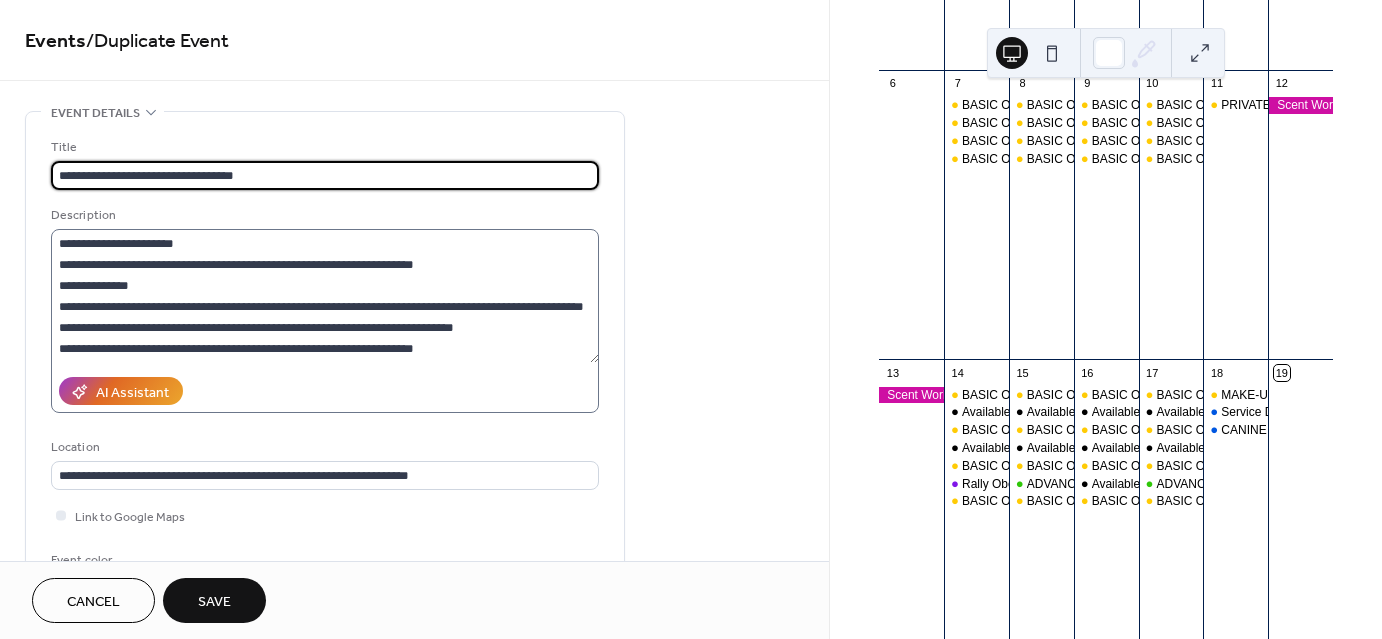 type on "**********" 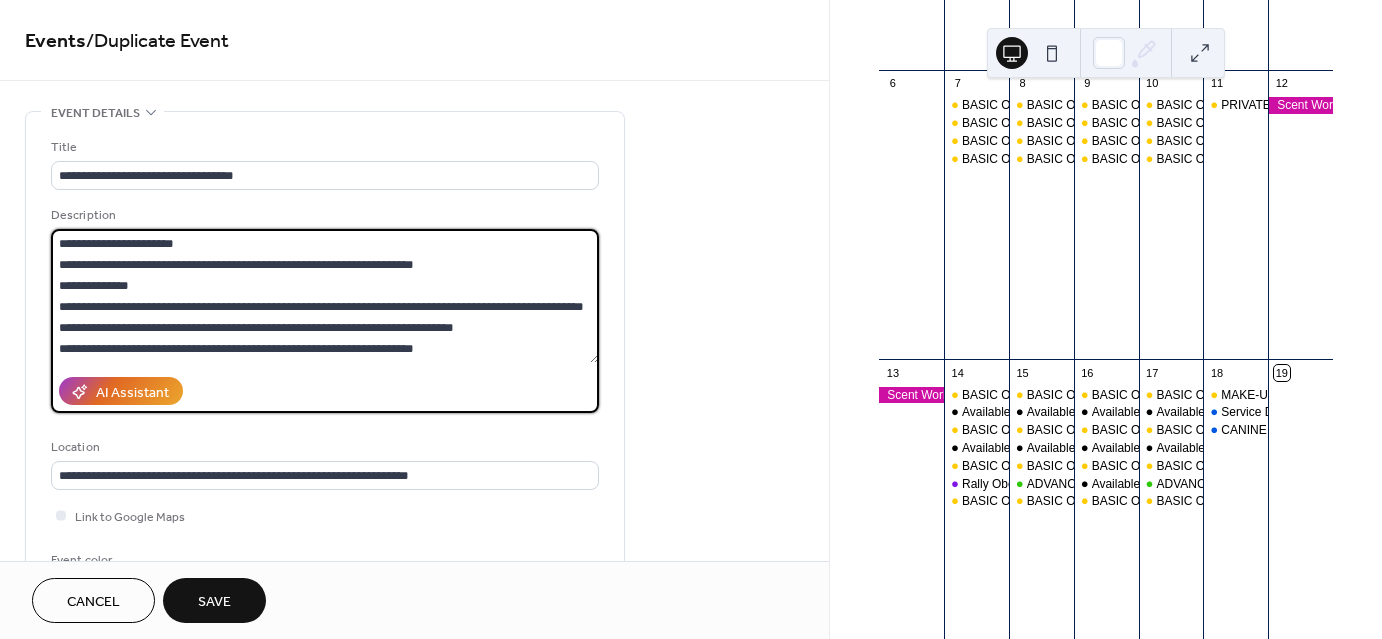 click at bounding box center (325, 296) 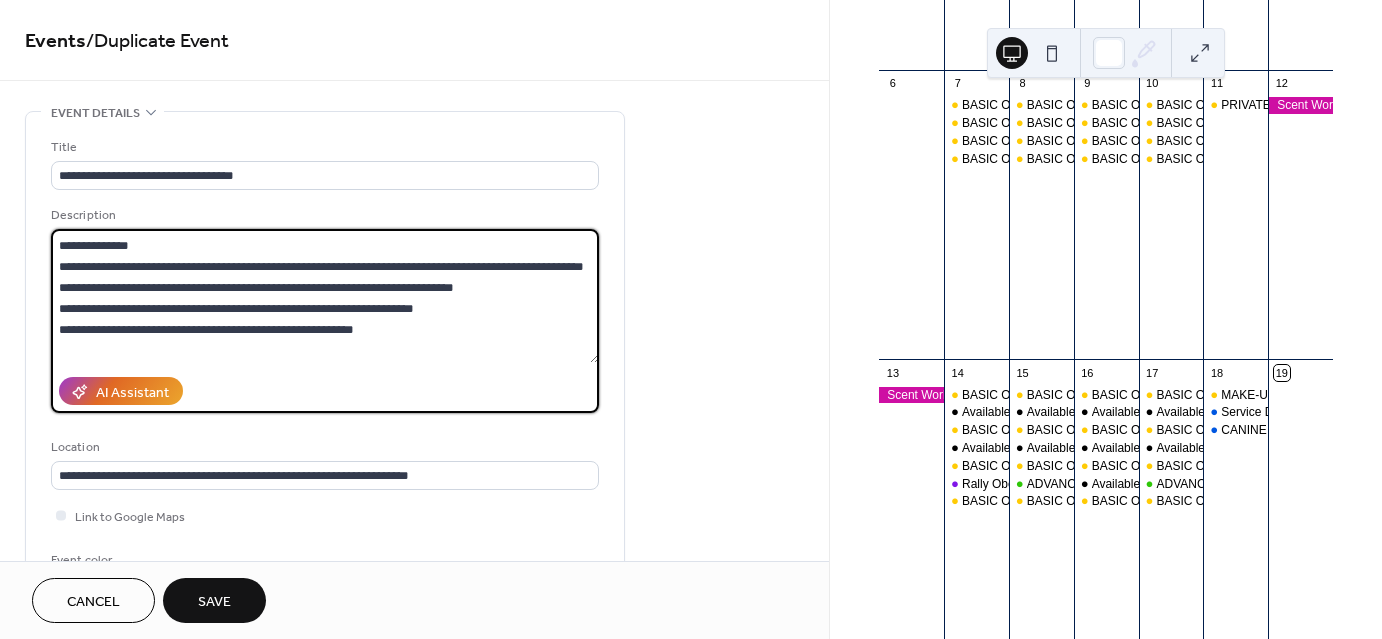 scroll, scrollTop: 60, scrollLeft: 0, axis: vertical 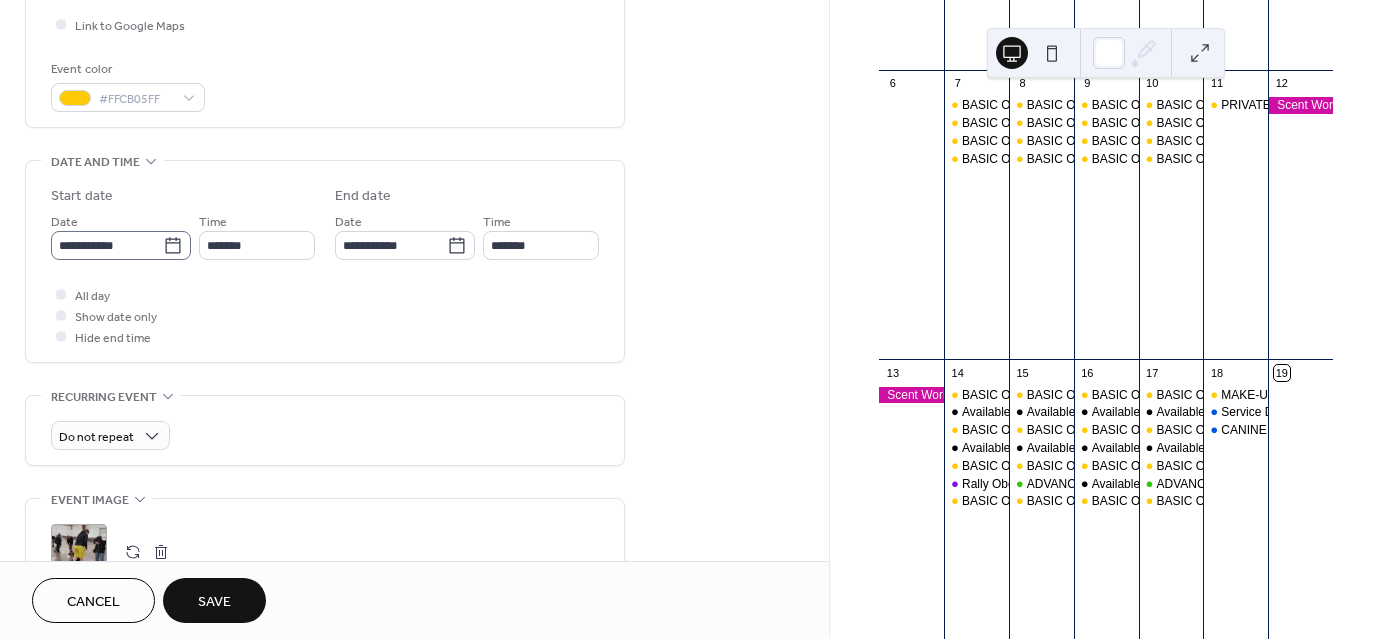 type on "**********" 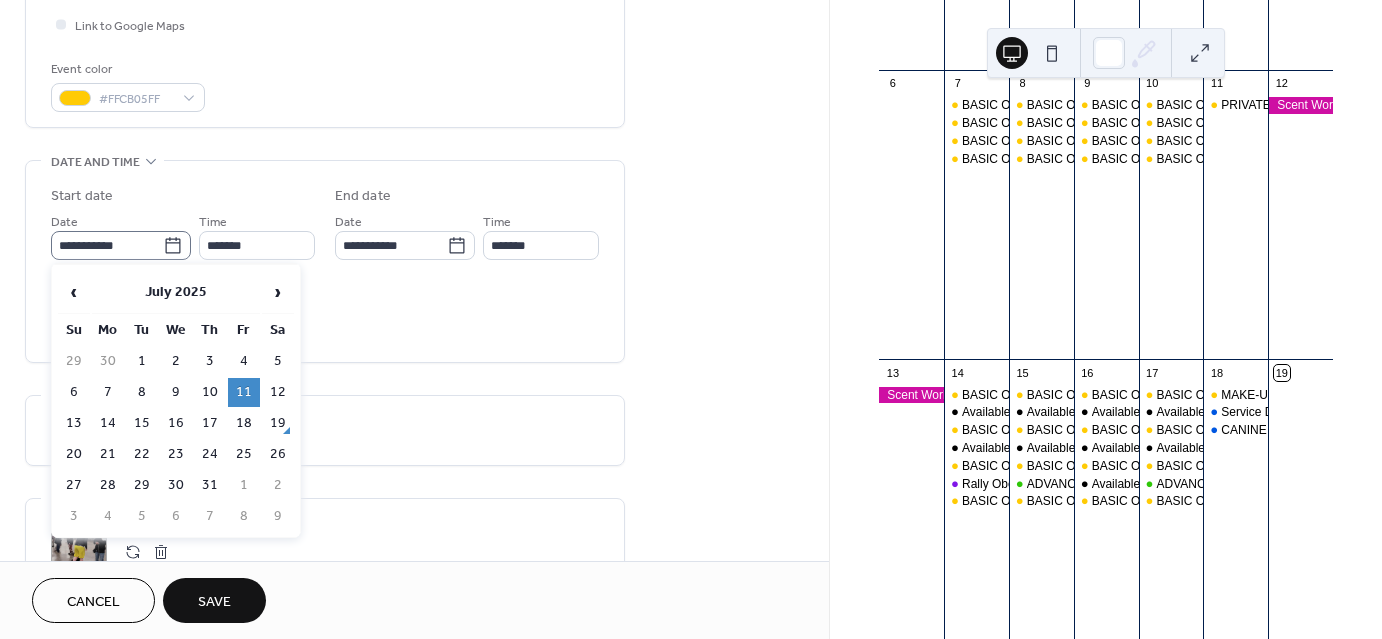 click 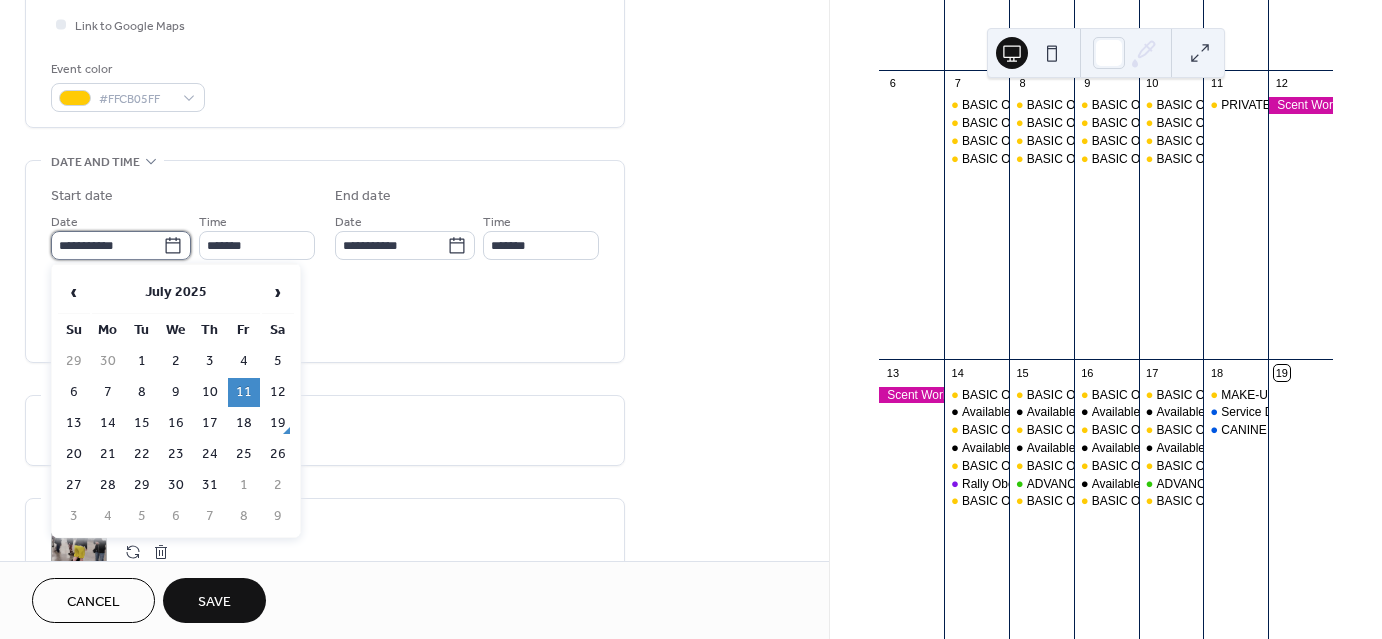 click on "**********" at bounding box center [107, 245] 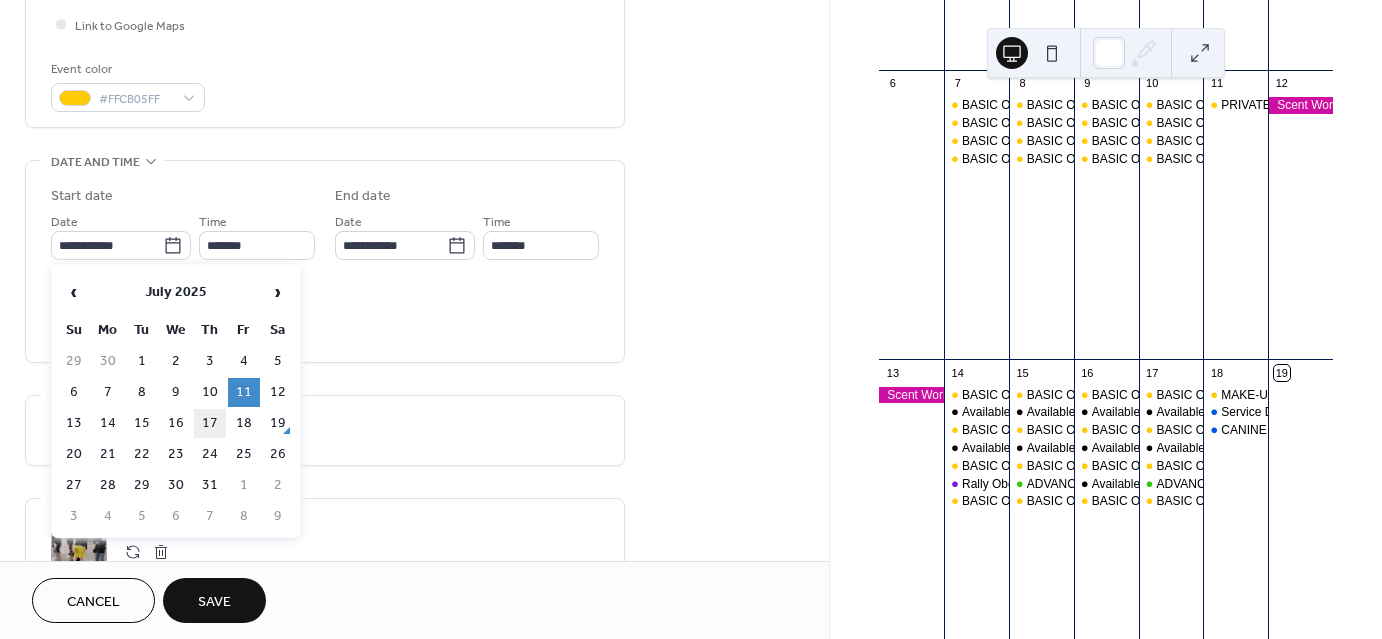 click on "17" at bounding box center [210, 423] 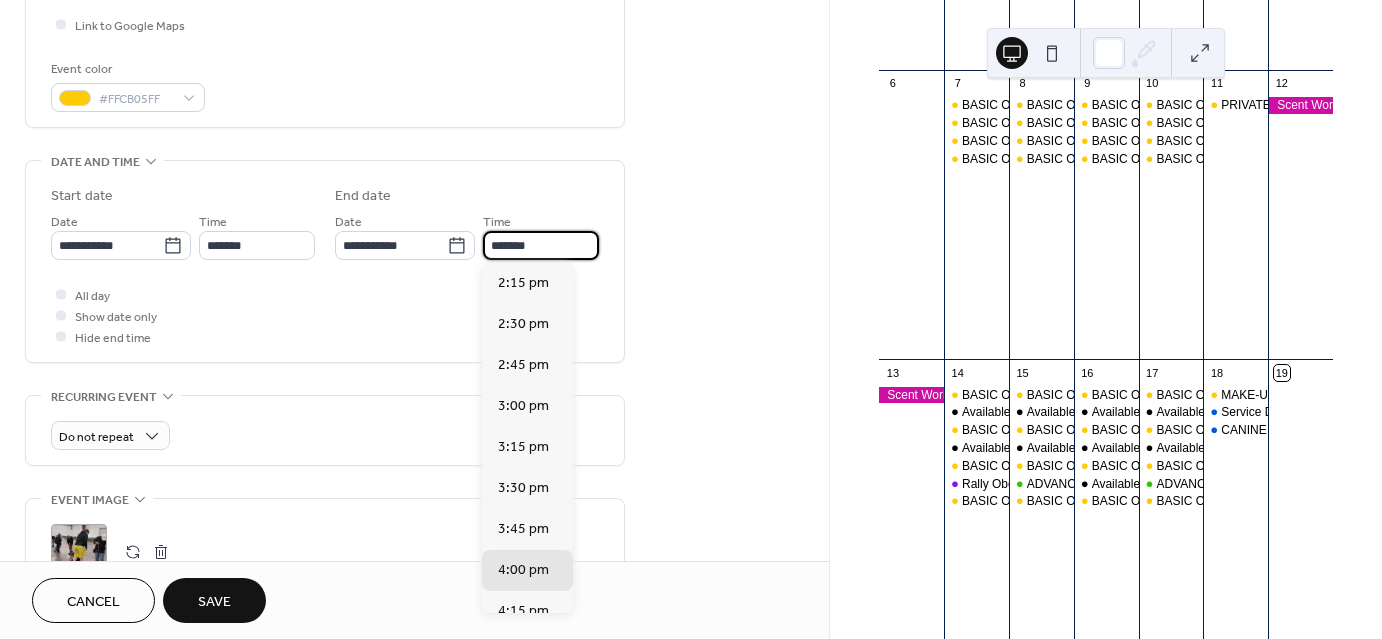 click on "*******" at bounding box center (541, 245) 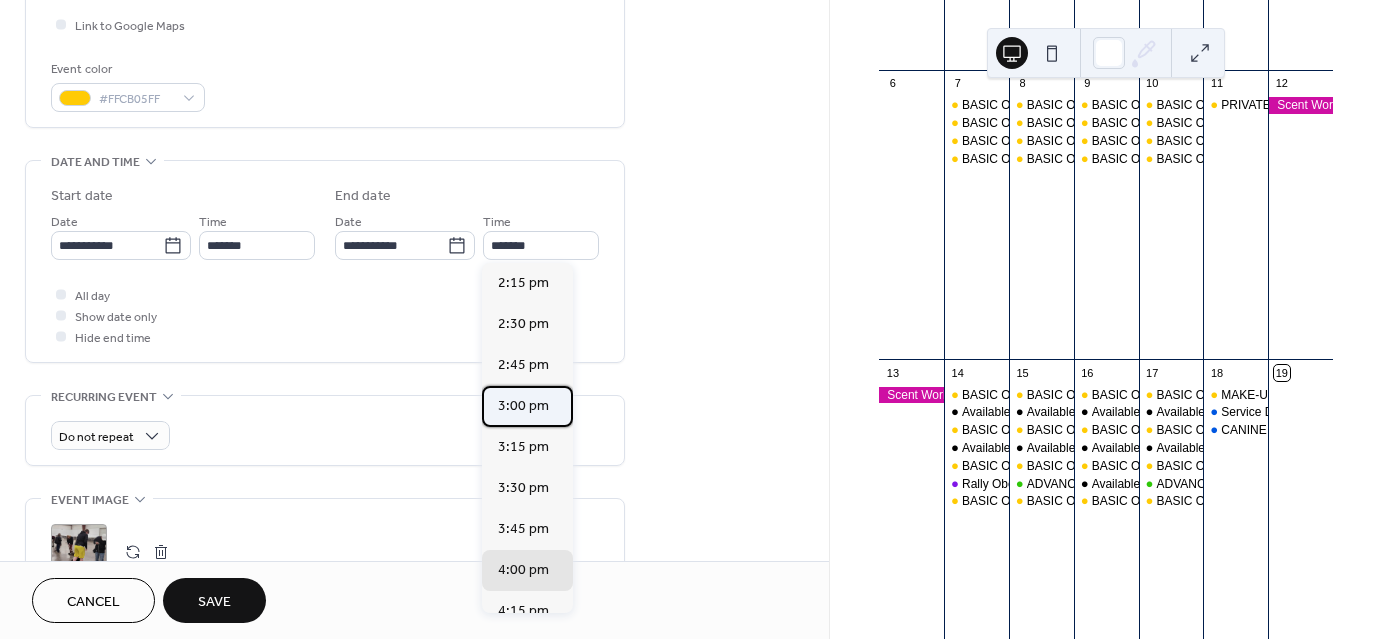 click on "3:00 pm" at bounding box center [523, 406] 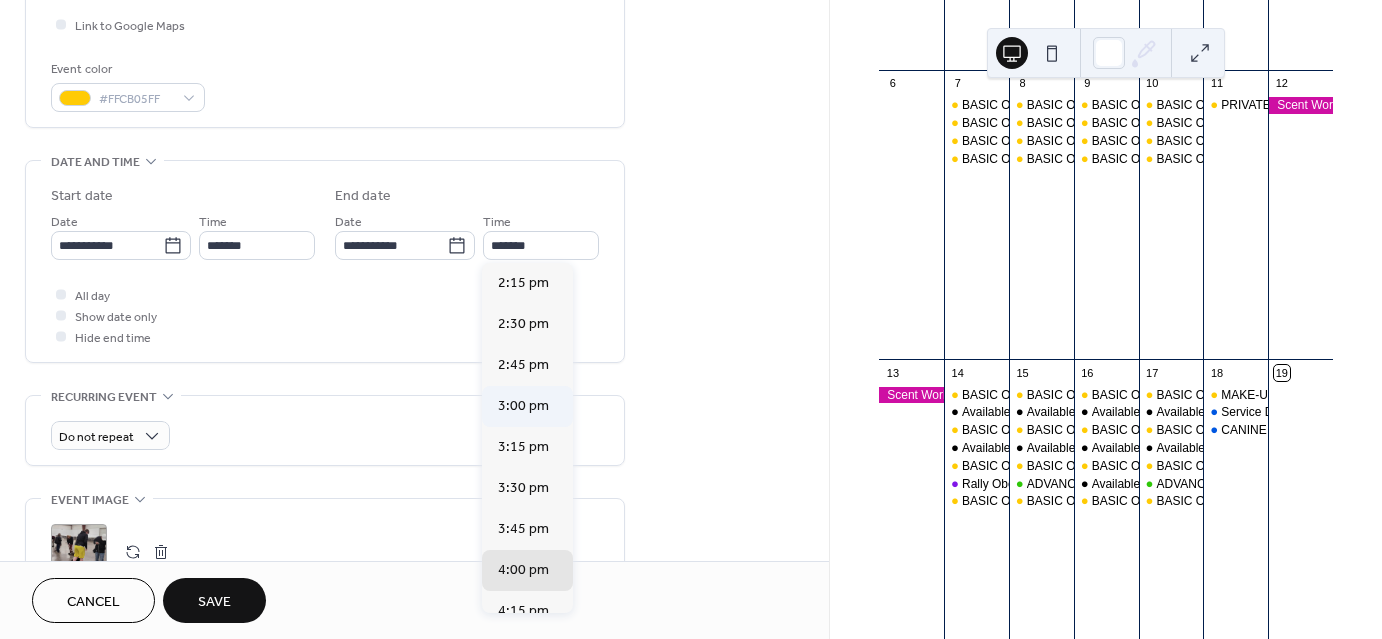 type on "*******" 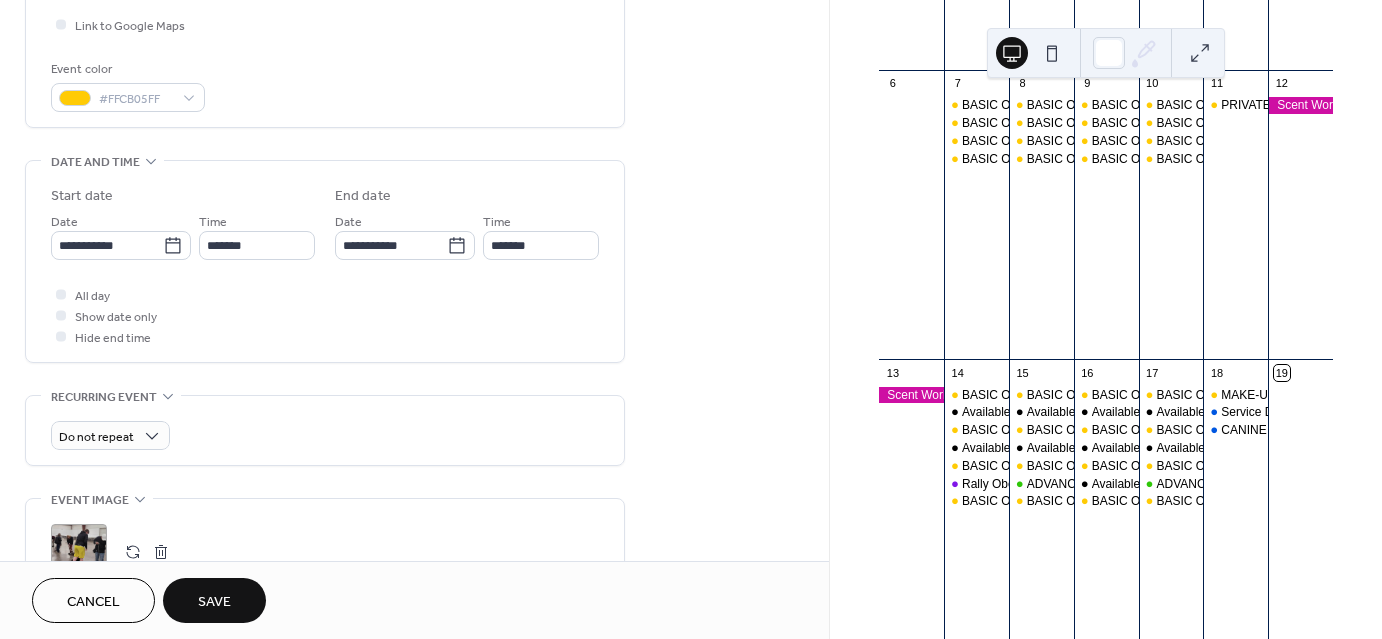 scroll, scrollTop: 983, scrollLeft: 0, axis: vertical 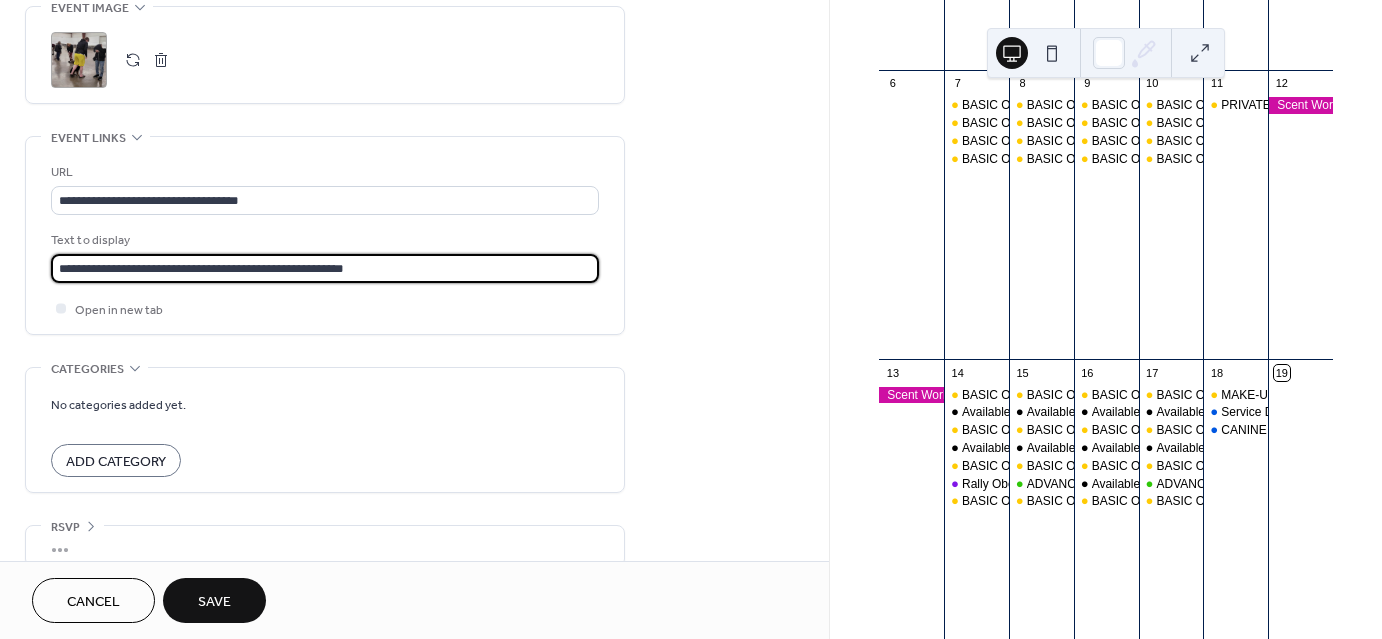 click on "**********" at bounding box center [325, 268] 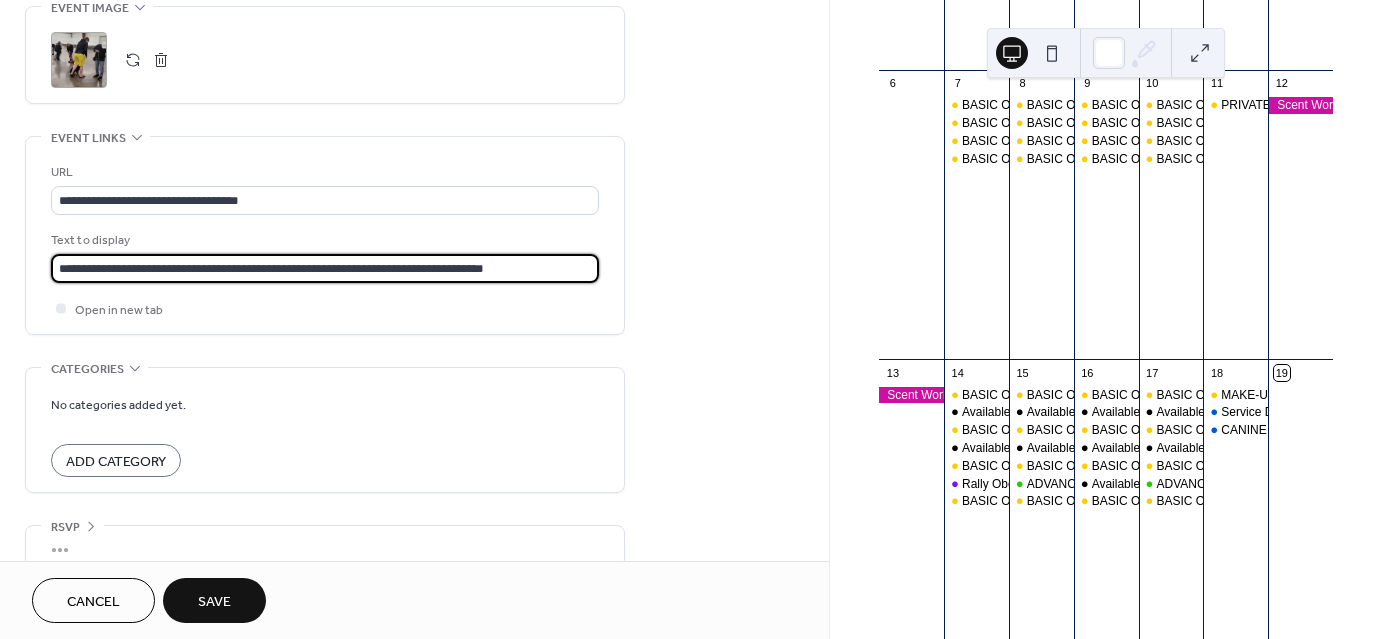scroll, scrollTop: 1006, scrollLeft: 0, axis: vertical 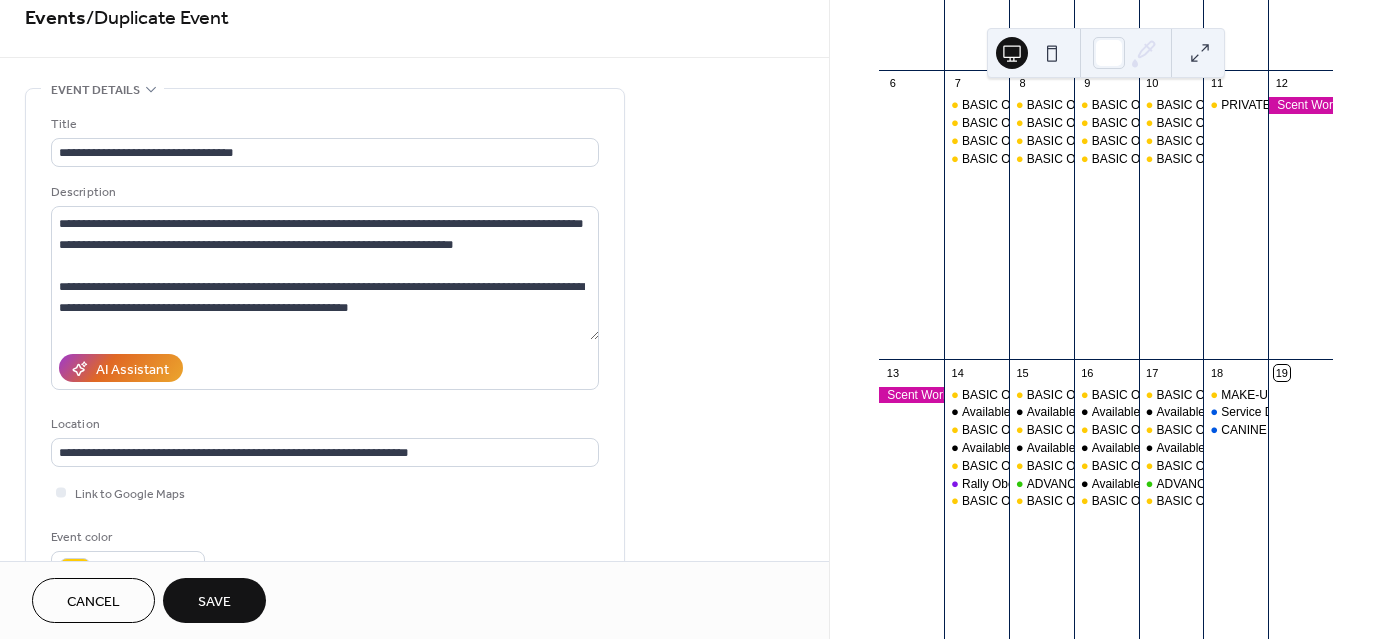 type on "**********" 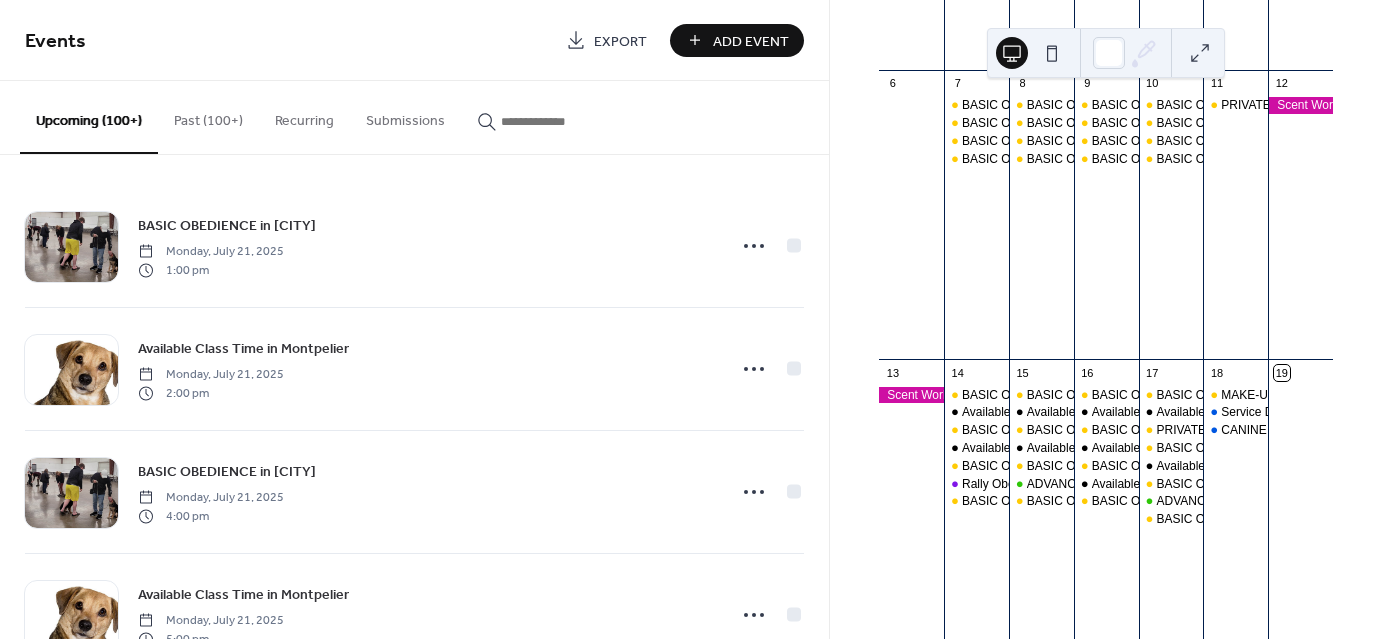 click on "Past (100+)" at bounding box center [208, 116] 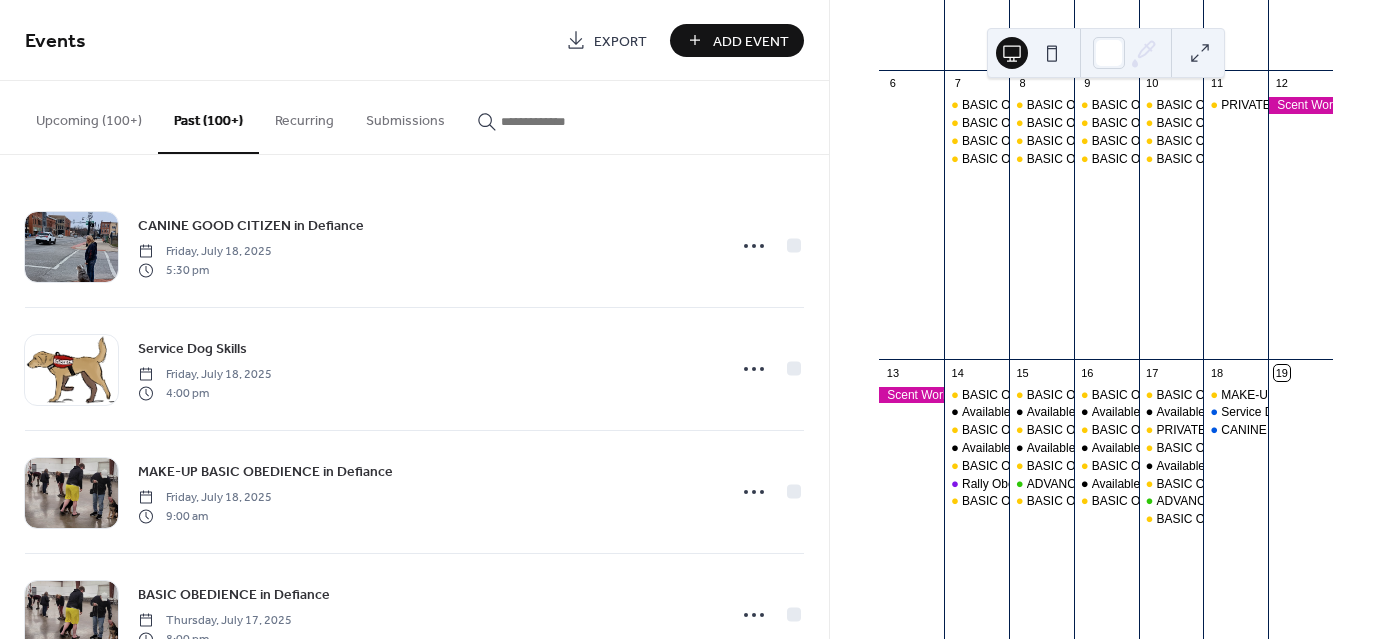 scroll, scrollTop: 424, scrollLeft: 0, axis: vertical 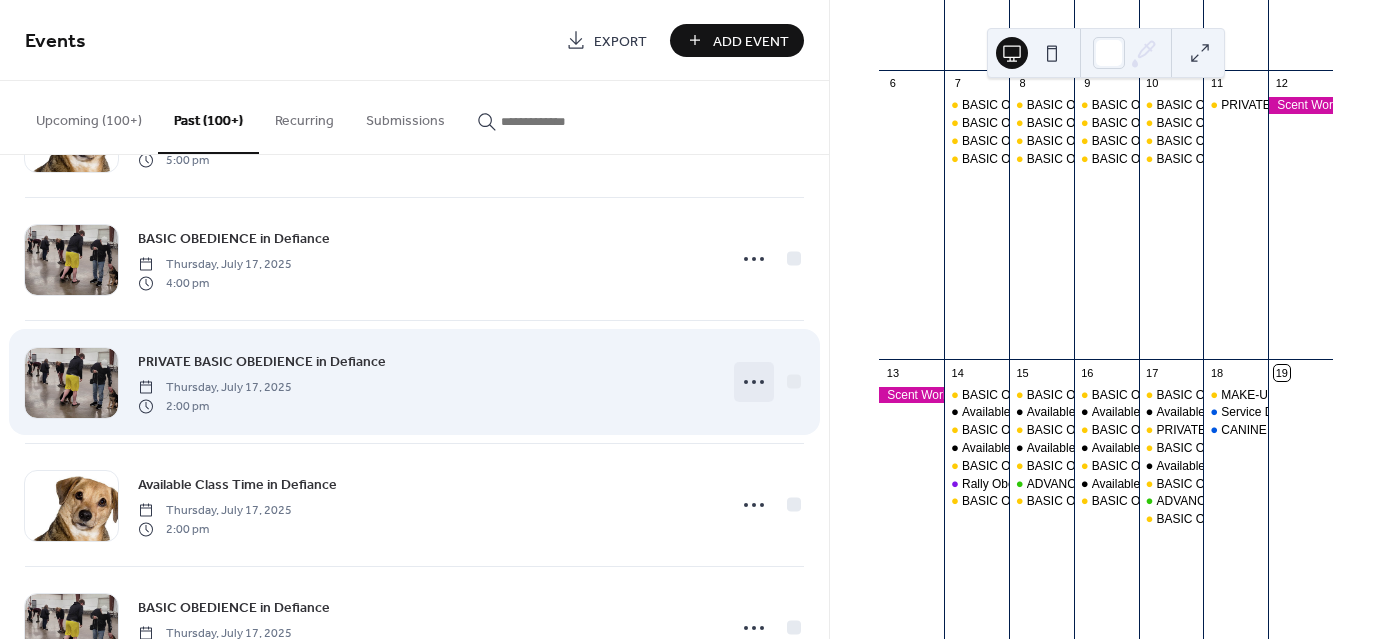 click 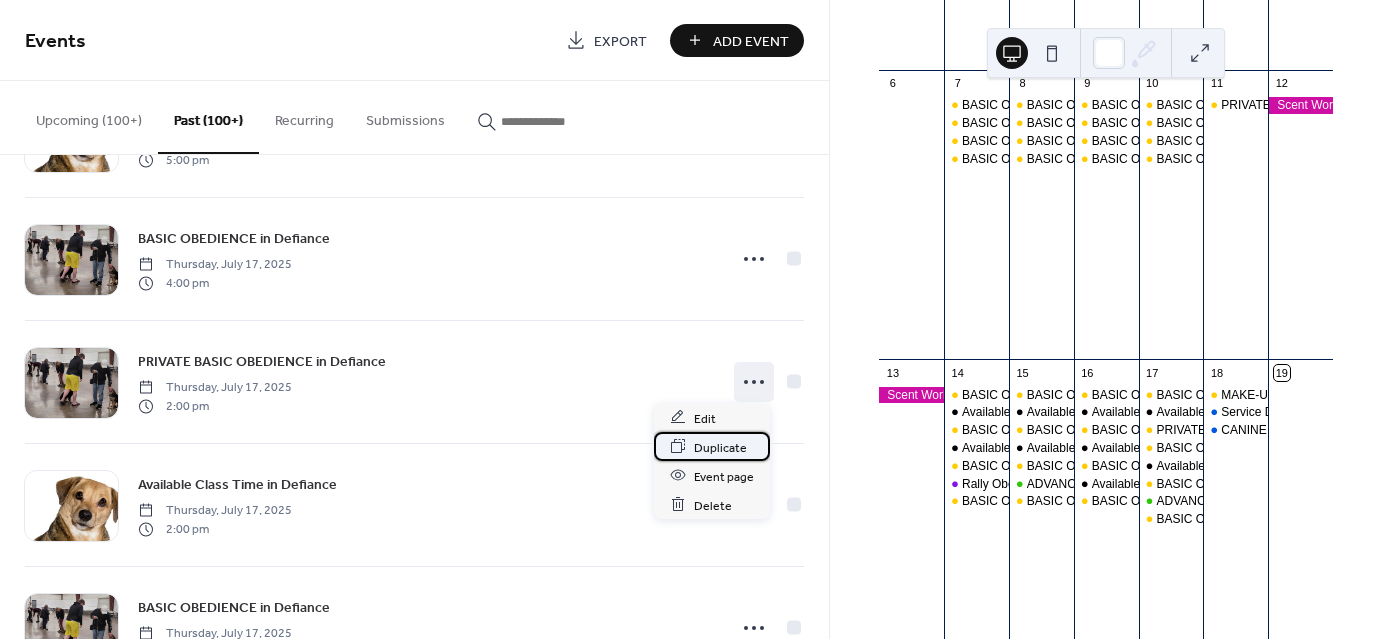 click on "Duplicate" at bounding box center [720, 447] 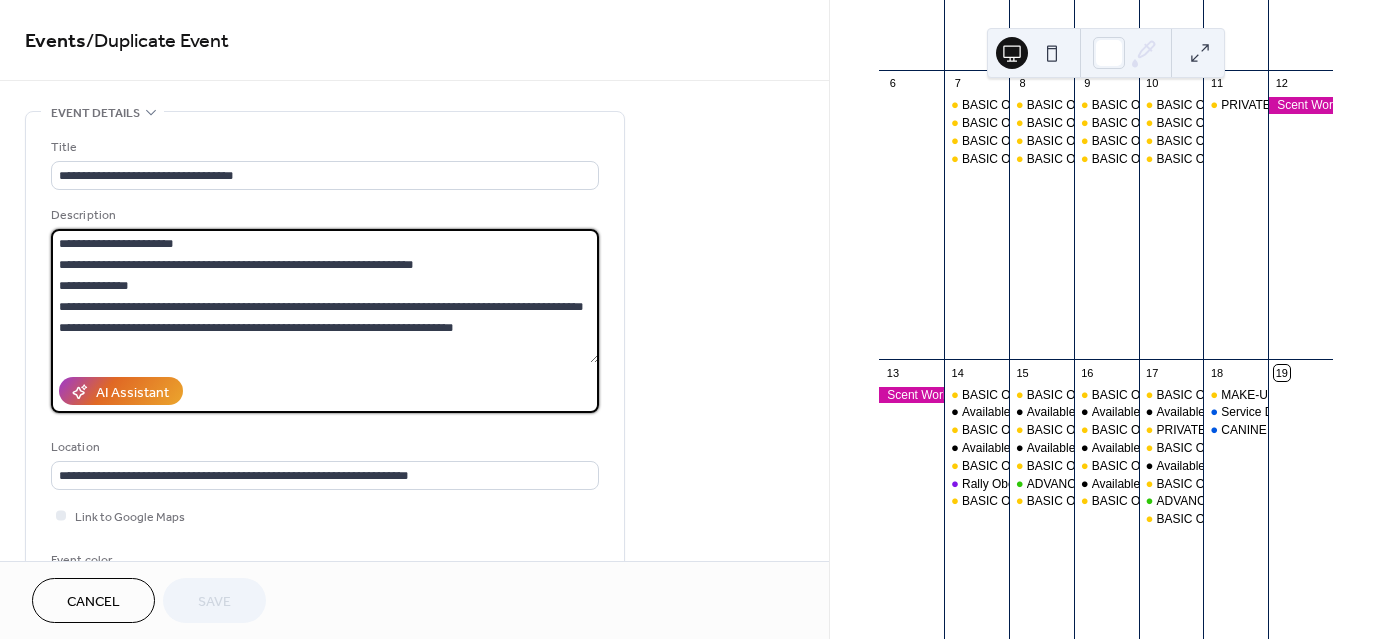 click at bounding box center [325, 296] 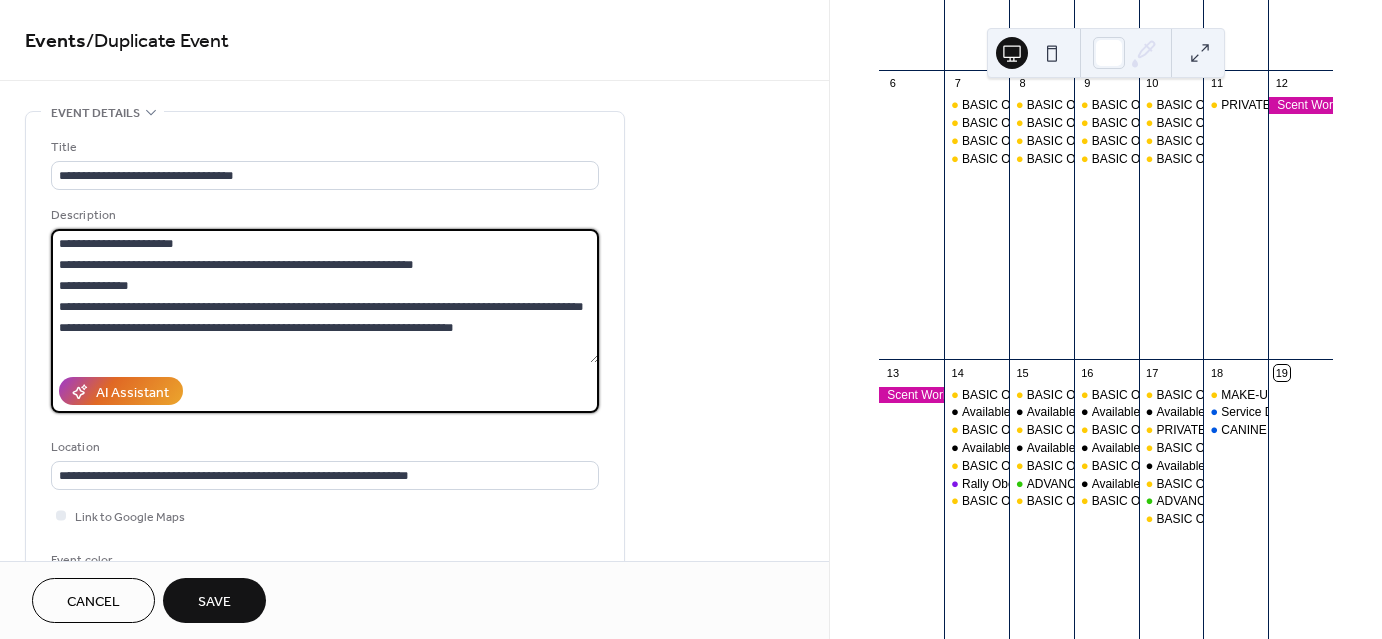 type on "**********" 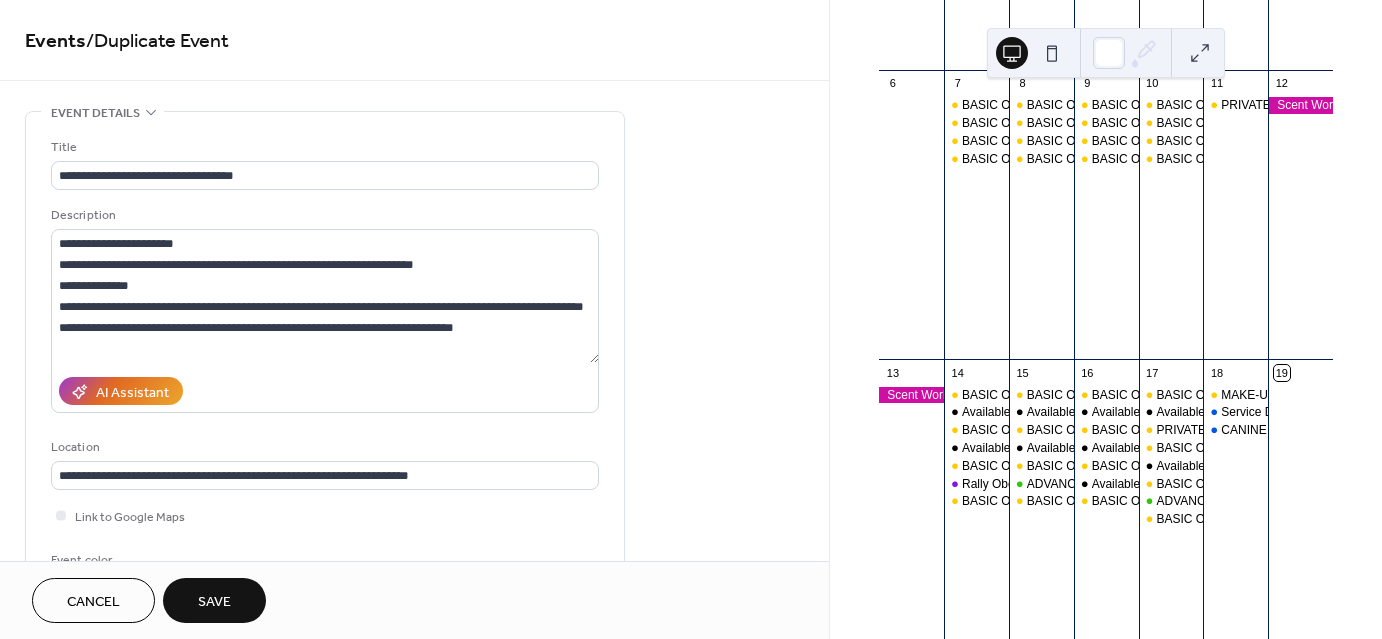 click on "**********" at bounding box center (414, 840) 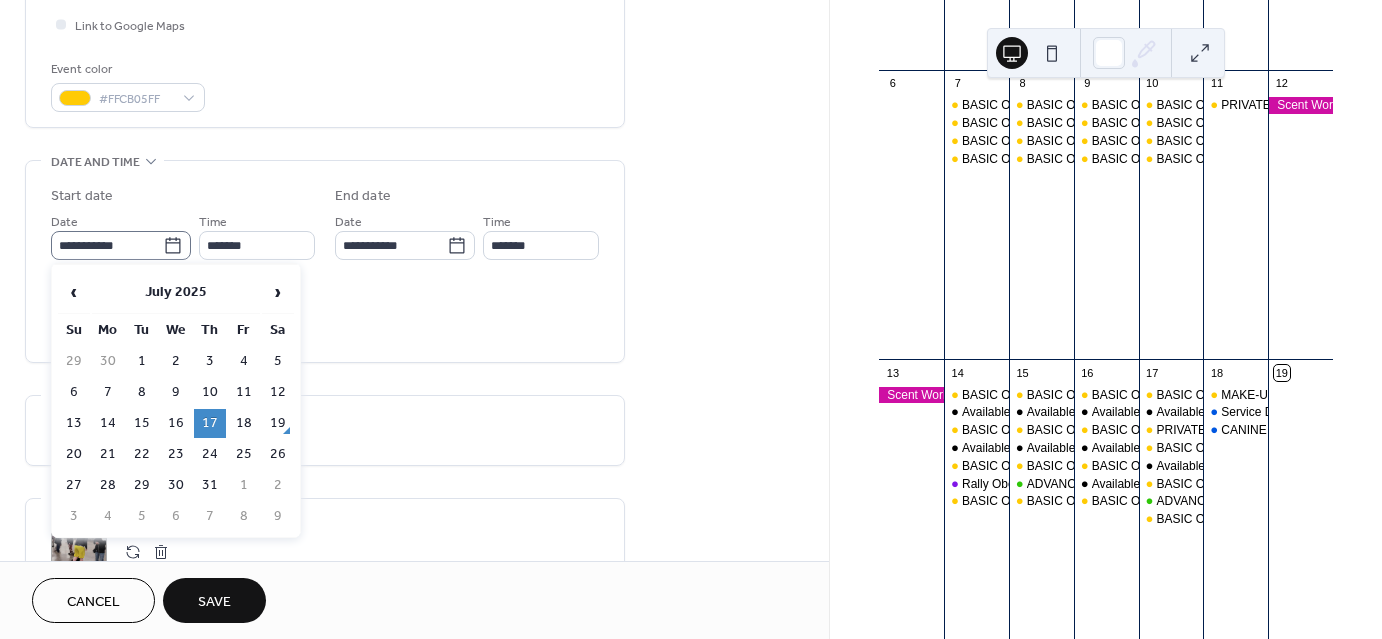click 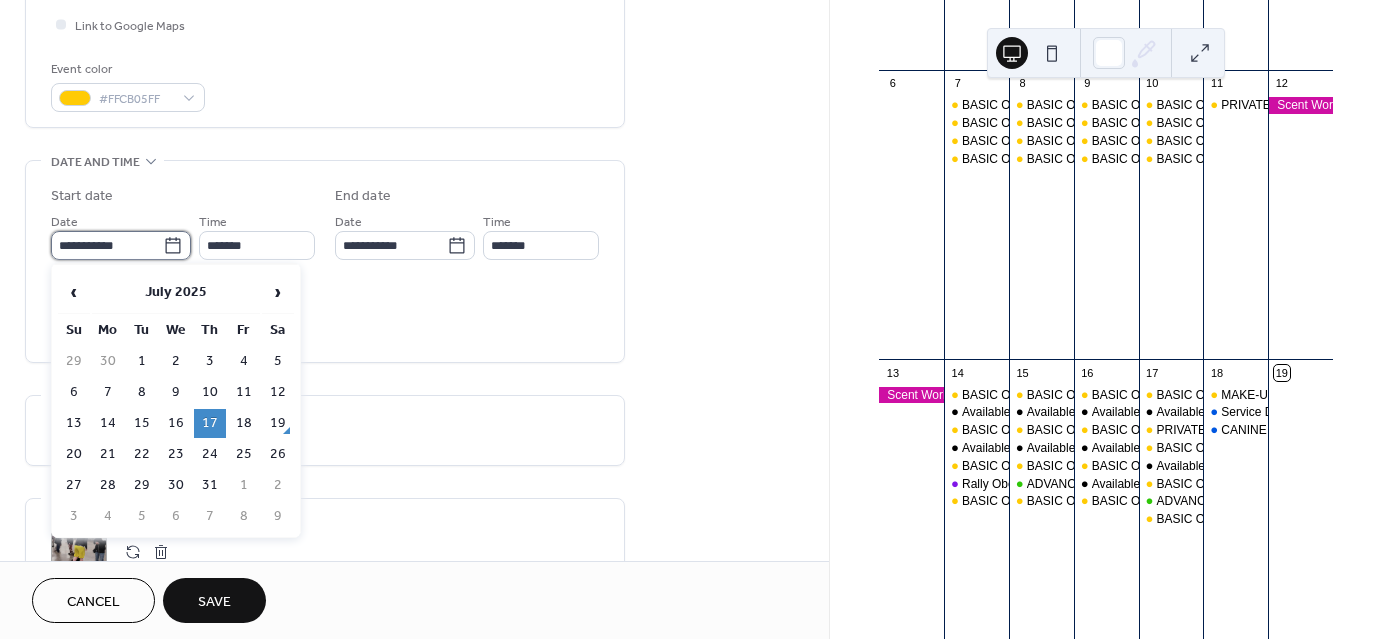 click on "**********" at bounding box center [107, 245] 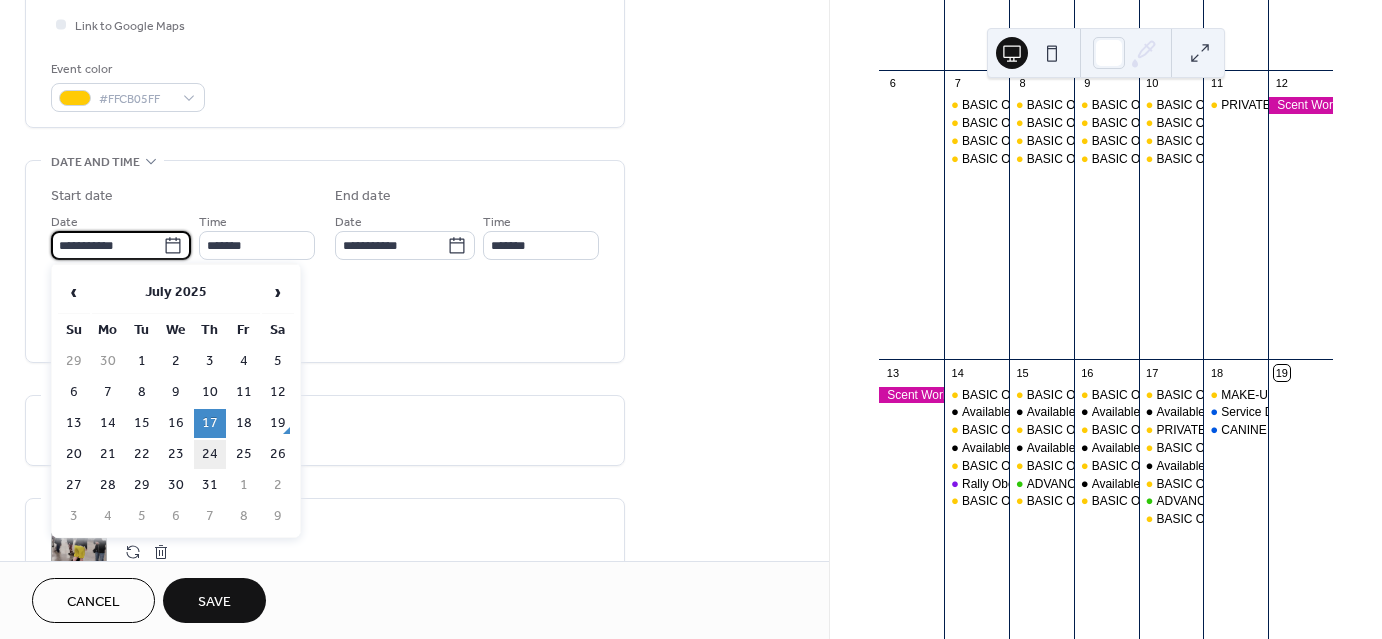 click on "24" at bounding box center [210, 454] 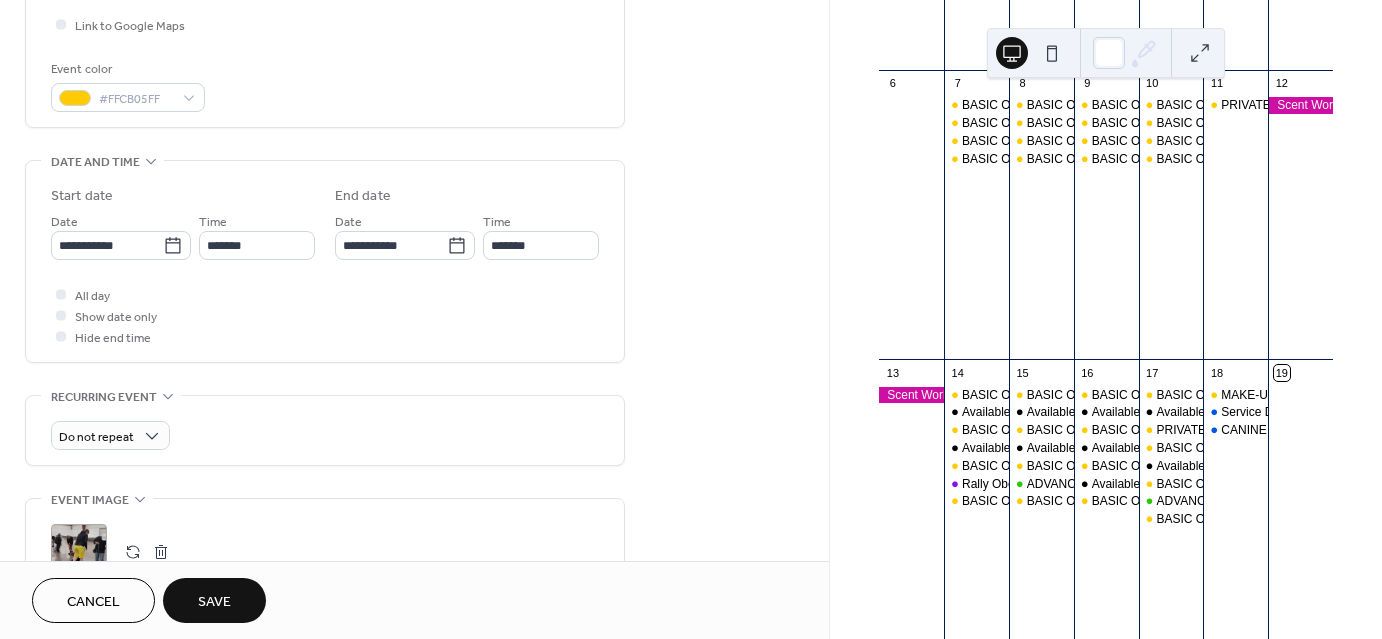click on "**********" at bounding box center [414, 349] 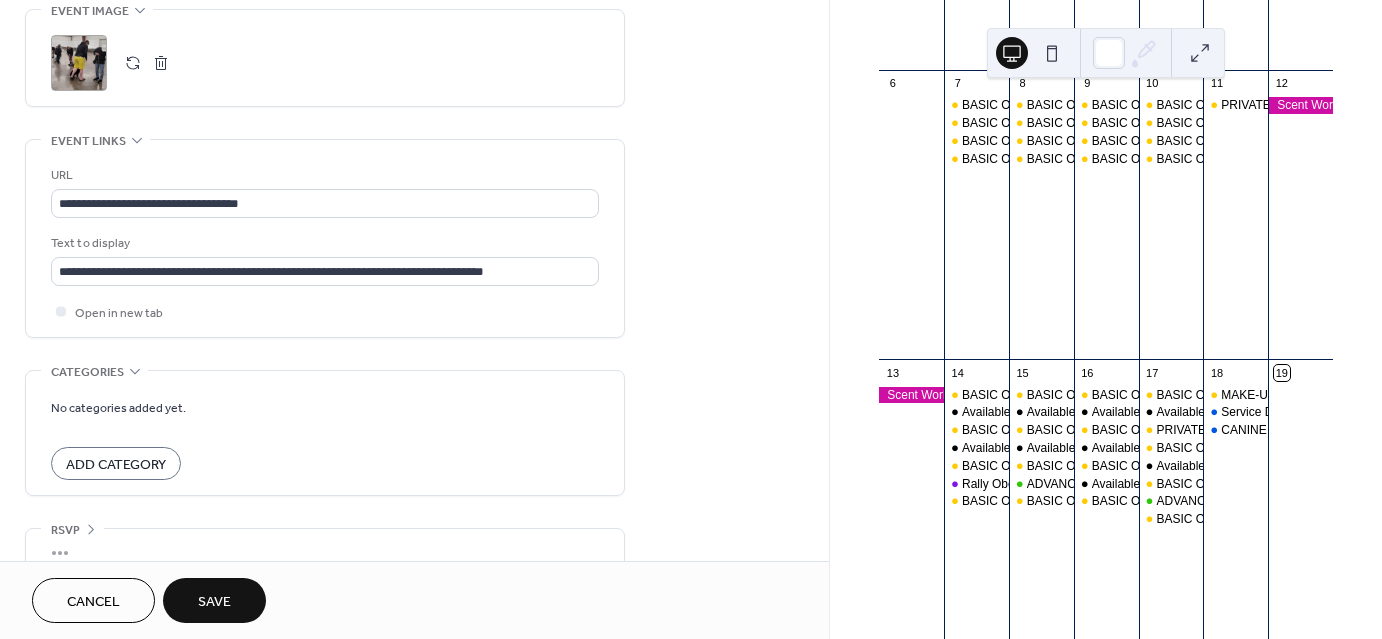 scroll, scrollTop: 983, scrollLeft: 0, axis: vertical 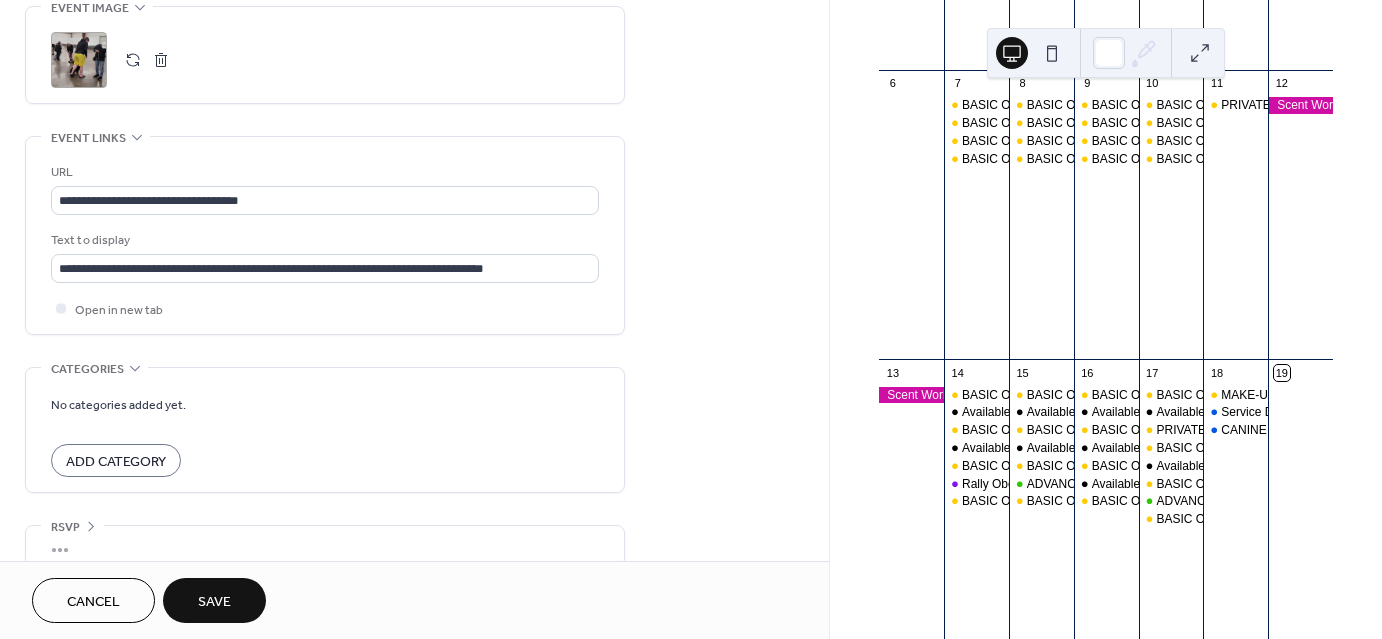 click on "Save" at bounding box center [214, 602] 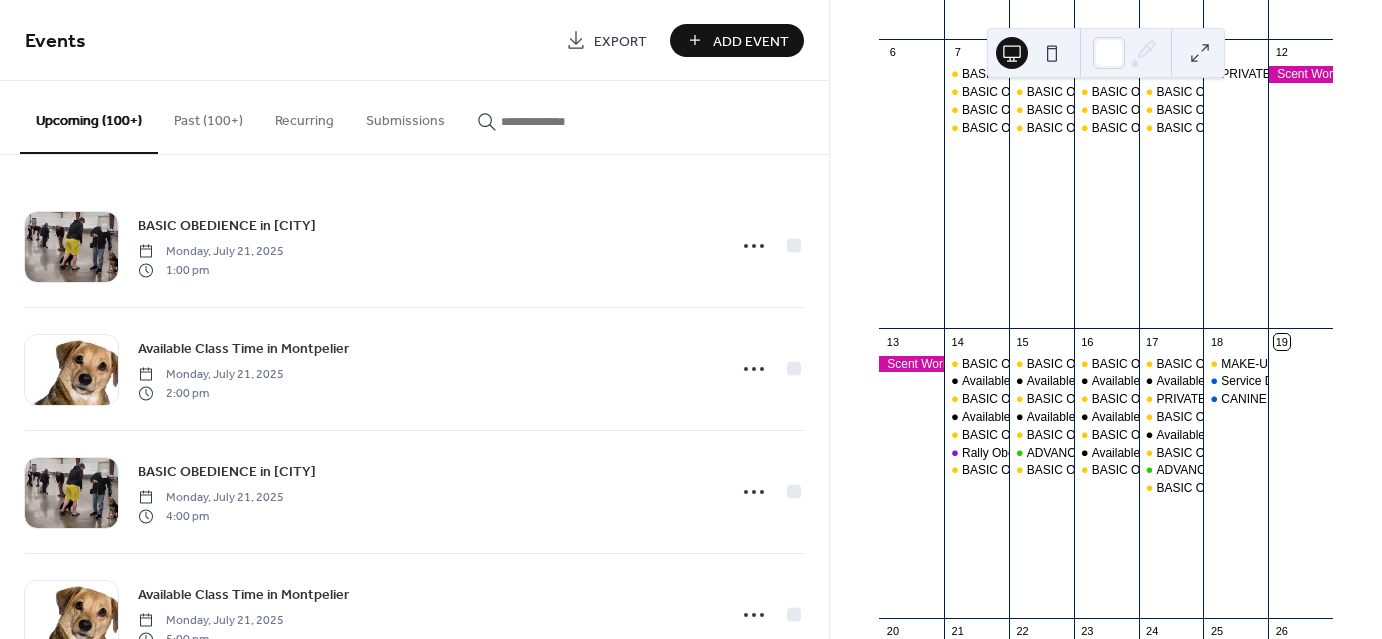 scroll, scrollTop: 467, scrollLeft: 0, axis: vertical 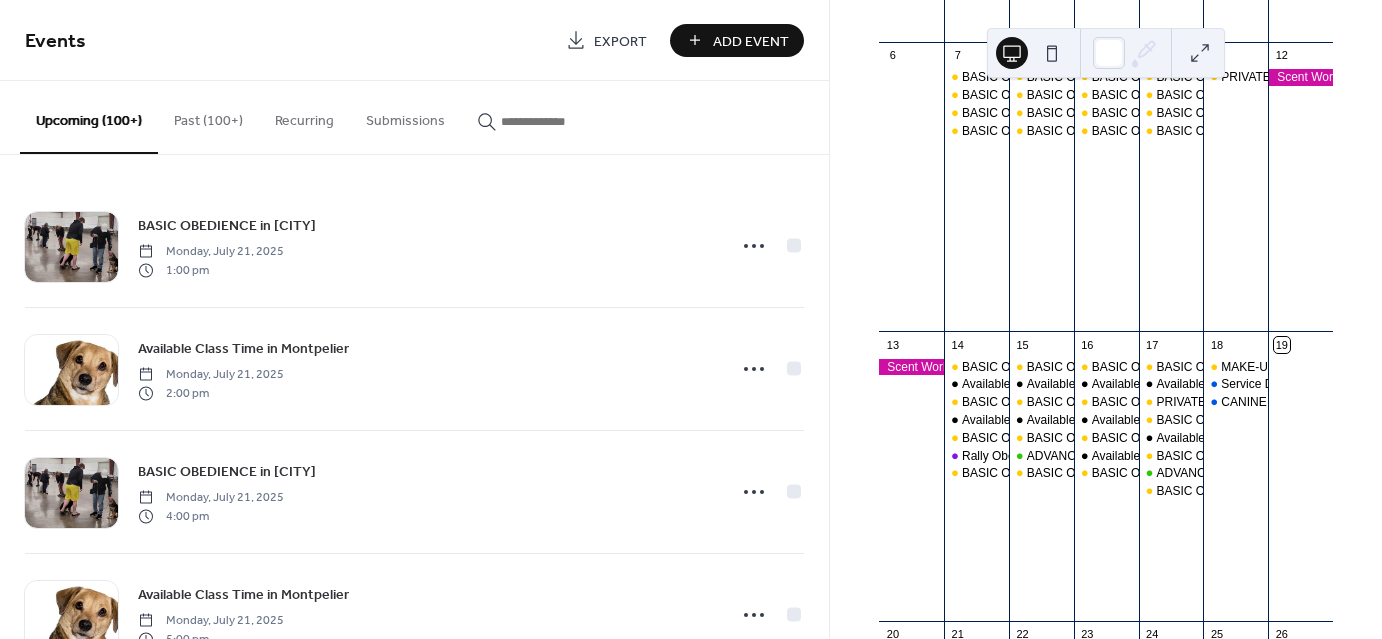 click on "Past (100+)" at bounding box center (208, 116) 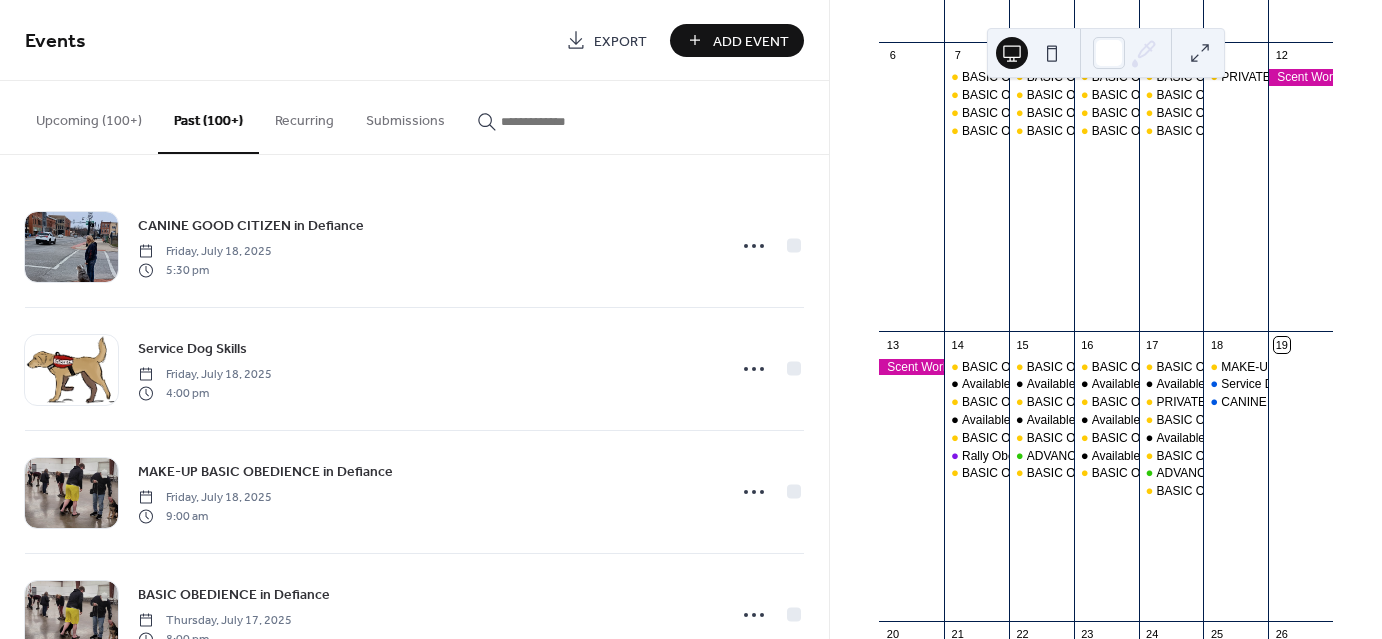 click on "July 2025 19 Today Sun Mon Tue Wed Thu Fri Sat 29 30 1 2 3 4 5 6 7 BASIC OBEDIENCE in Montpelier BASIC OBEDIENCE in Montpelier BASIC OBEDIENCE in Montpelier BASIC OBEDIENCE in Montpelier 8 BASIC OBEDIENCE in Van Wert BASIC OBEDIENCE in Van Wert BASIC OBEDIENCE in Van Wert BASIC OBEDIENCE in Van Wert 9 BASIC OBEDIENCE in Wauseon BASIC OBEDIENCE in Wauseon BASIC OBEDIENCE in Wauseon BASIC OBEDIENCE in Wauseon 10 BASIC OBEDIENCE in Defiance BASIC OBEDIENCE in Defiance BASIC OBEDIENCE in Defiance BASIC OBEDIENCE in Defiance 11 PRIVATE BASIC OBEDIENCE Fri./Thur. in Defiance 12 13 14 BASIC OBEDIENCE in Montpelier Available Class Time  in Montpelier BASIC OBEDIENCE in Montpelier Available Class Time  in Montpelier BASIC OBEDIENCE in Montpelier Rally Obedience in Montpelier BASIC OBEDIENCE in Montpelier 15 BASIC OBEDIENCE in Van Wert Available Class Time  in Van Wert BASIC OBEDIENCE in Van Wert Available Class Time  in Van Wert BASIC OBEDIENCE in Van Wert ADVANCED FUNDAMENTALS in Van Wert BASIC OBEDIENCE in Van Wert" at bounding box center [1106, 319] 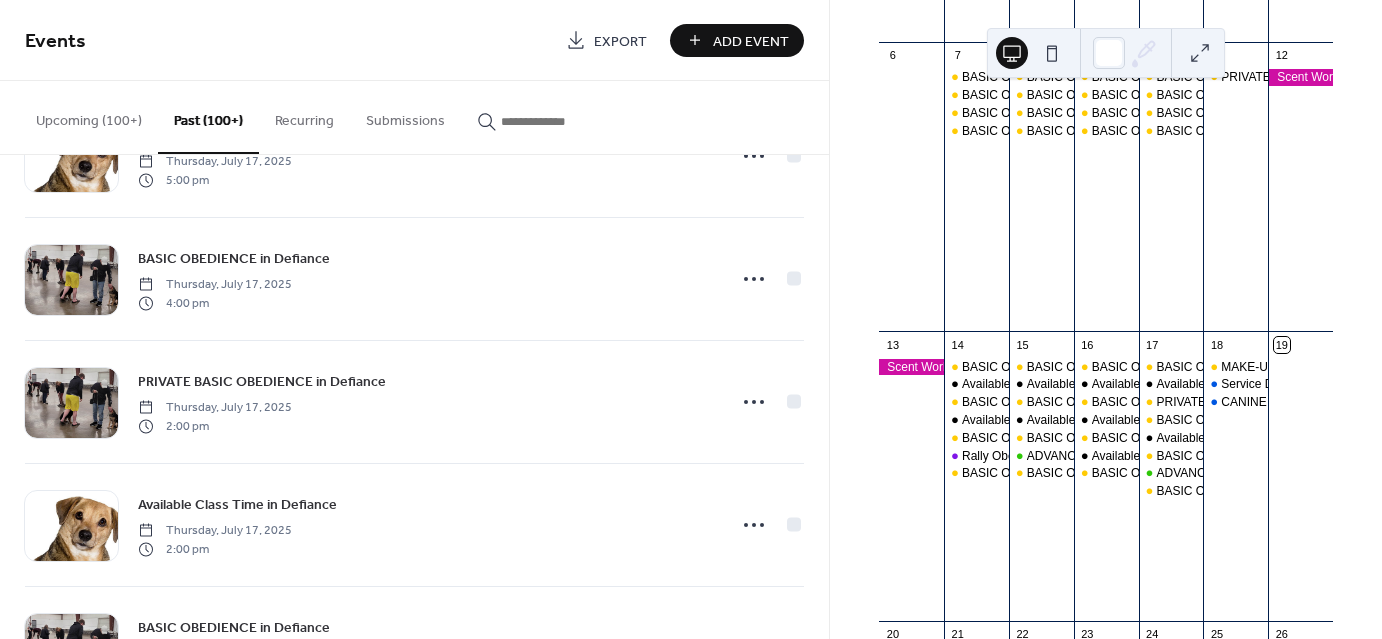 scroll, scrollTop: 848, scrollLeft: 0, axis: vertical 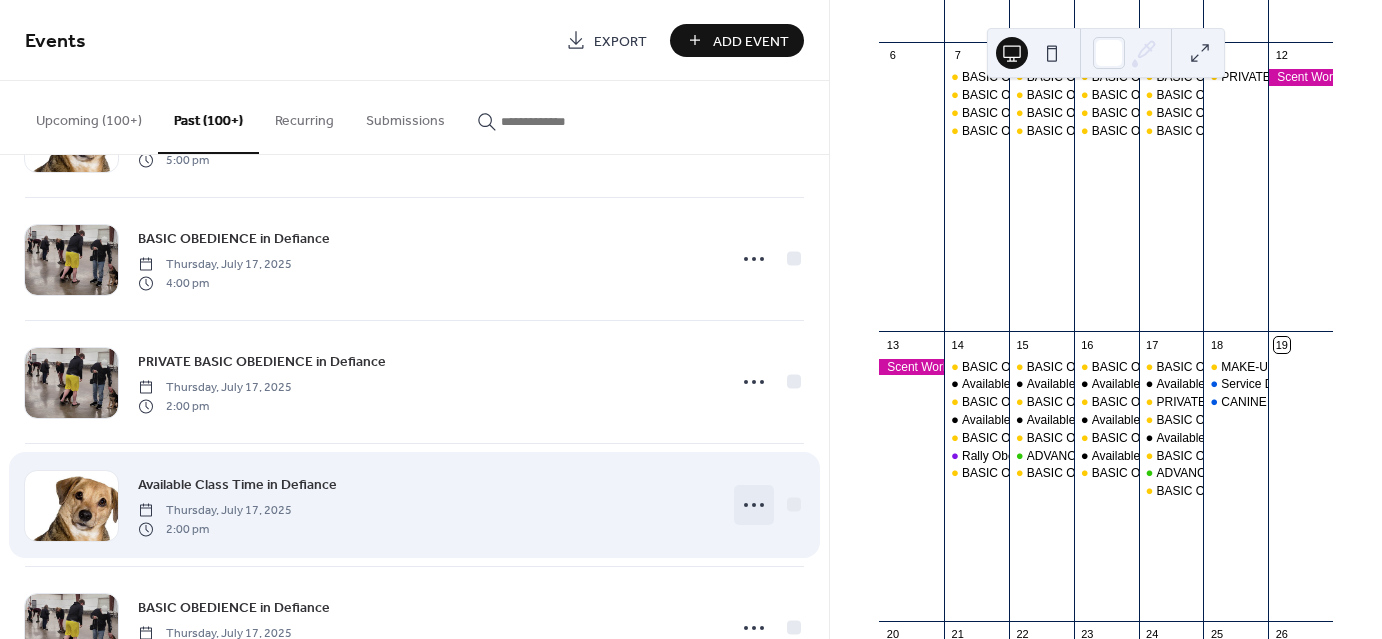 click 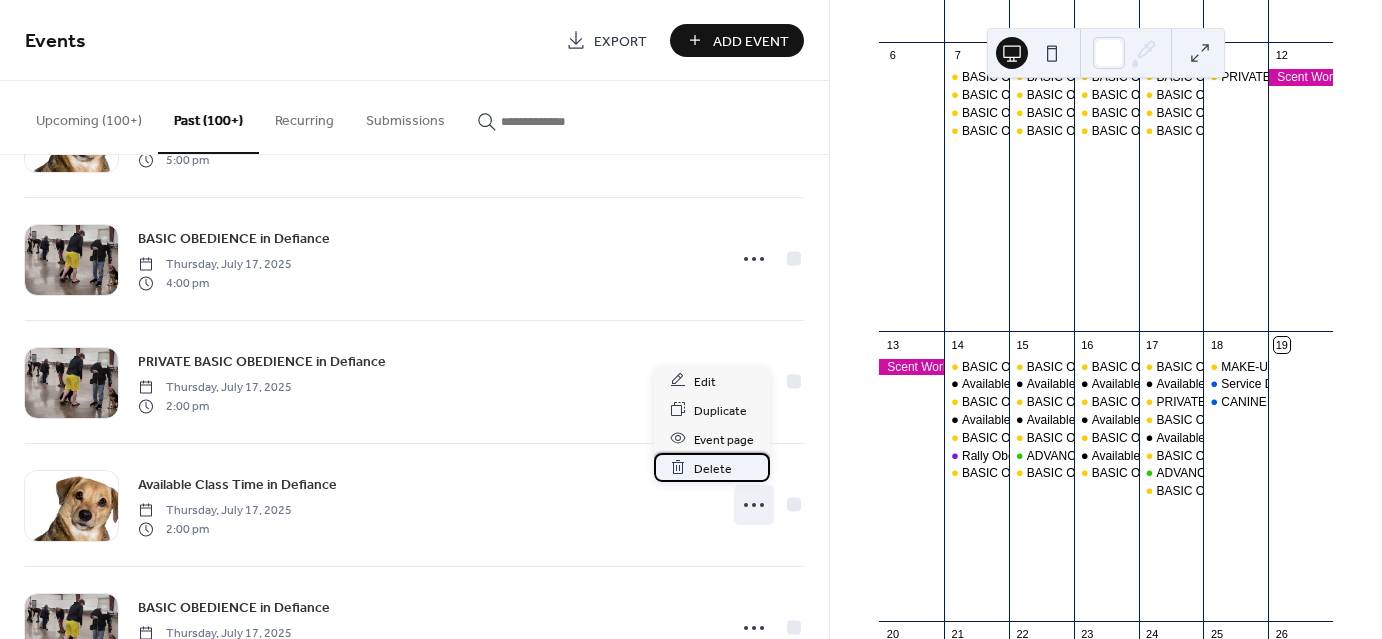 click on "Delete" at bounding box center (713, 468) 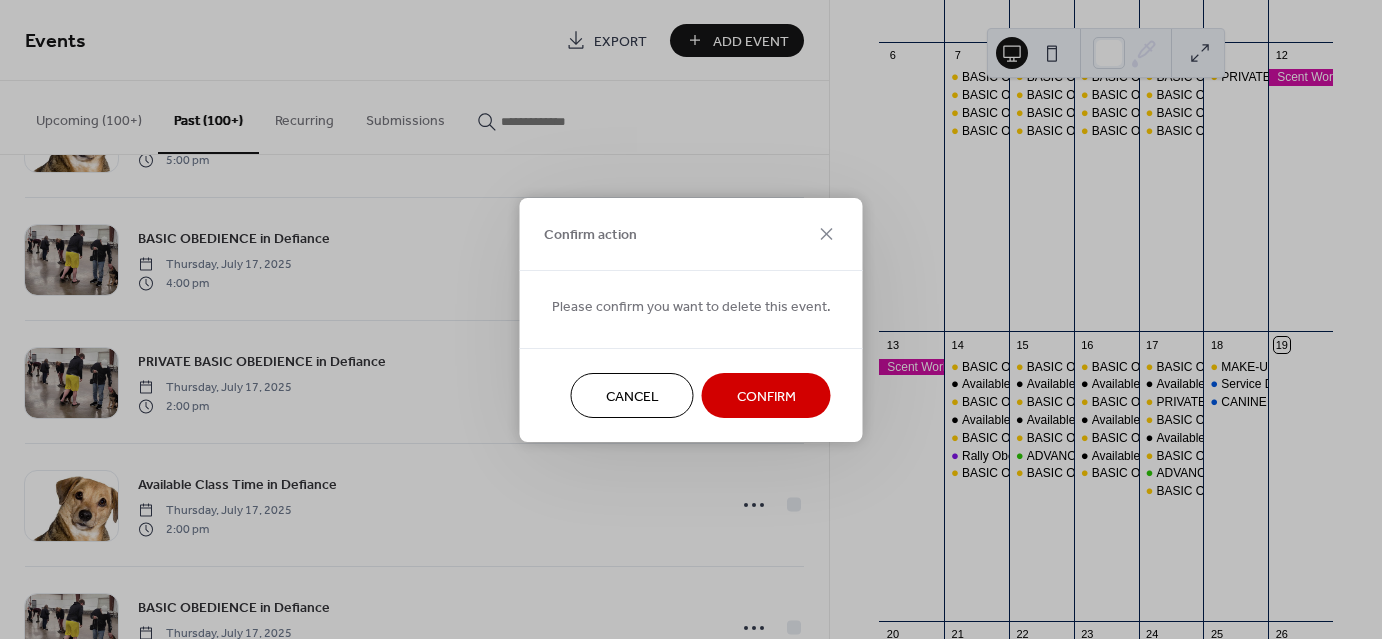 click on "Confirm" at bounding box center [766, 395] 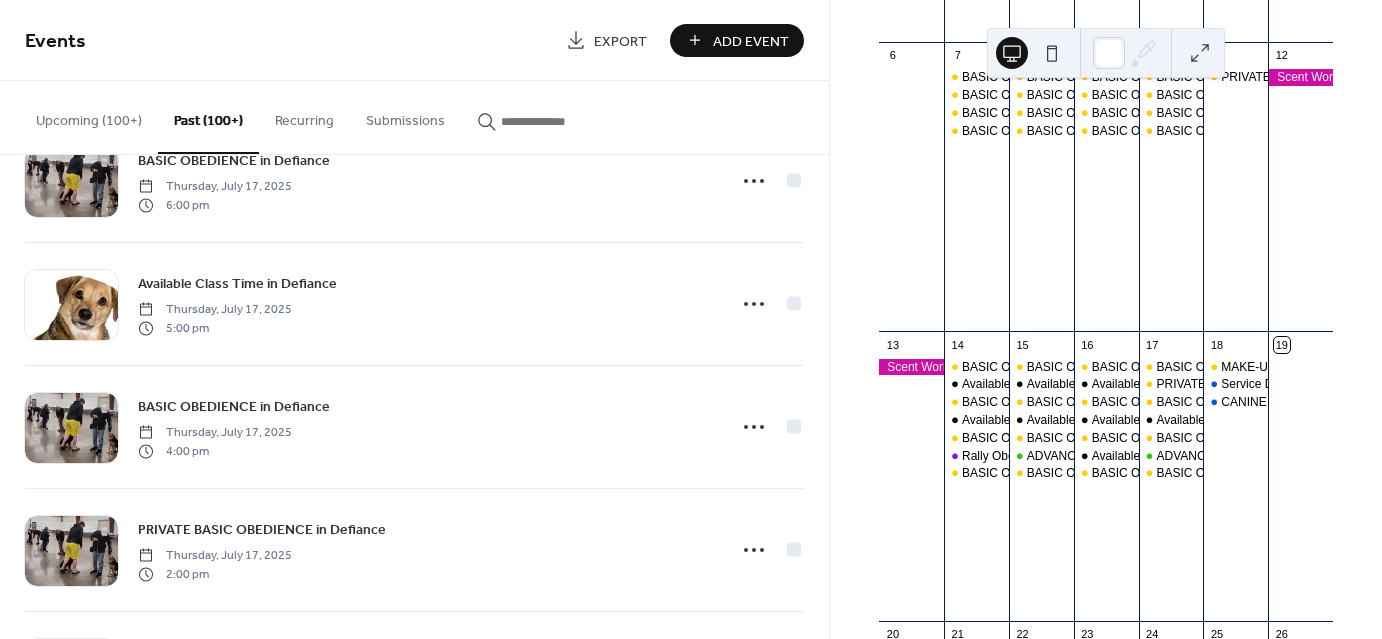 scroll, scrollTop: 681, scrollLeft: 0, axis: vertical 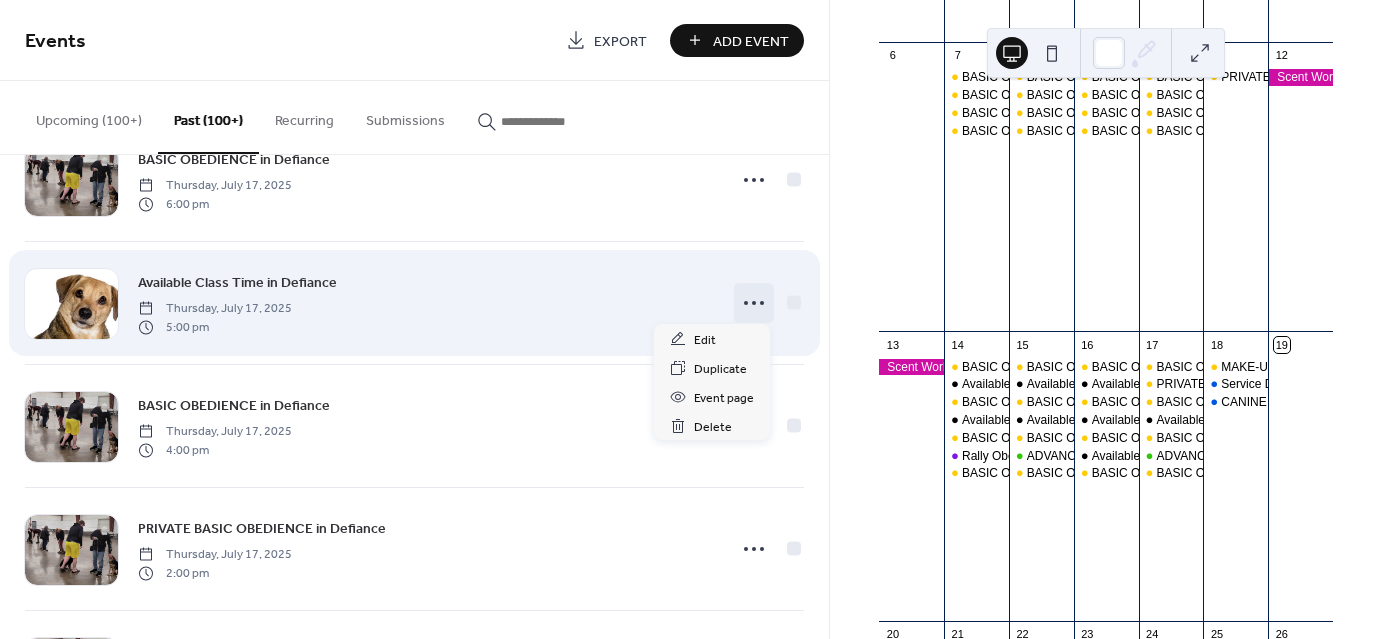 click 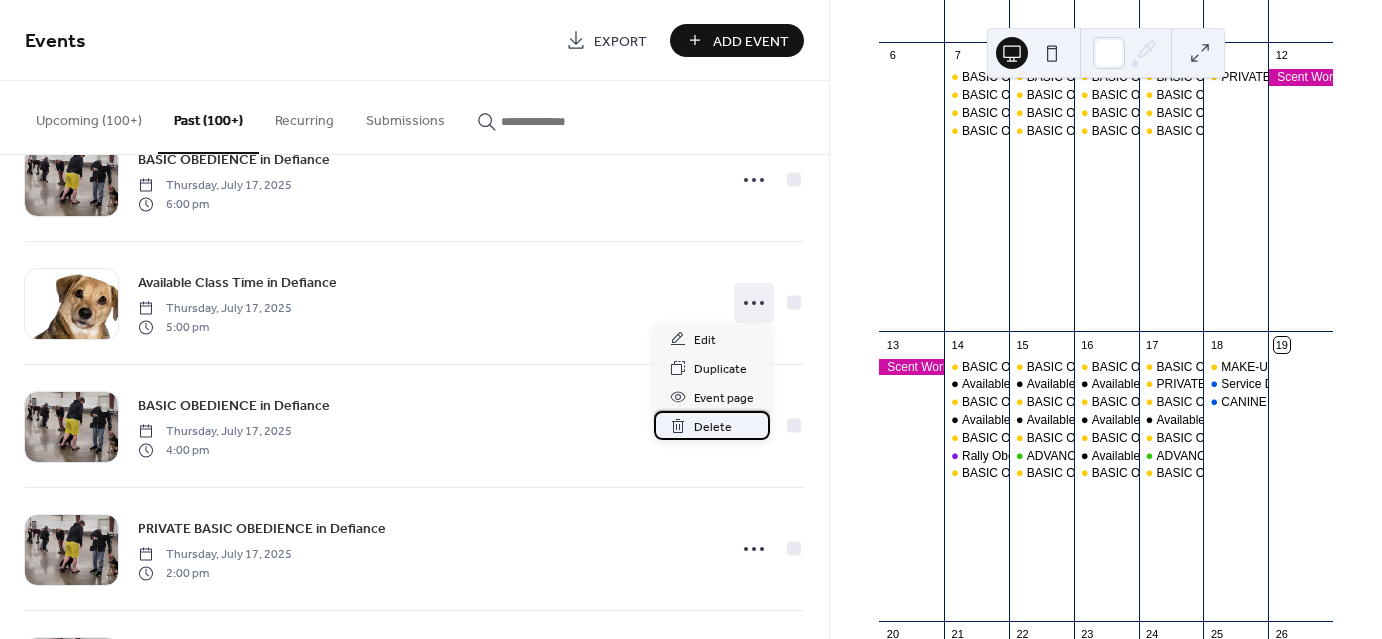 click on "Delete" at bounding box center (713, 427) 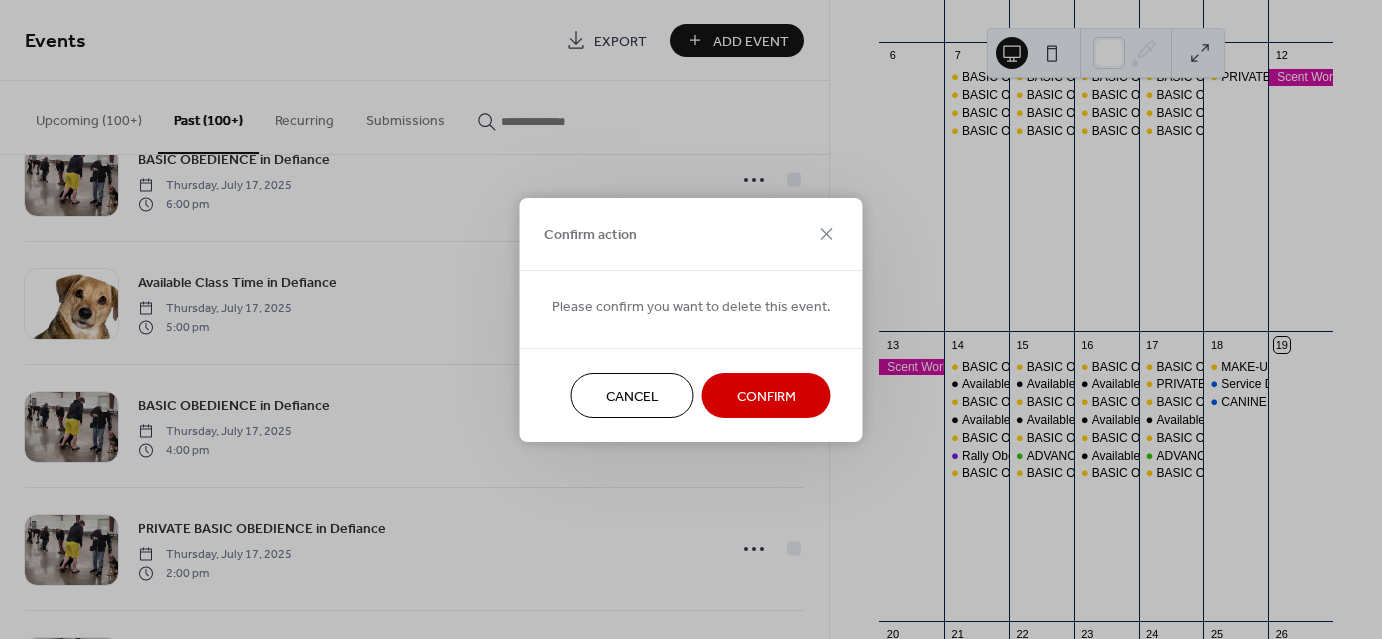 click on "Confirm" at bounding box center [766, 396] 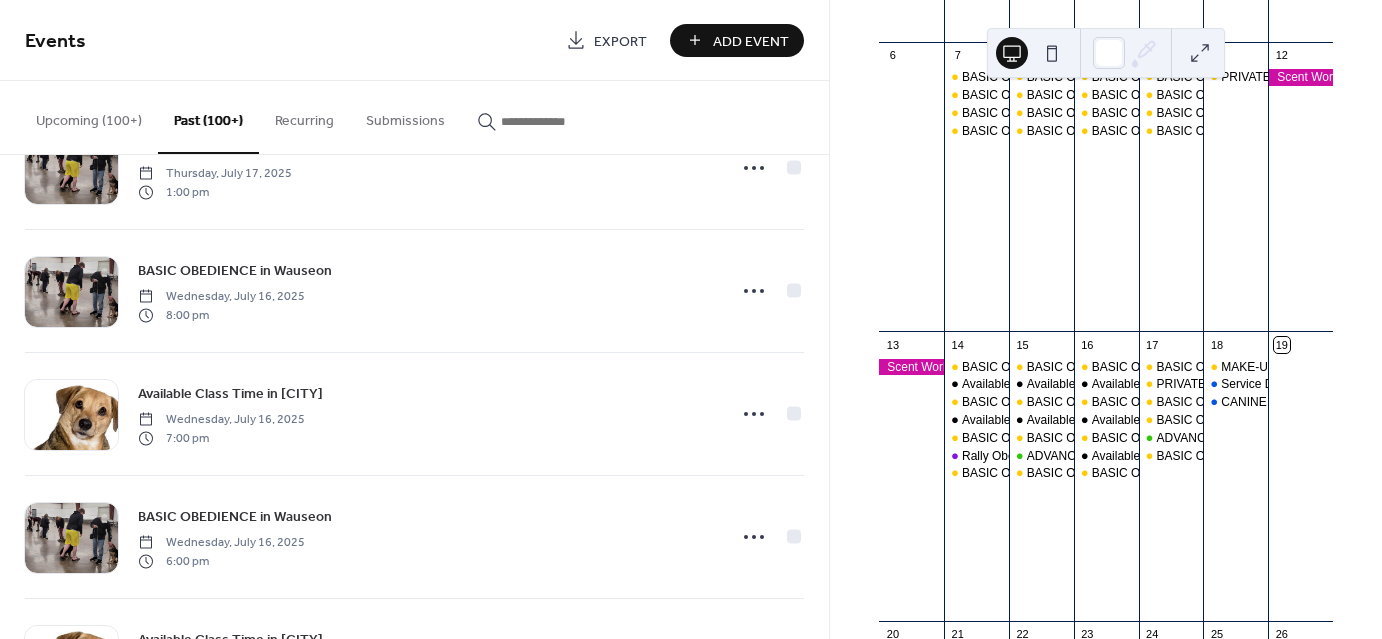 scroll, scrollTop: 1073, scrollLeft: 0, axis: vertical 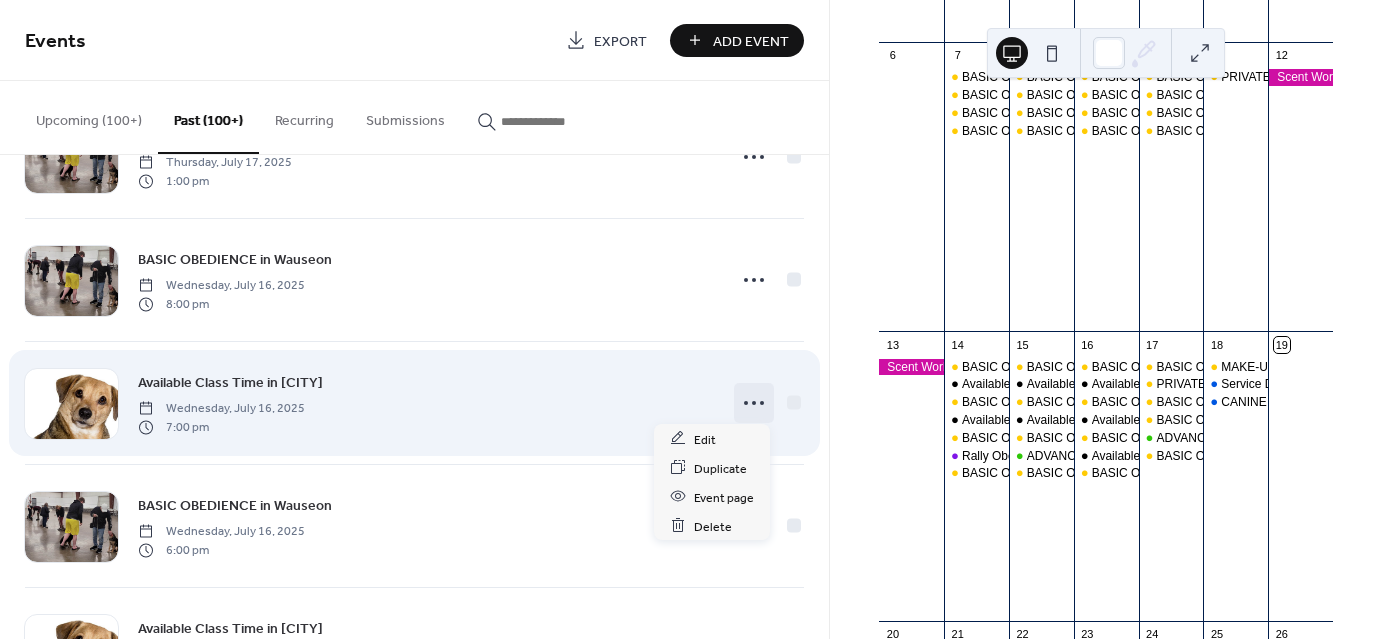 click 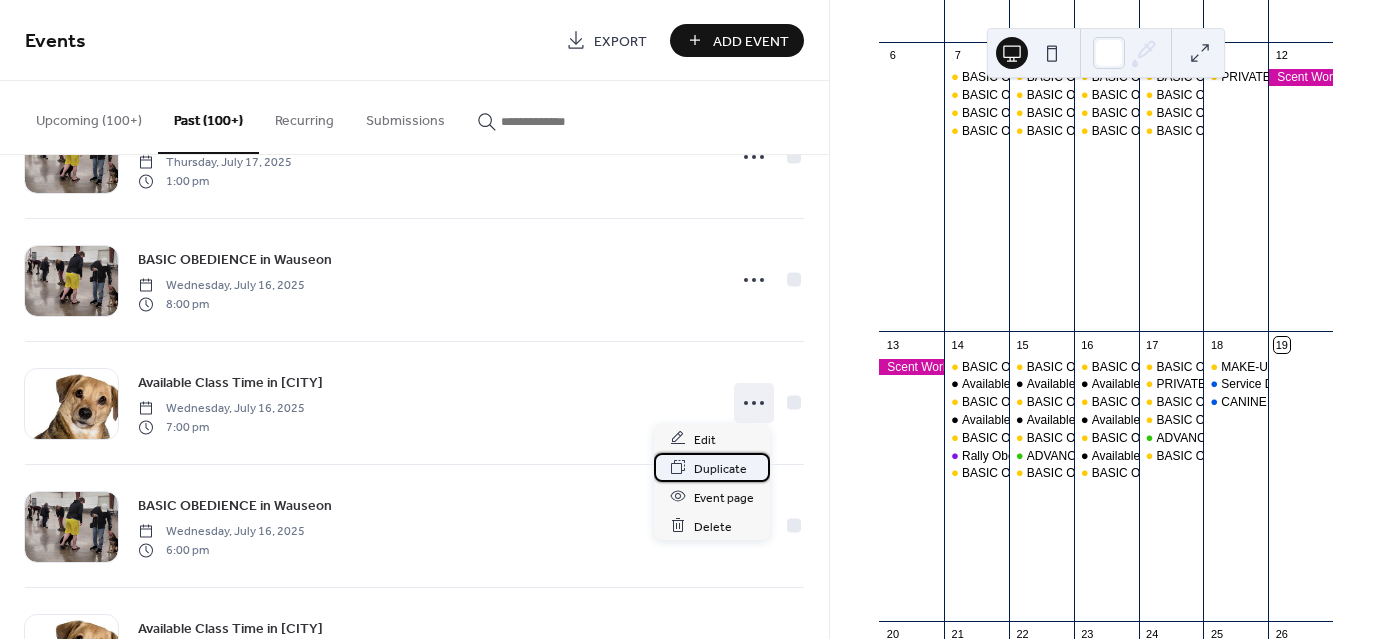 click on "Duplicate" at bounding box center [720, 468] 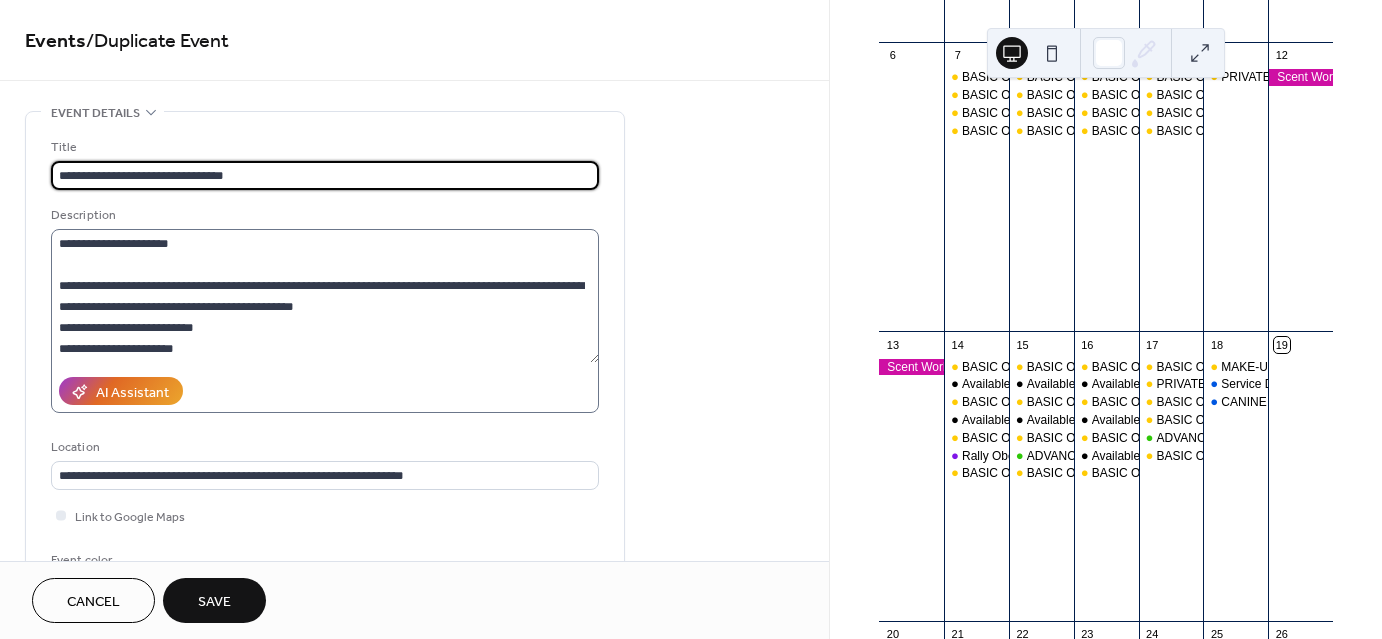 type on "**********" 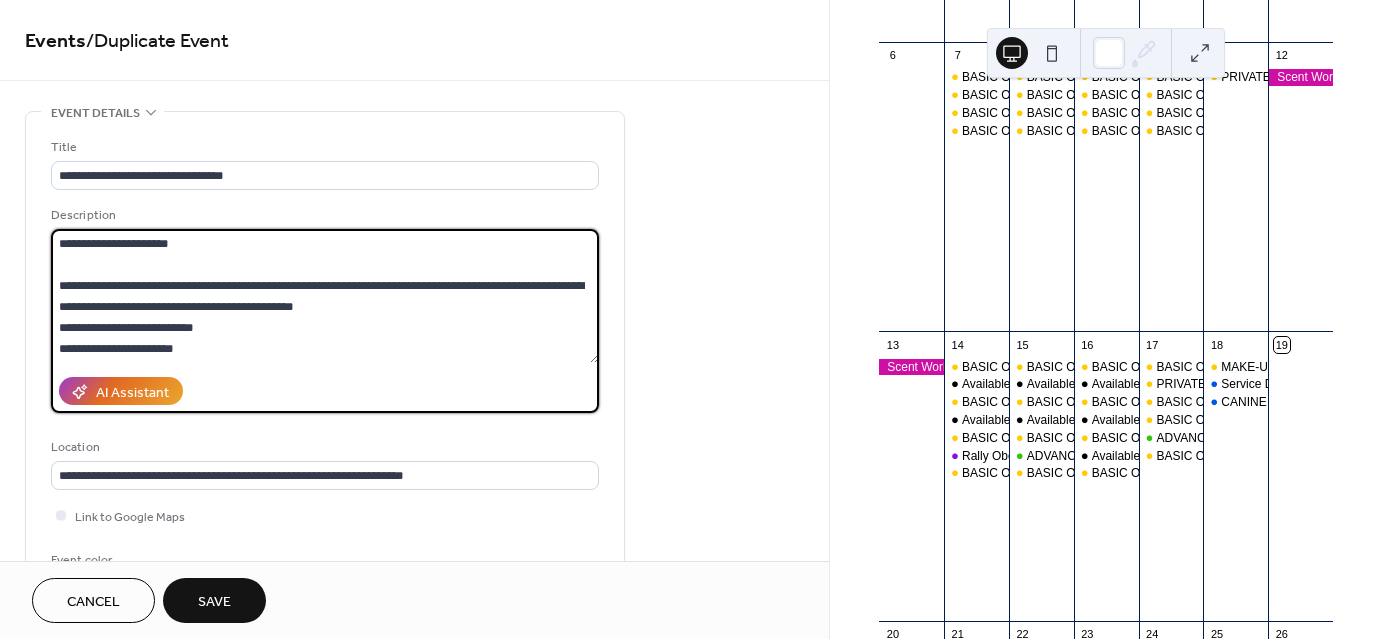 click on "**********" at bounding box center (325, 296) 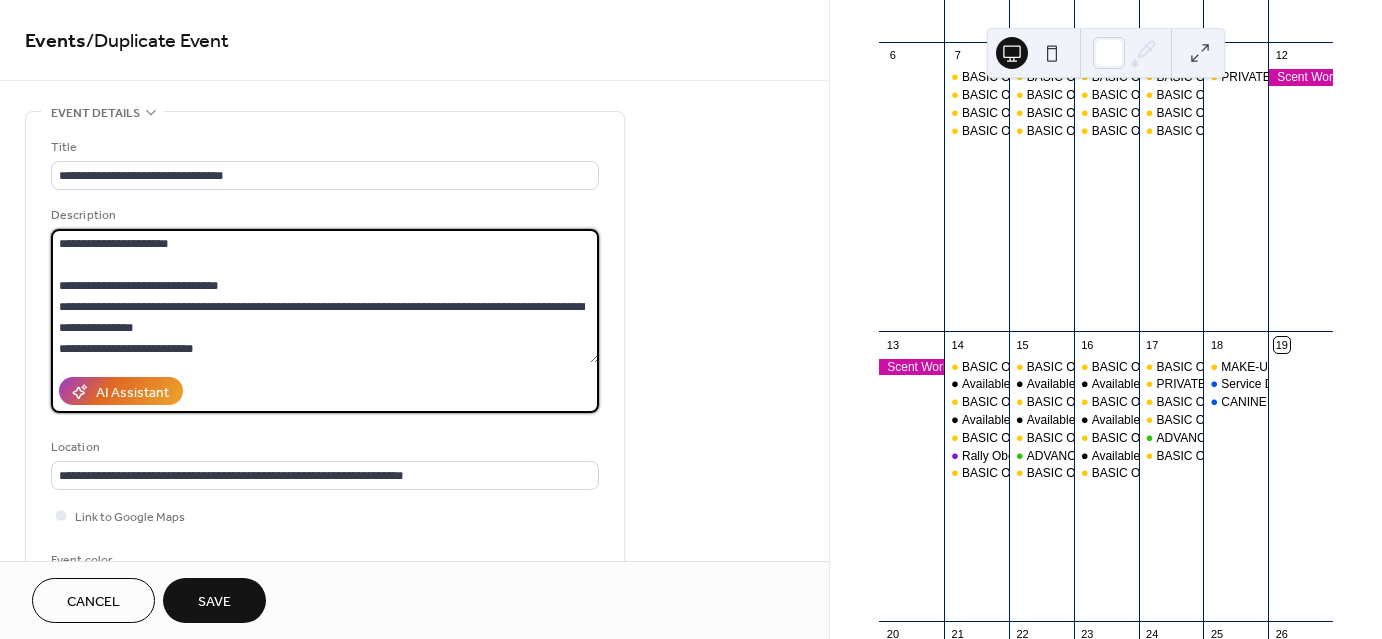 click on "**********" at bounding box center (325, 296) 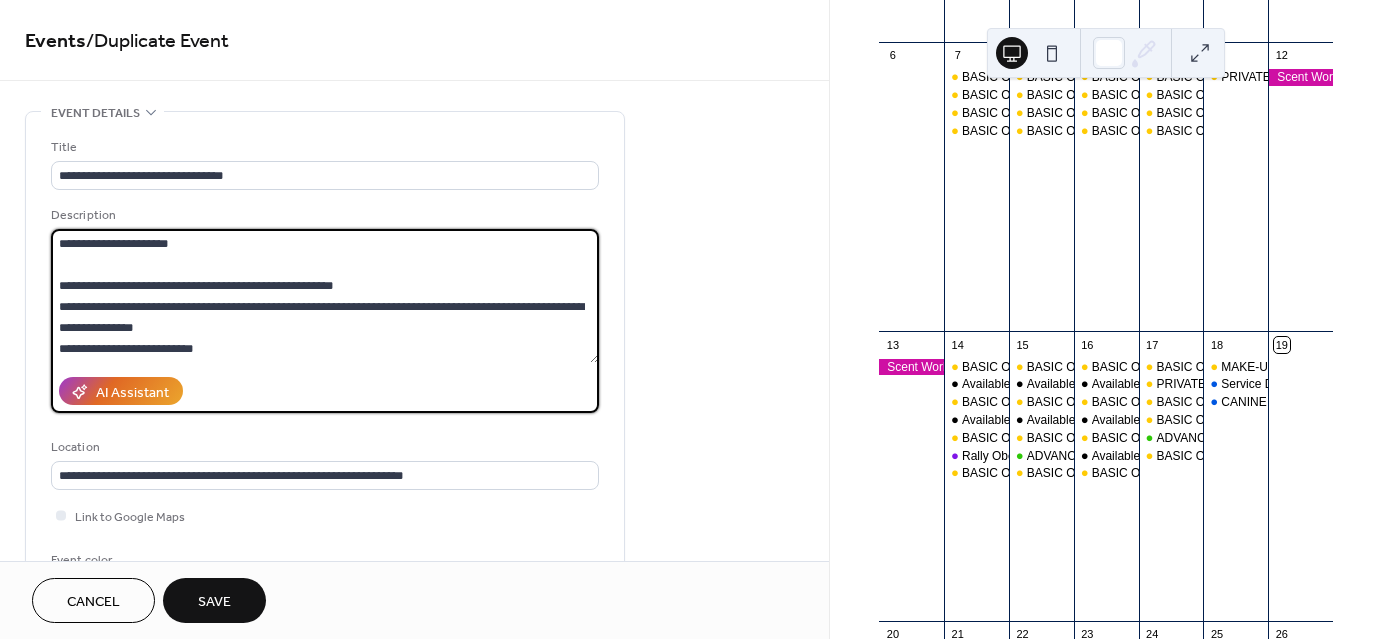 click on "**********" at bounding box center [325, 296] 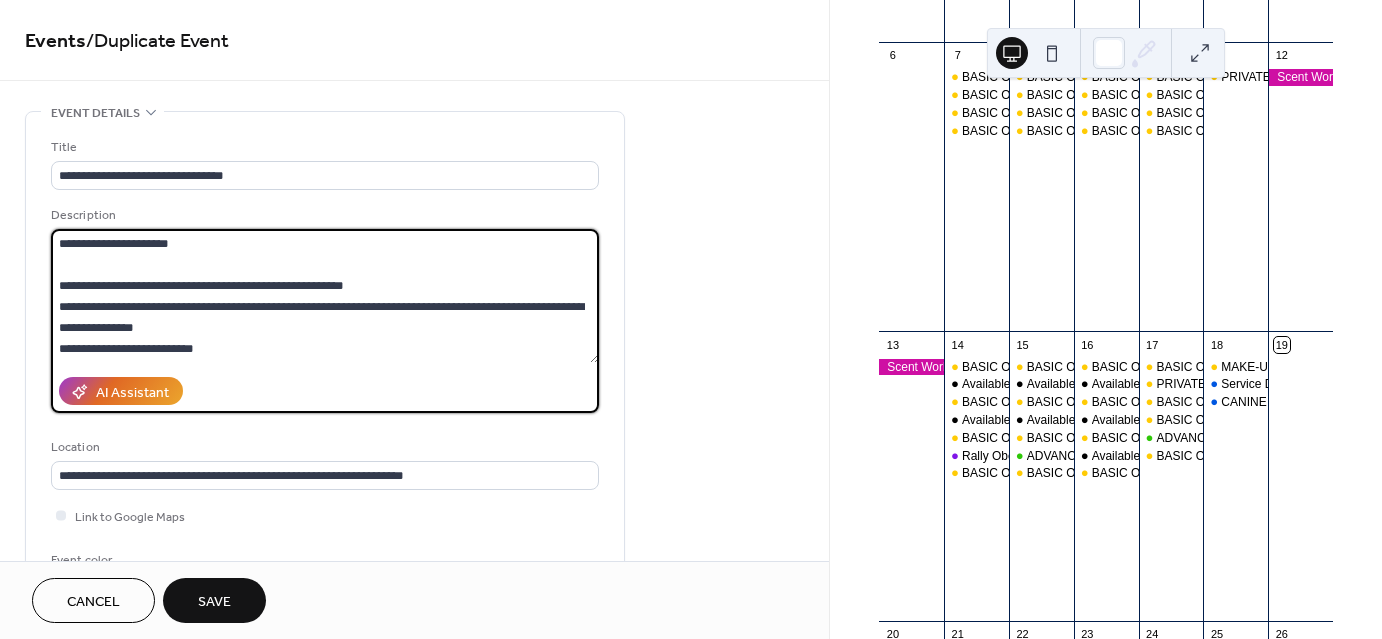 click on "**********" at bounding box center [325, 296] 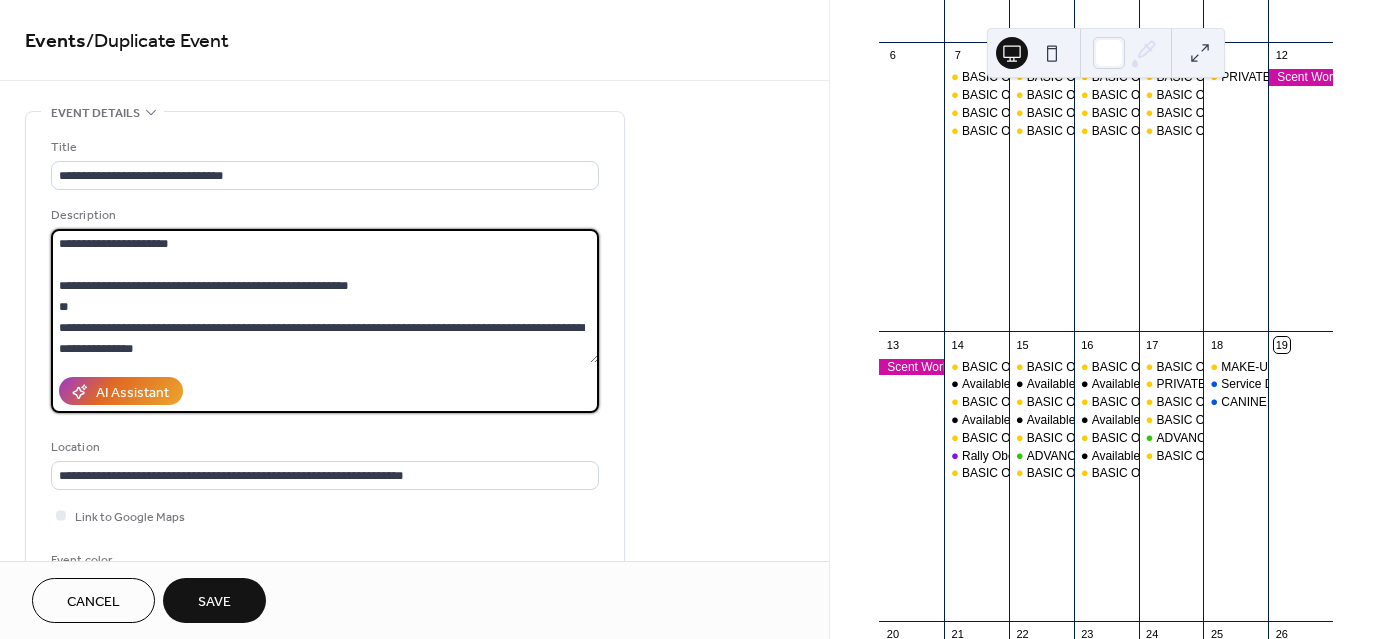 click on "**********" at bounding box center (325, 296) 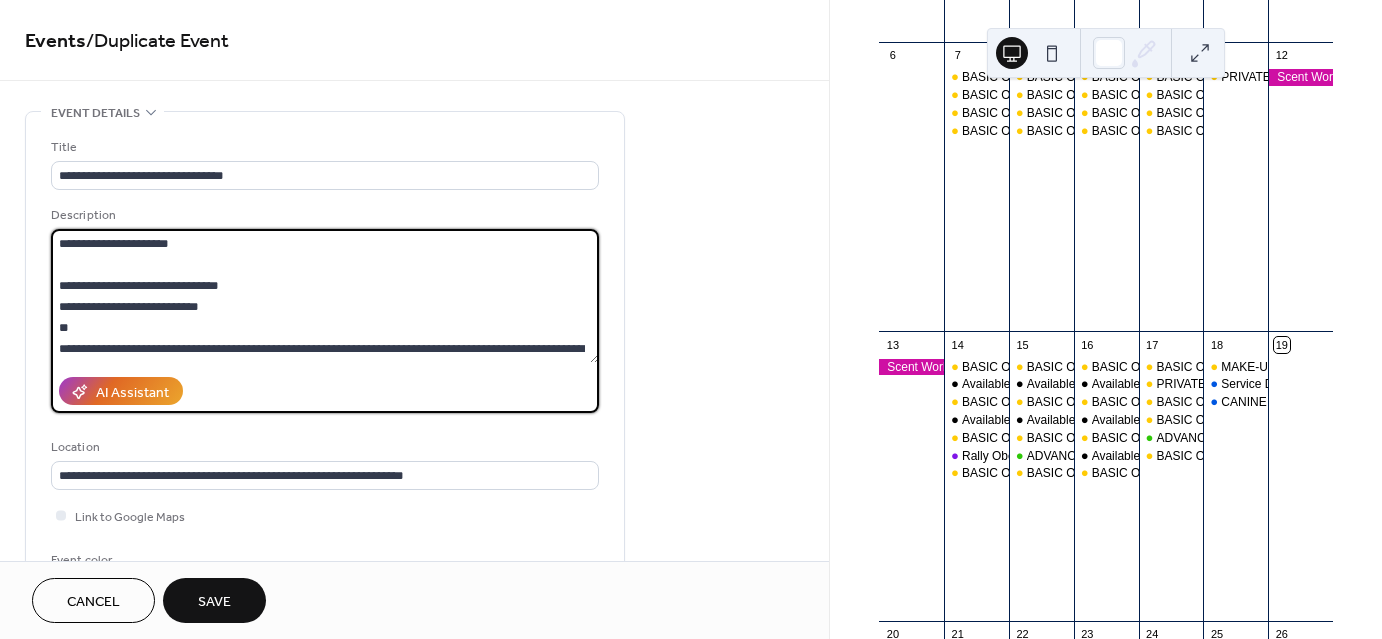 click on "**********" at bounding box center [325, 296] 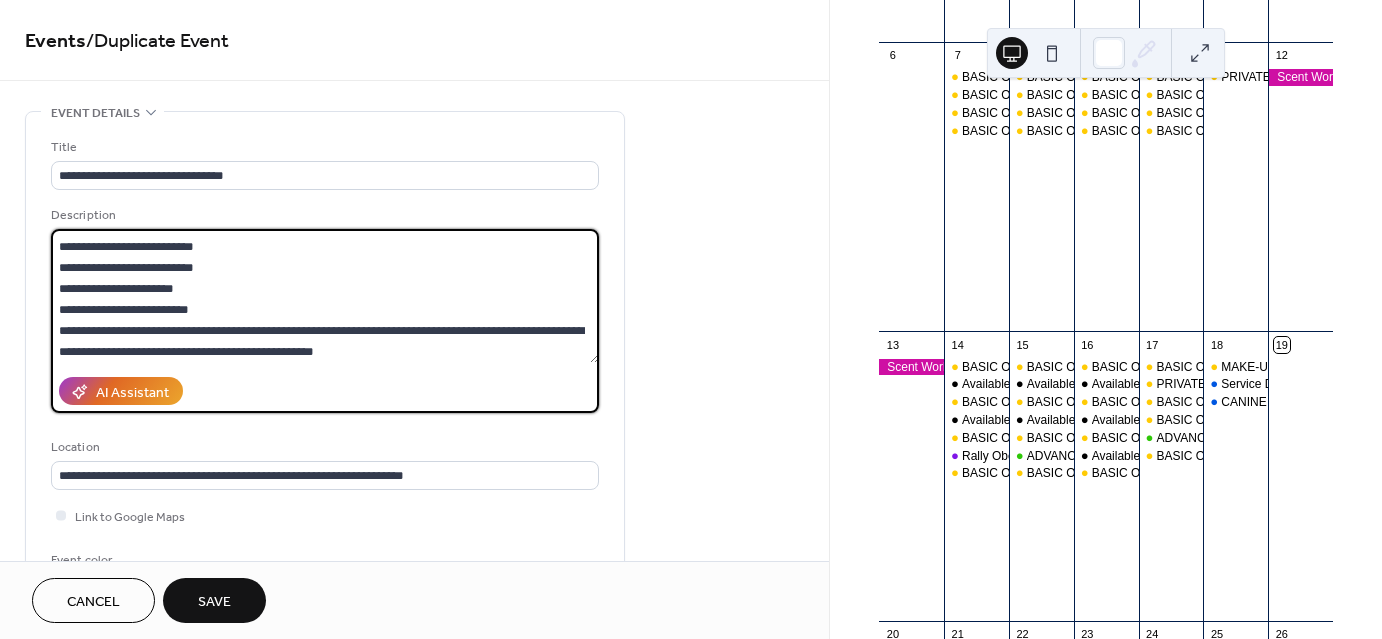 scroll, scrollTop: 249, scrollLeft: 0, axis: vertical 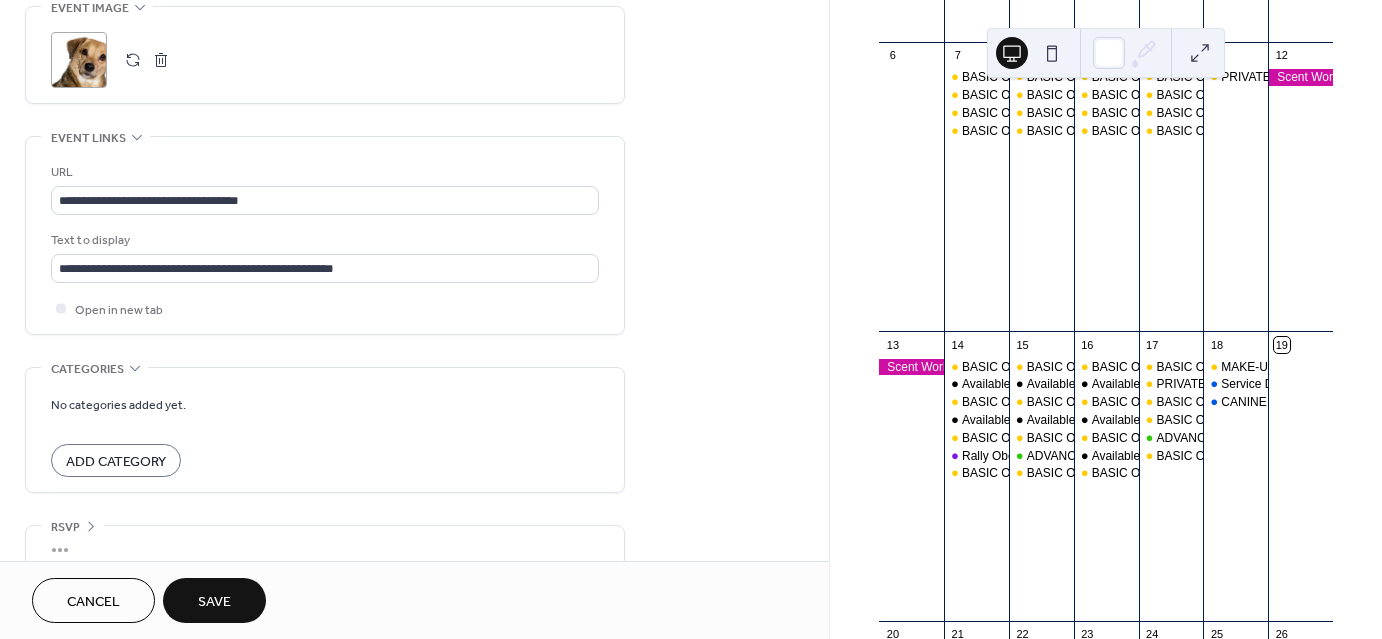 type on "**********" 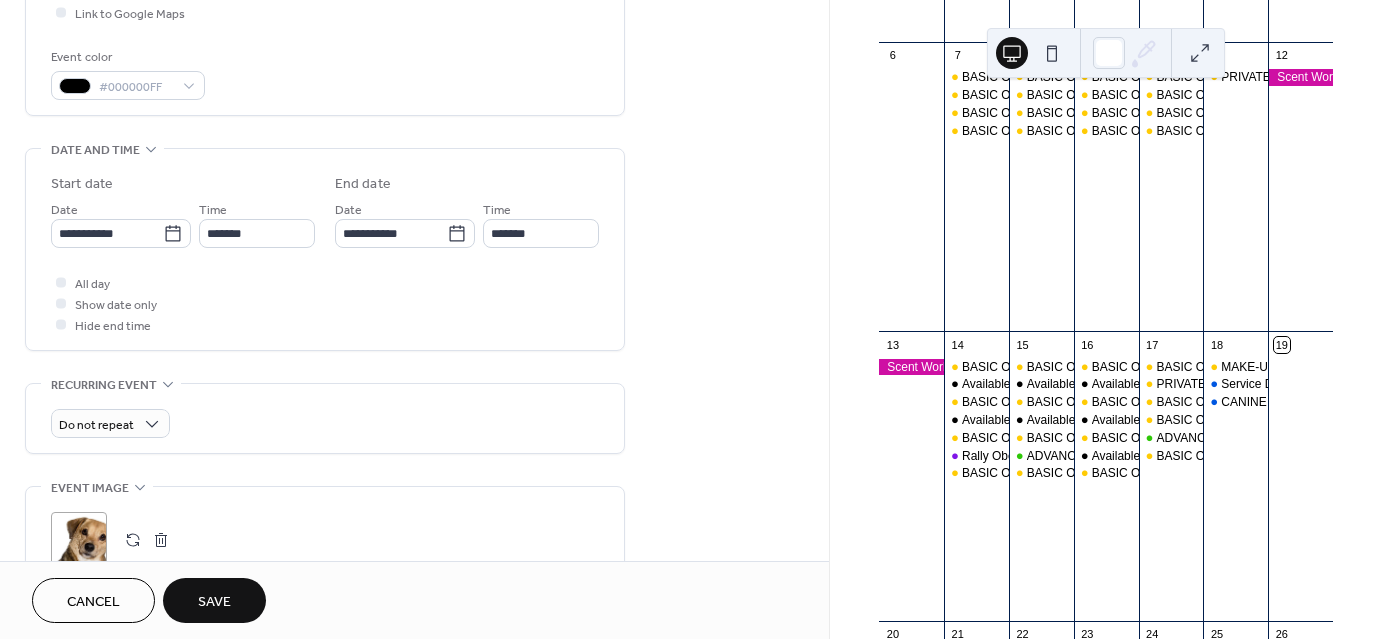 scroll, scrollTop: 491, scrollLeft: 0, axis: vertical 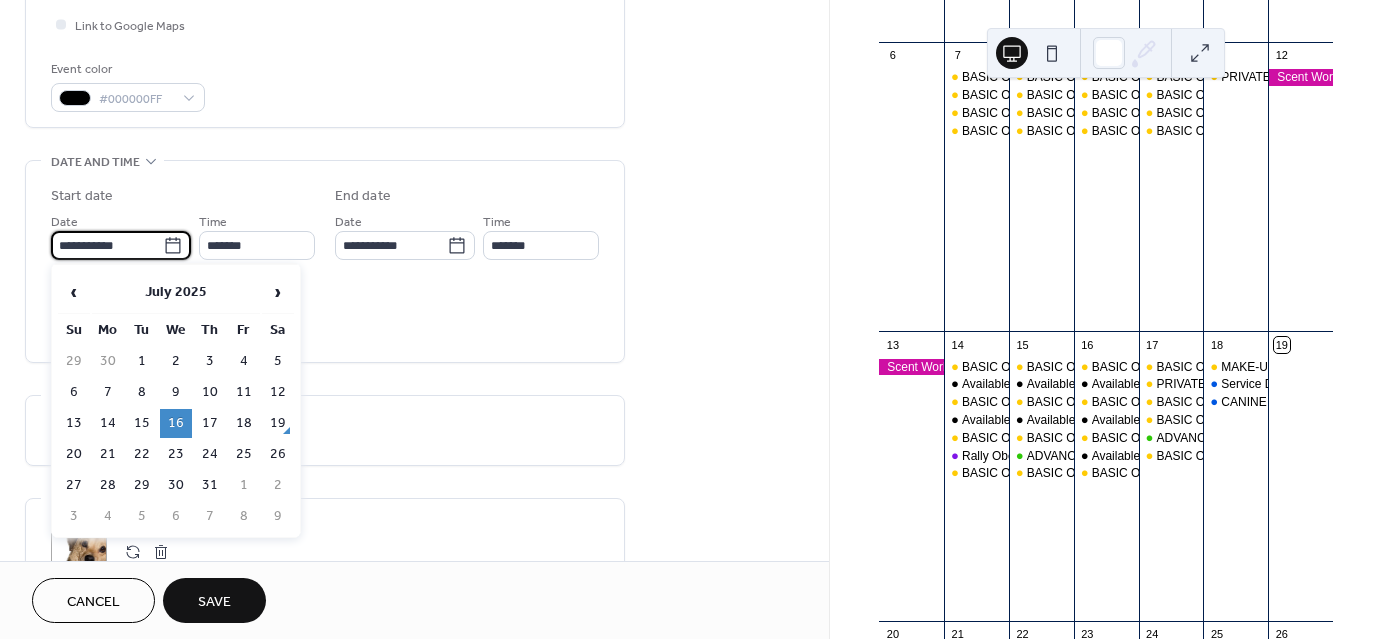 click on "**********" at bounding box center [107, 245] 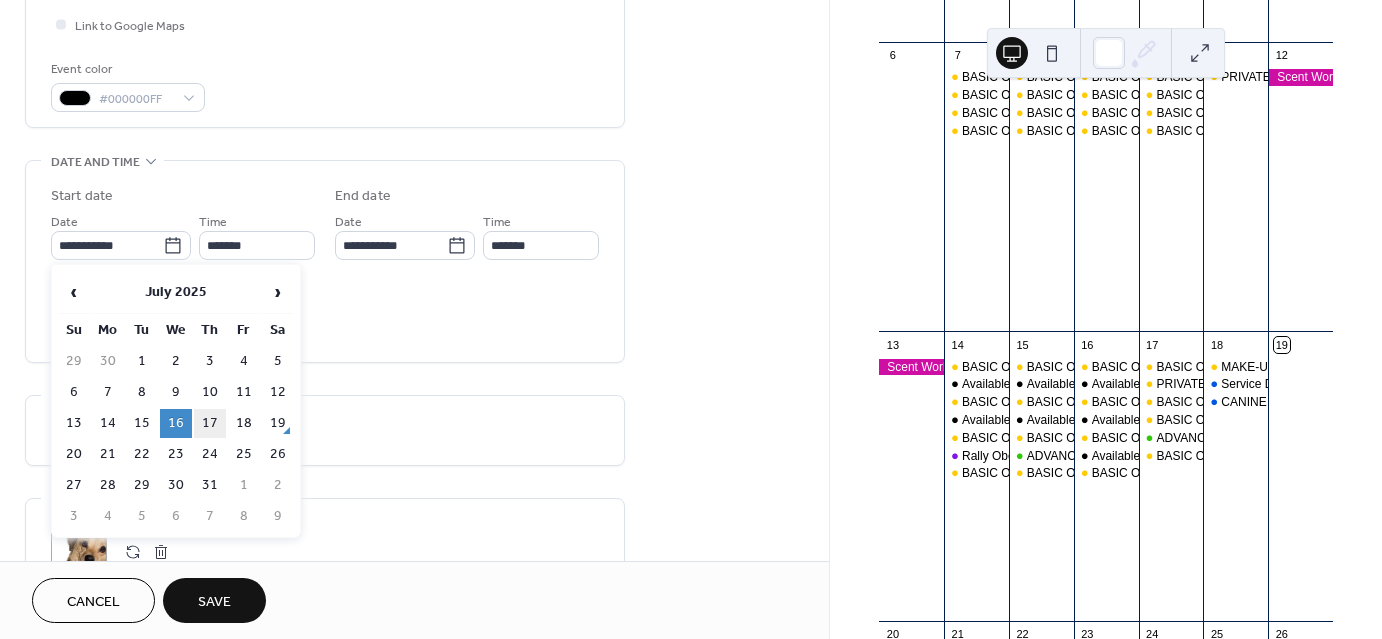 click on "17" at bounding box center [210, 423] 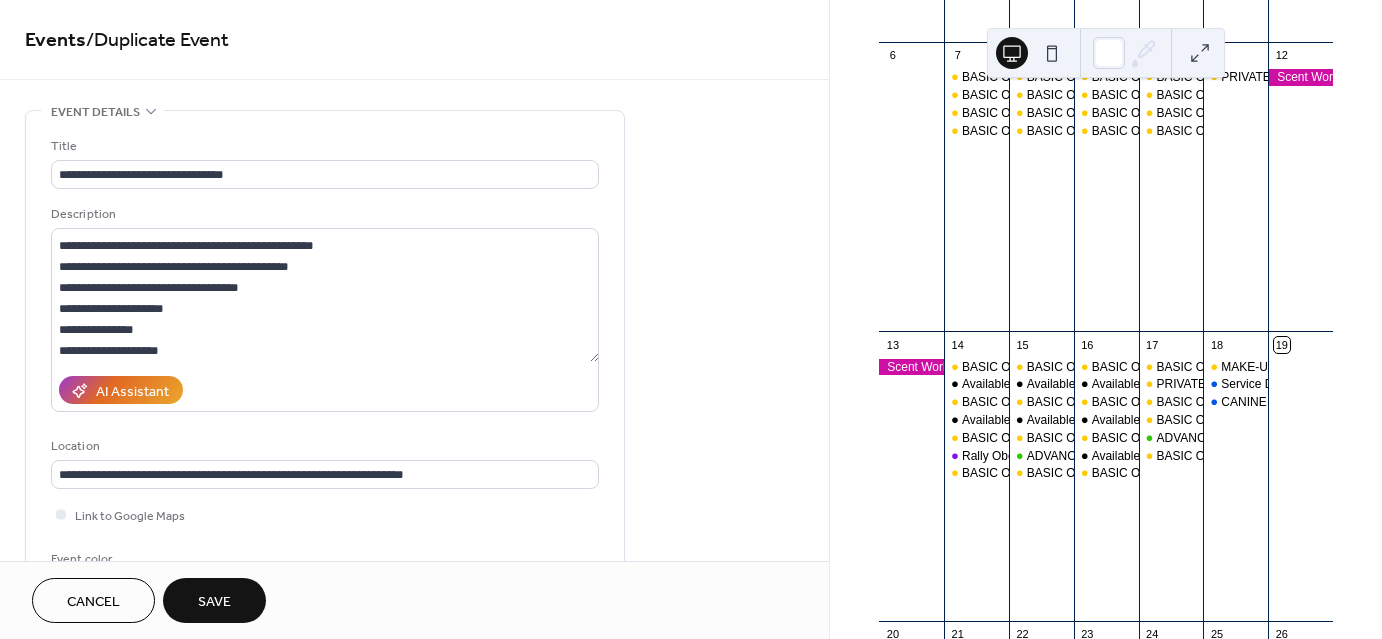scroll, scrollTop: 0, scrollLeft: 0, axis: both 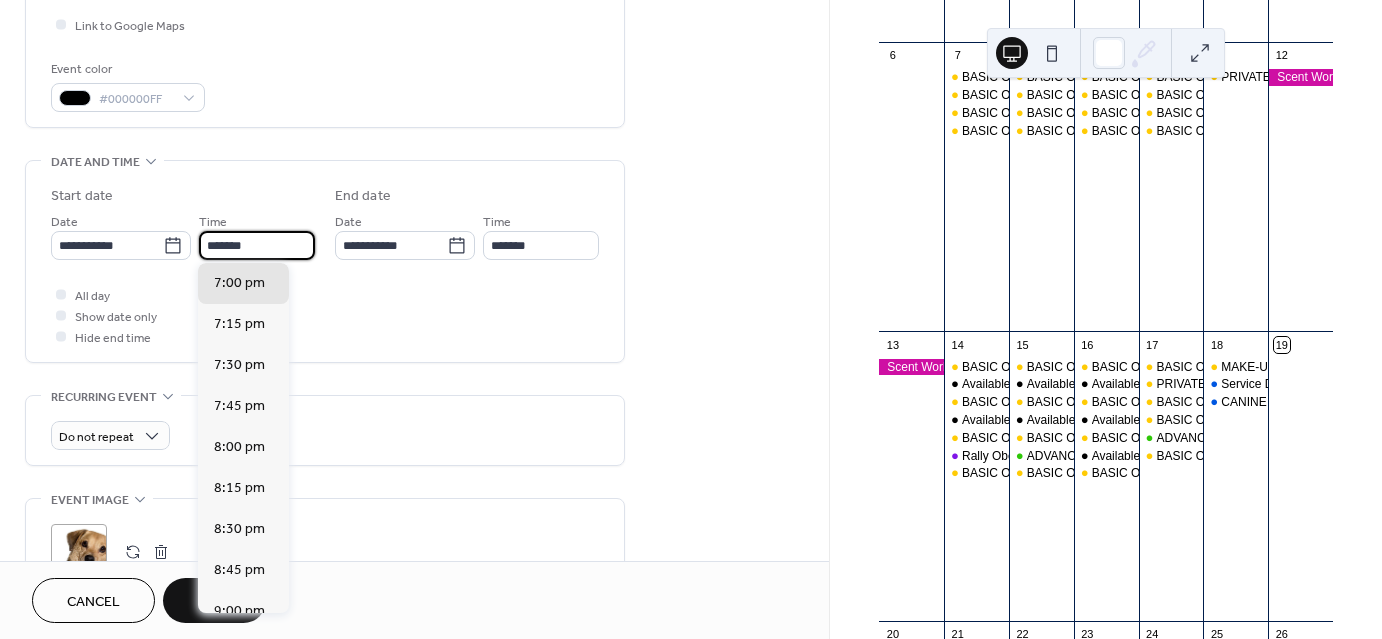 click on "*******" at bounding box center [257, 245] 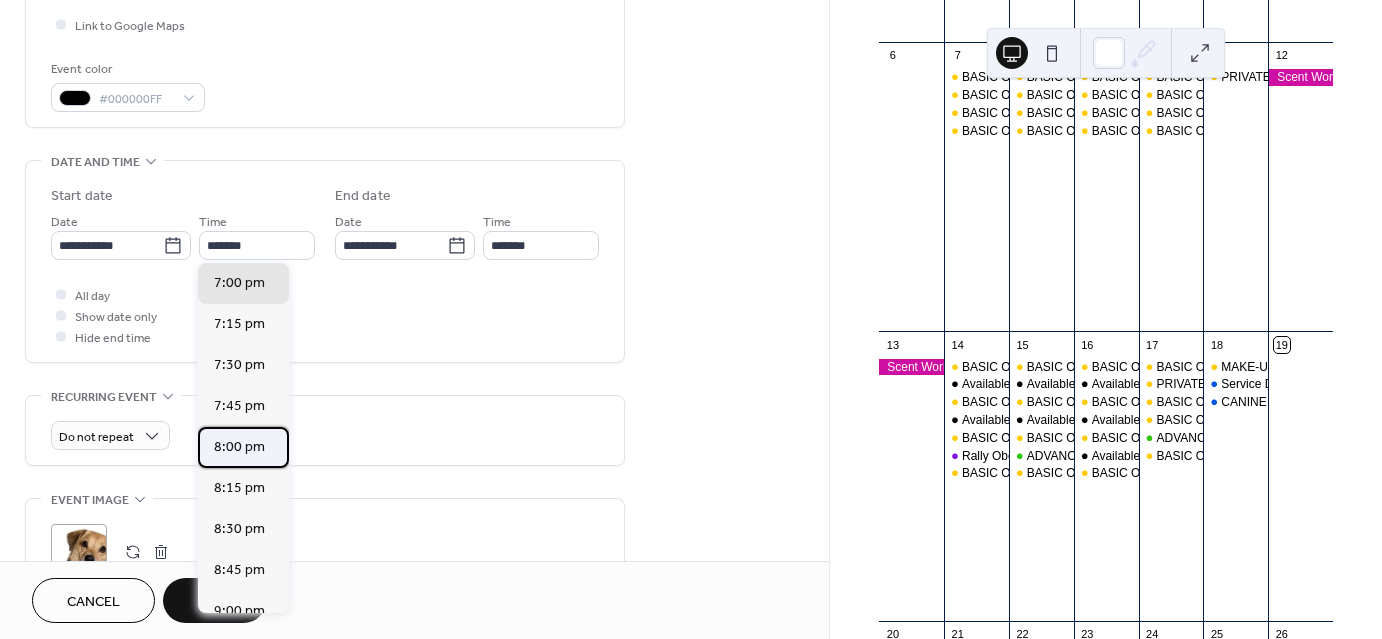 click on "8:00 pm" at bounding box center [239, 447] 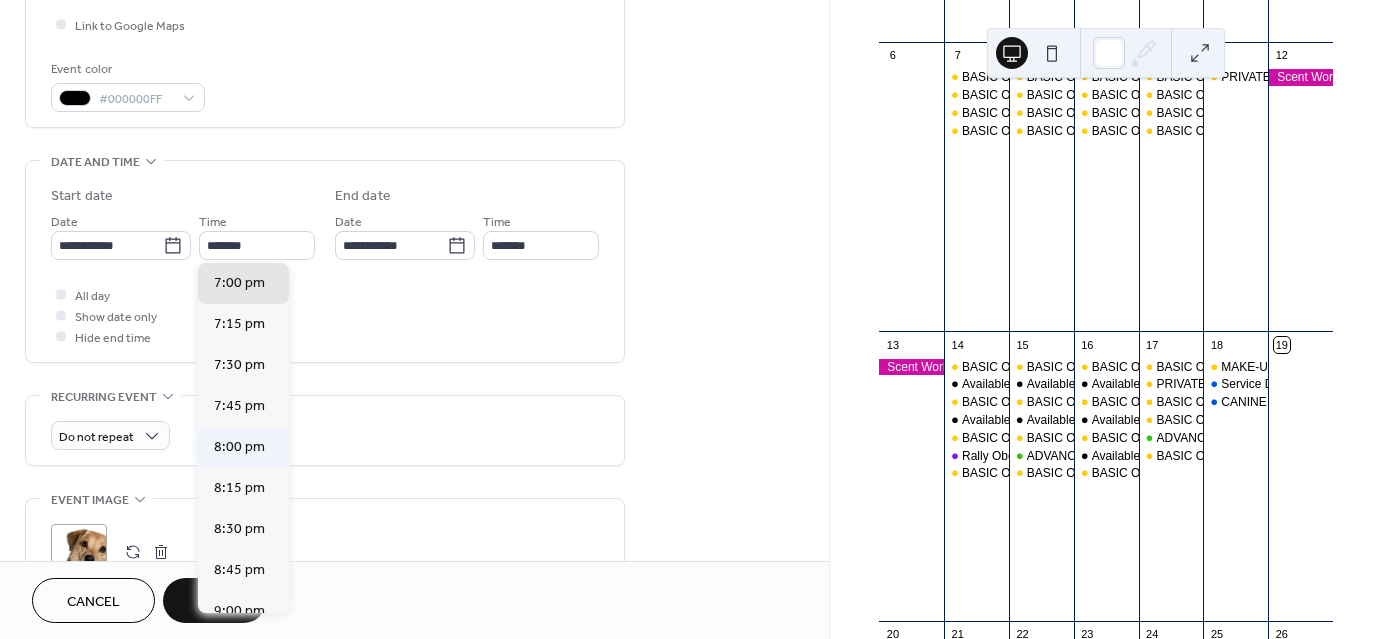type on "*******" 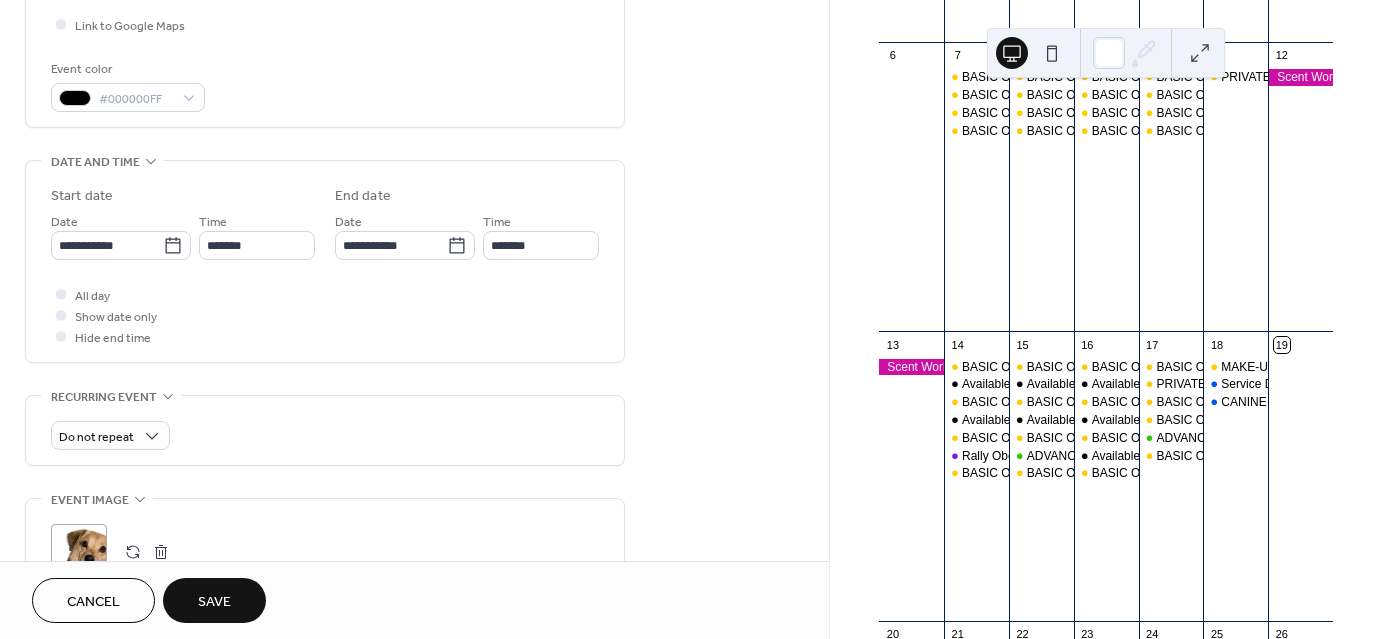 scroll, scrollTop: 0, scrollLeft: 0, axis: both 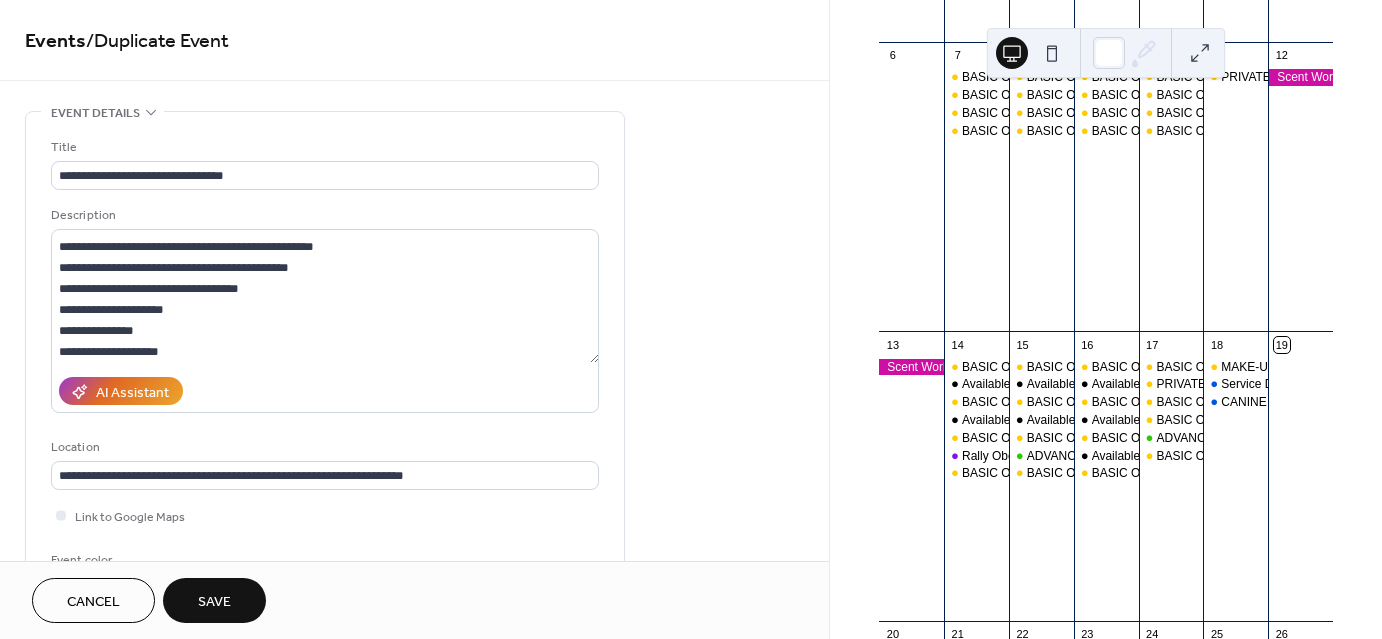click on "July 2025 19 Today Sun Mon Tue Wed Thu Fri Sat 29 30 1 2 3 4 5 6 7 BASIC OBEDIENCE in Montpelier BASIC OBEDIENCE in Montpelier BASIC OBEDIENCE in Montpelier BASIC OBEDIENCE in Montpelier 8 BASIC OBEDIENCE in Van Wert BASIC OBEDIENCE in Van Wert BASIC OBEDIENCE in Van Wert BASIC OBEDIENCE in Van Wert 9 BASIC OBEDIENCE in Wauseon BASIC OBEDIENCE in Wauseon BASIC OBEDIENCE in Wauseon BASIC OBEDIENCE in Wauseon 10 BASIC OBEDIENCE in Defiance BASIC OBEDIENCE in Defiance BASIC OBEDIENCE in Defiance BASIC OBEDIENCE in Defiance 11 PRIVATE BASIC OBEDIENCE Fri./Thur. in Defiance 12 13 14 BASIC OBEDIENCE in Montpelier Available Class Time  in Montpelier BASIC OBEDIENCE in Montpelier Available Class Time  in Montpelier BASIC OBEDIENCE in Montpelier Rally Obedience in Montpelier BASIC OBEDIENCE in Montpelier 15 BASIC OBEDIENCE in Van Wert Available Class Time  in Van Wert BASIC OBEDIENCE in Van Wert Available Class Time  in Van Wert BASIC OBEDIENCE in Van Wert ADVANCED FUNDAMENTALS in Van Wert BASIC OBEDIENCE in Van Wert" at bounding box center (1106, 319) 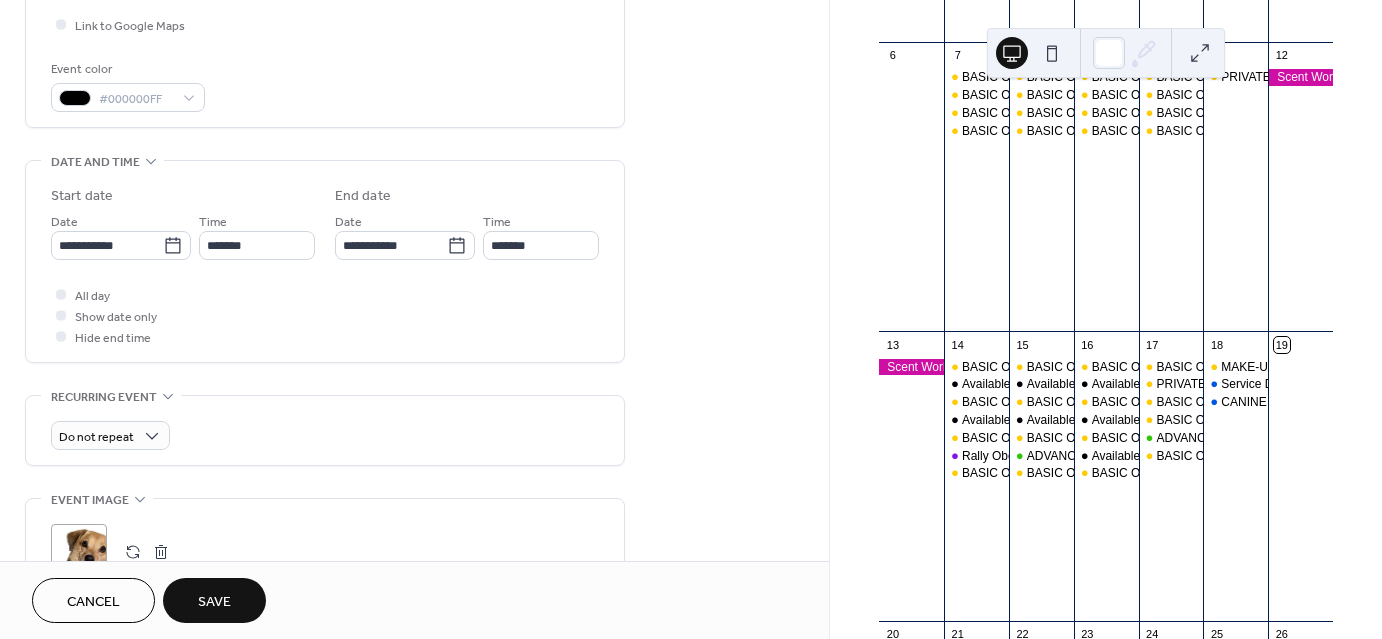 scroll, scrollTop: 0, scrollLeft: 0, axis: both 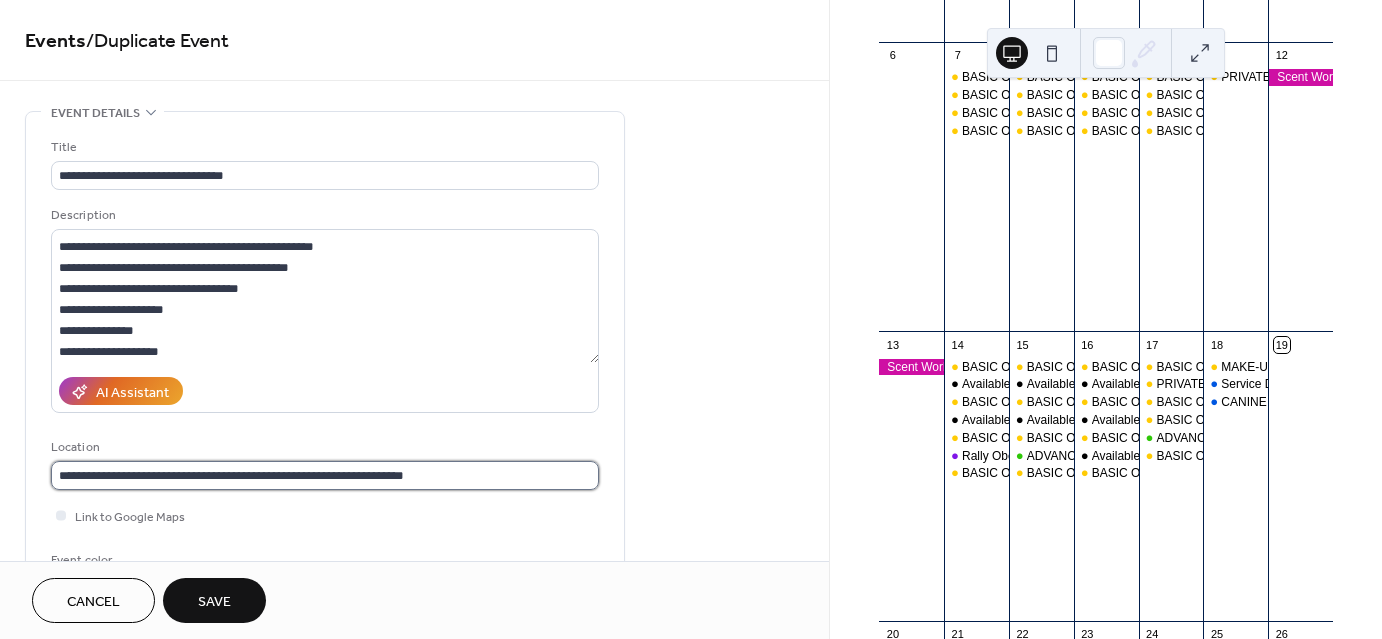 click on "**********" at bounding box center [325, 475] 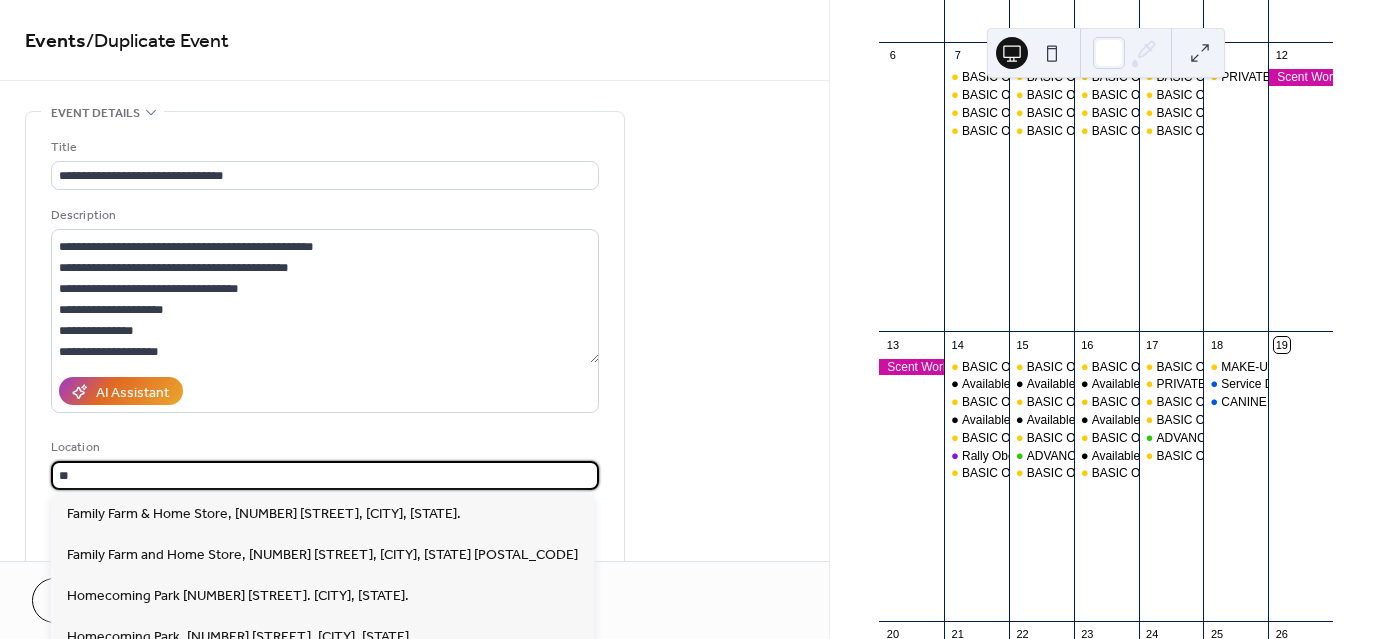 type on "*" 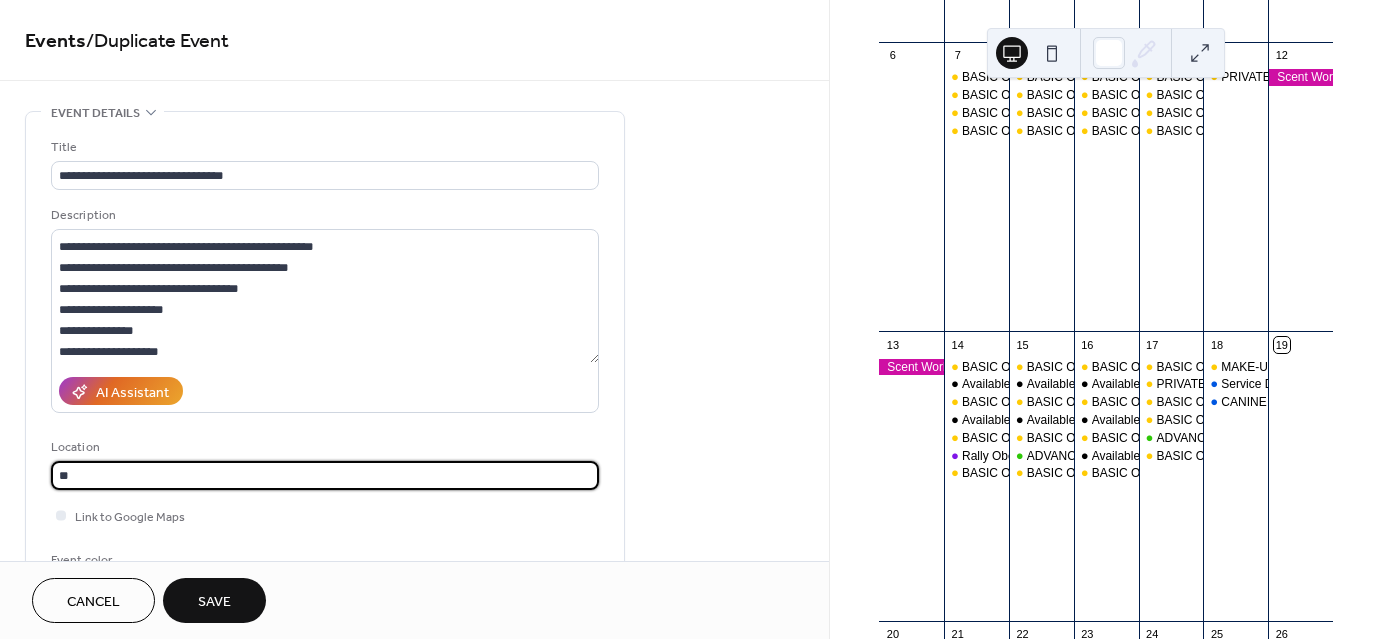 type on "*" 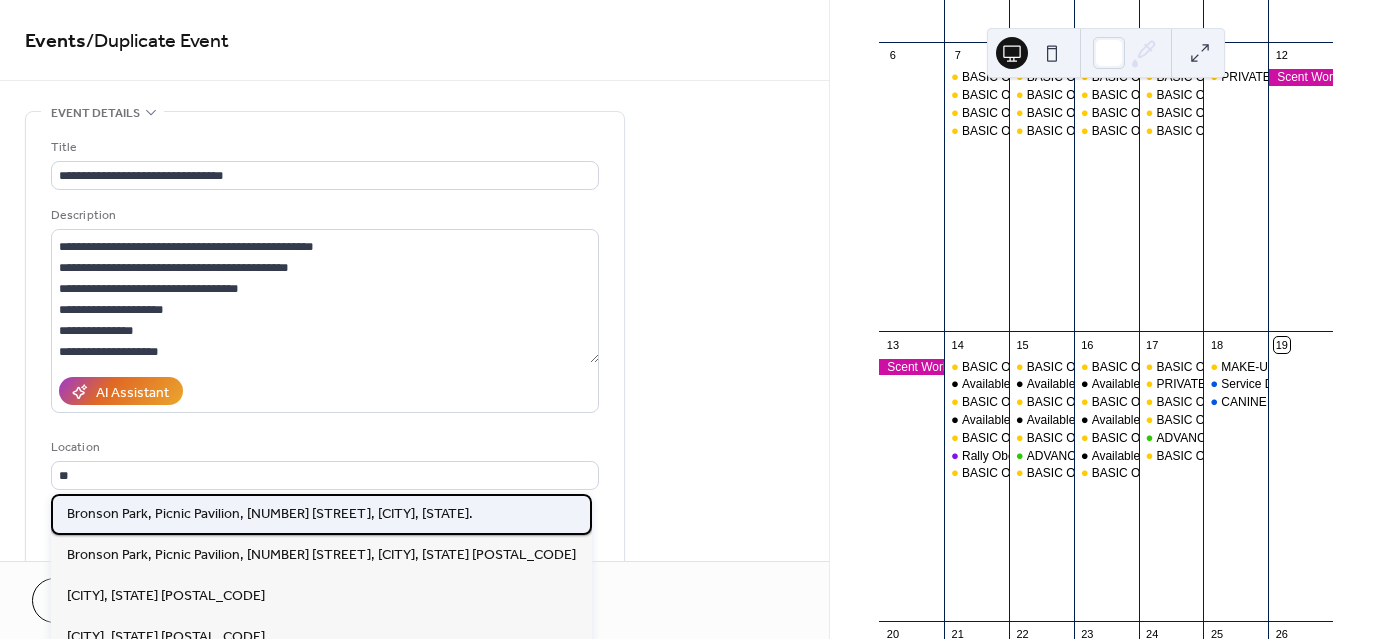 click on "Bronson Park, Picnic Pavilion, 2104 Power Dam Rd., Defiance, Oh. 43512" at bounding box center [270, 513] 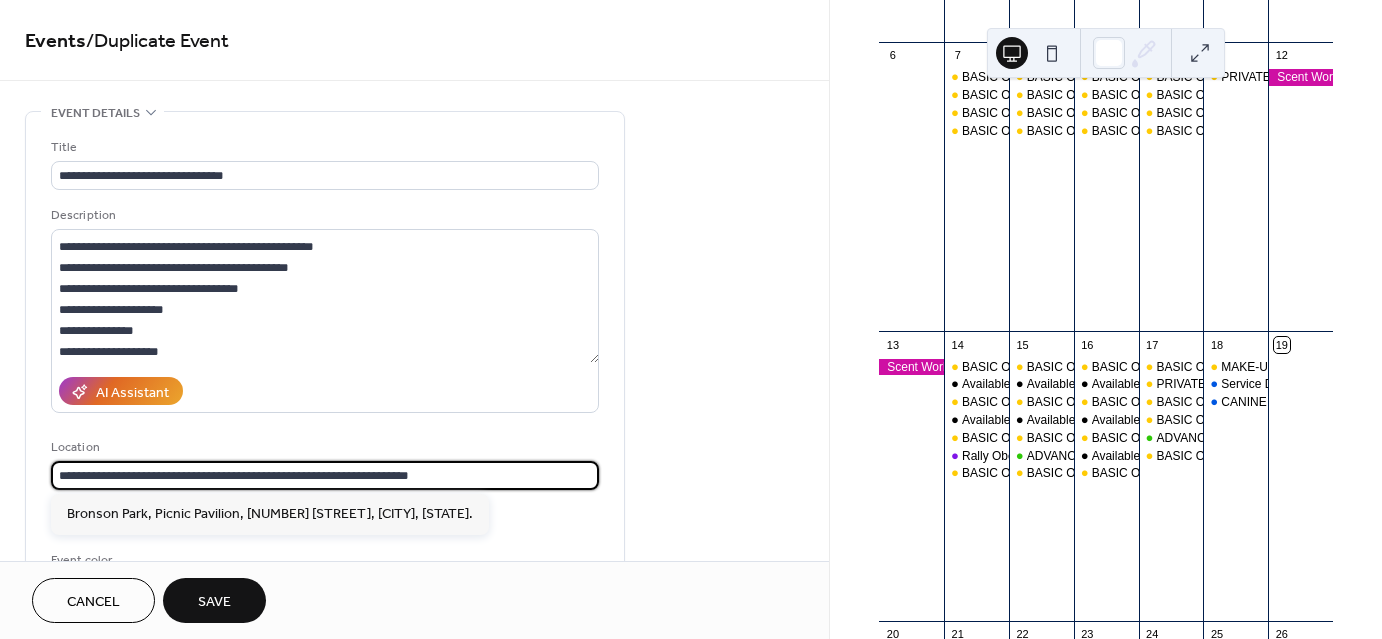 click on "**********" at bounding box center (325, 475) 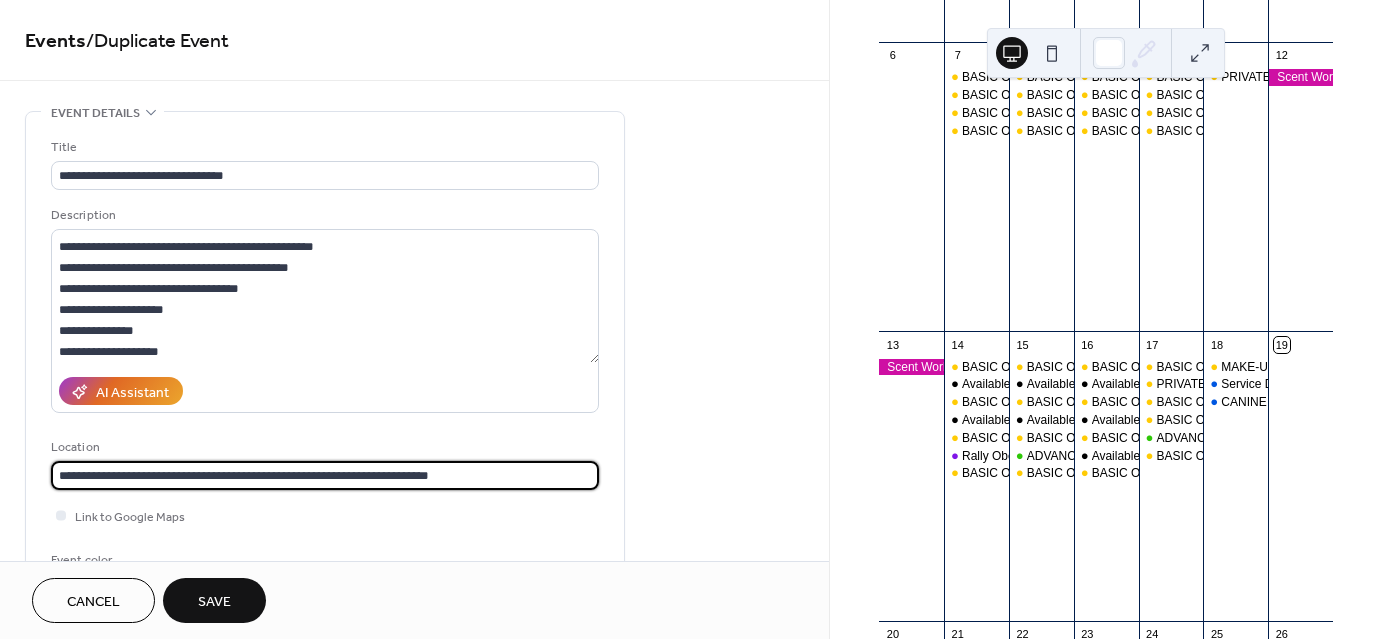 type on "**********" 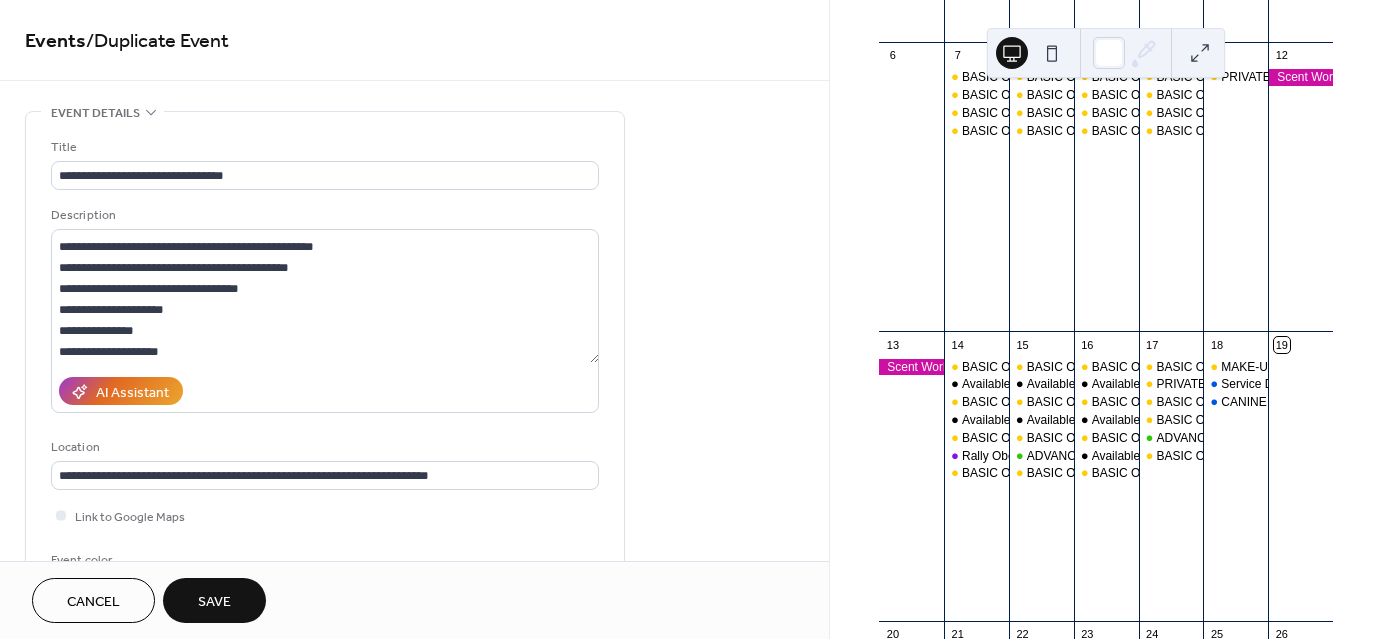 click on "Save" at bounding box center [214, 600] 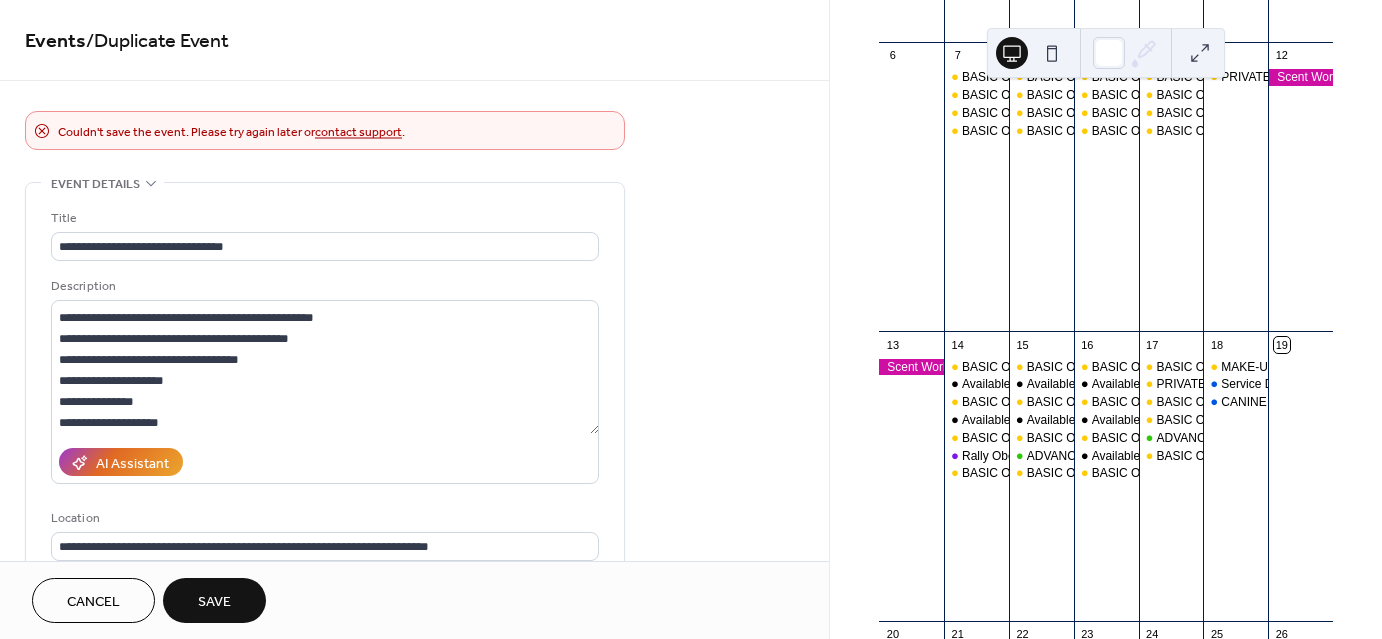 click on "Cancel" at bounding box center (93, 602) 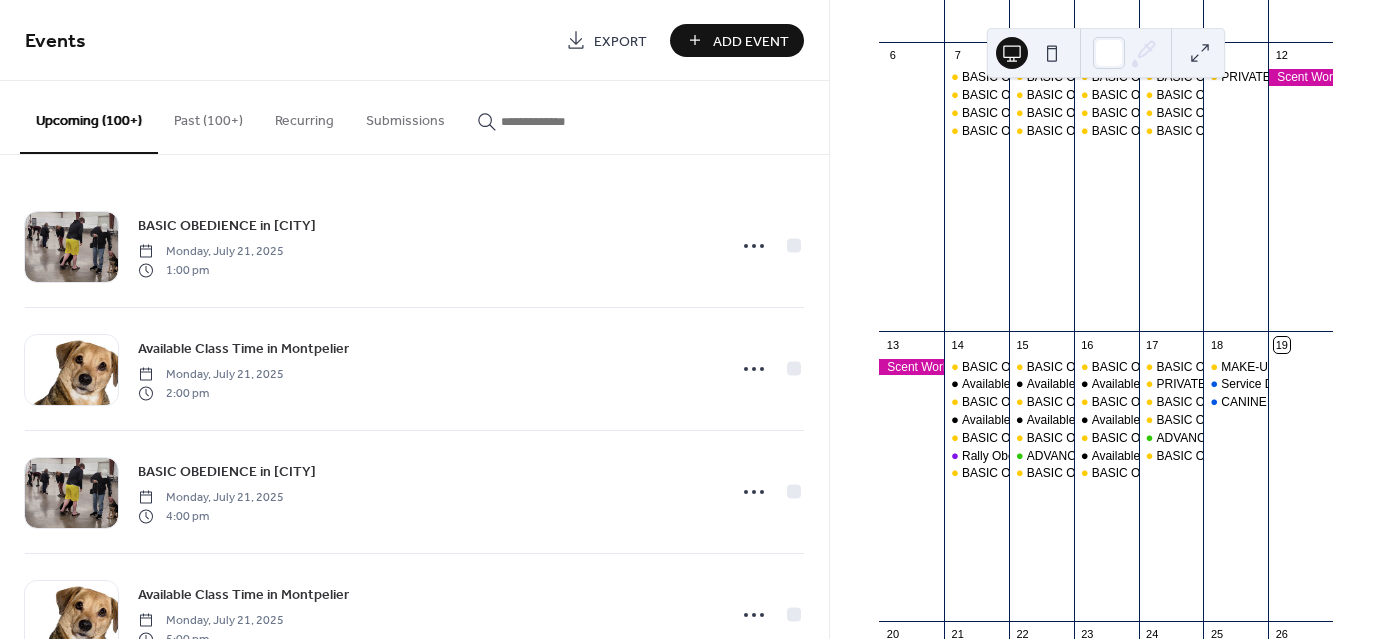 click on "Past (100+)" at bounding box center [208, 116] 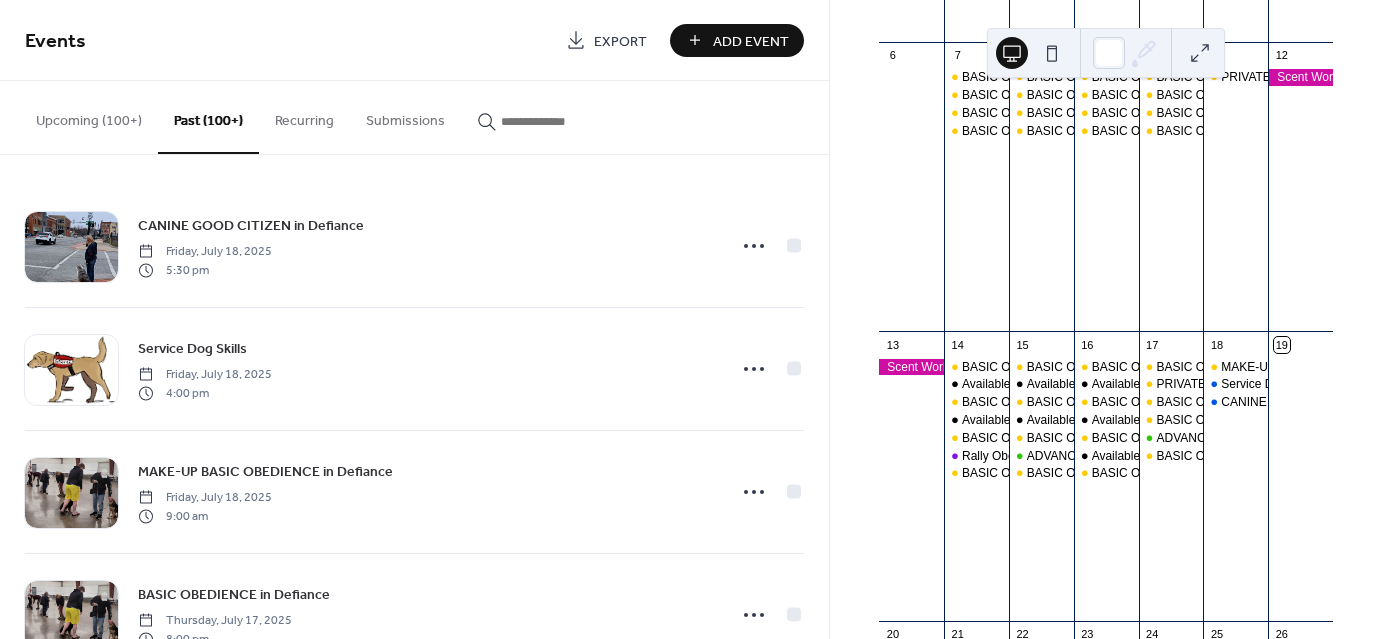scroll, scrollTop: 424, scrollLeft: 0, axis: vertical 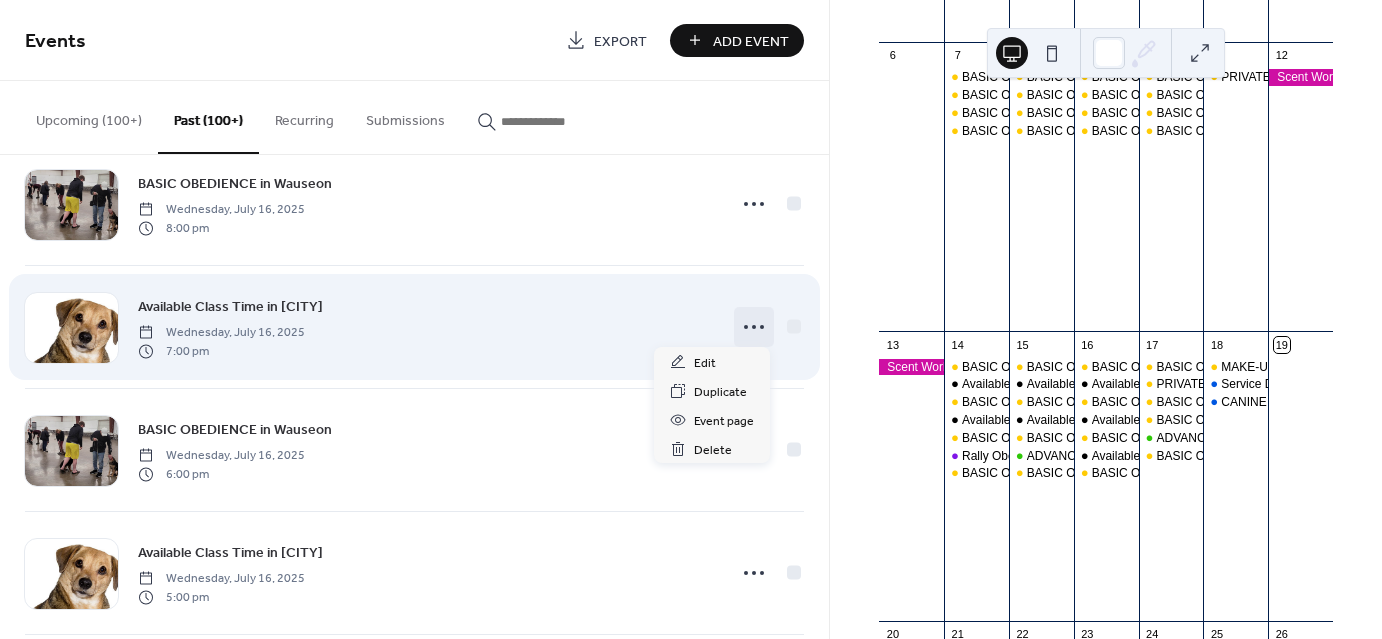 click 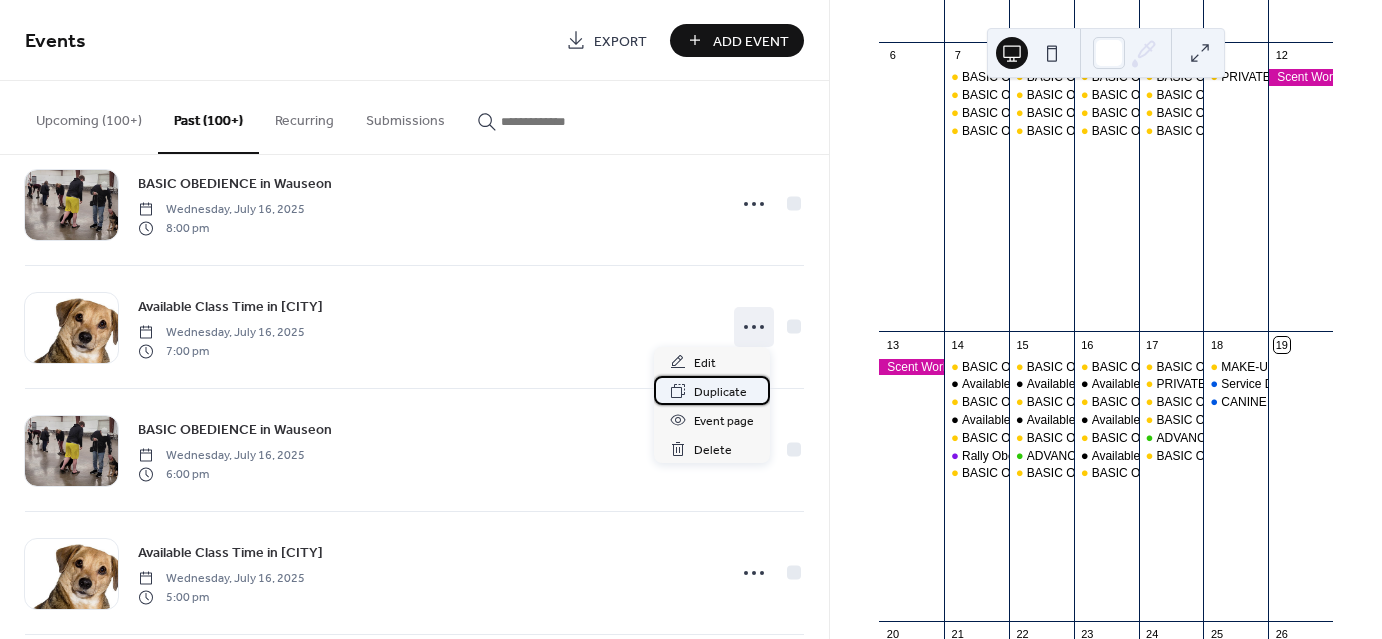 click on "Duplicate" at bounding box center (720, 392) 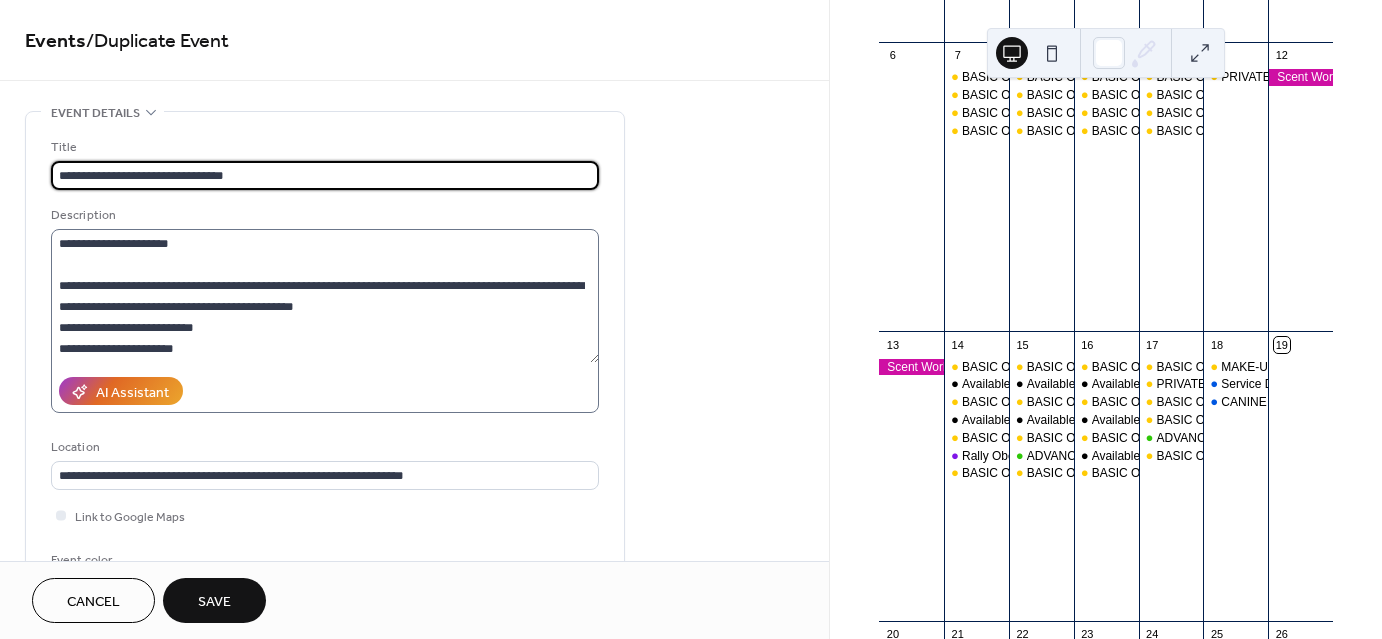 type on "**********" 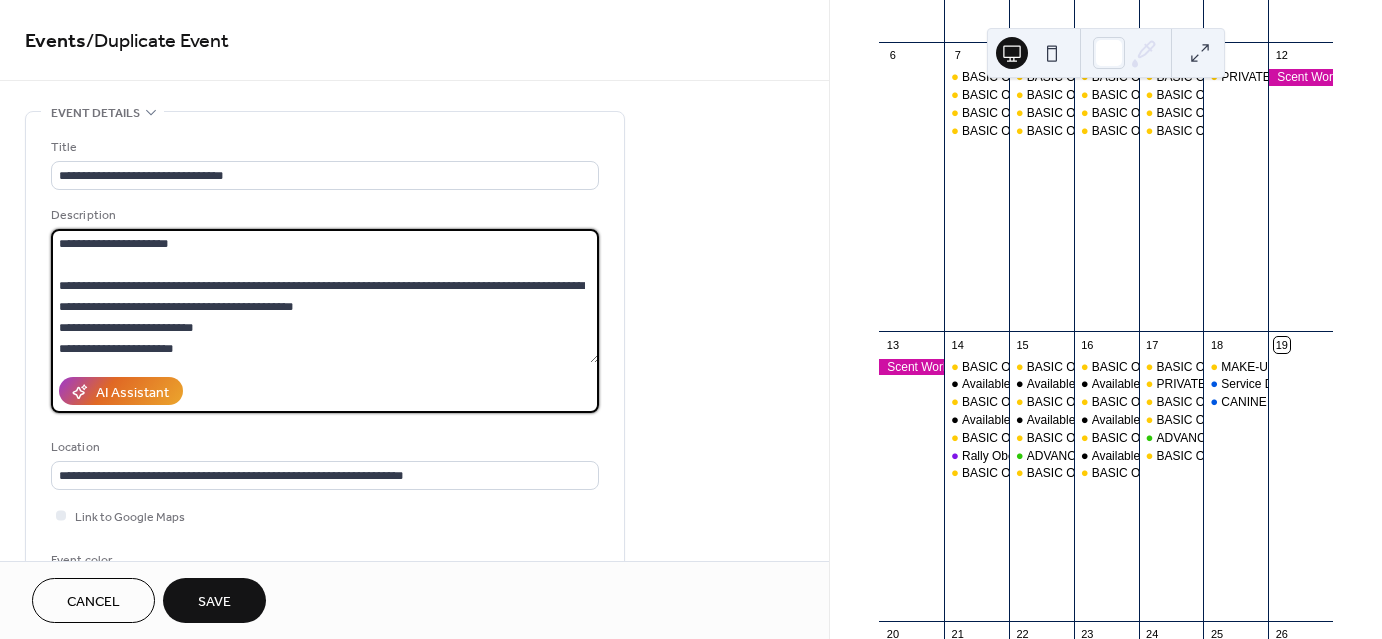 click on "**********" at bounding box center (325, 296) 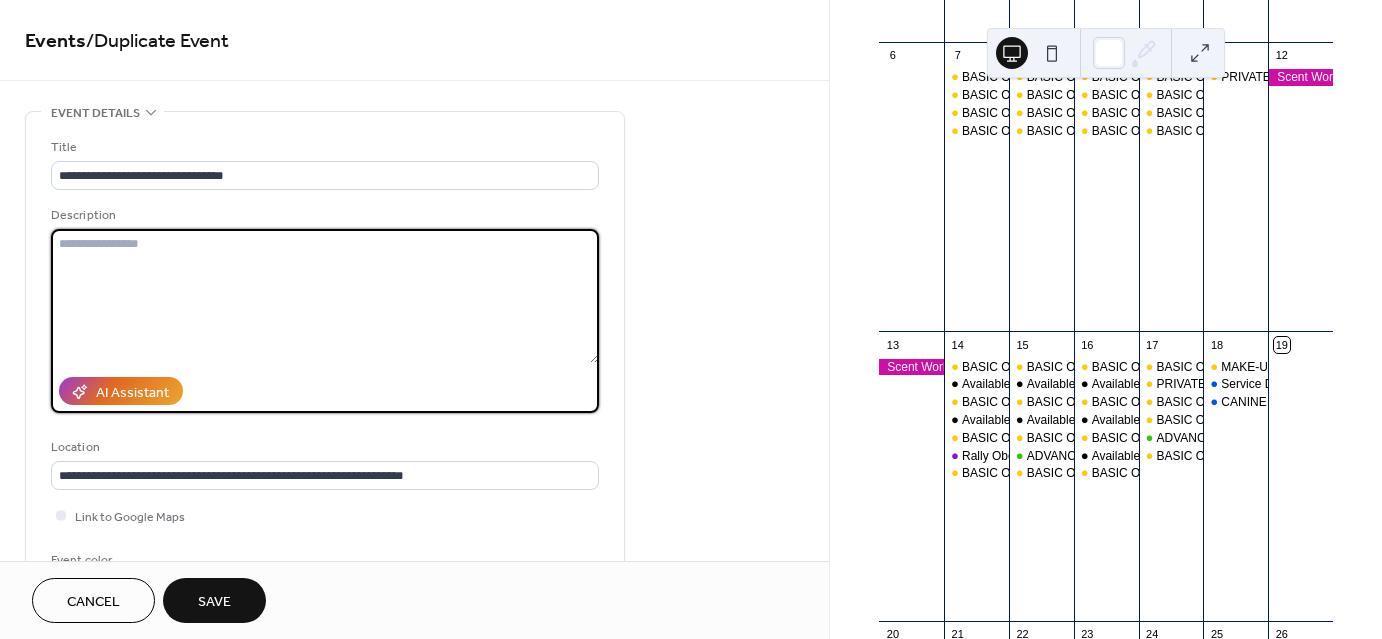 scroll, scrollTop: 0, scrollLeft: 0, axis: both 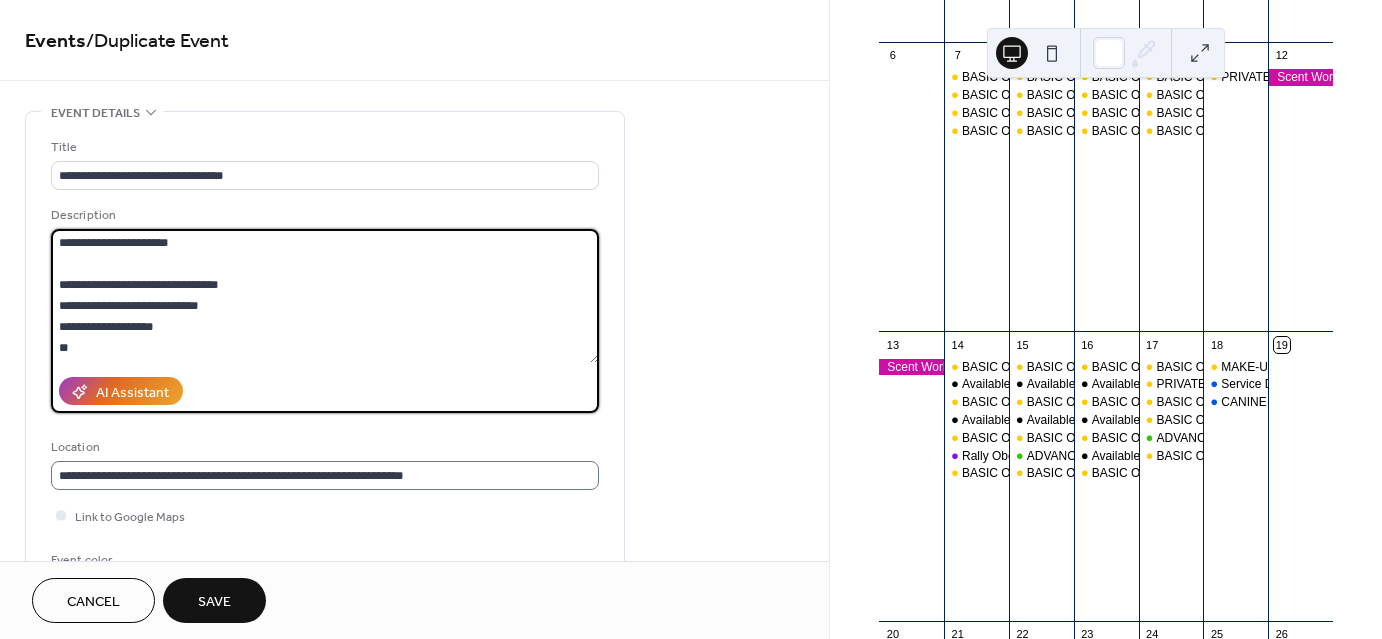type on "**********" 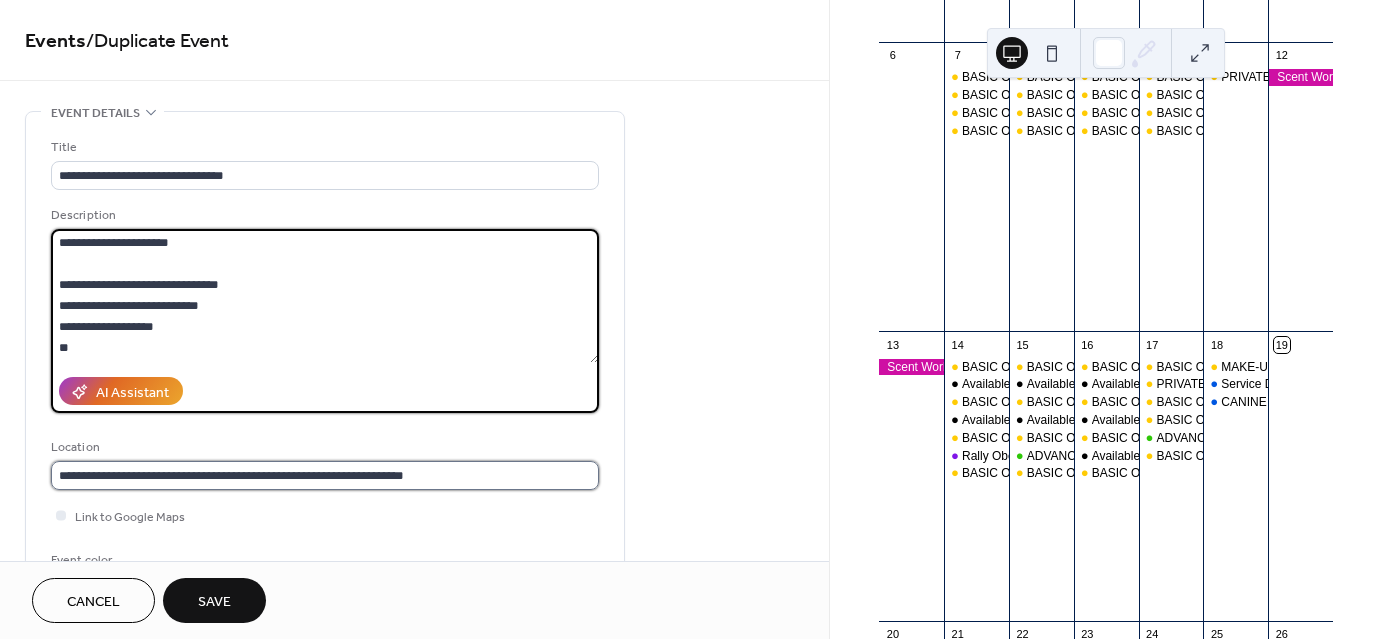 click on "**********" at bounding box center (325, 475) 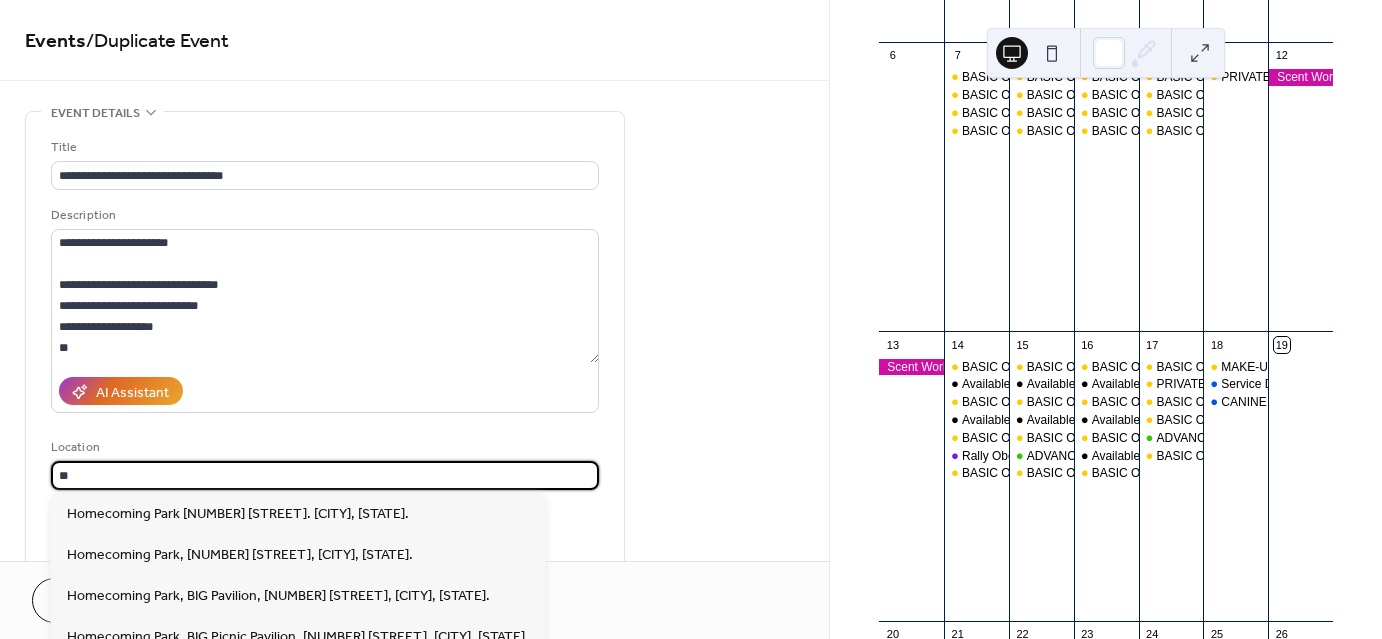 type on "*" 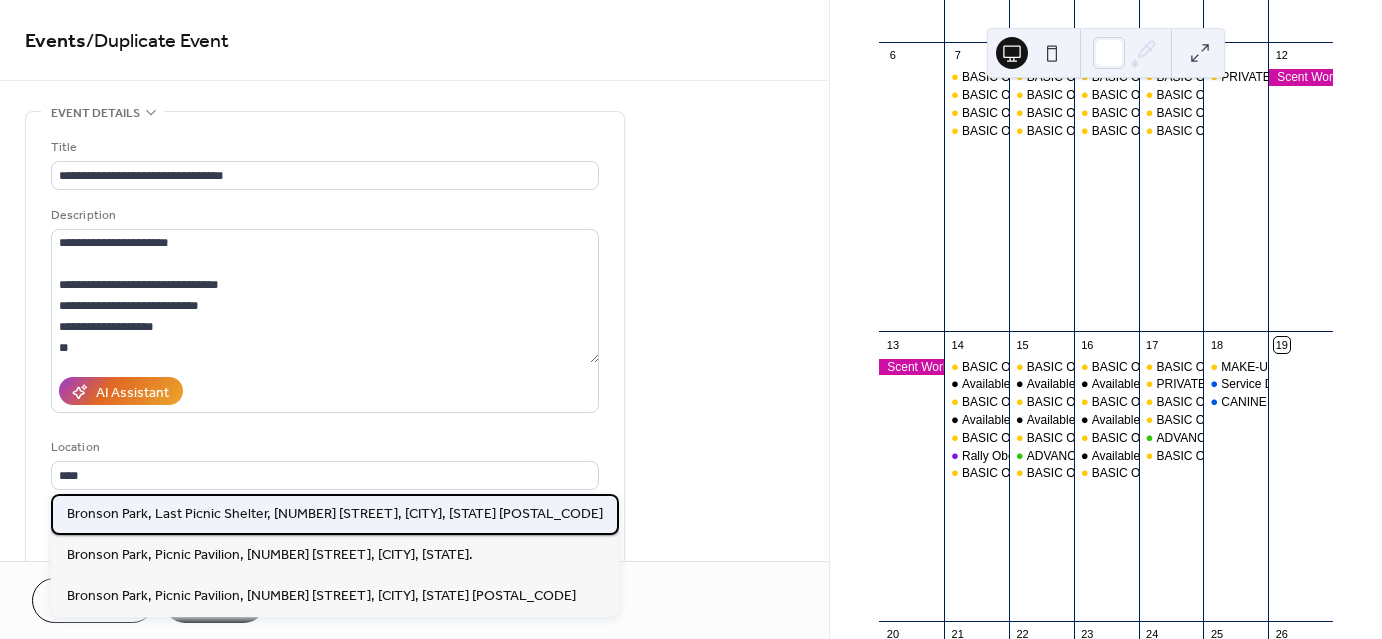 click on "Bronson Park, Last Picnic Shelter, 2104 Power Dam Rd., Defiance, Oh. 43512" at bounding box center (335, 513) 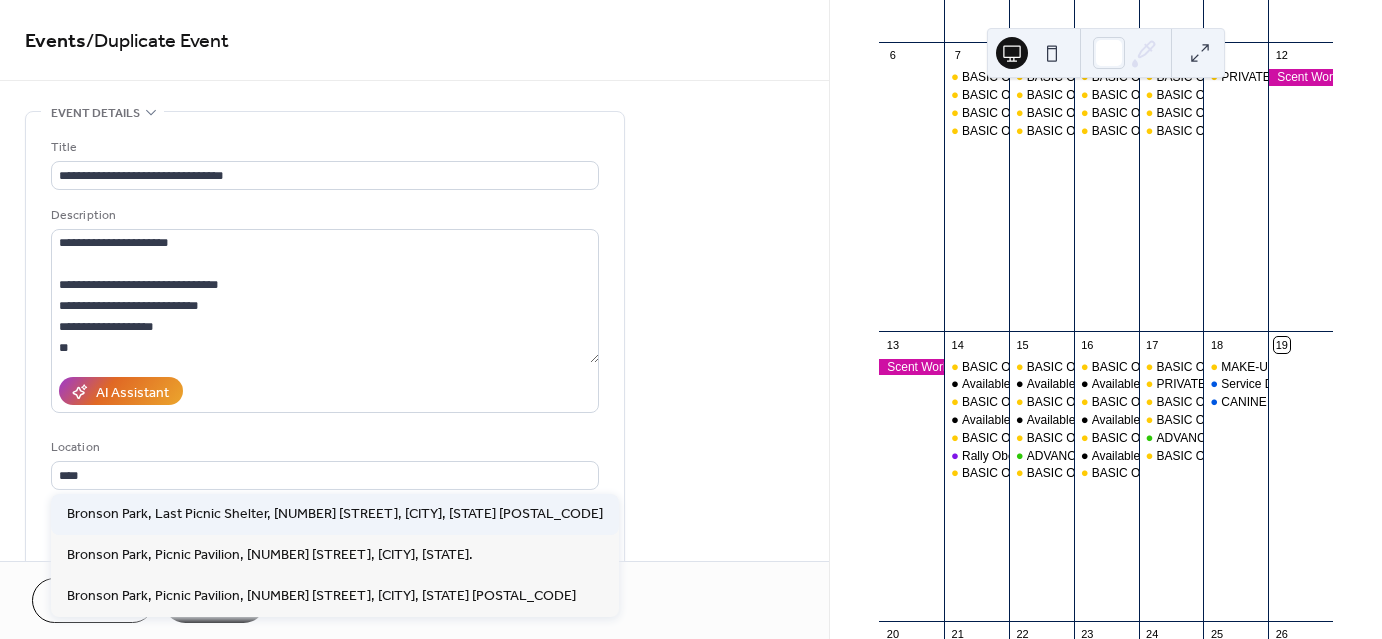 type on "**********" 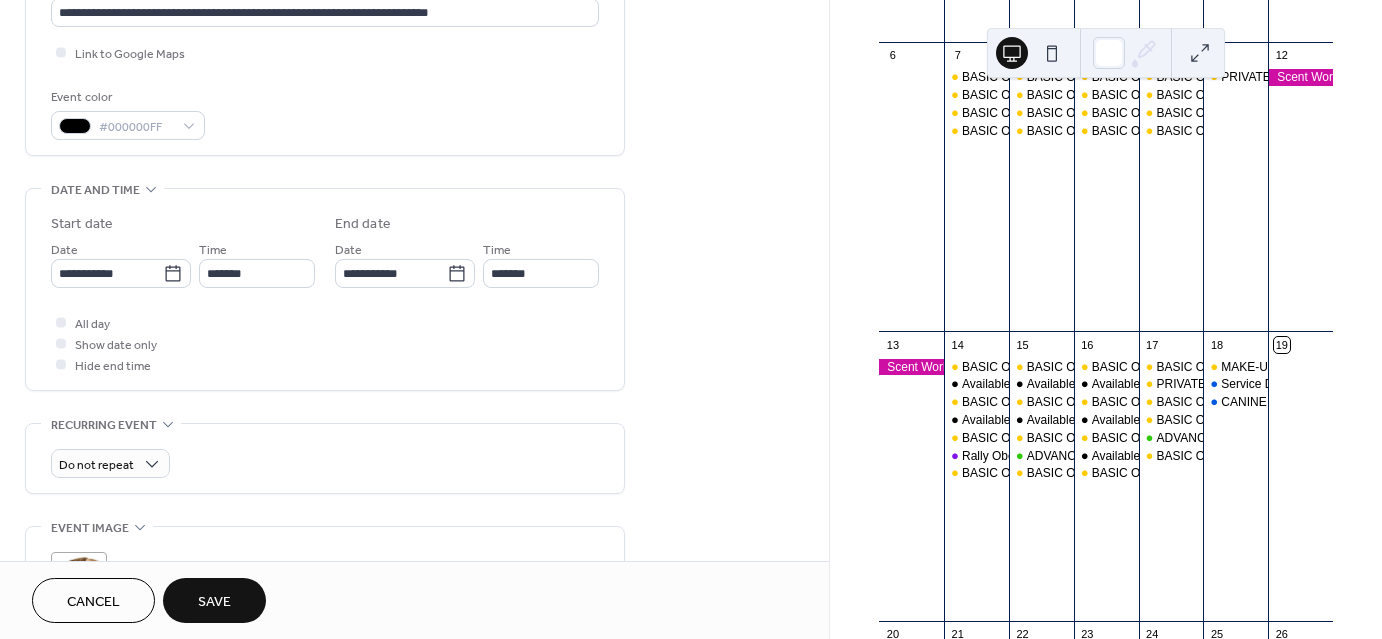 scroll, scrollTop: 491, scrollLeft: 0, axis: vertical 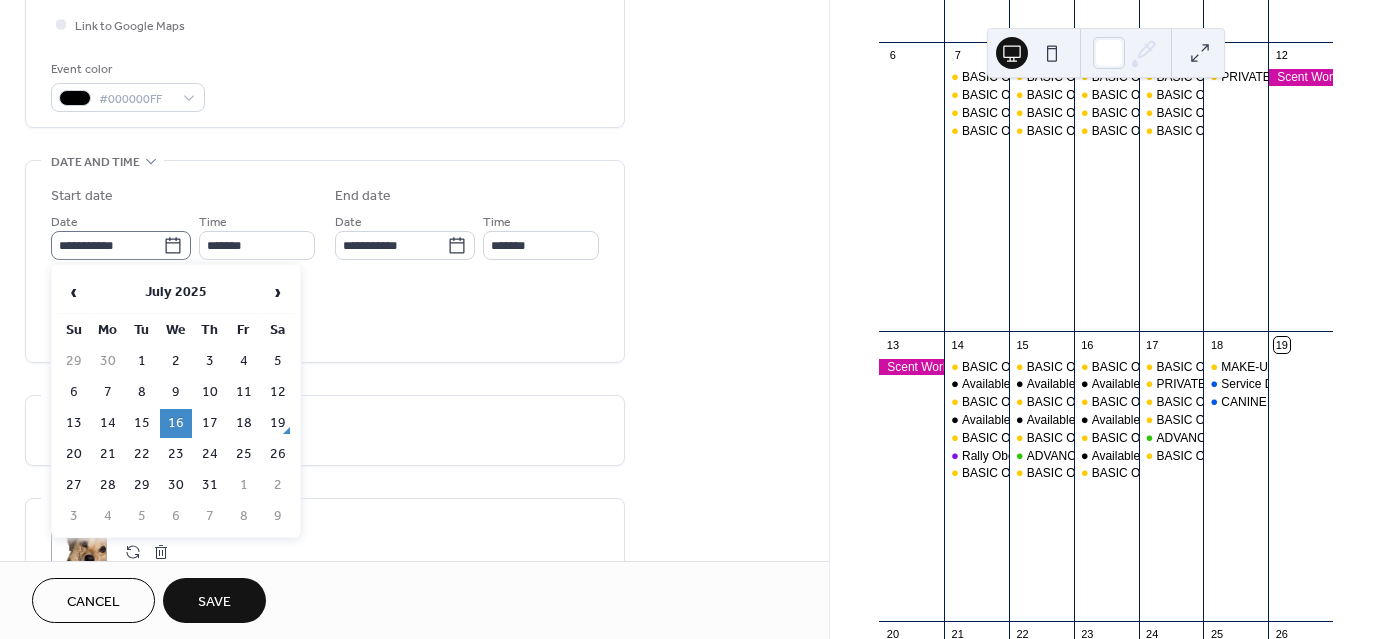 click 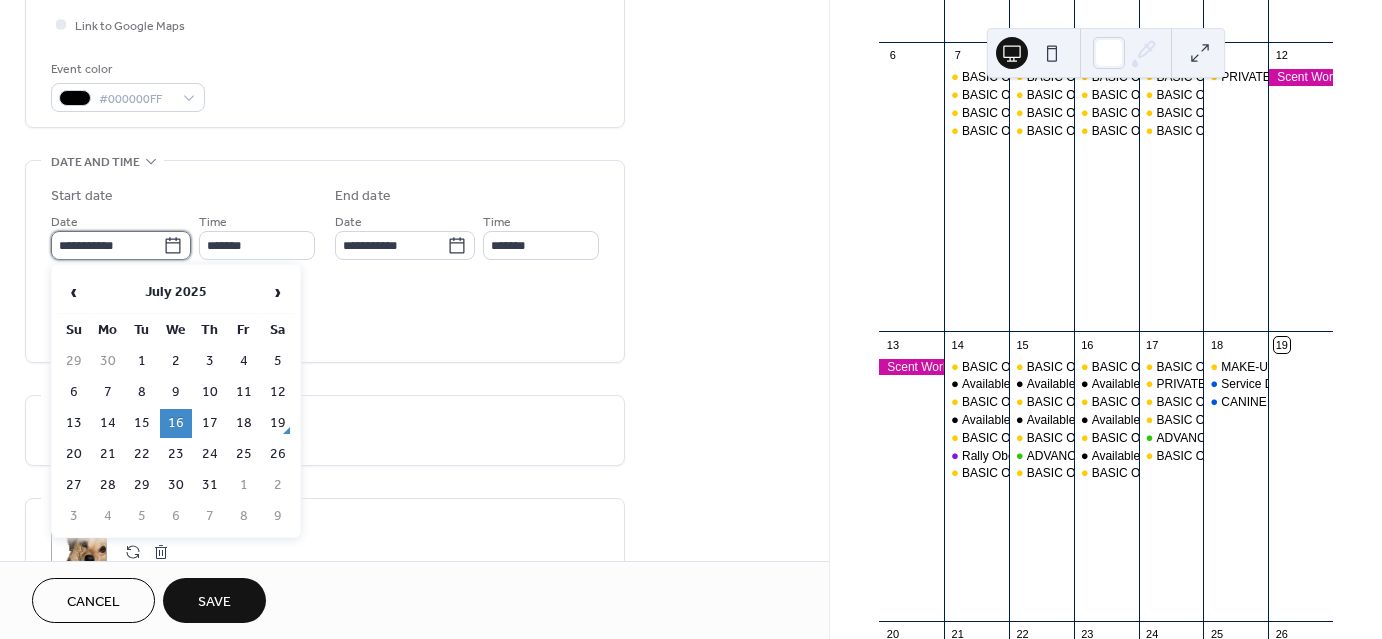 click on "**********" at bounding box center [107, 245] 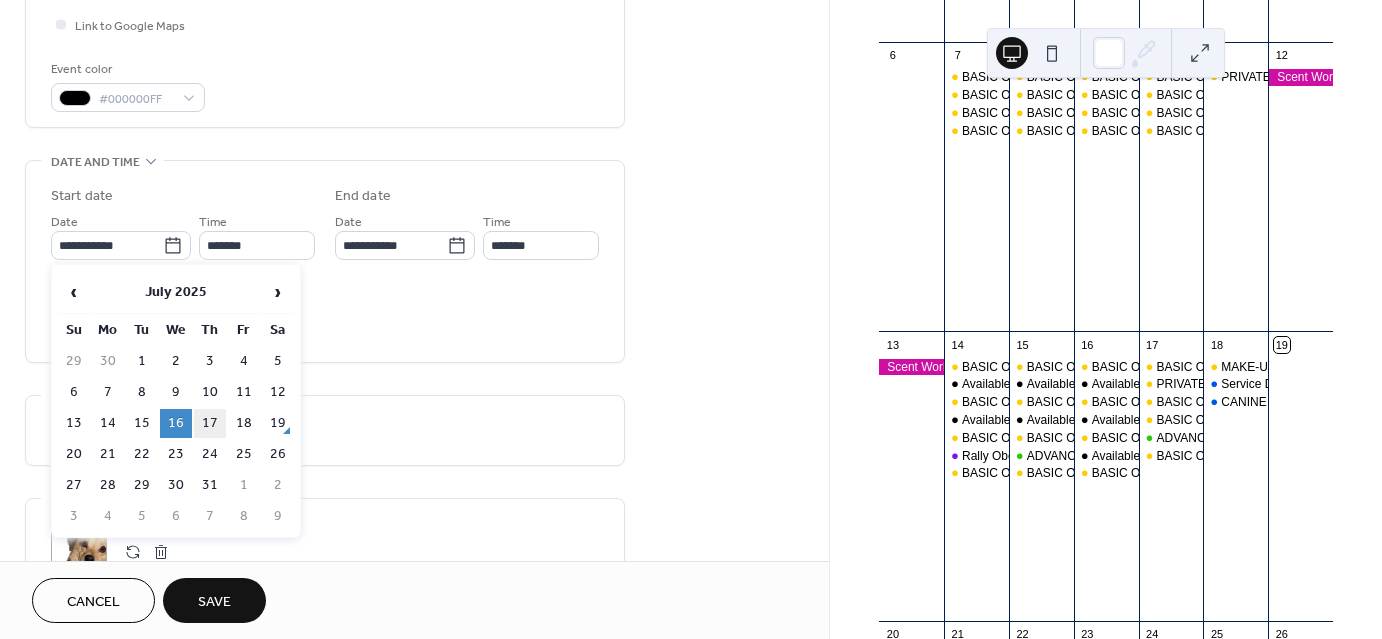 click on "17" at bounding box center [210, 423] 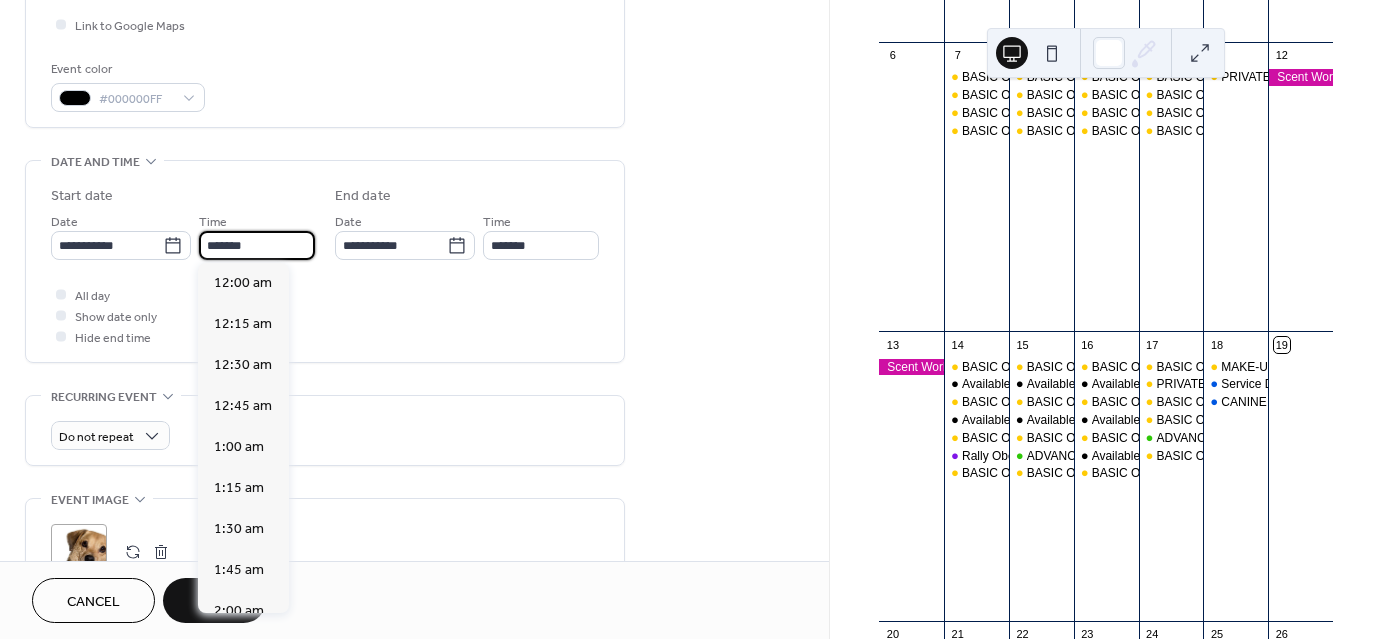 click on "*******" at bounding box center (257, 245) 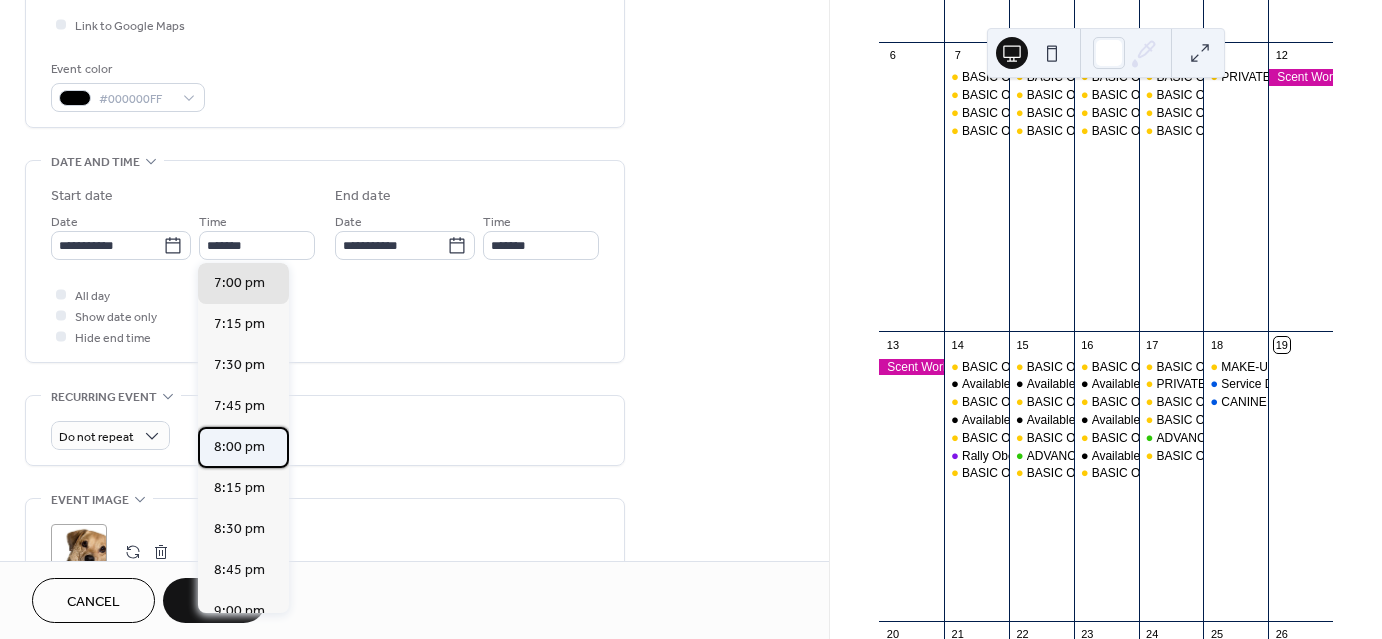 click on "8:00 pm" at bounding box center (239, 447) 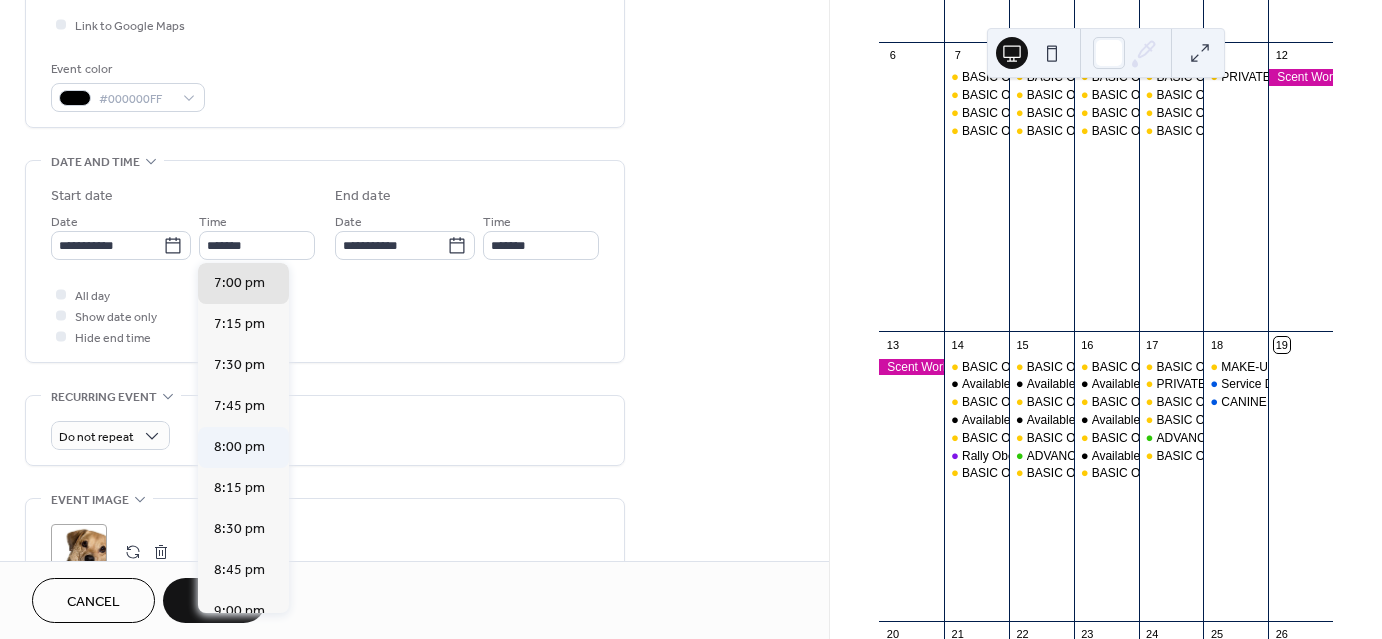 type on "*******" 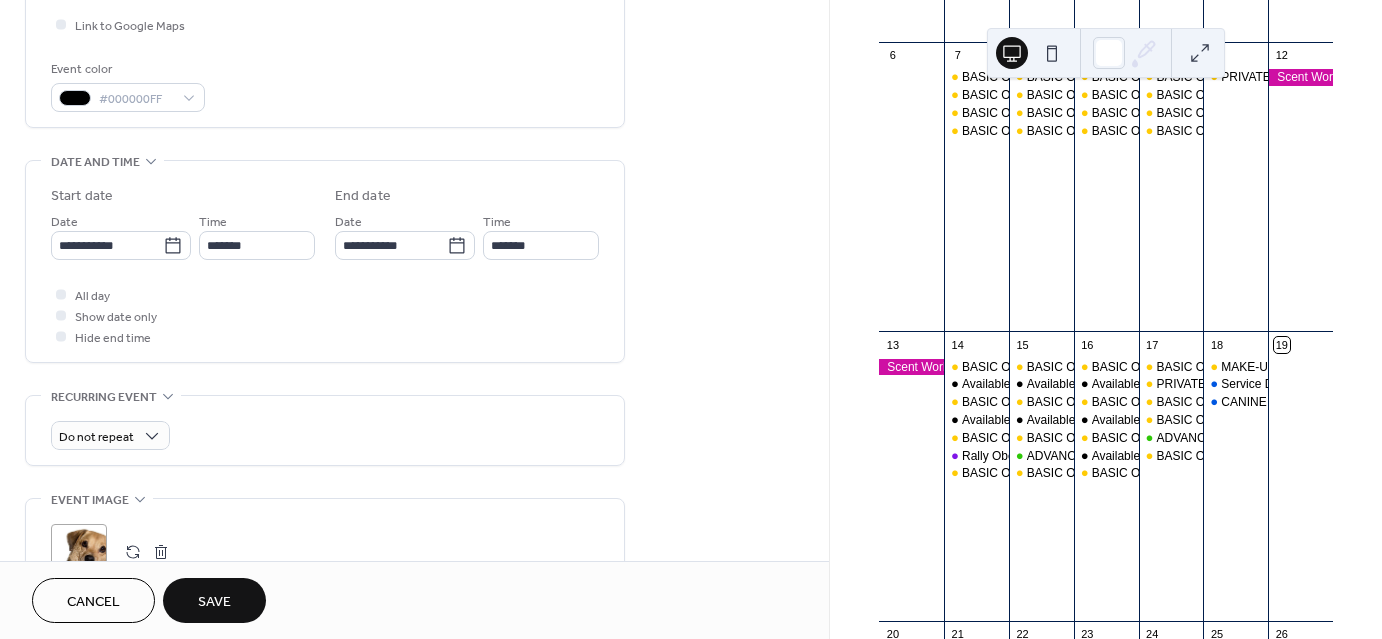 scroll, scrollTop: 983, scrollLeft: 0, axis: vertical 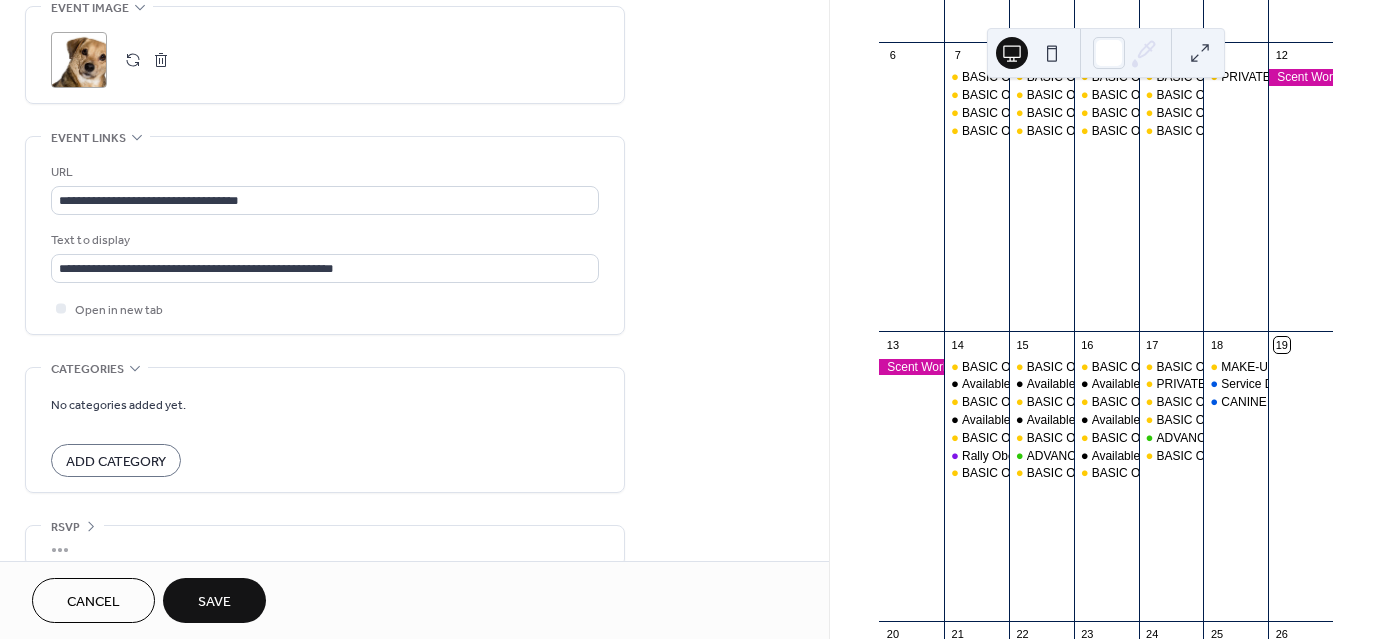 click on "Save" at bounding box center [214, 602] 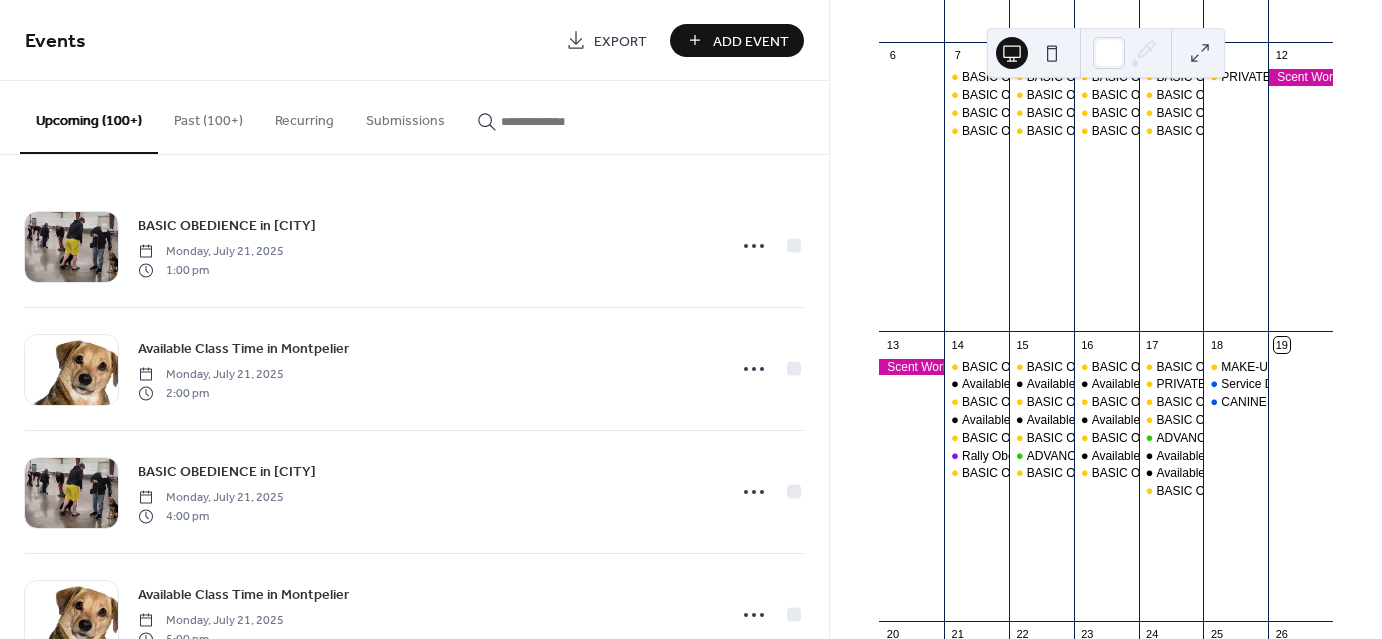 click on "Past (100+)" at bounding box center [208, 116] 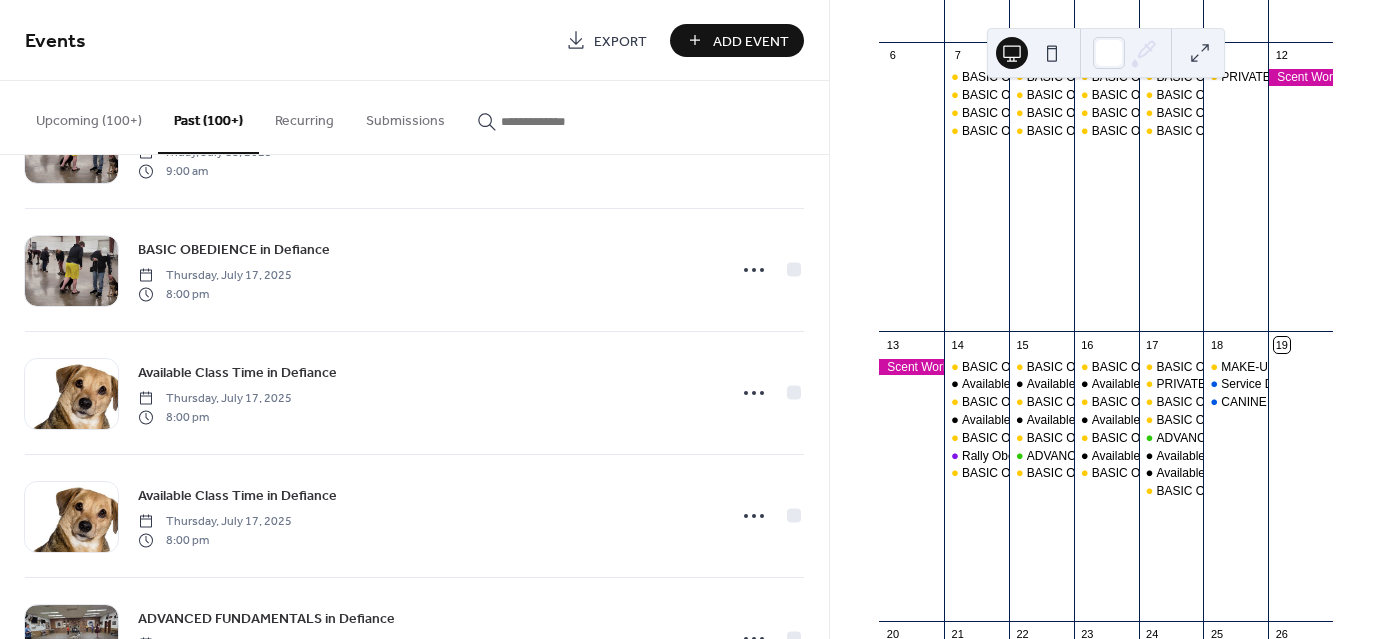 scroll, scrollTop: 382, scrollLeft: 0, axis: vertical 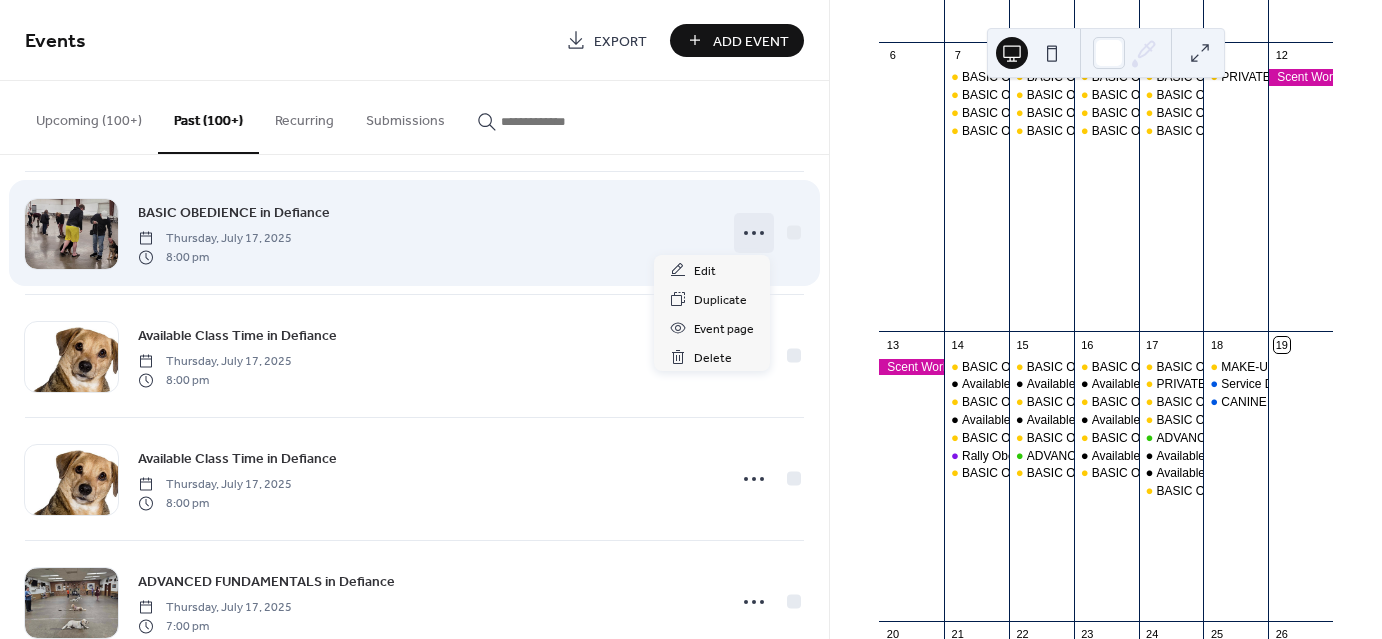 click 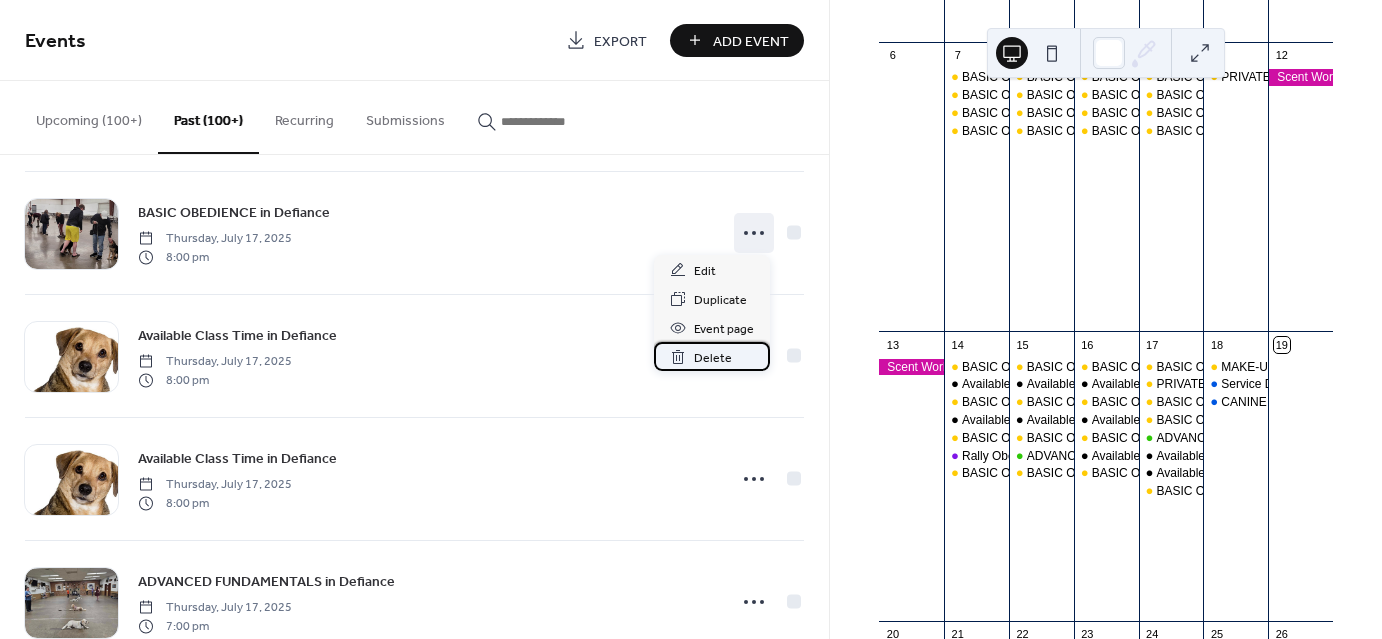 click on "Delete" at bounding box center [713, 358] 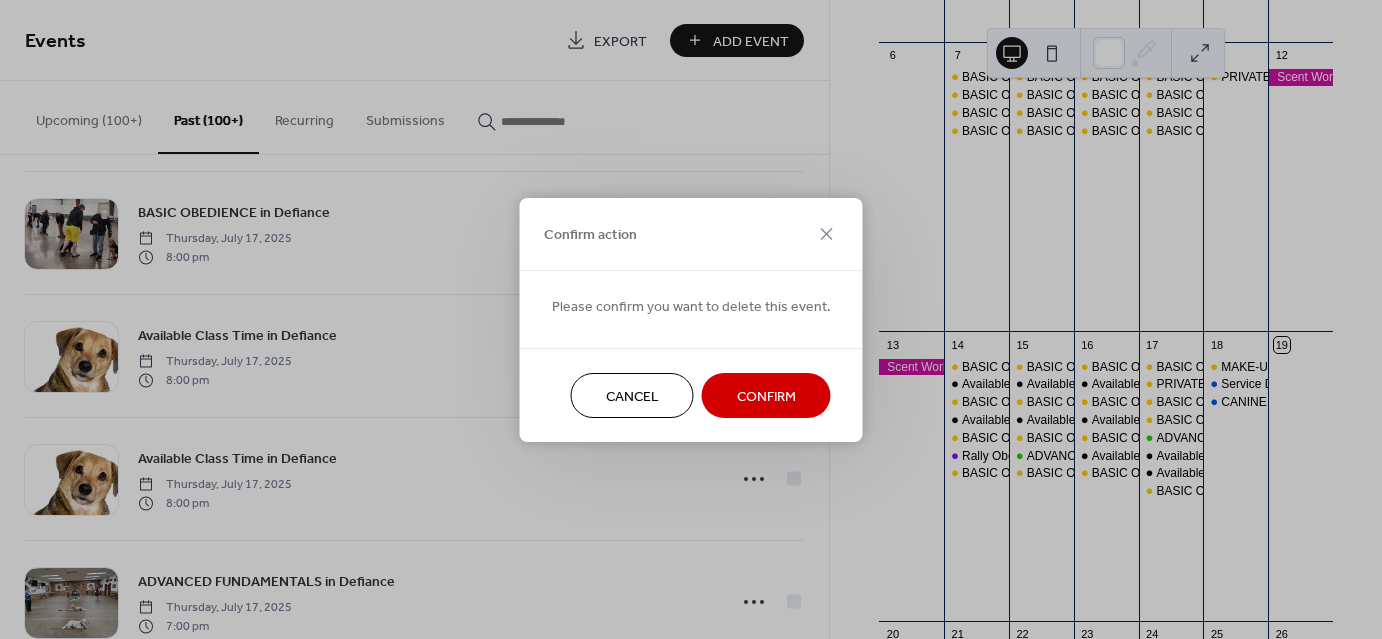 click on "Confirm" at bounding box center (766, 396) 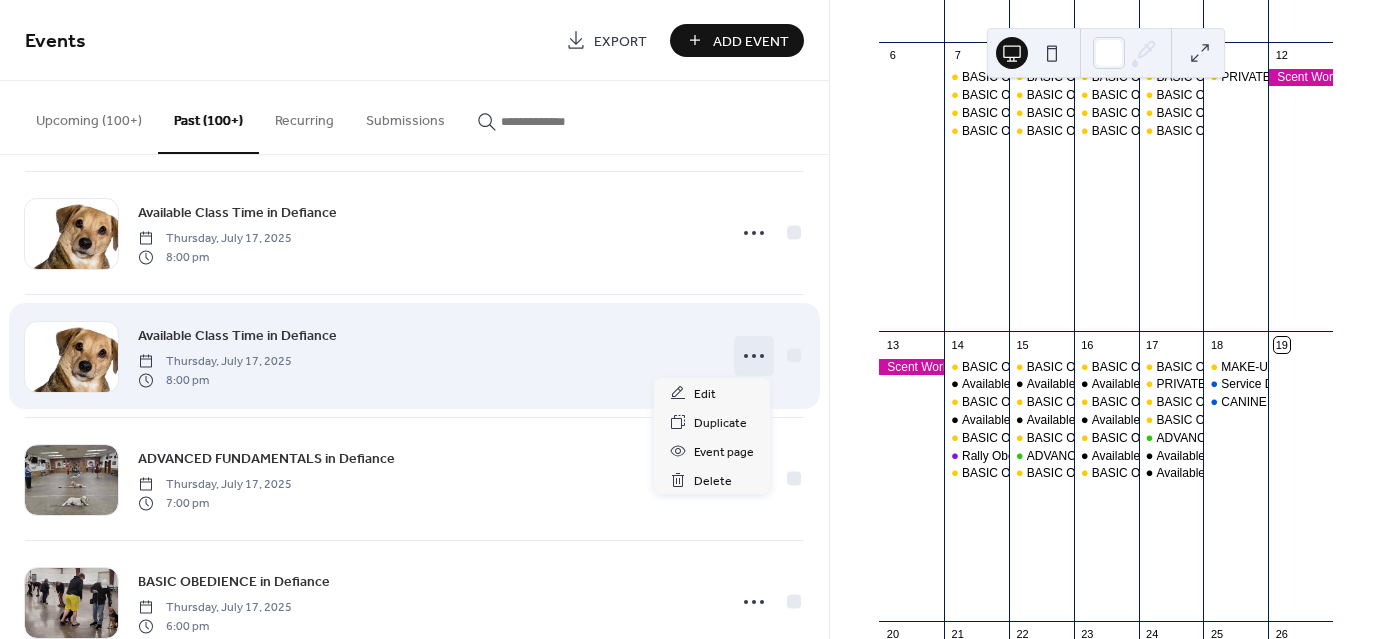 click 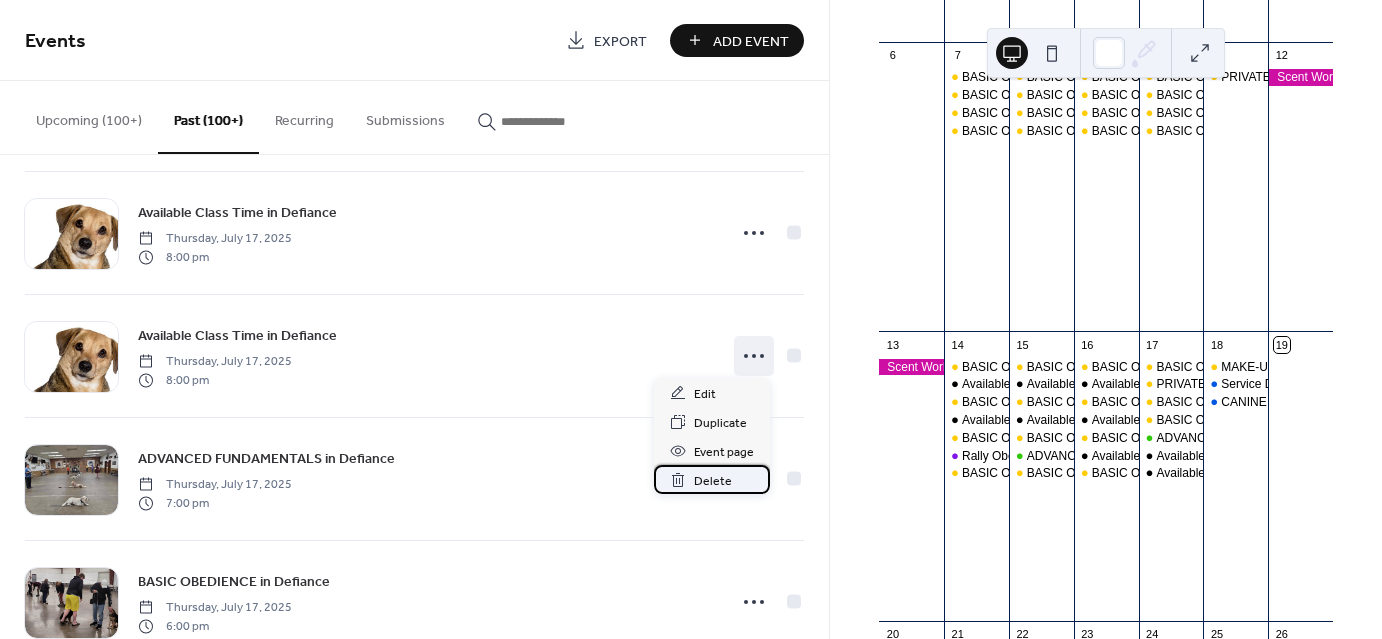 click on "Delete" at bounding box center (713, 481) 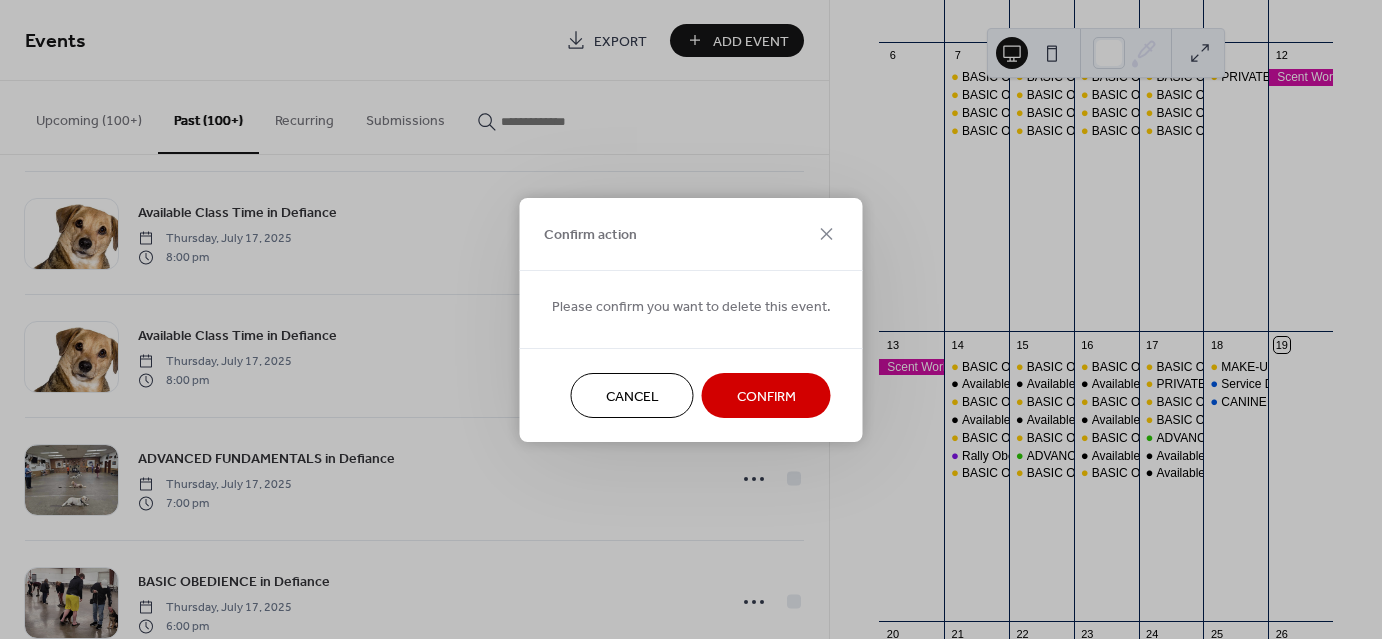 click on "Confirm" at bounding box center [766, 396] 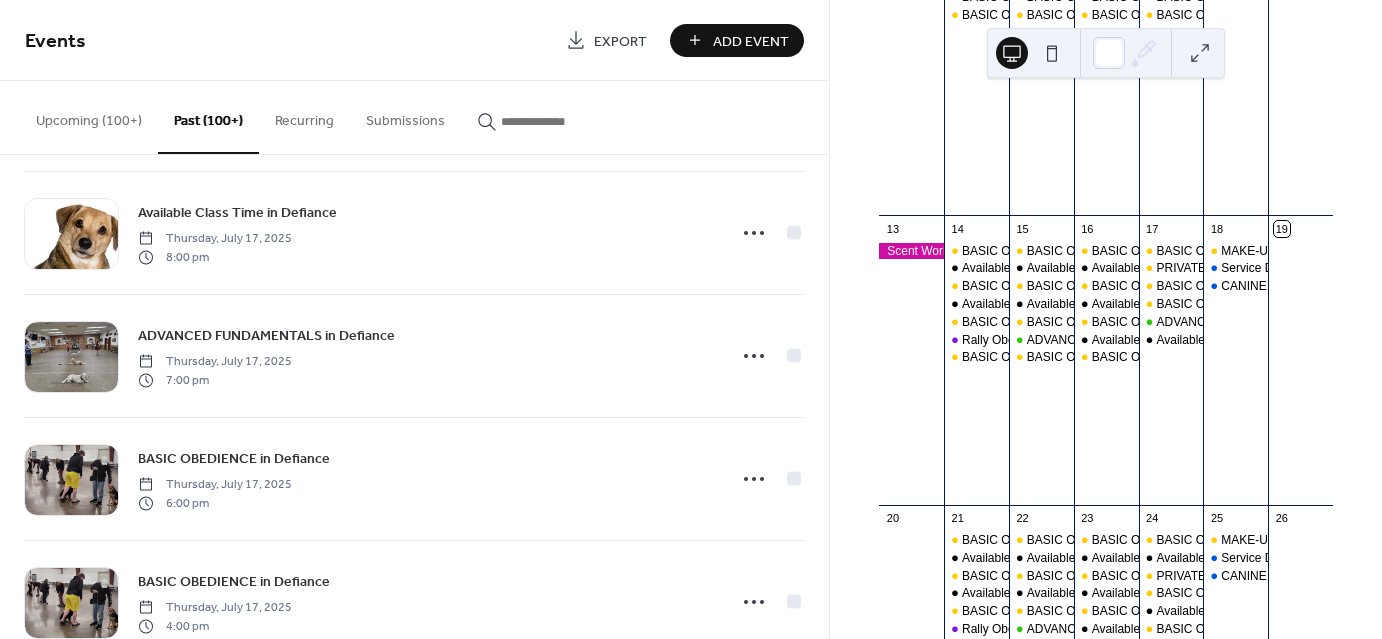 scroll, scrollTop: 587, scrollLeft: 0, axis: vertical 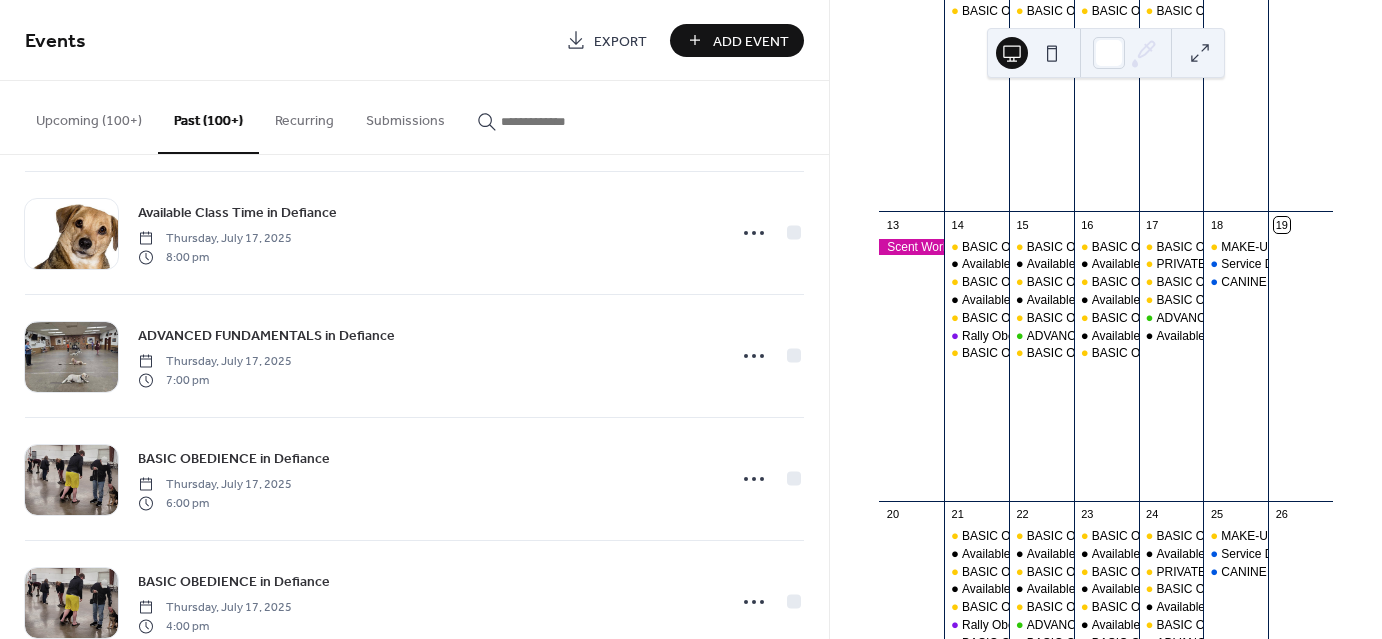 click on "Upcoming (100+)" at bounding box center [89, 116] 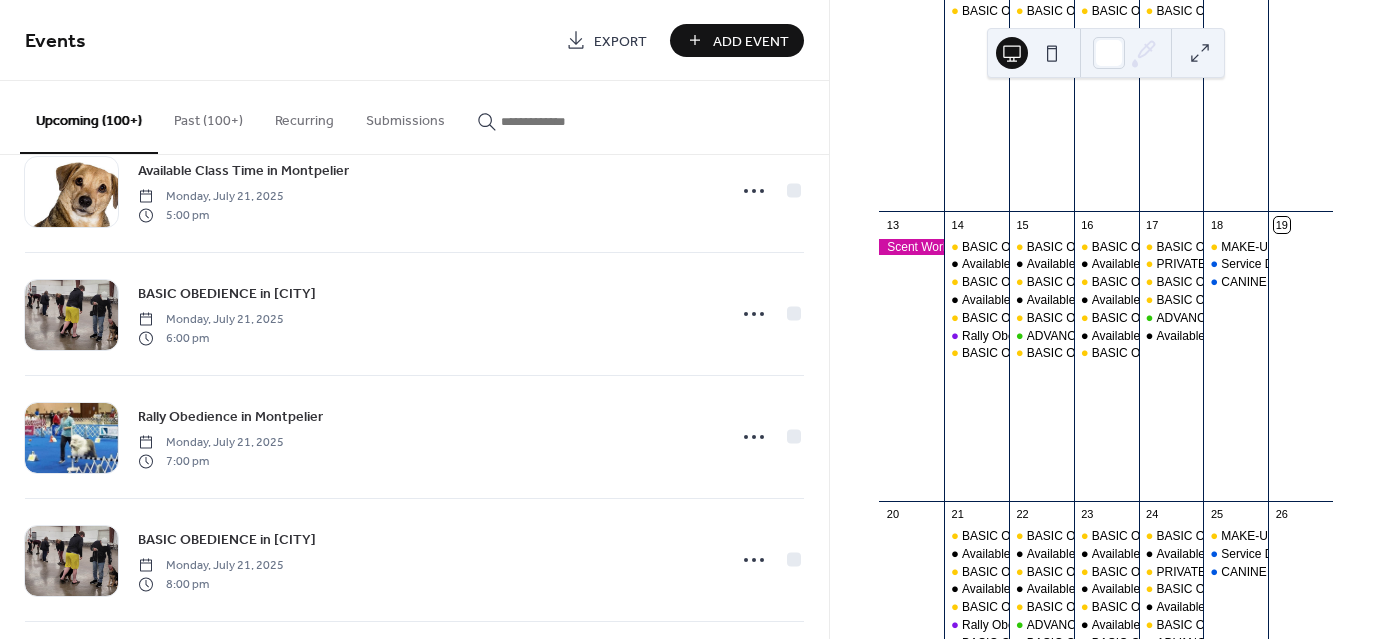 scroll, scrollTop: 848, scrollLeft: 0, axis: vertical 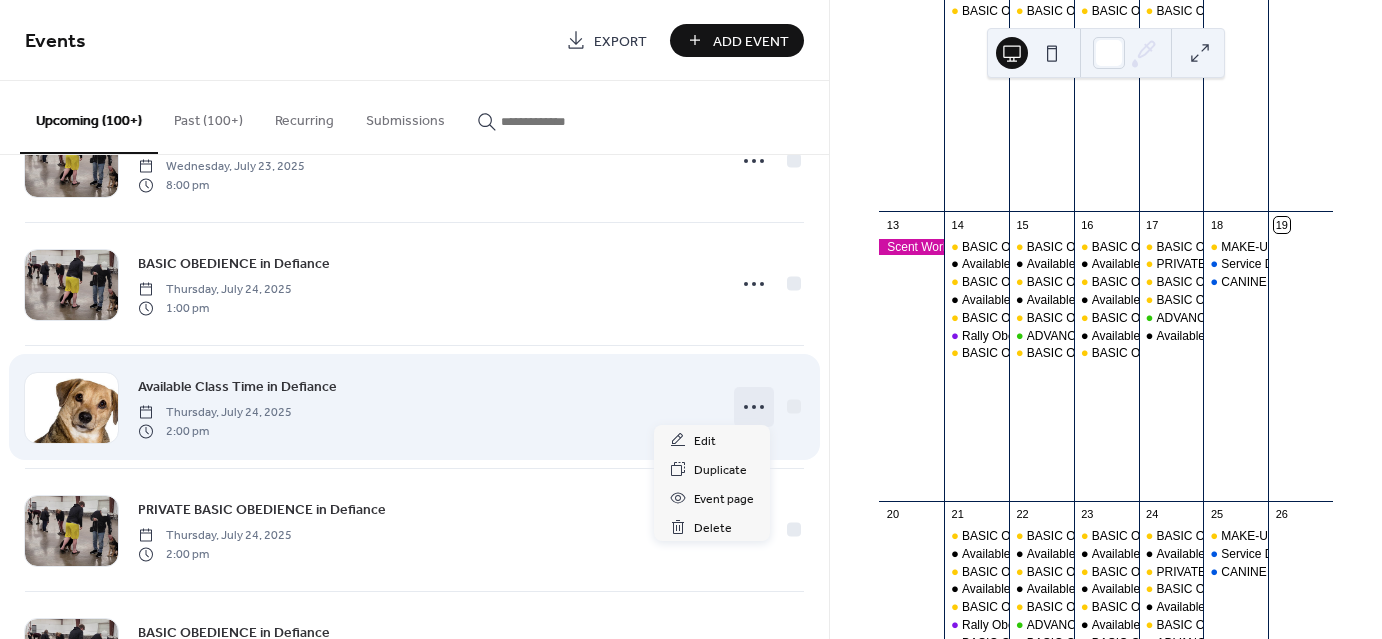 click 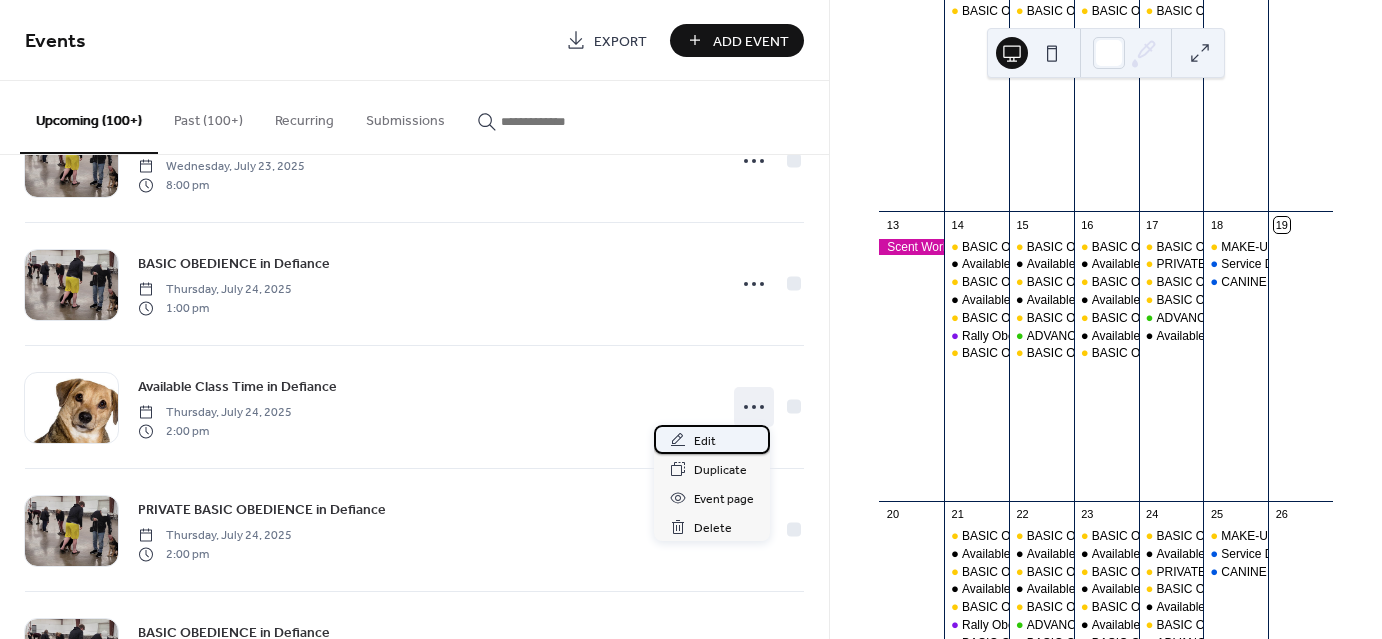 click on "Edit" at bounding box center (705, 441) 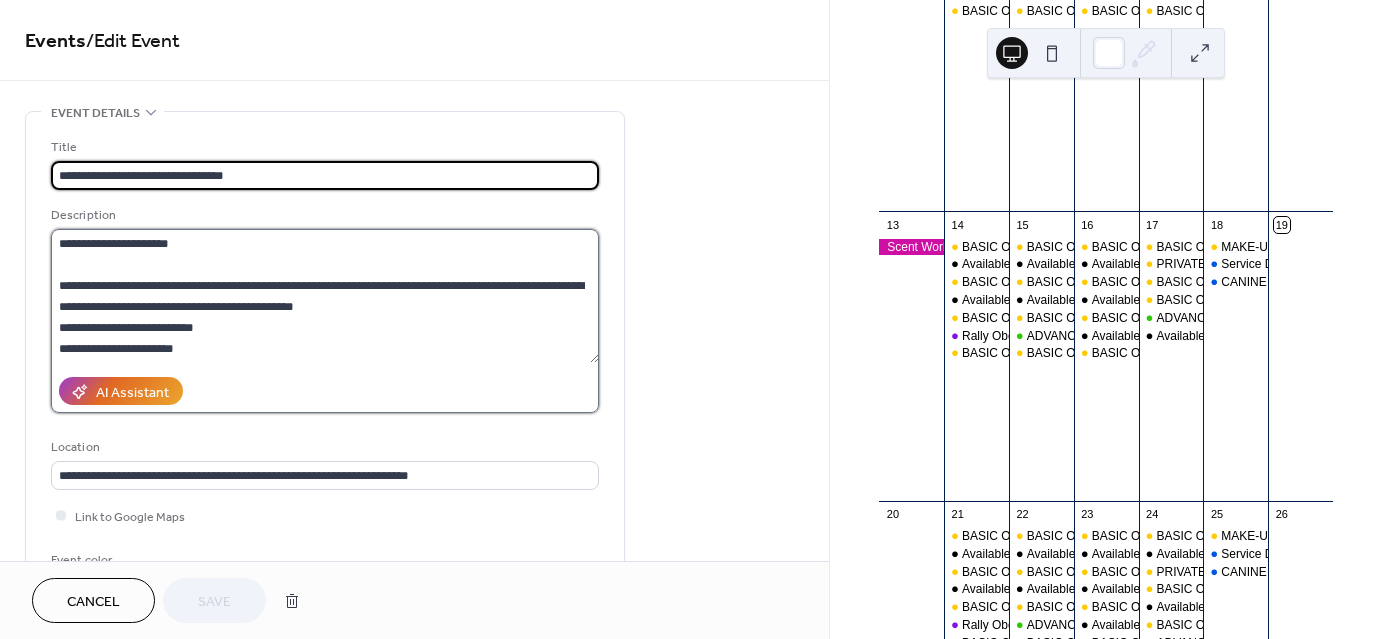 click on "**********" at bounding box center [325, 296] 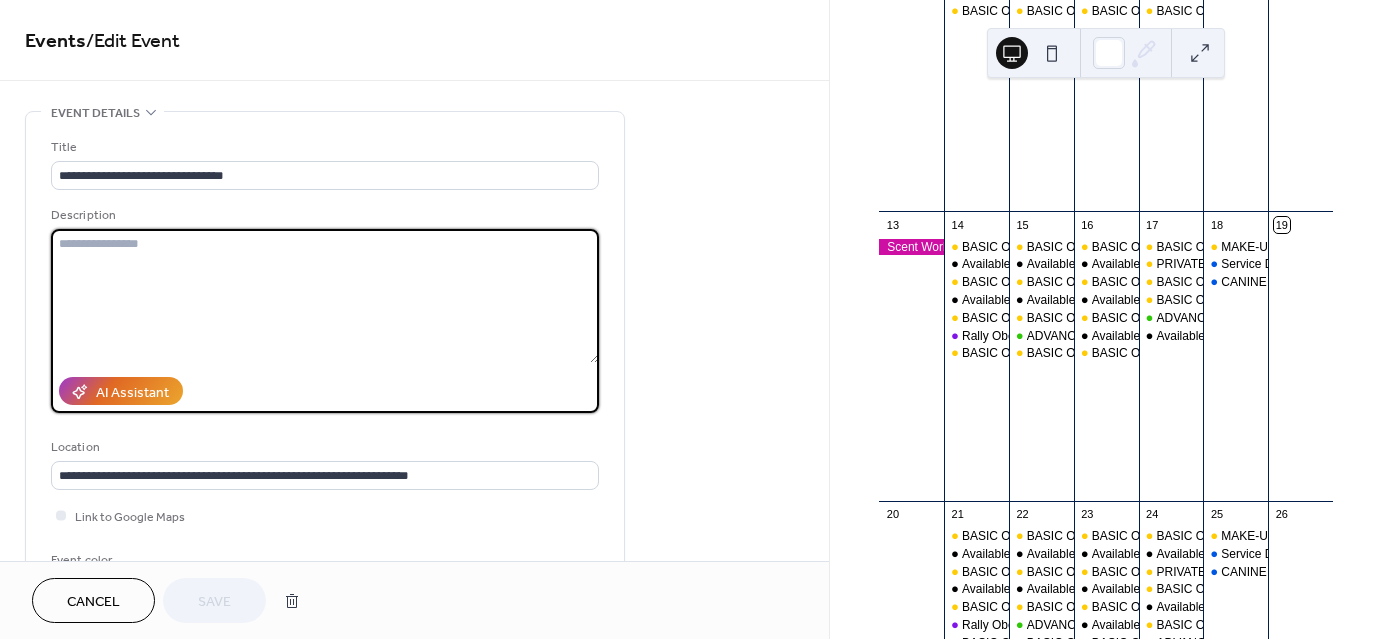 scroll, scrollTop: 0, scrollLeft: 0, axis: both 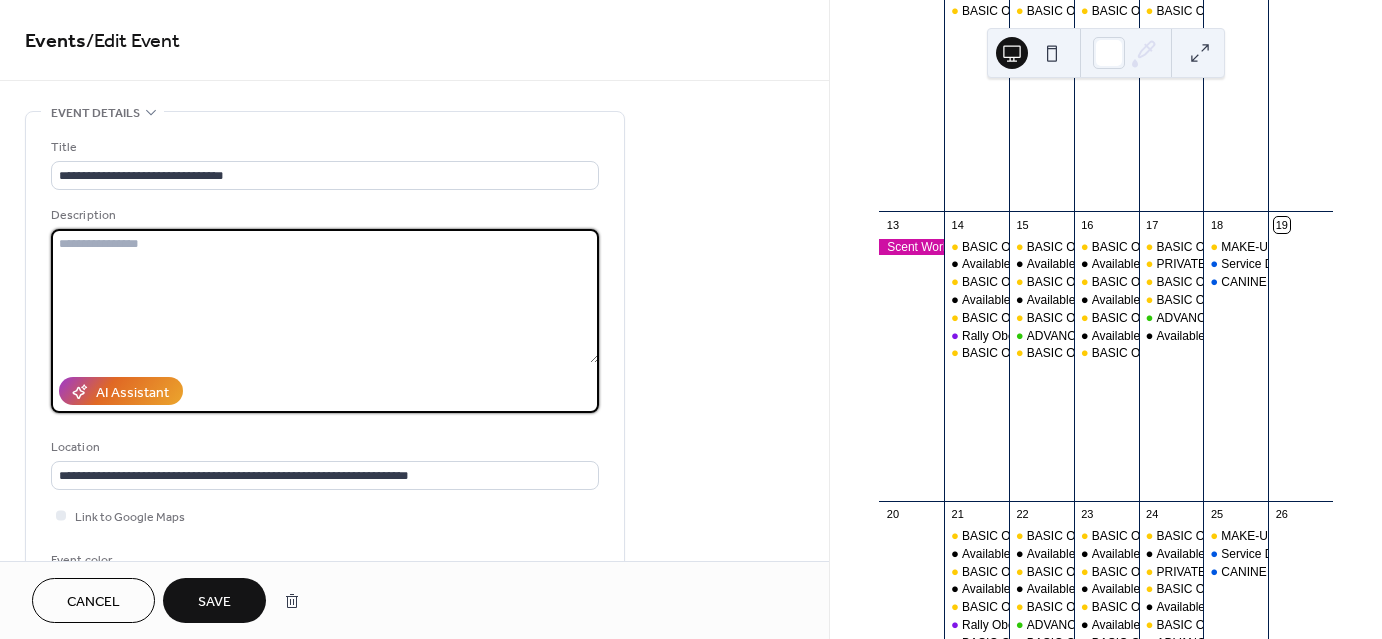 paste on "**********" 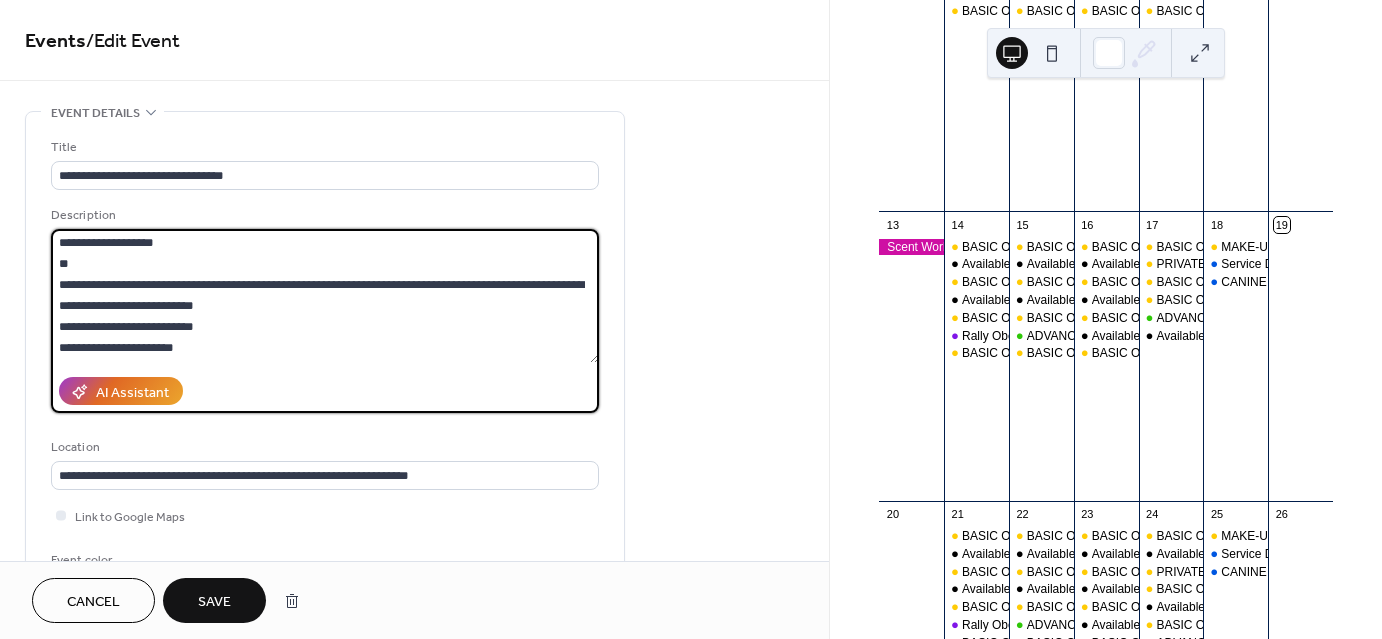 scroll, scrollTop: 1, scrollLeft: 0, axis: vertical 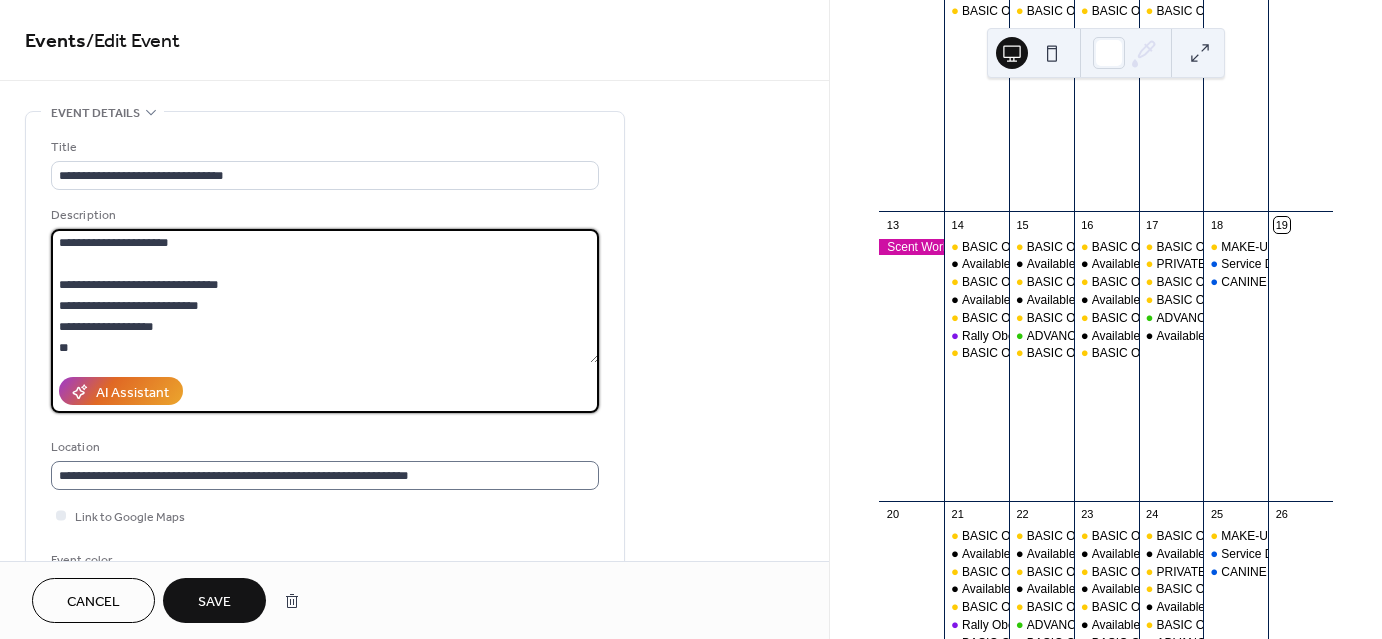type on "**********" 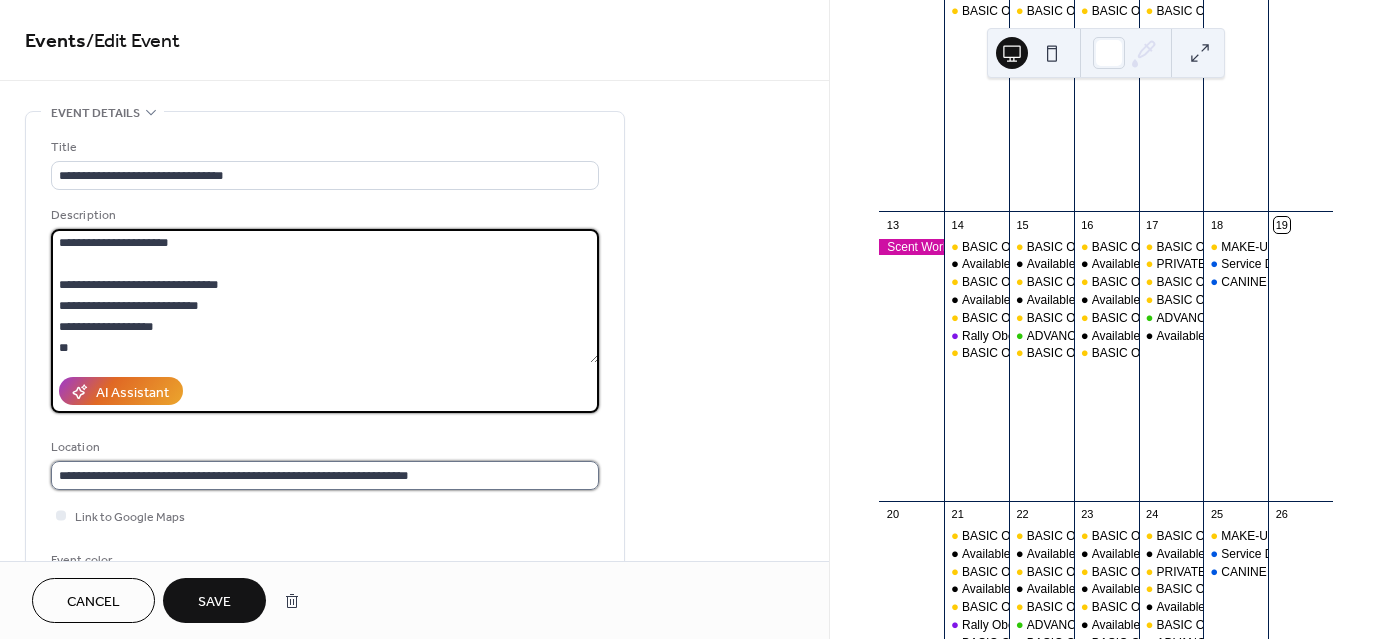 click on "**********" at bounding box center [325, 475] 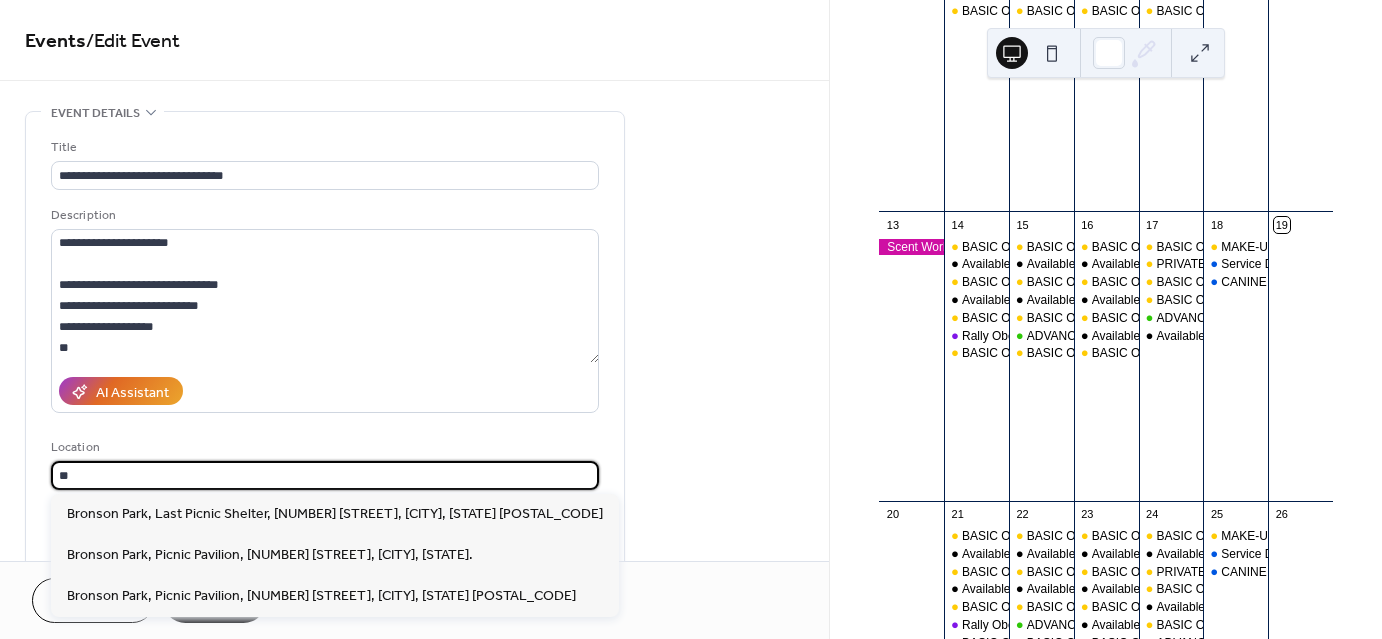 type on "*" 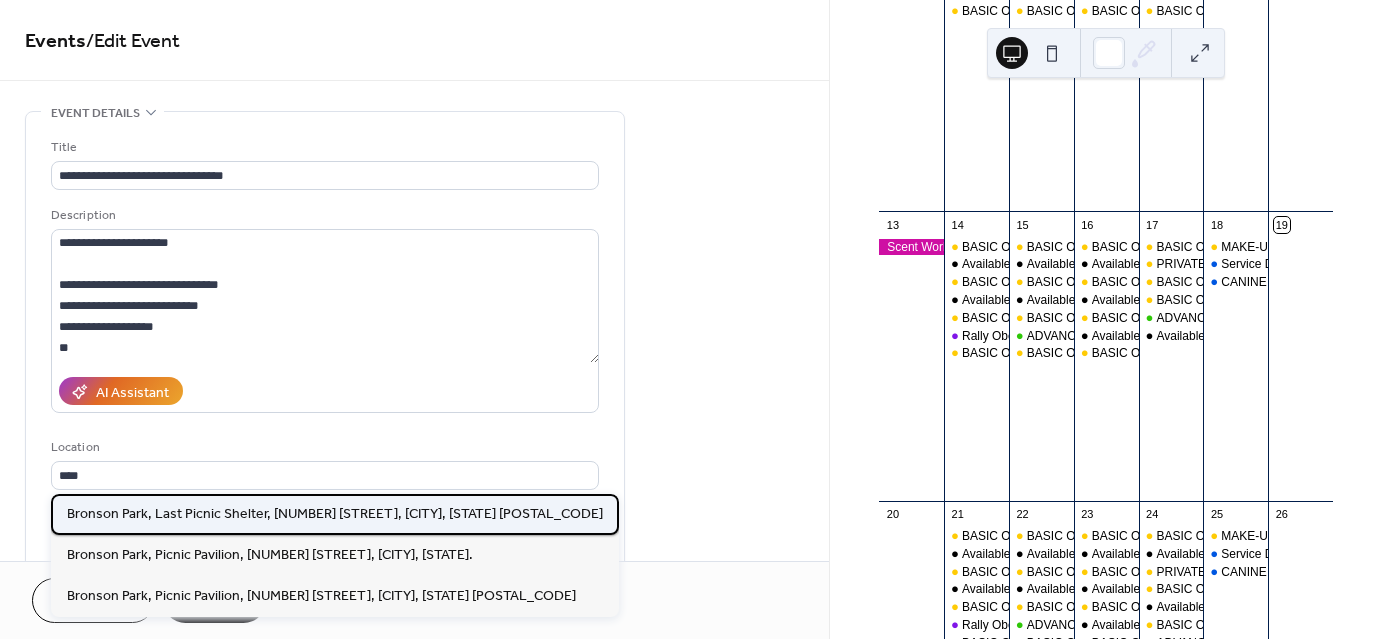 click on "Bronson Park, Last Picnic Shelter, 2104 Power Dam Rd., Defiance, Oh. 43512" at bounding box center [335, 513] 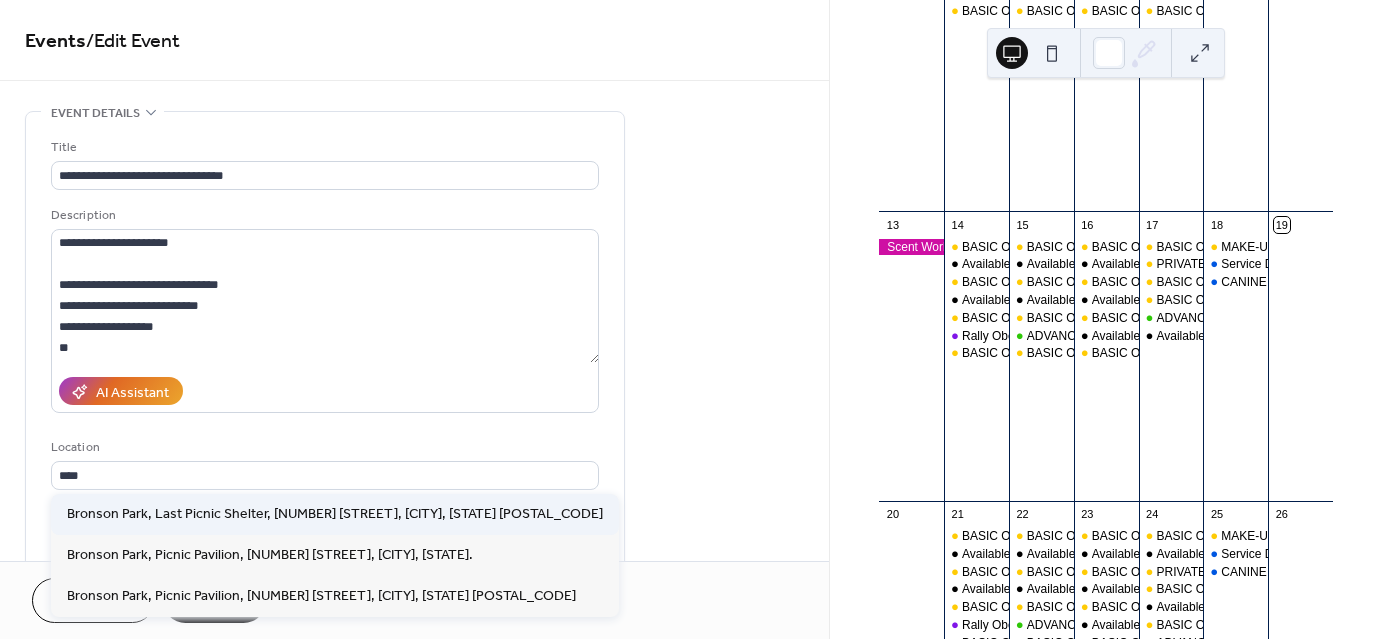 type on "**********" 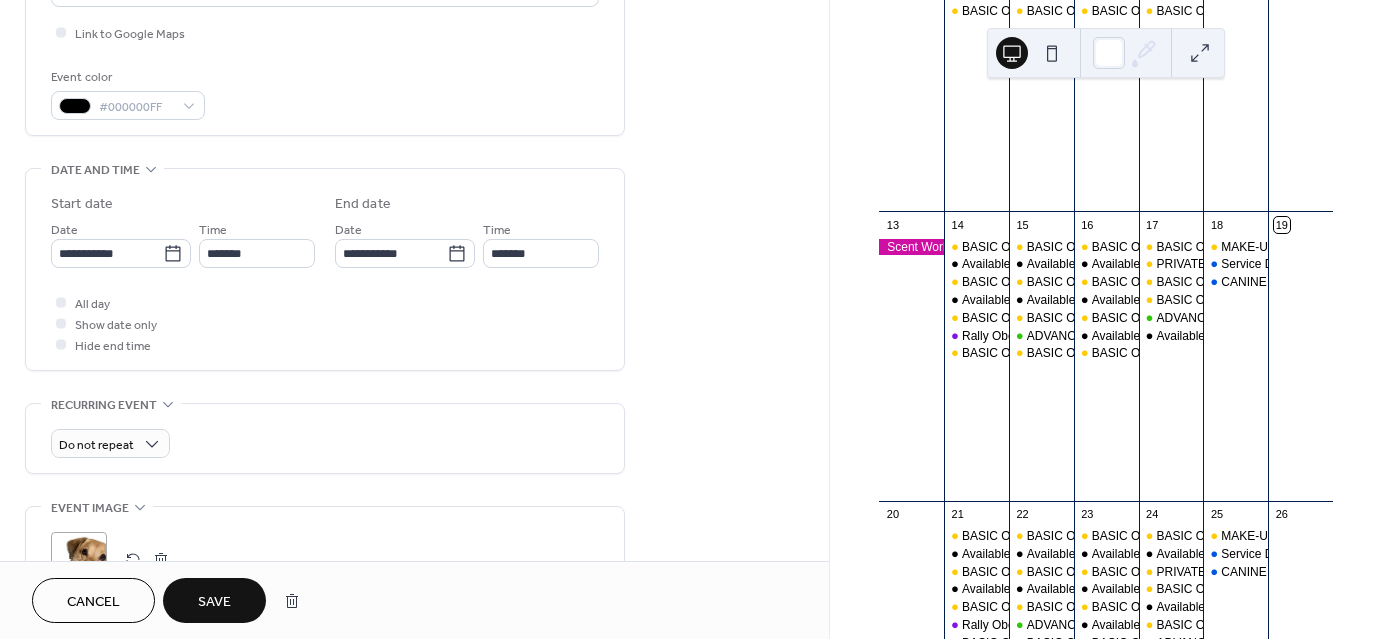 scroll, scrollTop: 491, scrollLeft: 0, axis: vertical 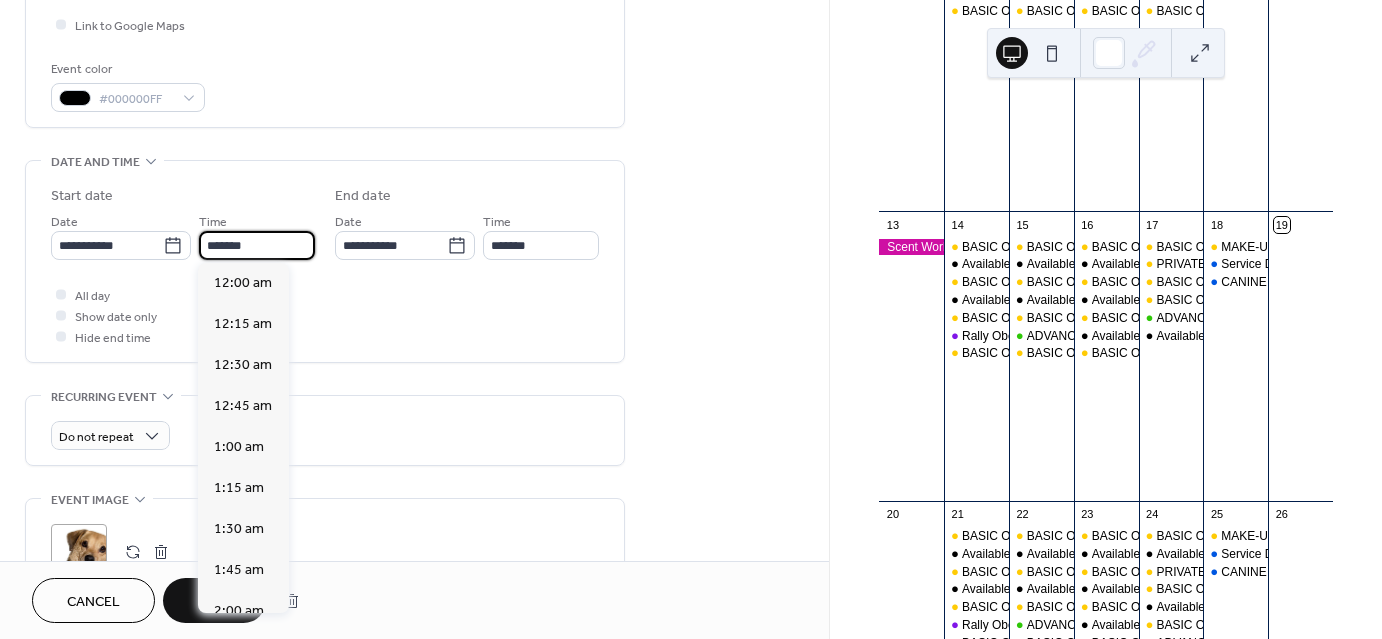 click on "*******" at bounding box center (257, 245) 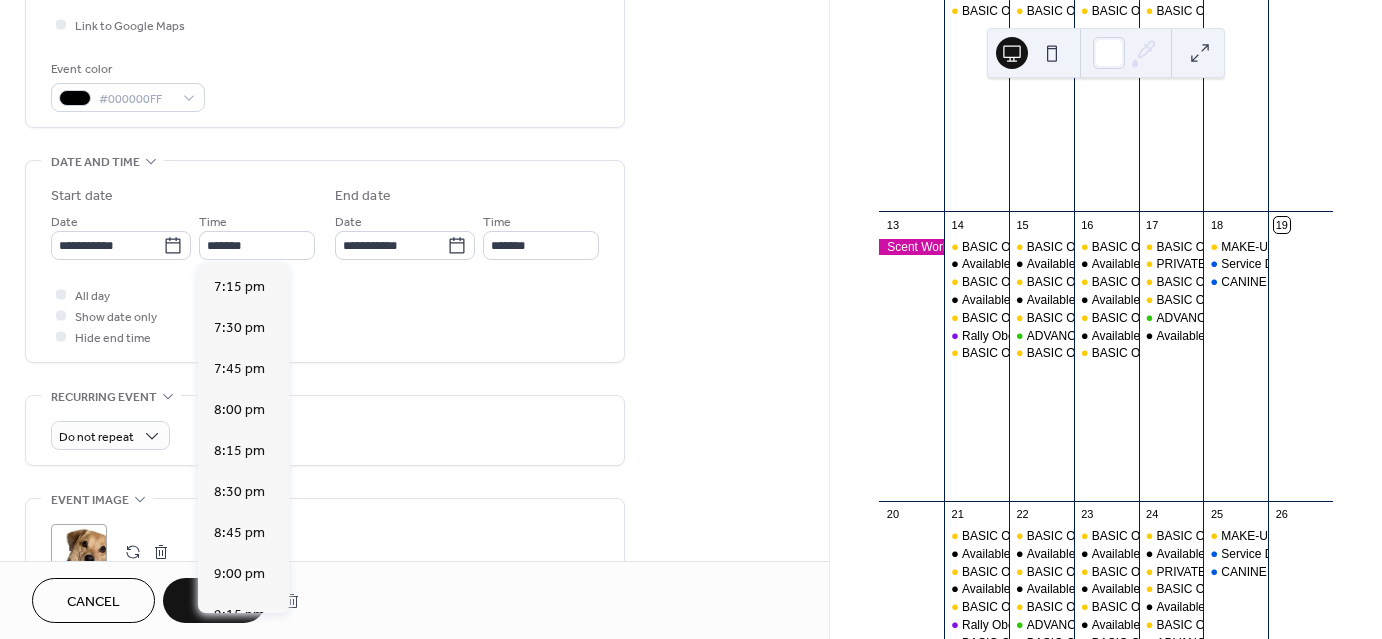 scroll, scrollTop: 3213, scrollLeft: 0, axis: vertical 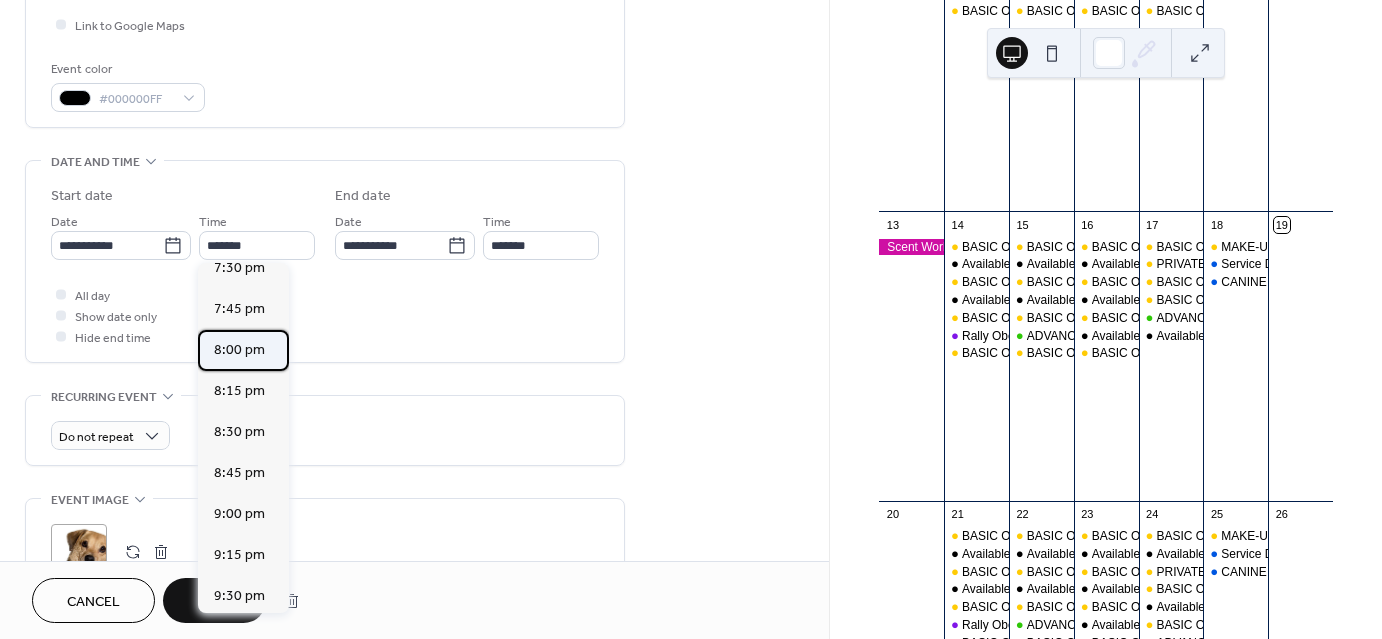 click on "8:00 pm" at bounding box center [239, 350] 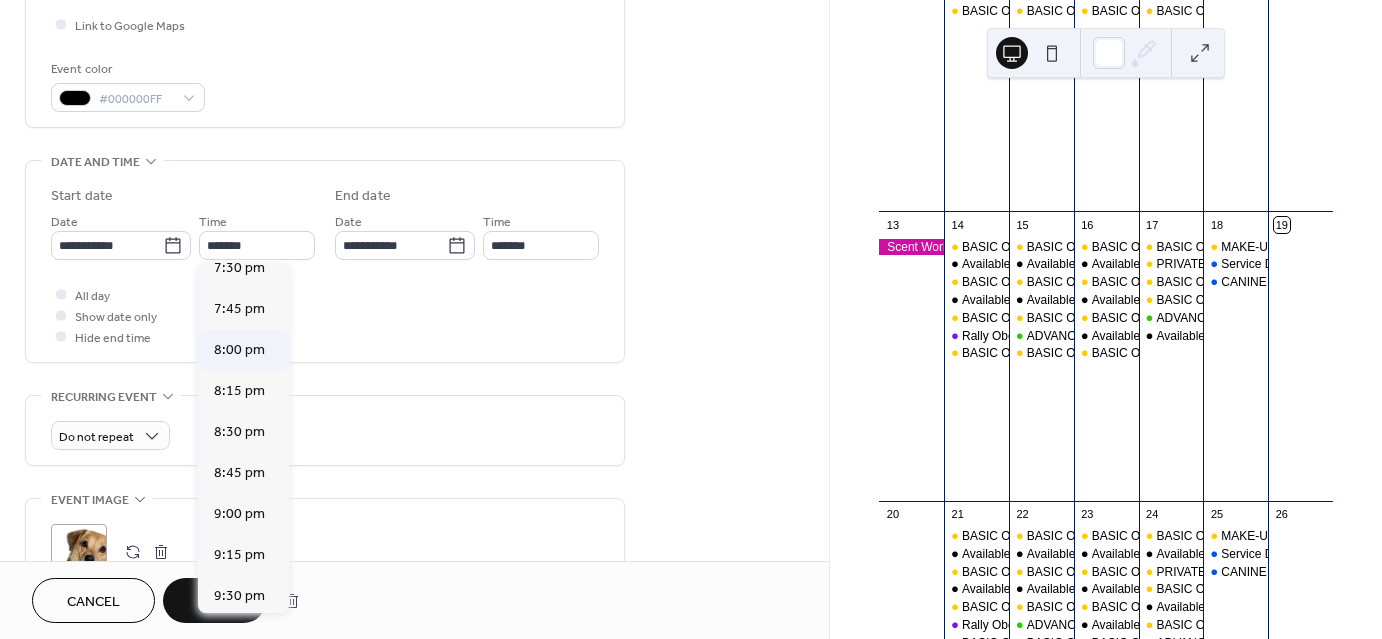 type on "*******" 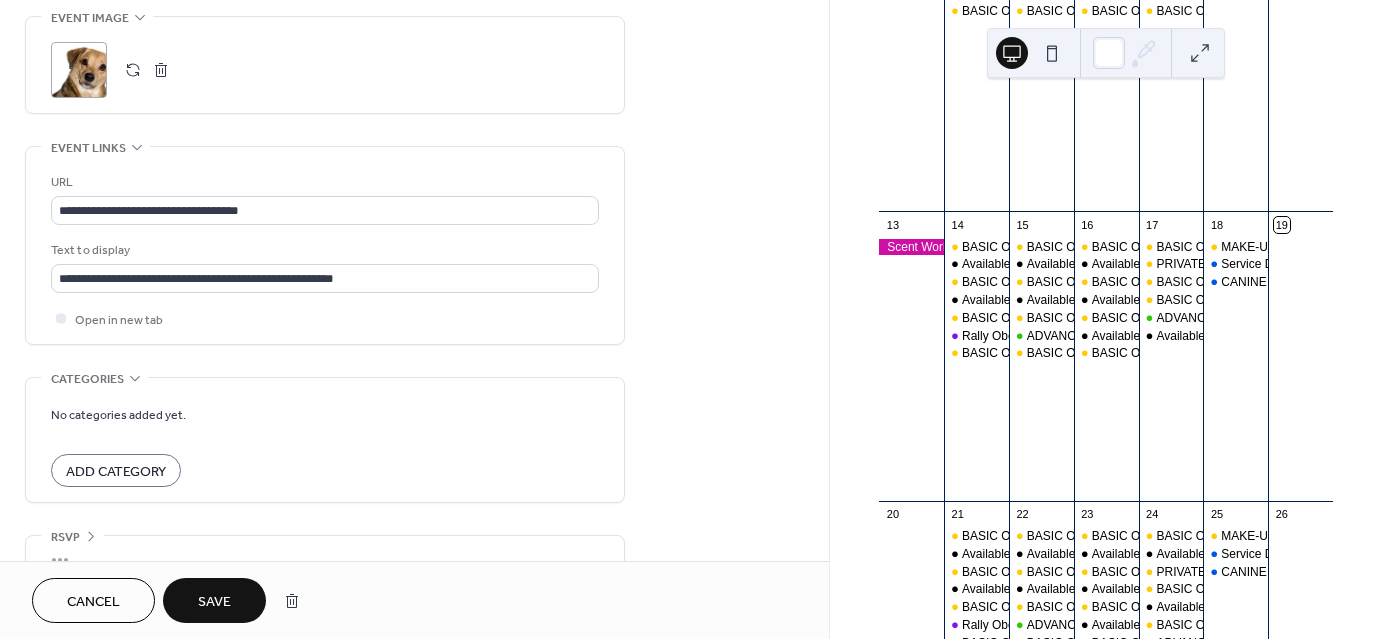 scroll, scrollTop: 983, scrollLeft: 0, axis: vertical 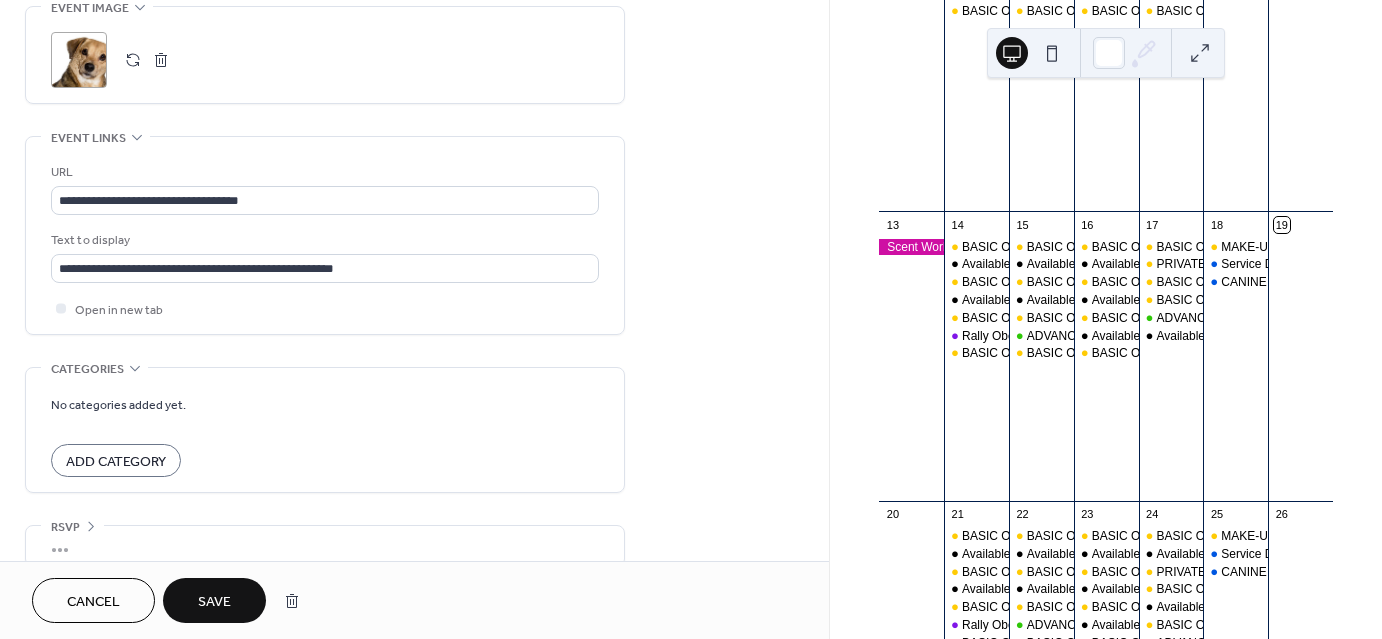 click on "Save" at bounding box center (214, 602) 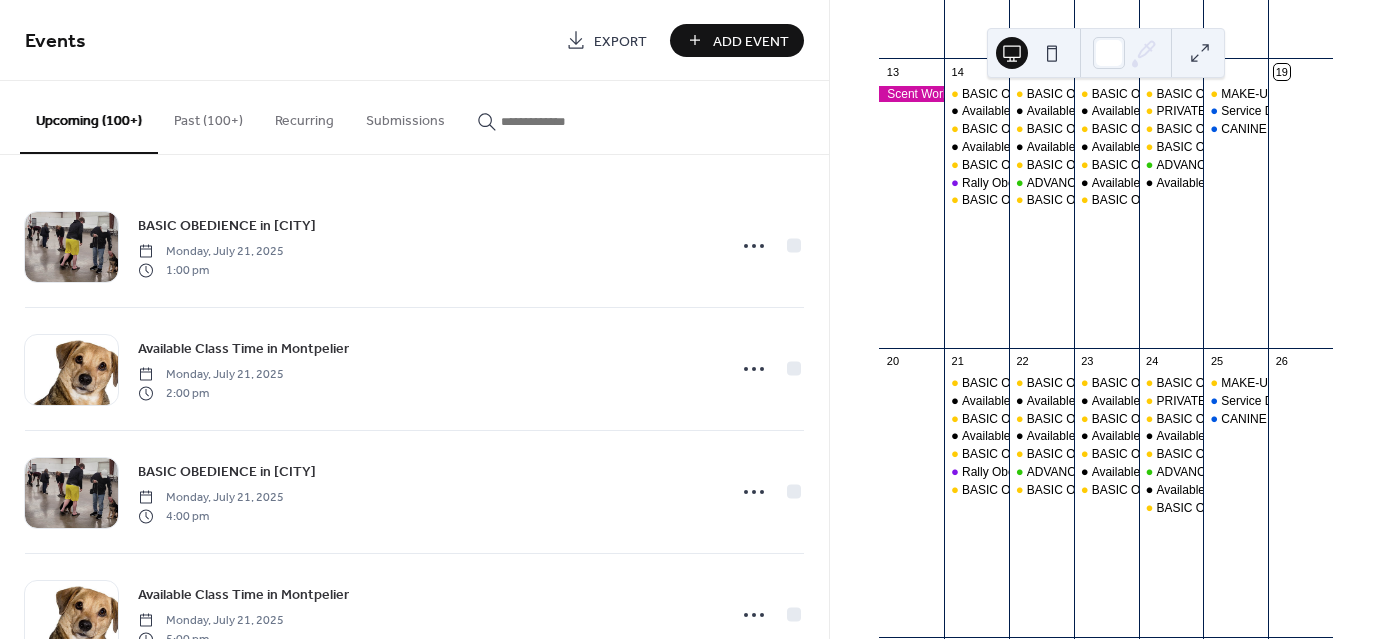 scroll, scrollTop: 755, scrollLeft: 0, axis: vertical 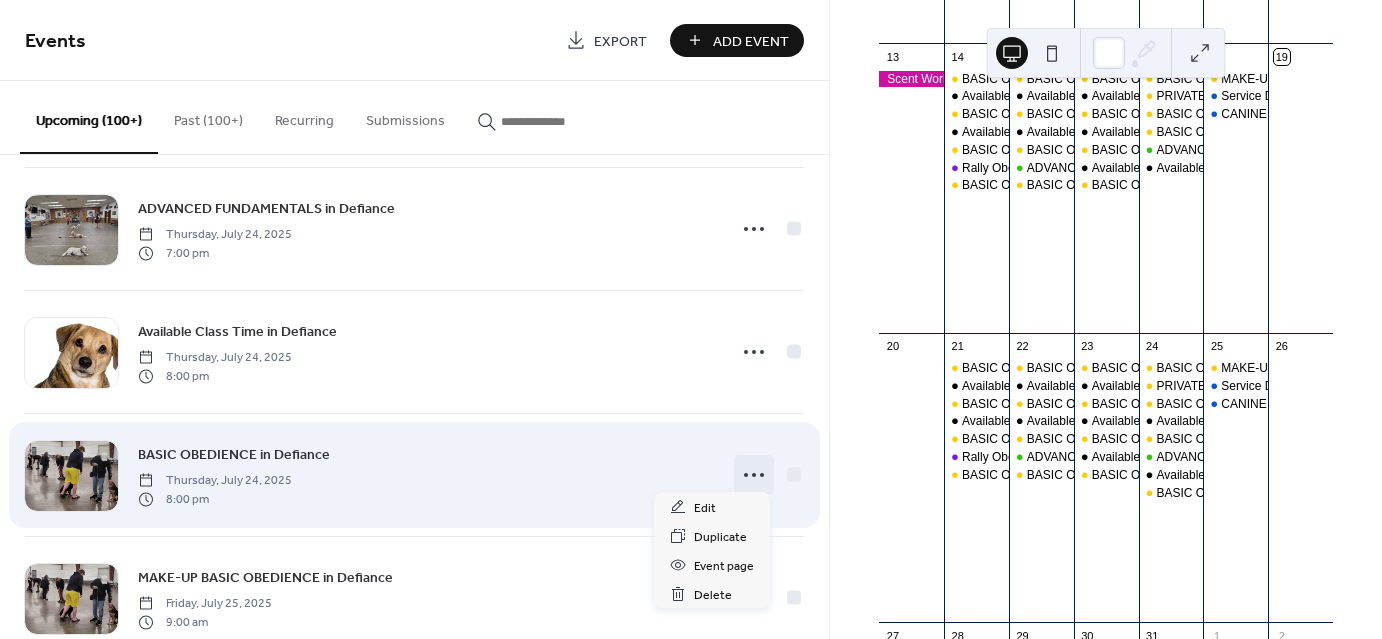 click 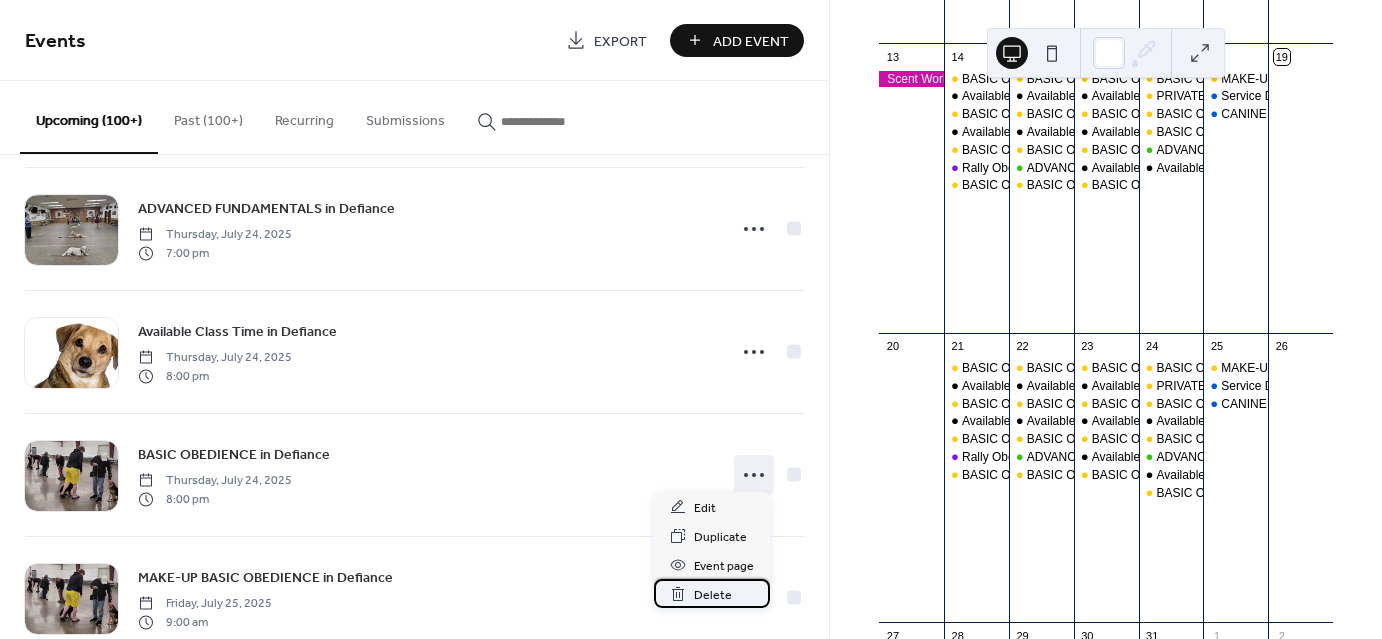 click on "Delete" at bounding box center (713, 595) 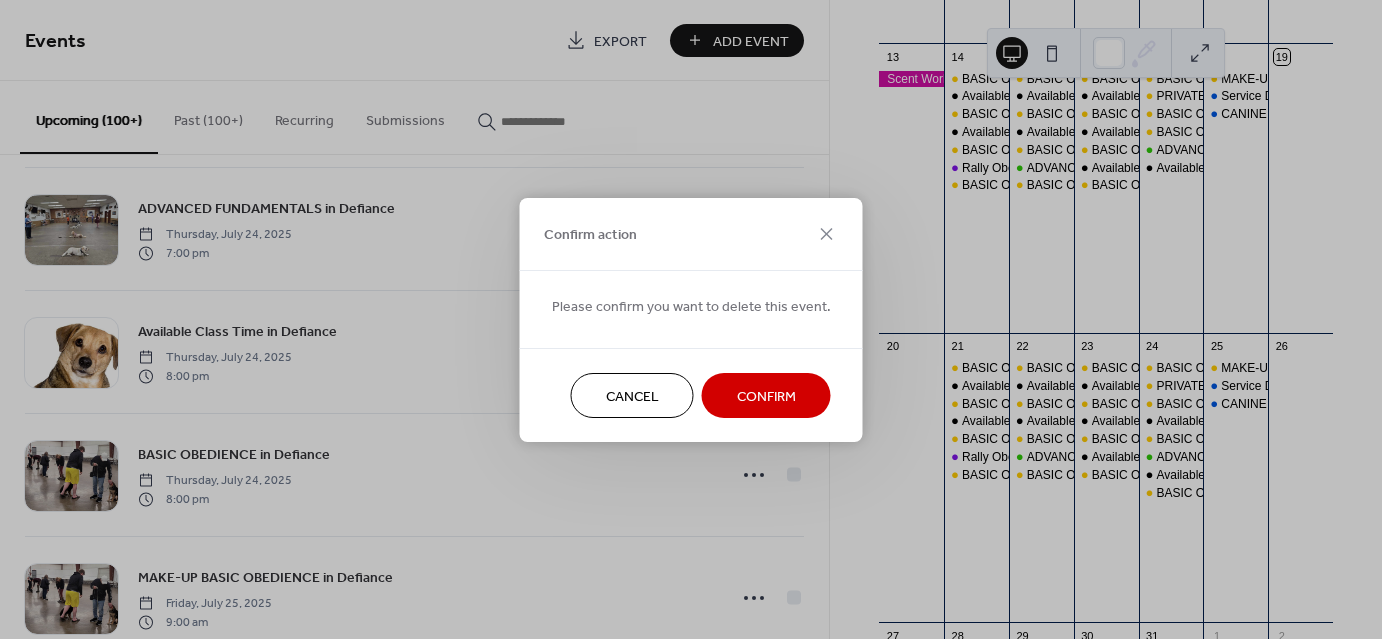 click on "Confirm" at bounding box center [766, 396] 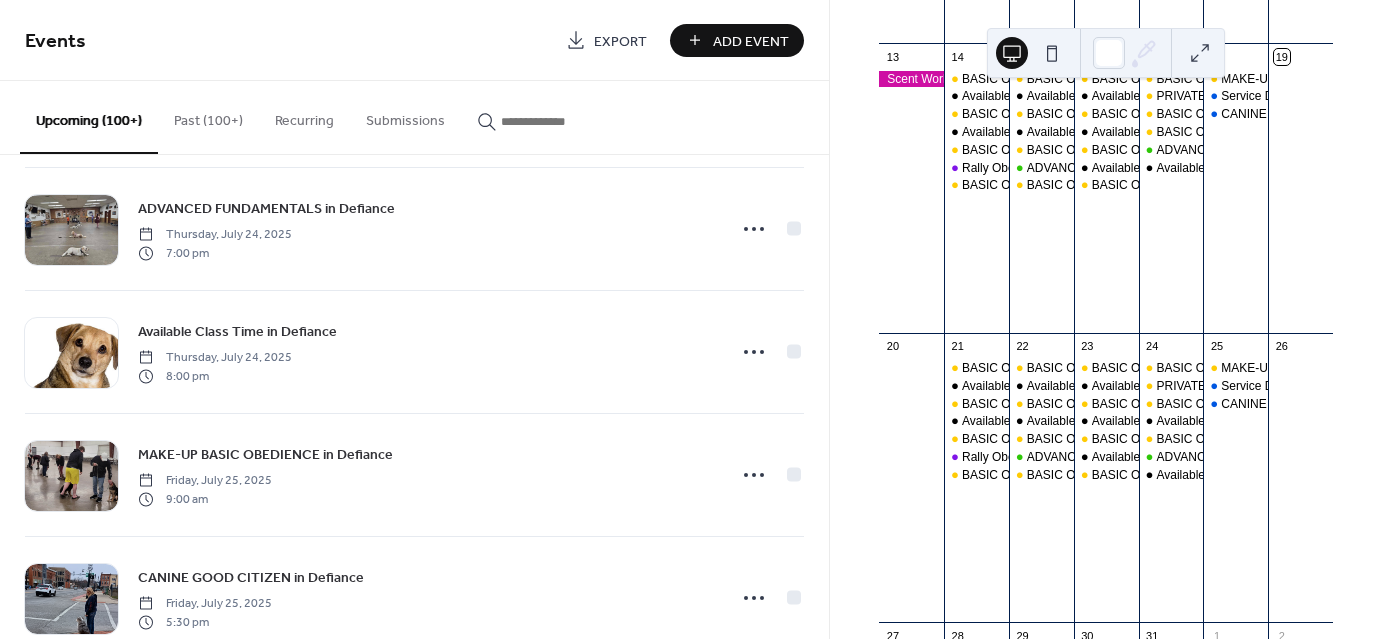 scroll, scrollTop: 3215, scrollLeft: 0, axis: vertical 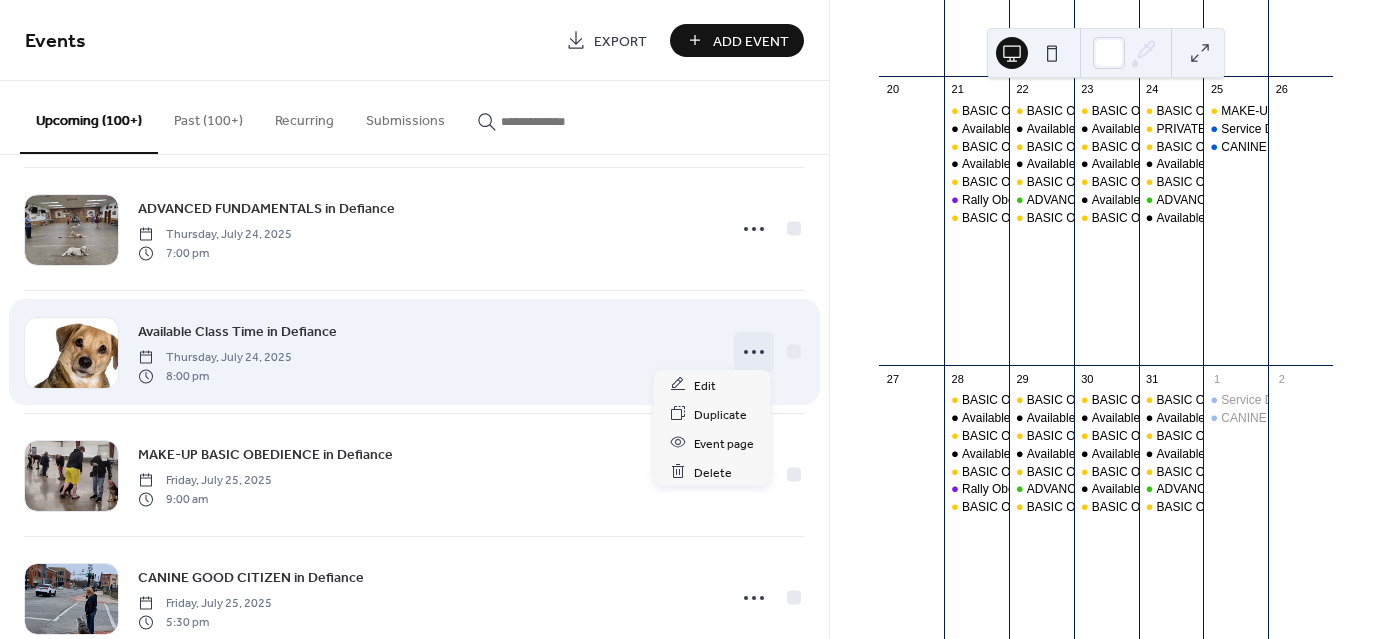 click 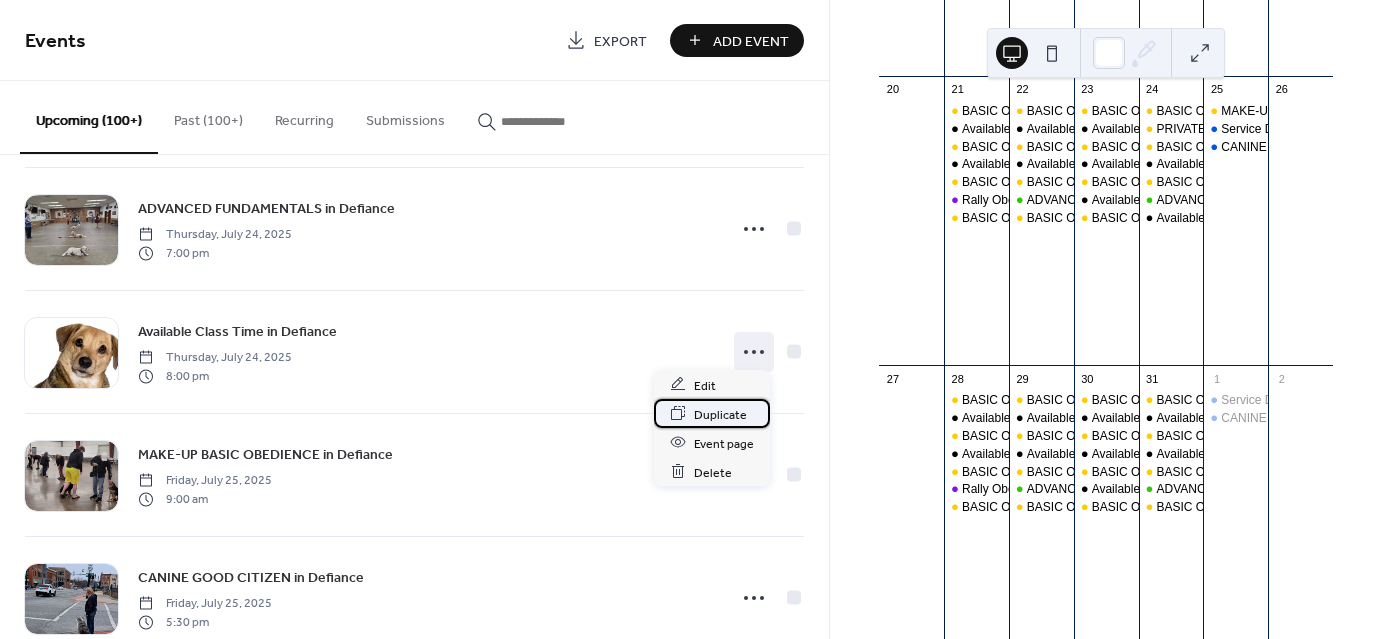 click on "Duplicate" at bounding box center (720, 414) 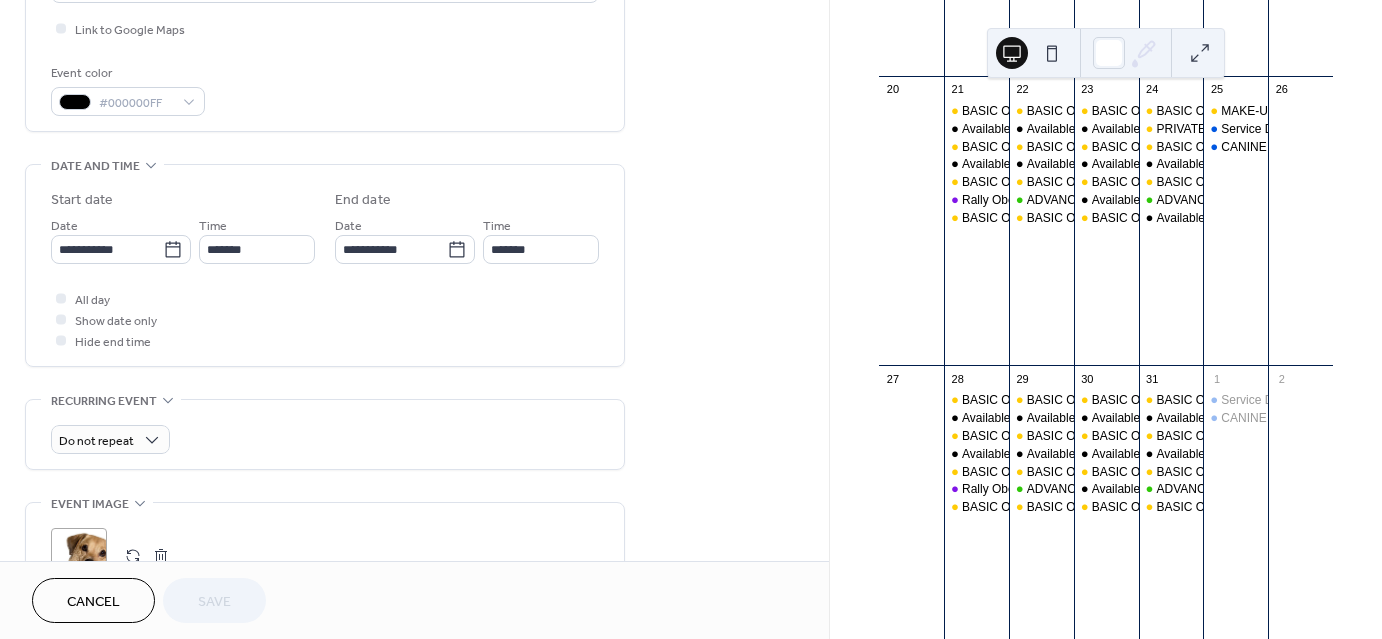 scroll, scrollTop: 491, scrollLeft: 0, axis: vertical 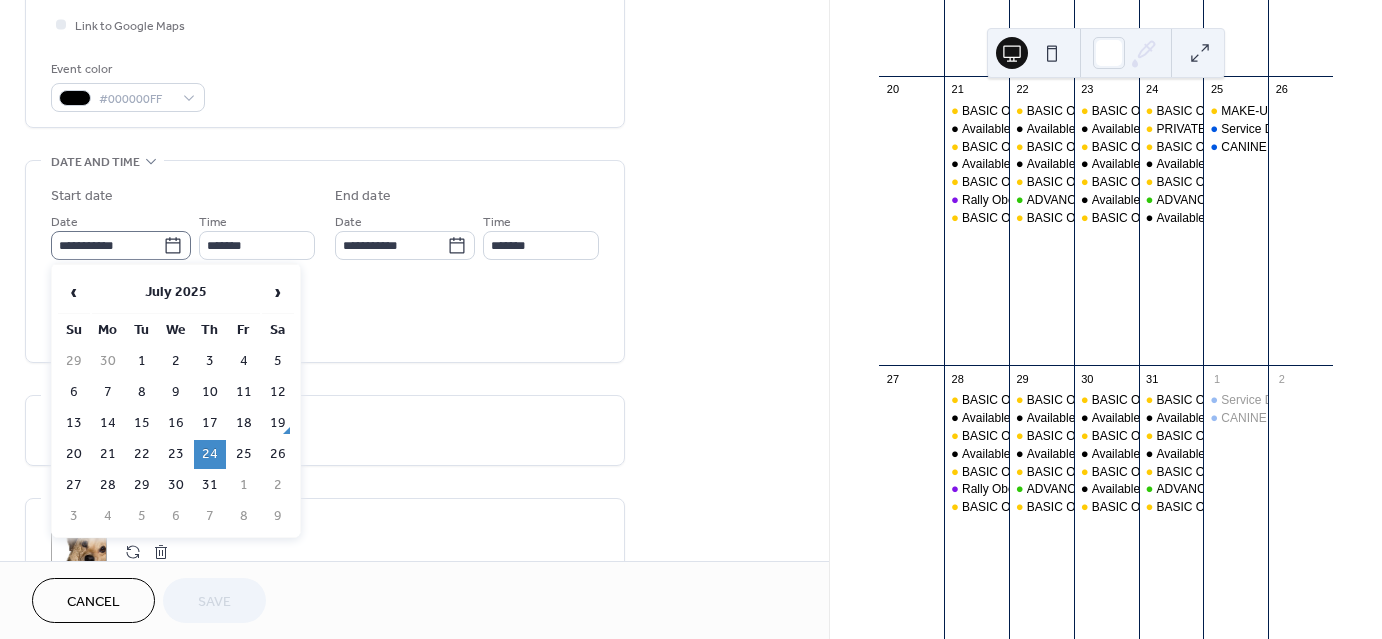 click 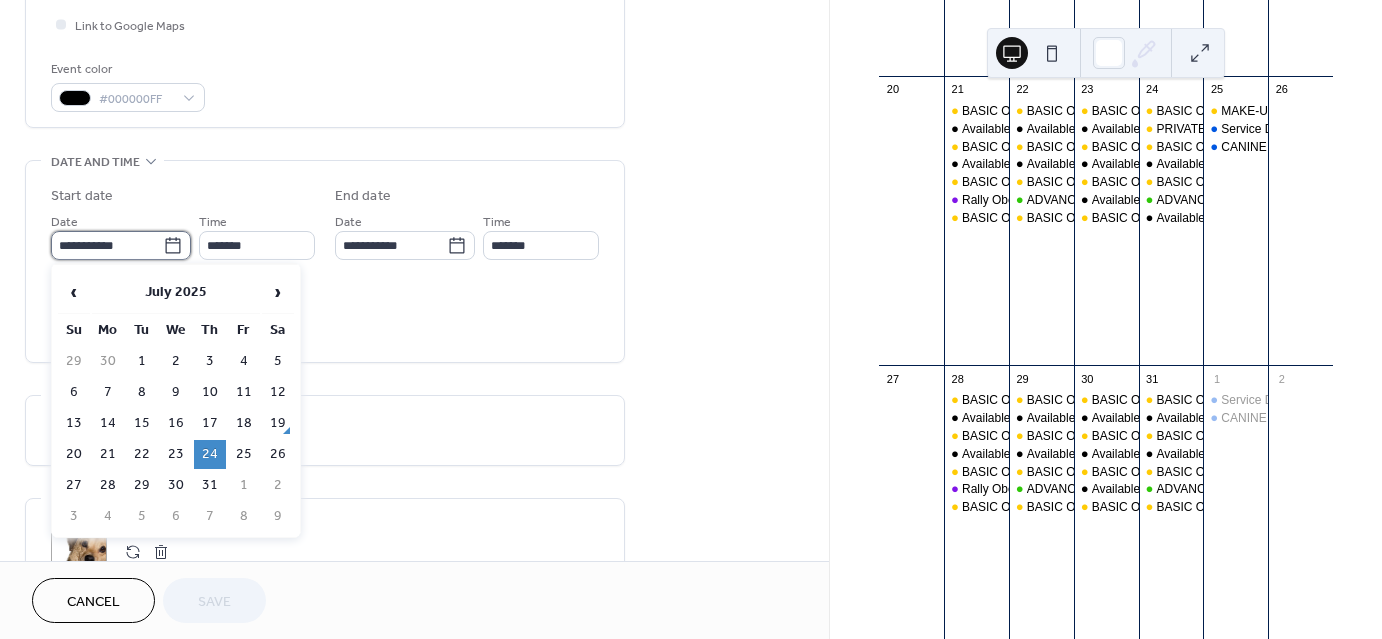 click on "**********" at bounding box center [107, 245] 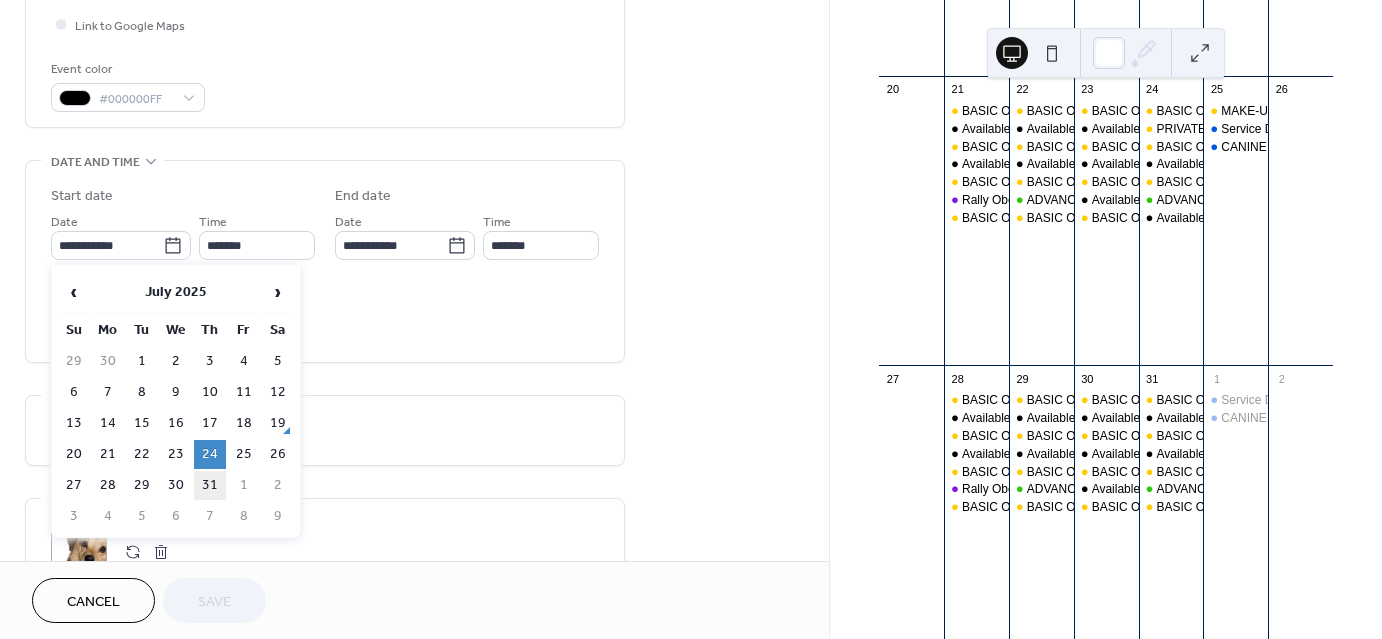 click on "31" at bounding box center [210, 485] 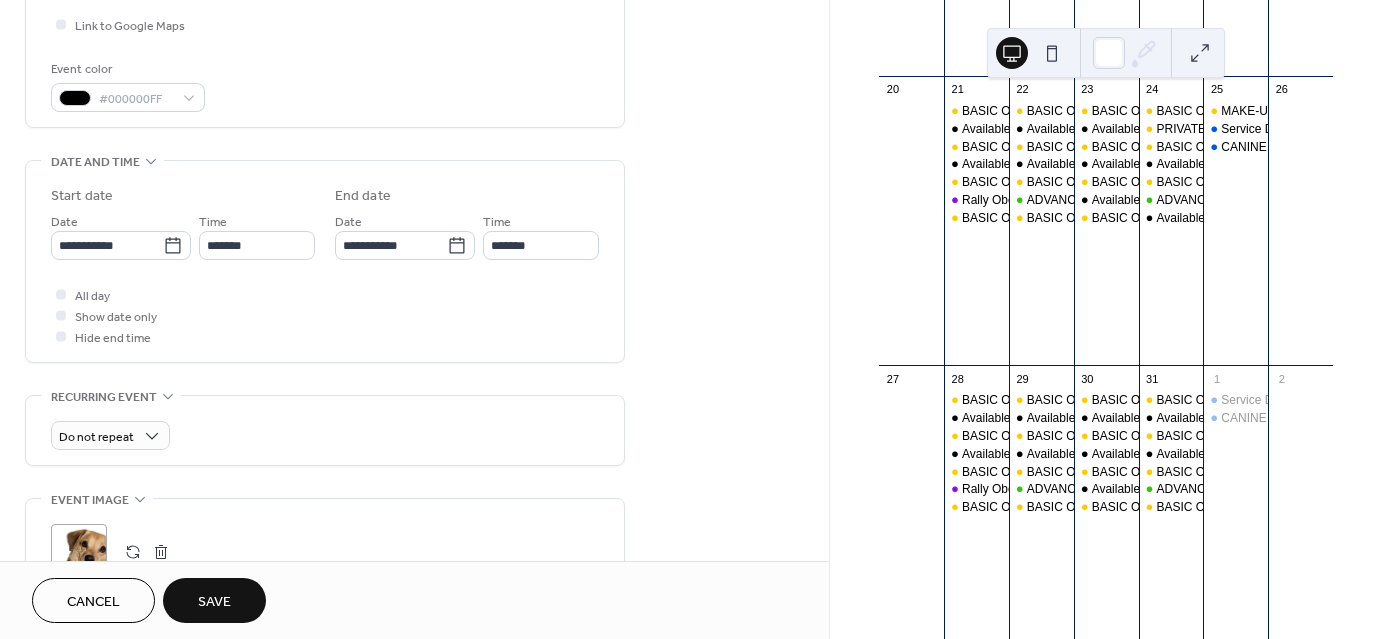scroll, scrollTop: 983, scrollLeft: 0, axis: vertical 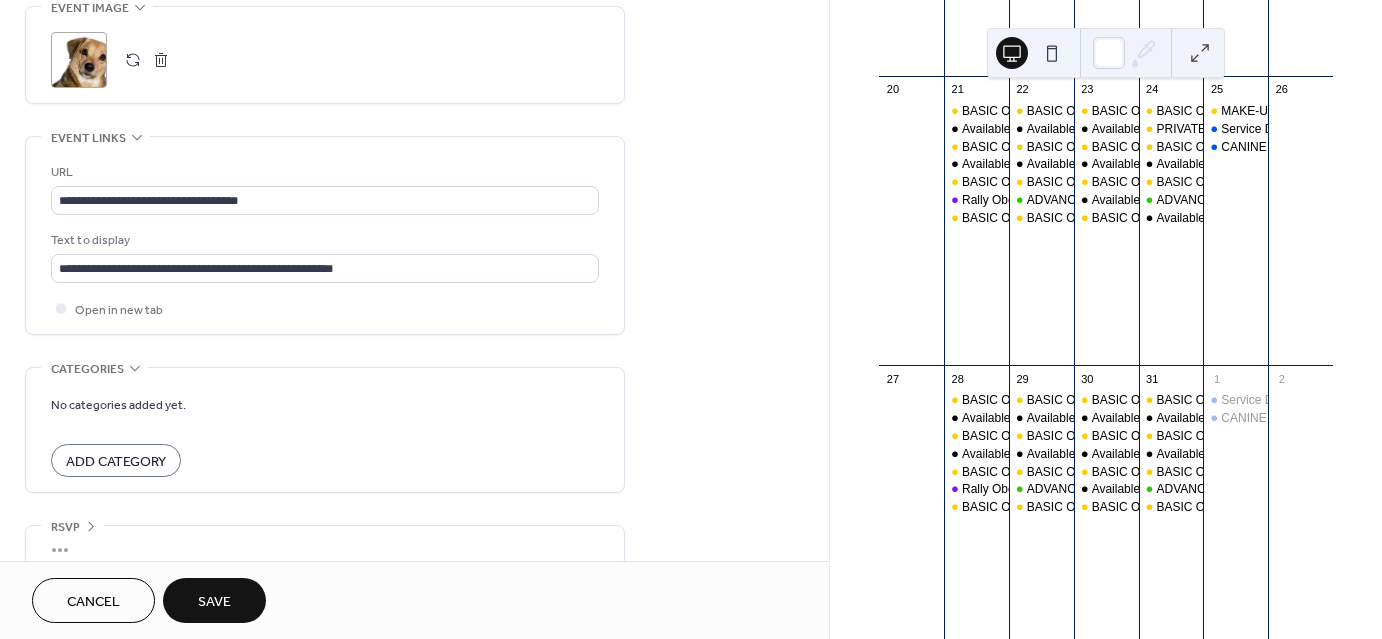 click on "Save" at bounding box center [214, 600] 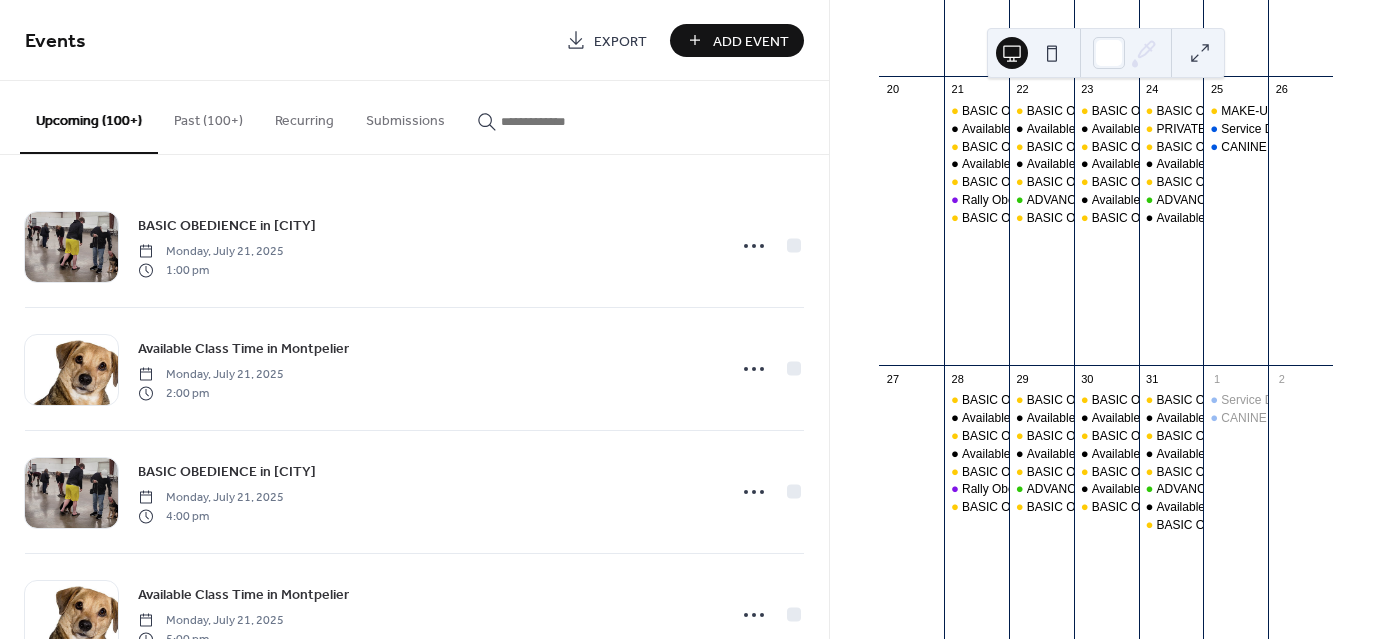scroll, scrollTop: 424, scrollLeft: 0, axis: vertical 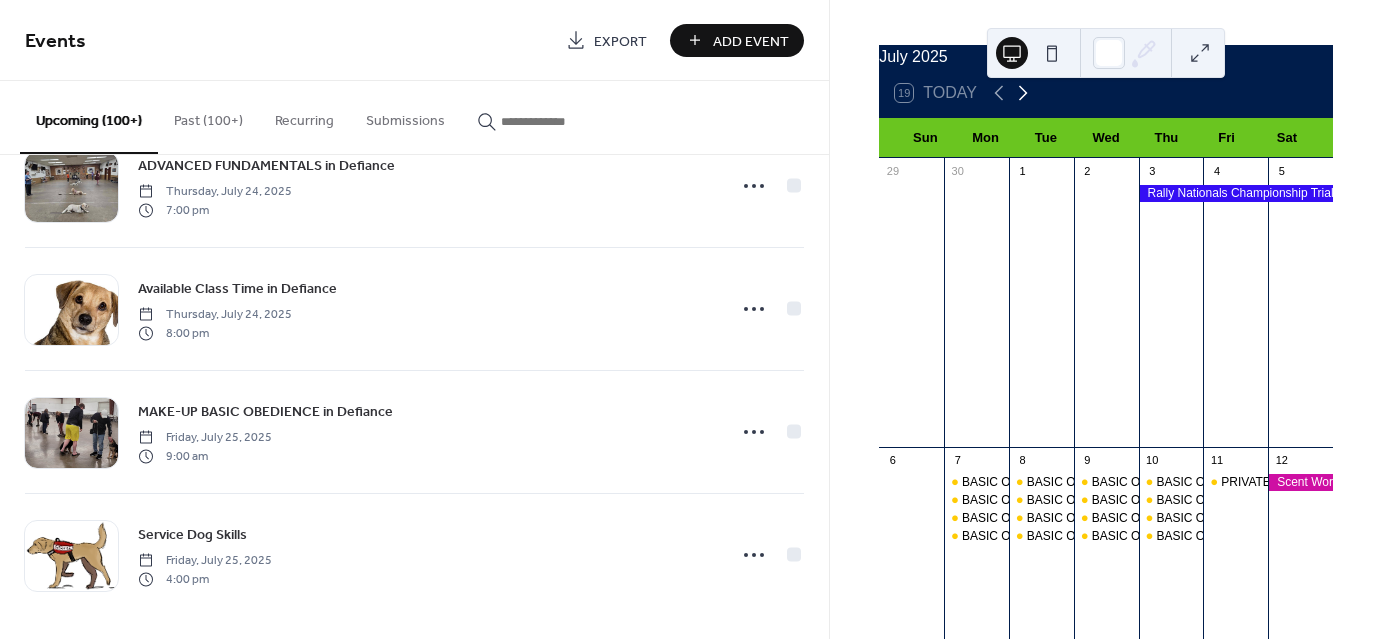click 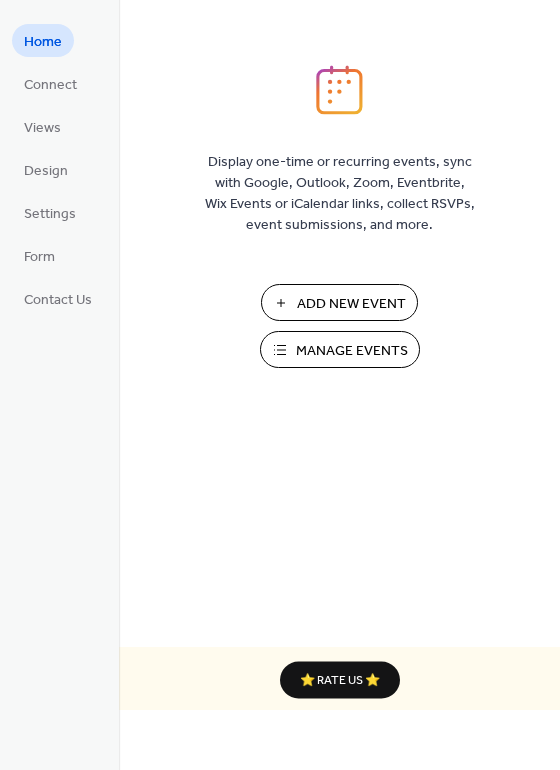 scroll, scrollTop: 0, scrollLeft: 0, axis: both 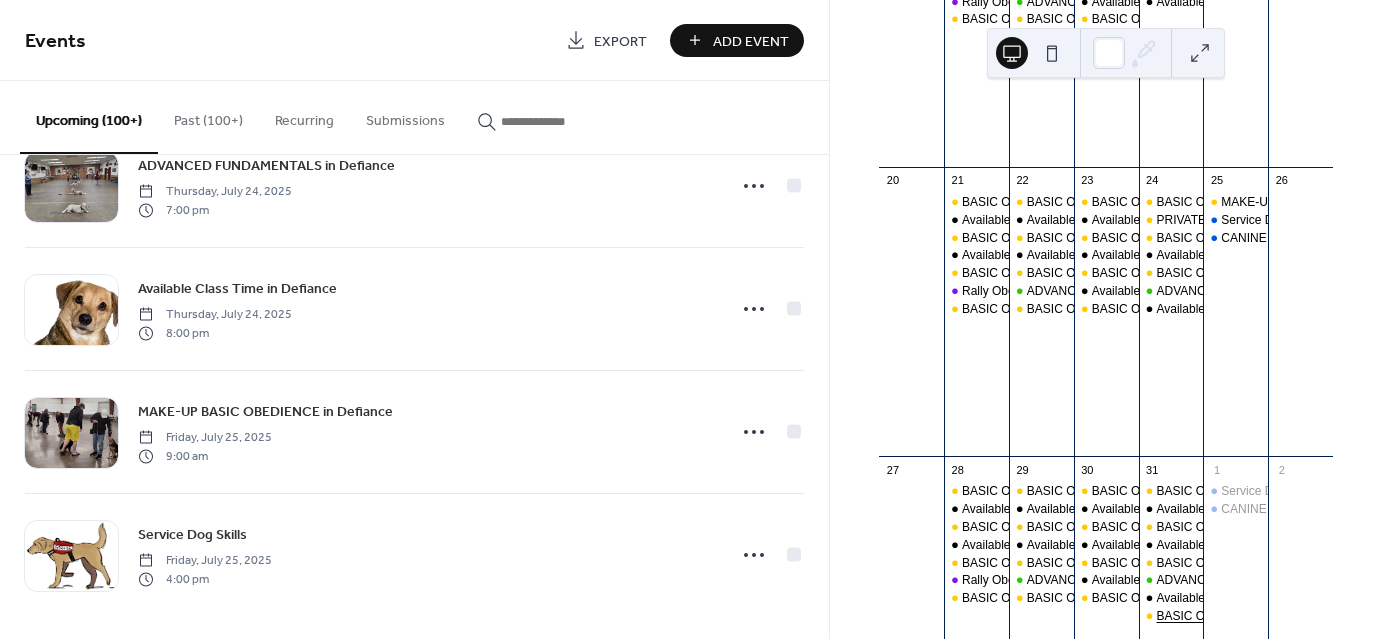 click on "BASIC OBEDIENCE in Defiance" at bounding box center (1242, 616) 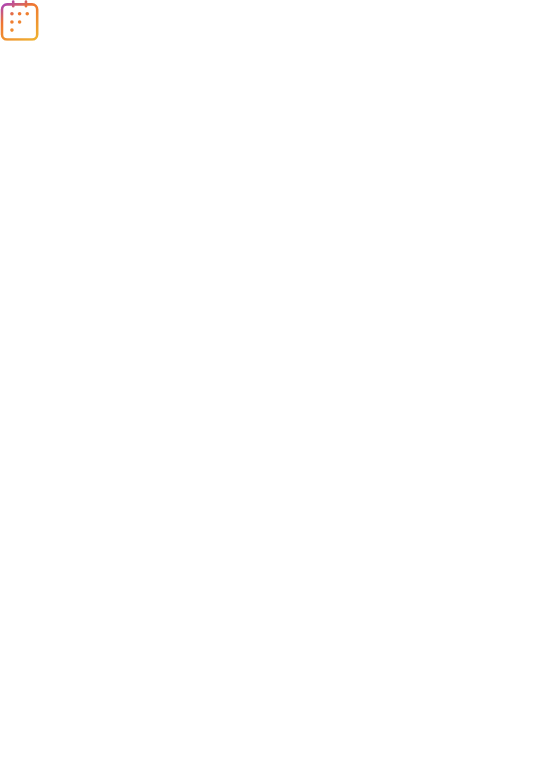 scroll, scrollTop: 0, scrollLeft: 0, axis: both 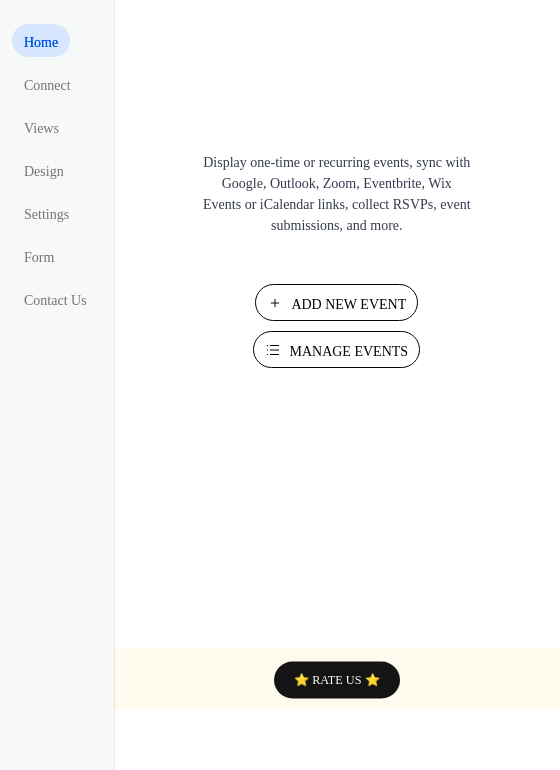 click on "Manage Events" at bounding box center (348, 351) 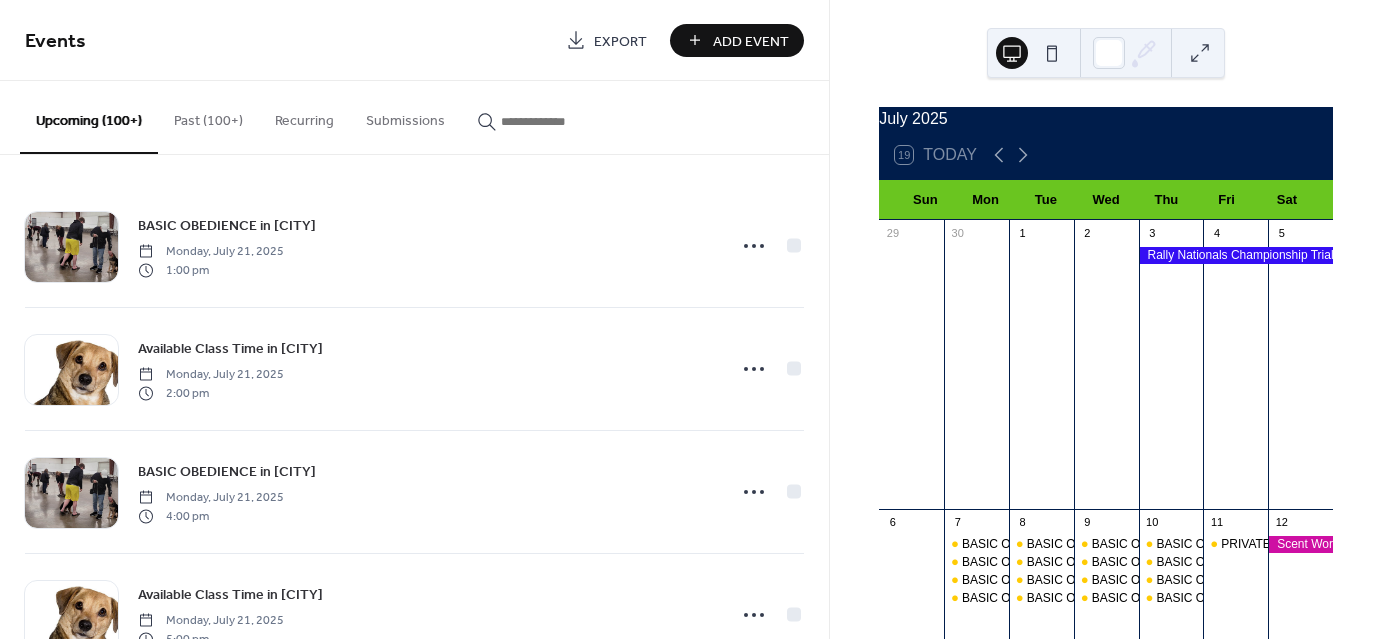 scroll, scrollTop: 0, scrollLeft: 0, axis: both 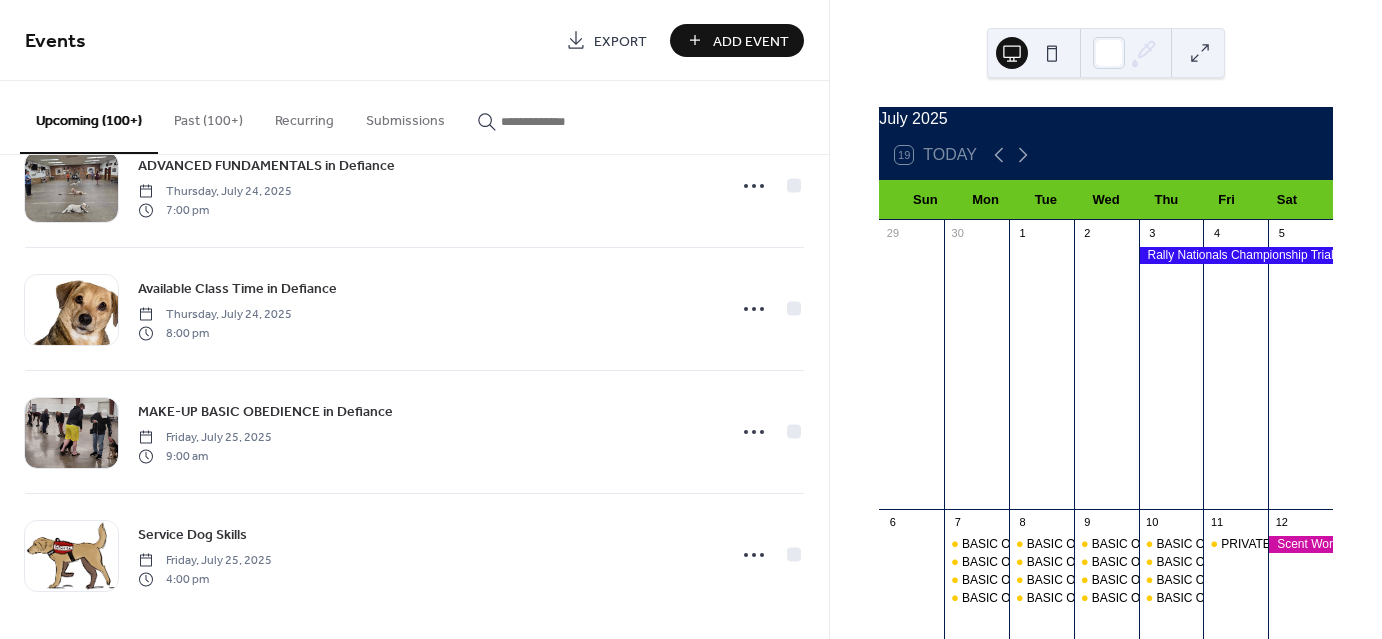click on "Export" at bounding box center (620, 41) 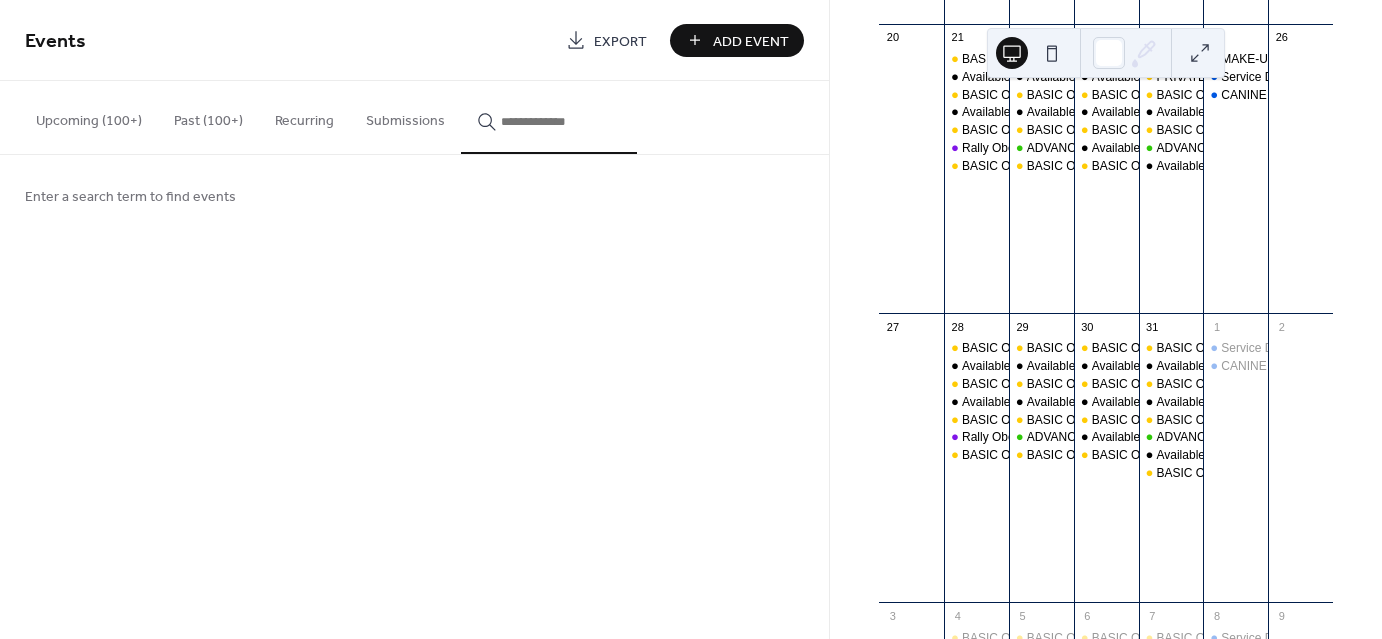 scroll, scrollTop: 1168, scrollLeft: 0, axis: vertical 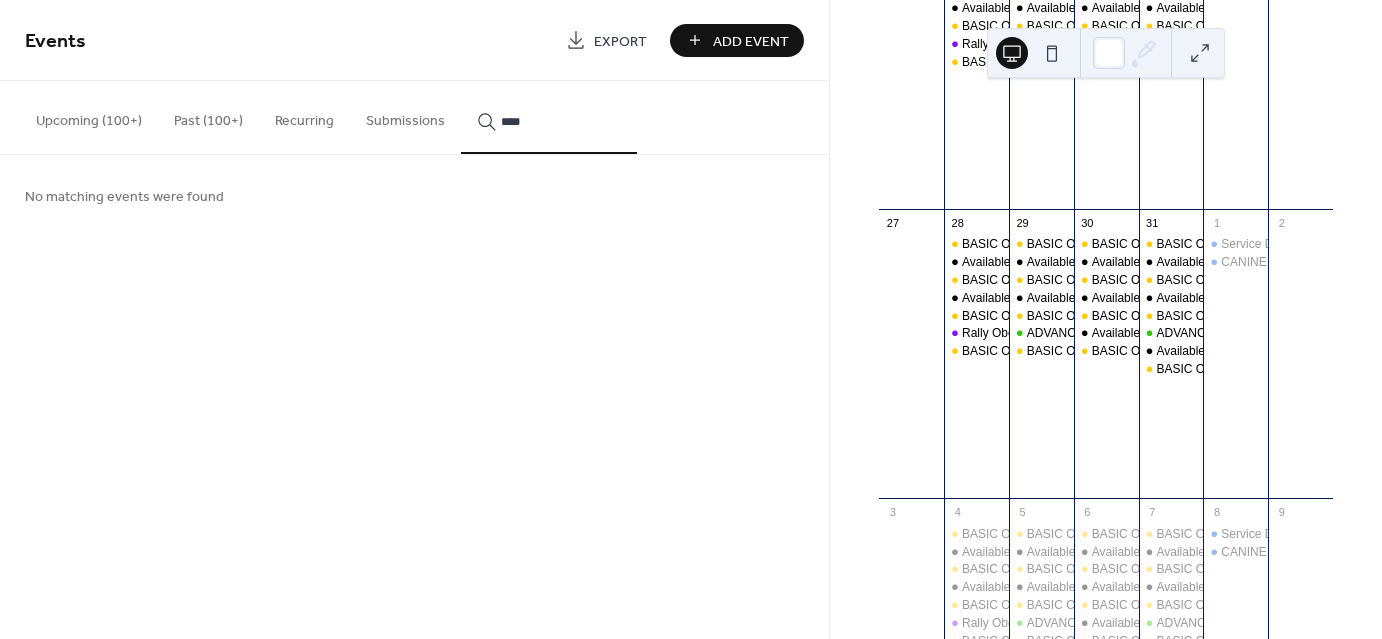 click on "****" at bounding box center (549, 117) 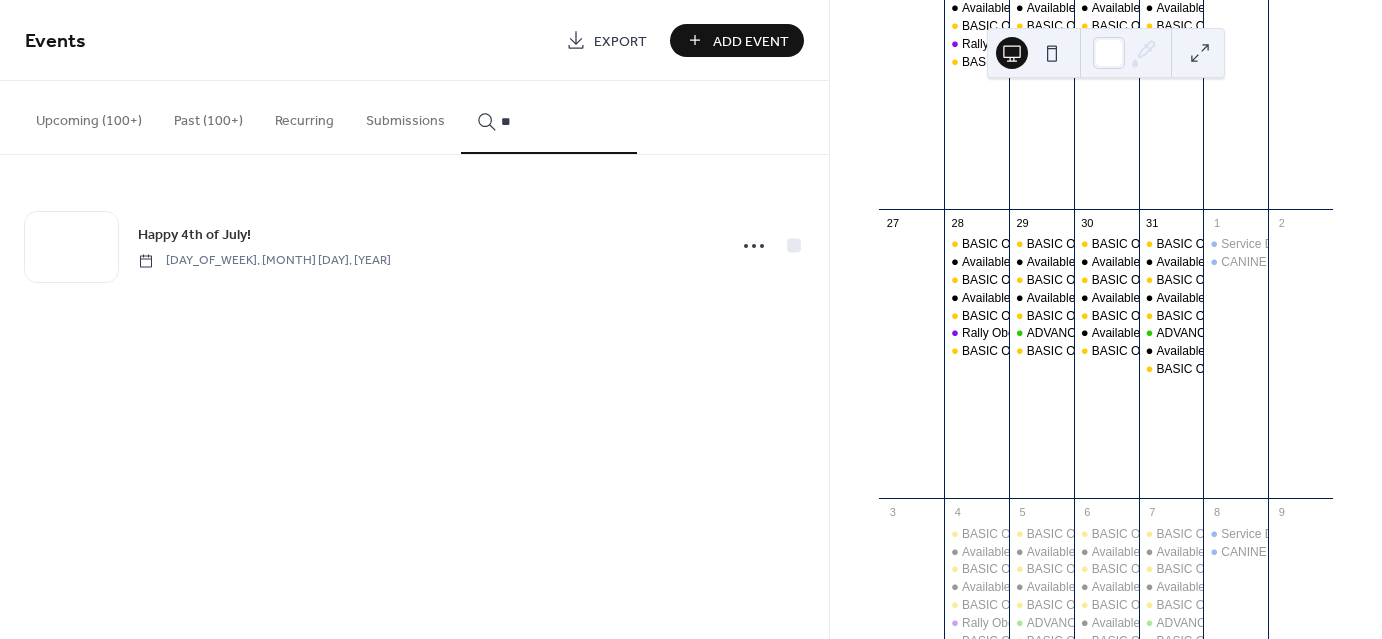 type on "*" 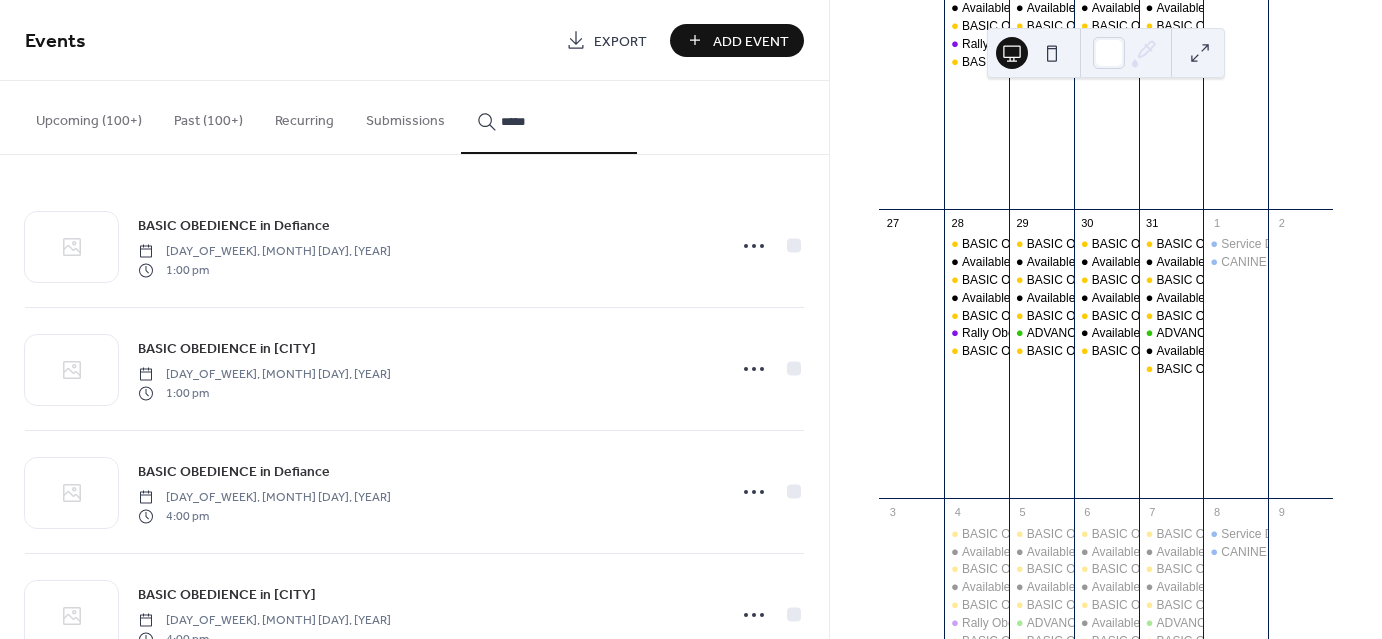 click on "*****" at bounding box center (549, 117) 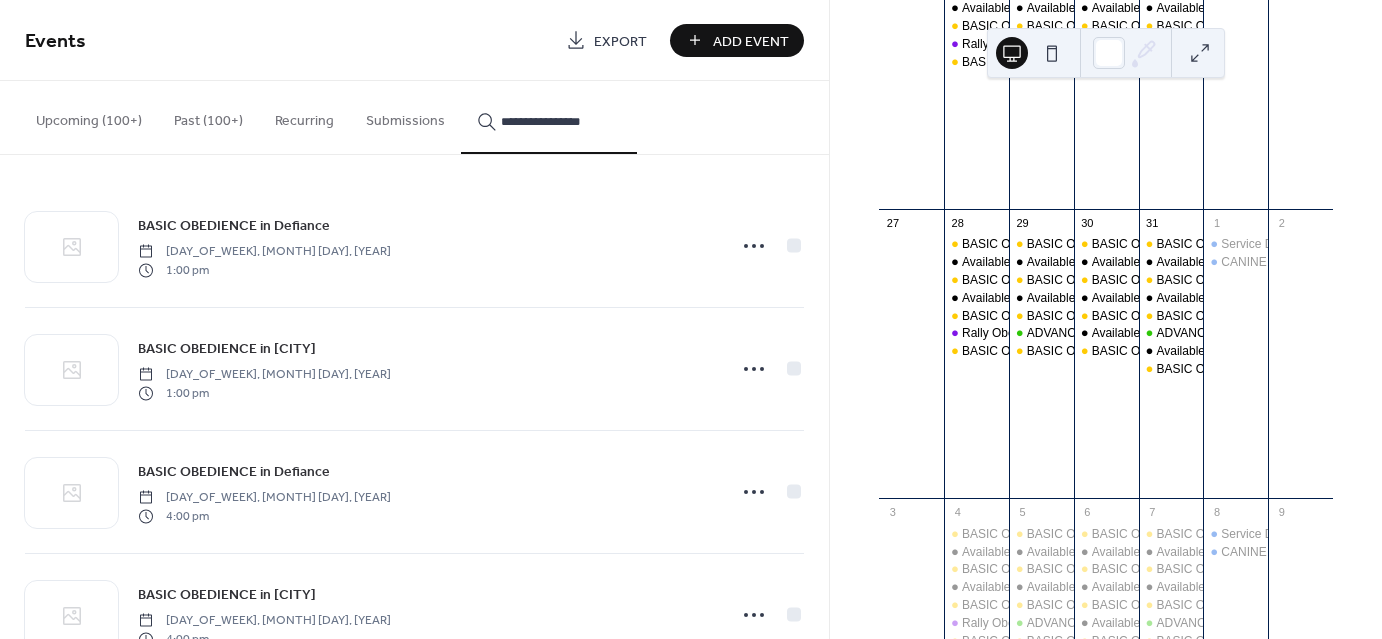 click on "**********" at bounding box center (549, 117) 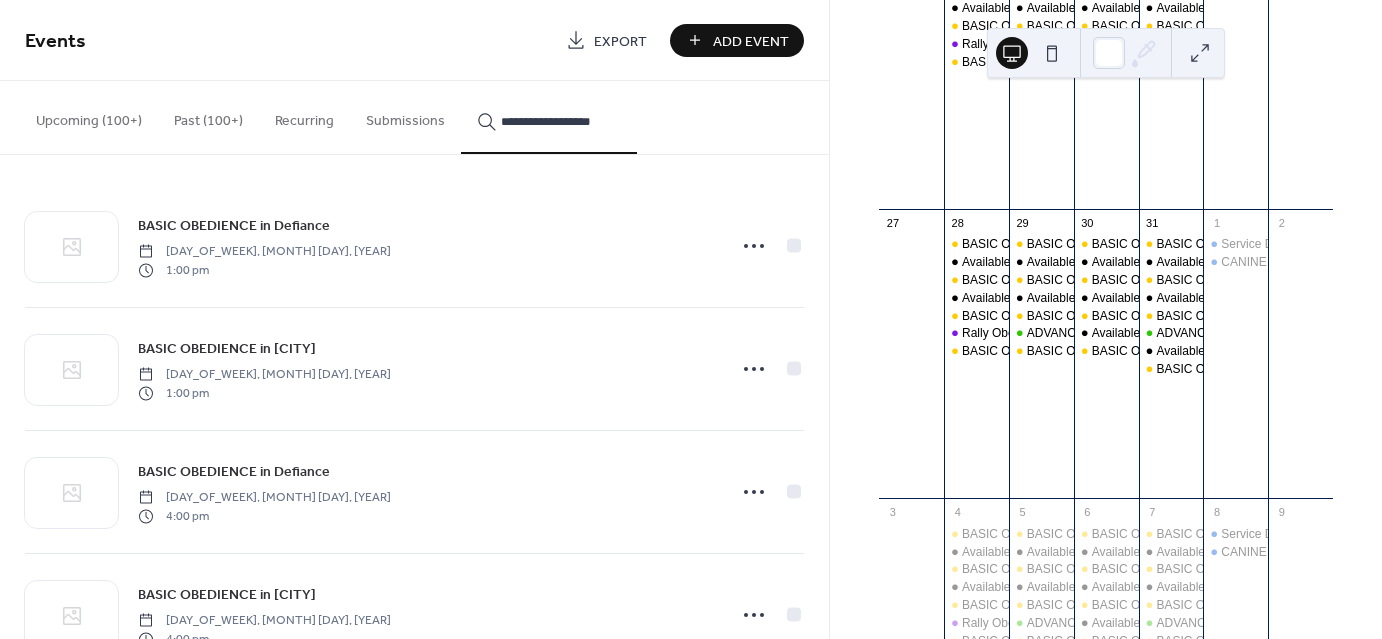 click on "**********" at bounding box center (549, 117) 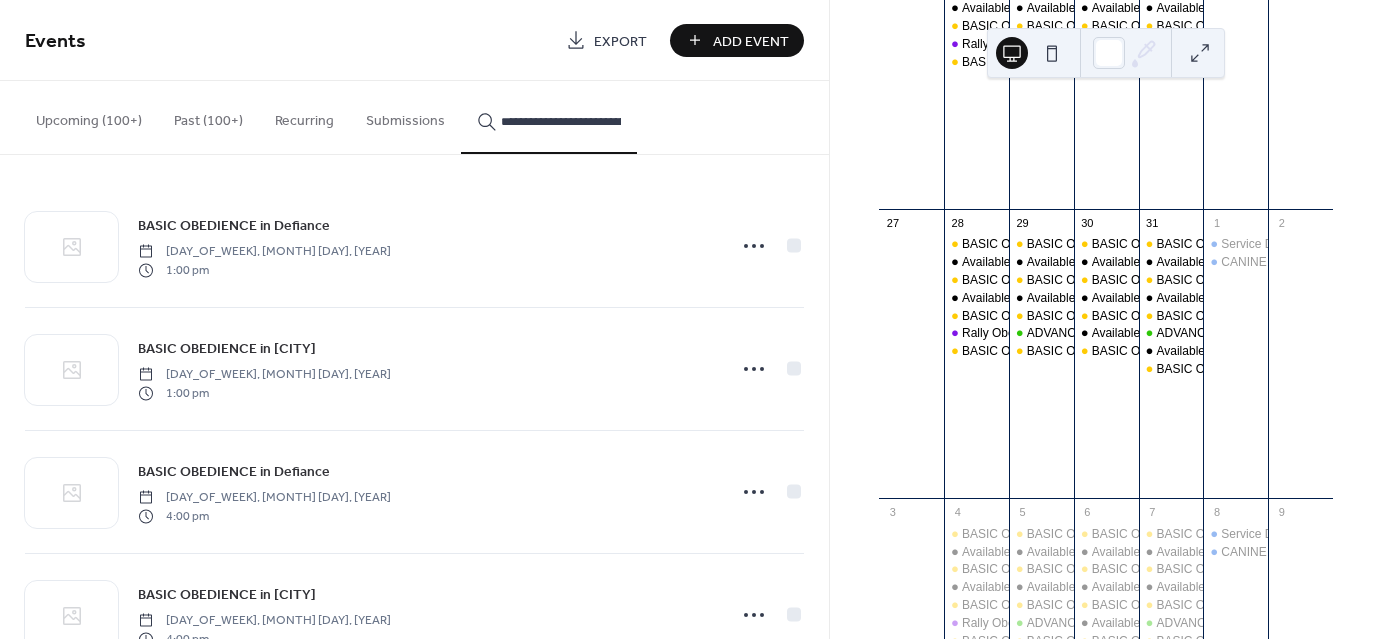 scroll, scrollTop: 0, scrollLeft: 28, axis: horizontal 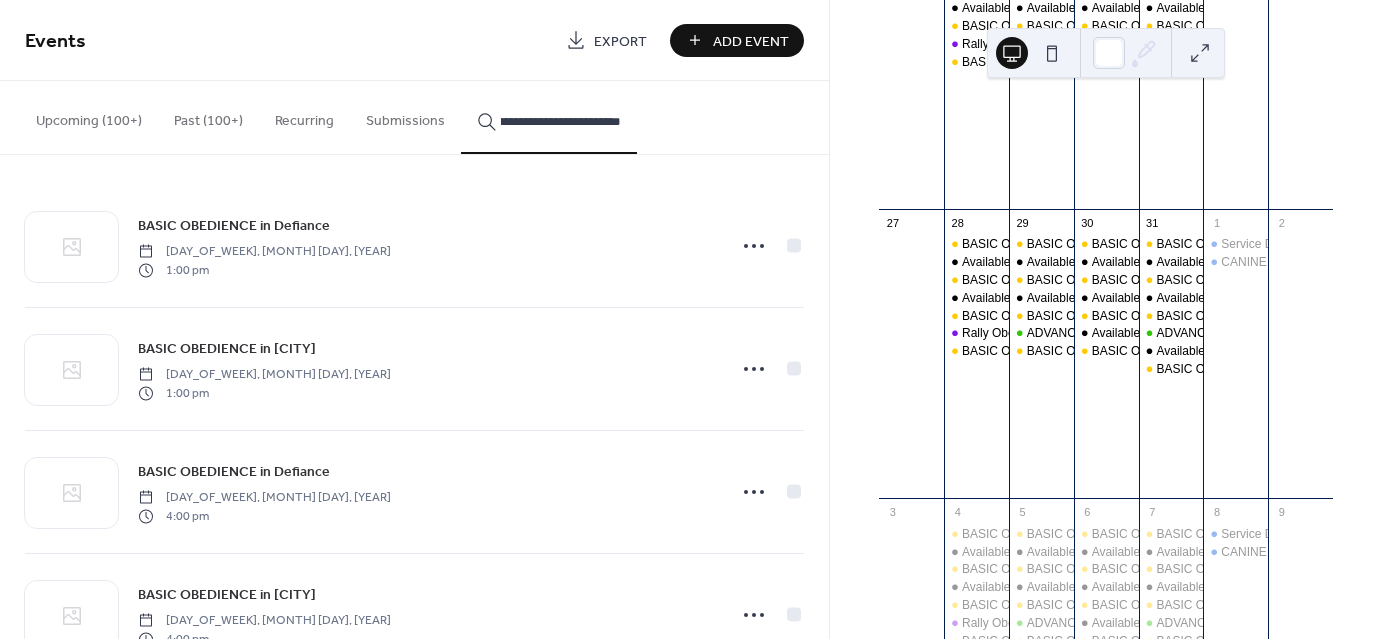 click on "**********" at bounding box center (549, 117) 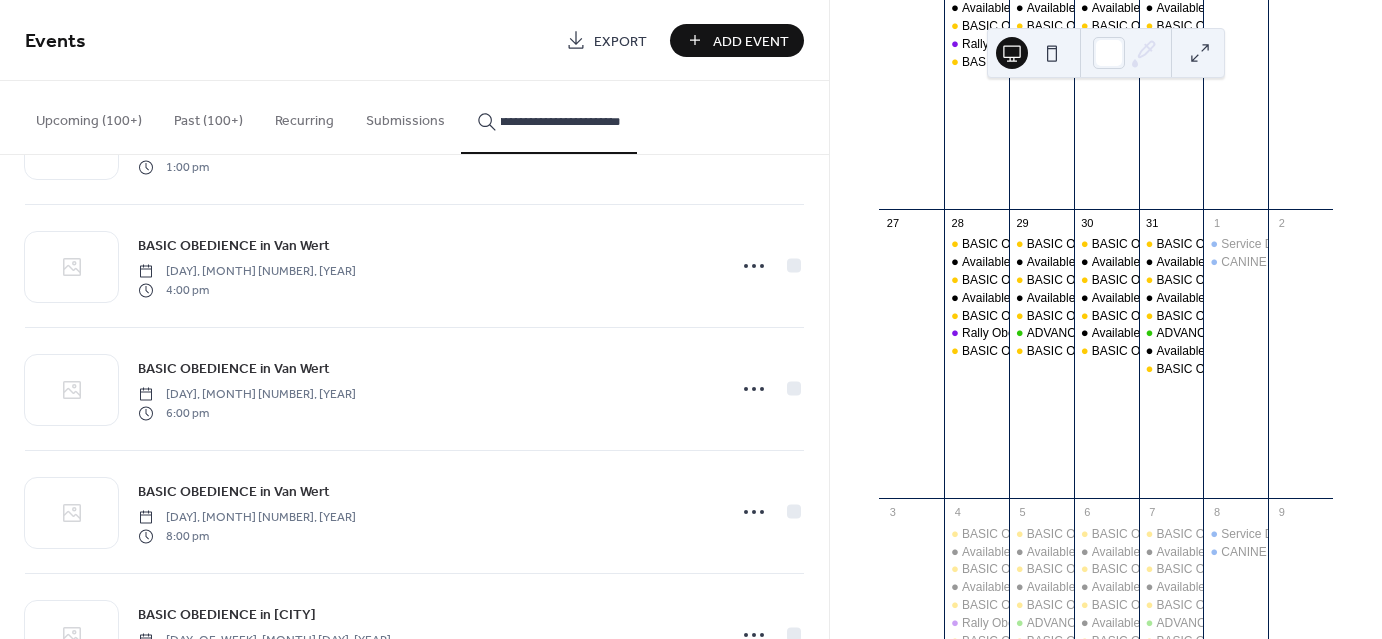 scroll, scrollTop: 12307, scrollLeft: 0, axis: vertical 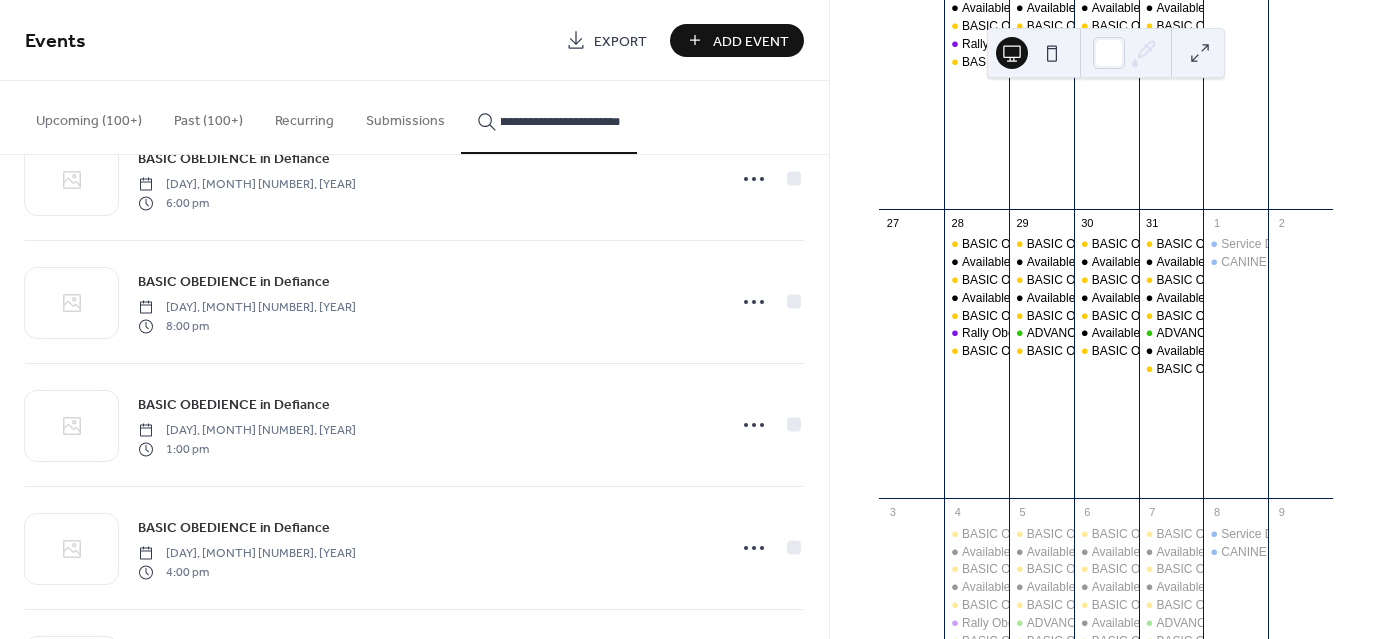 type on "**********" 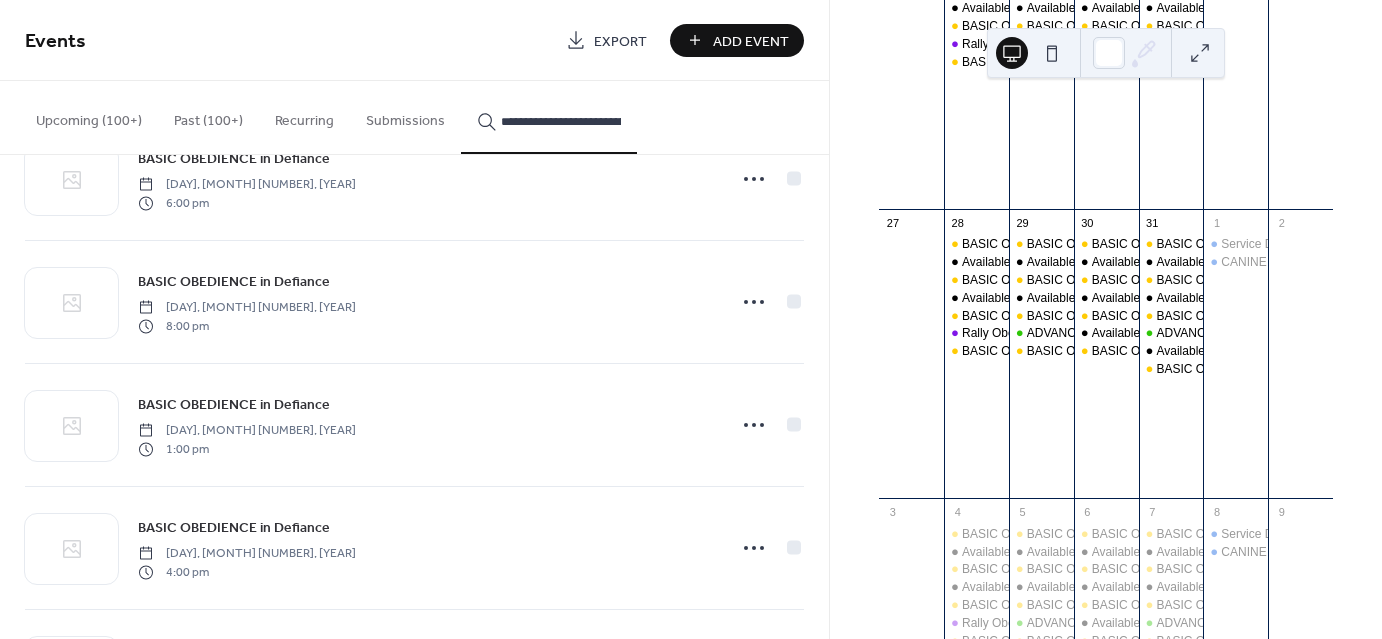 click on "Upcoming (100+)" at bounding box center [89, 116] 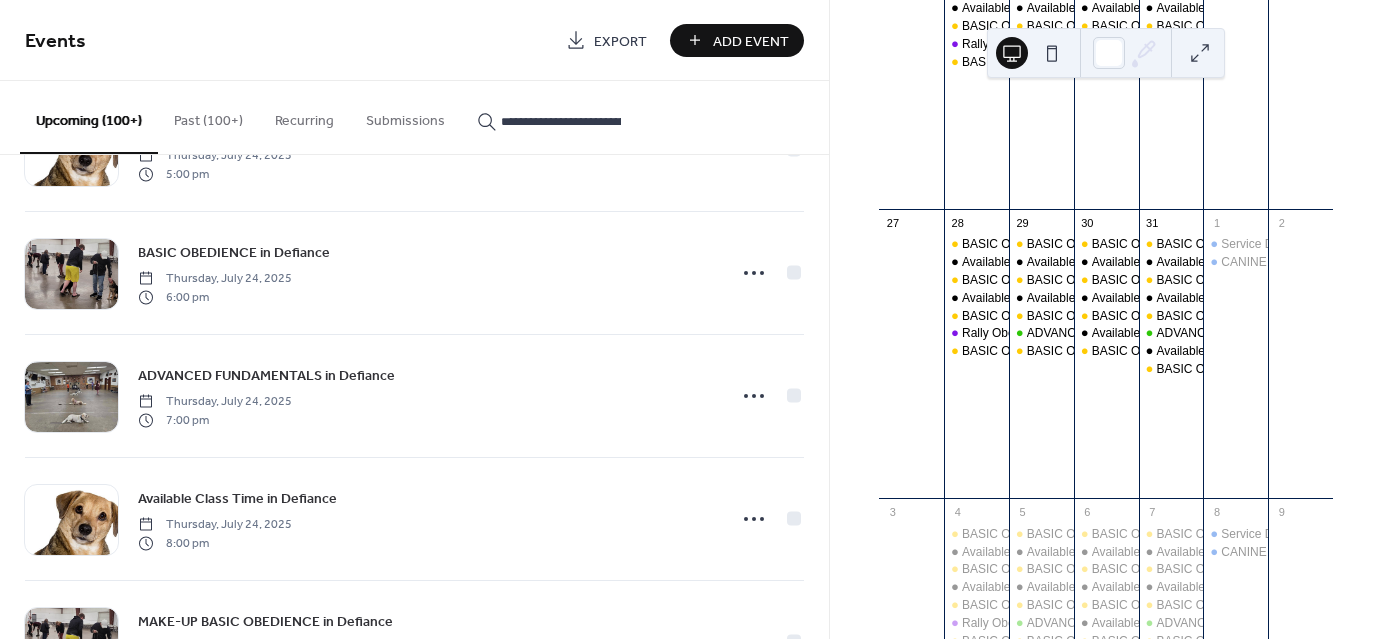 scroll, scrollTop: 4314, scrollLeft: 0, axis: vertical 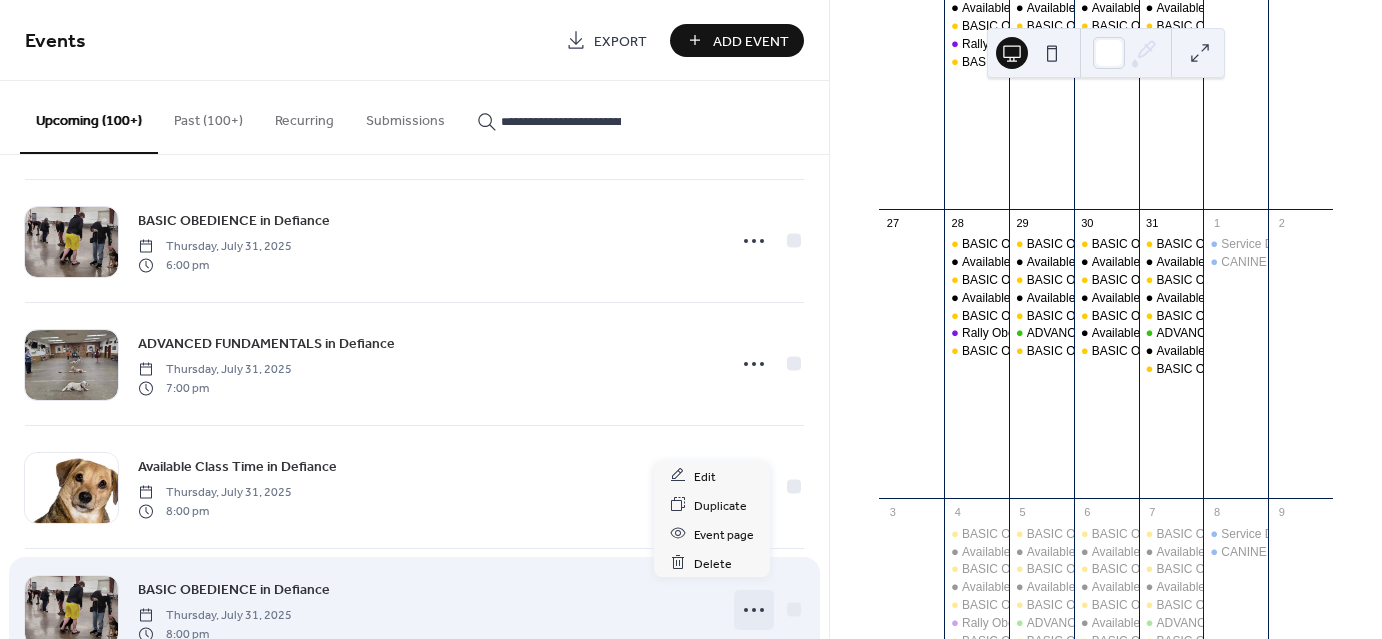 click 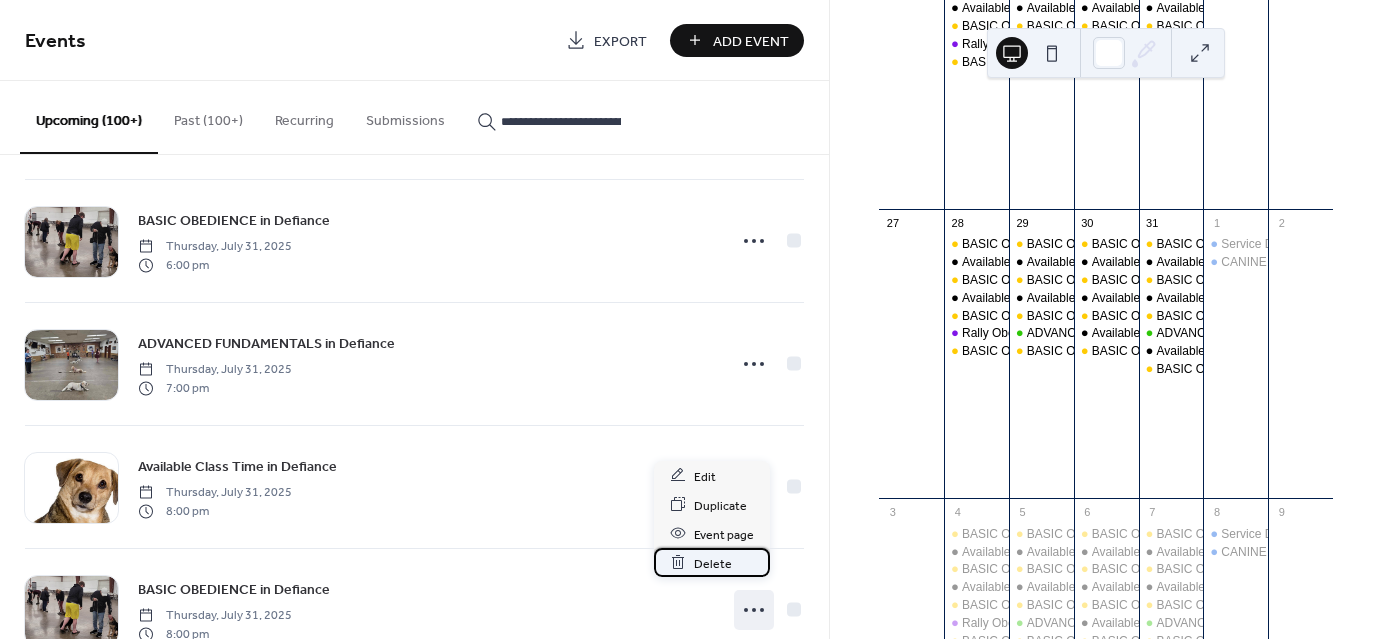click on "Delete" at bounding box center [713, 563] 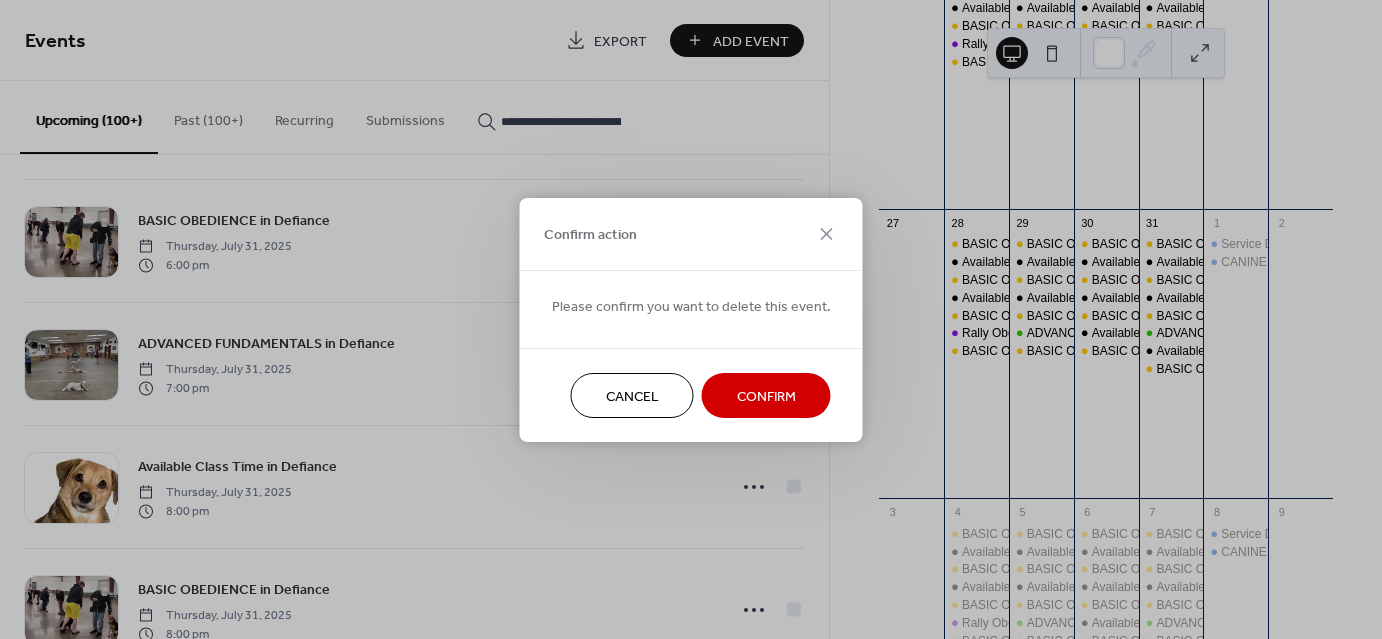 click on "Confirm" at bounding box center [766, 395] 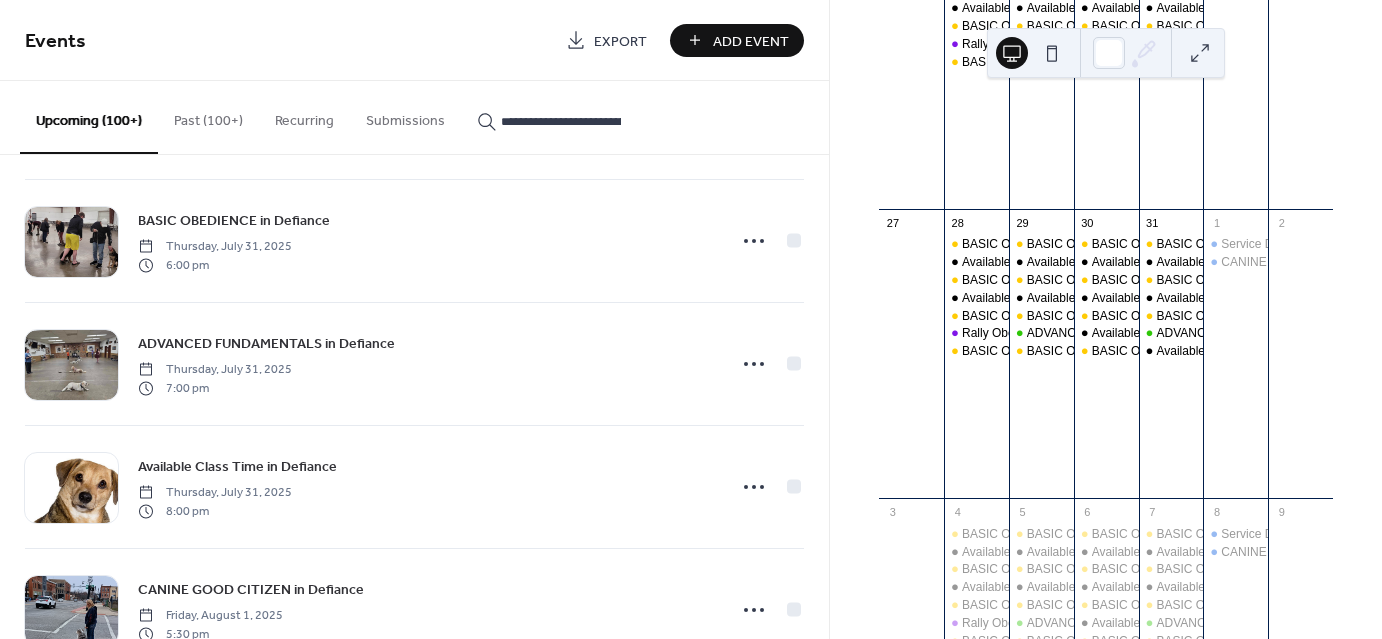 scroll, scrollTop: 6893, scrollLeft: 0, axis: vertical 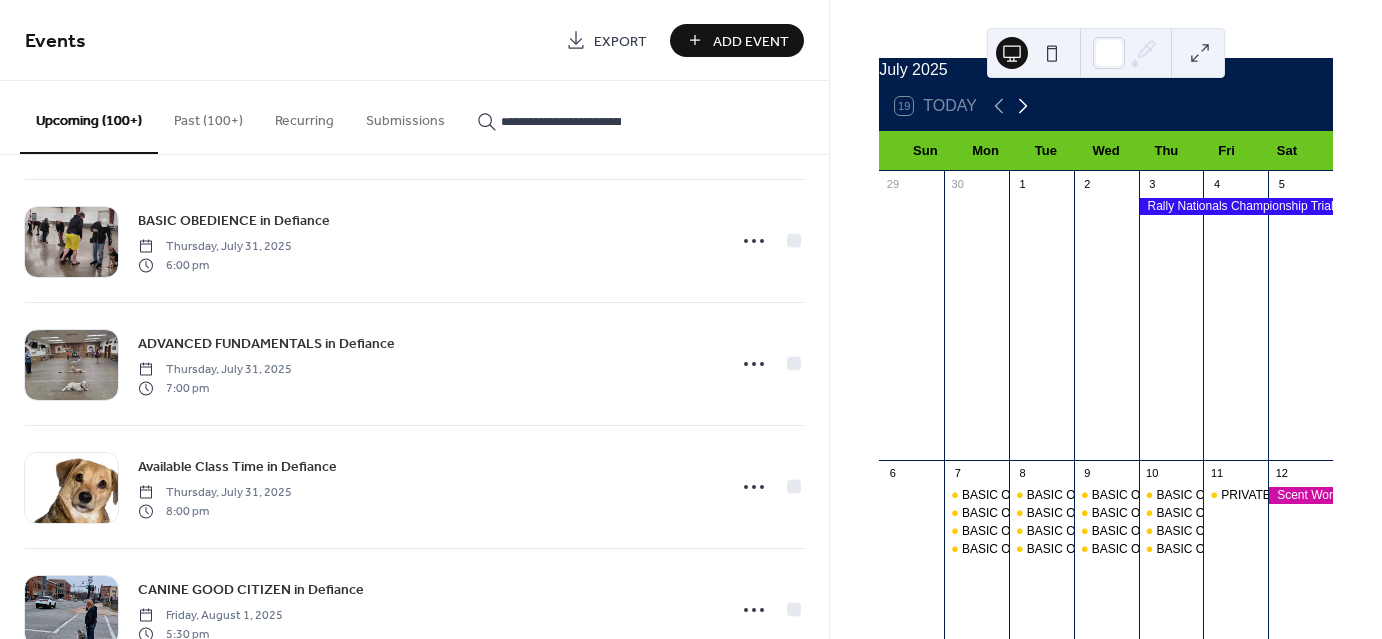 click 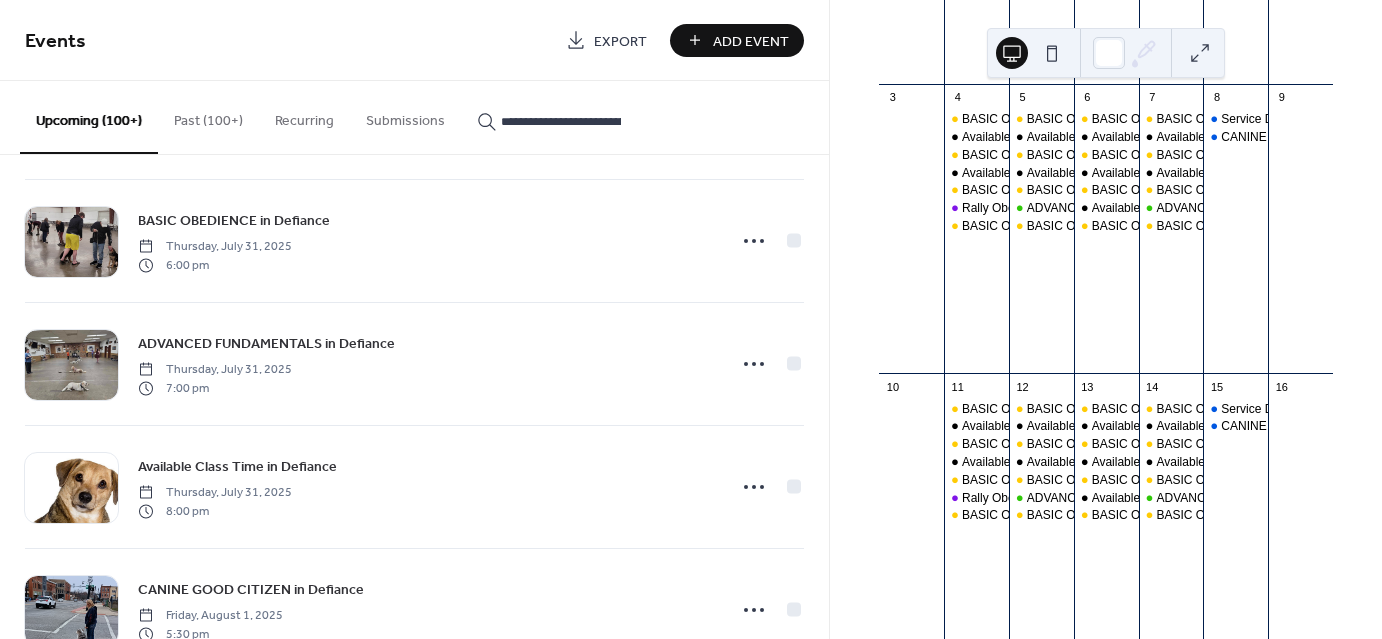 scroll, scrollTop: 431, scrollLeft: 0, axis: vertical 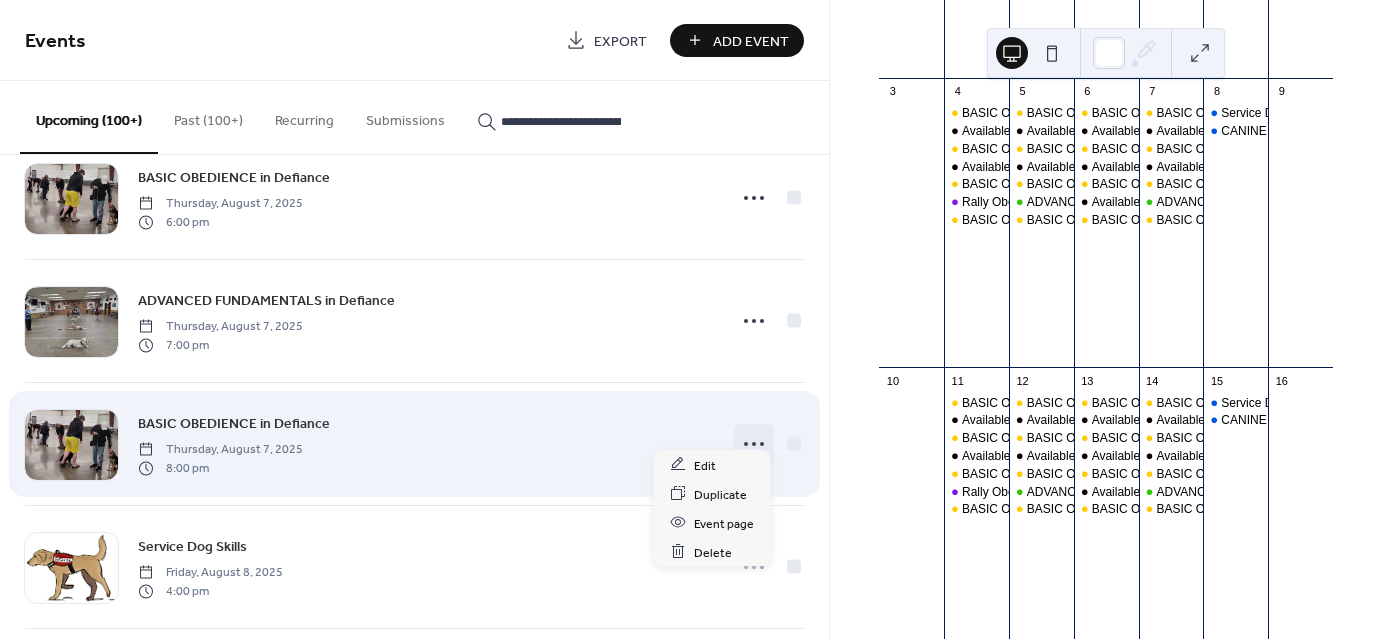 click 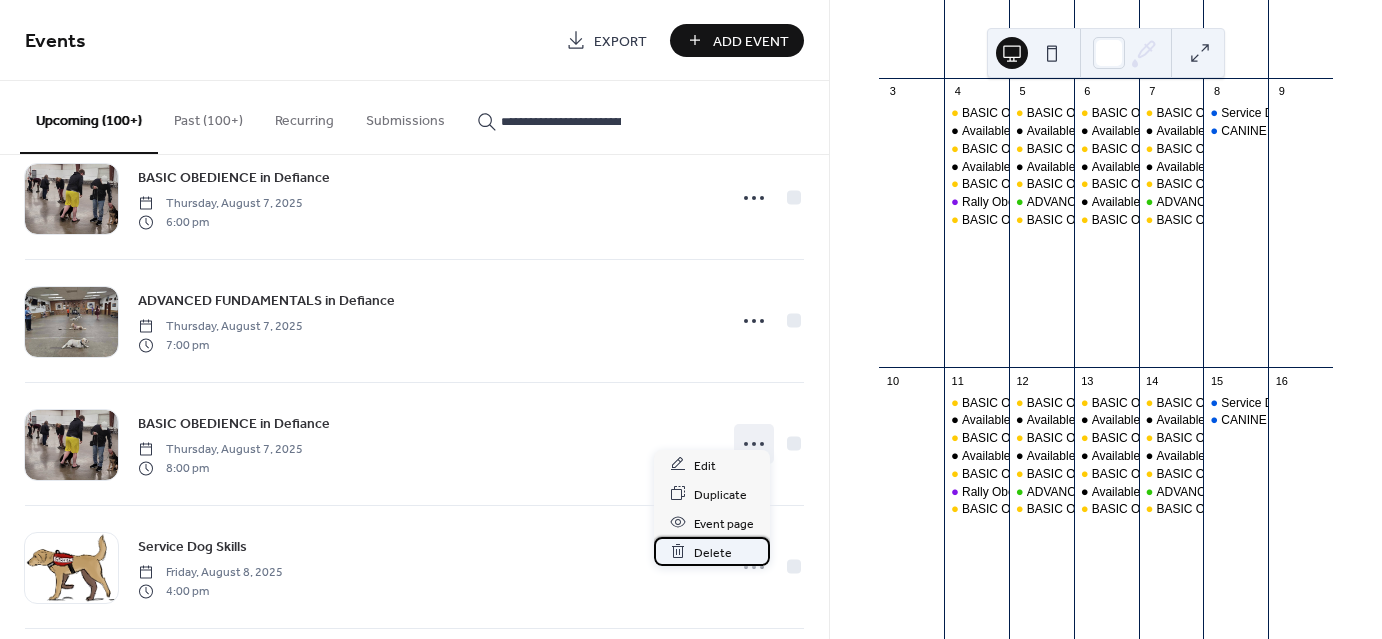 click on "Delete" at bounding box center [713, 552] 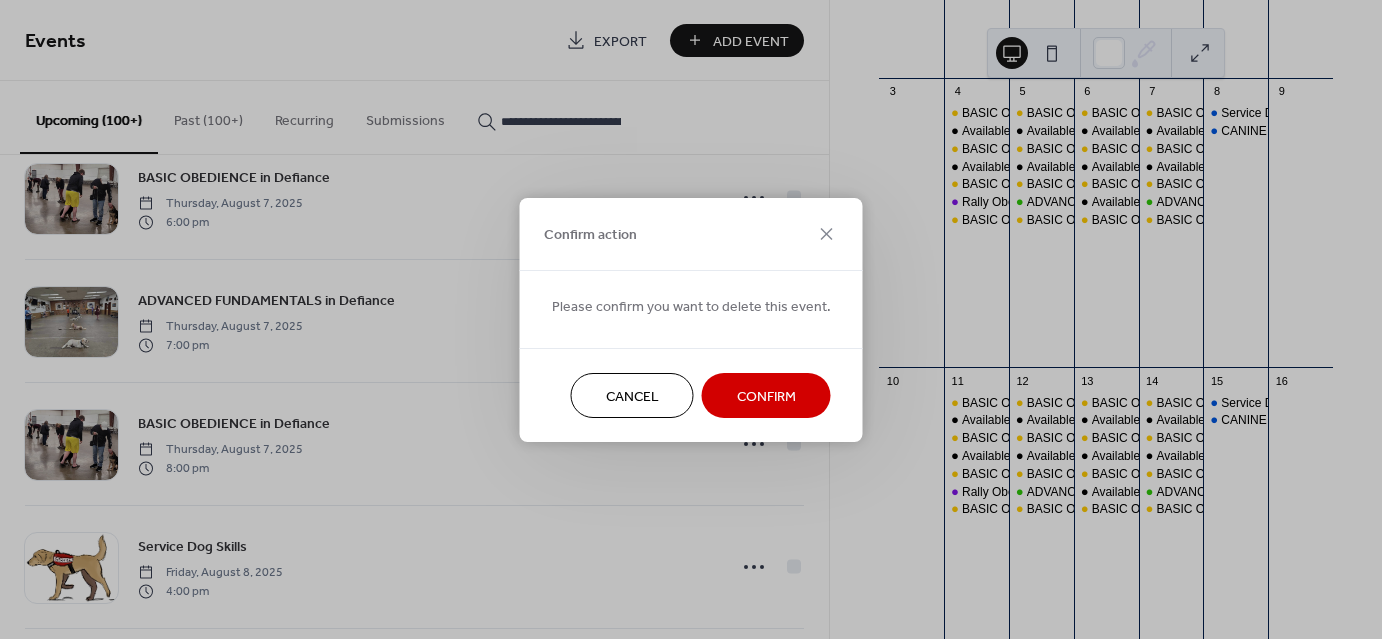 click on "Confirm" at bounding box center [766, 395] 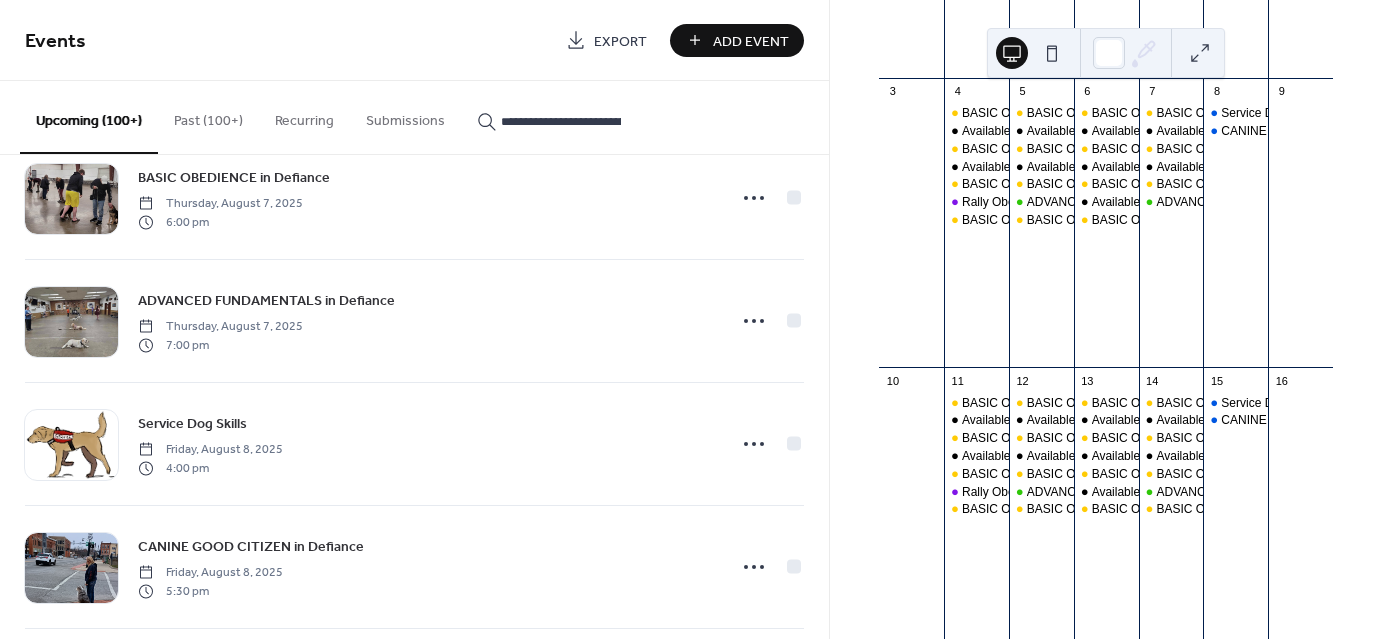 scroll, scrollTop: 10079, scrollLeft: 0, axis: vertical 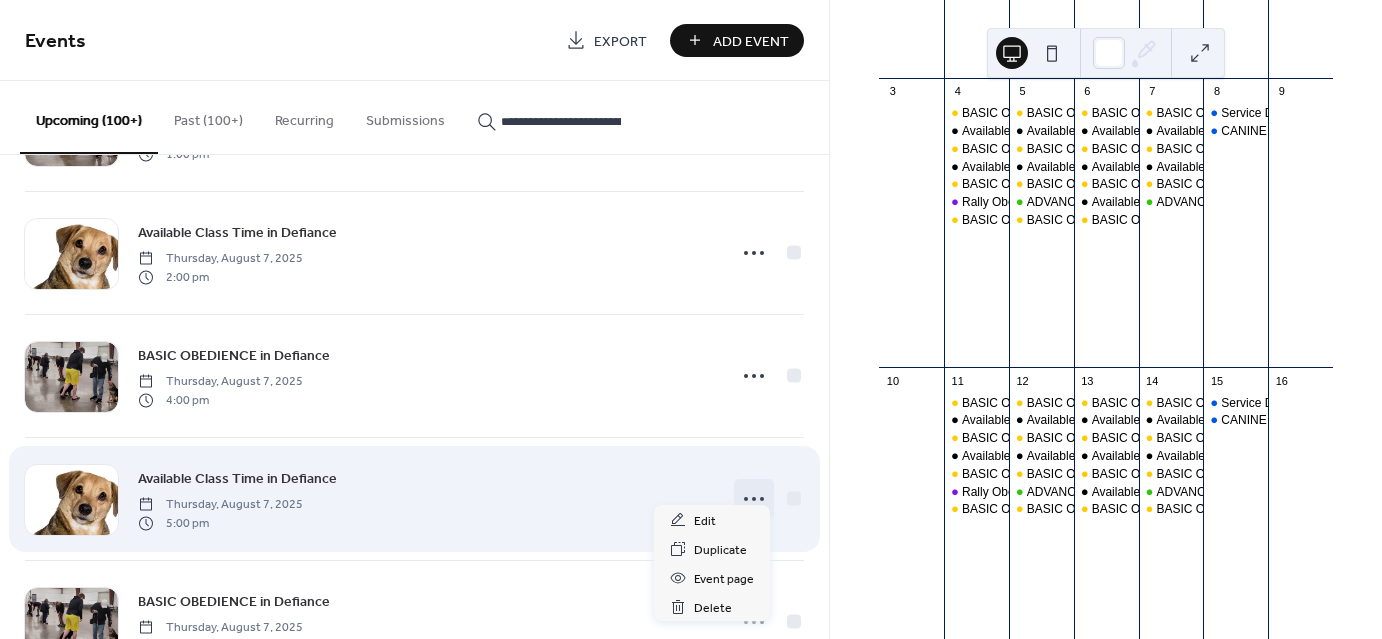 click 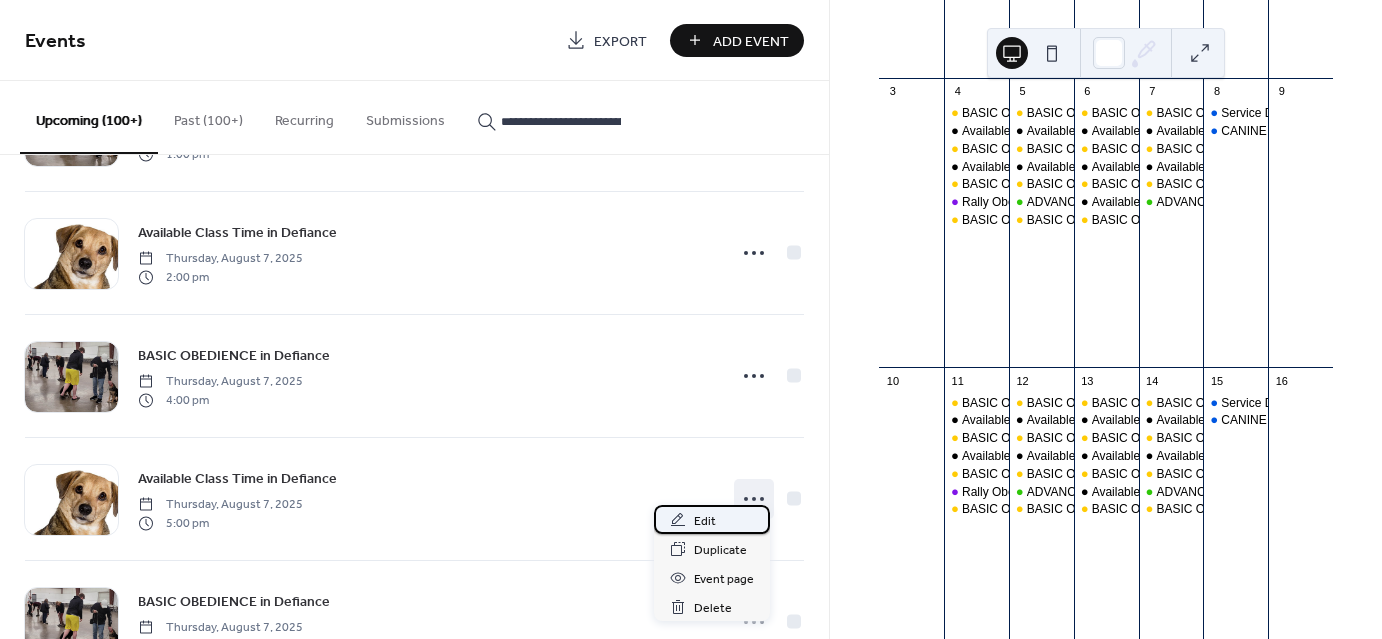 click on "Edit" at bounding box center (705, 521) 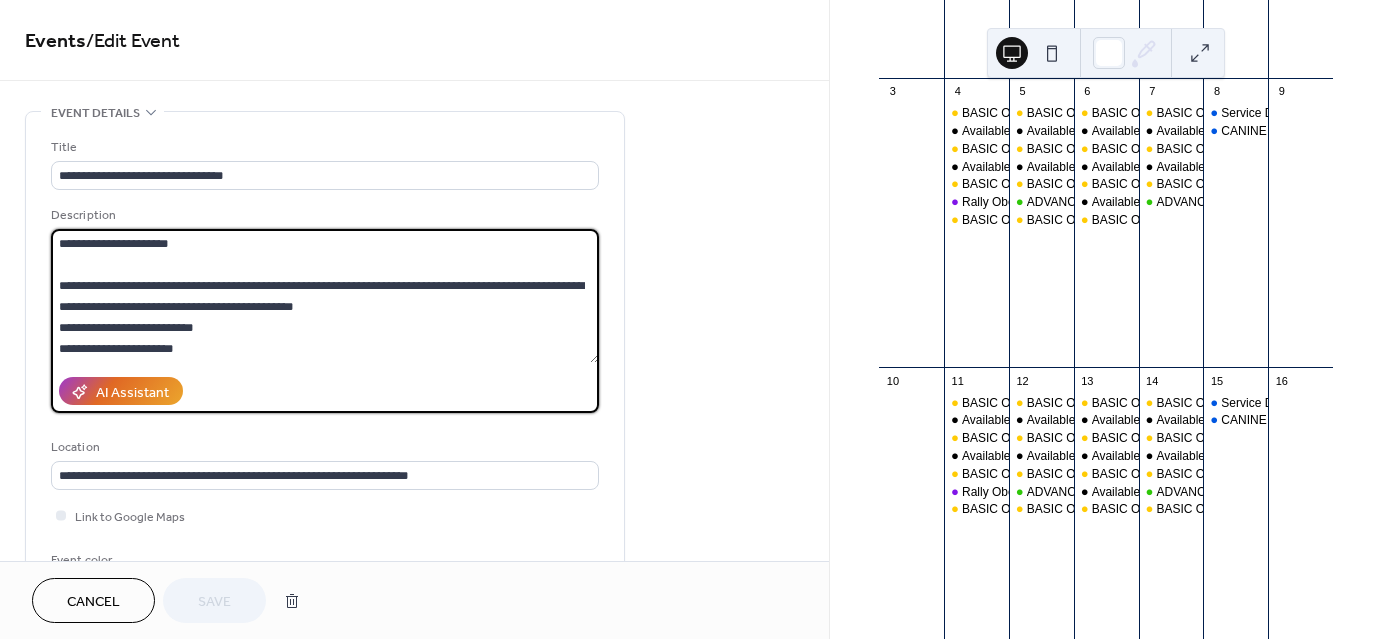 click on "**********" at bounding box center [325, 296] 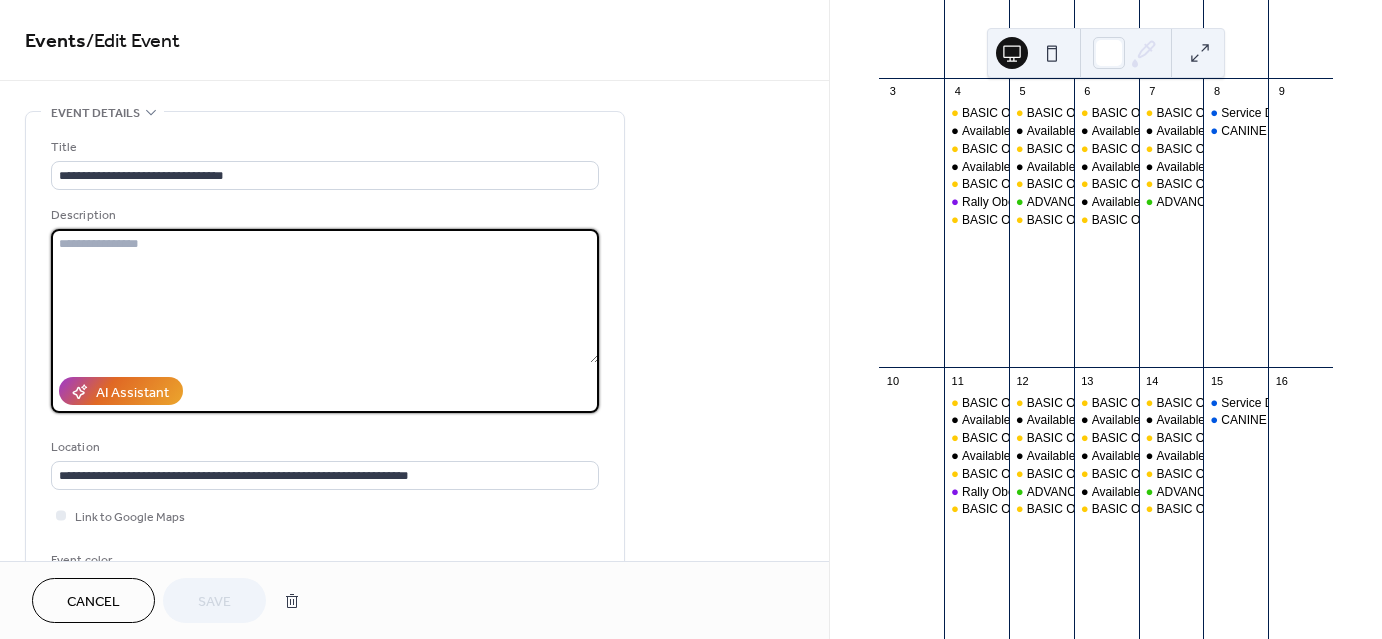 scroll, scrollTop: 0, scrollLeft: 0, axis: both 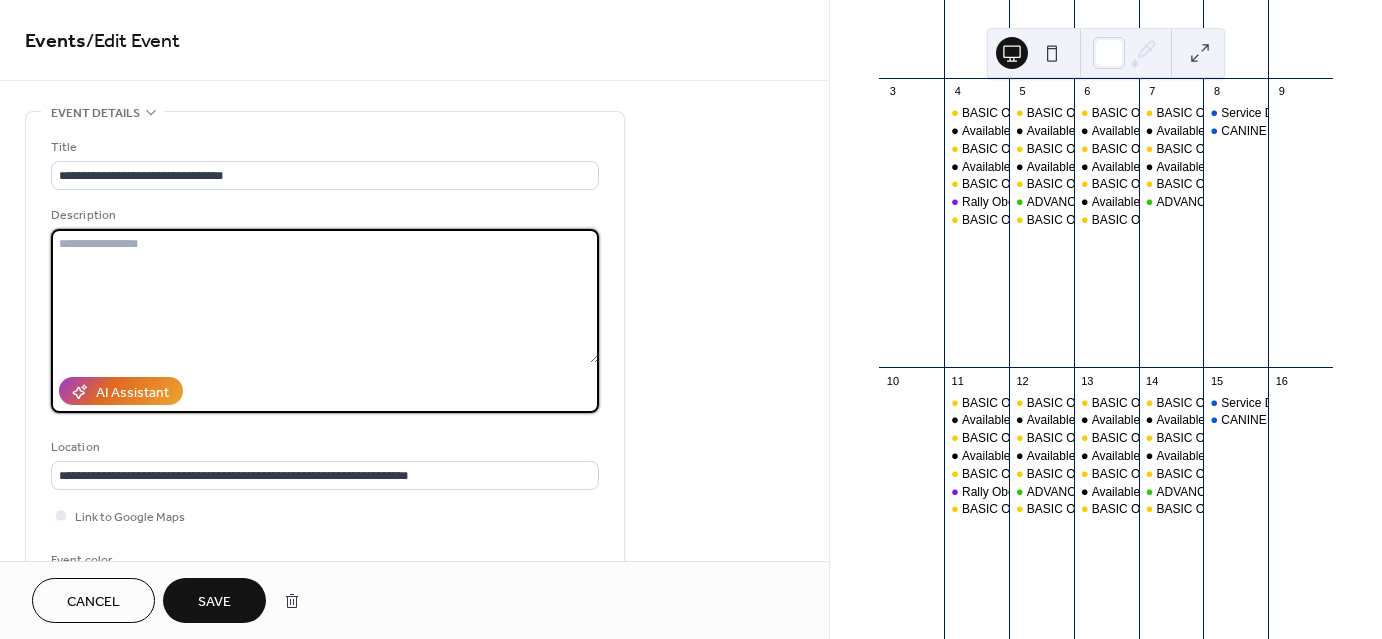 paste on "**********" 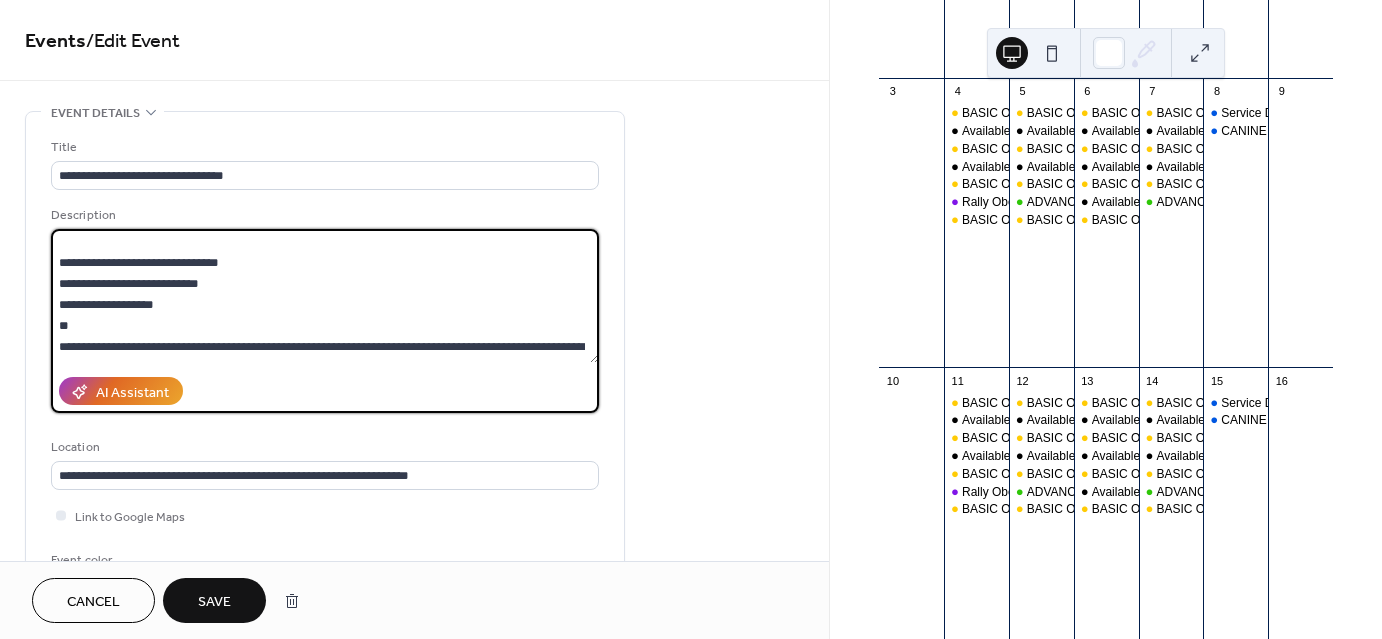 scroll, scrollTop: 1, scrollLeft: 0, axis: vertical 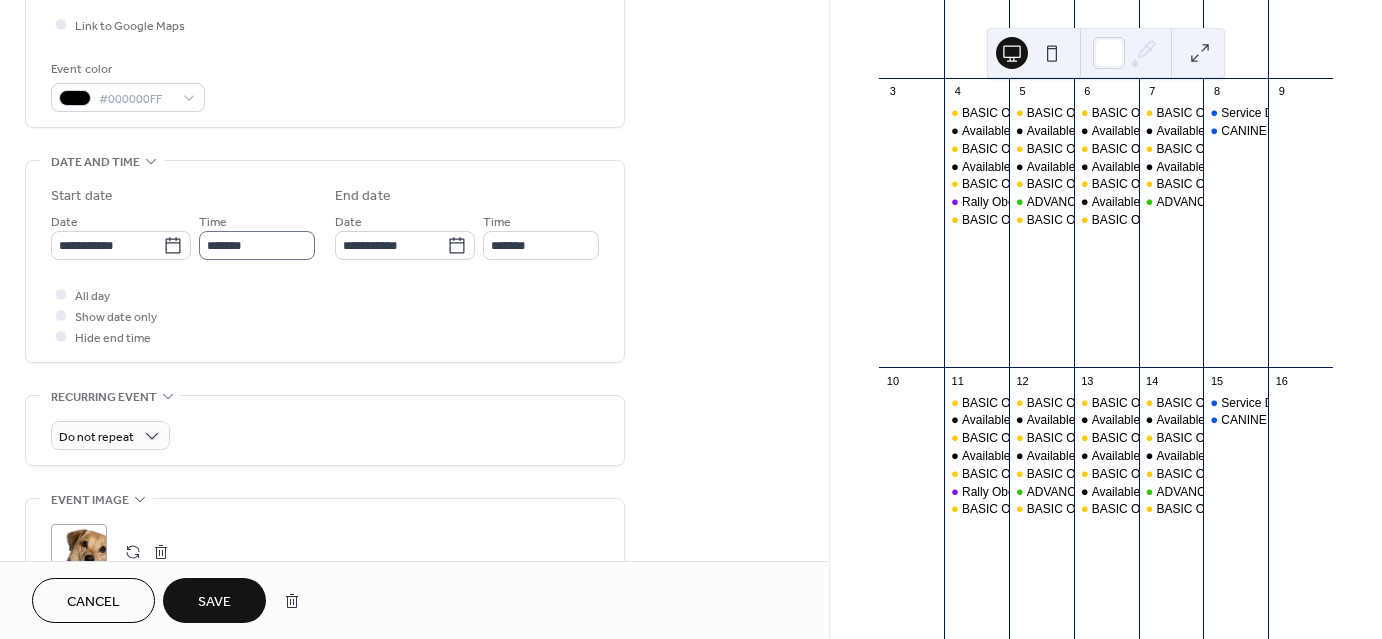 type on "**********" 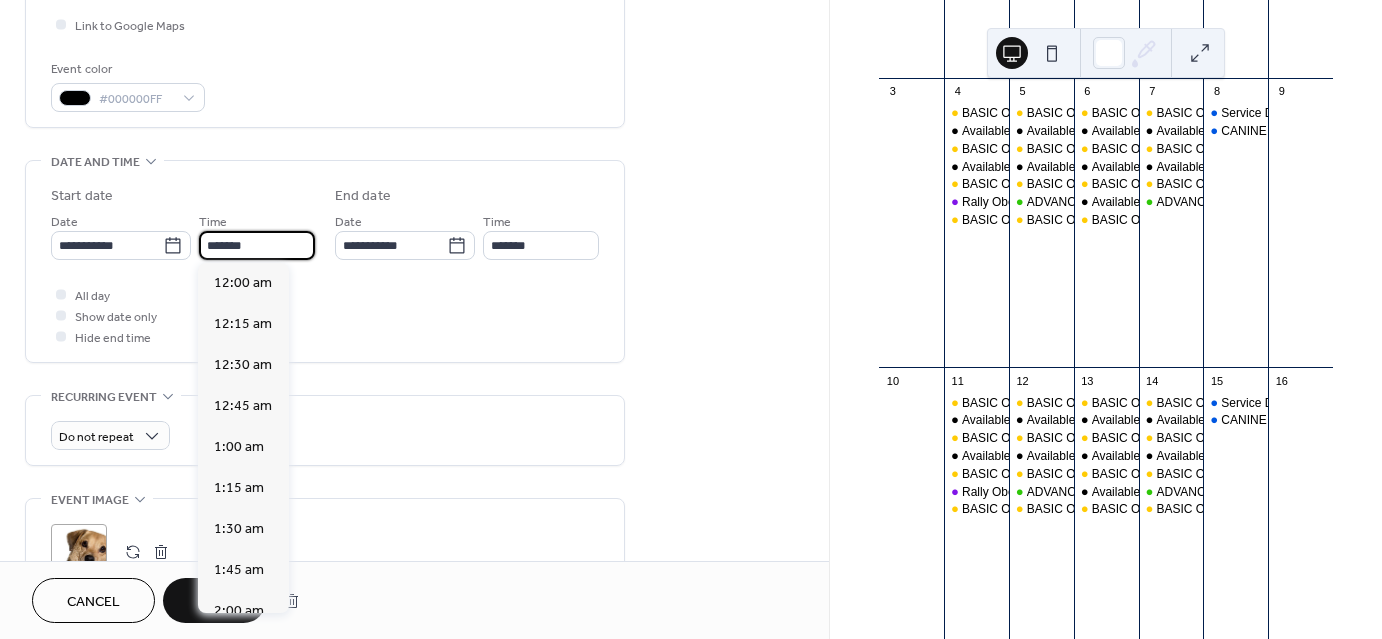 click on "*******" at bounding box center [257, 245] 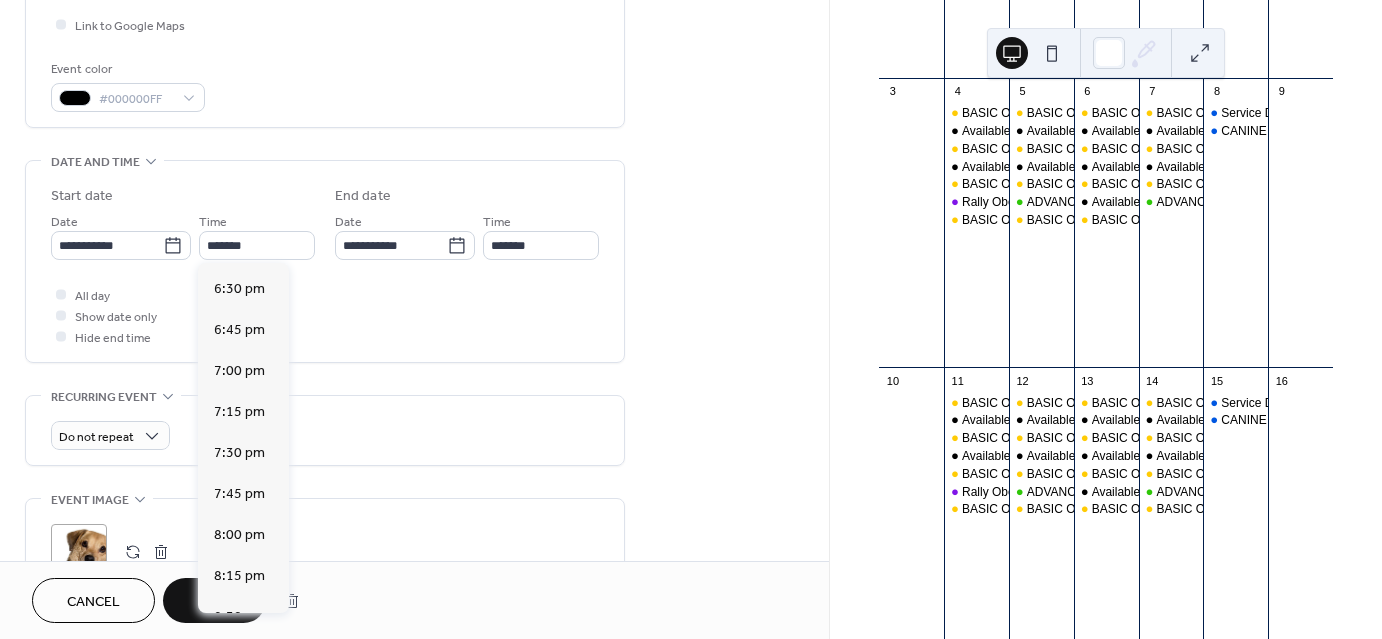 scroll, scrollTop: 3093, scrollLeft: 0, axis: vertical 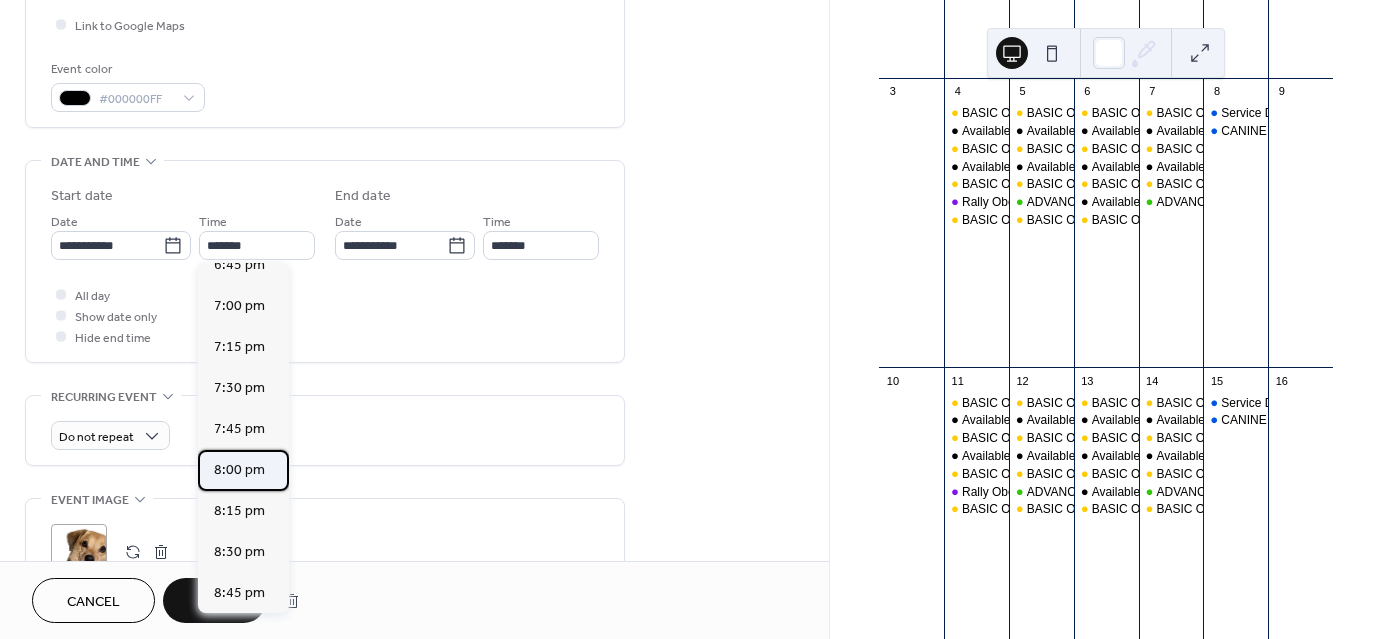 click on "8:00 pm" at bounding box center [239, 470] 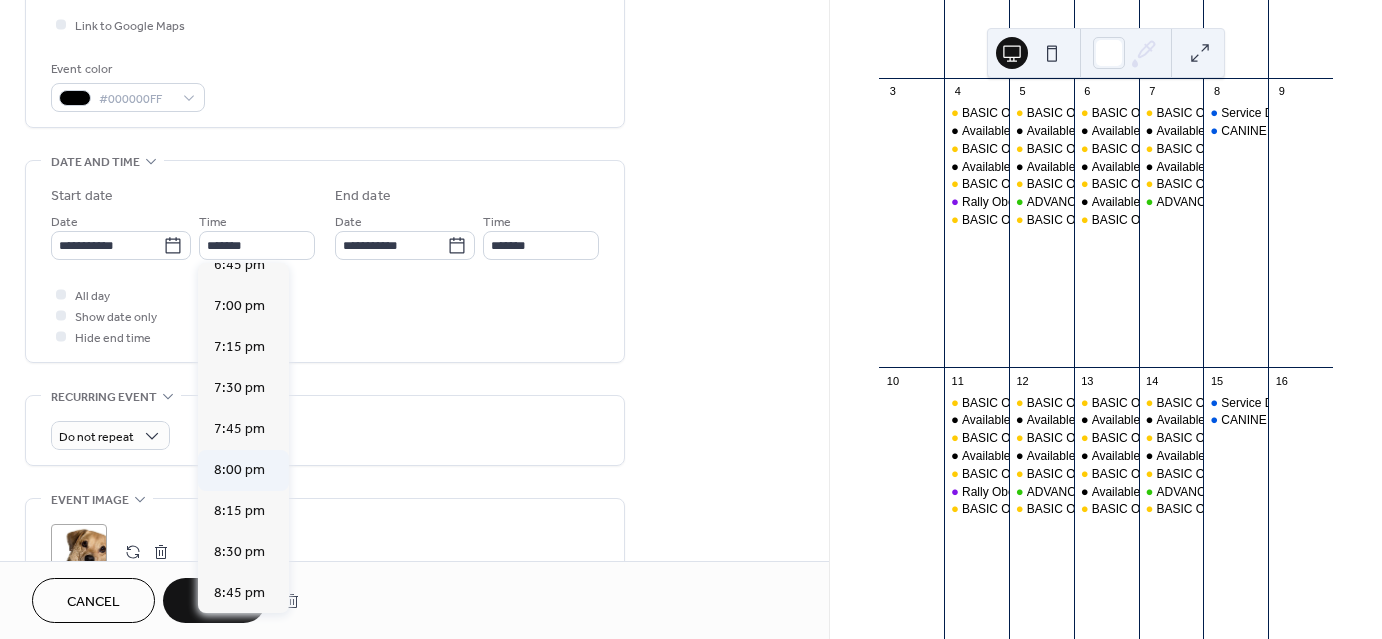 type on "*******" 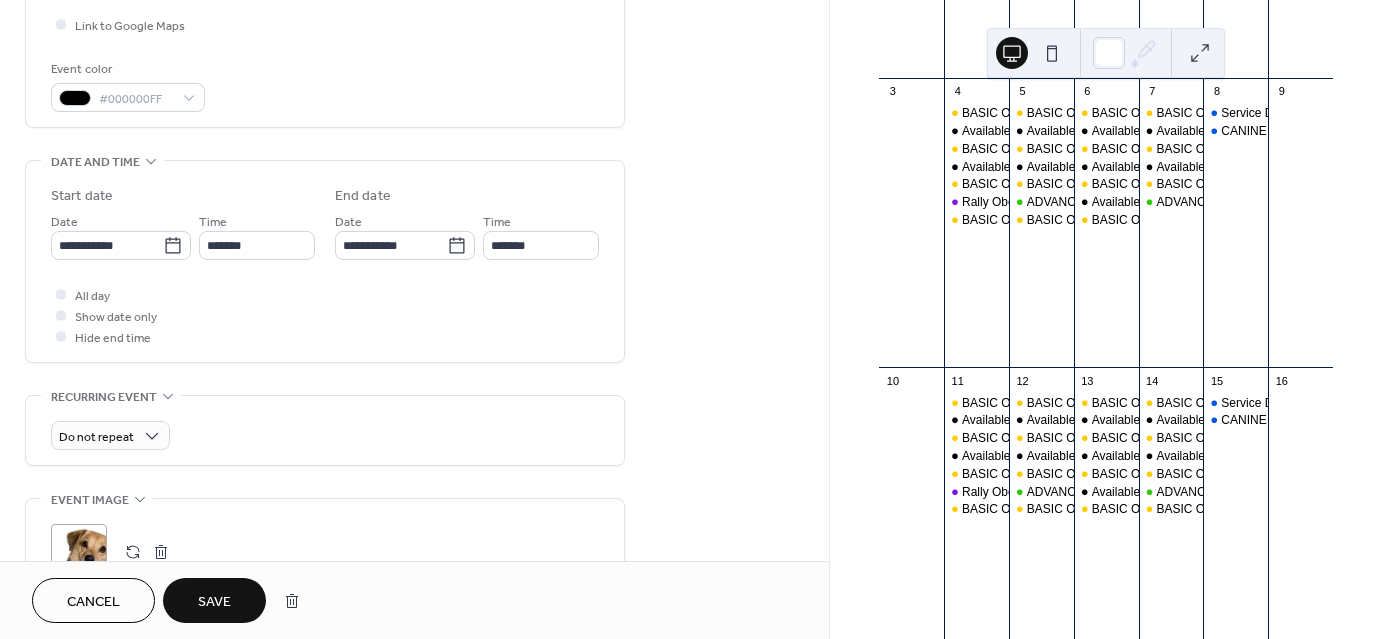 click on "Save" at bounding box center (214, 602) 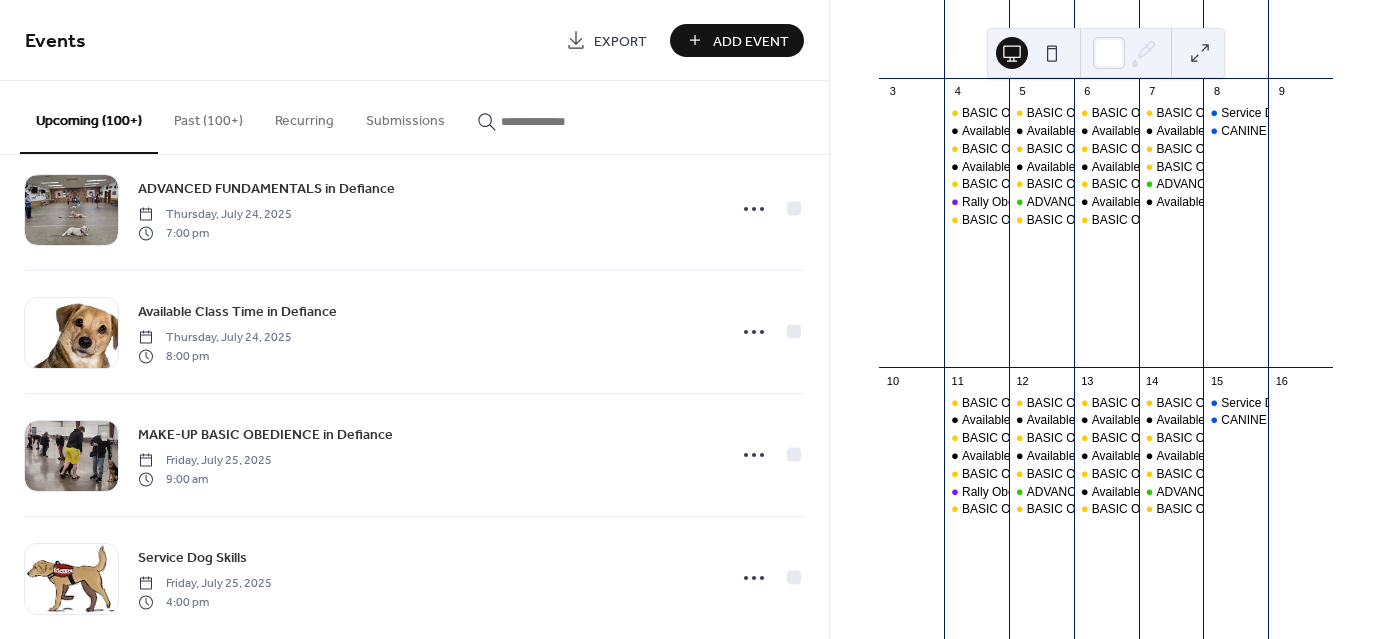 scroll, scrollTop: 3258, scrollLeft: 0, axis: vertical 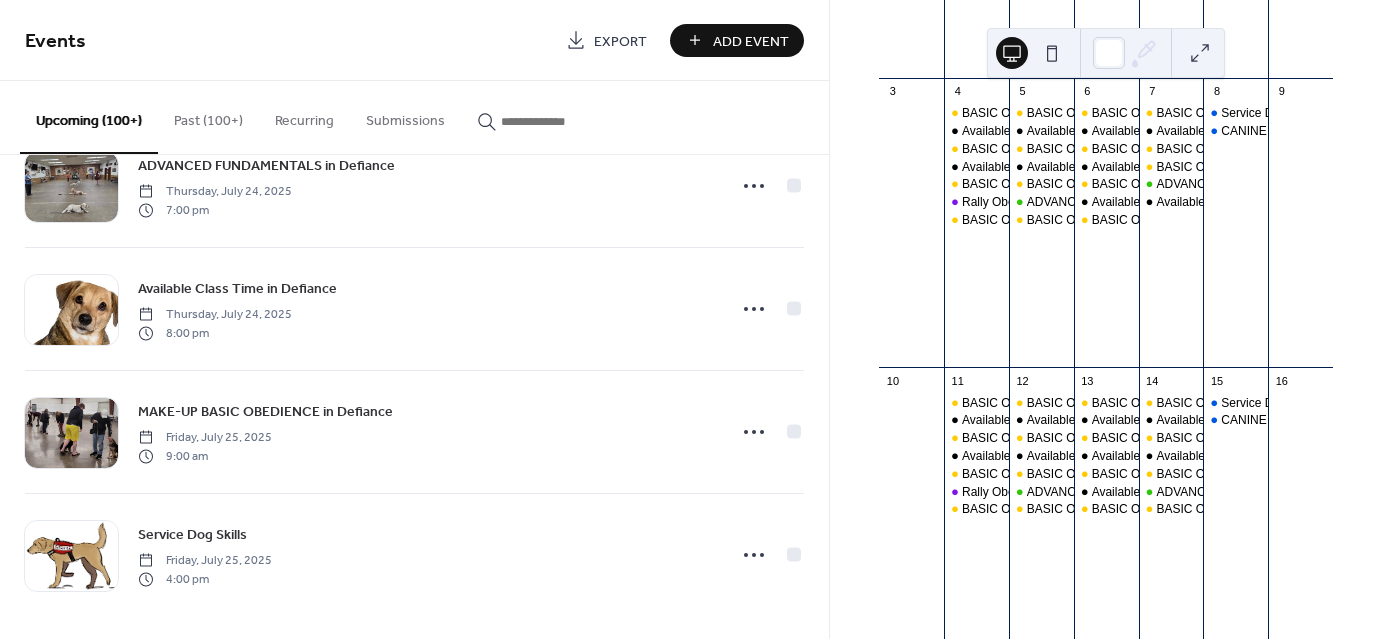 click 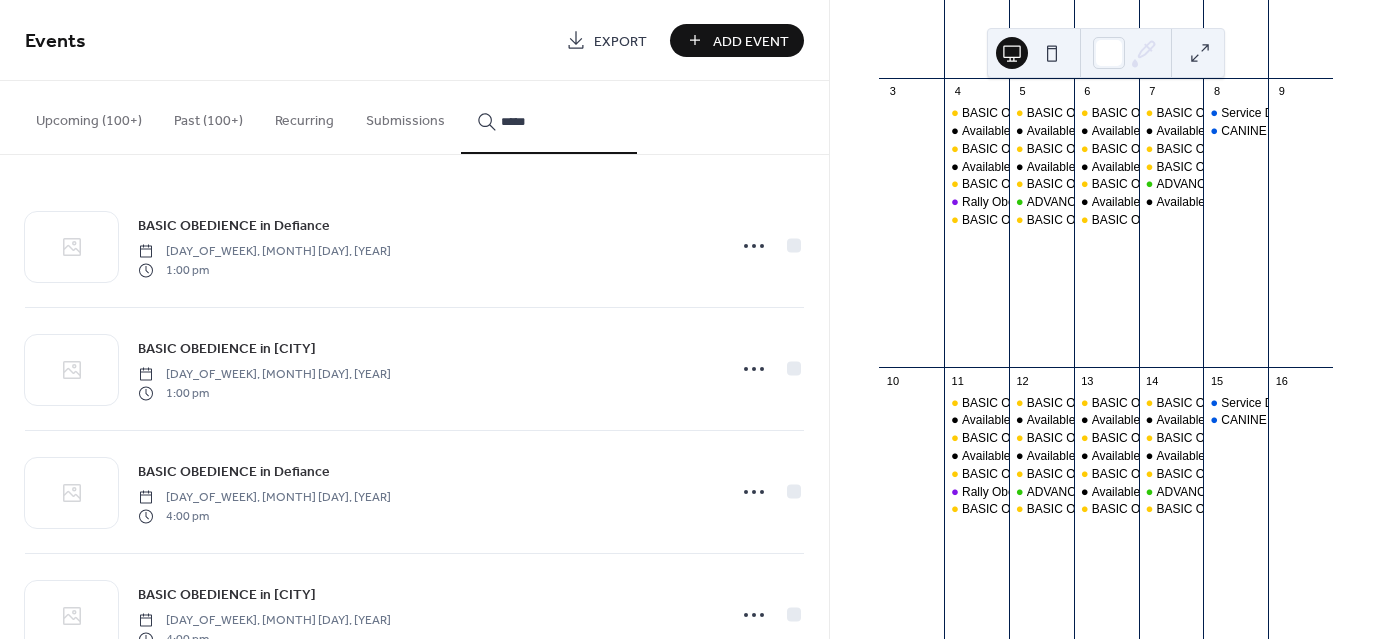 click on "*****" at bounding box center (549, 117) 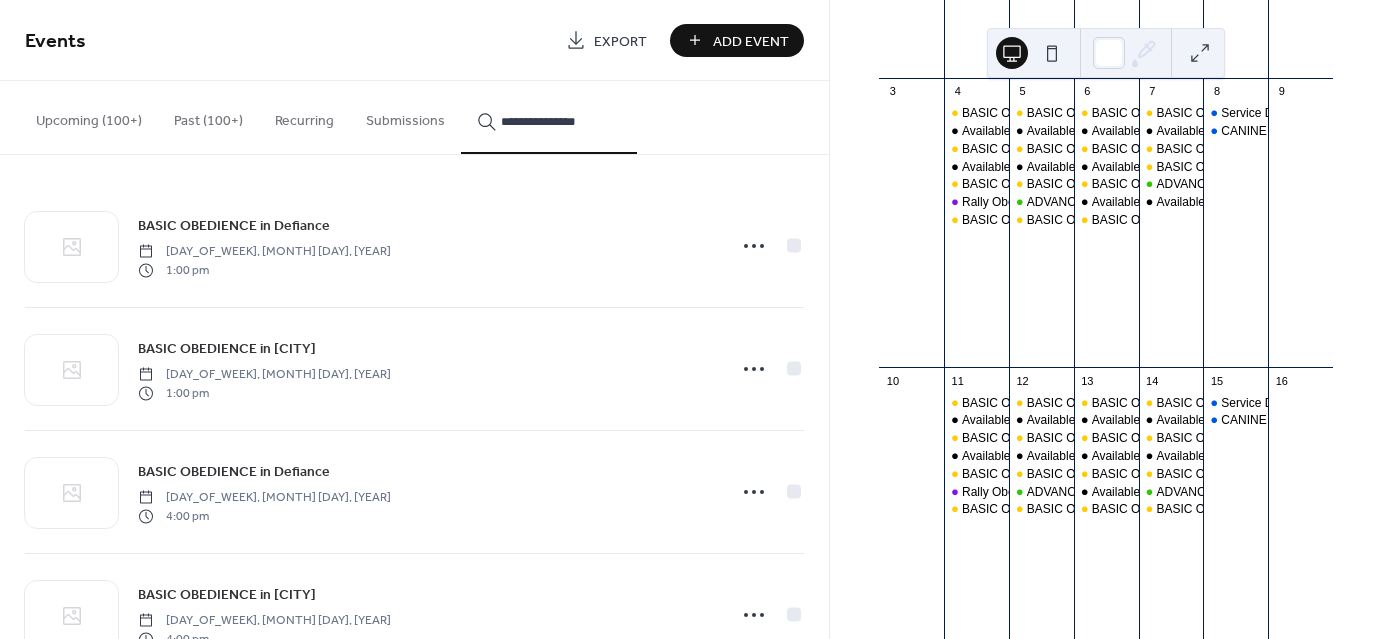 click on "**********" at bounding box center (549, 117) 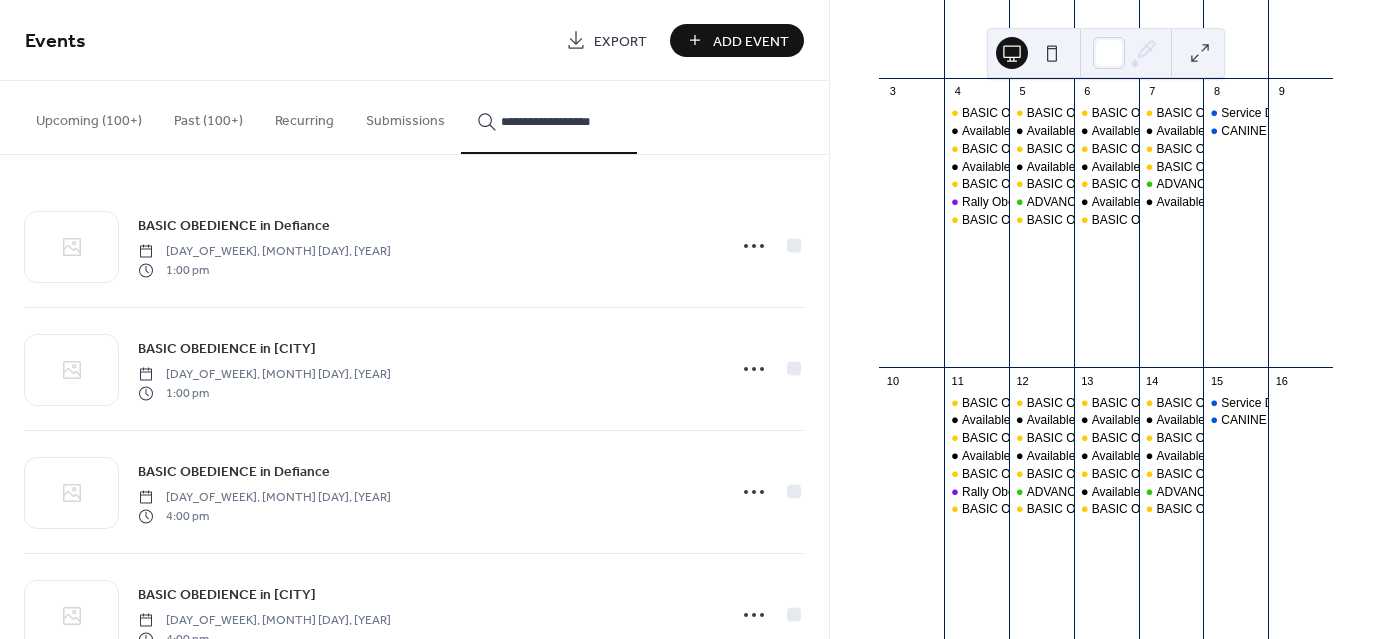 click on "**********" at bounding box center (549, 117) 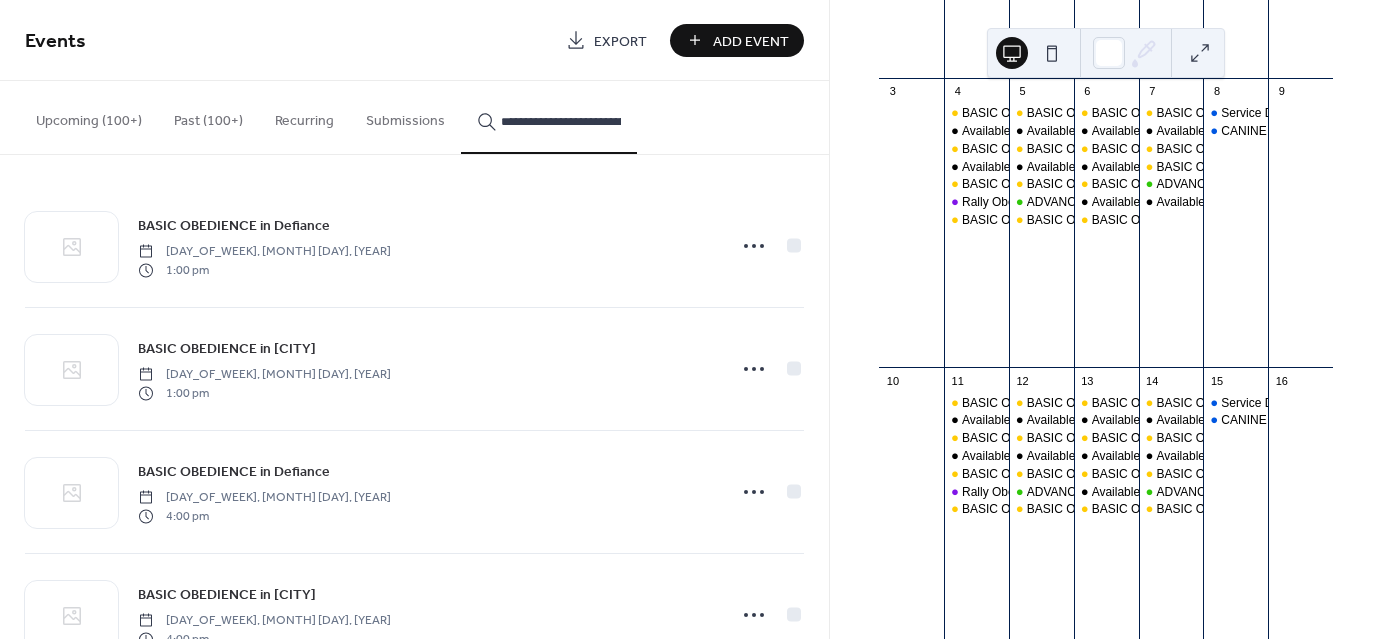 scroll, scrollTop: 0, scrollLeft: 23, axis: horizontal 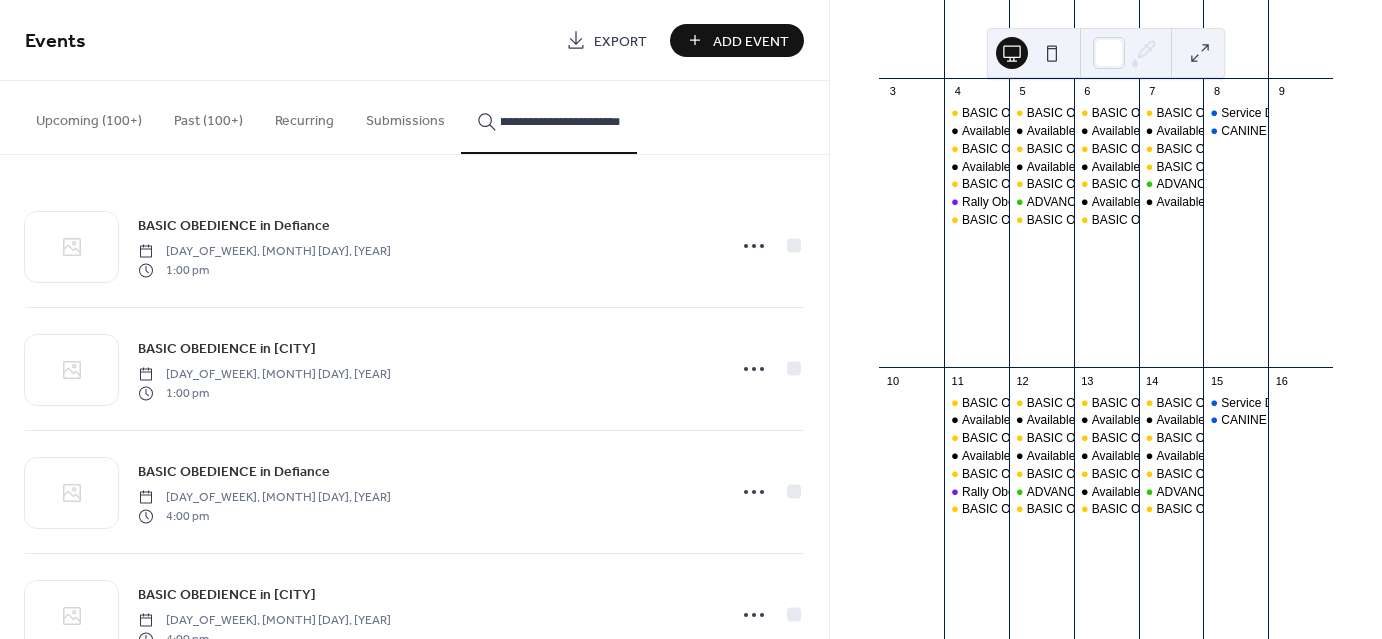 type on "**********" 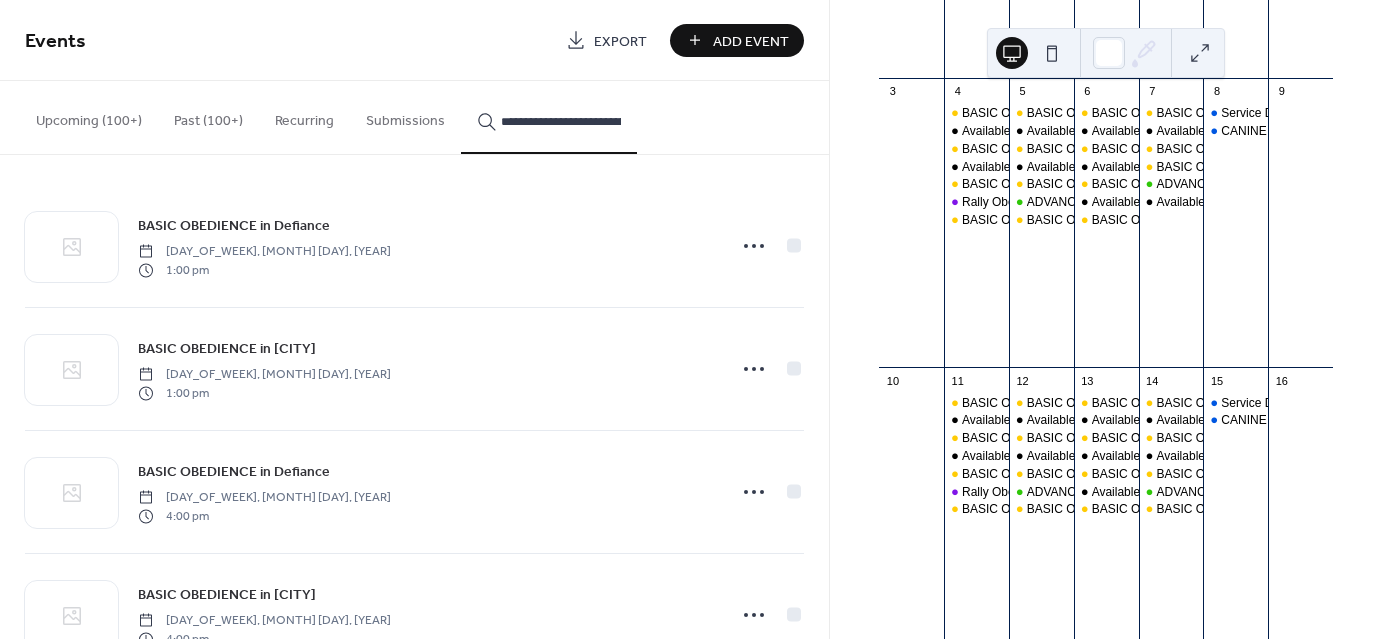 click on "Upcoming (100+)" at bounding box center [89, 116] 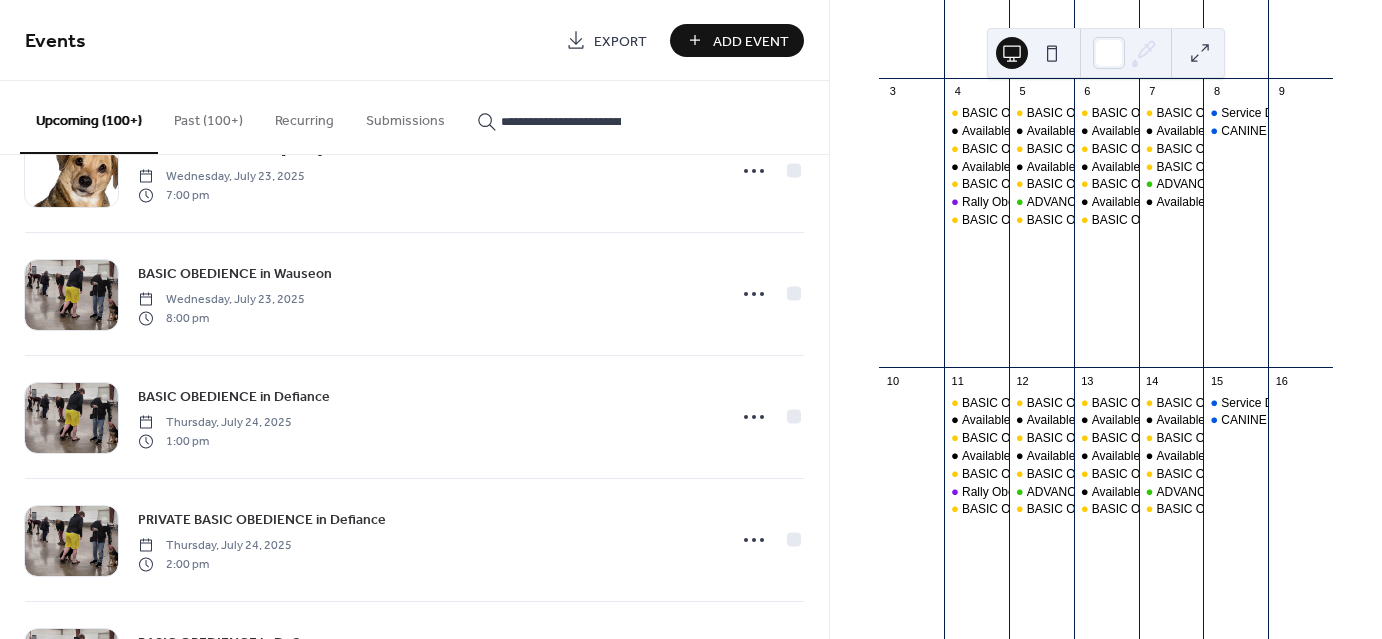 scroll, scrollTop: 3258, scrollLeft: 0, axis: vertical 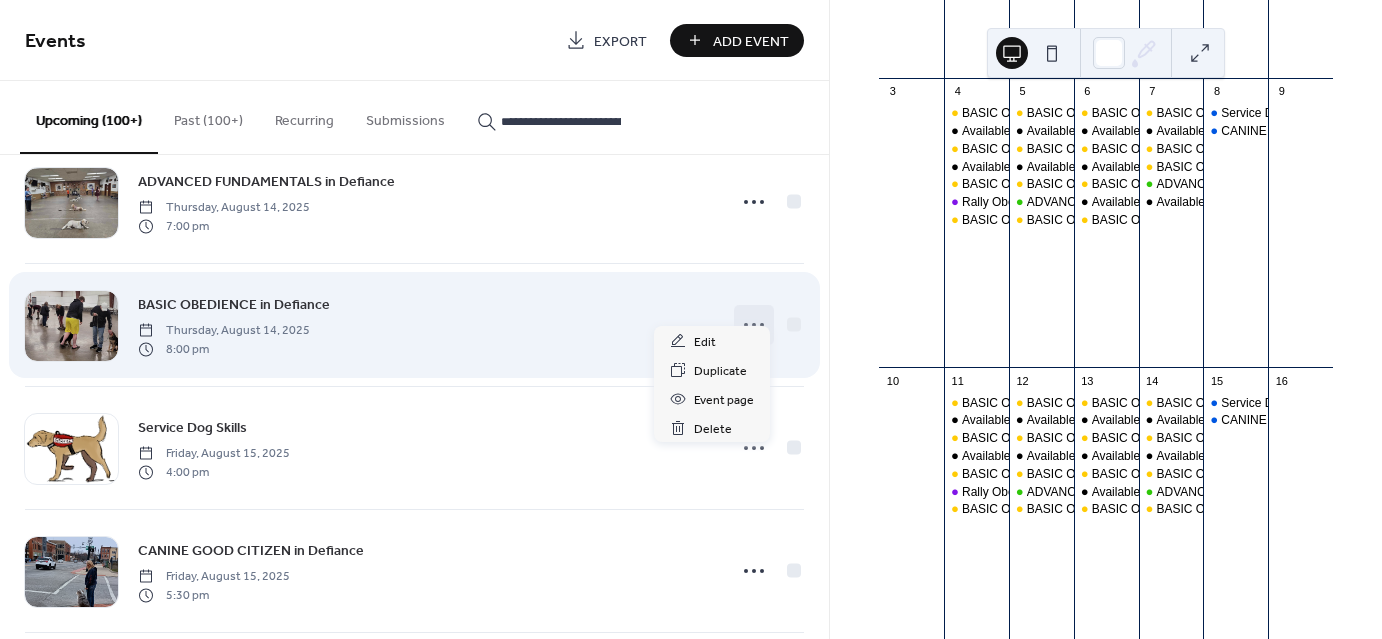 click 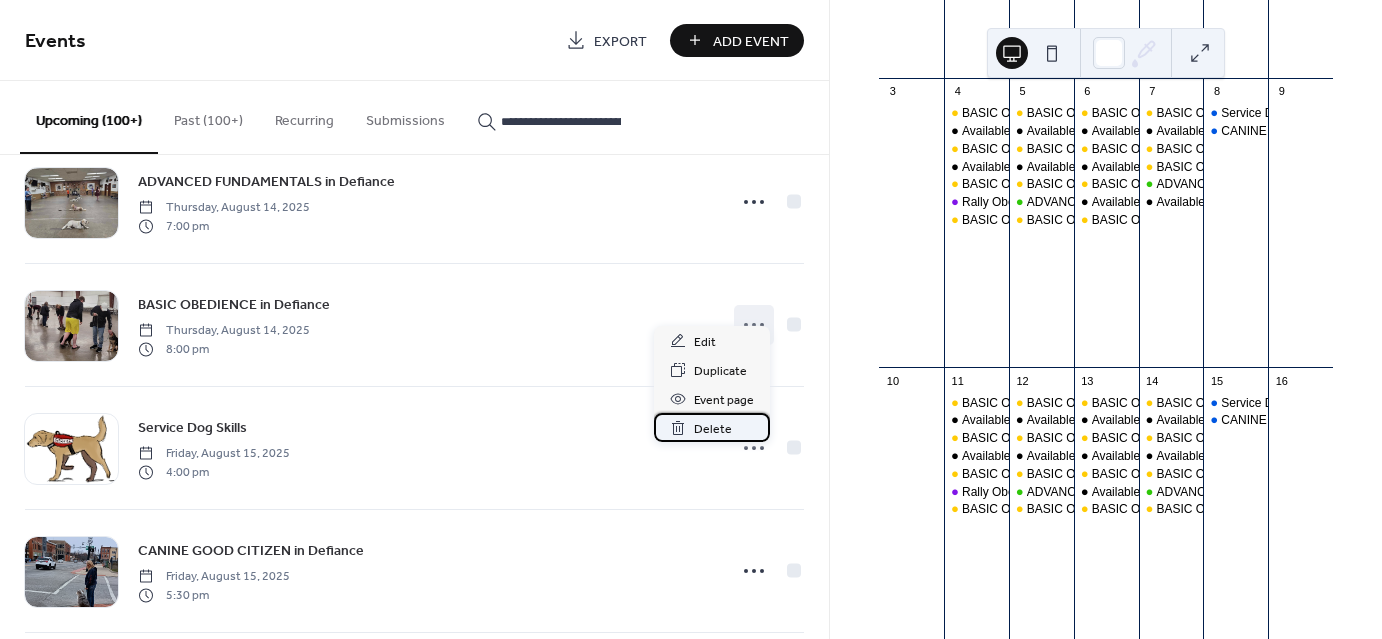 click on "Delete" at bounding box center (713, 429) 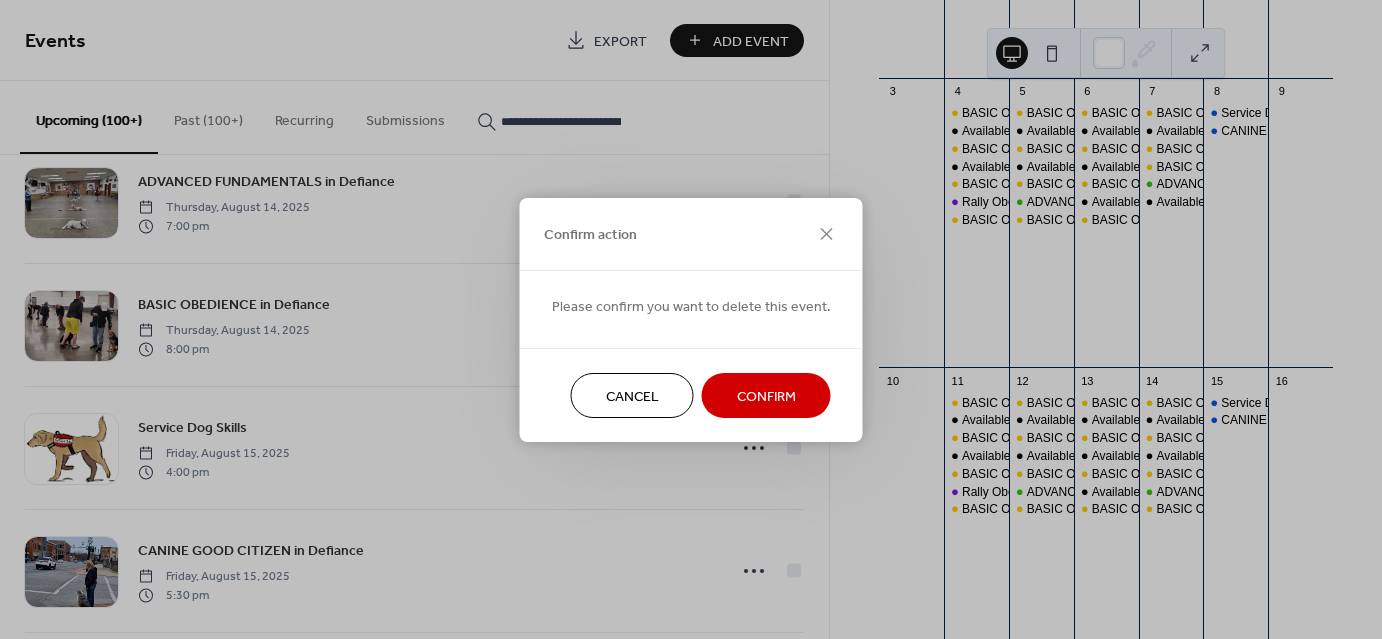 click on "Confirm" at bounding box center [766, 395] 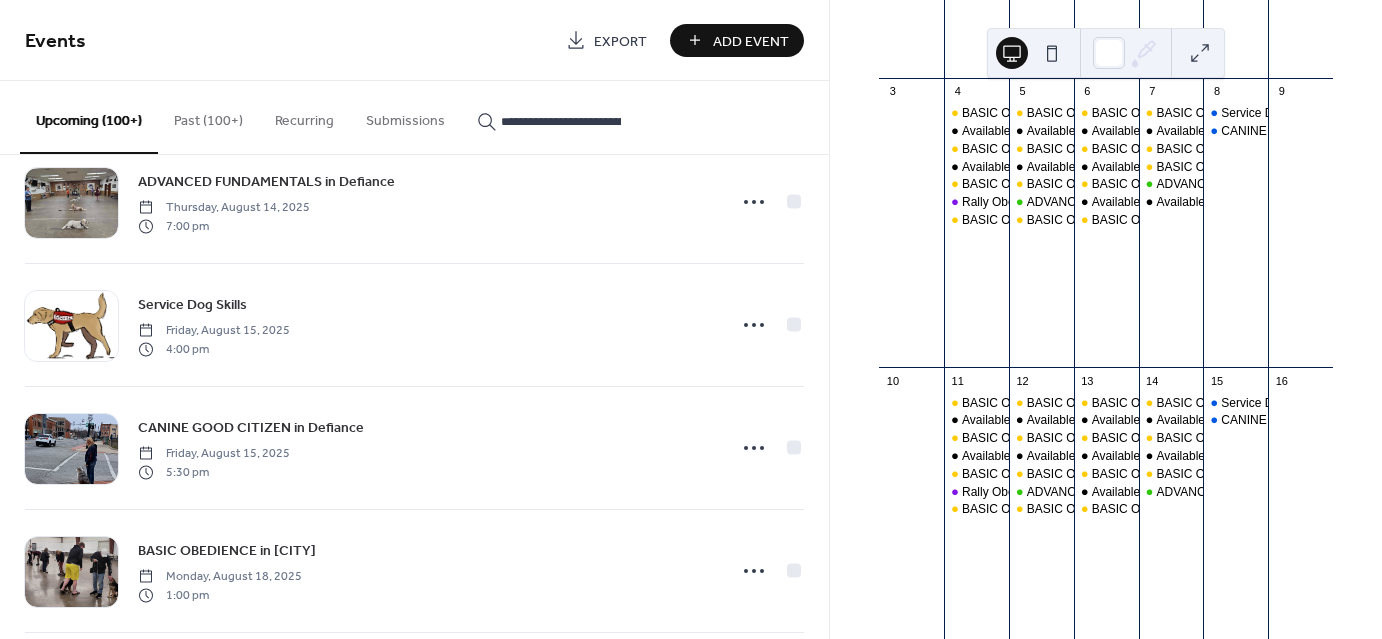 scroll, scrollTop: 12658, scrollLeft: 0, axis: vertical 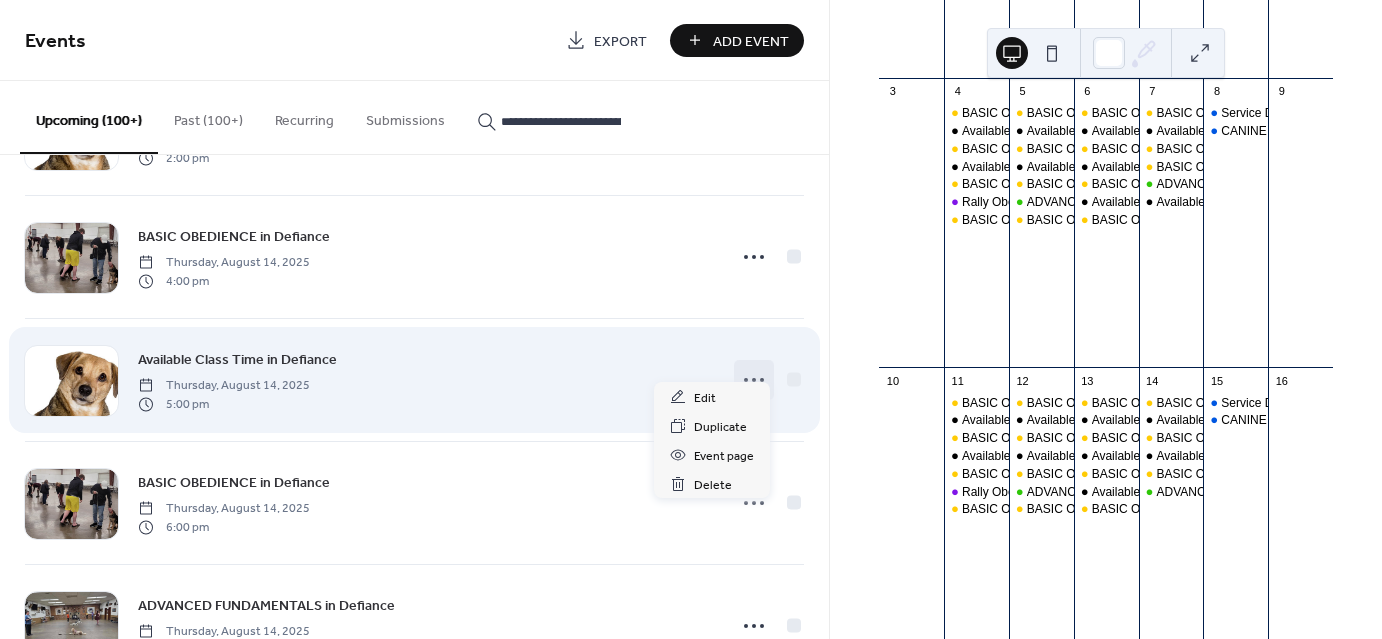 click 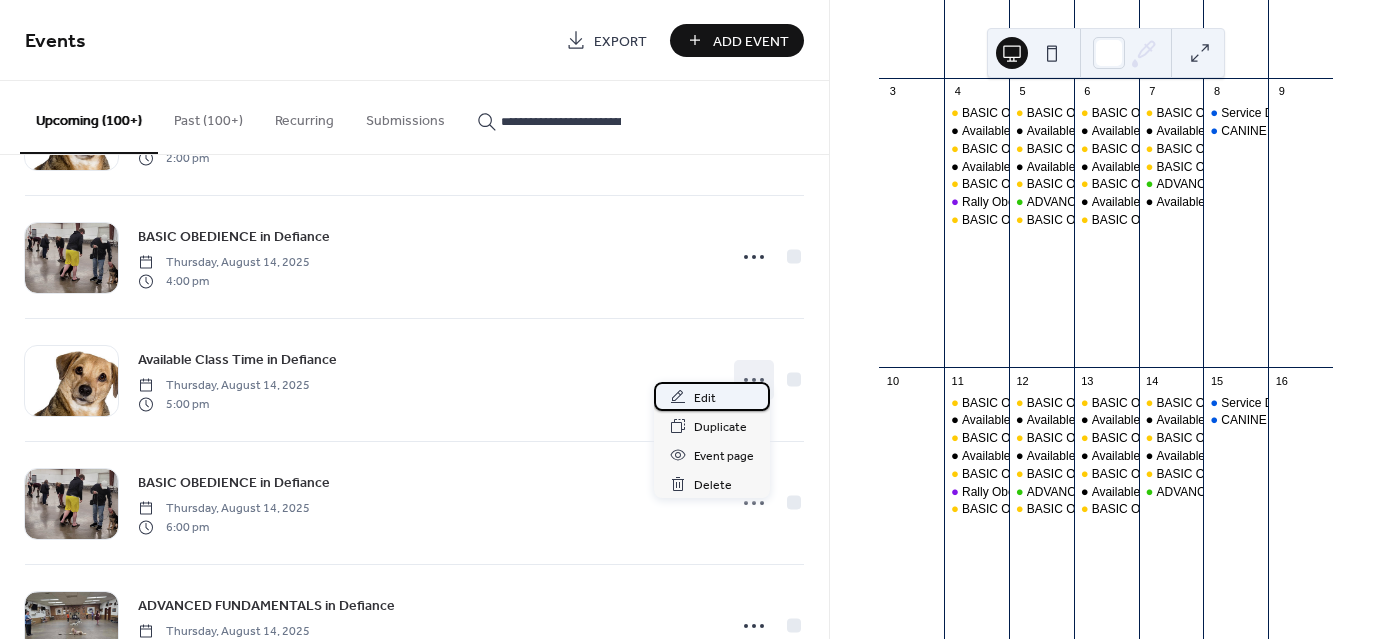 click on "Edit" at bounding box center (705, 398) 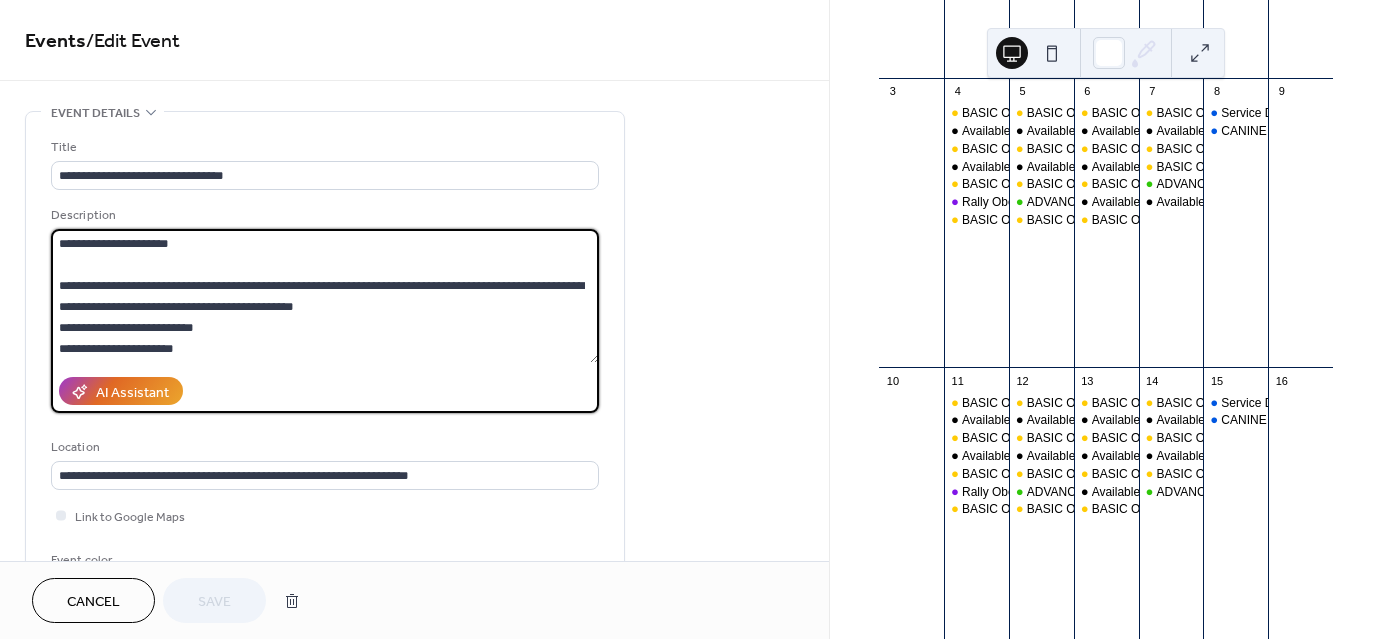 click on "**********" at bounding box center [325, 296] 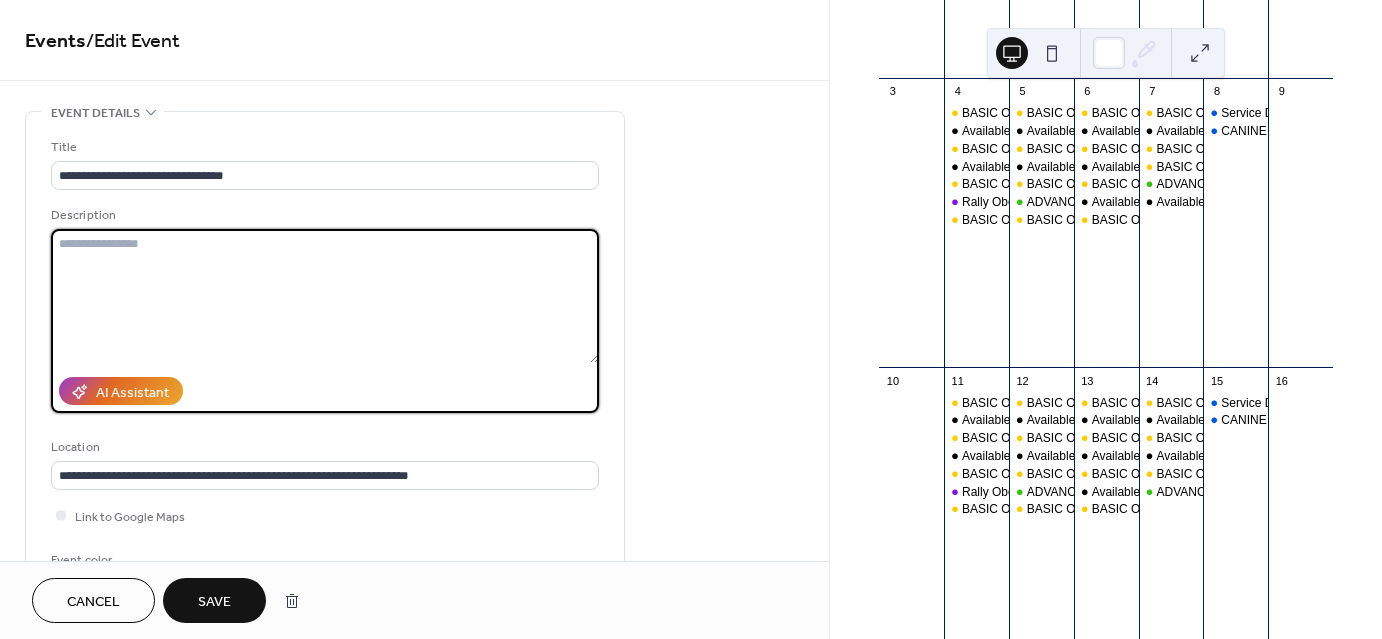 scroll, scrollTop: 0, scrollLeft: 0, axis: both 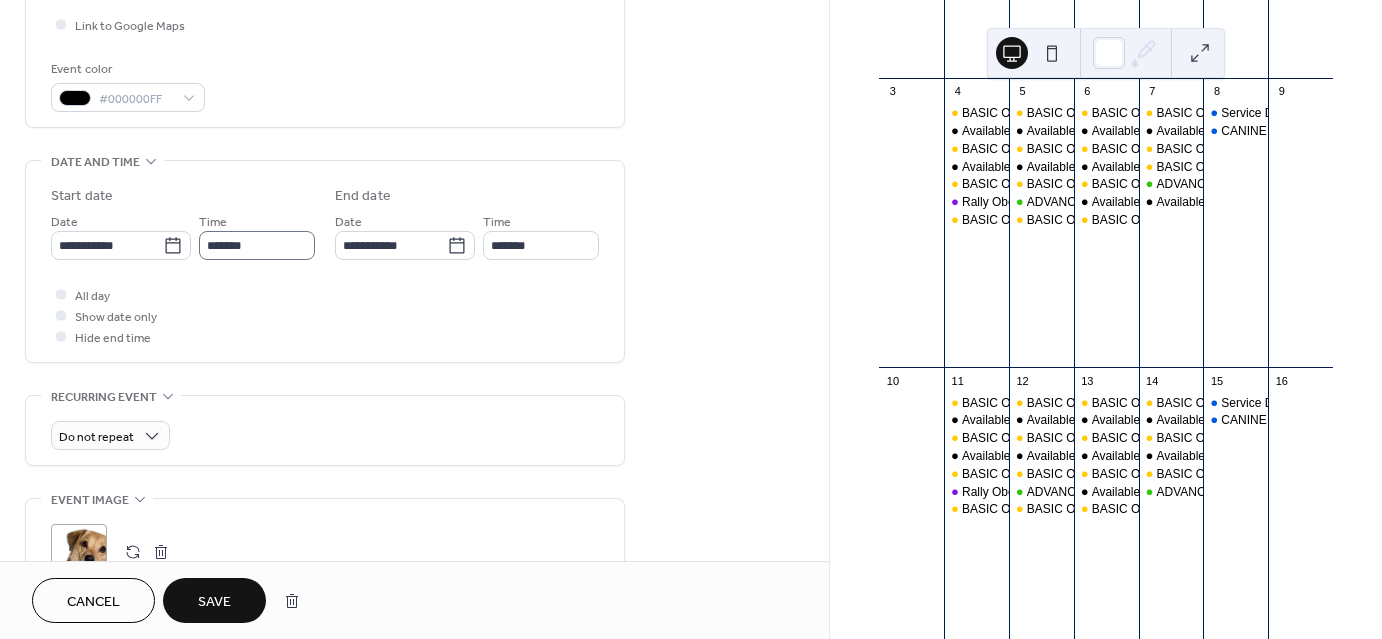 type on "**********" 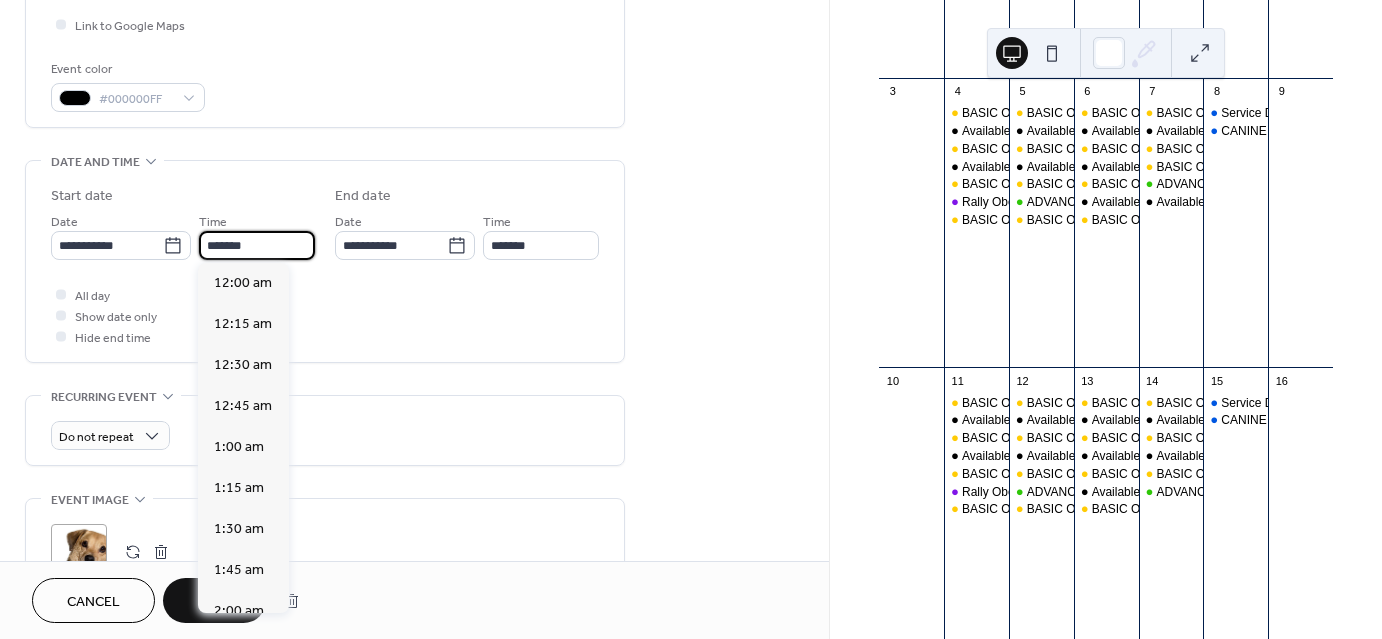 click on "*******" at bounding box center (257, 245) 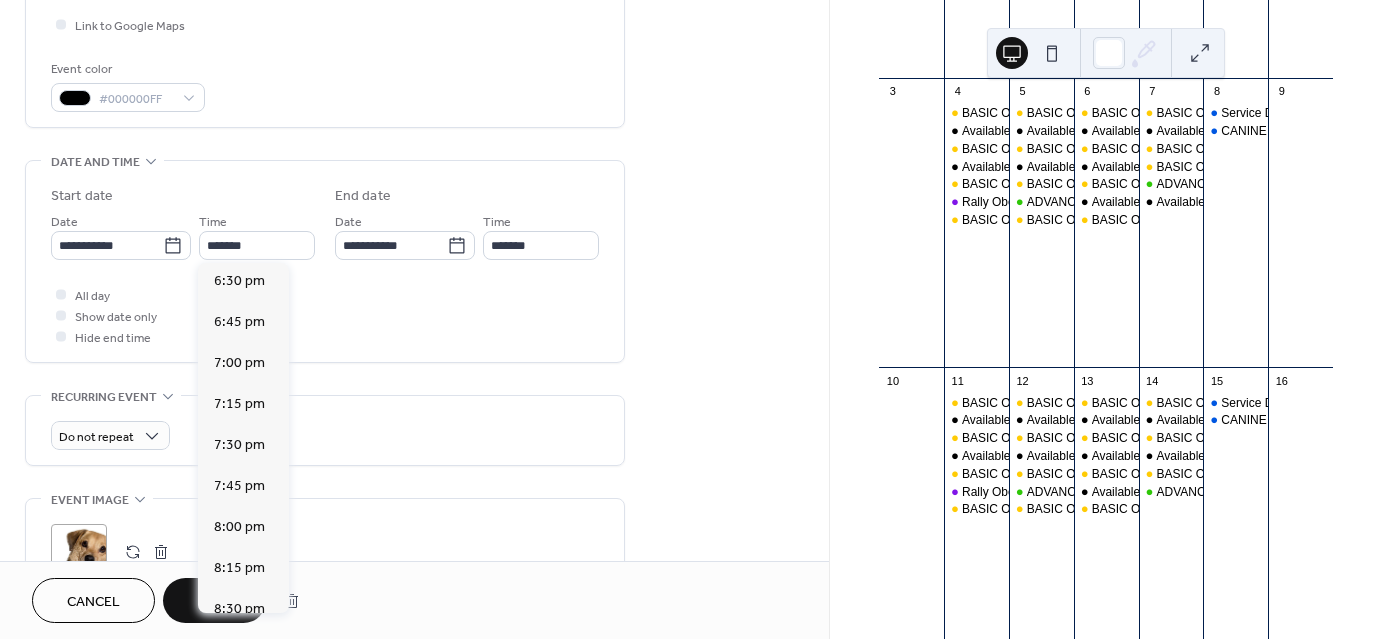 scroll, scrollTop: 3093, scrollLeft: 0, axis: vertical 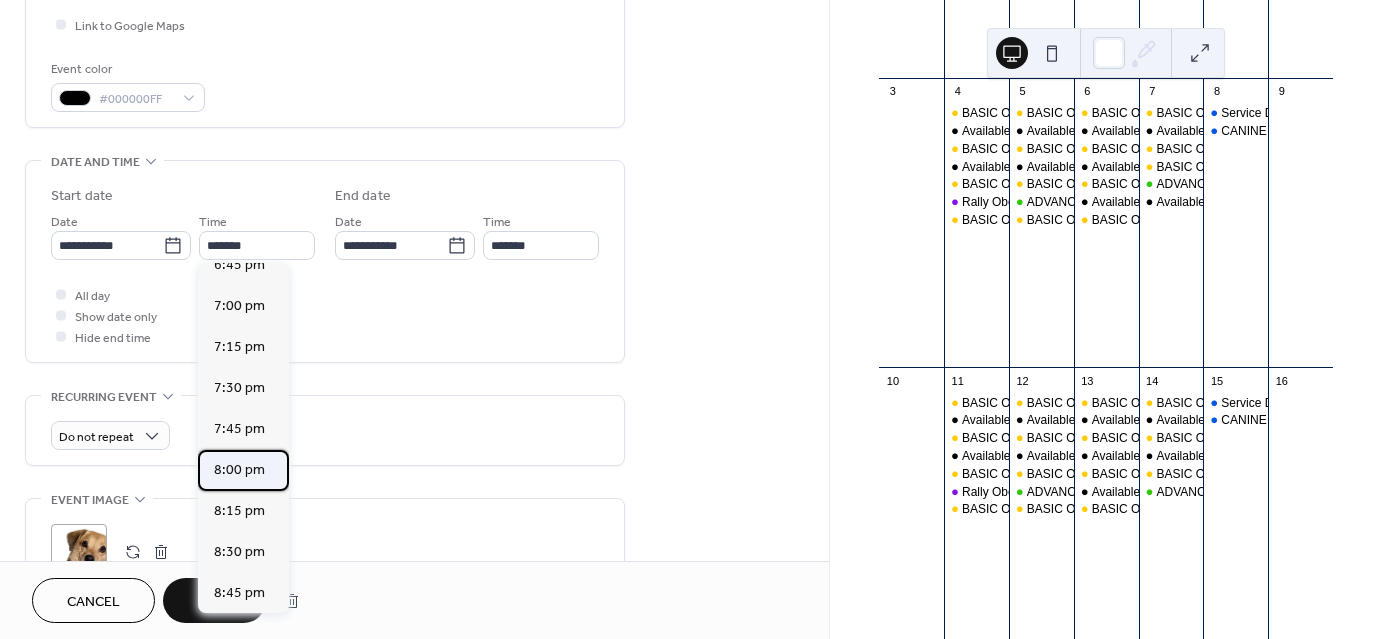 click on "8:00 pm" at bounding box center (239, 470) 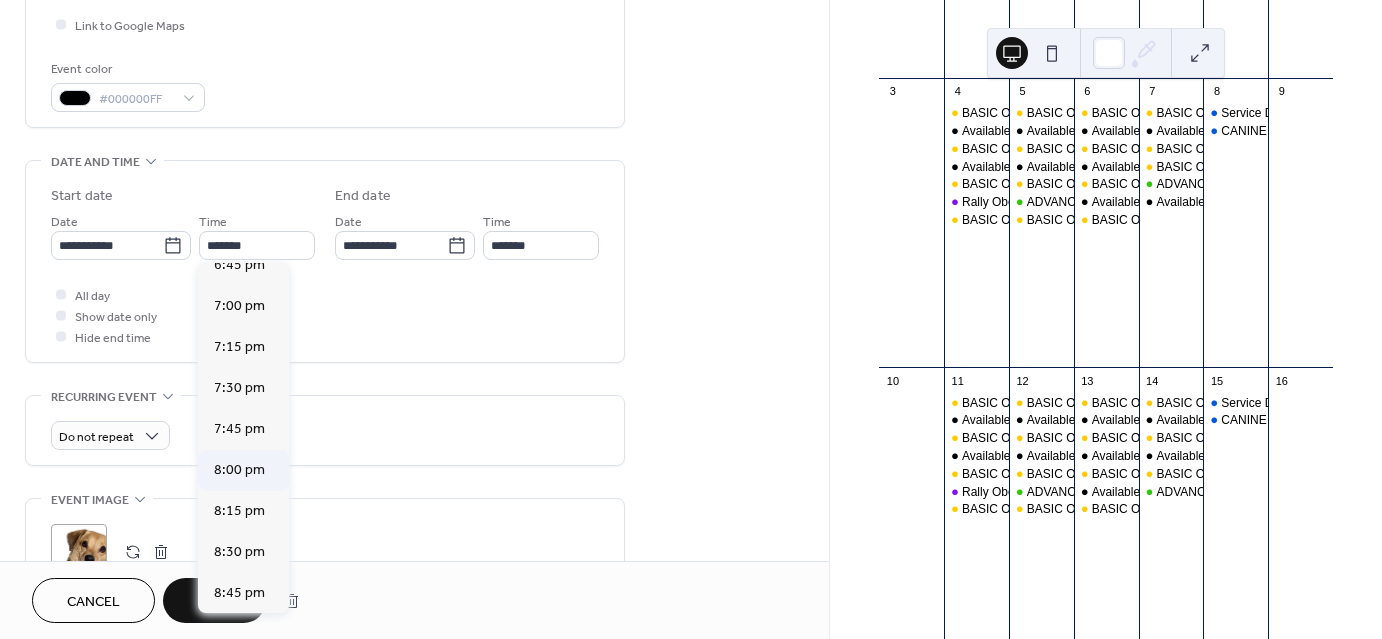 type on "*******" 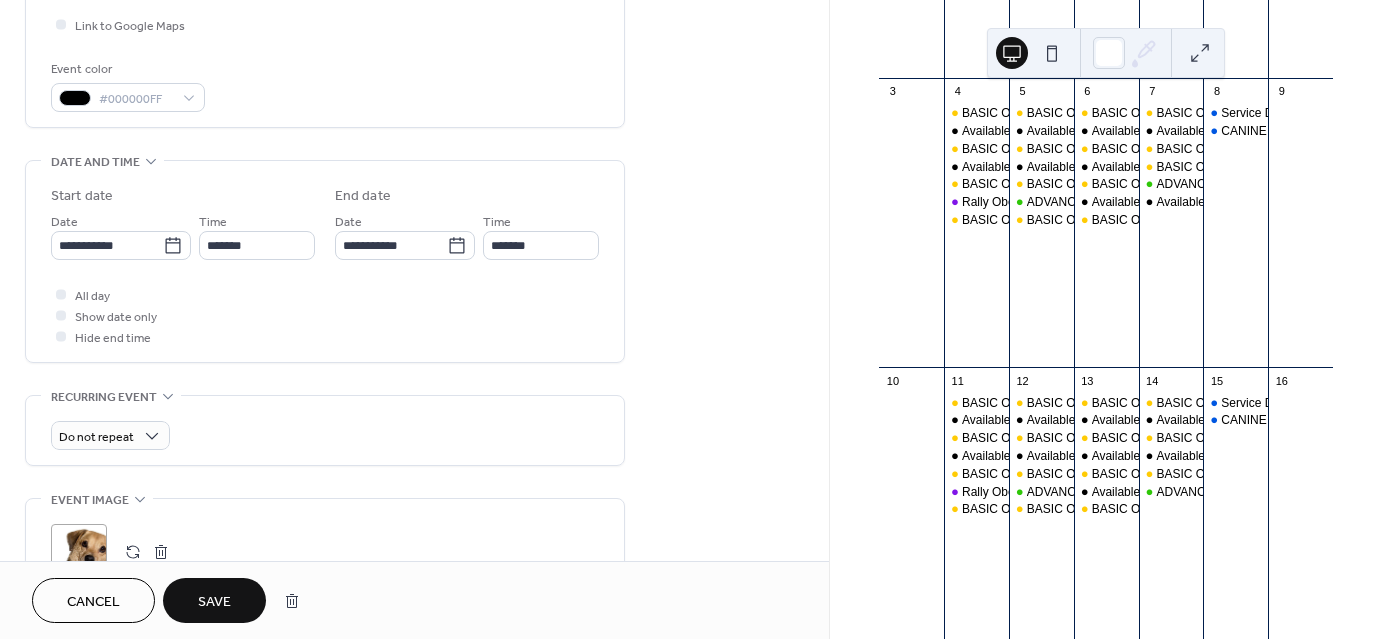 click on "Save" at bounding box center [214, 600] 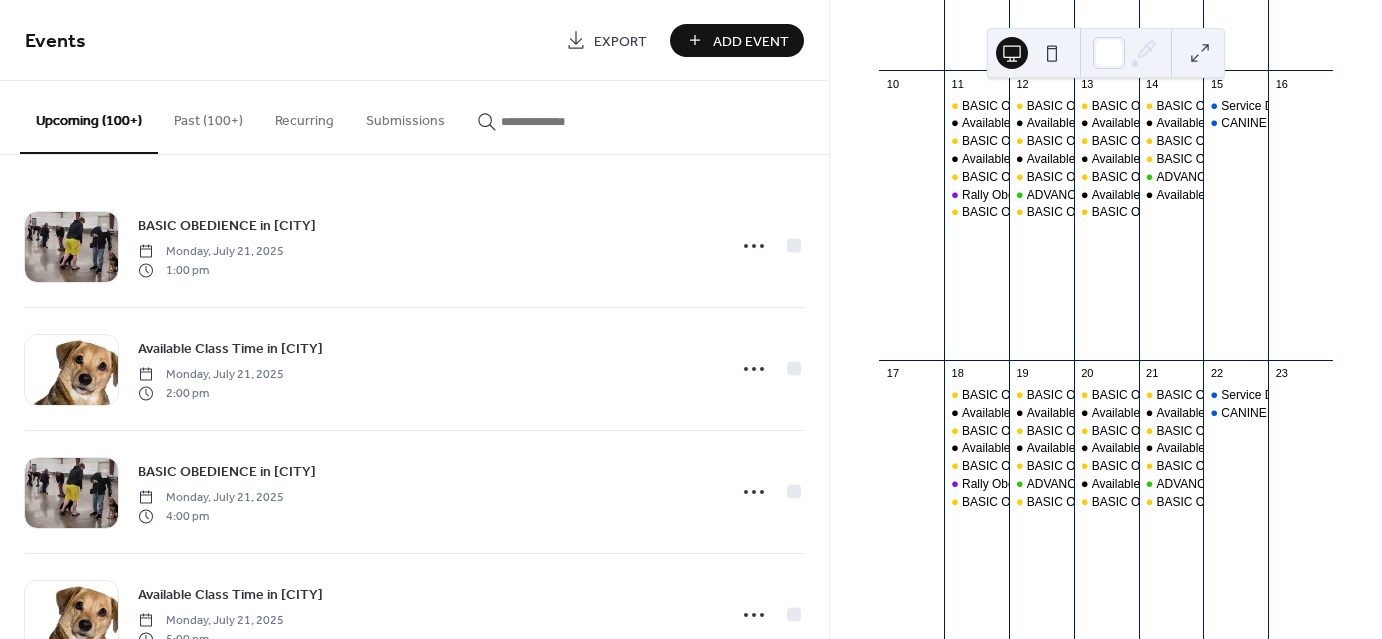 scroll, scrollTop: 729, scrollLeft: 0, axis: vertical 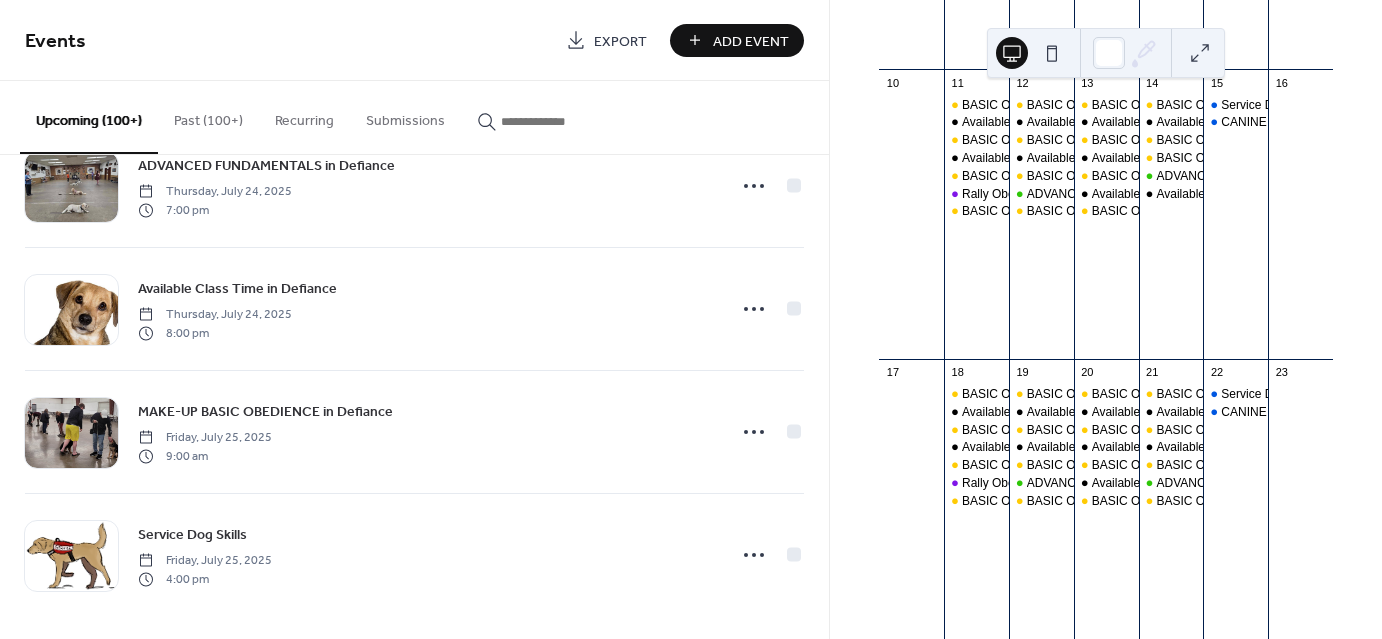 click at bounding box center [561, 121] 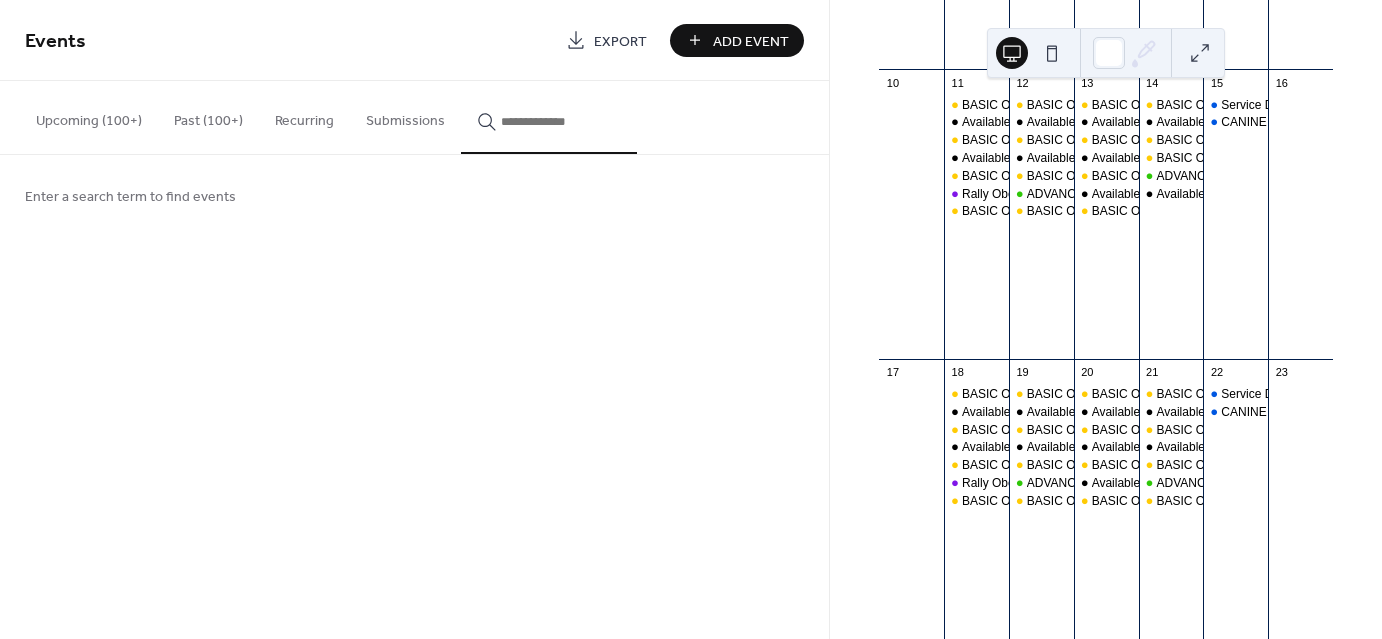 click at bounding box center (561, 121) 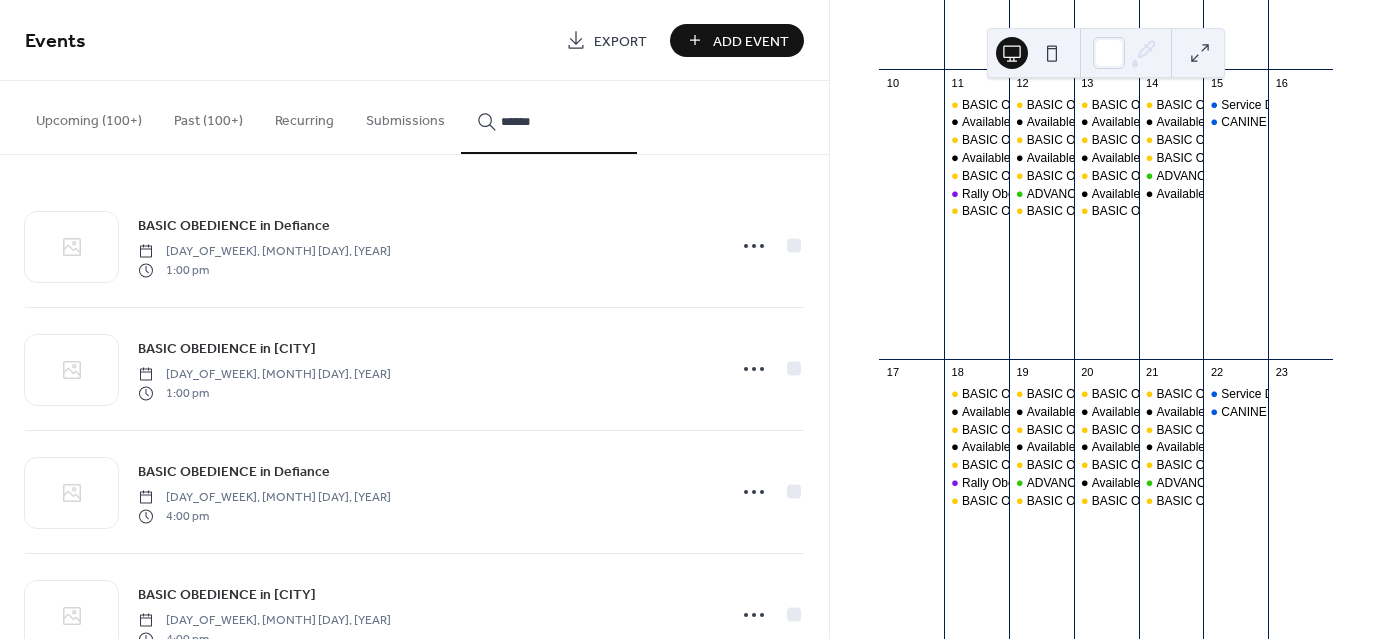 click on "*****" at bounding box center (549, 117) 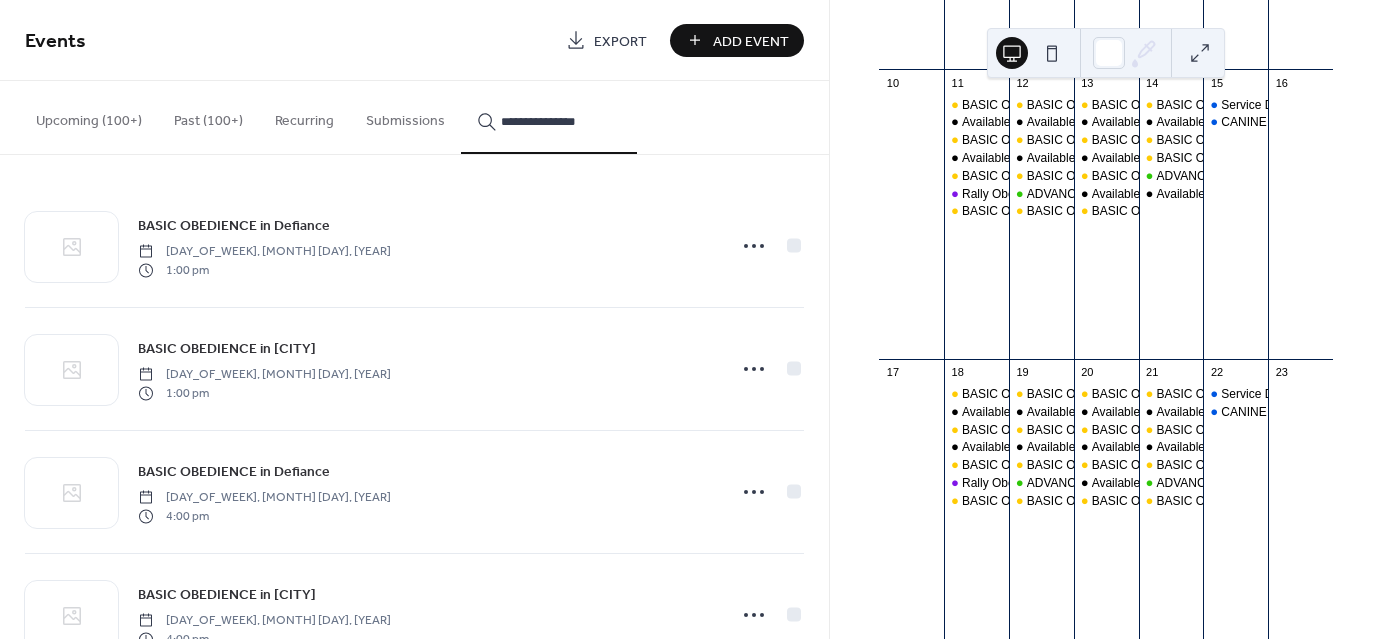 click on "**********" at bounding box center (549, 117) 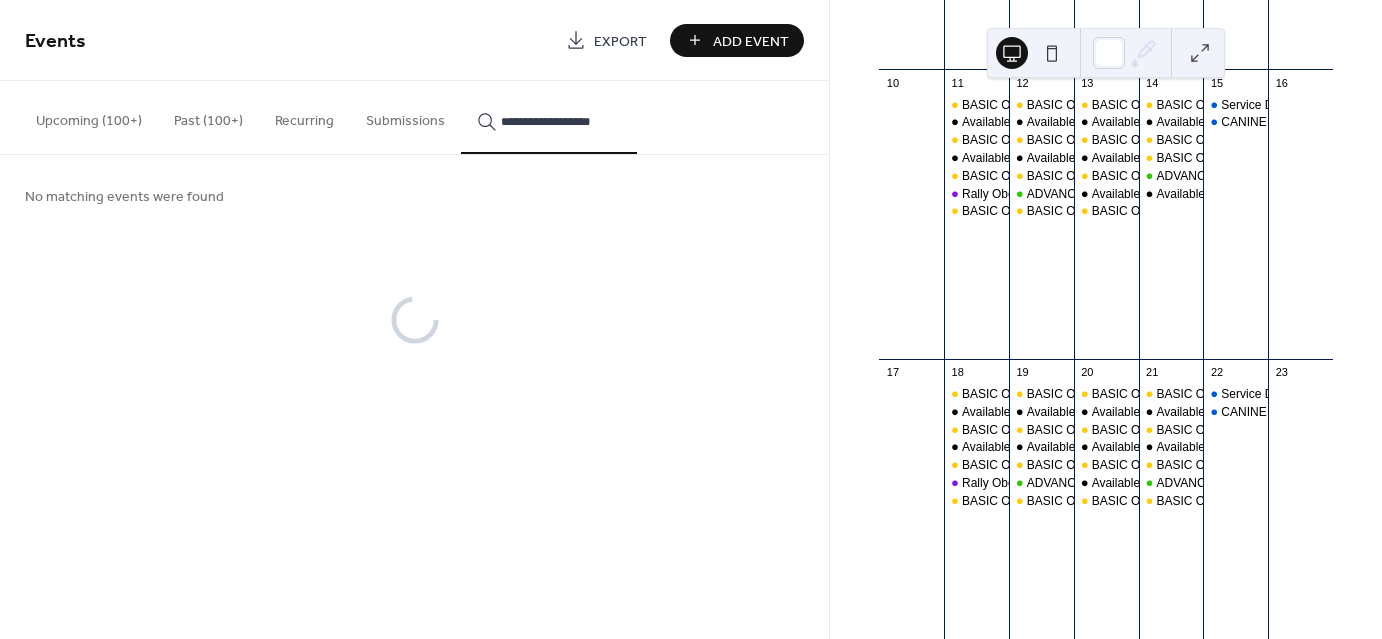 click on "**********" at bounding box center (549, 117) 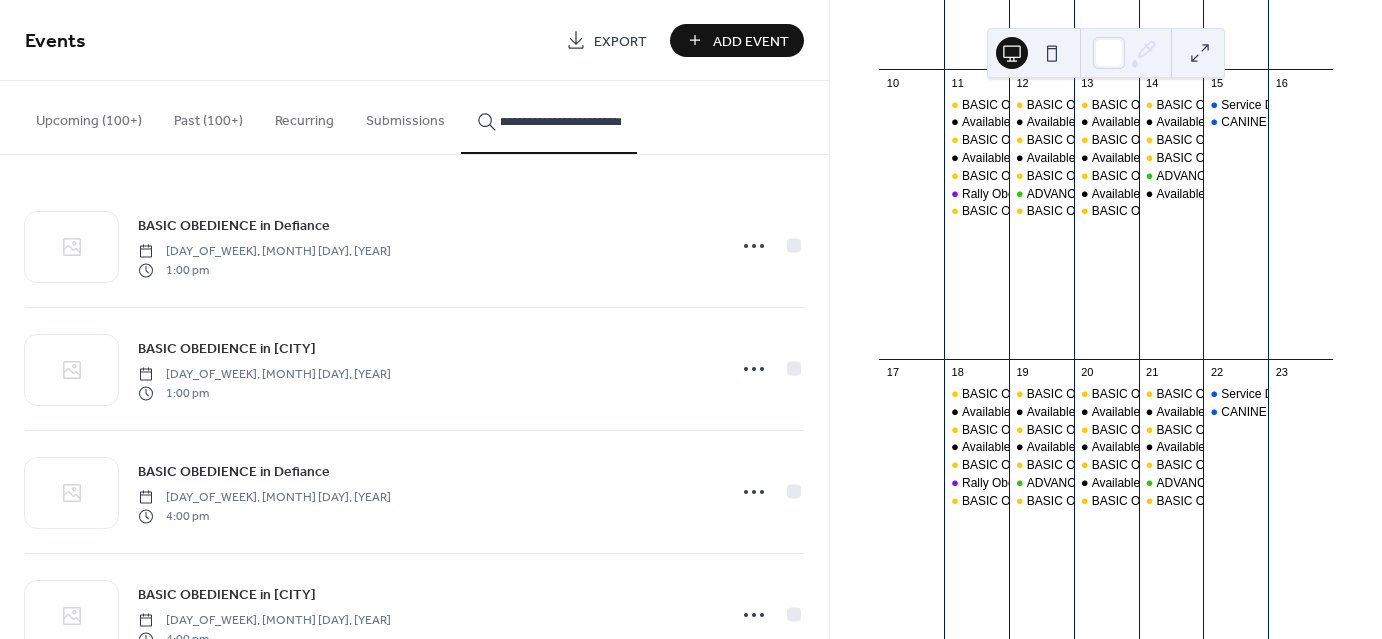 scroll, scrollTop: 0, scrollLeft: 23, axis: horizontal 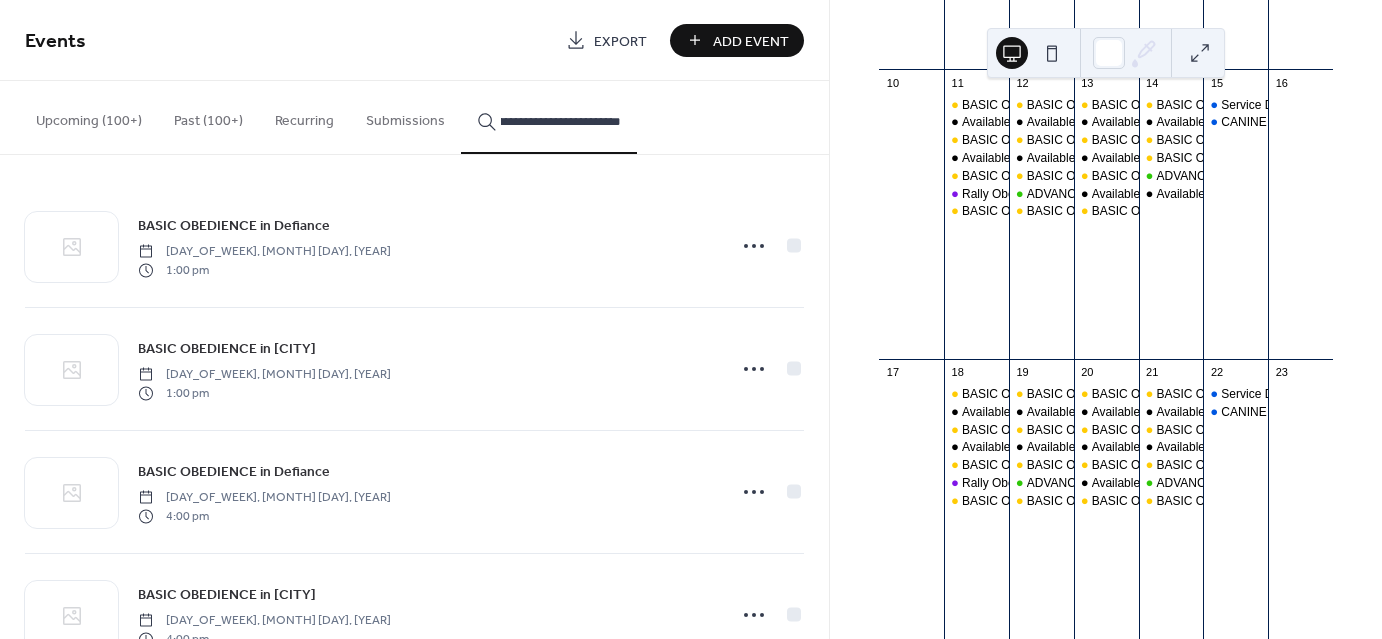 type on "**********" 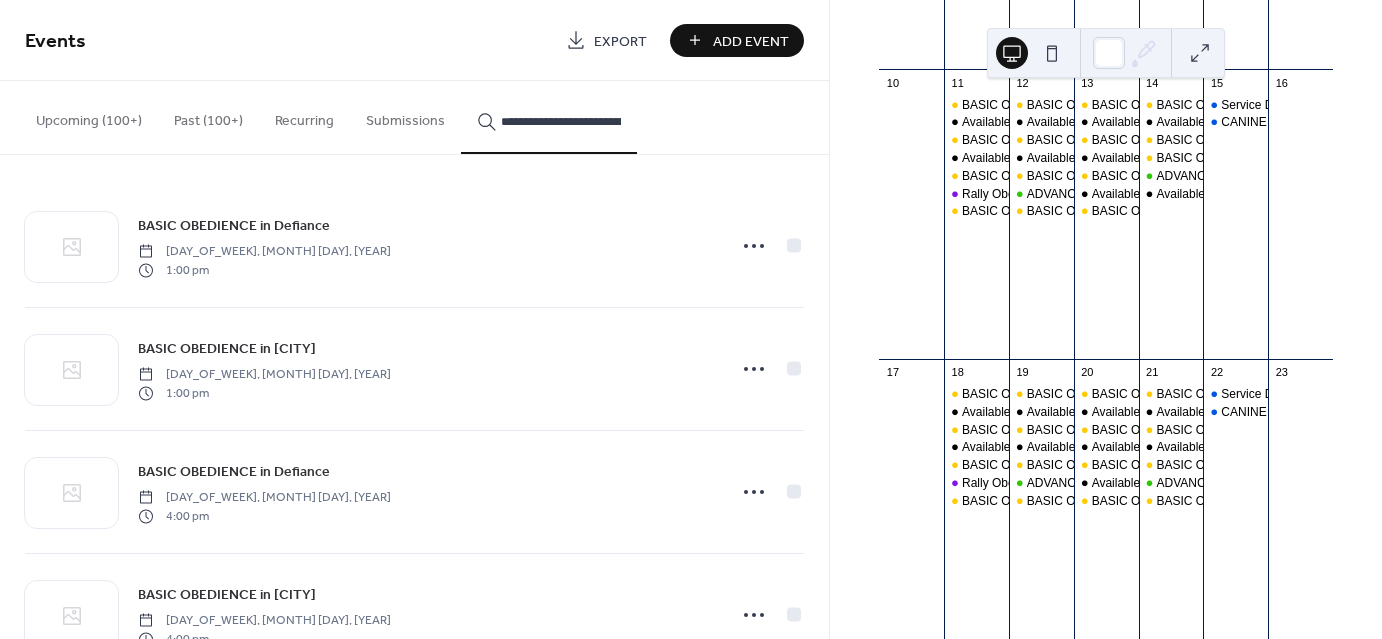 click on "Upcoming (100+)" at bounding box center (89, 116) 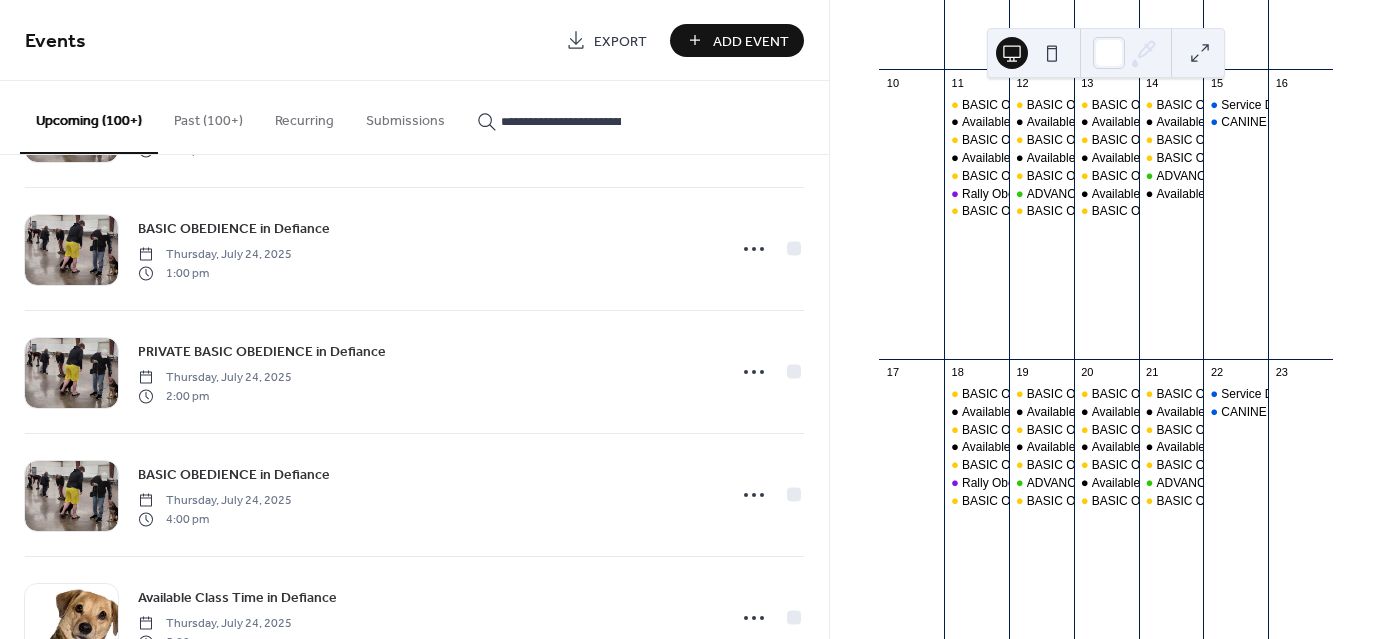 scroll, scrollTop: 3258, scrollLeft: 0, axis: vertical 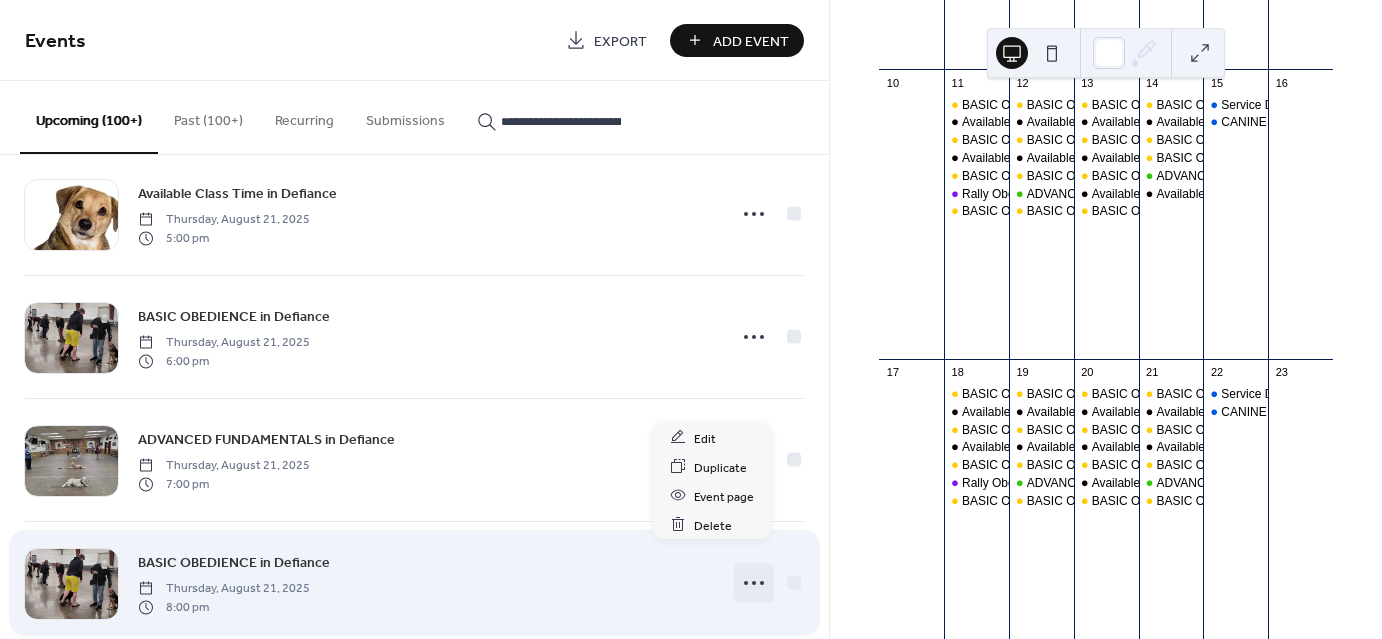 click 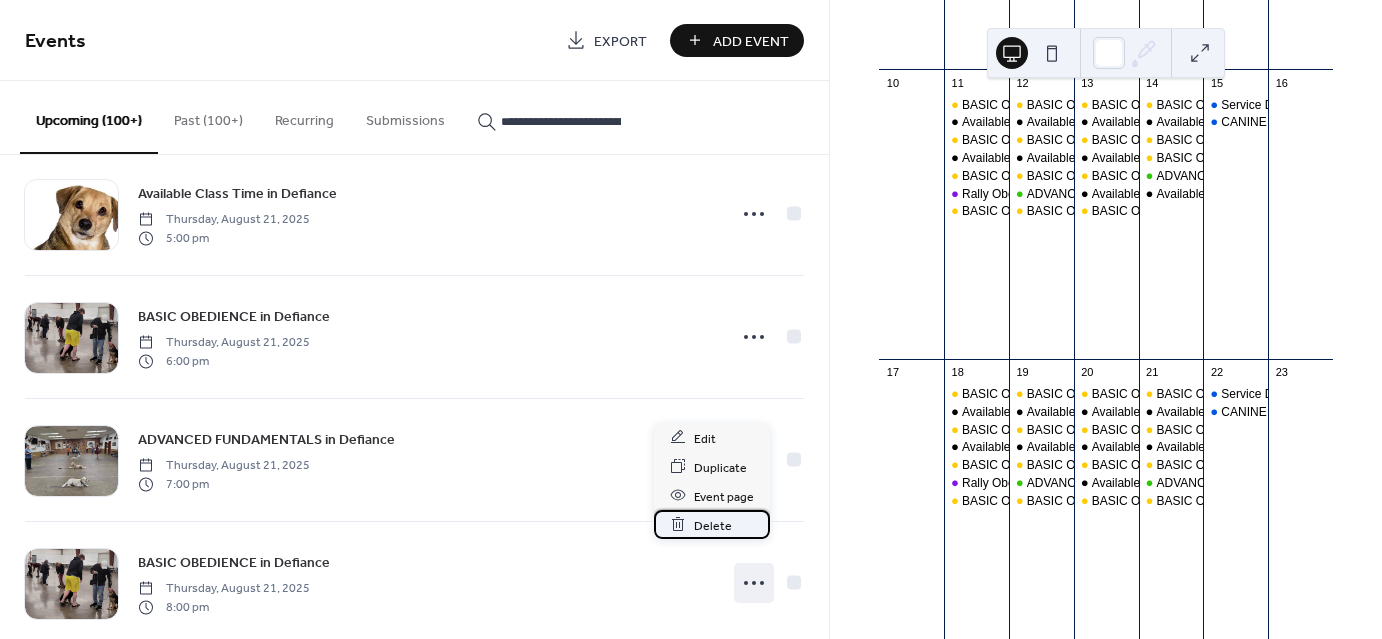 click on "Delete" at bounding box center [713, 525] 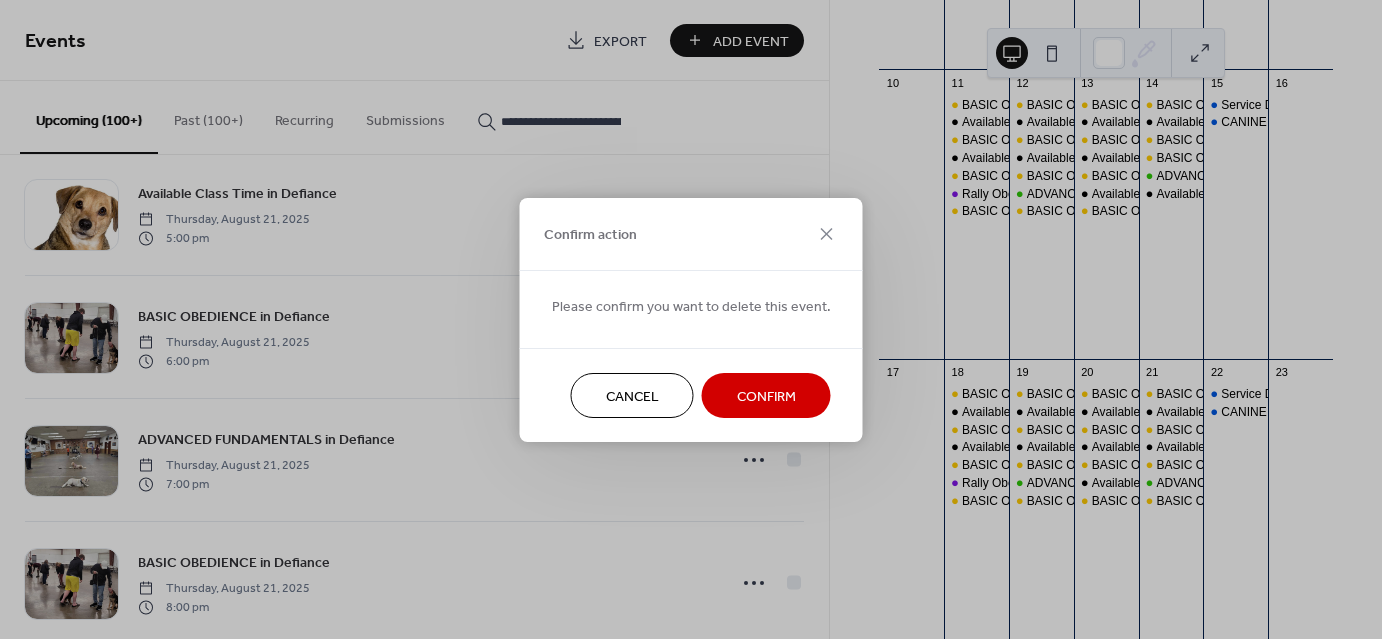 click on "Confirm" at bounding box center (766, 395) 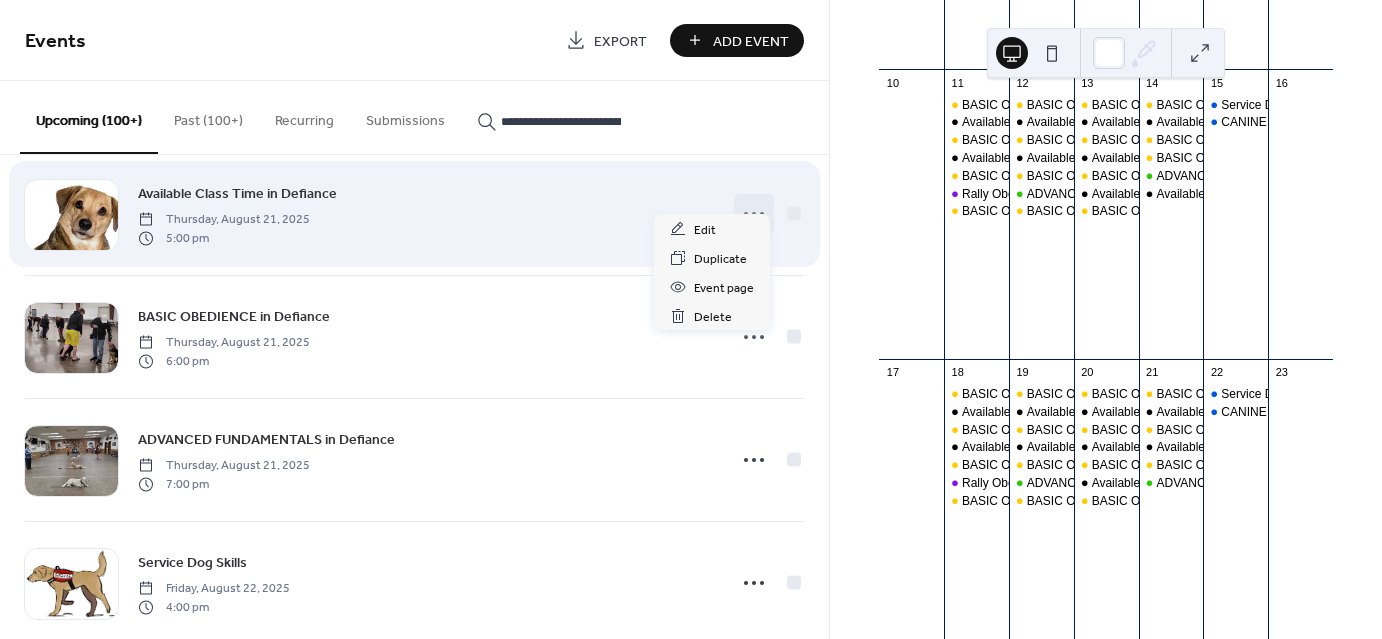 click 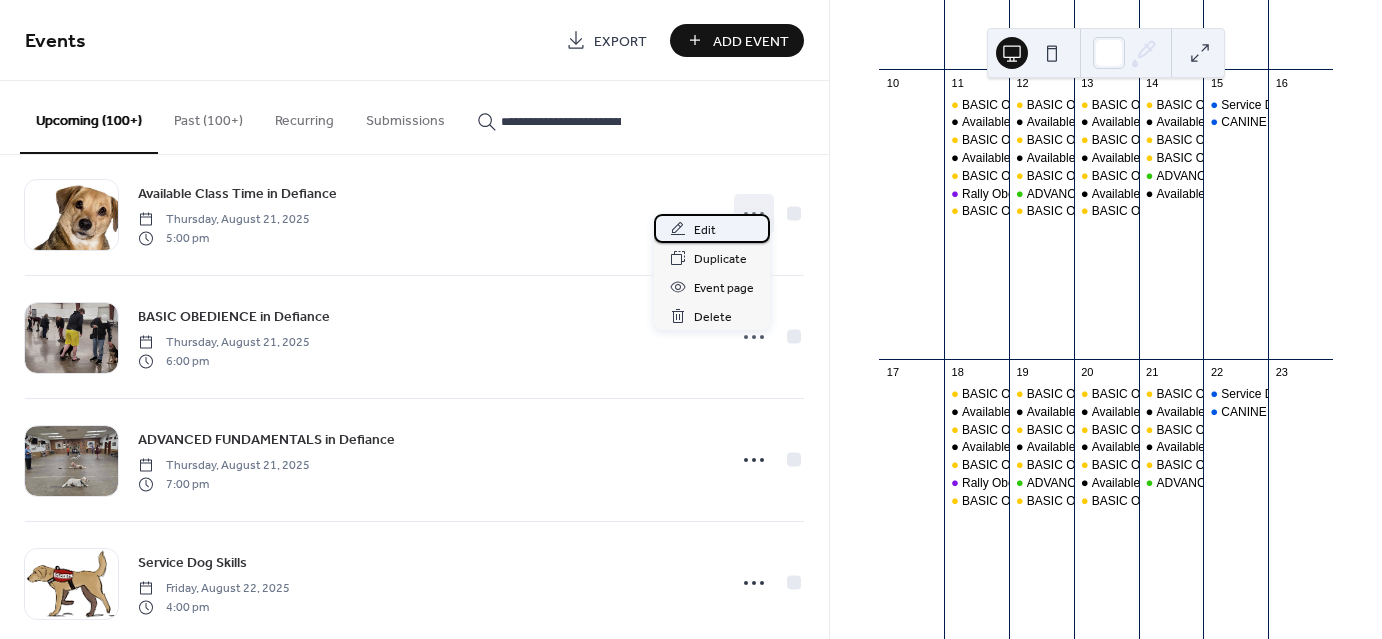 click on "Edit" at bounding box center [705, 230] 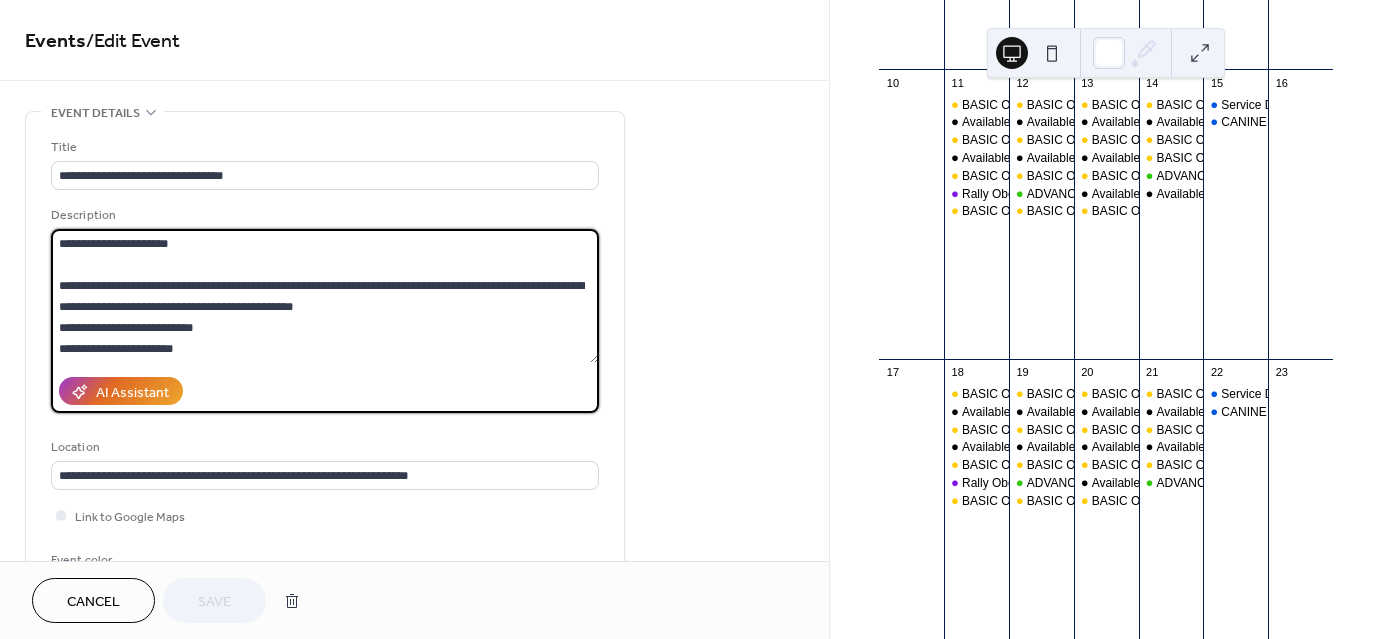 click on "**********" at bounding box center (325, 296) 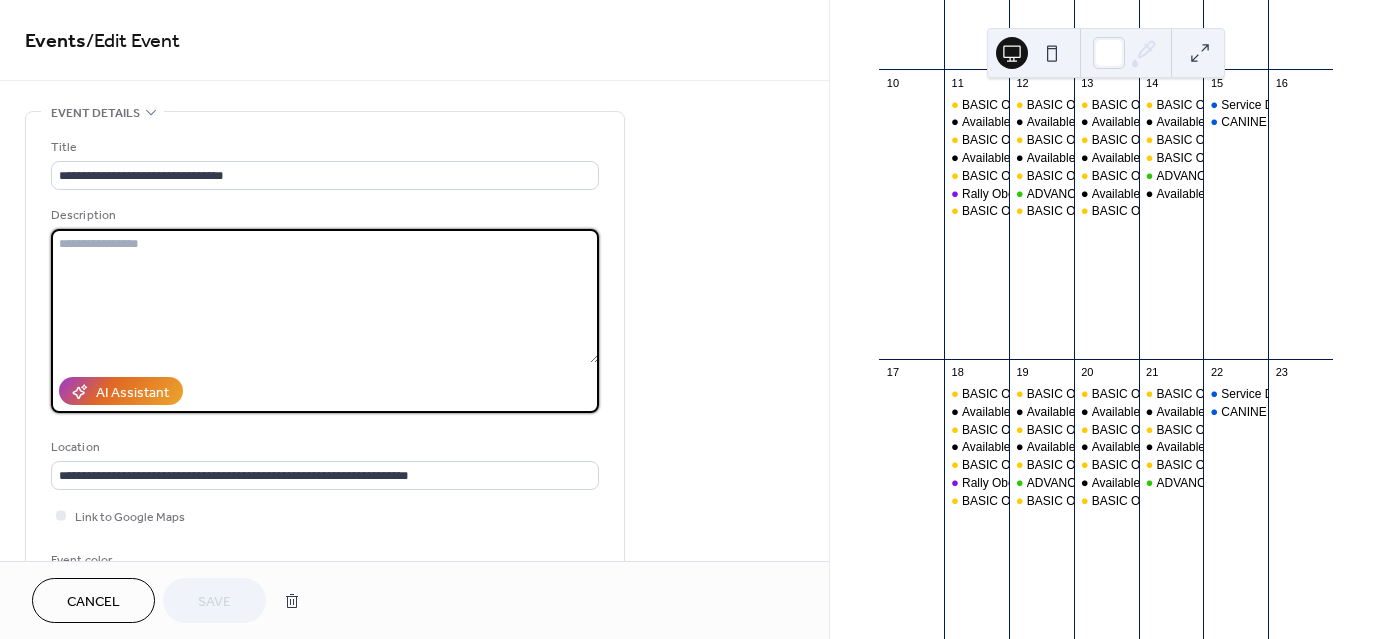 scroll, scrollTop: 0, scrollLeft: 0, axis: both 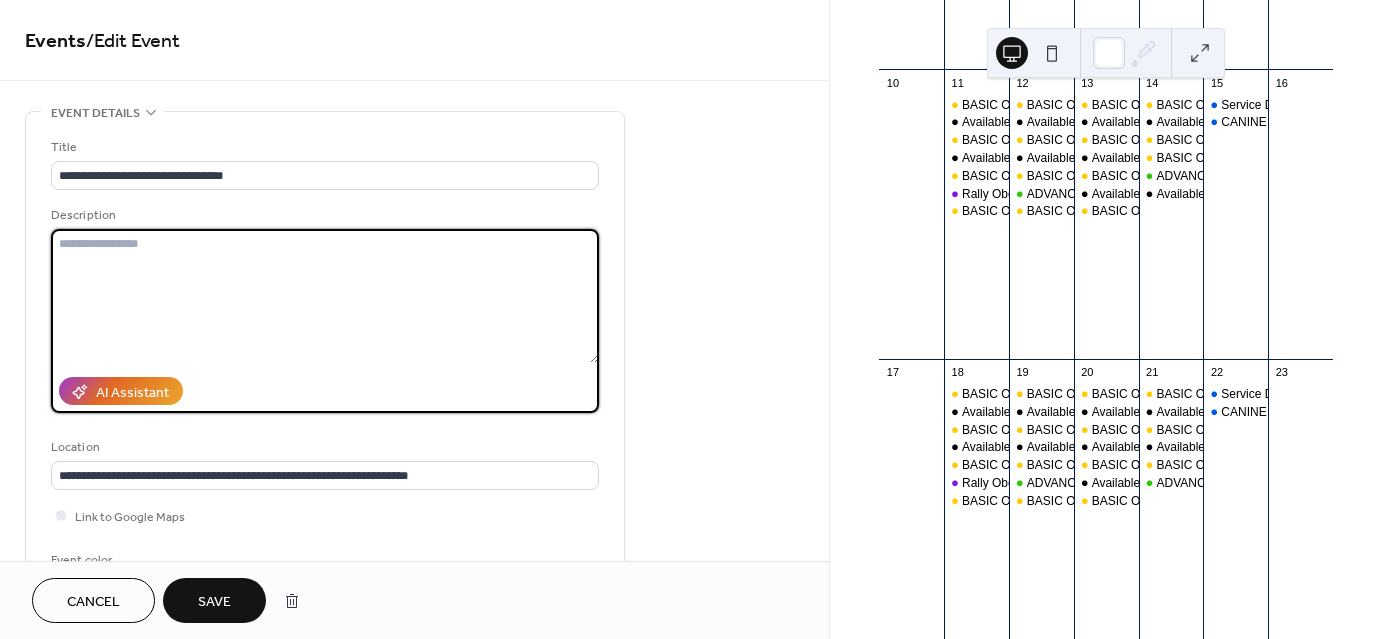paste on "**********" 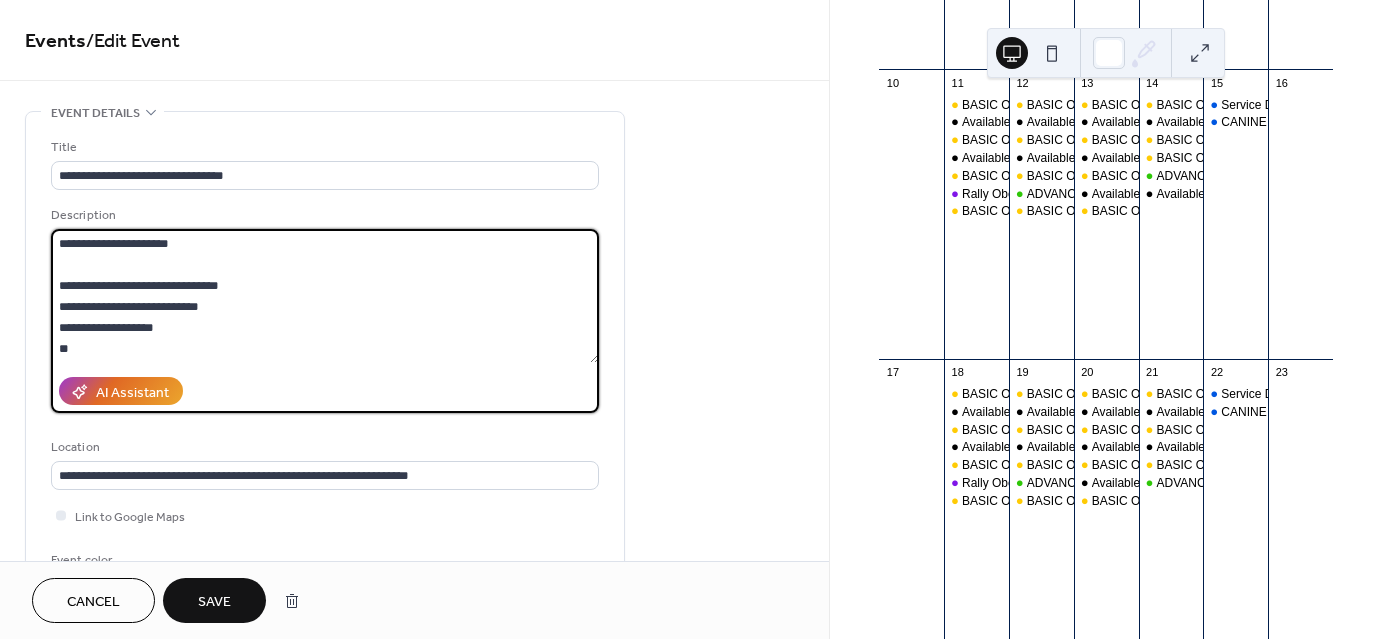 scroll, scrollTop: 249, scrollLeft: 0, axis: vertical 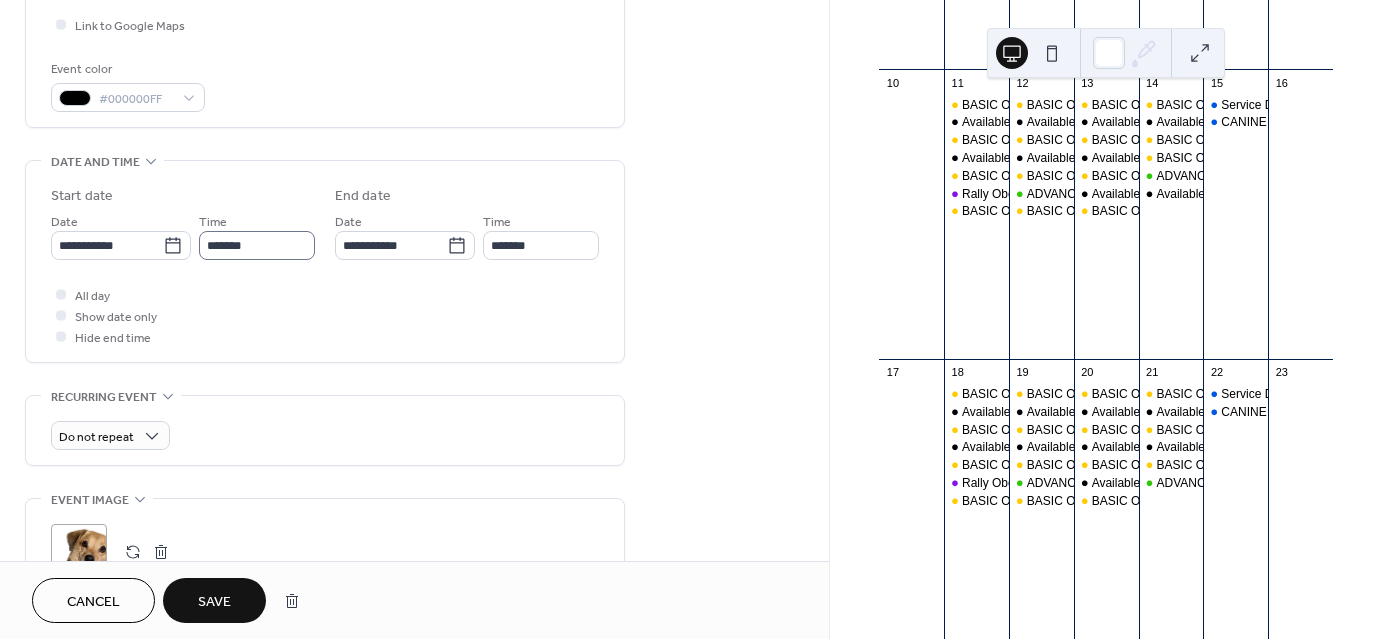 type on "**********" 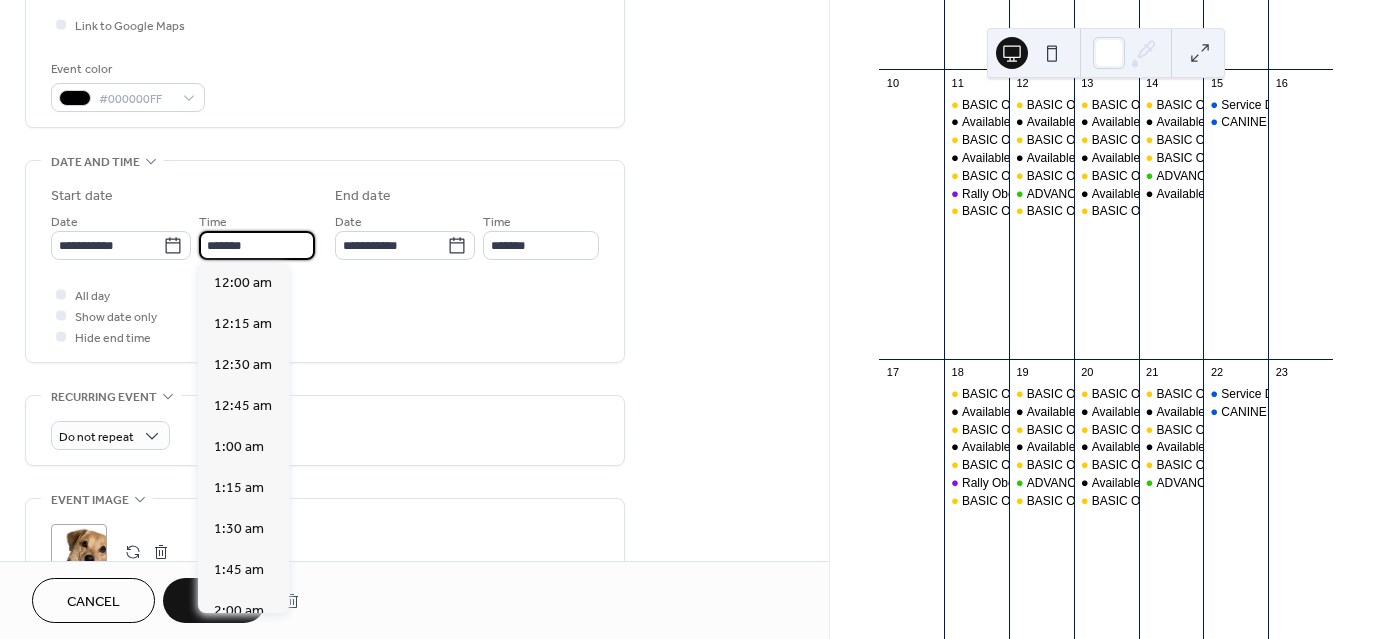 scroll, scrollTop: 2788, scrollLeft: 0, axis: vertical 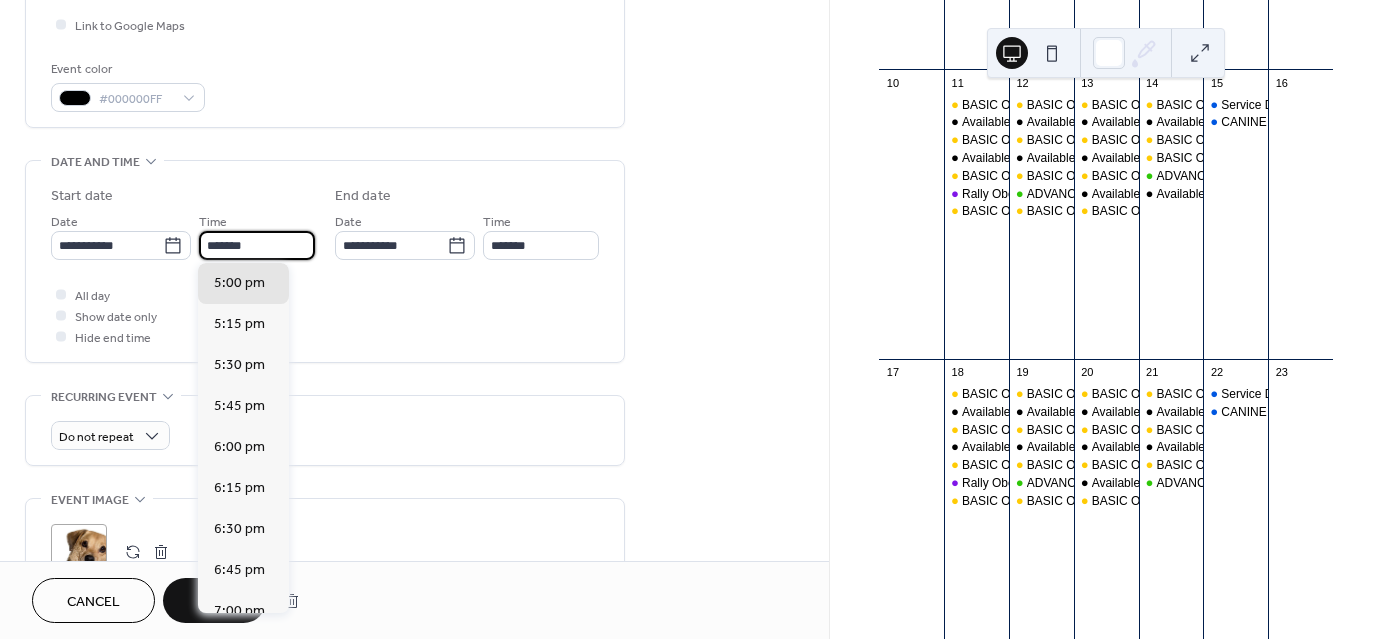 click on "*******" at bounding box center (257, 245) 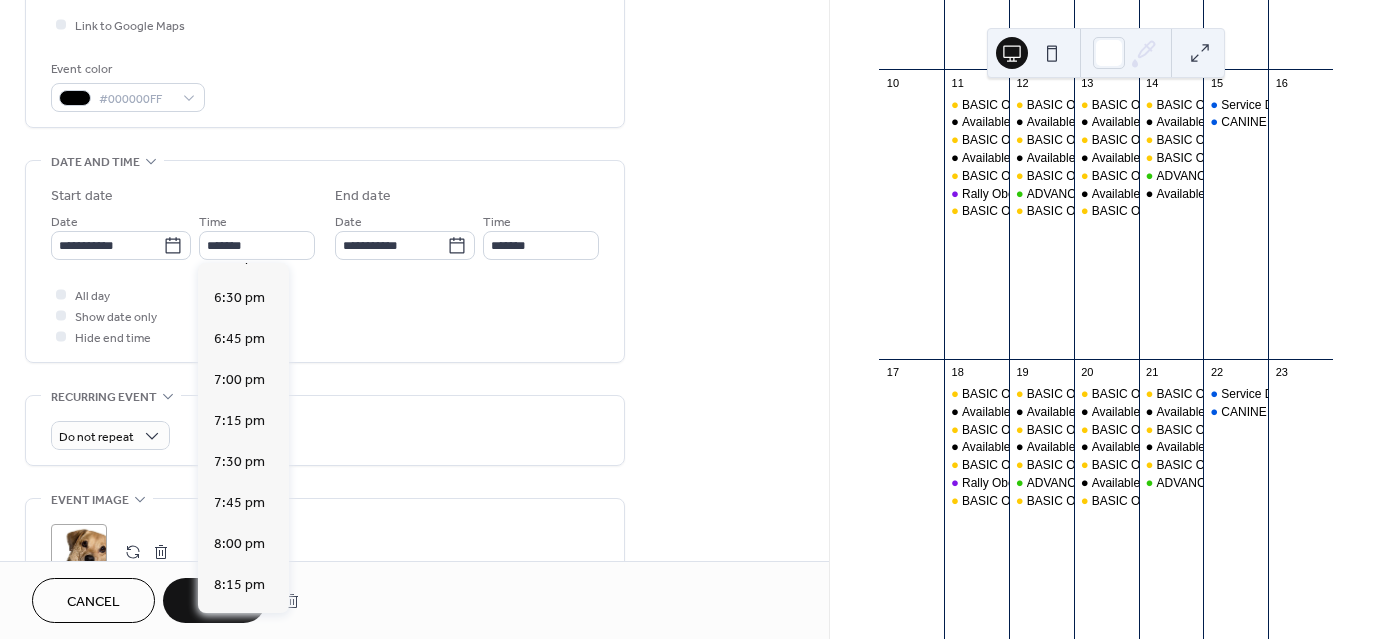 scroll, scrollTop: 3093, scrollLeft: 0, axis: vertical 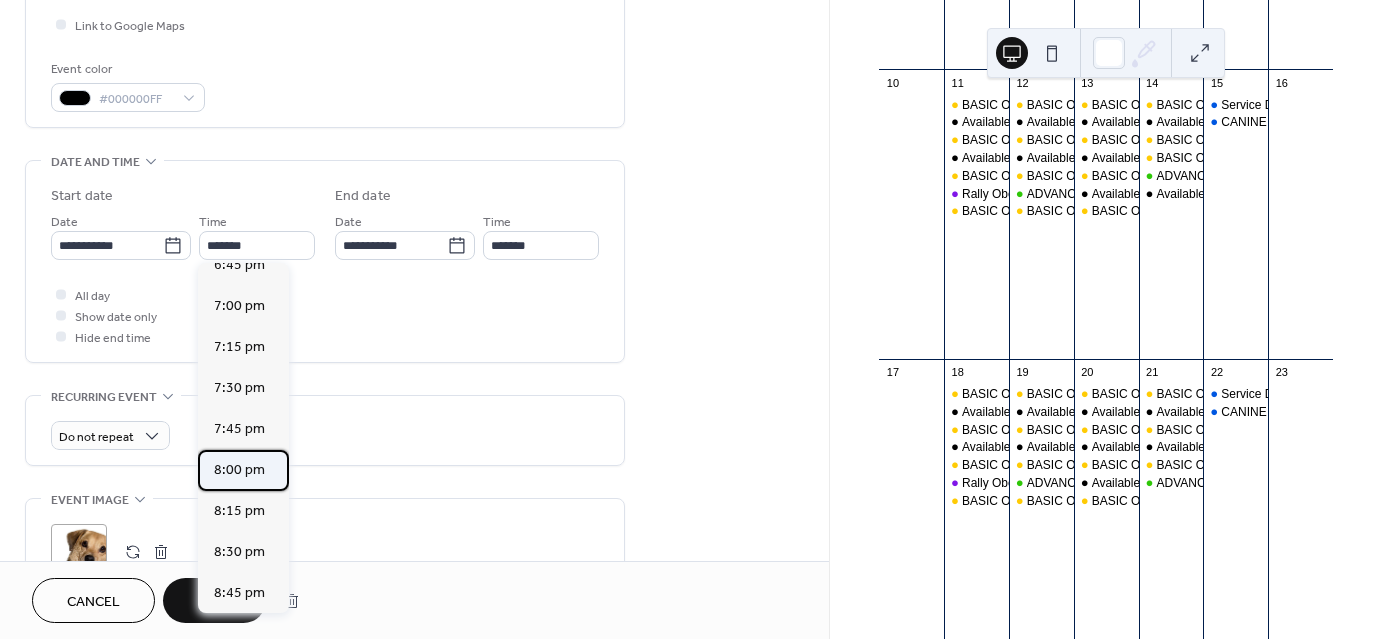 click on "8:00 pm" at bounding box center [239, 470] 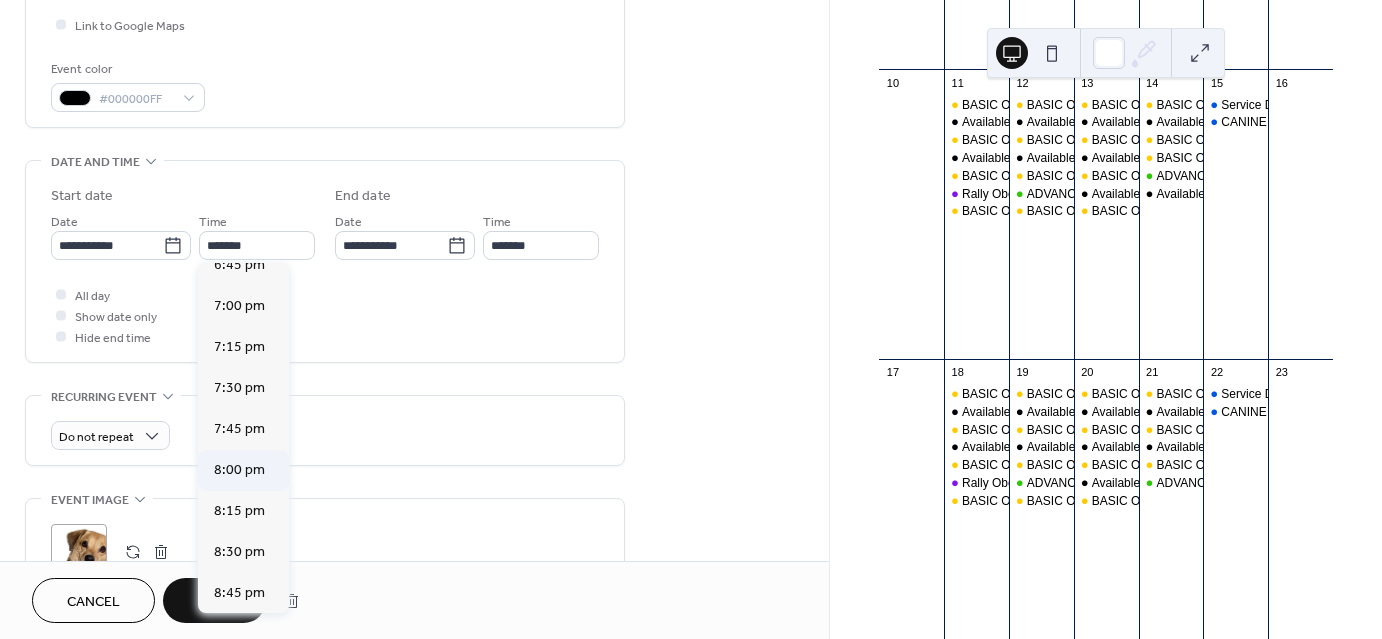 type on "*******" 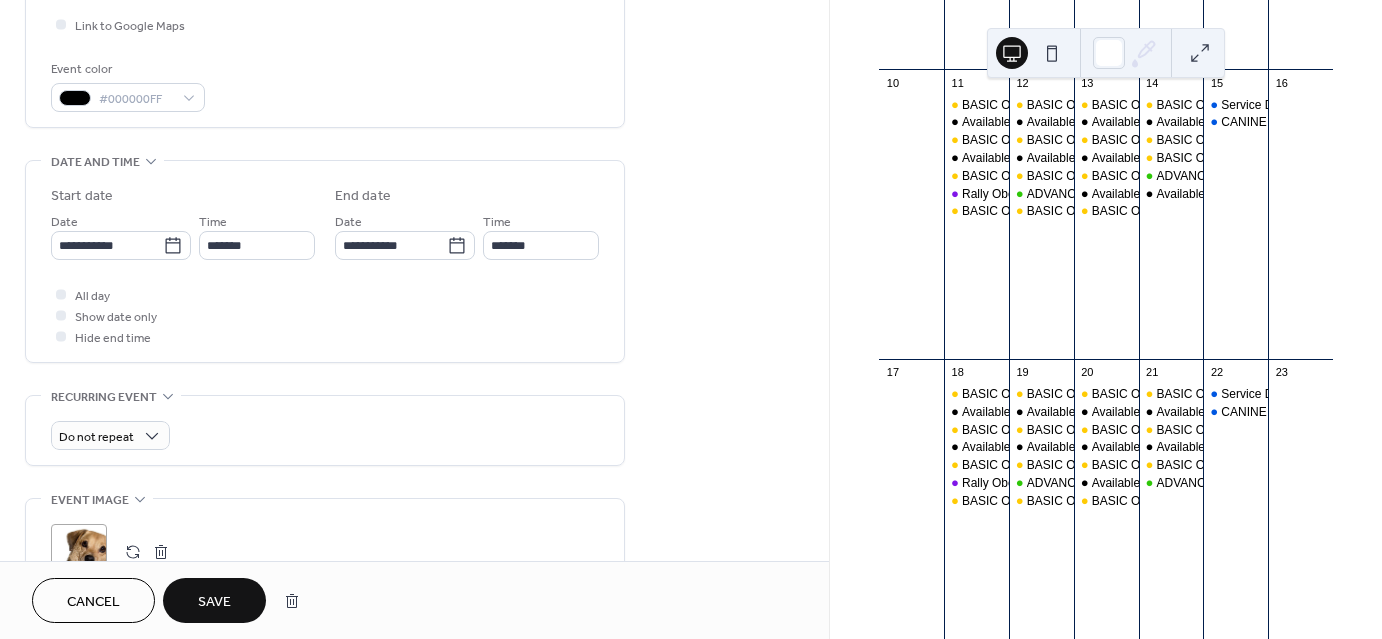 click on "Save" at bounding box center [214, 602] 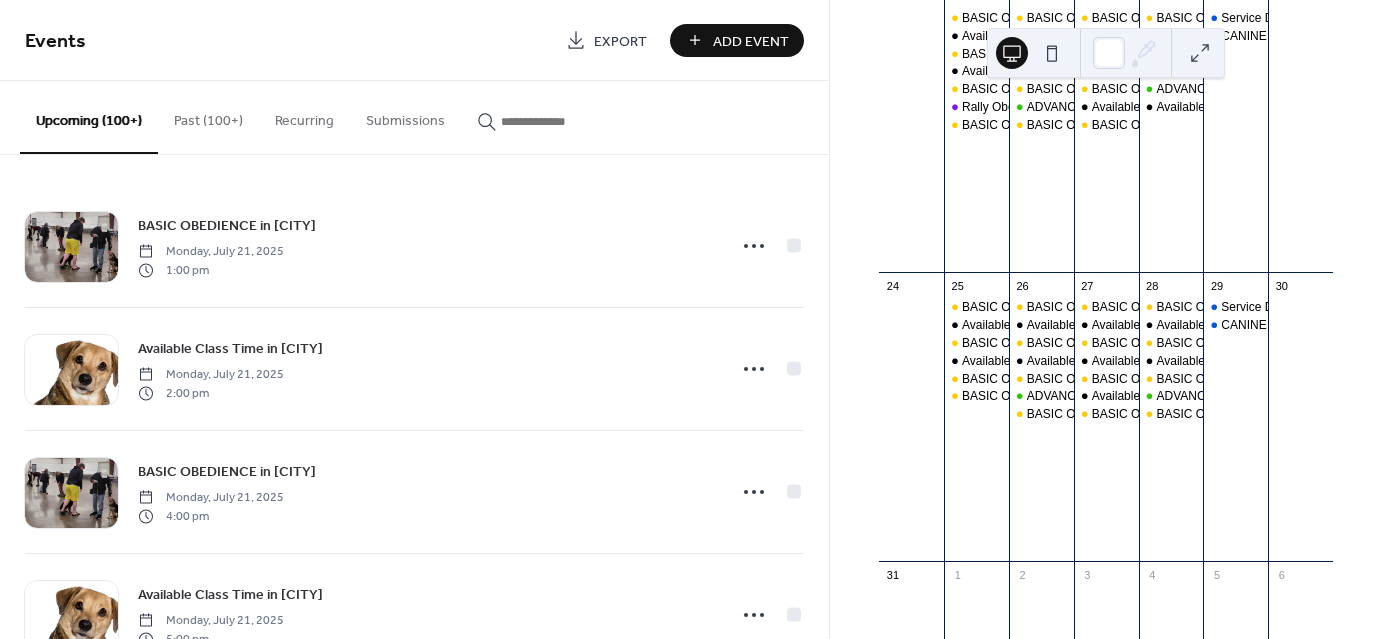 scroll, scrollTop: 1066, scrollLeft: 0, axis: vertical 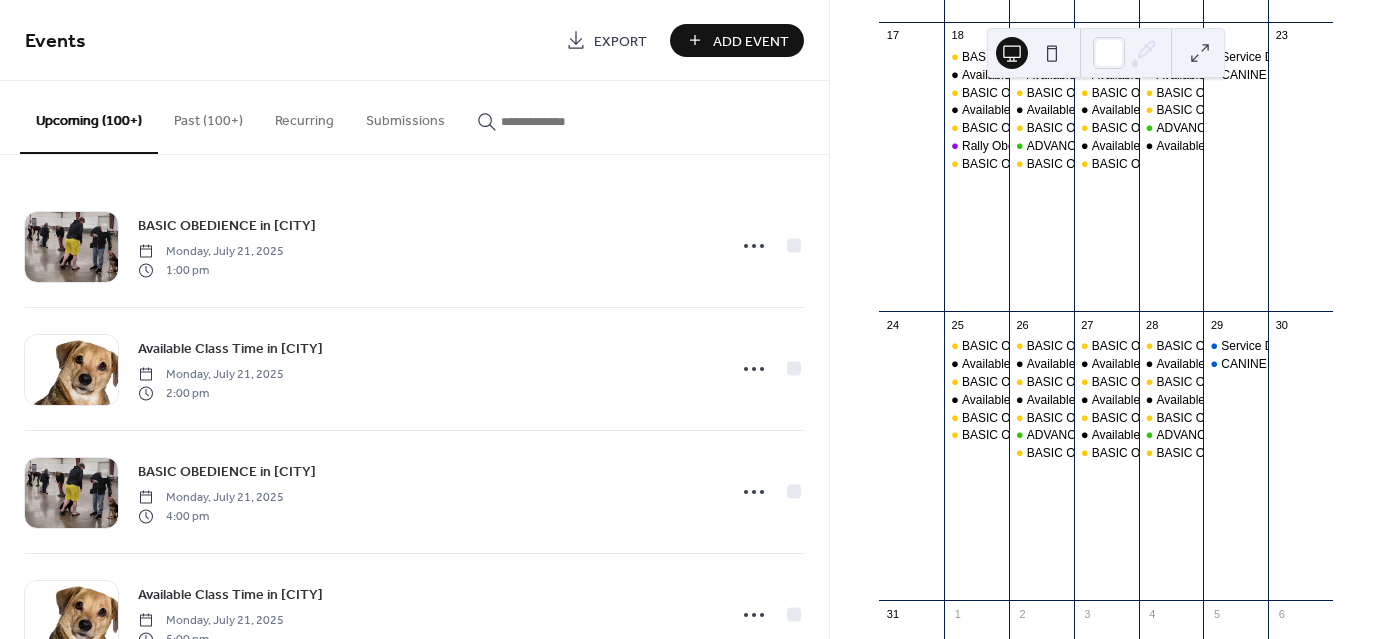 click at bounding box center (561, 121) 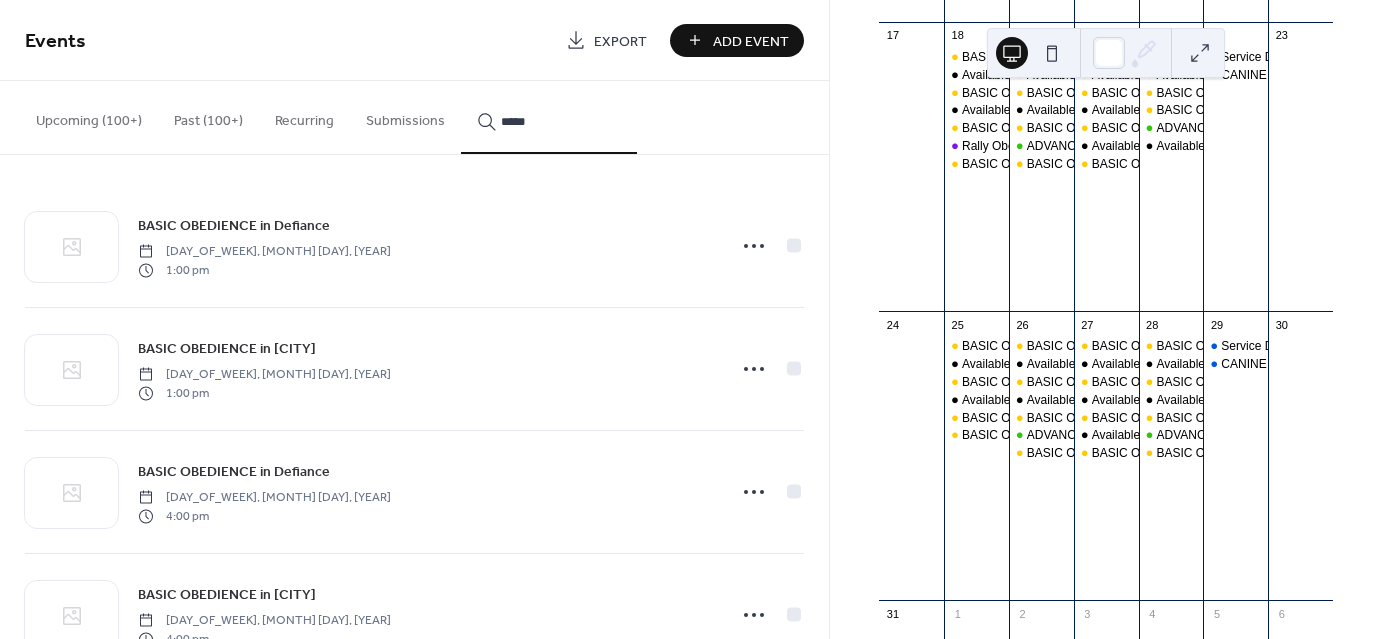 click on "*****" at bounding box center (549, 117) 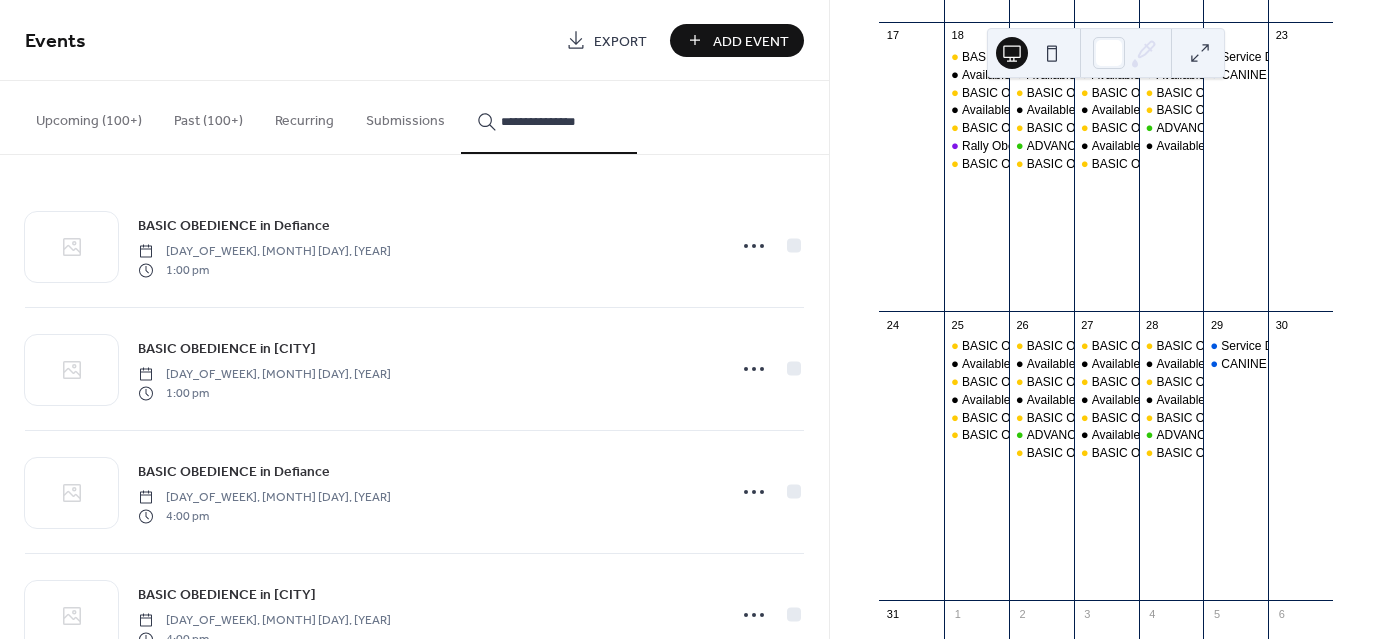 click on "**********" at bounding box center [549, 117] 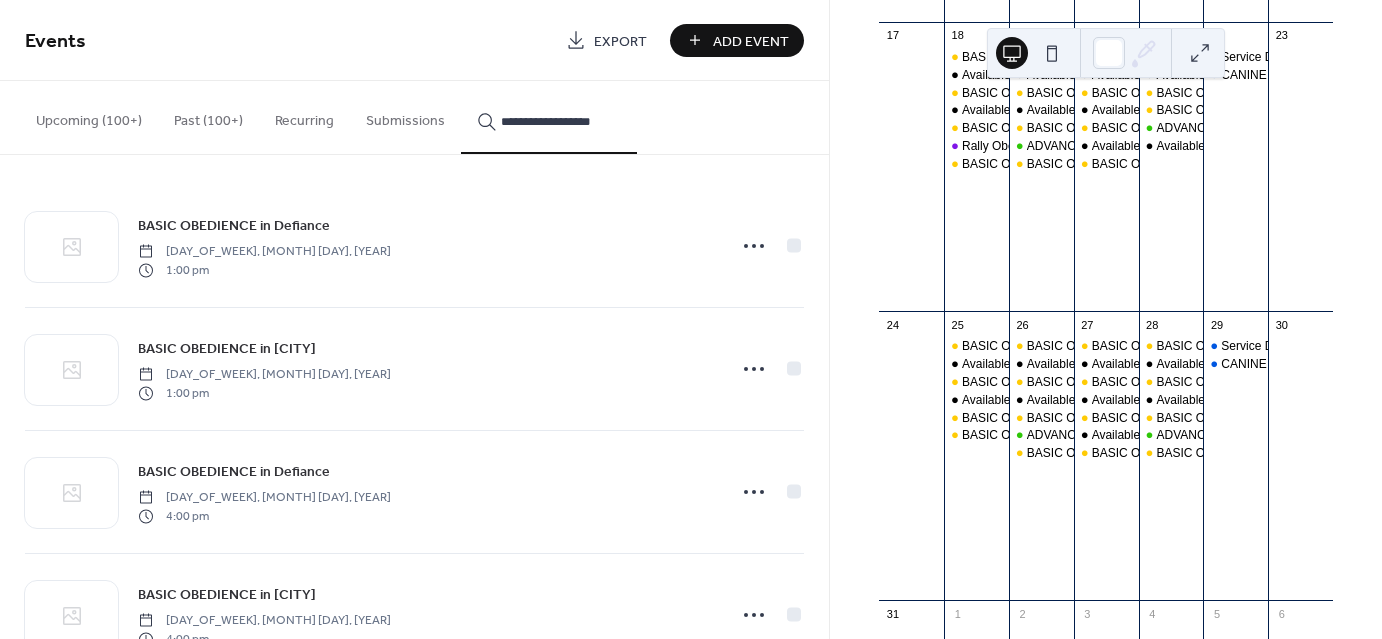 click on "**********" at bounding box center [549, 117] 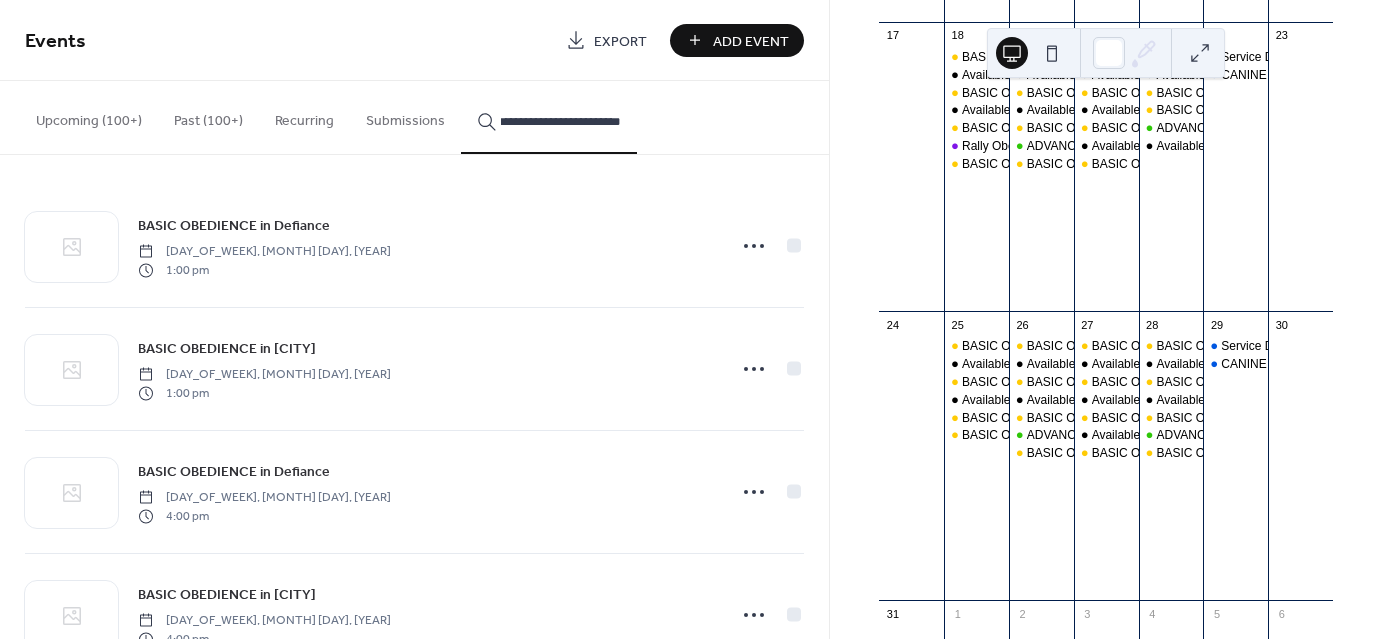 scroll, scrollTop: 0, scrollLeft: 15, axis: horizontal 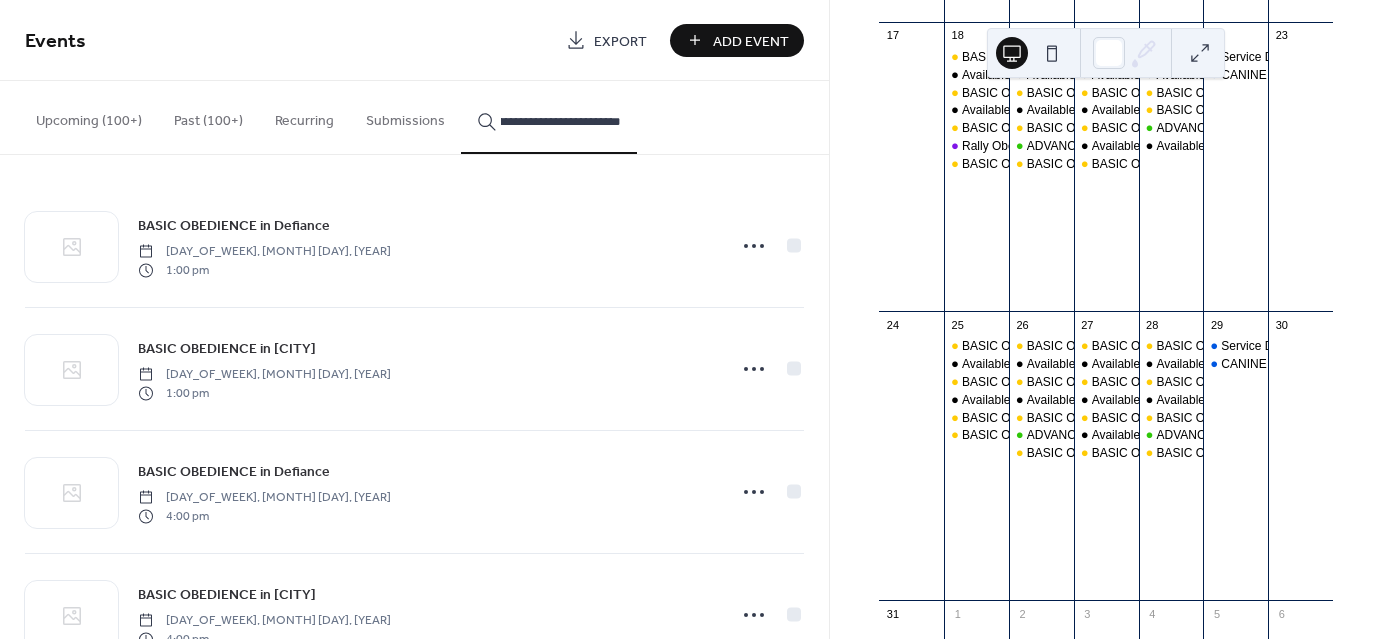 type on "**********" 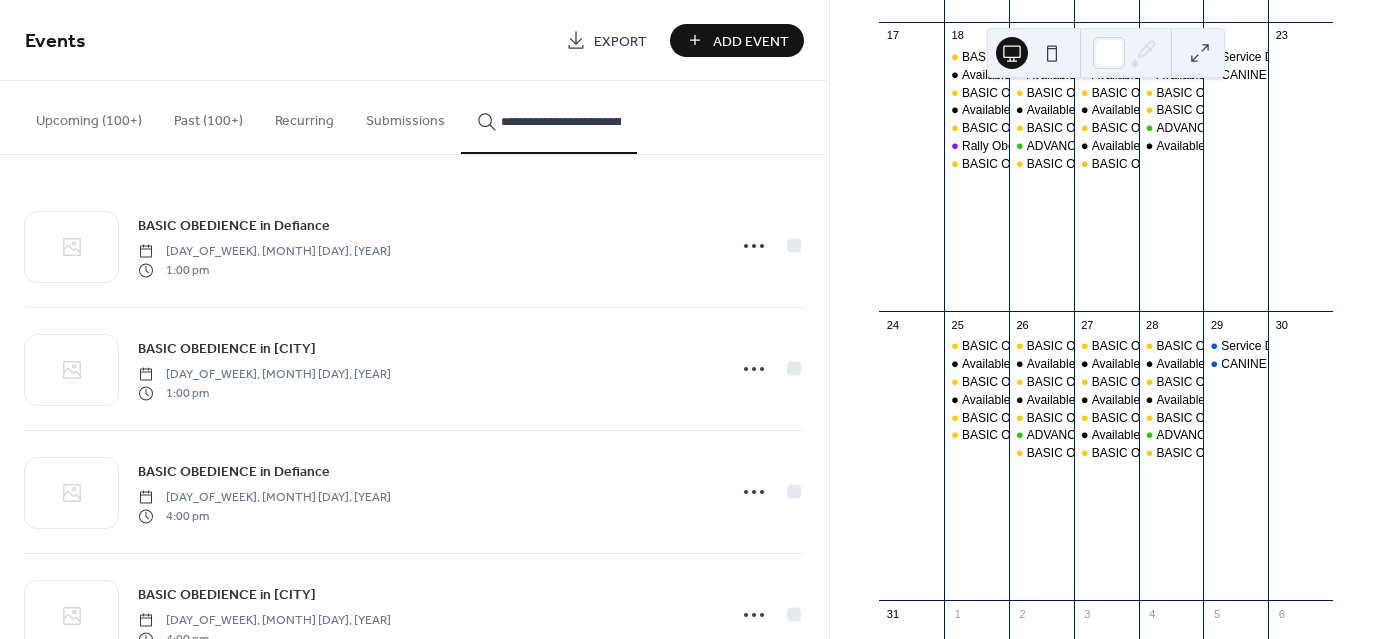 click on "Upcoming (100+)" at bounding box center [89, 116] 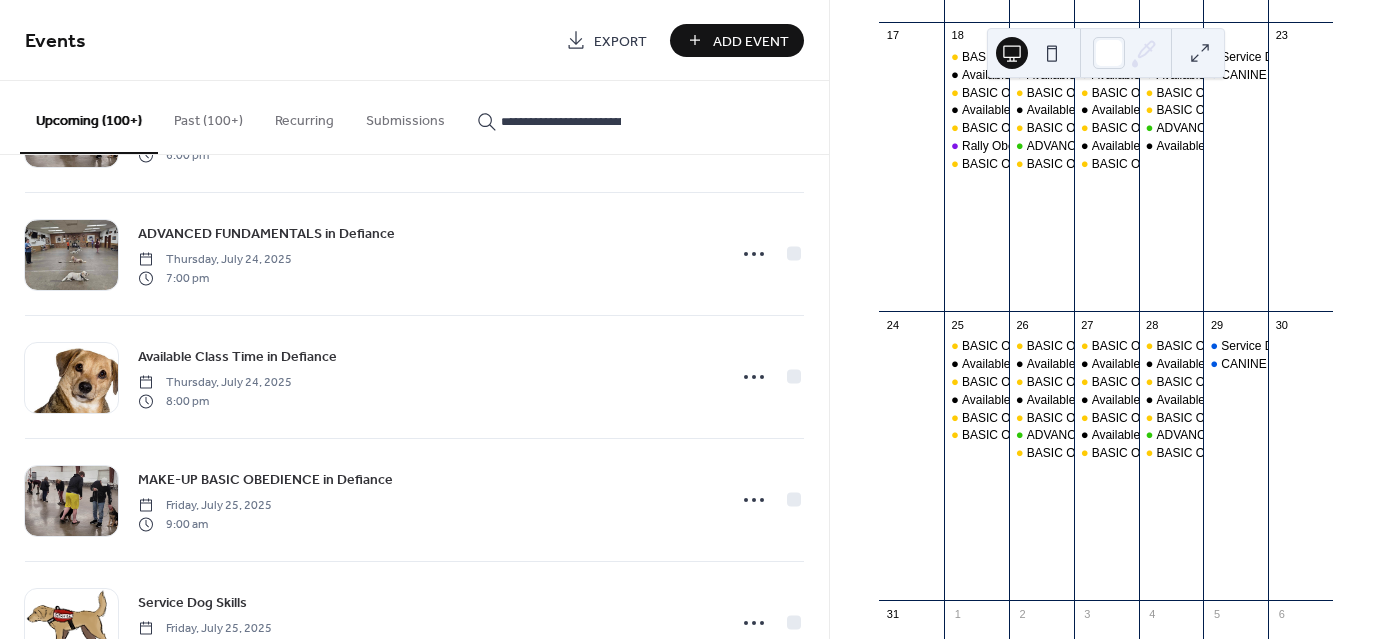 scroll, scrollTop: 3258, scrollLeft: 0, axis: vertical 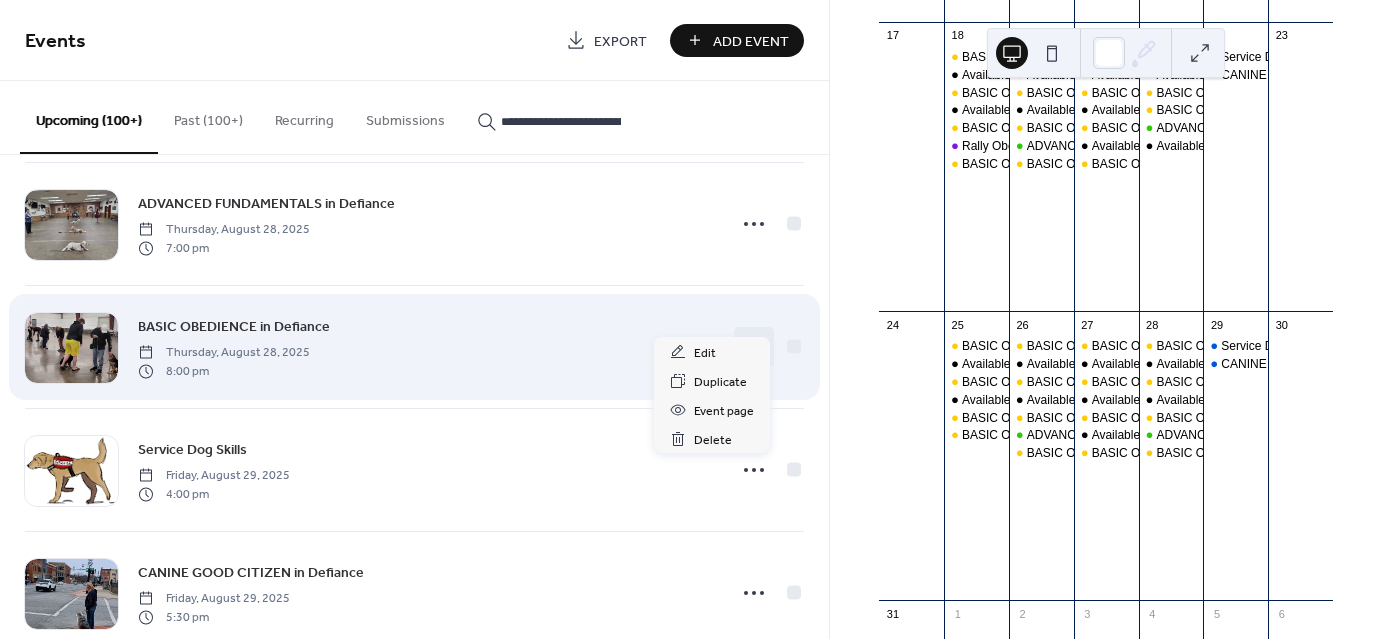 click 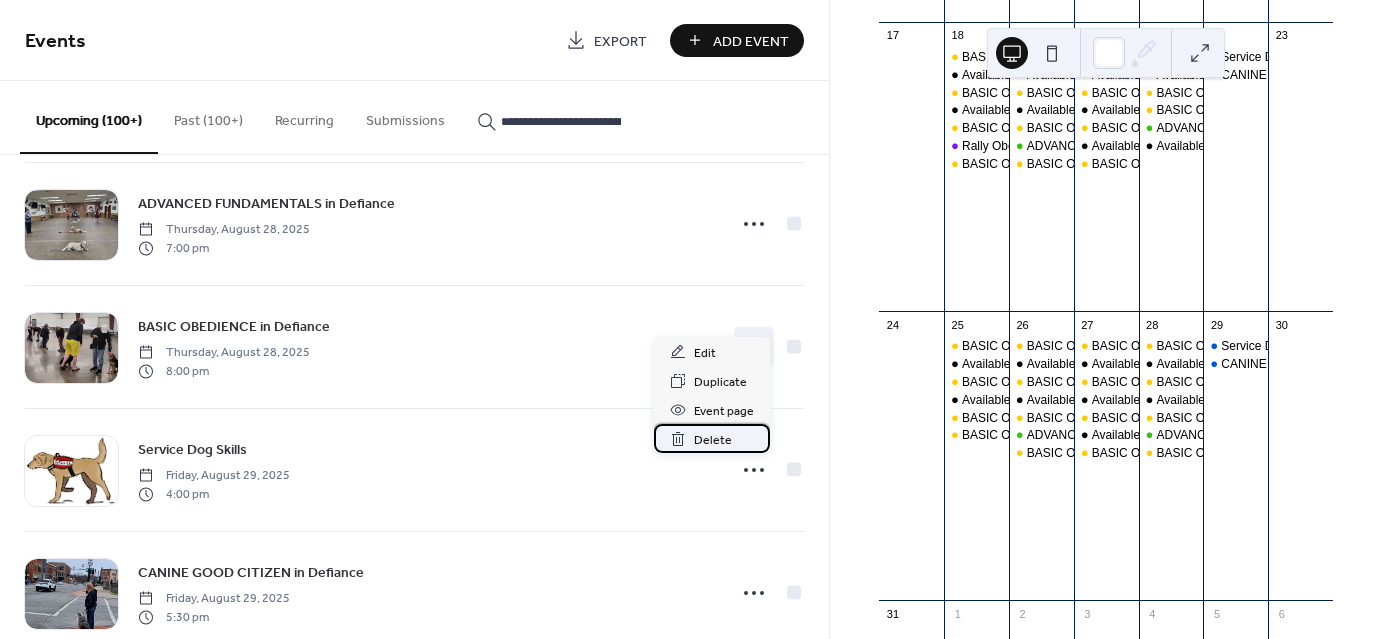 click on "Delete" at bounding box center [713, 440] 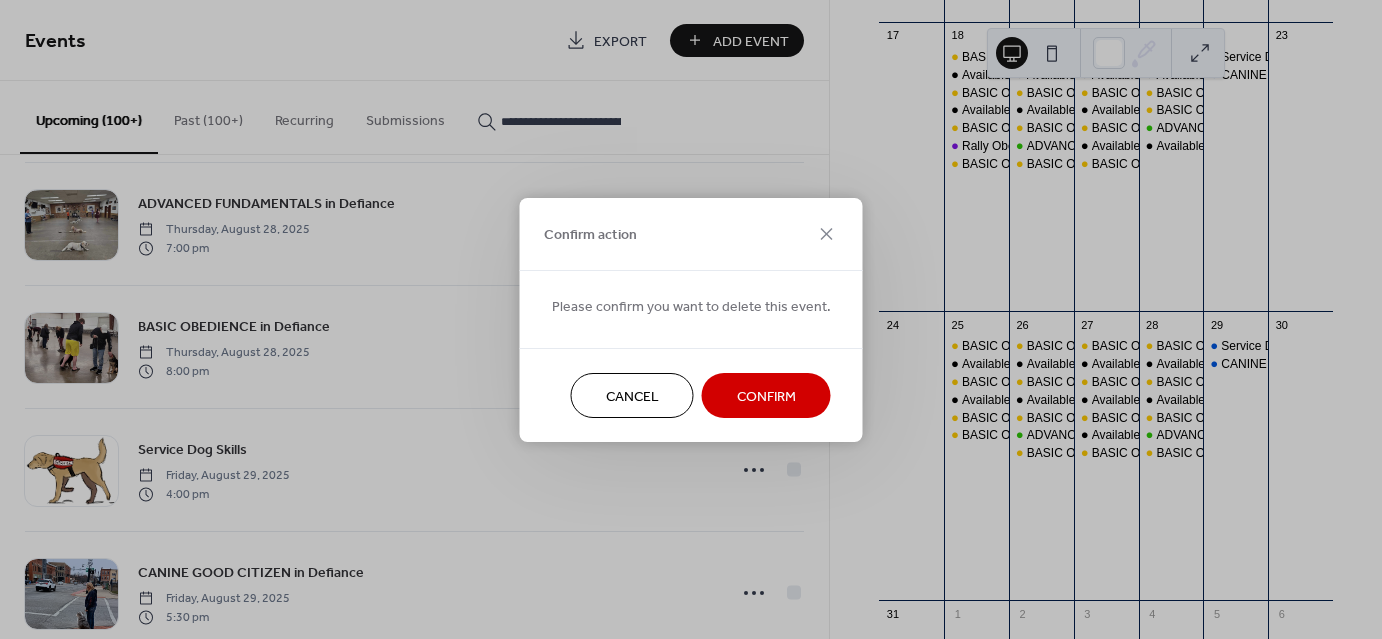click on "Confirm" at bounding box center [766, 395] 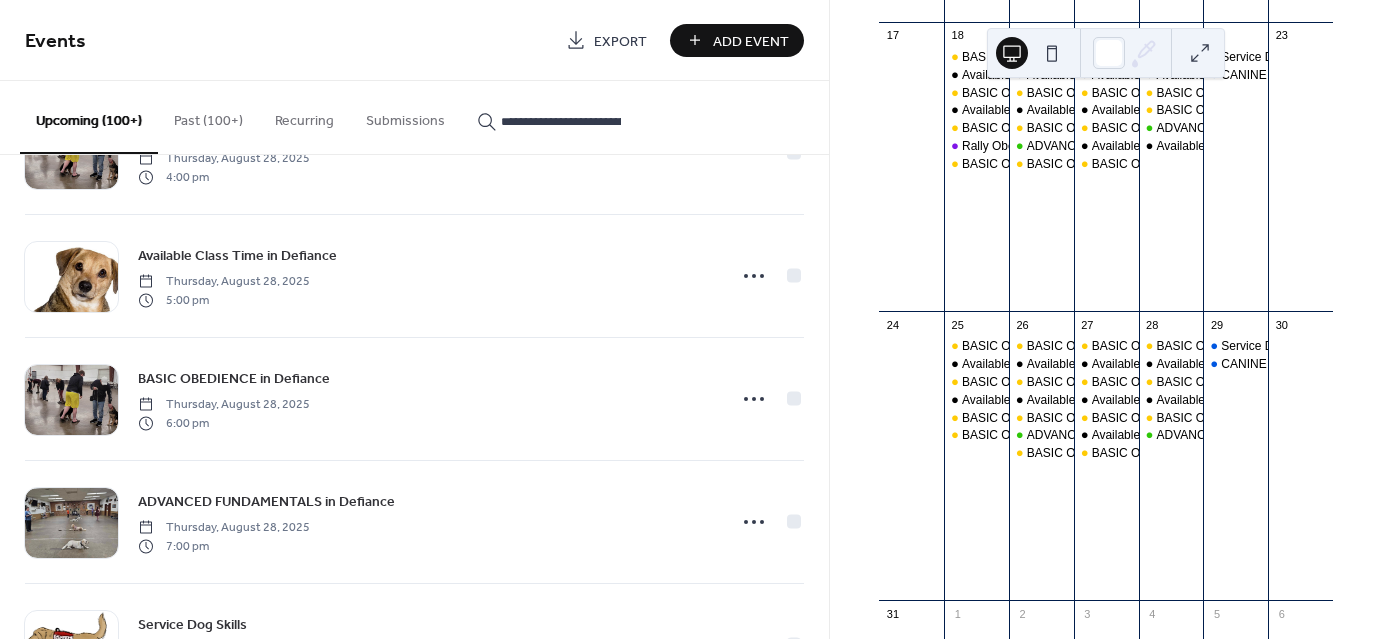 scroll, scrollTop: 19704, scrollLeft: 0, axis: vertical 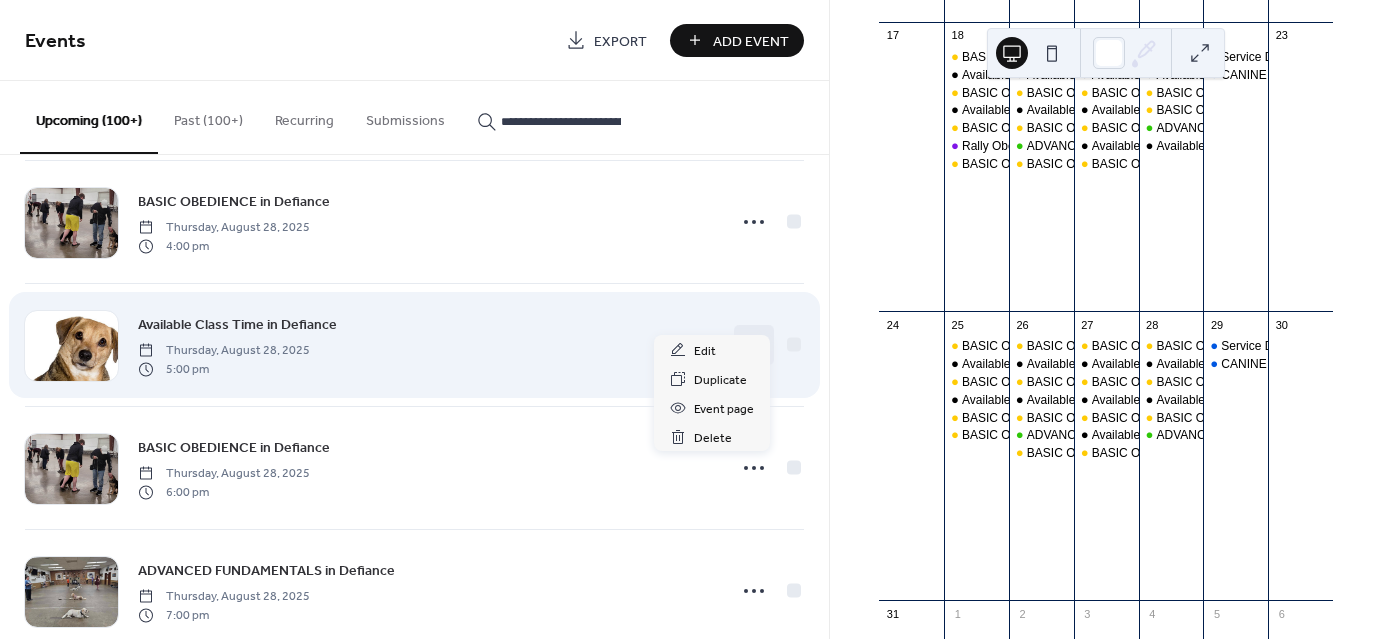 click 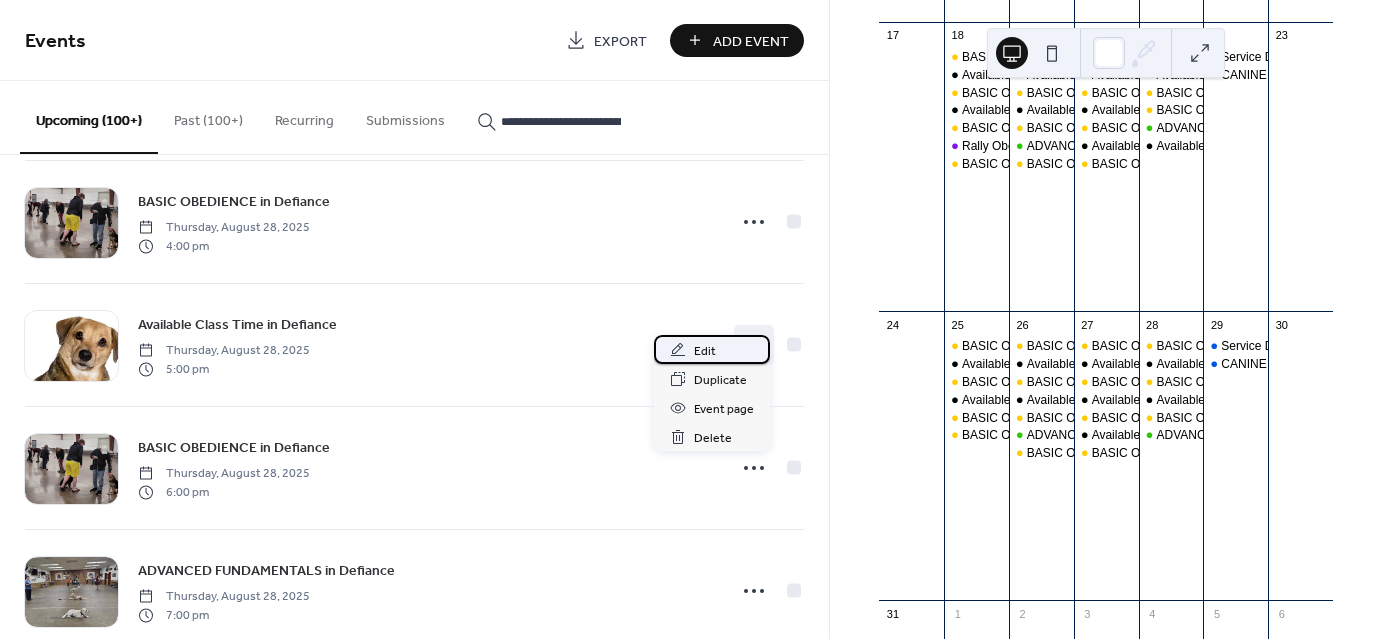 click on "Edit" at bounding box center (705, 351) 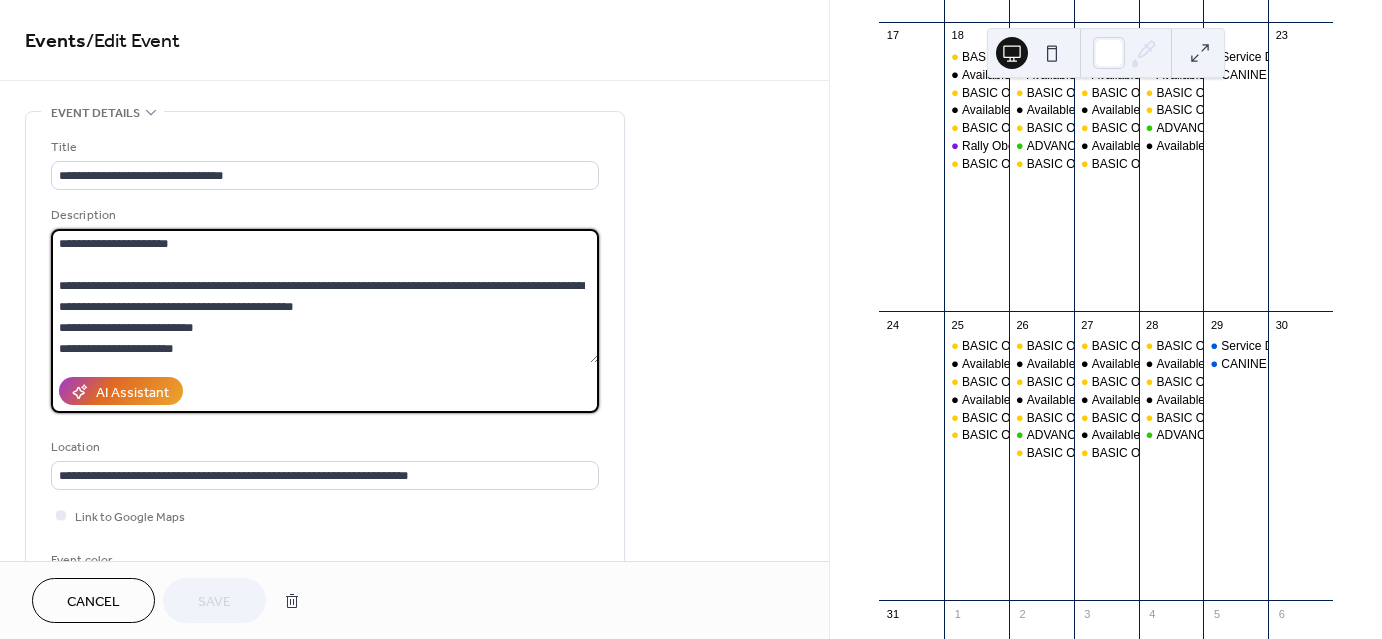 click on "**********" at bounding box center [325, 296] 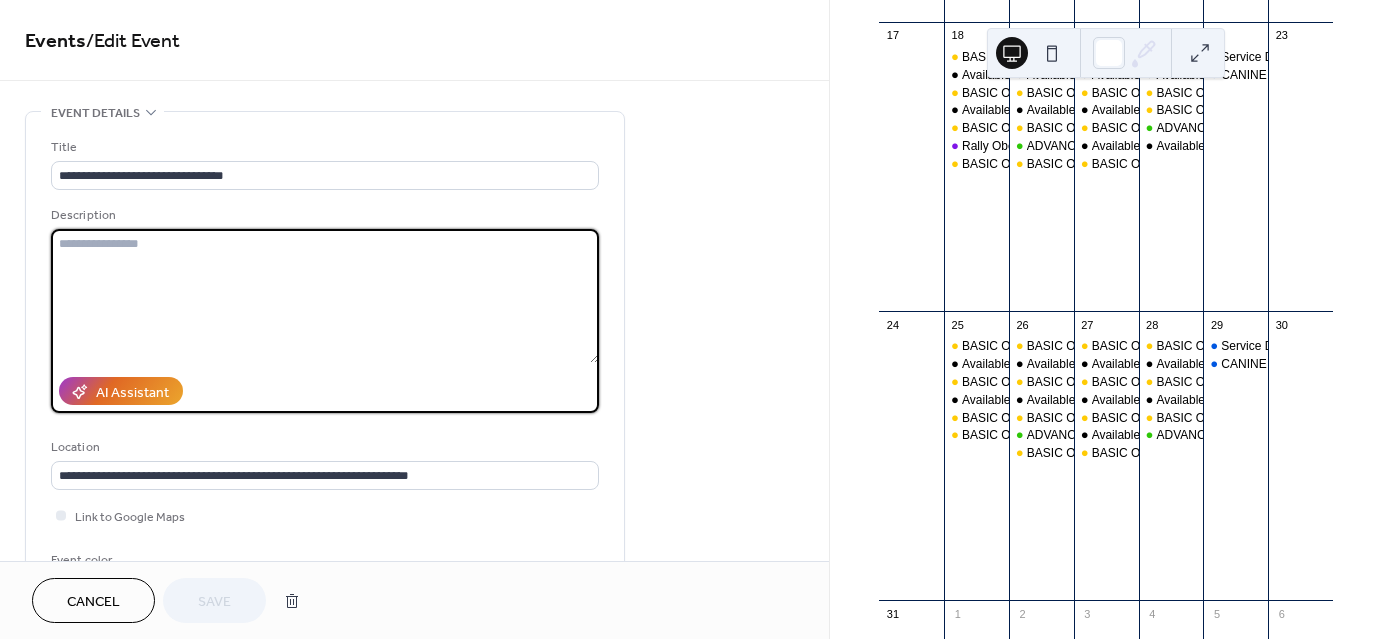 scroll, scrollTop: 0, scrollLeft: 0, axis: both 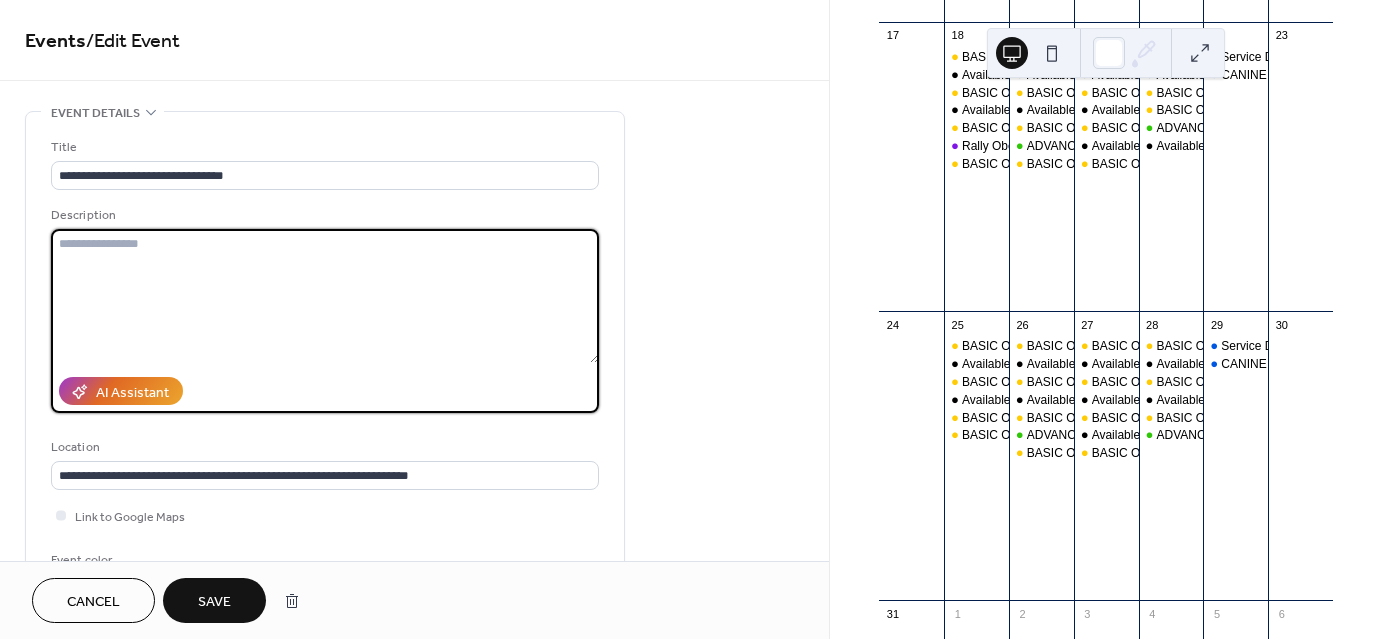 paste on "**********" 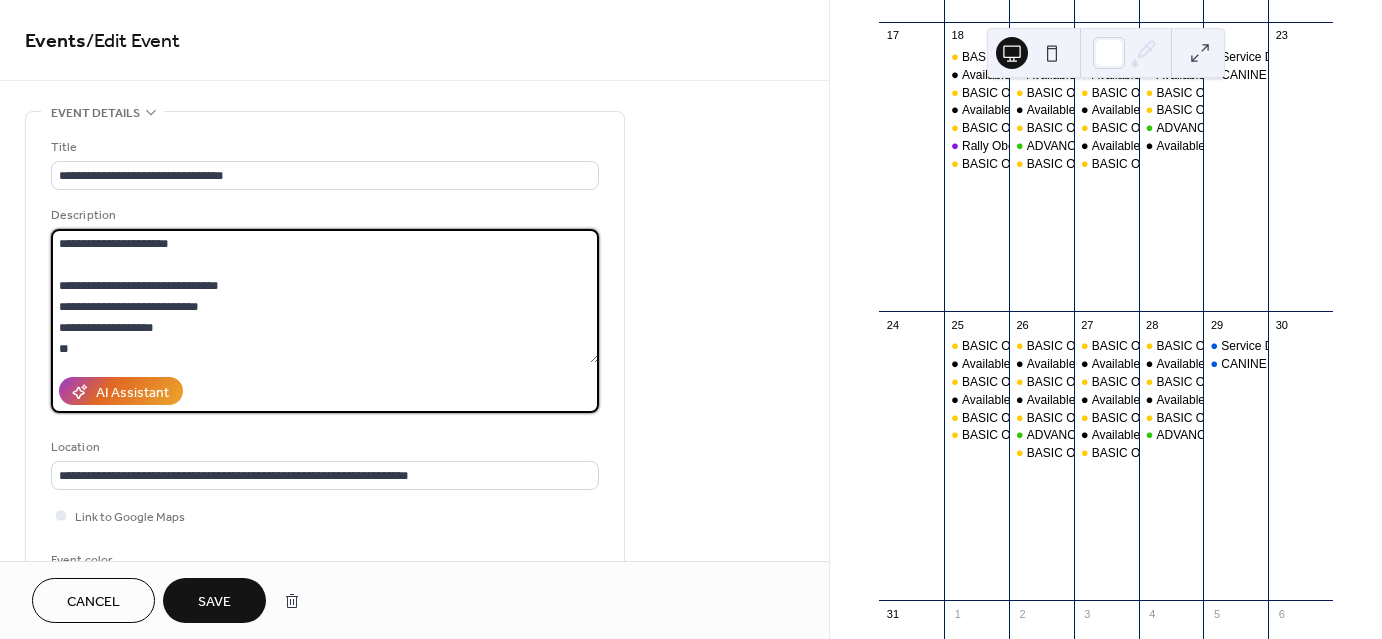 scroll, scrollTop: 249, scrollLeft: 0, axis: vertical 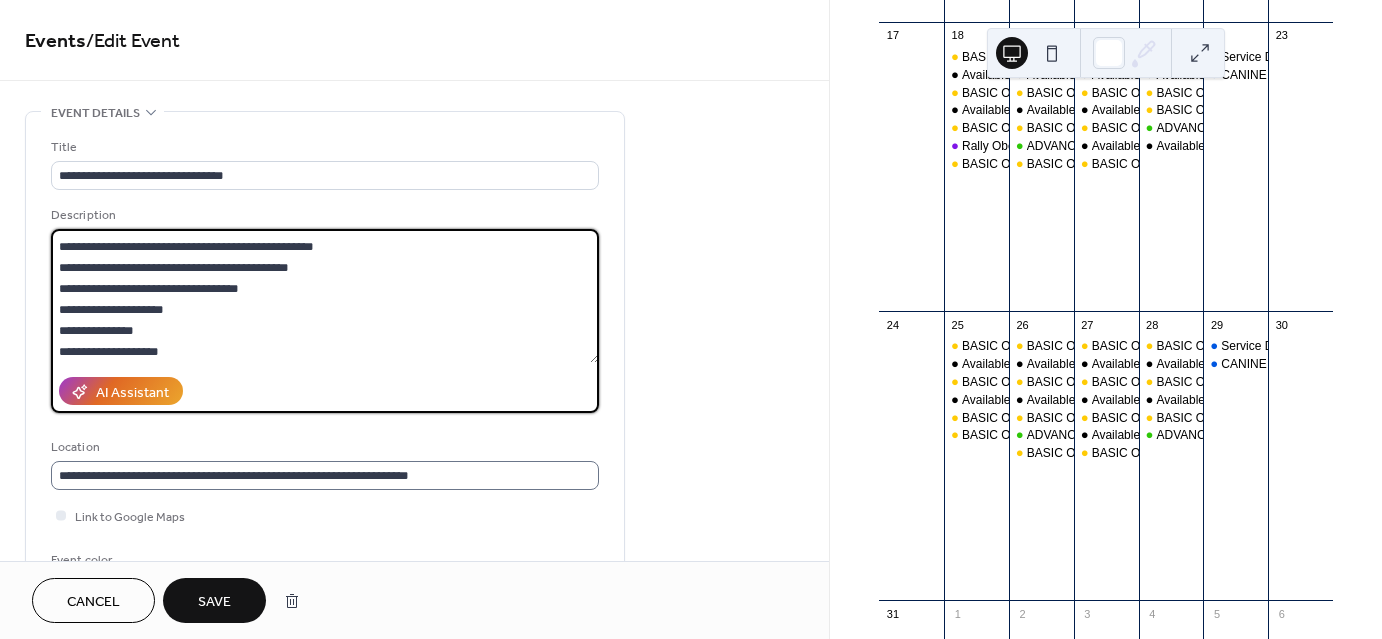 type on "**********" 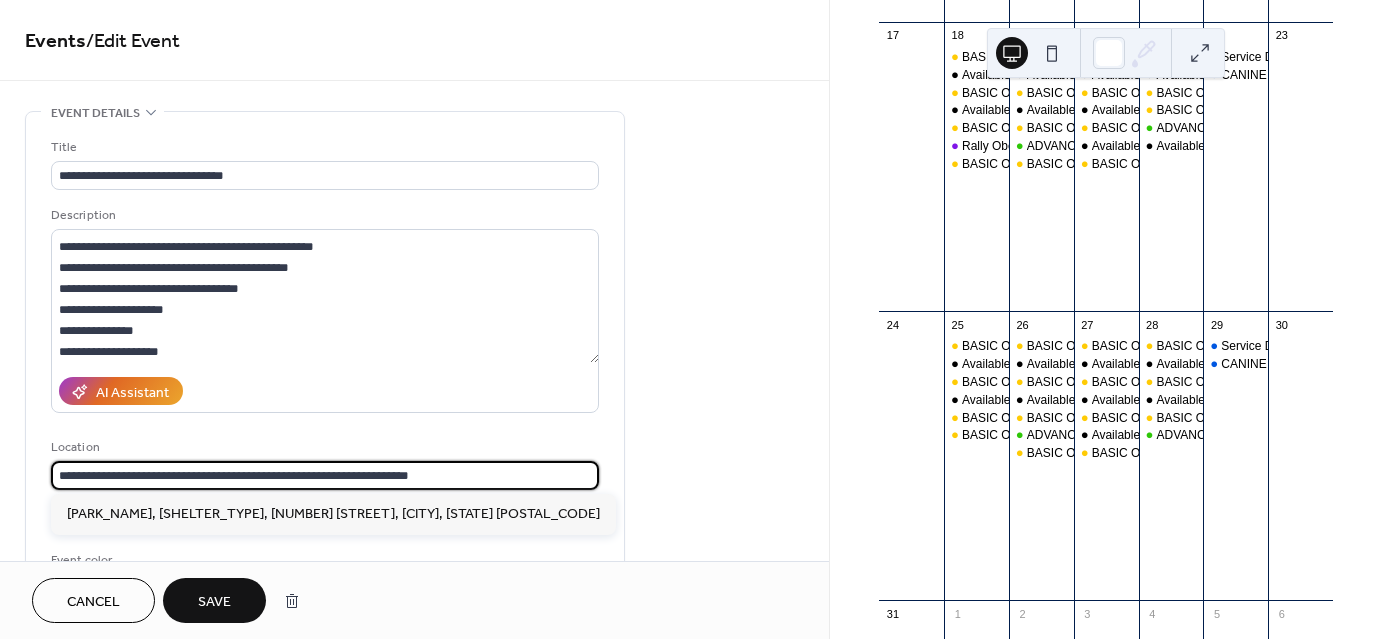 click on "**********" at bounding box center [325, 475] 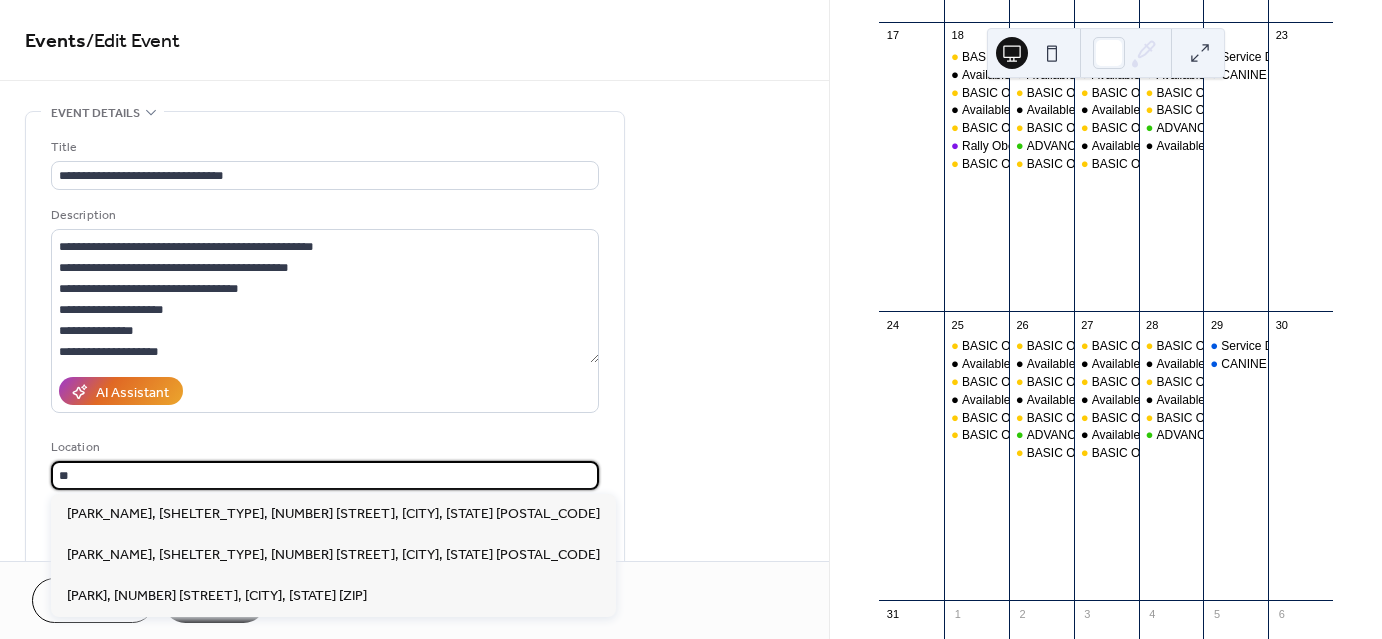 type on "*" 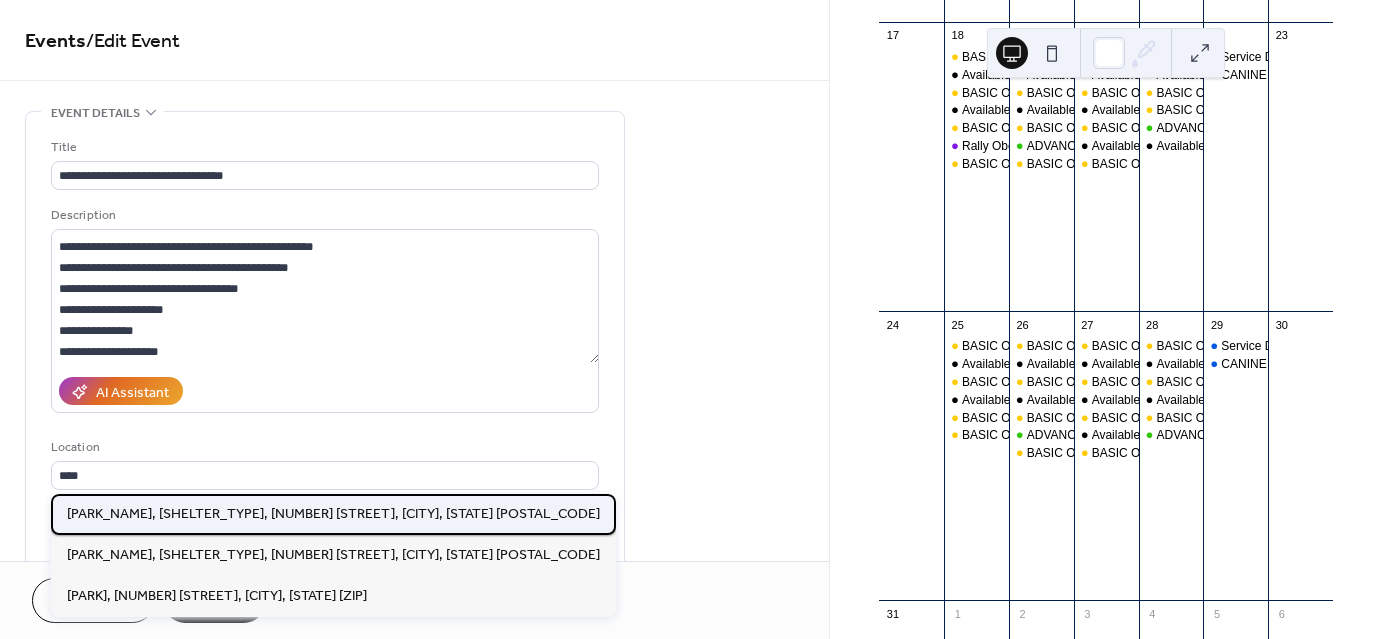 click on "Bronson Park, Last Picnic Shelter, 2104 Power Dam Rd., Defiance, Oh. 43512" at bounding box center [333, 513] 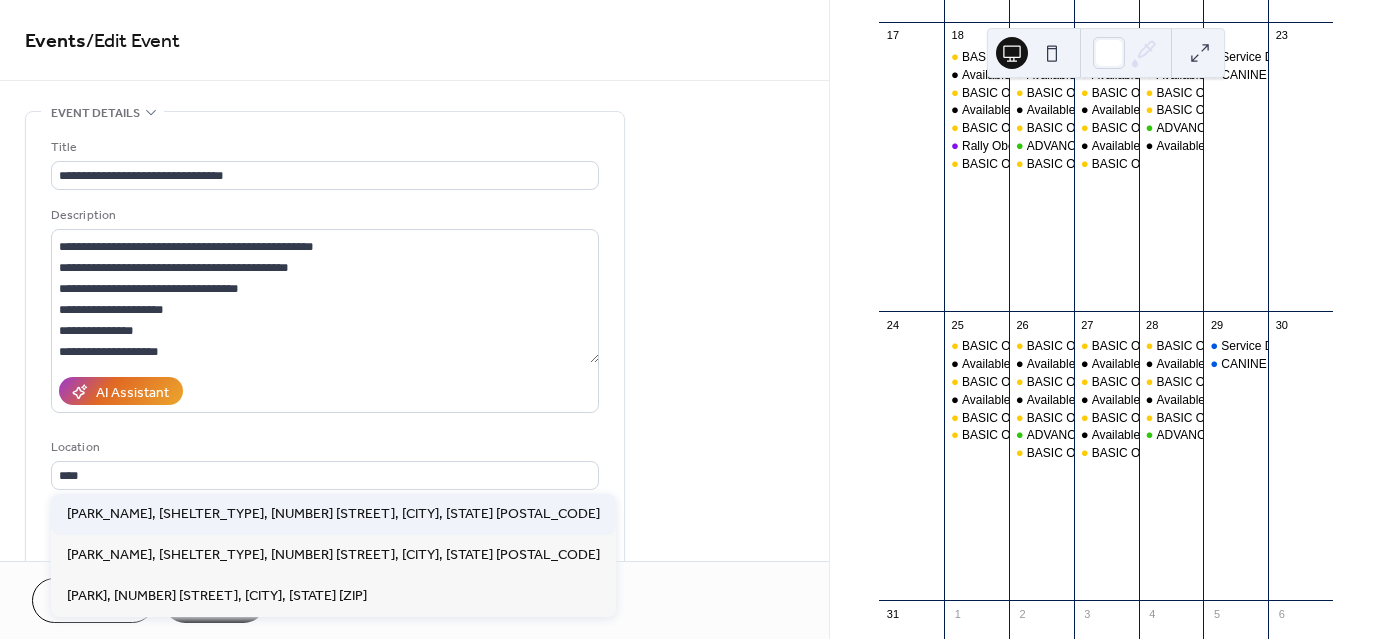 type on "**********" 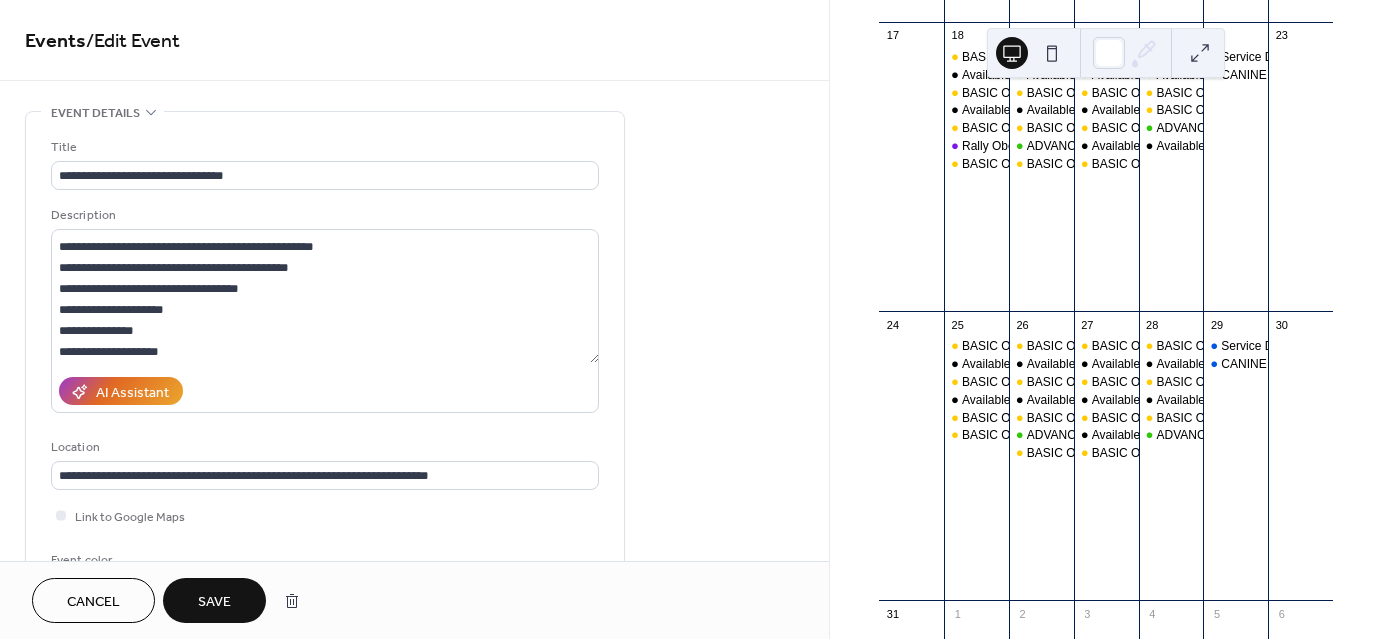 scroll, scrollTop: 491, scrollLeft: 0, axis: vertical 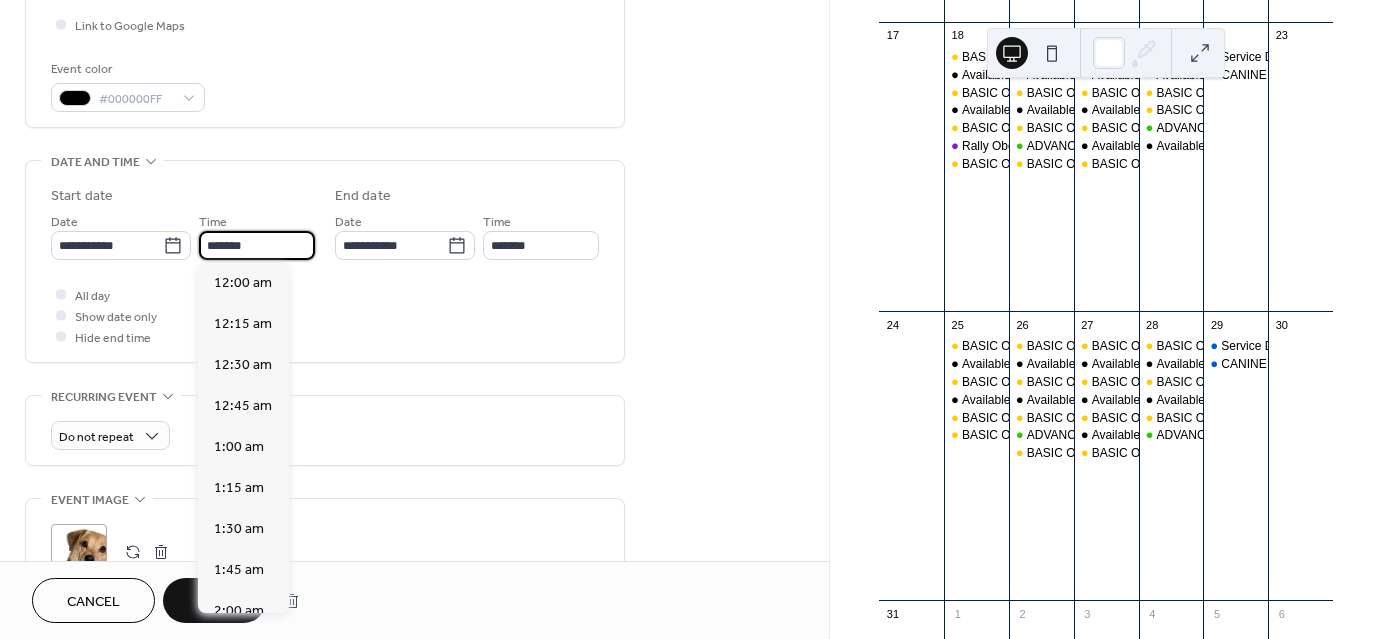 click on "*******" at bounding box center [257, 245] 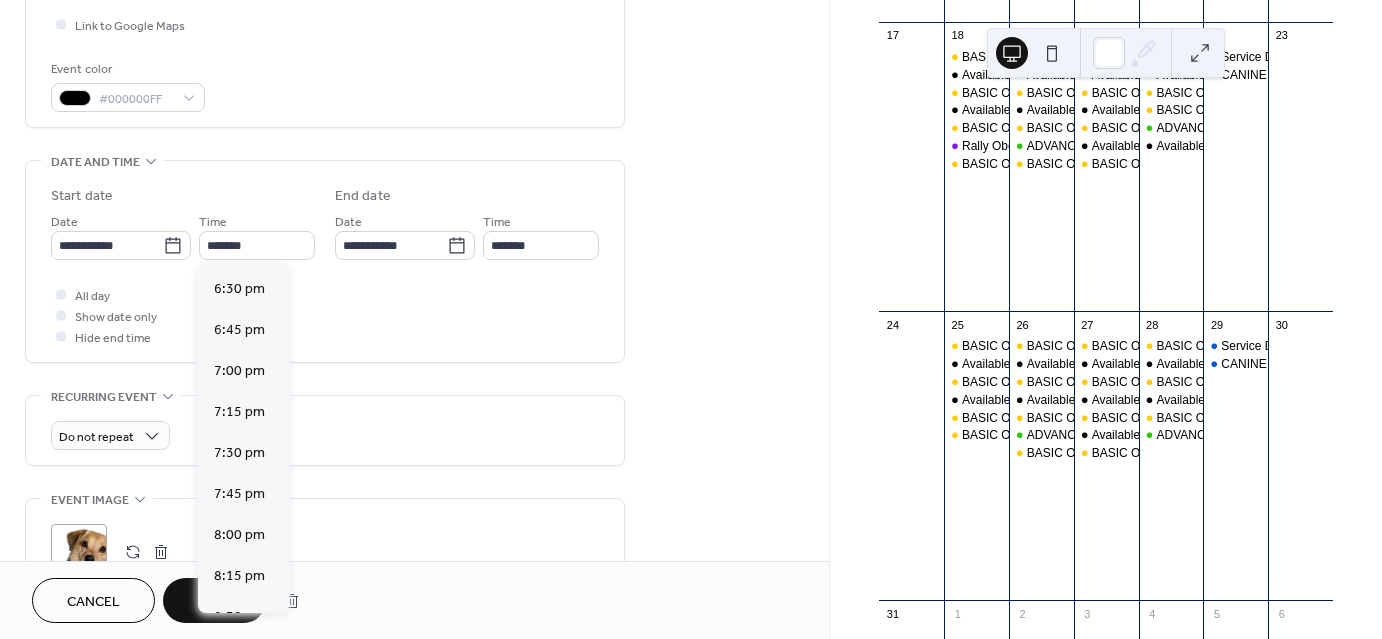 scroll, scrollTop: 3093, scrollLeft: 0, axis: vertical 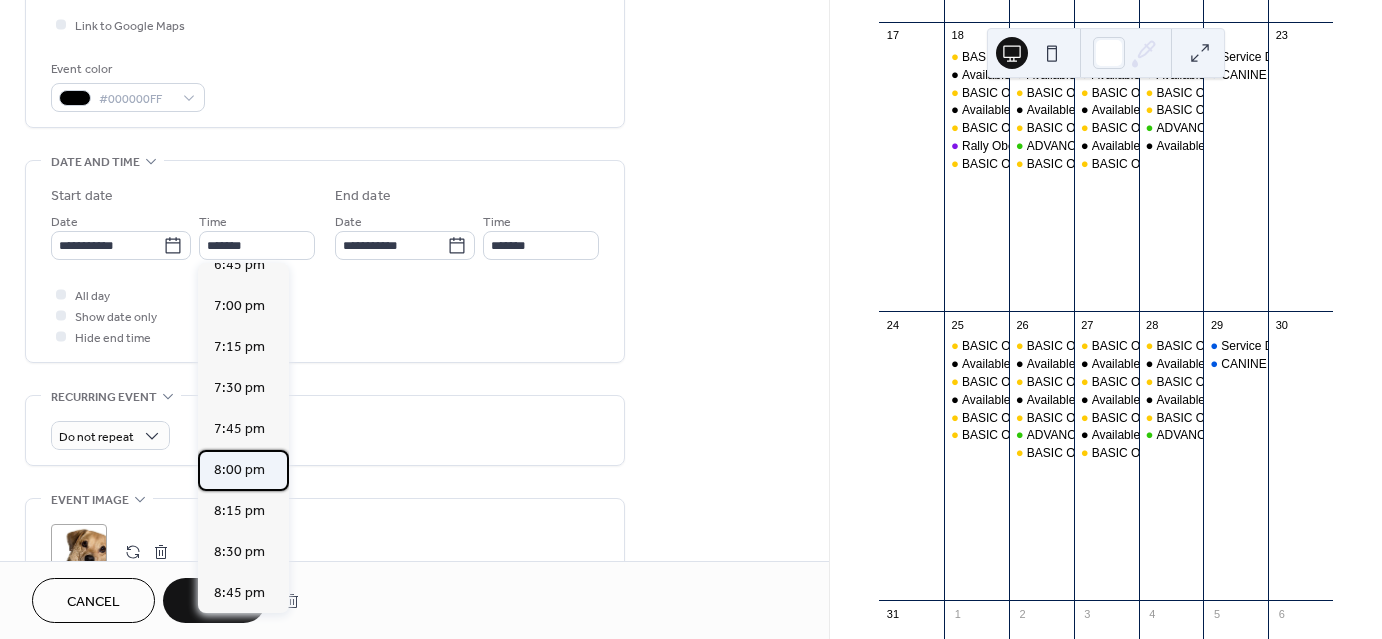 click on "8:00 pm" at bounding box center [239, 470] 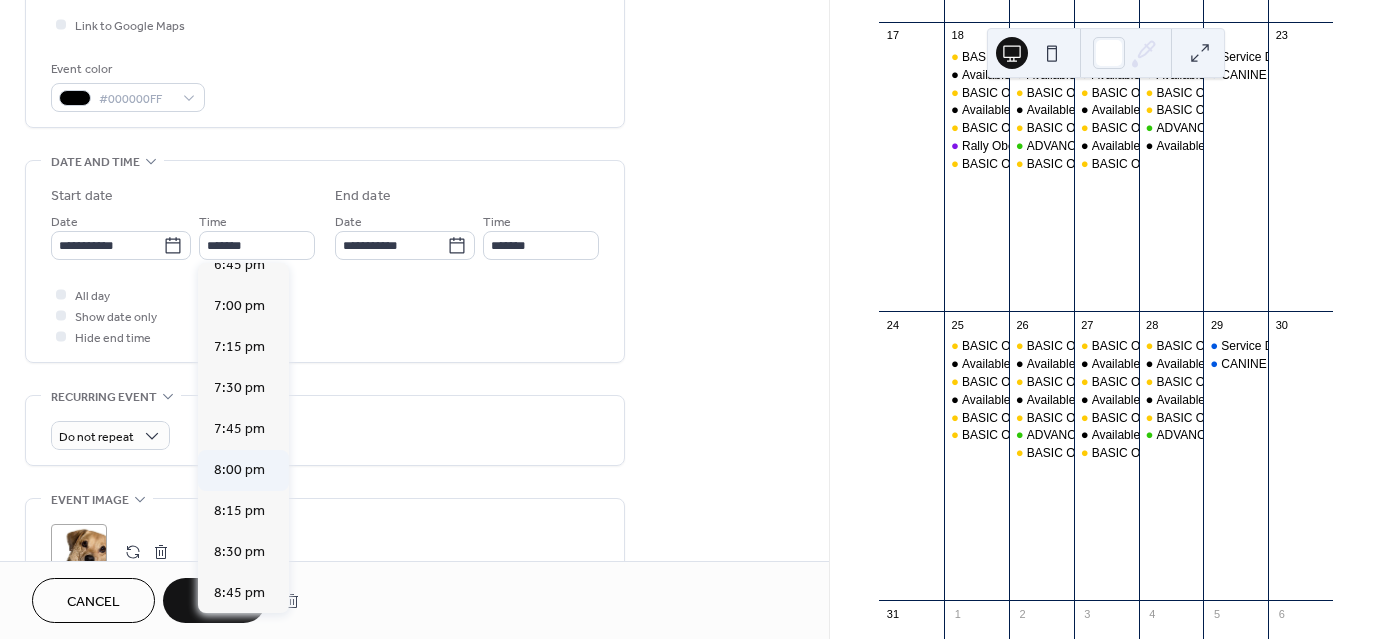 type on "*******" 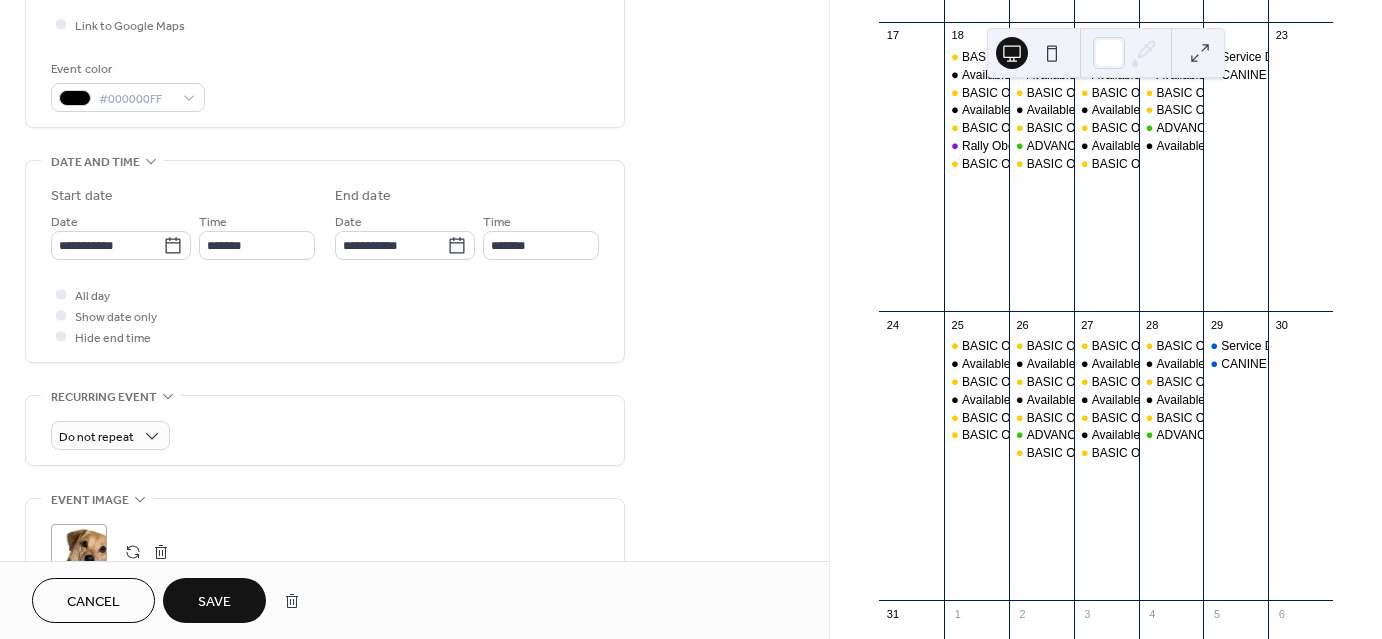 click on "Save" at bounding box center [214, 602] 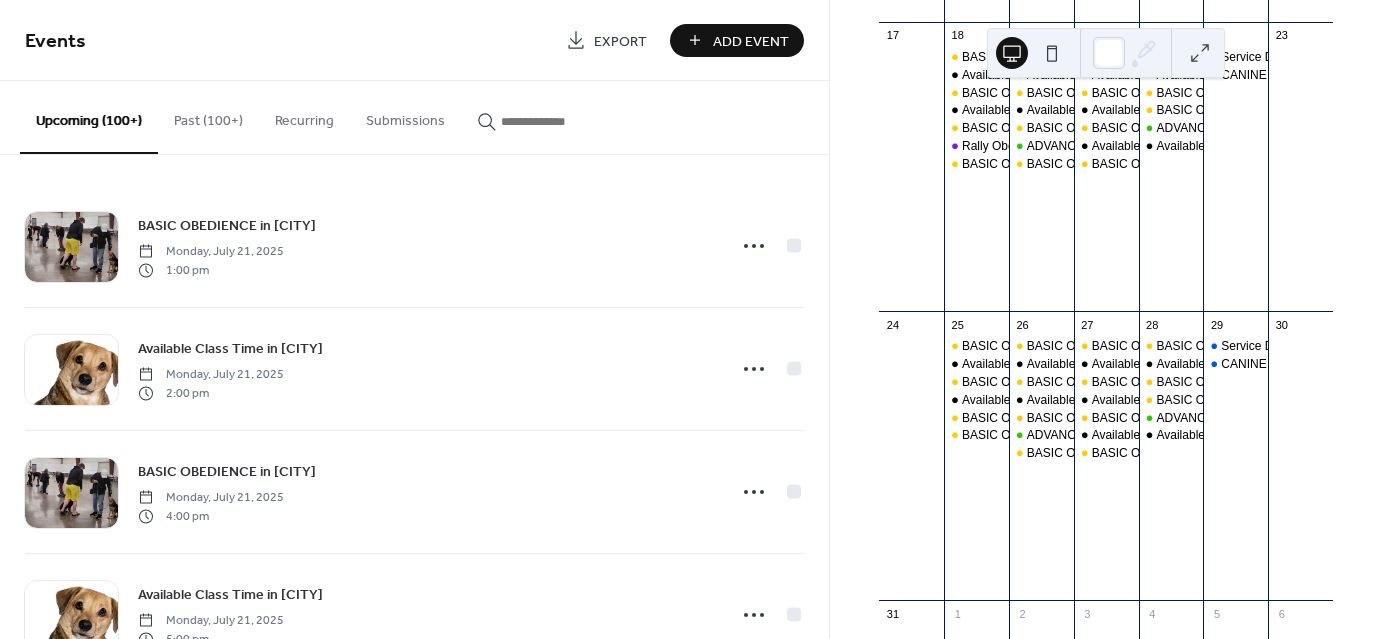 scroll, scrollTop: 507, scrollLeft: 0, axis: vertical 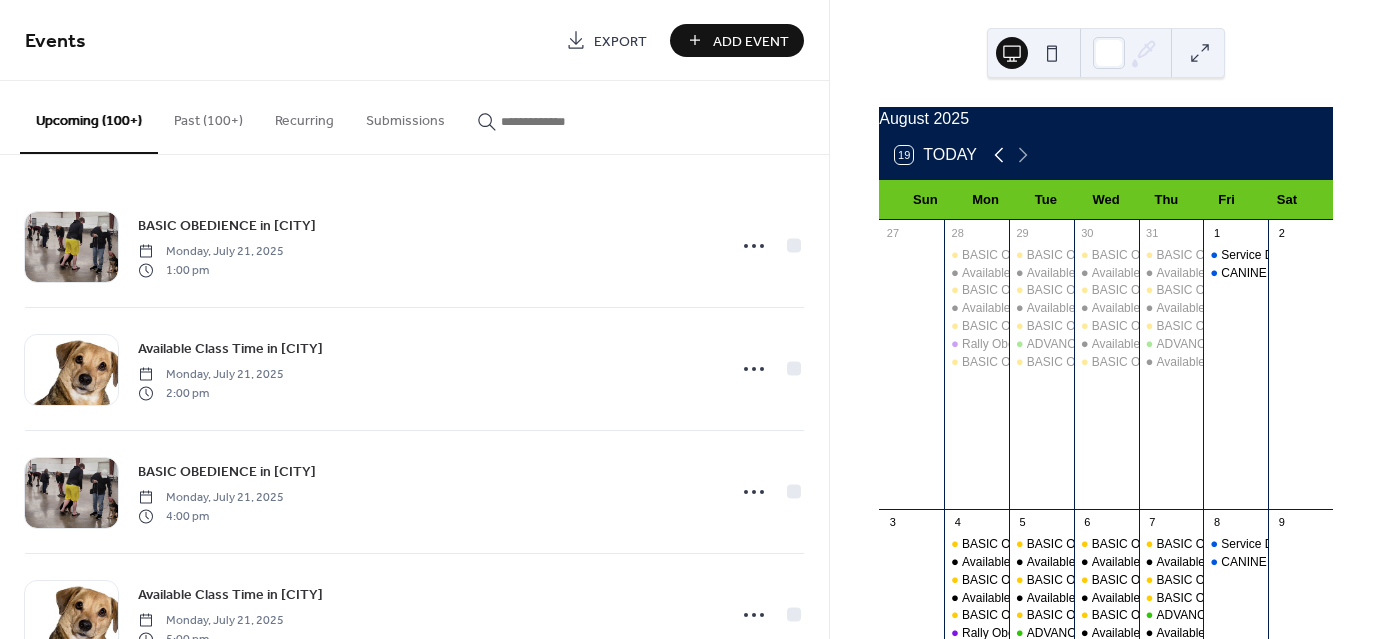 click 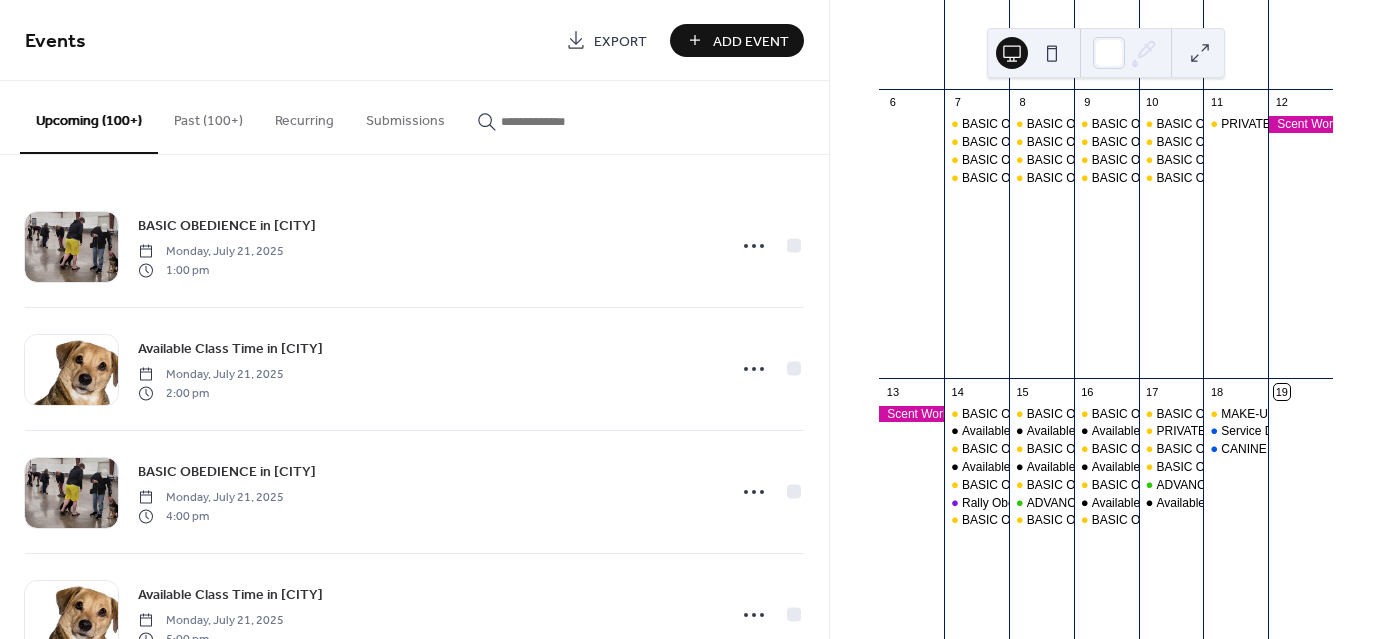 scroll, scrollTop: 420, scrollLeft: 0, axis: vertical 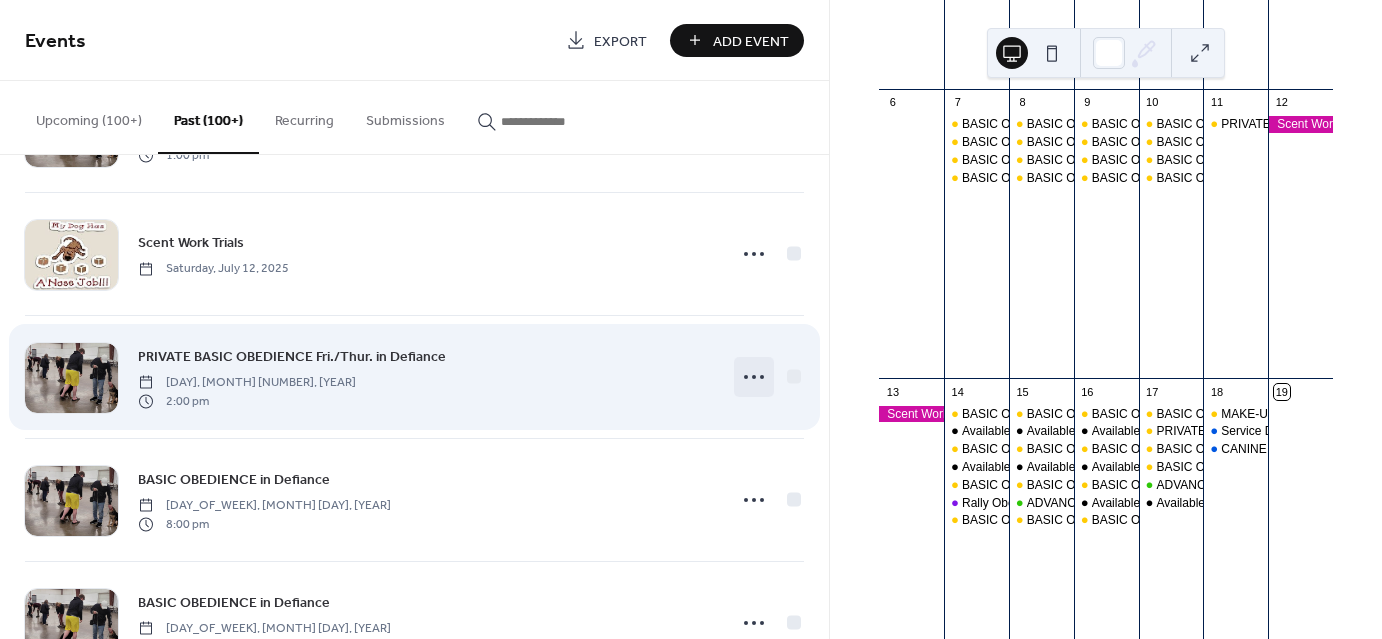 click 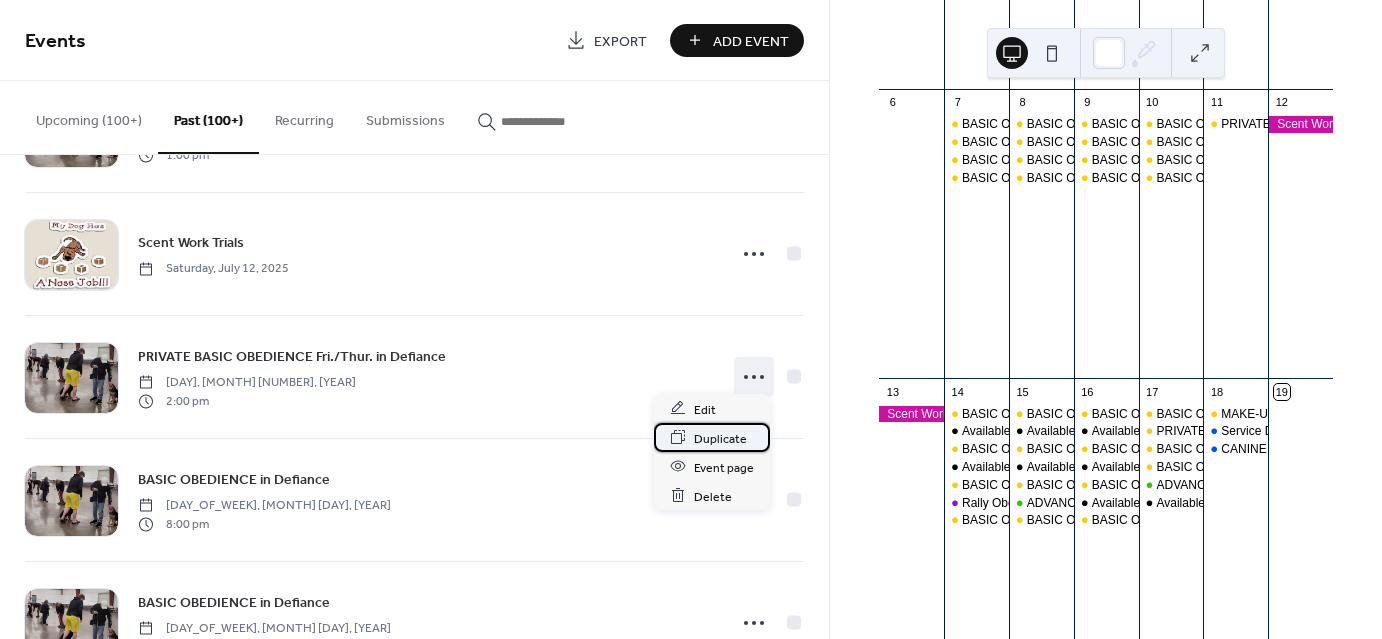click on "Duplicate" at bounding box center (720, 438) 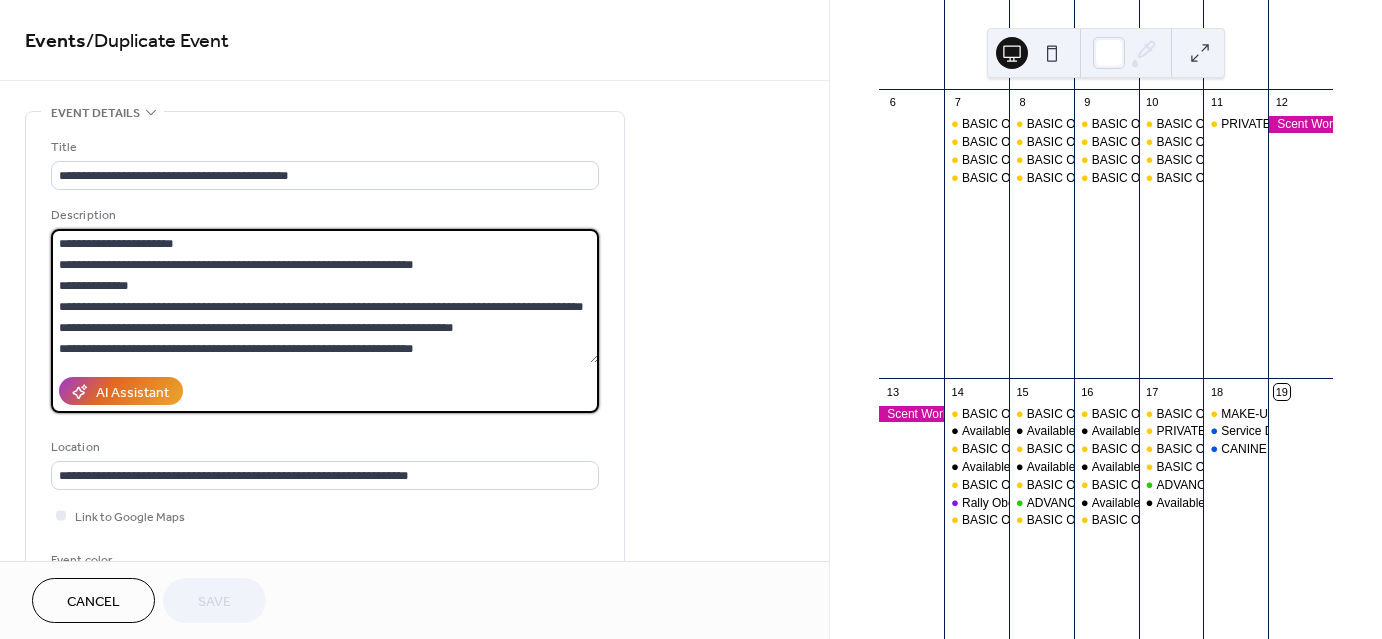 click at bounding box center [325, 296] 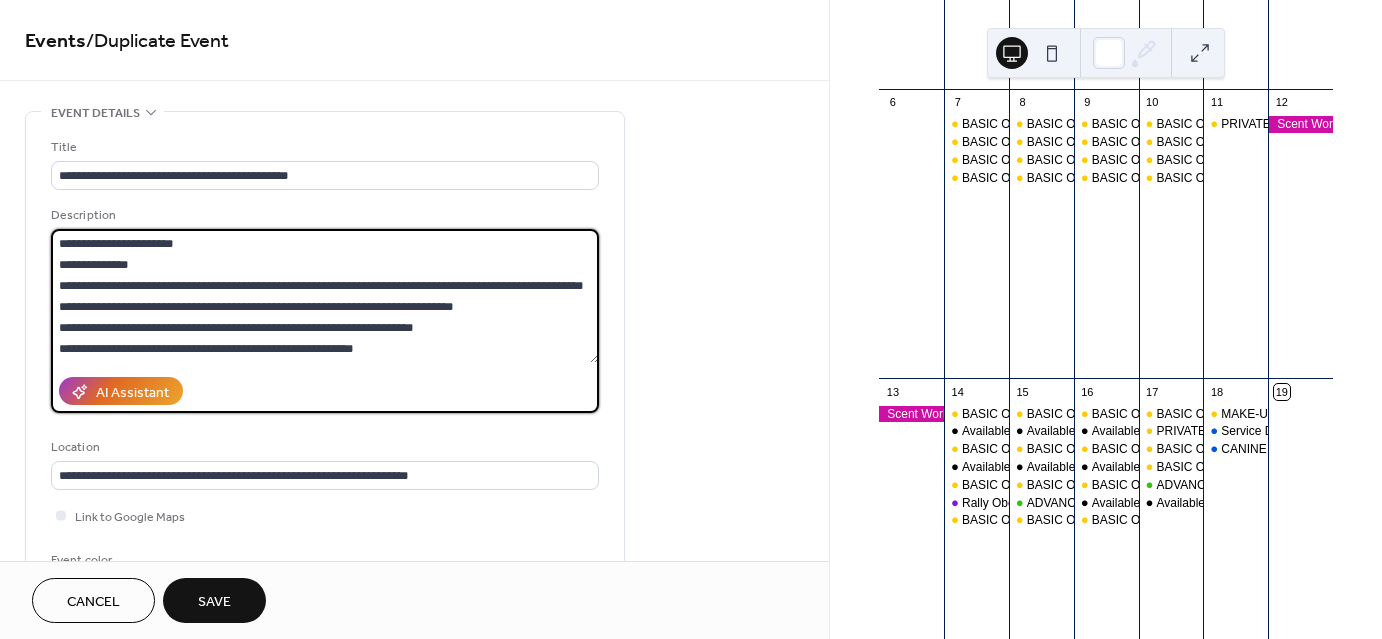 click at bounding box center [325, 296] 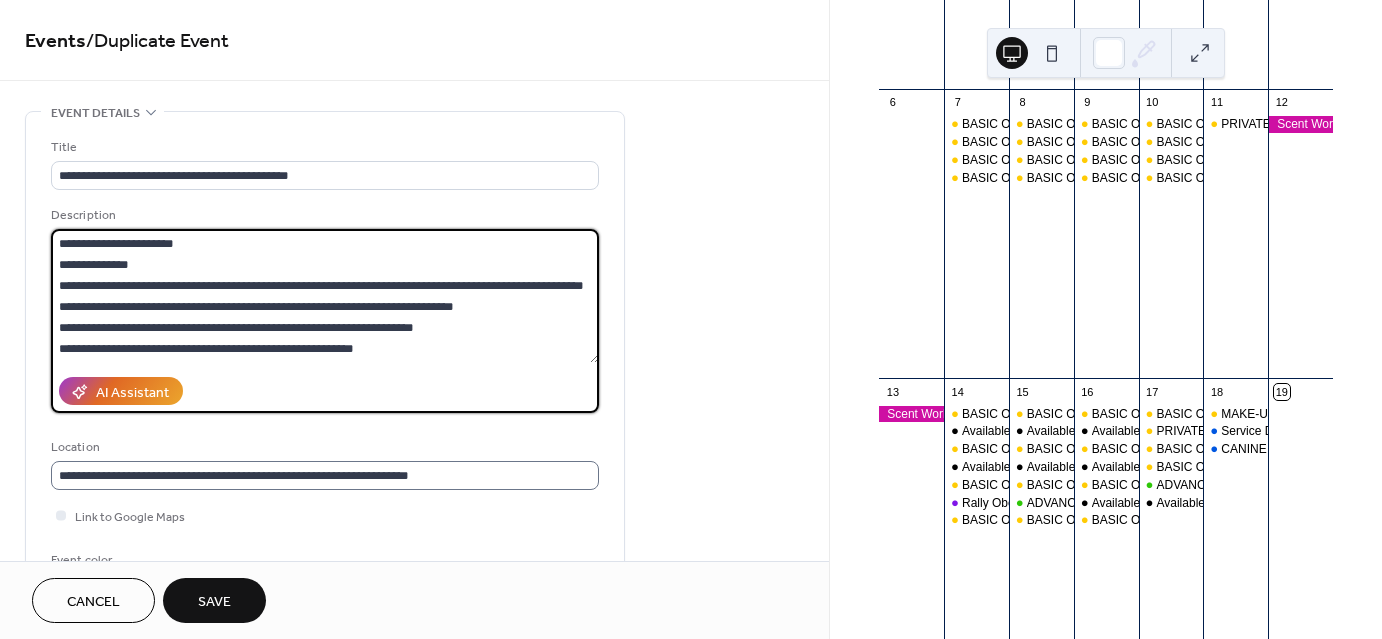 type on "**********" 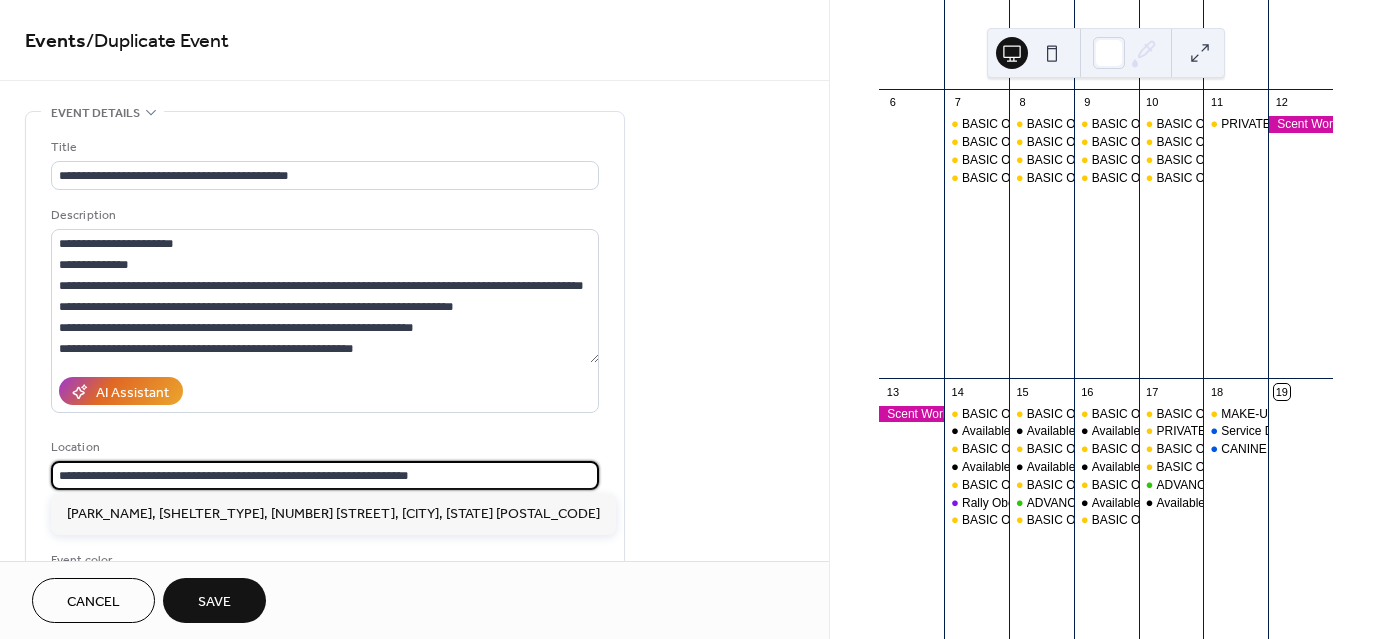 click on "**********" at bounding box center (325, 475) 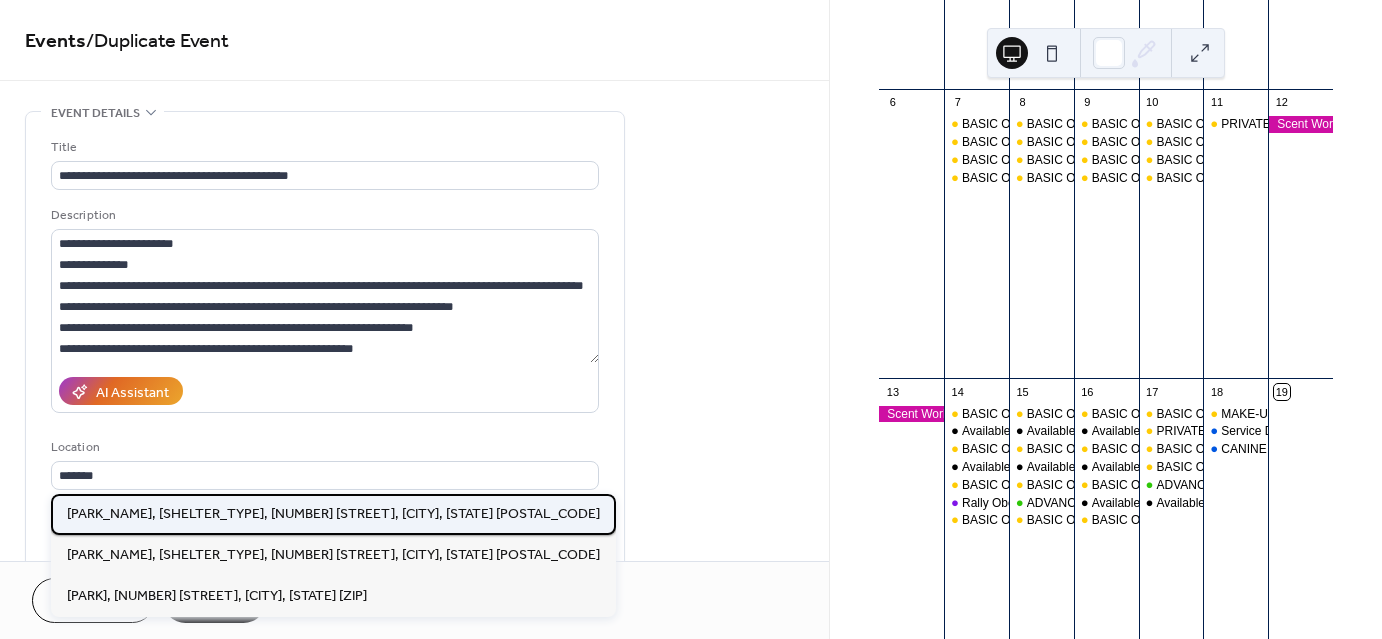 click on "Bronson Park, Last Picnic Shelter, 2104 Power Dam Rd., Defiance, Oh. 43512" at bounding box center (333, 513) 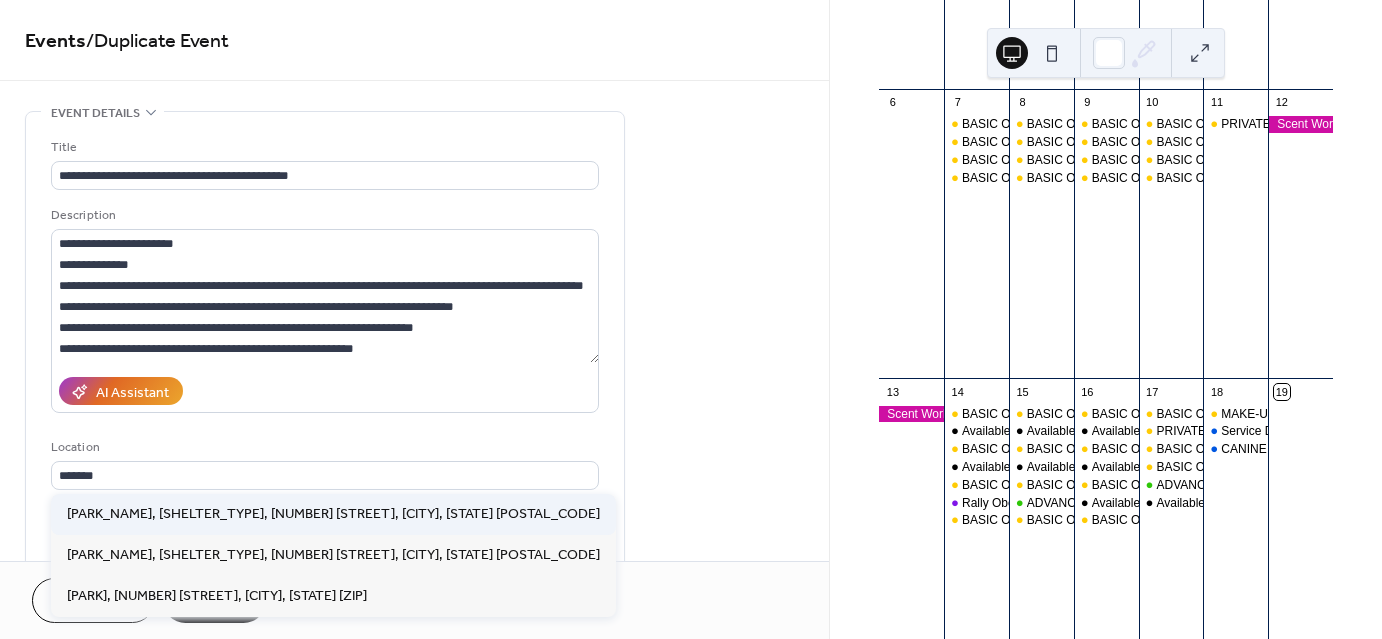 type on "**********" 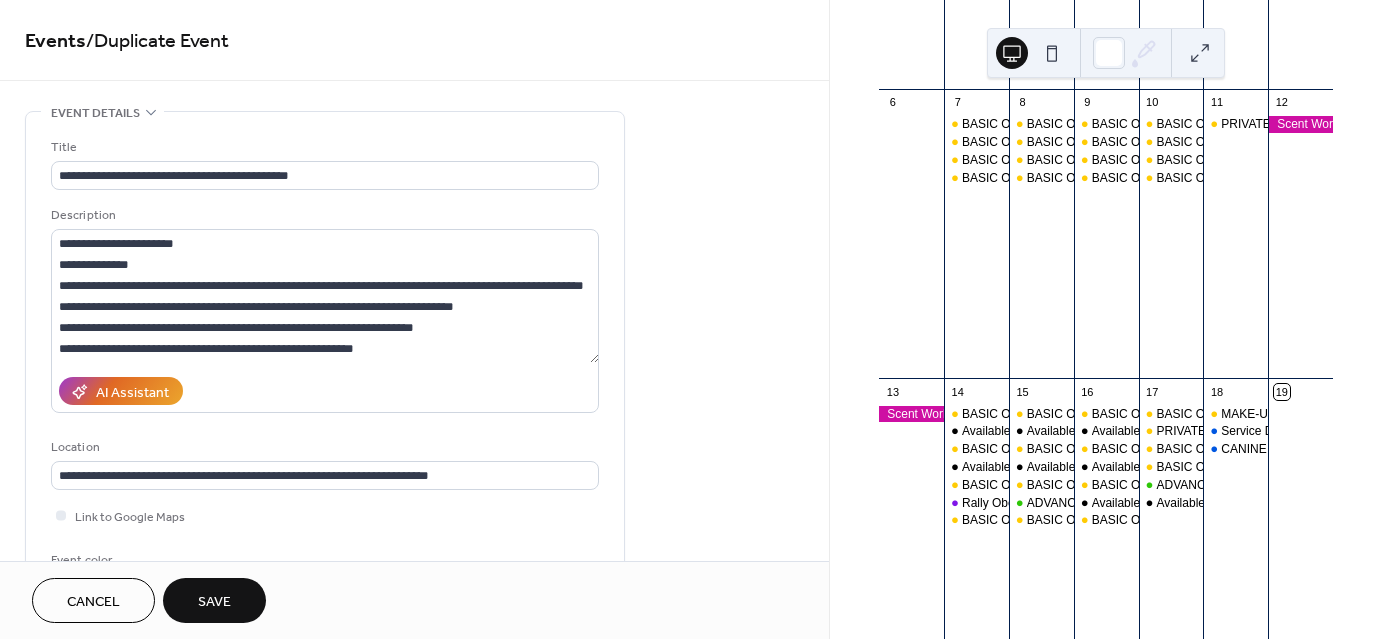 scroll, scrollTop: 491, scrollLeft: 0, axis: vertical 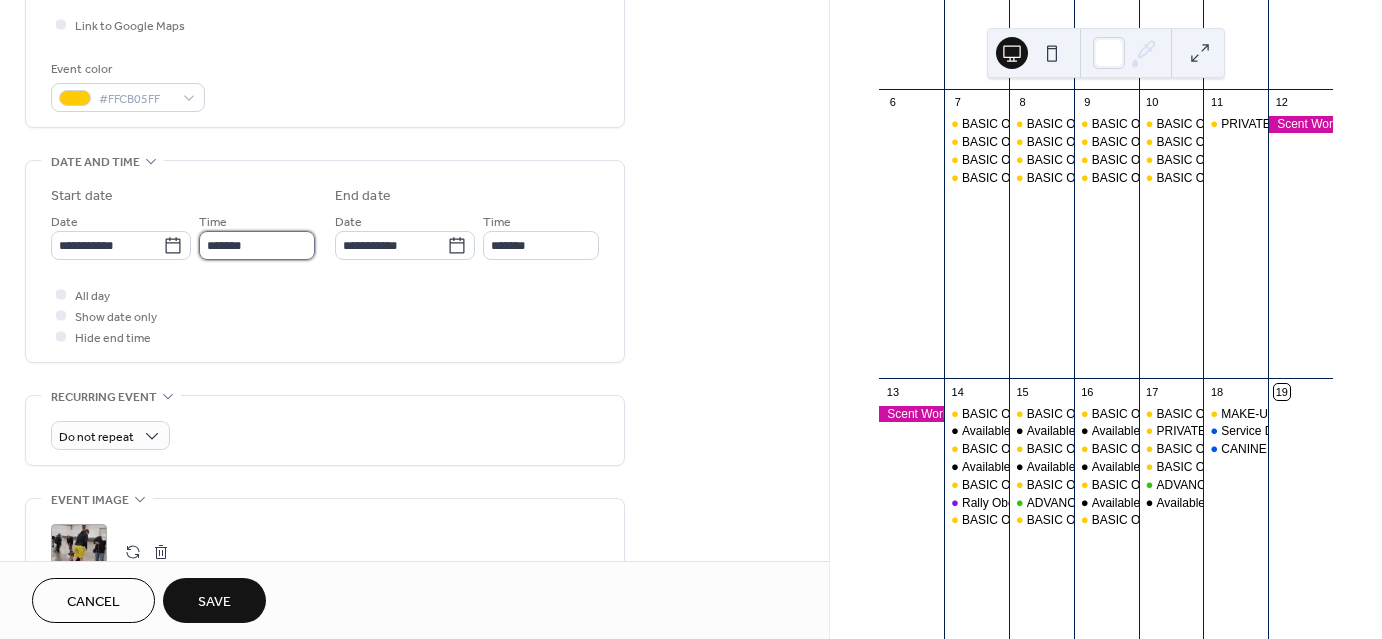 click on "*******" at bounding box center (257, 245) 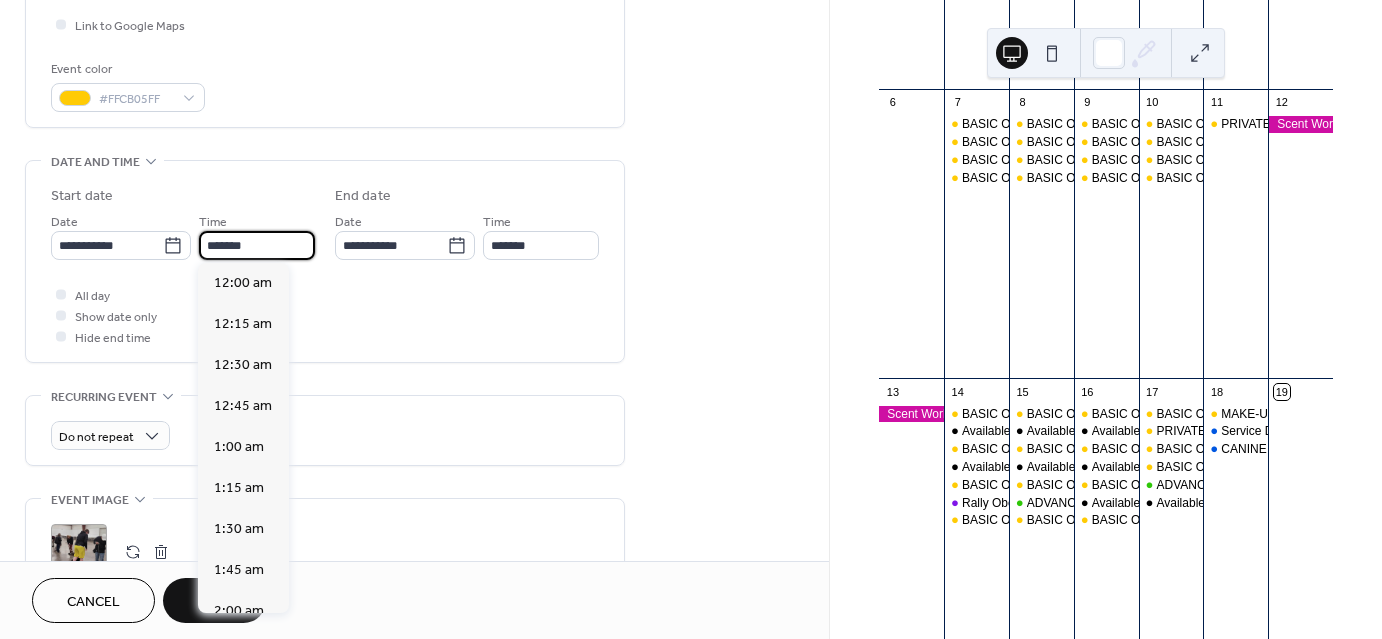 scroll, scrollTop: 2296, scrollLeft: 0, axis: vertical 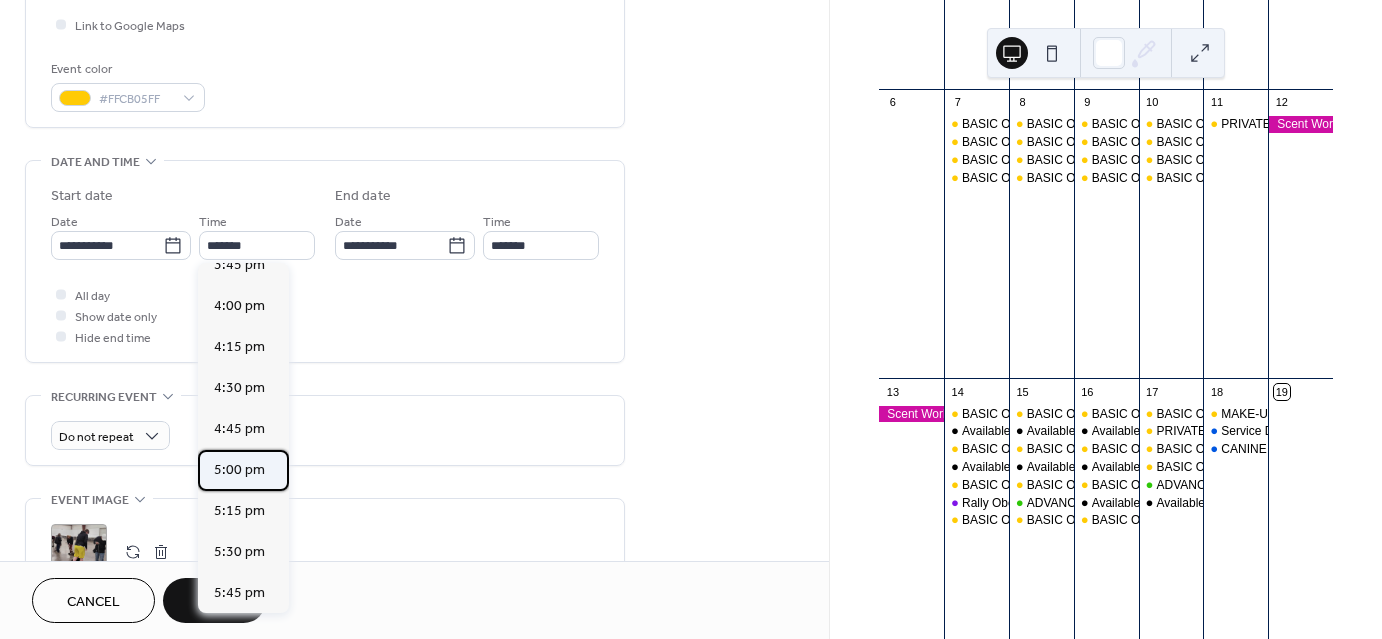 click on "5:00 pm" at bounding box center [239, 470] 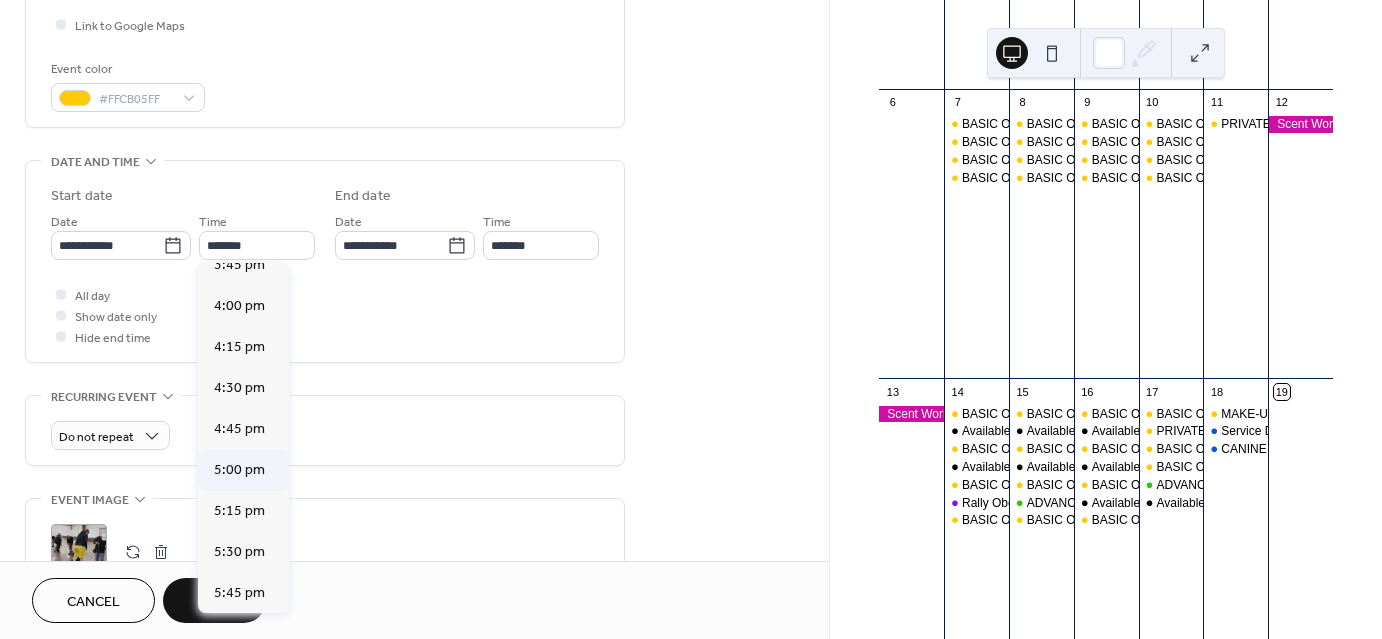 type on "*******" 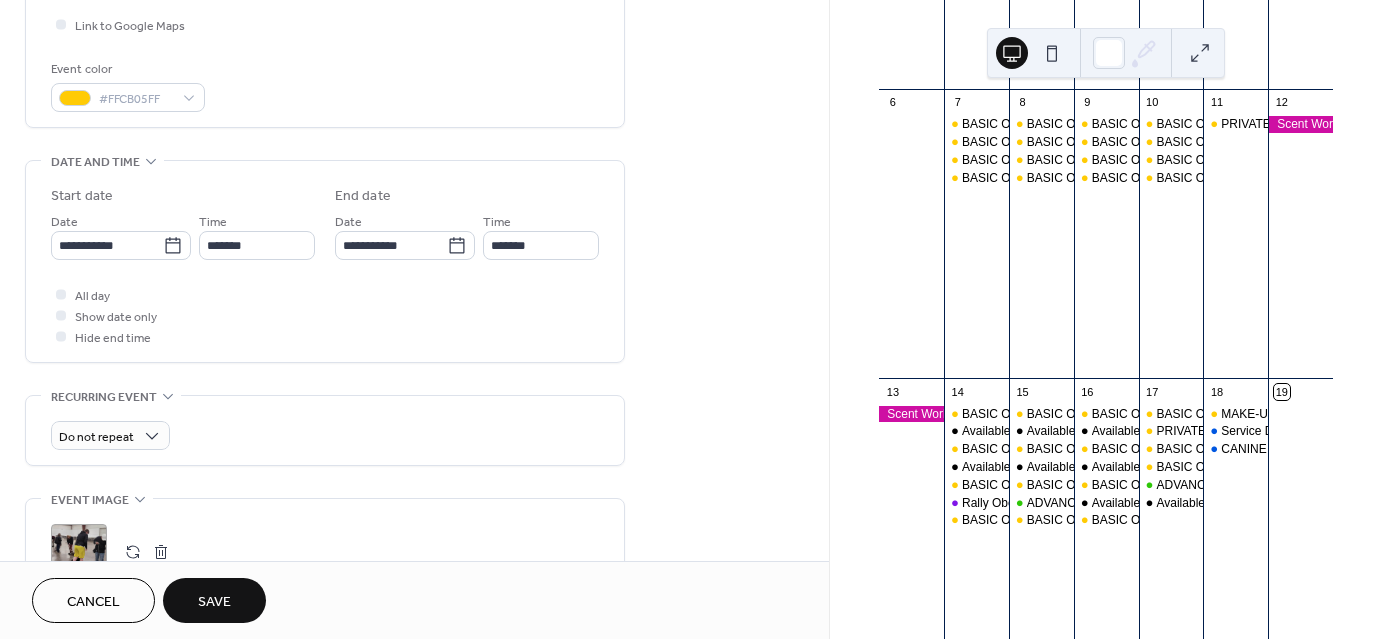 scroll, scrollTop: 983, scrollLeft: 0, axis: vertical 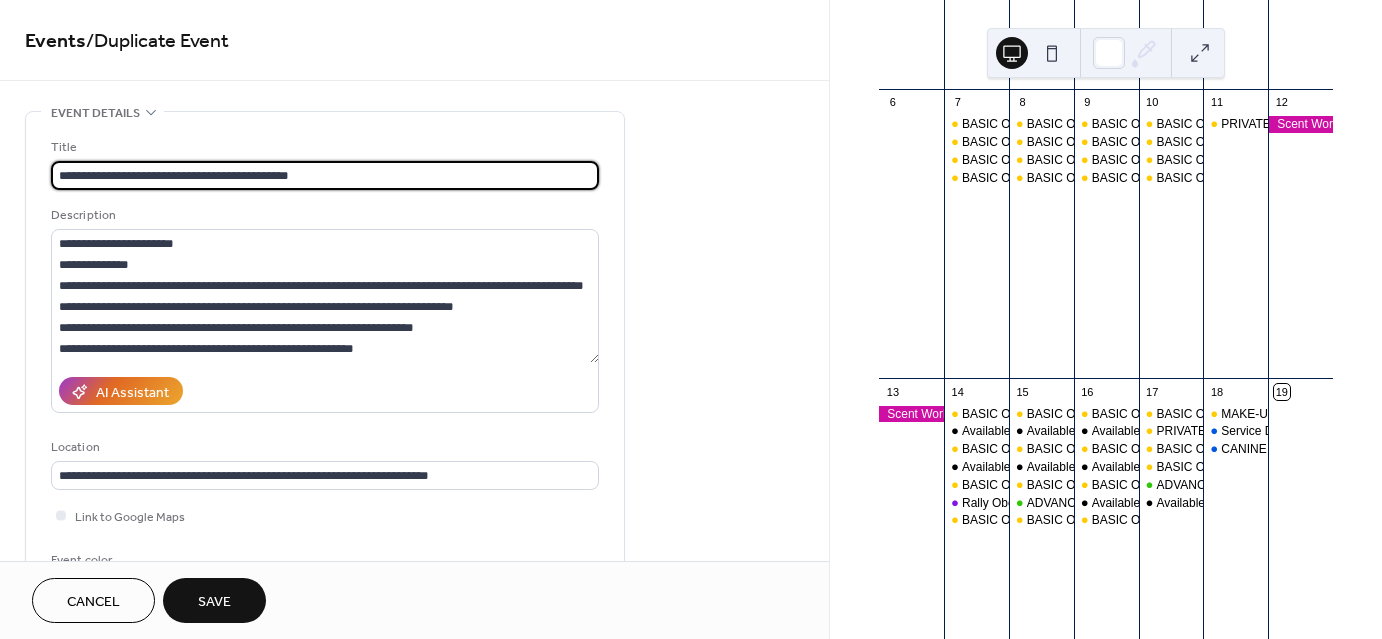 click on "**********" at bounding box center (325, 175) 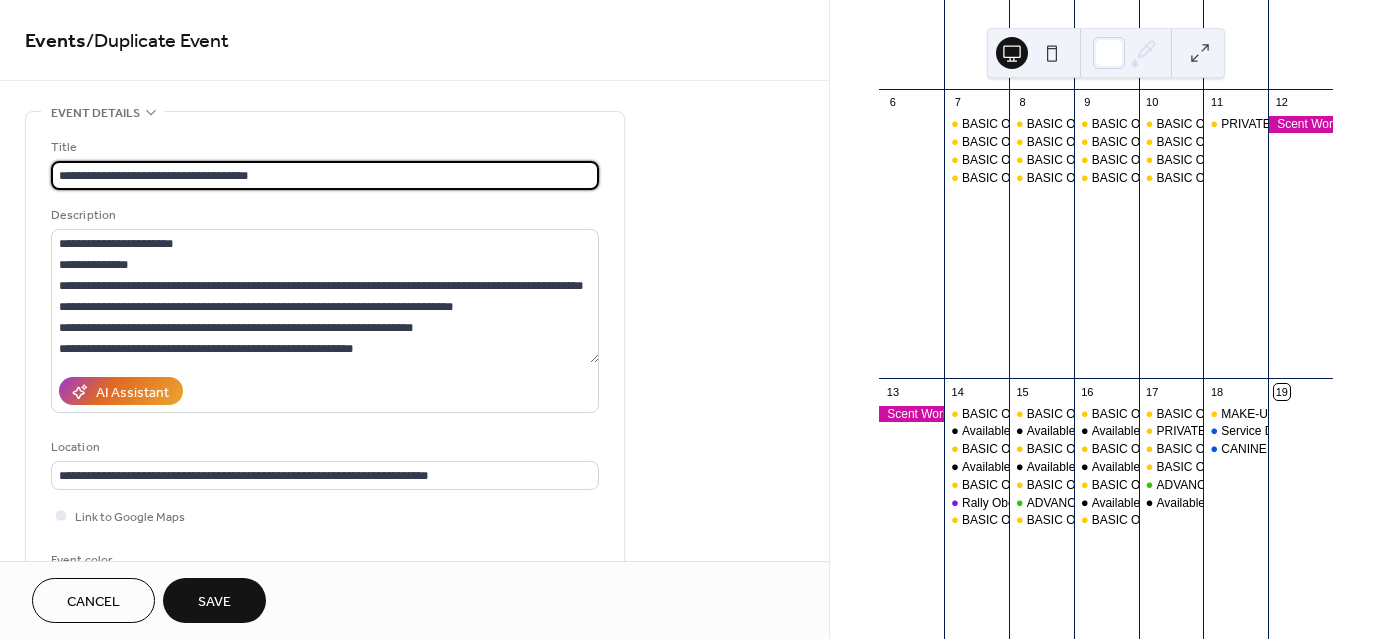 type on "**********" 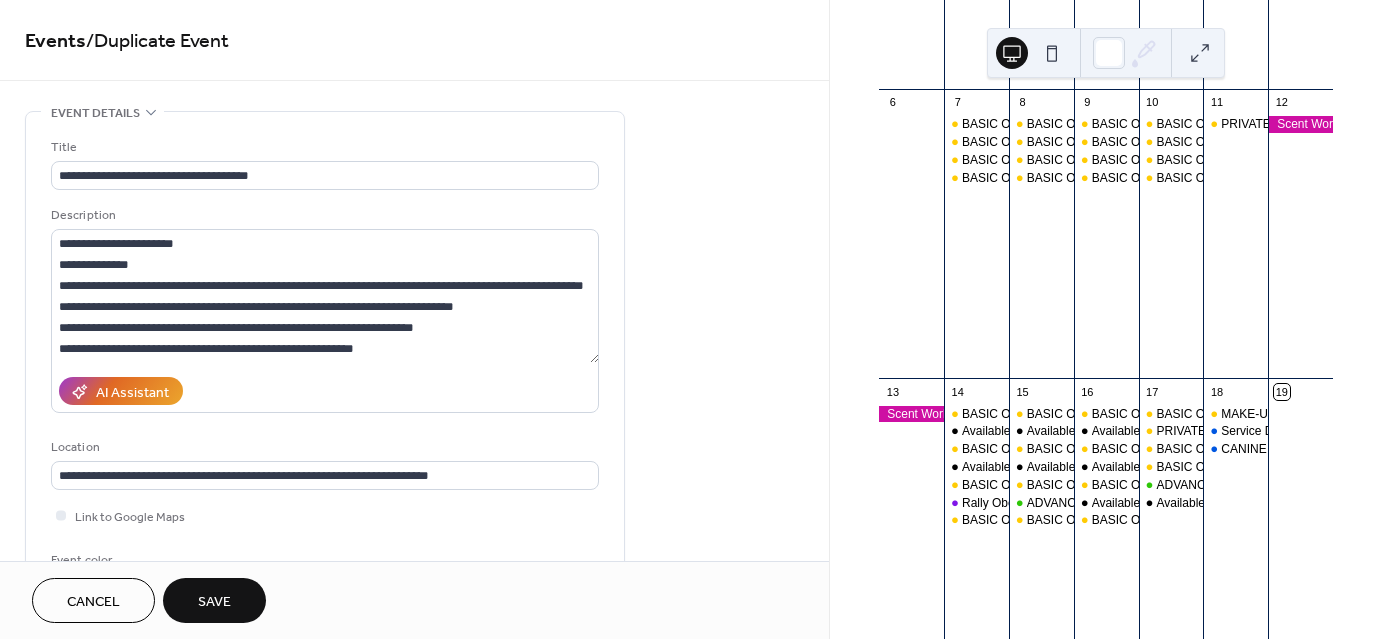 click on "Save" at bounding box center [214, 602] 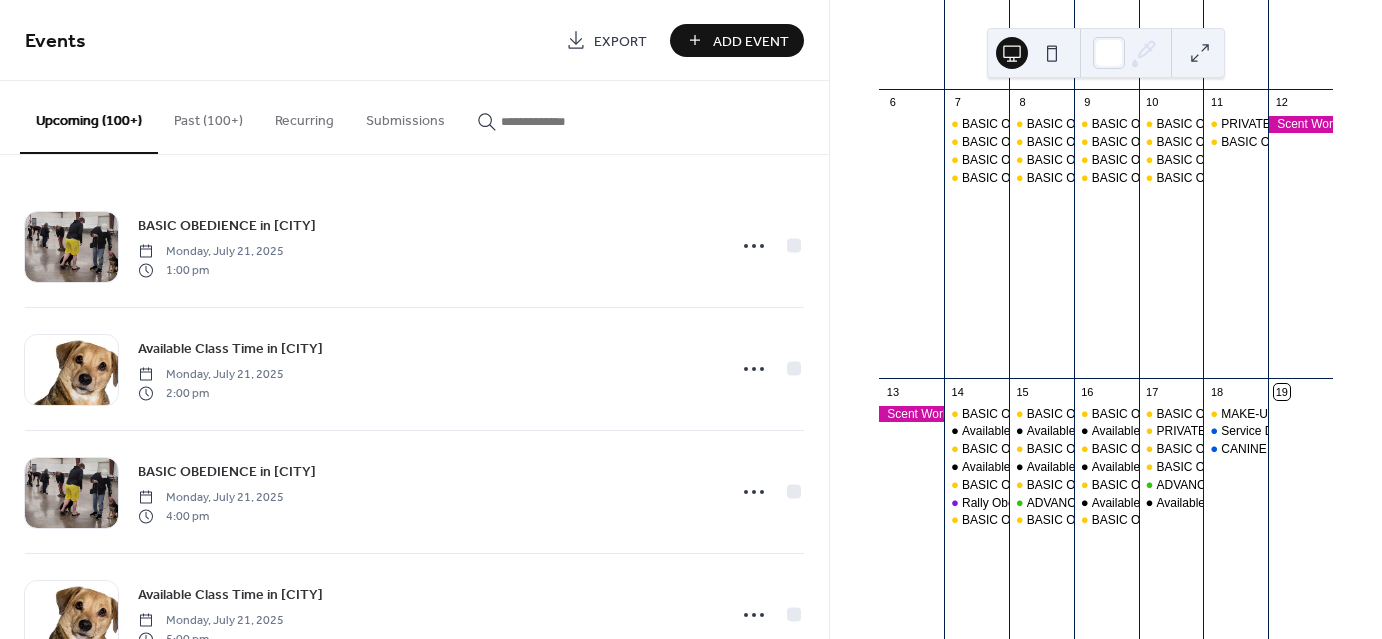 click on "Past (100+)" at bounding box center [208, 116] 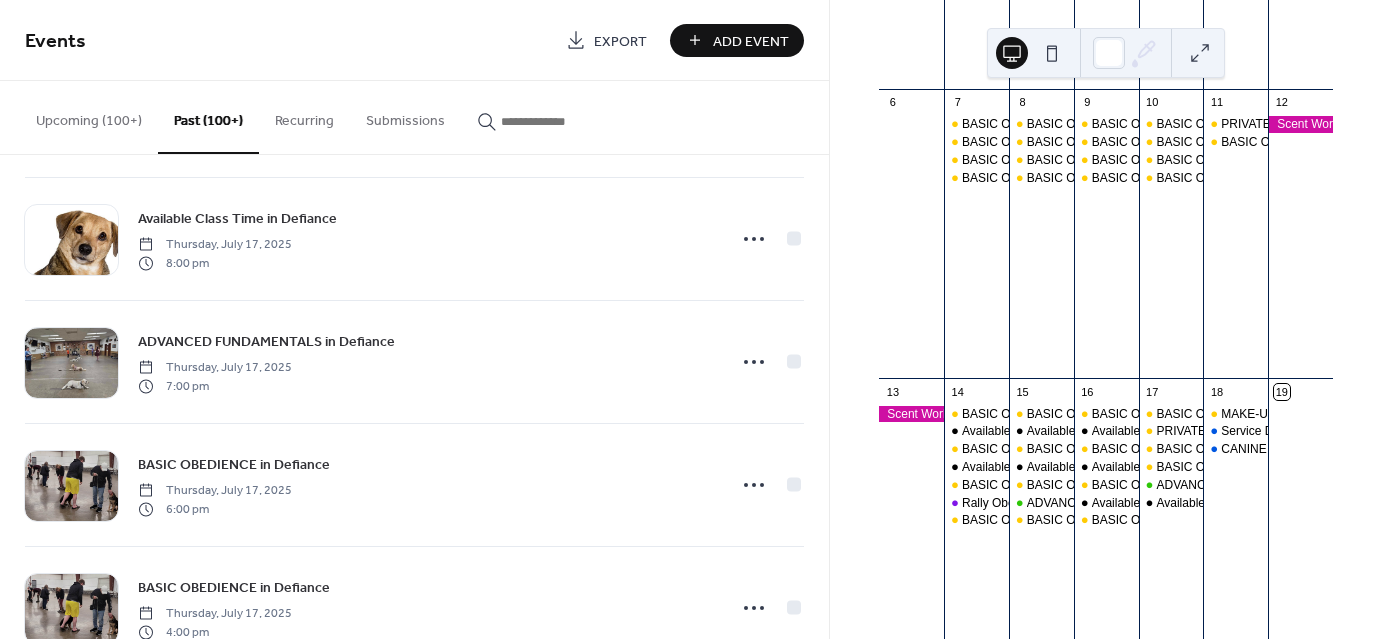 scroll, scrollTop: 425, scrollLeft: 0, axis: vertical 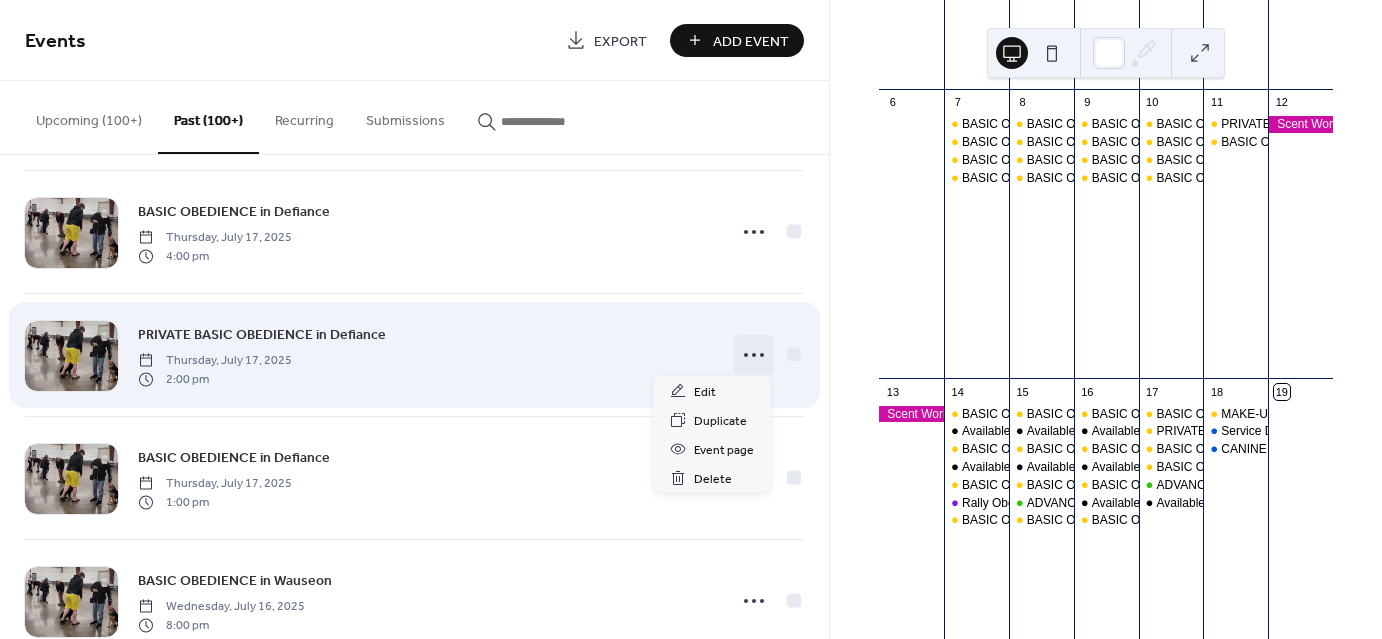 click 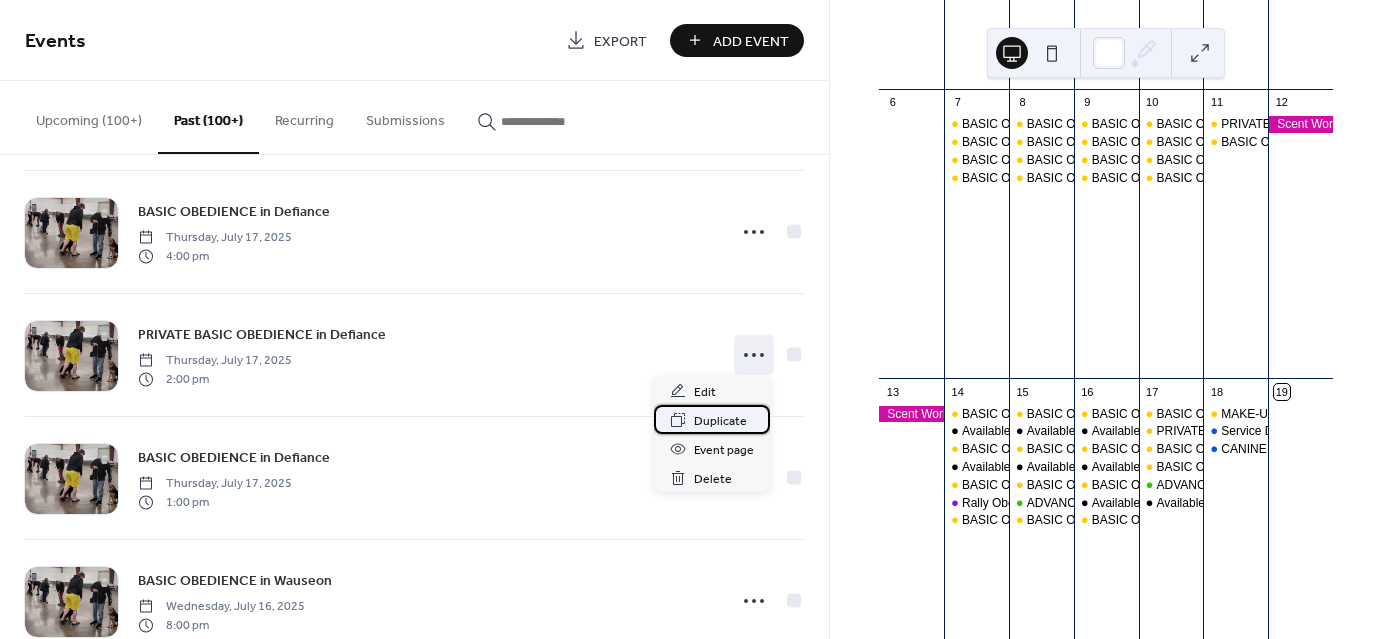 click on "Duplicate" at bounding box center [720, 421] 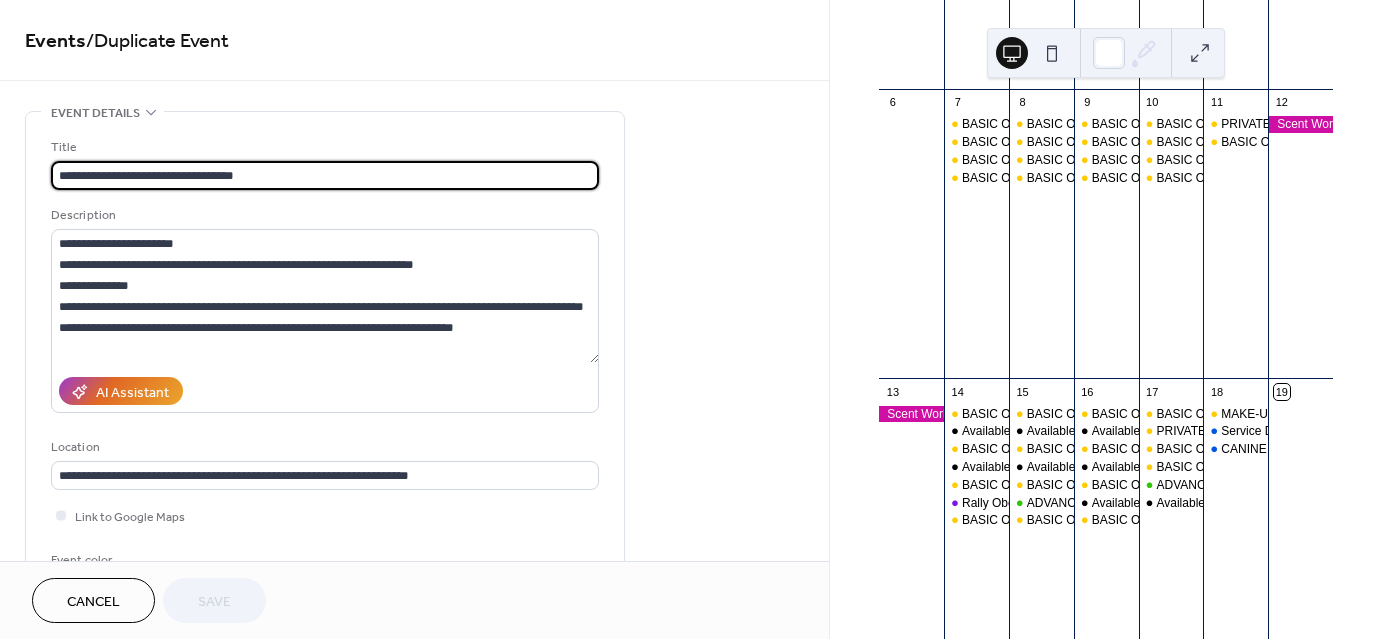 click on "**********" at bounding box center (325, 175) 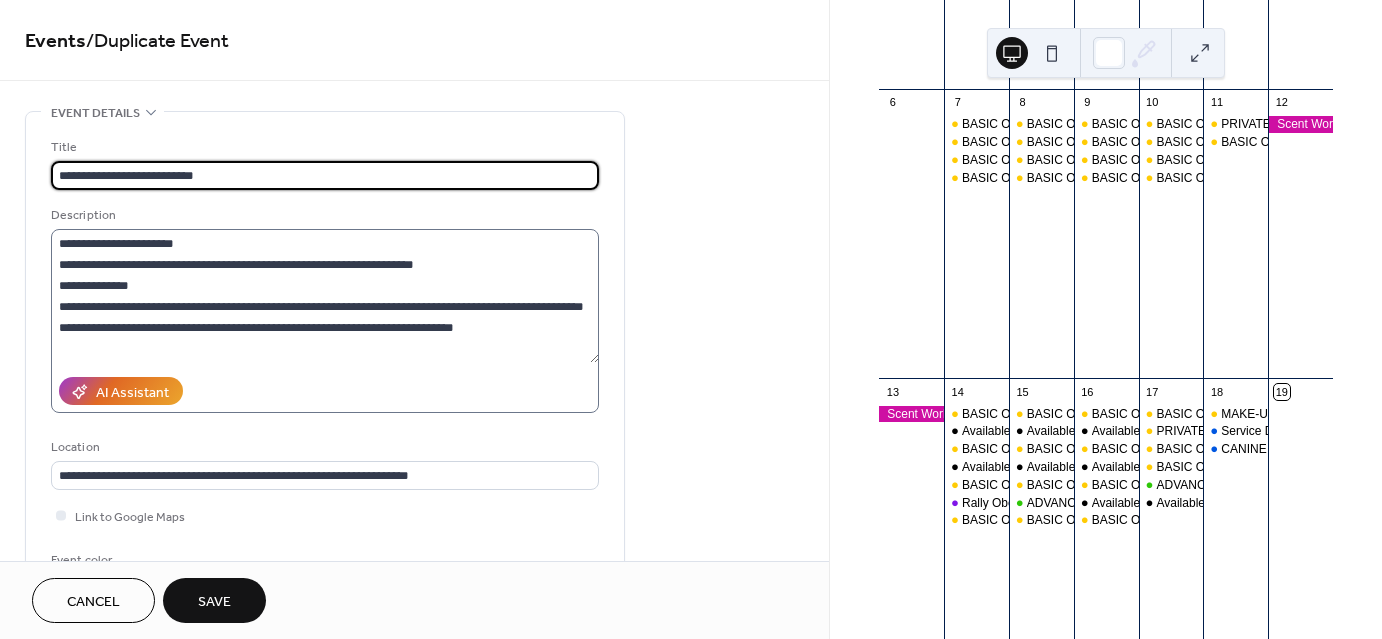 type on "**********" 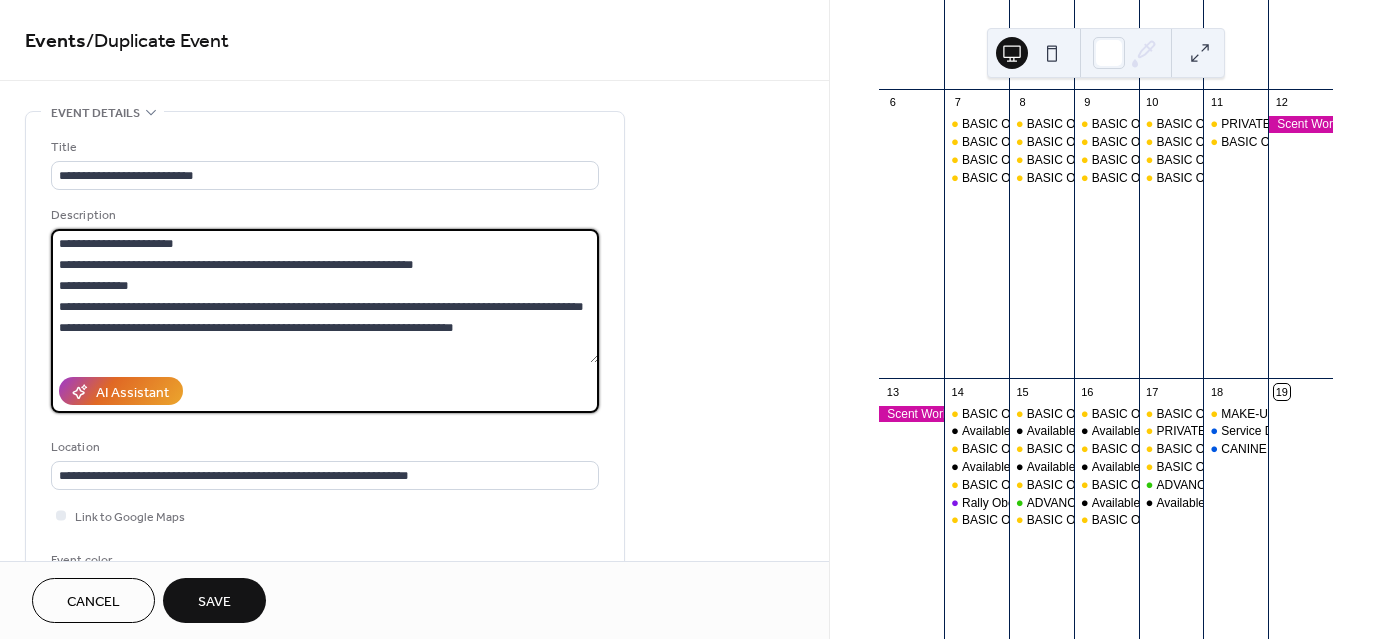 click at bounding box center (325, 296) 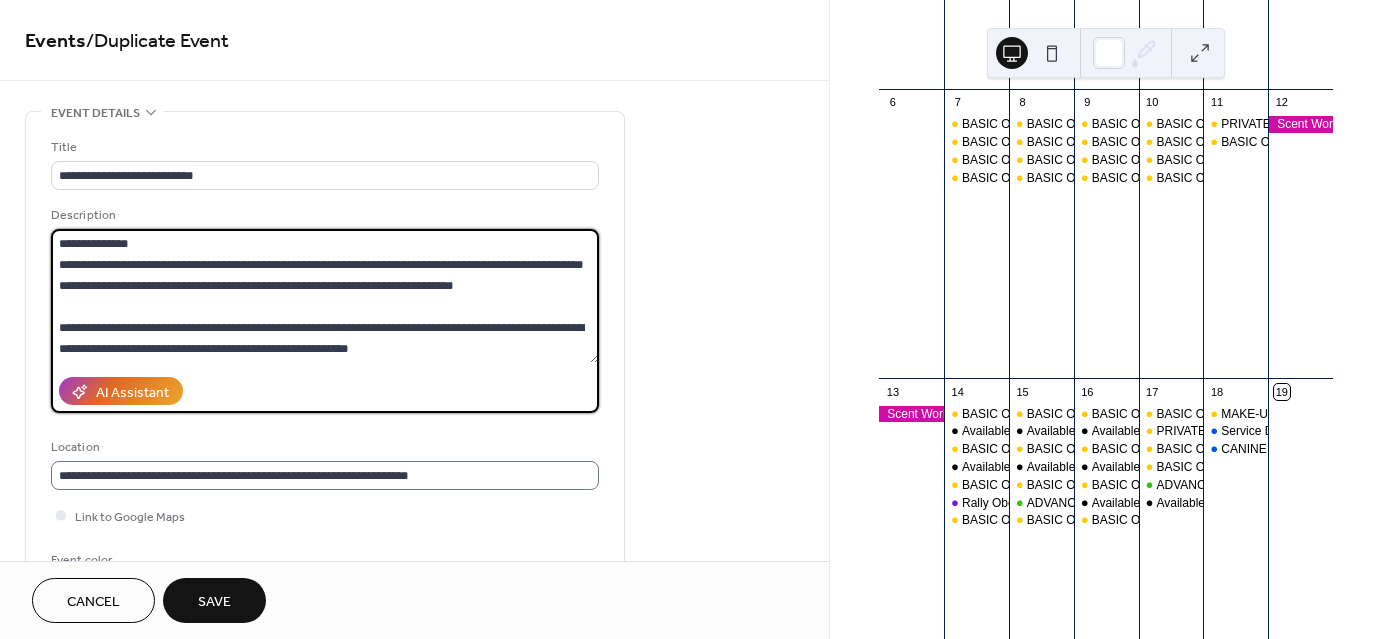 type on "**********" 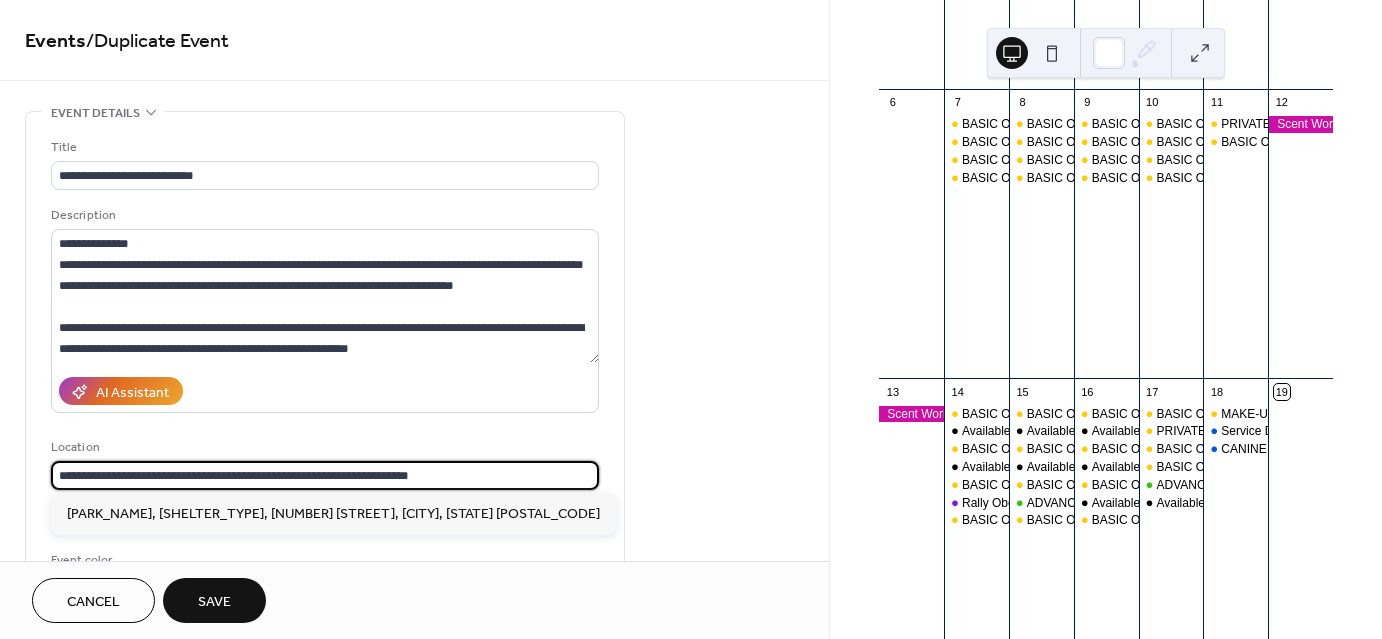 click on "**********" at bounding box center (325, 475) 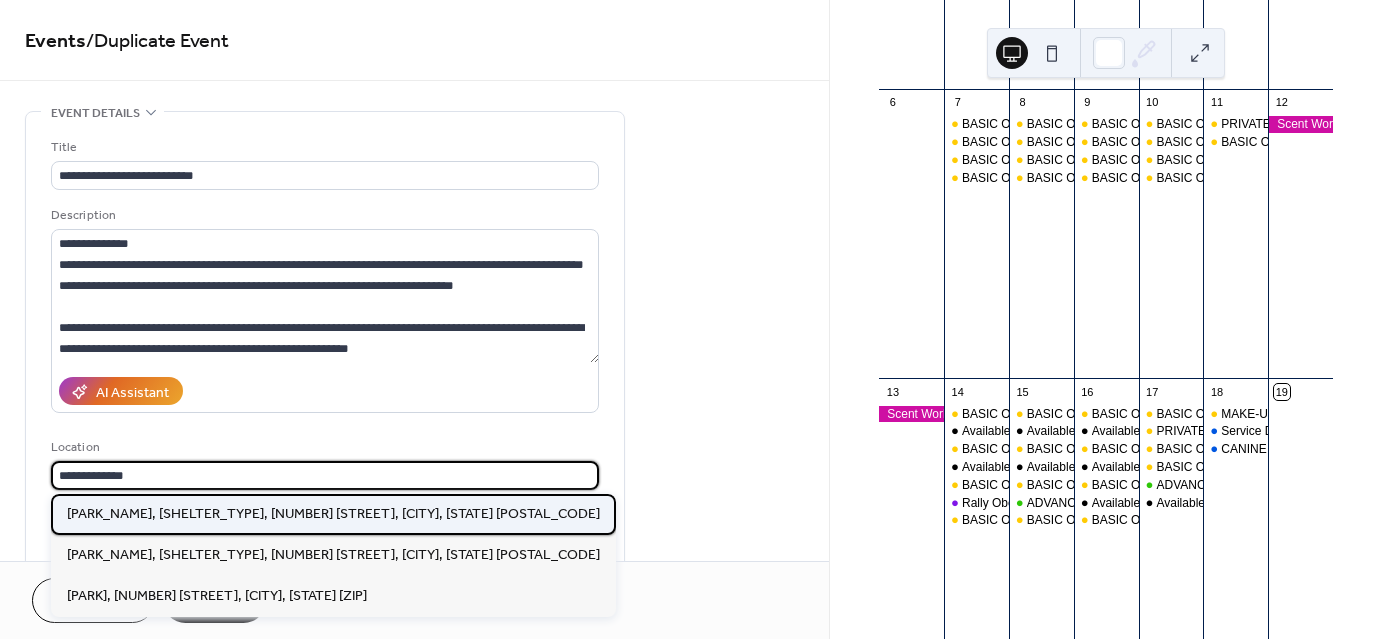 click on "Bronson Park, Last Picnic Shelter, 2104 Power Dam Rd., Defiance, Oh. 43512" at bounding box center [333, 513] 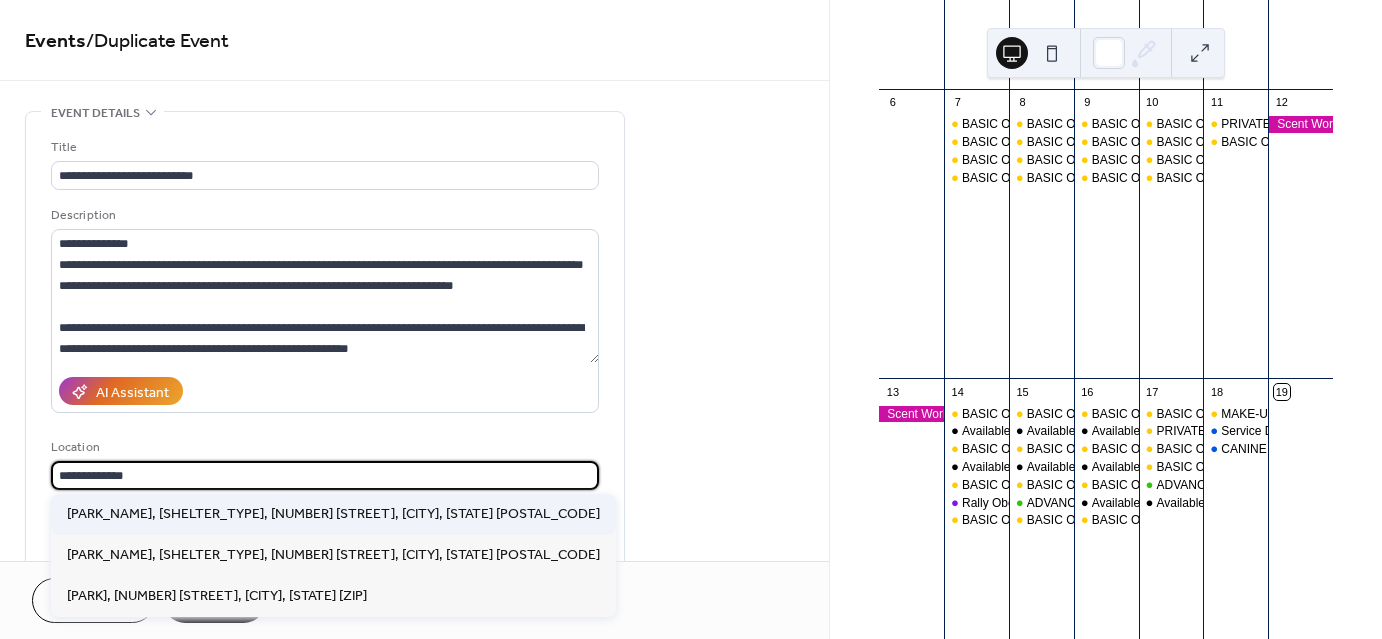 type on "**********" 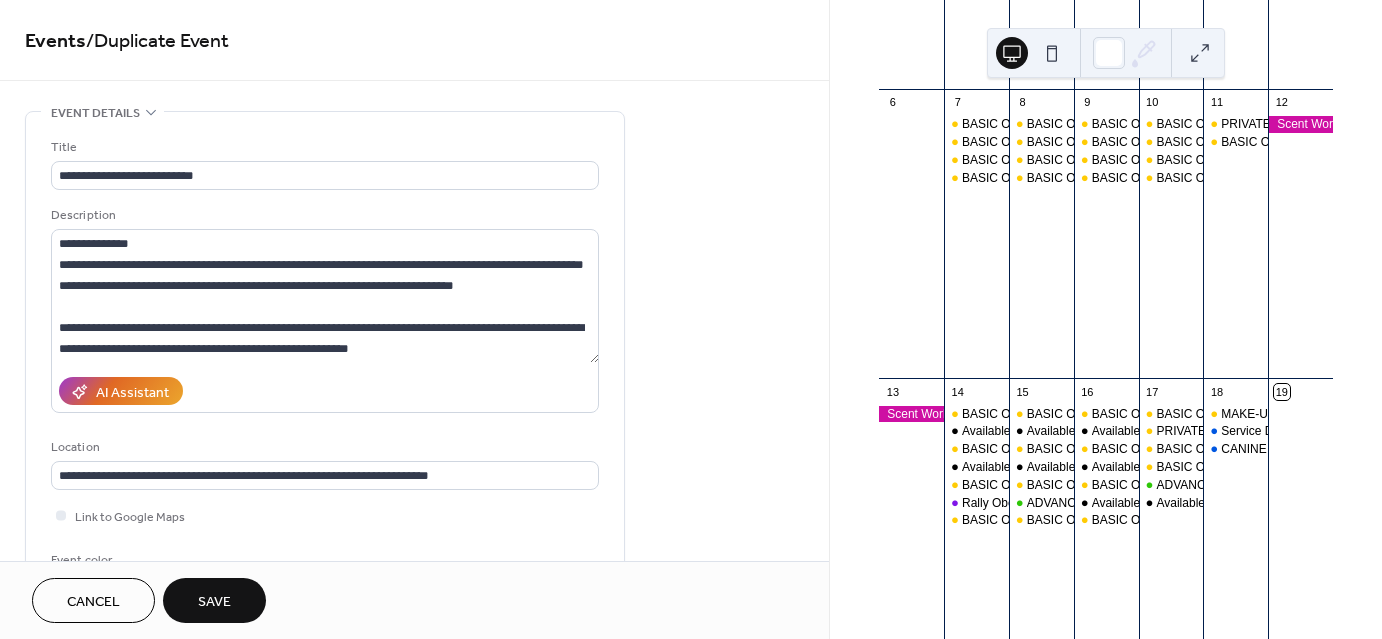 scroll, scrollTop: 491, scrollLeft: 0, axis: vertical 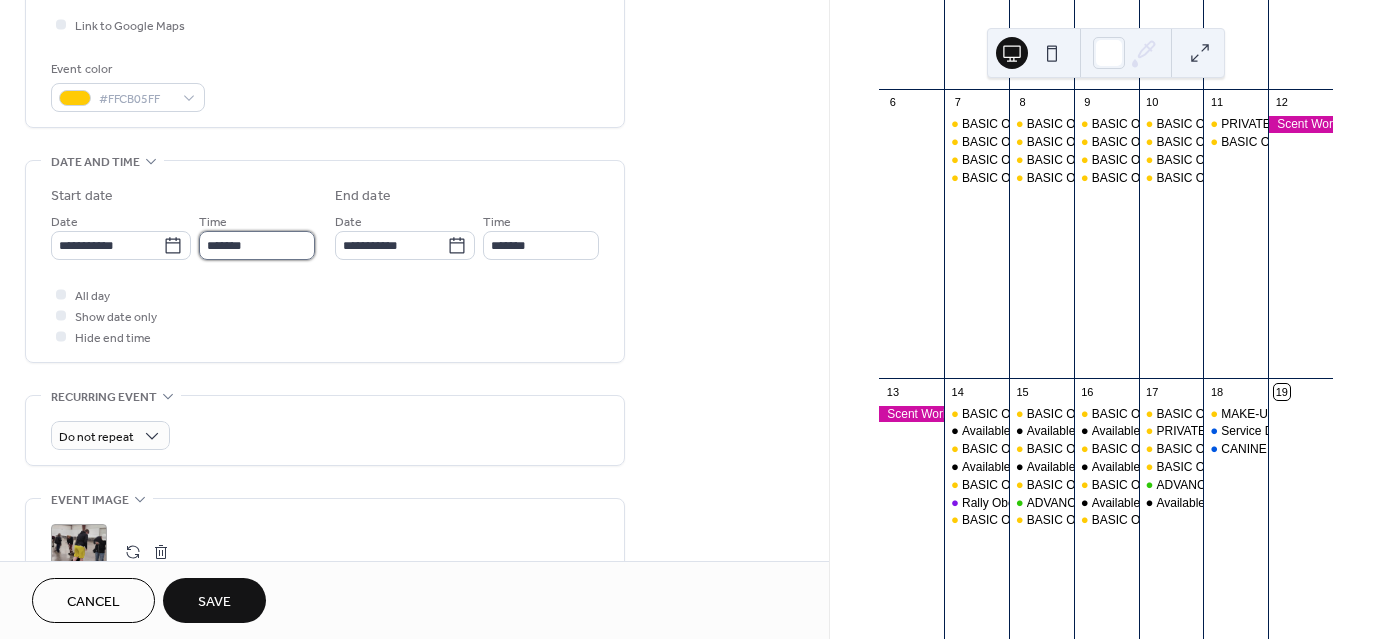 click on "*******" at bounding box center [257, 245] 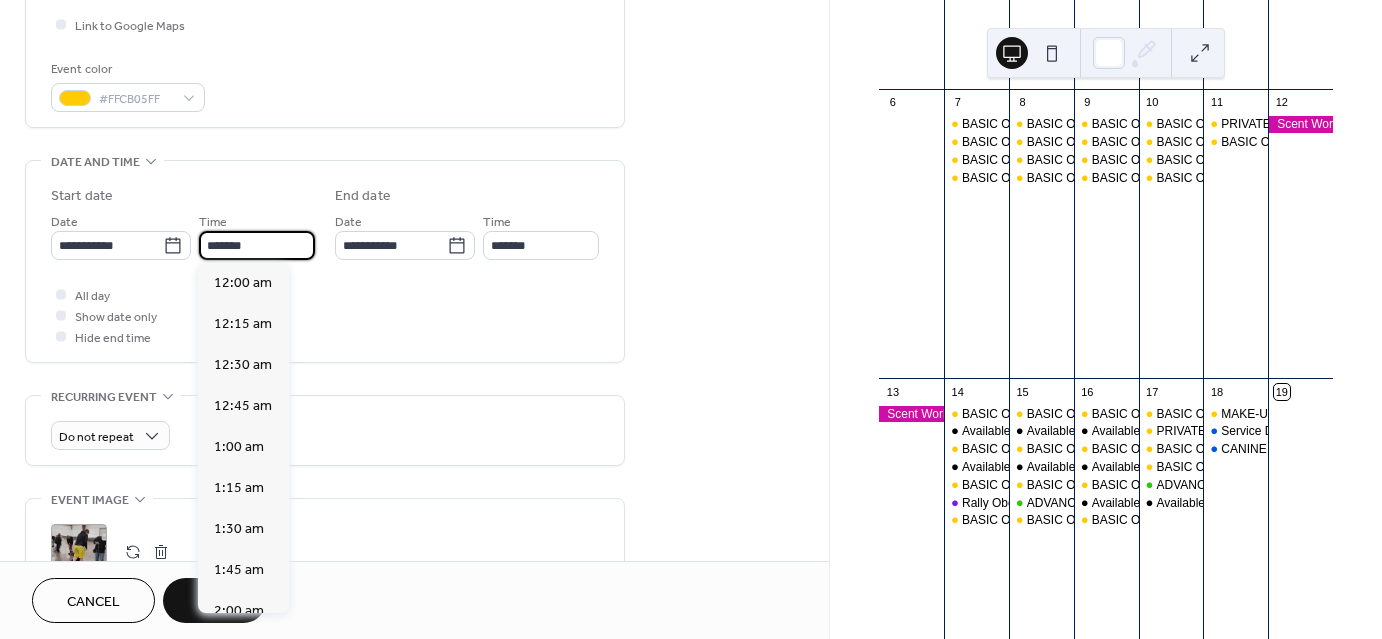 scroll, scrollTop: 2296, scrollLeft: 0, axis: vertical 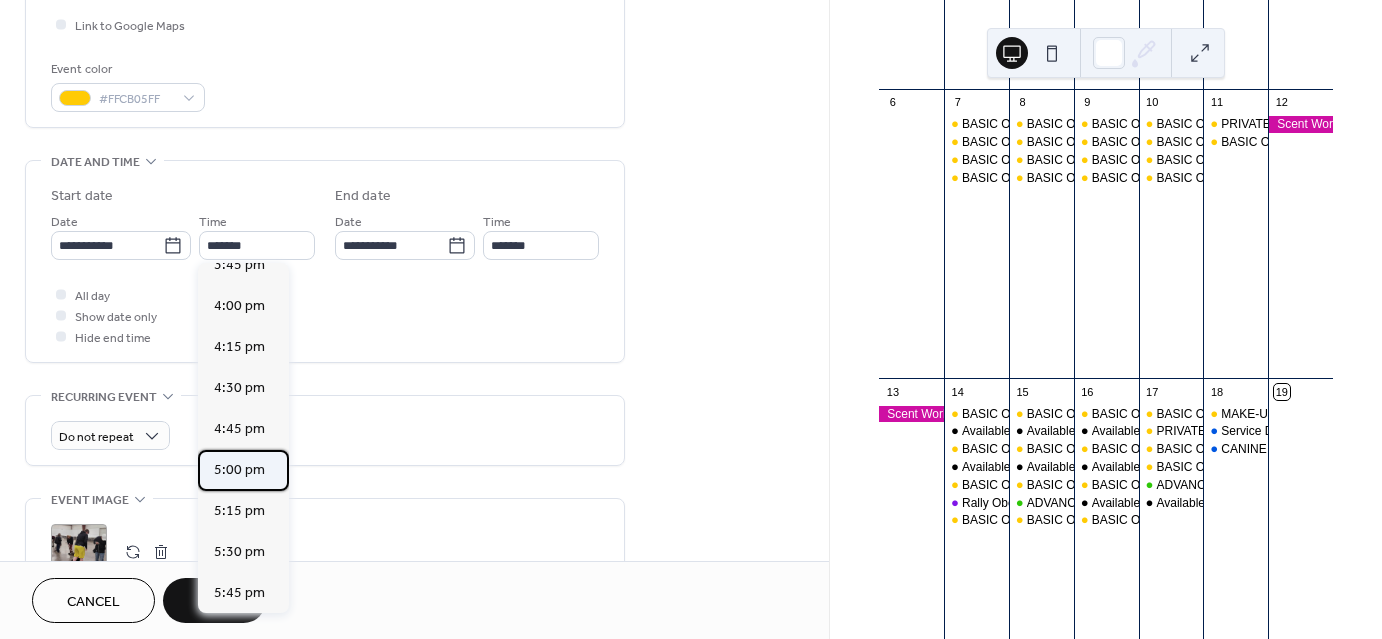 click on "5:00 pm" at bounding box center [239, 470] 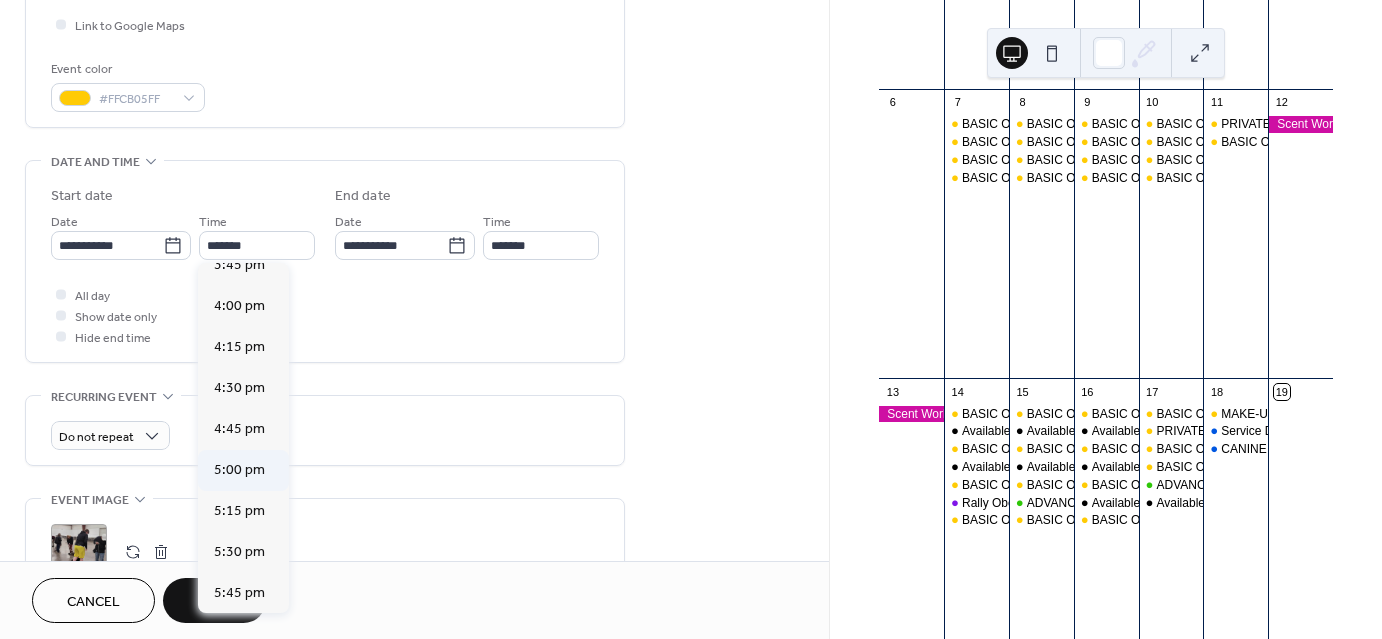 type on "*******" 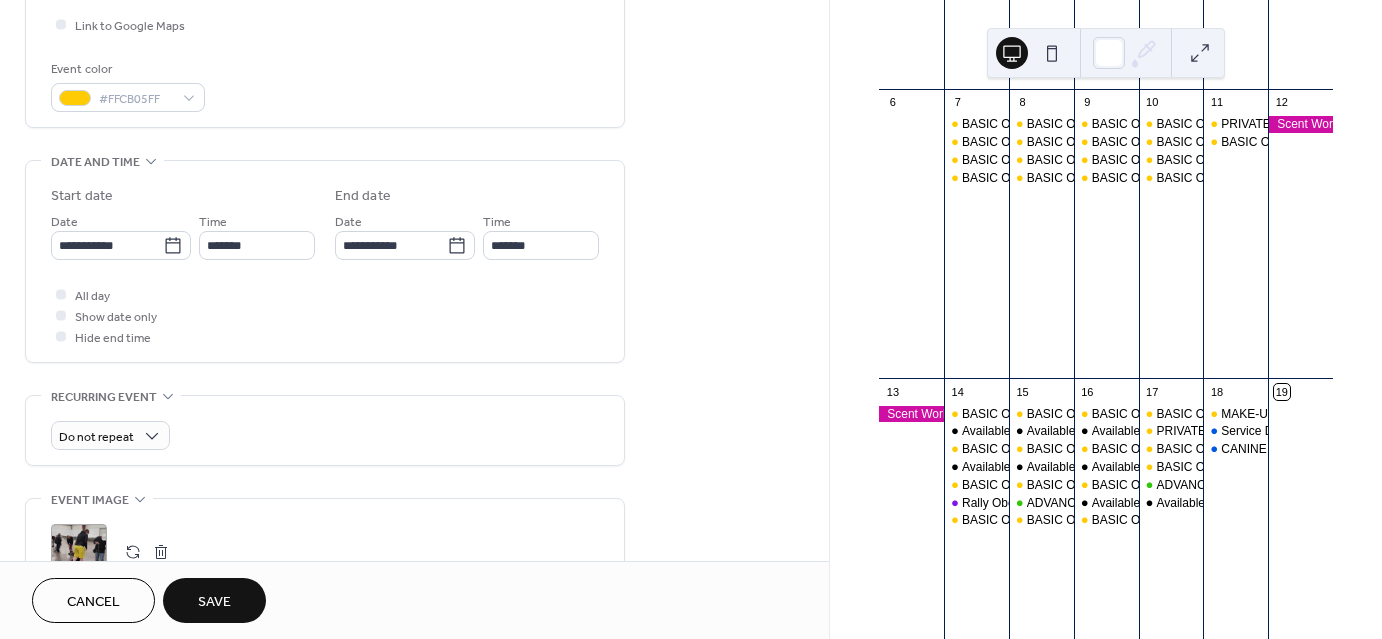 scroll, scrollTop: 983, scrollLeft: 0, axis: vertical 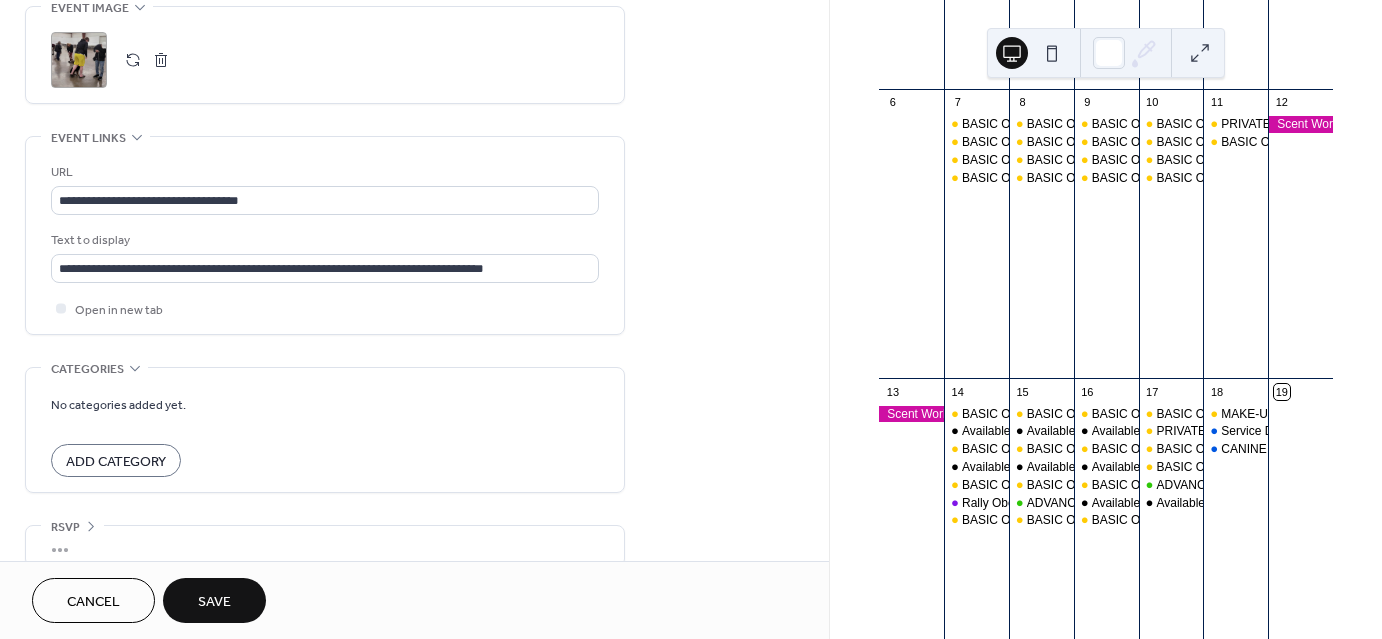click on "Save" at bounding box center (214, 602) 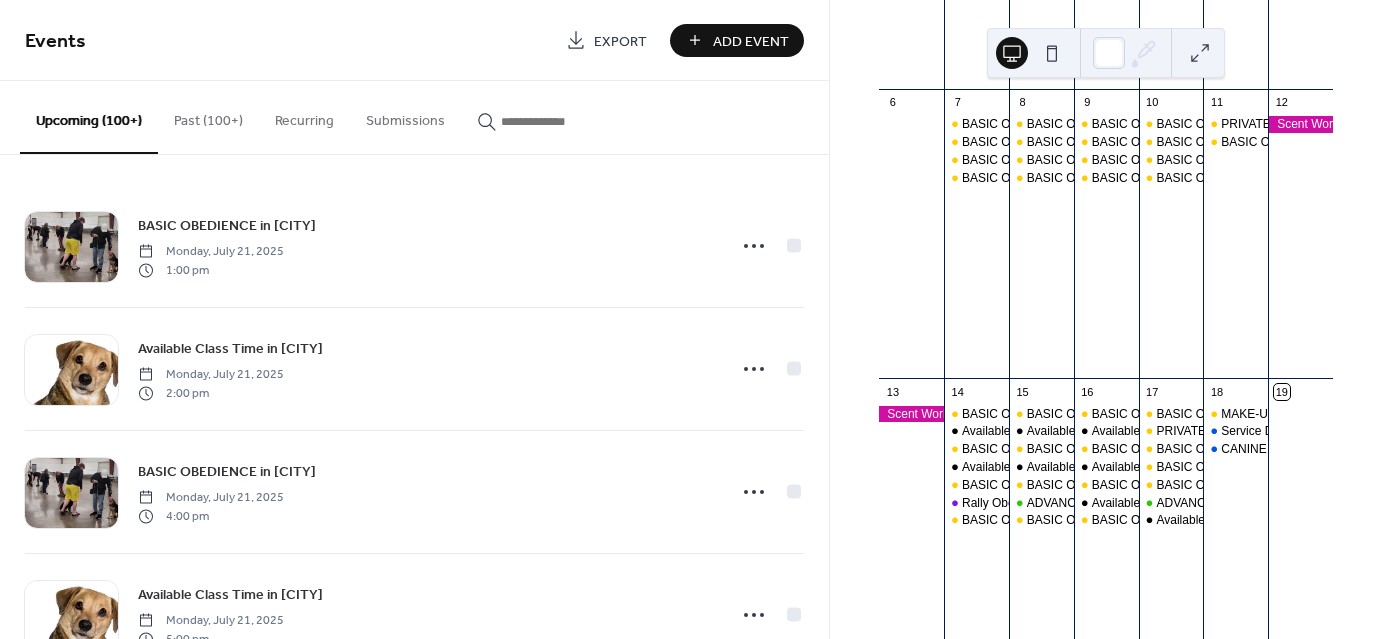 click on "Past (100+)" at bounding box center (208, 116) 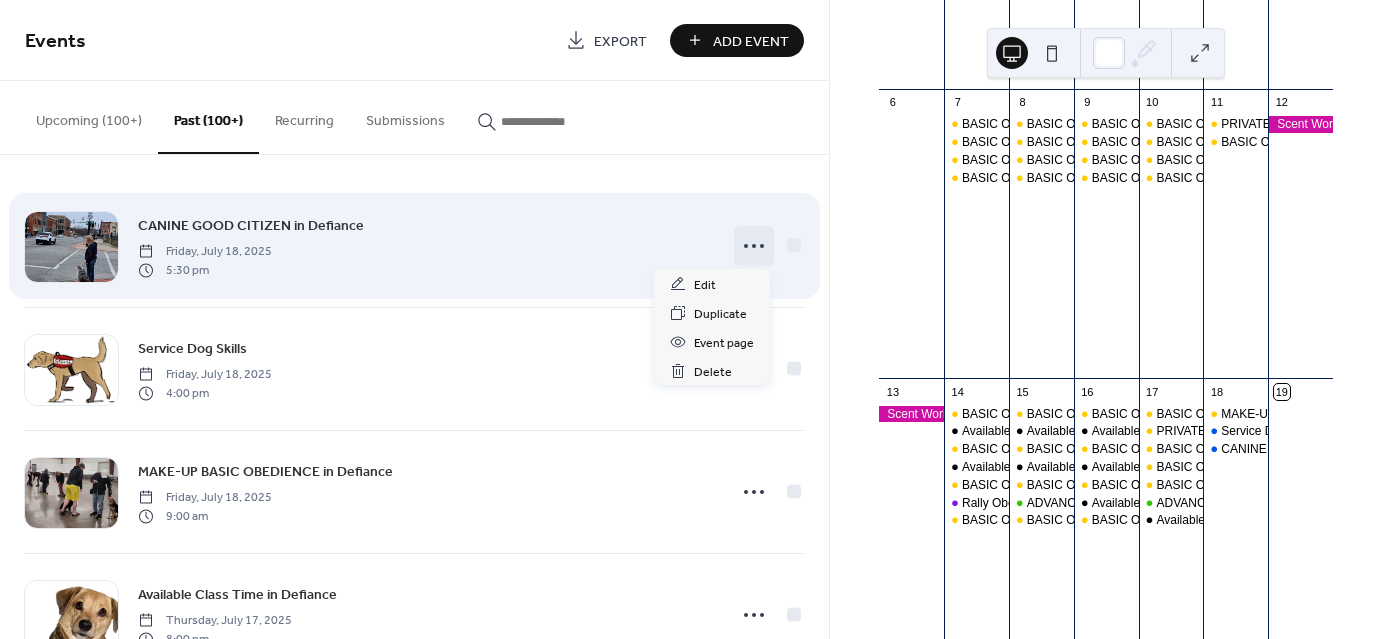 click 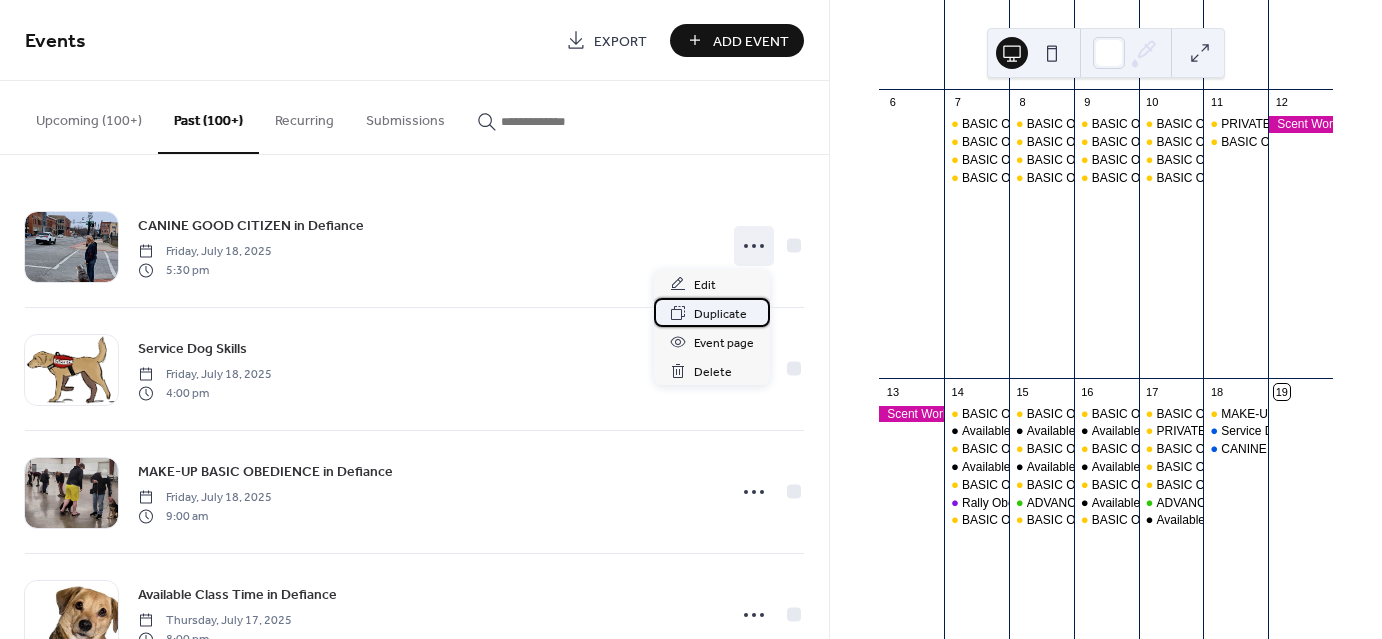 click on "Duplicate" at bounding box center [720, 314] 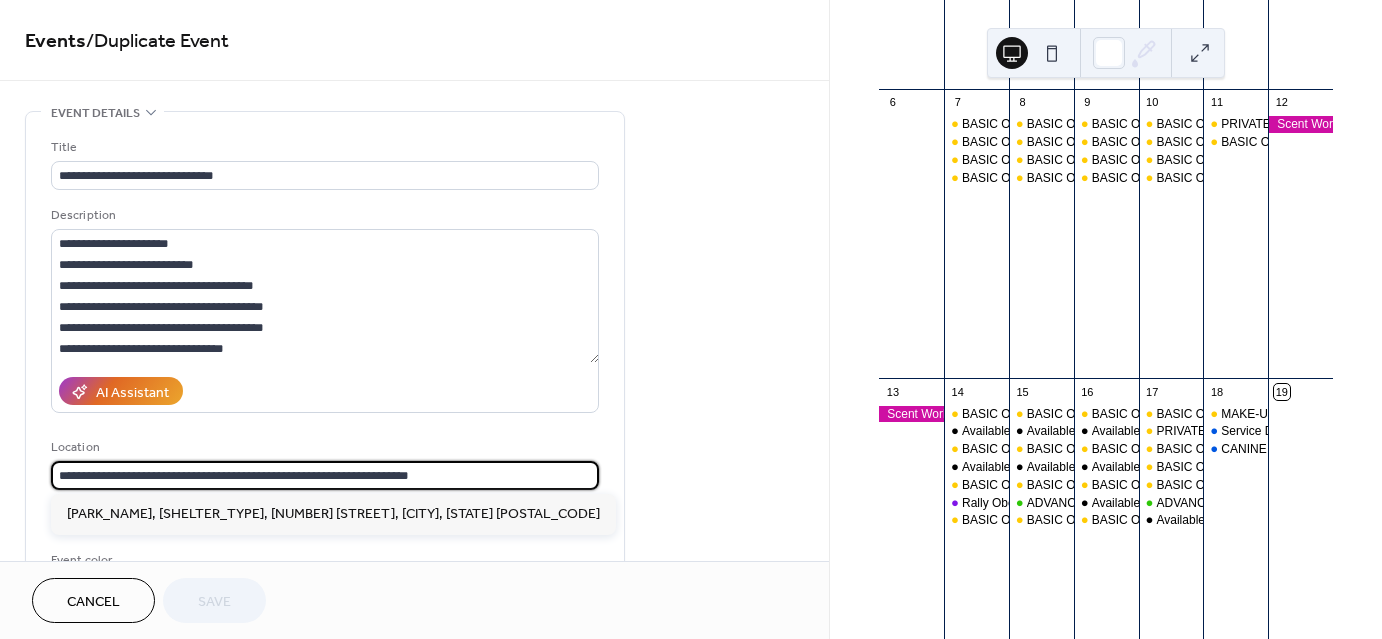 click on "**********" at bounding box center (325, 475) 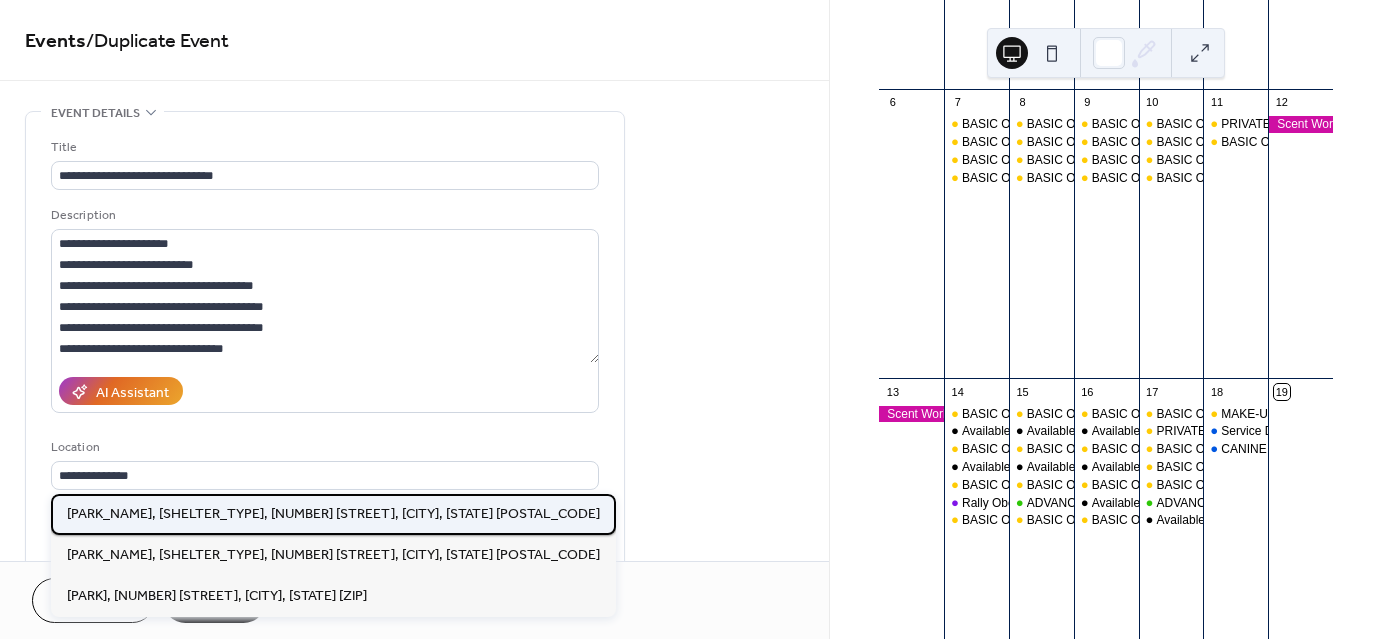 click on "Bronson Park, Last Picnic Shelter, 2104 Power Dam Rd., Defiance, Oh. 43512" at bounding box center [333, 513] 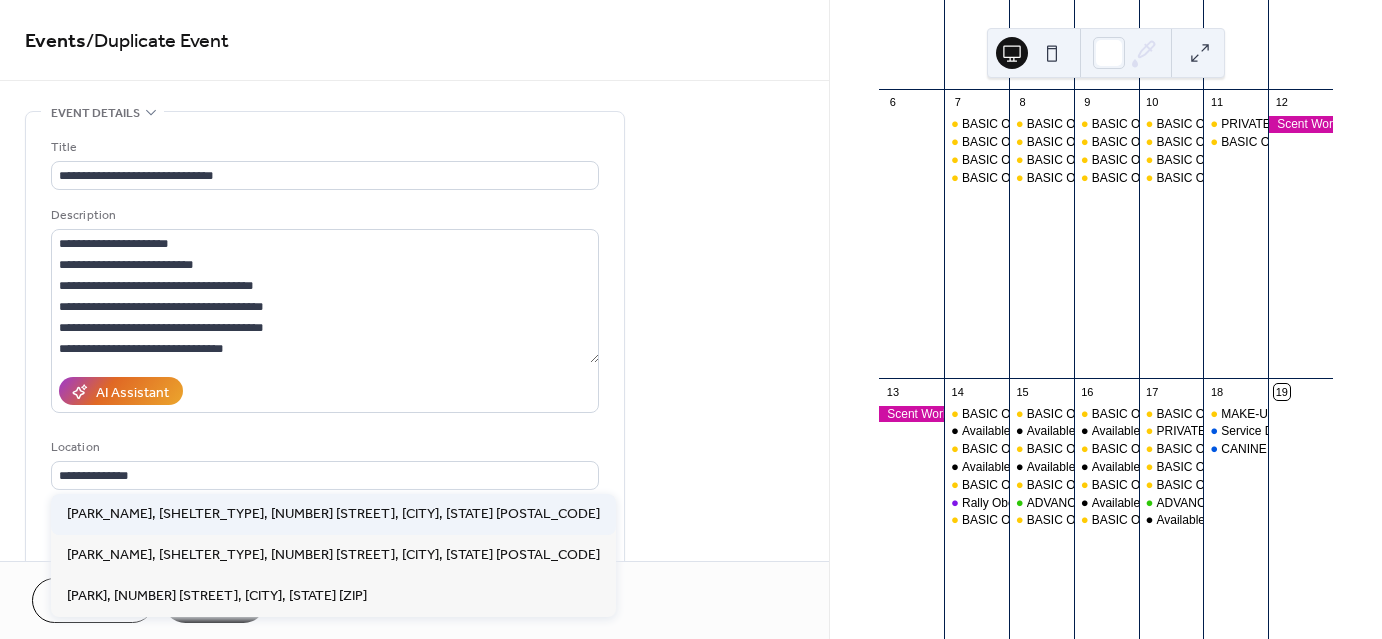 type on "**********" 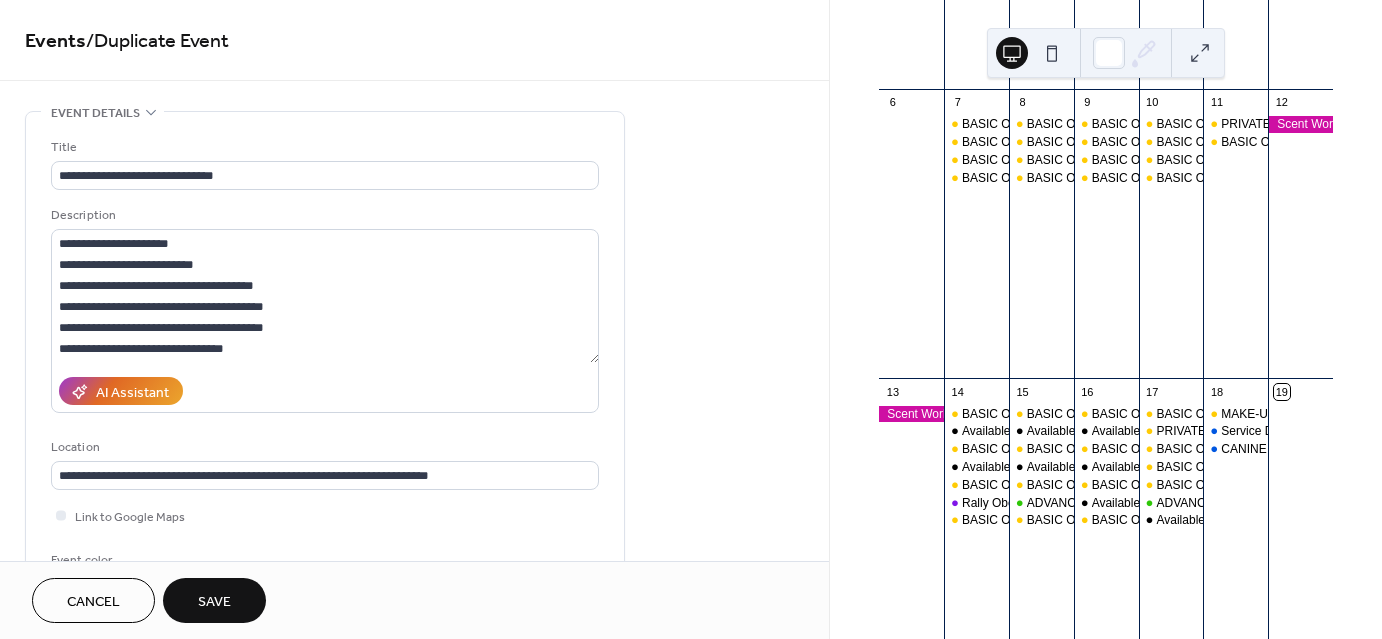 scroll, scrollTop: 491, scrollLeft: 0, axis: vertical 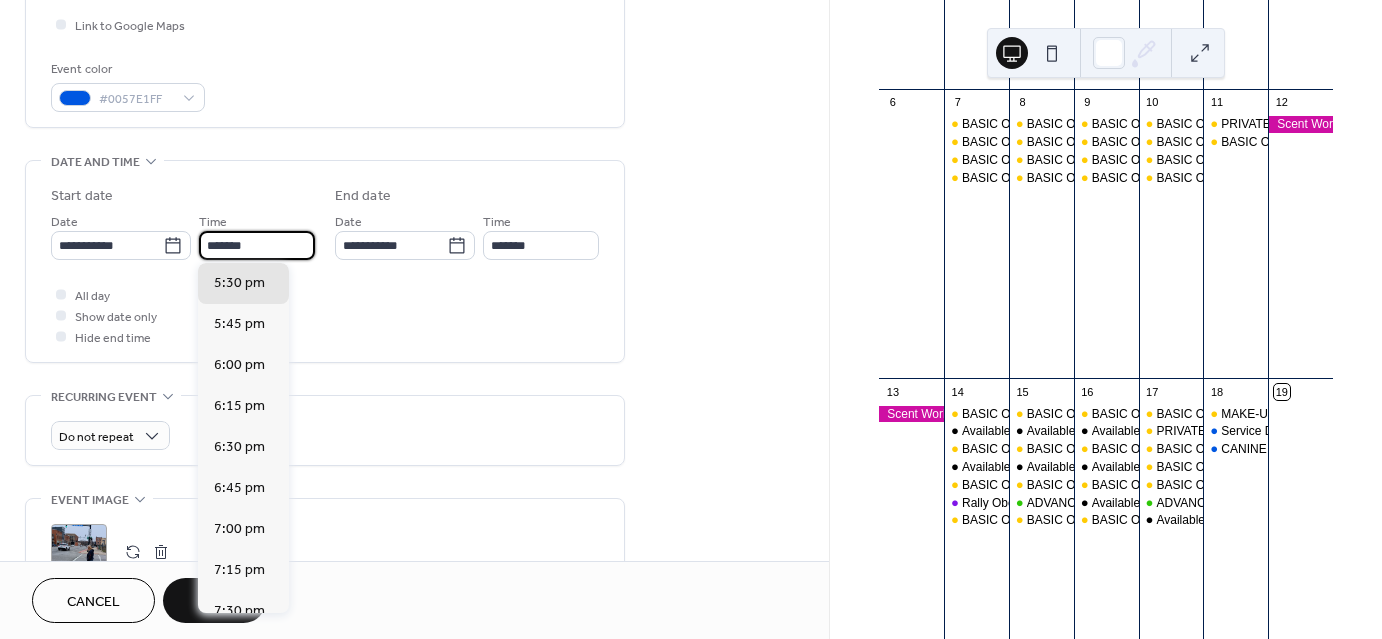 click on "*******" at bounding box center (257, 245) 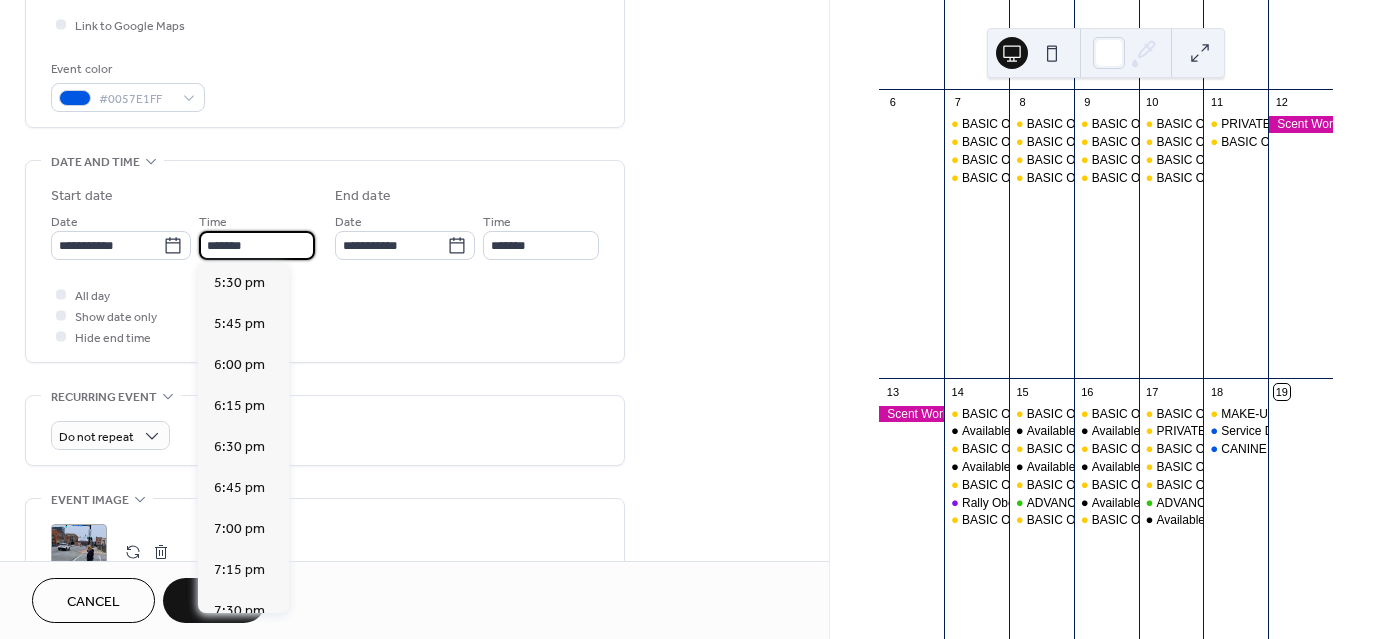 scroll, scrollTop: 2378, scrollLeft: 0, axis: vertical 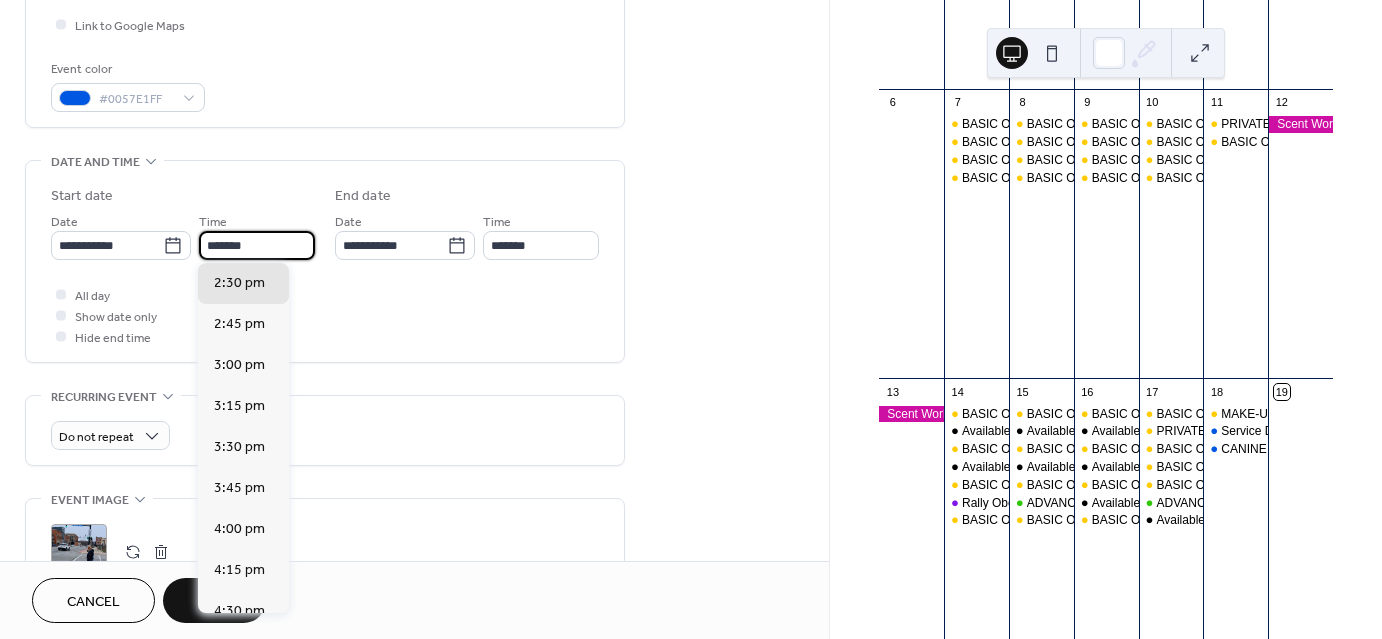 type on "*******" 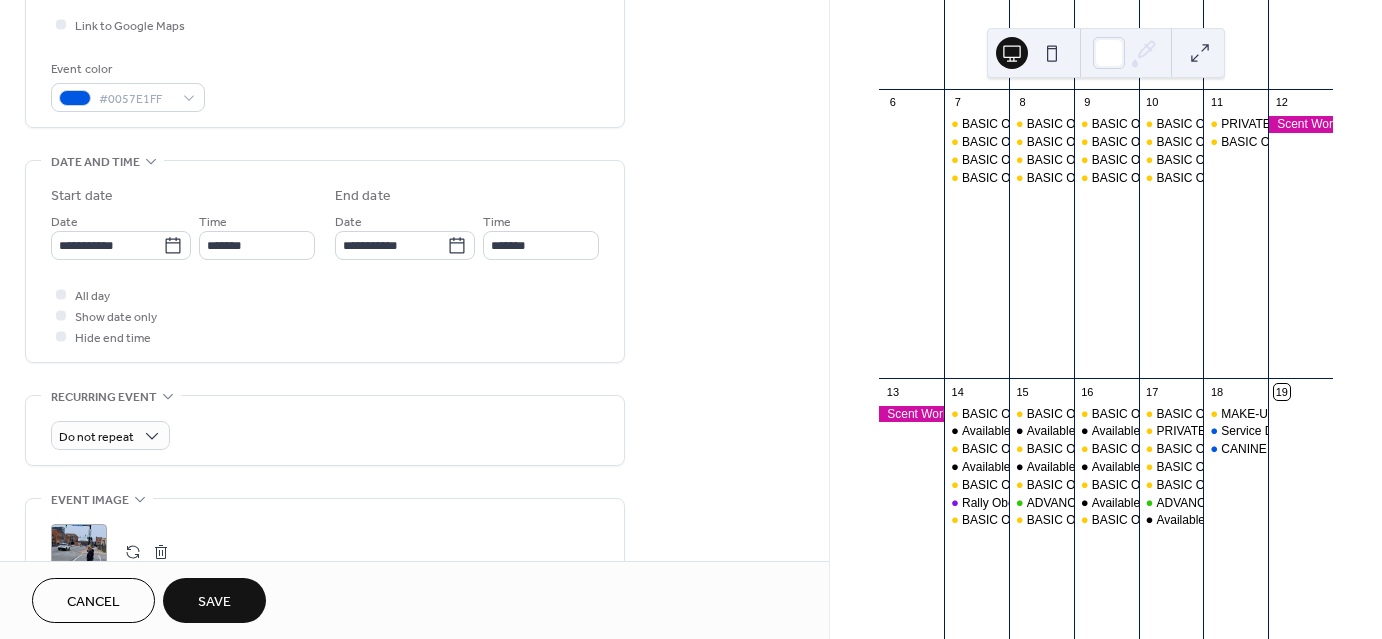 click on "**********" at bounding box center [325, 339] 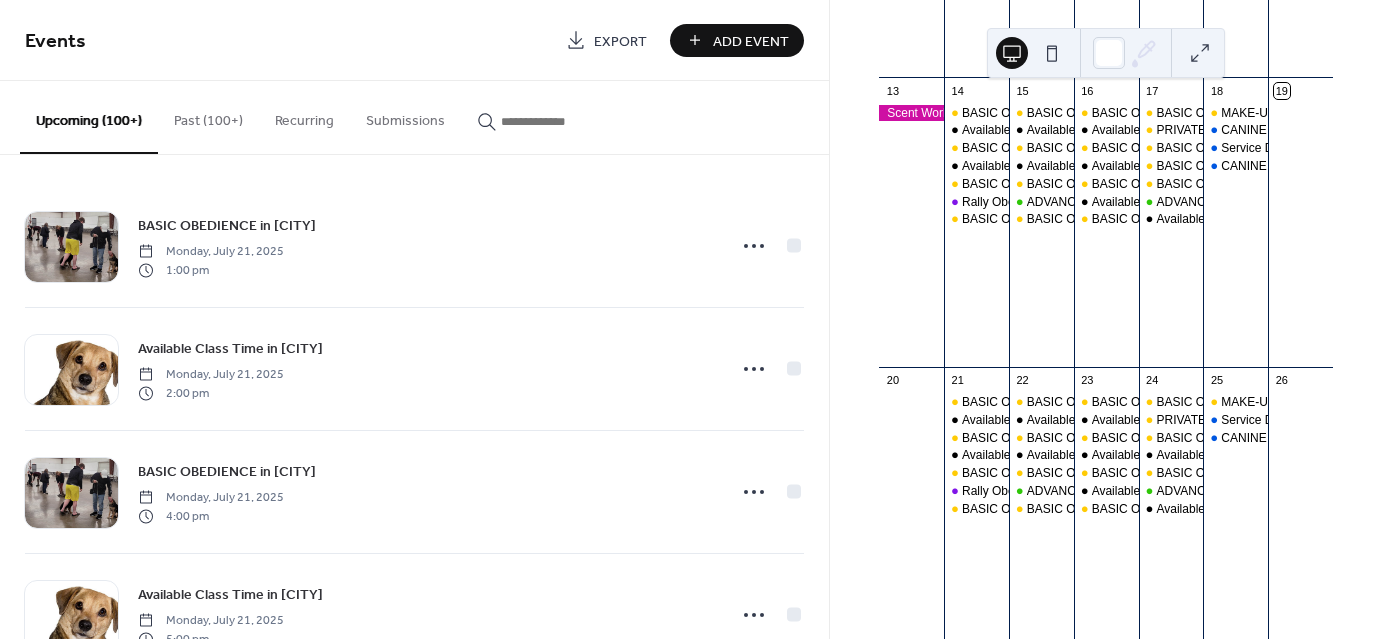 scroll, scrollTop: 727, scrollLeft: 0, axis: vertical 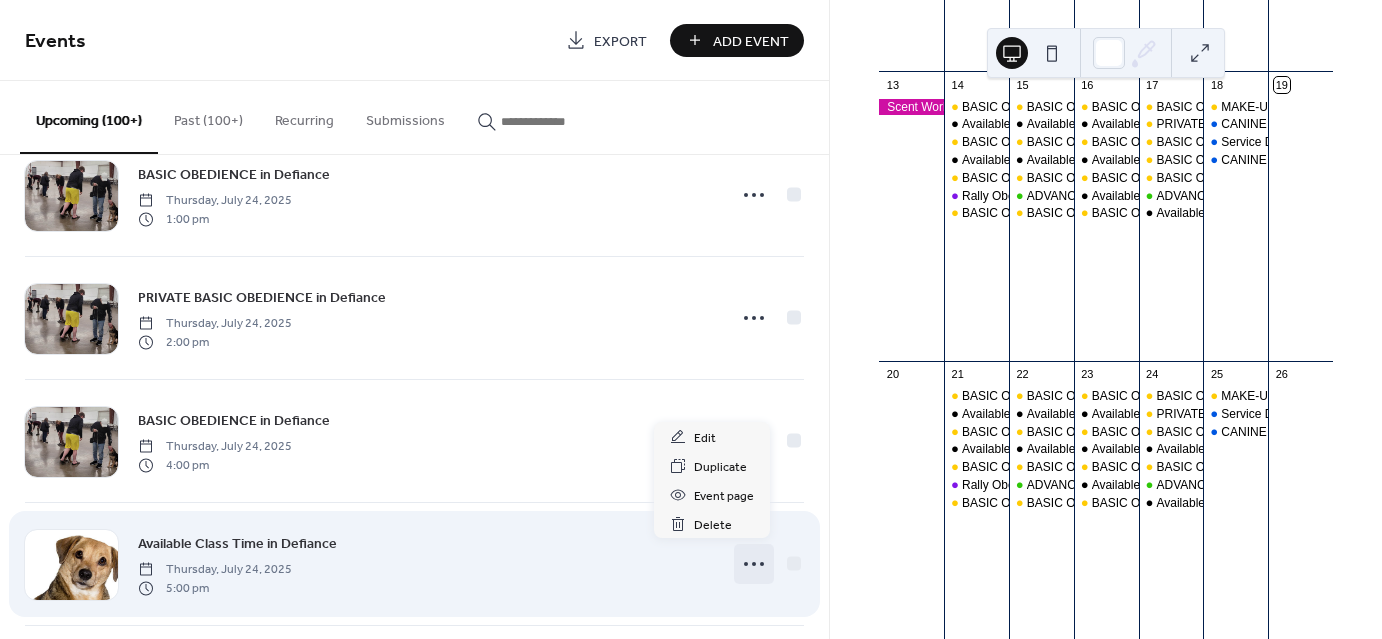 click 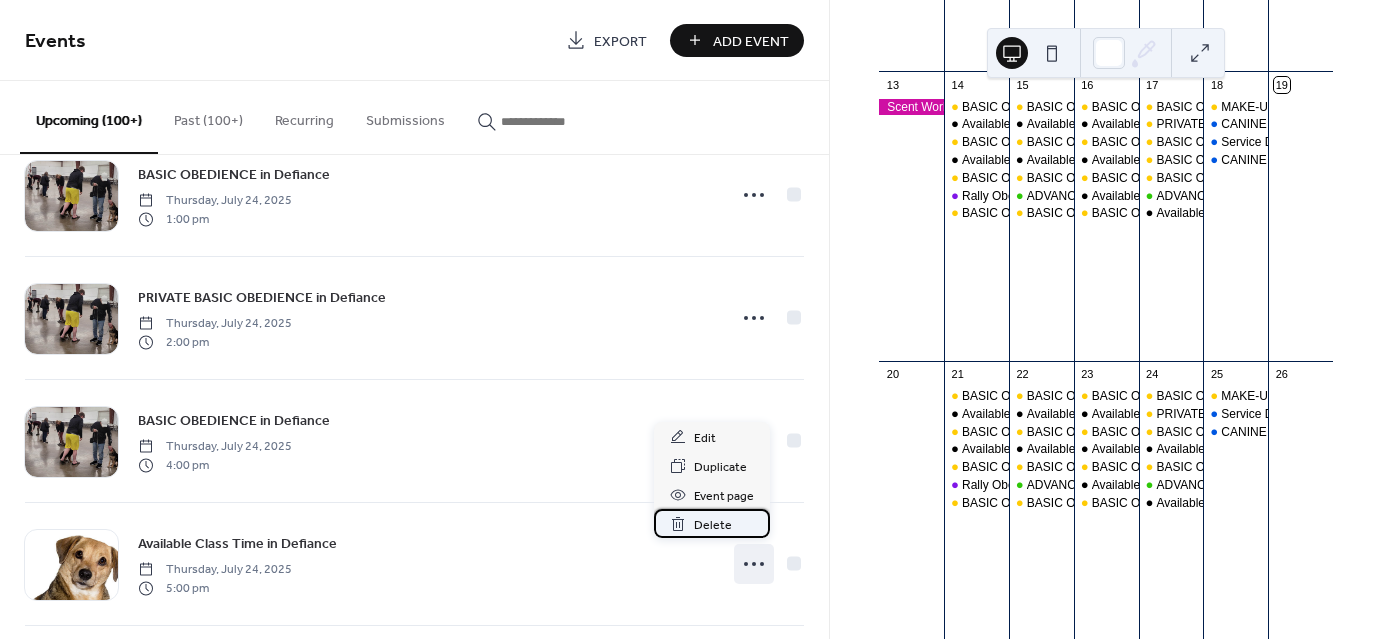 click on "Delete" at bounding box center (713, 525) 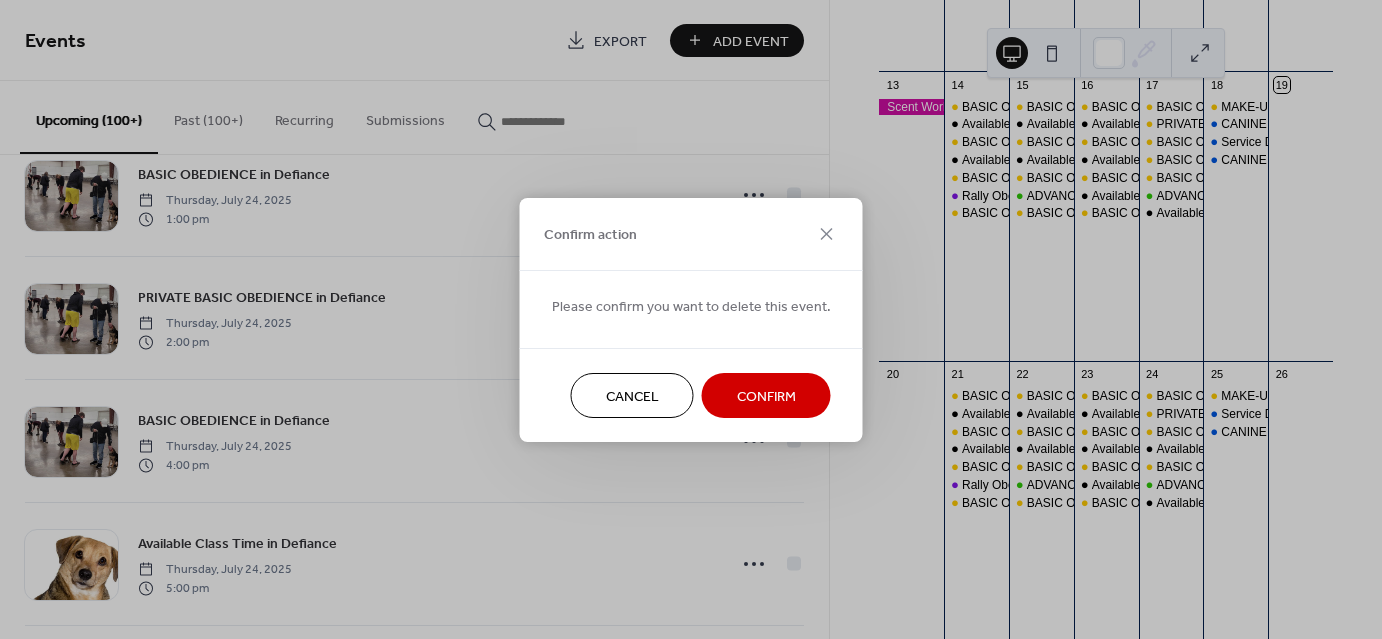 click on "Confirm" at bounding box center (766, 396) 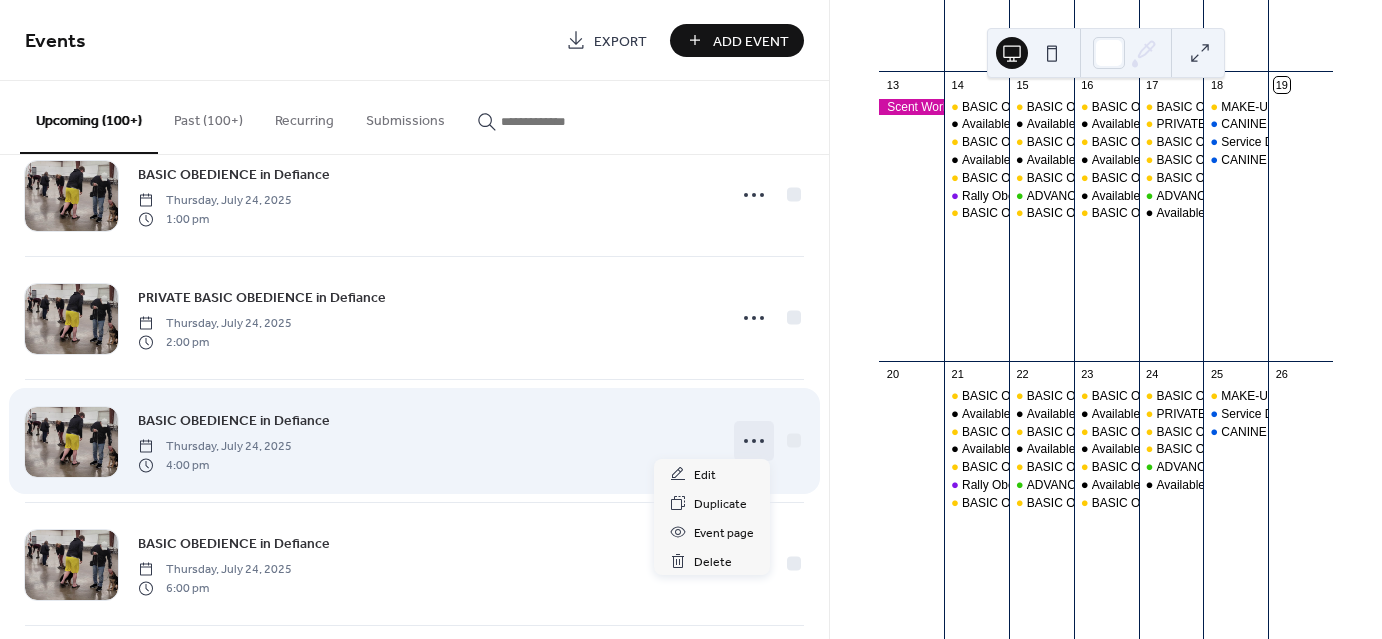 click 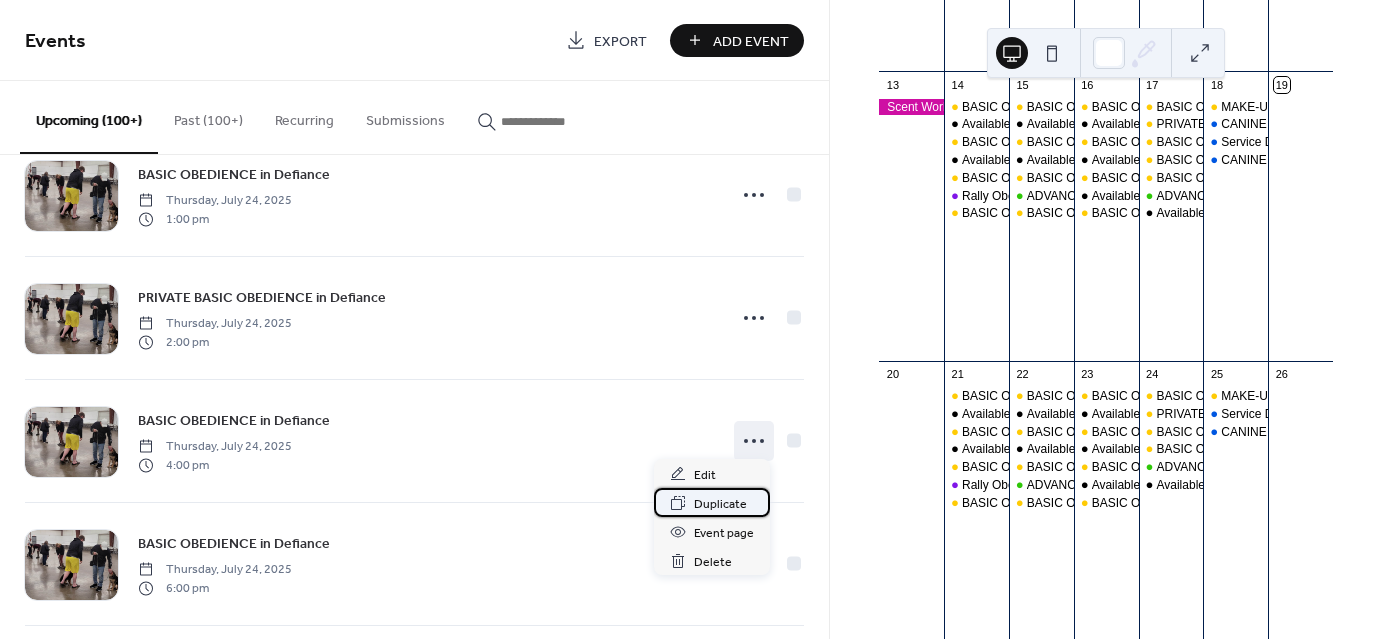 click on "Duplicate" at bounding box center (720, 504) 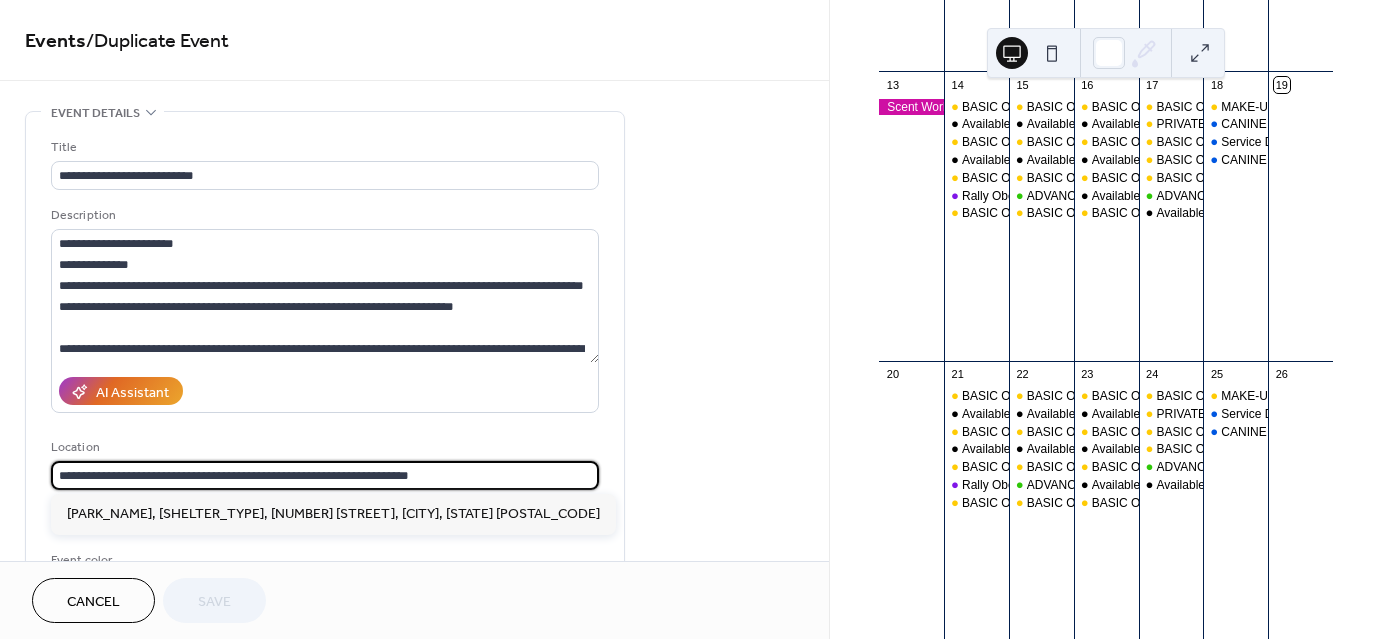 click on "**********" at bounding box center [325, 475] 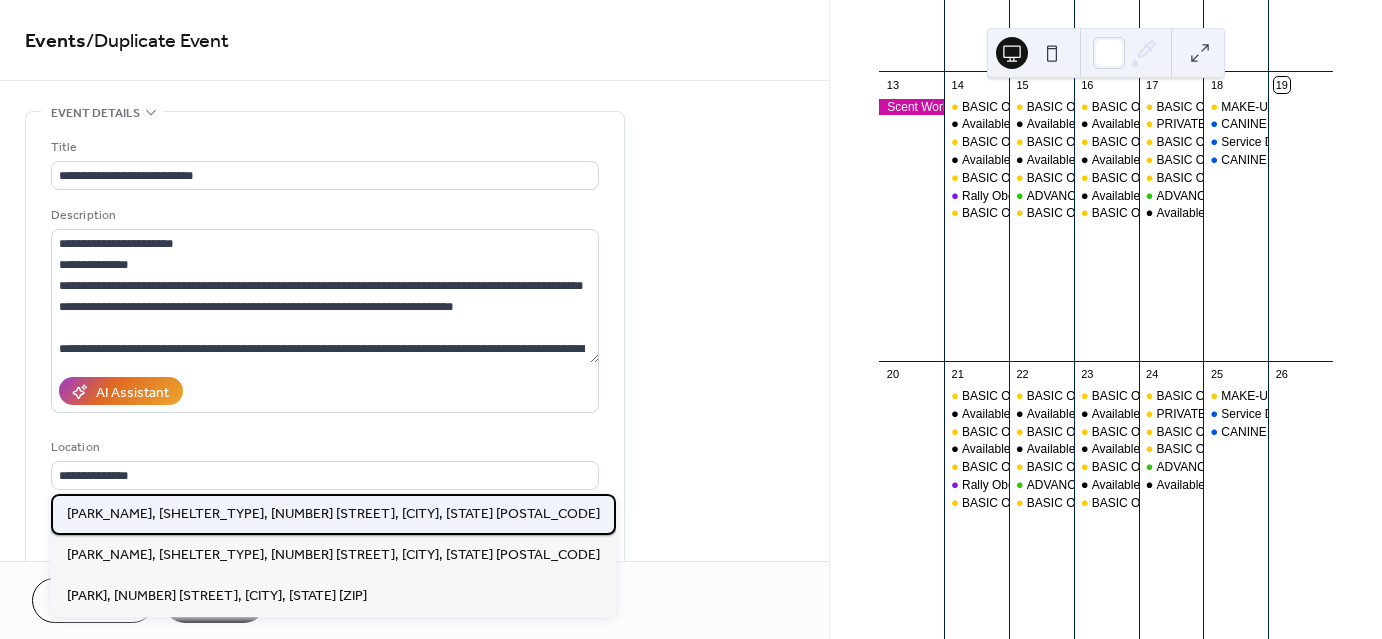 click on "Bronson Park, Last Picnic Shelter, 2104 Power Dam Rd., Defiance, Oh. 43512" at bounding box center (333, 513) 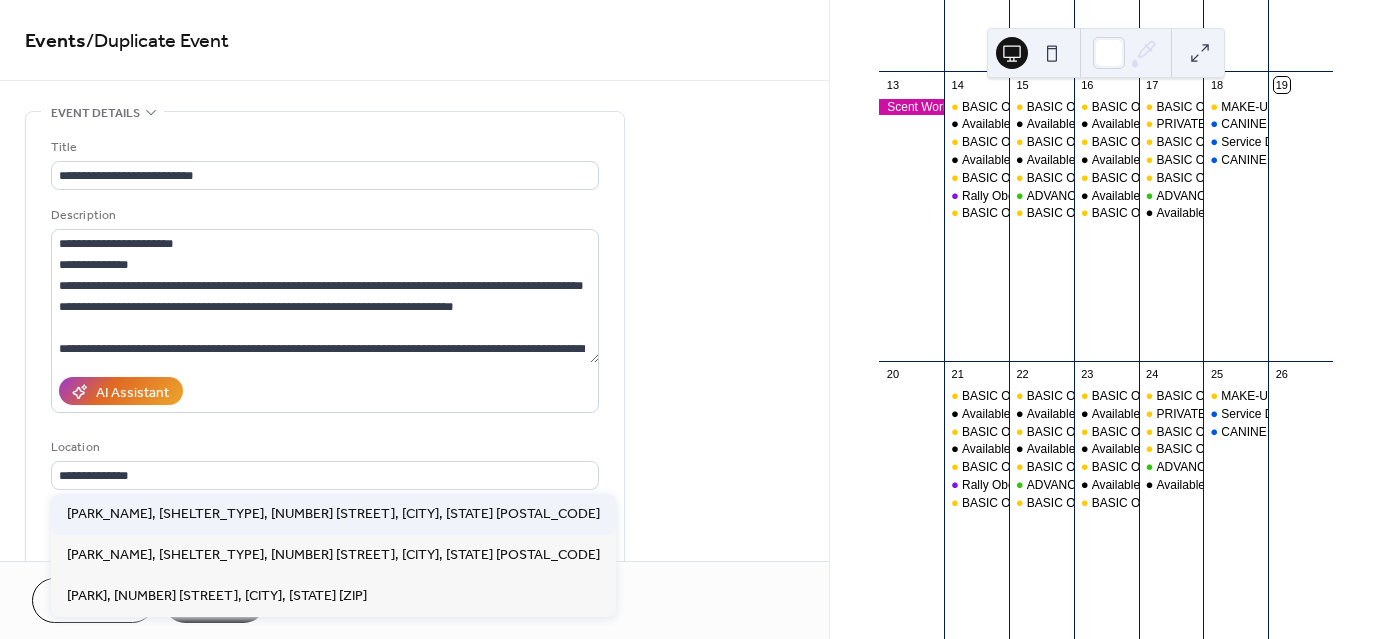 type on "**********" 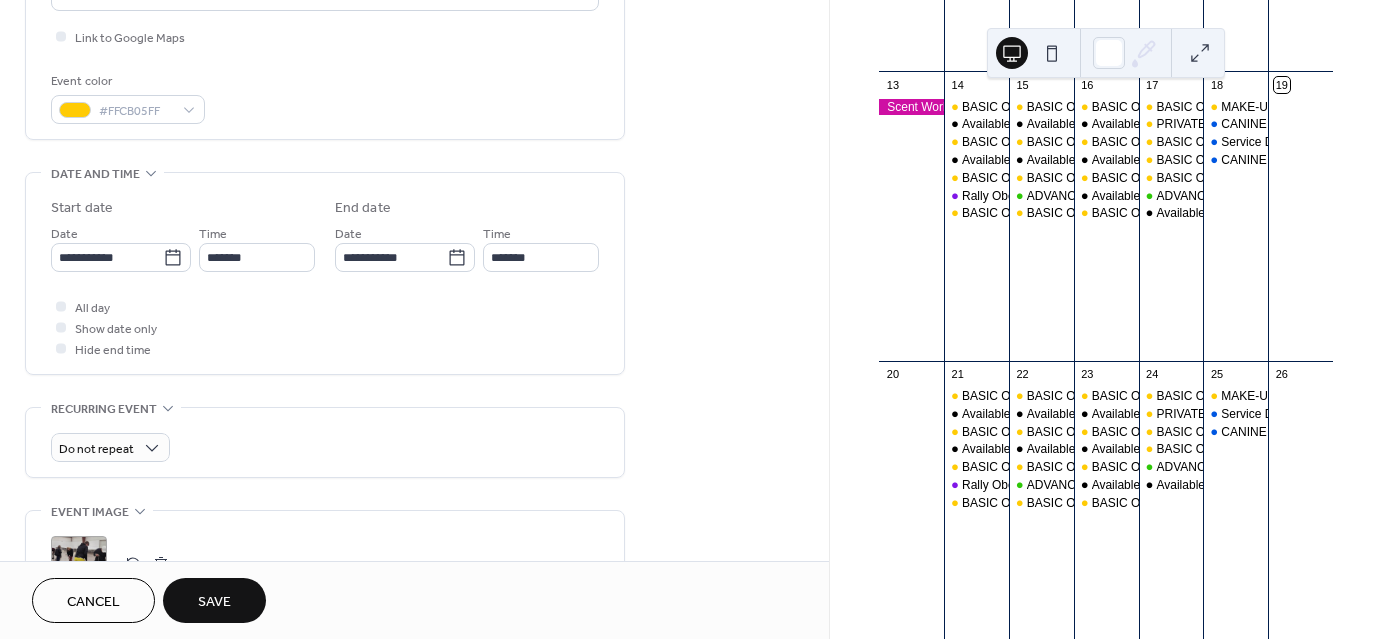 scroll, scrollTop: 491, scrollLeft: 0, axis: vertical 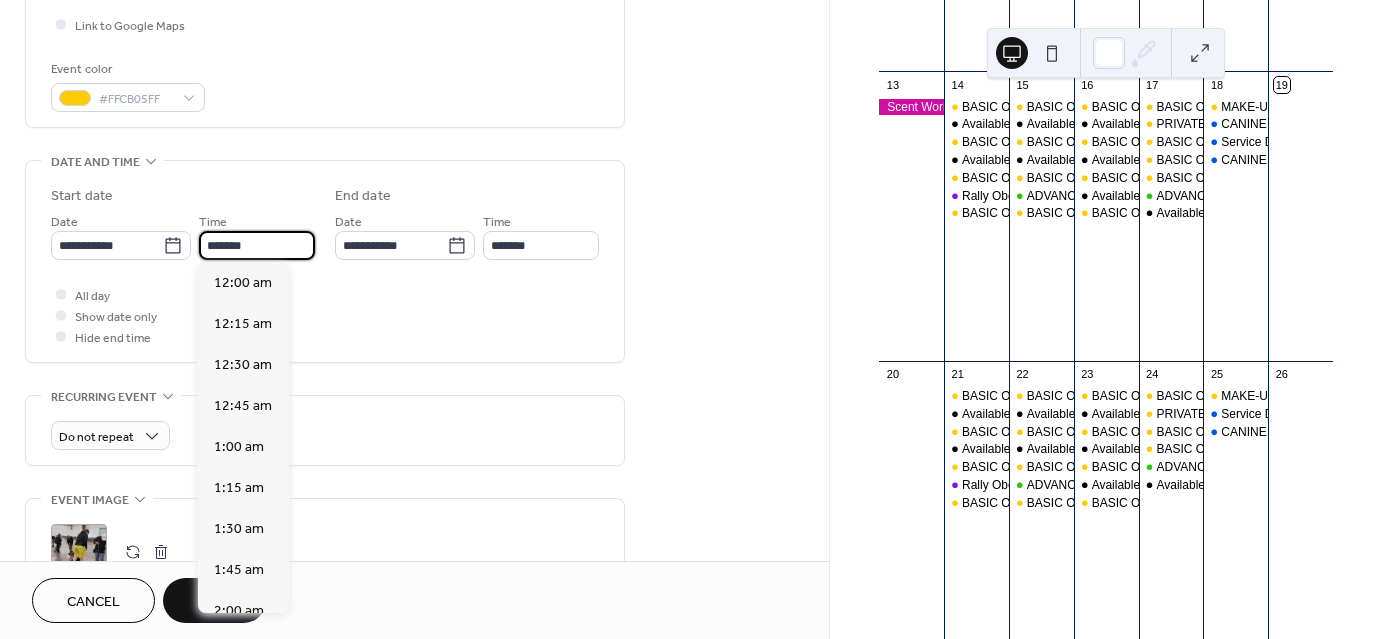 click on "*******" at bounding box center [257, 245] 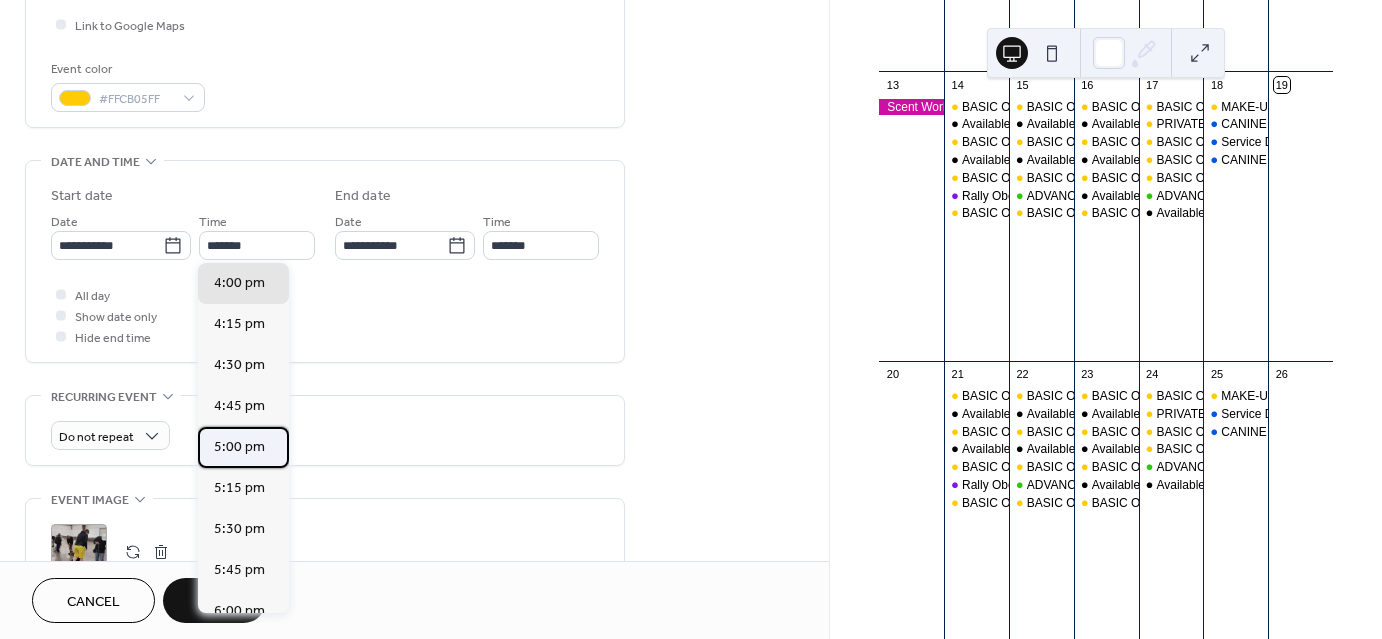 click on "5:00 pm" at bounding box center (239, 447) 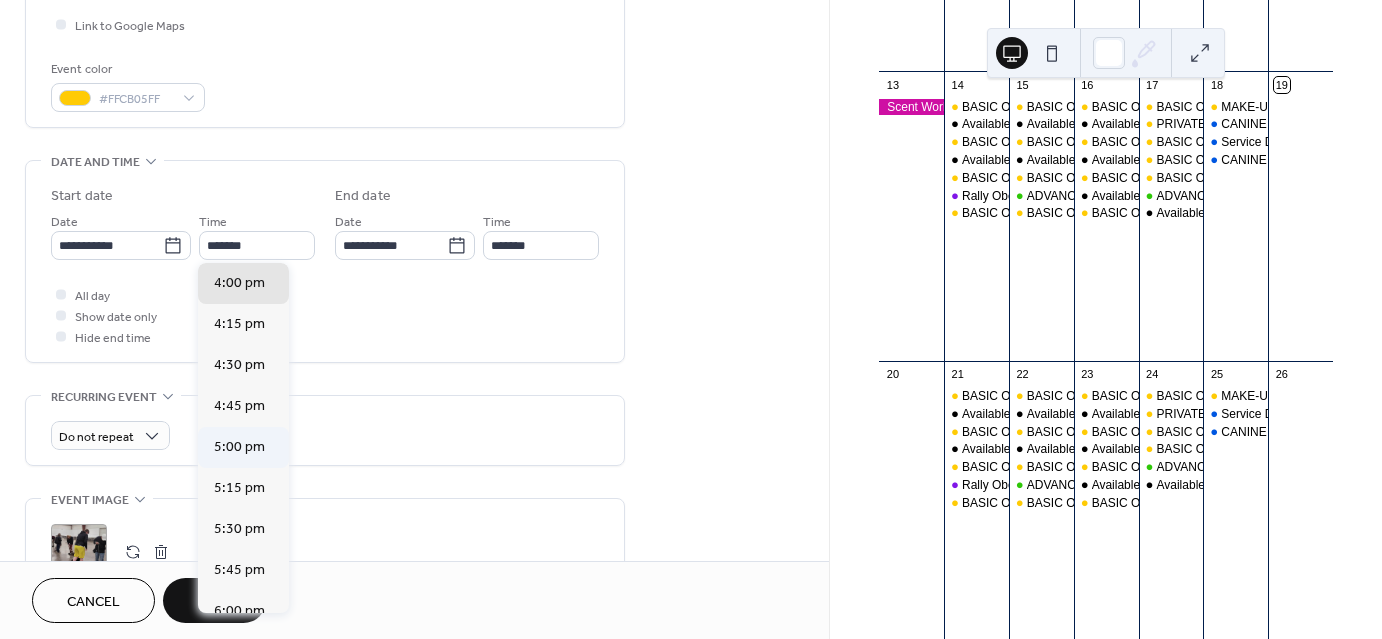 type on "*******" 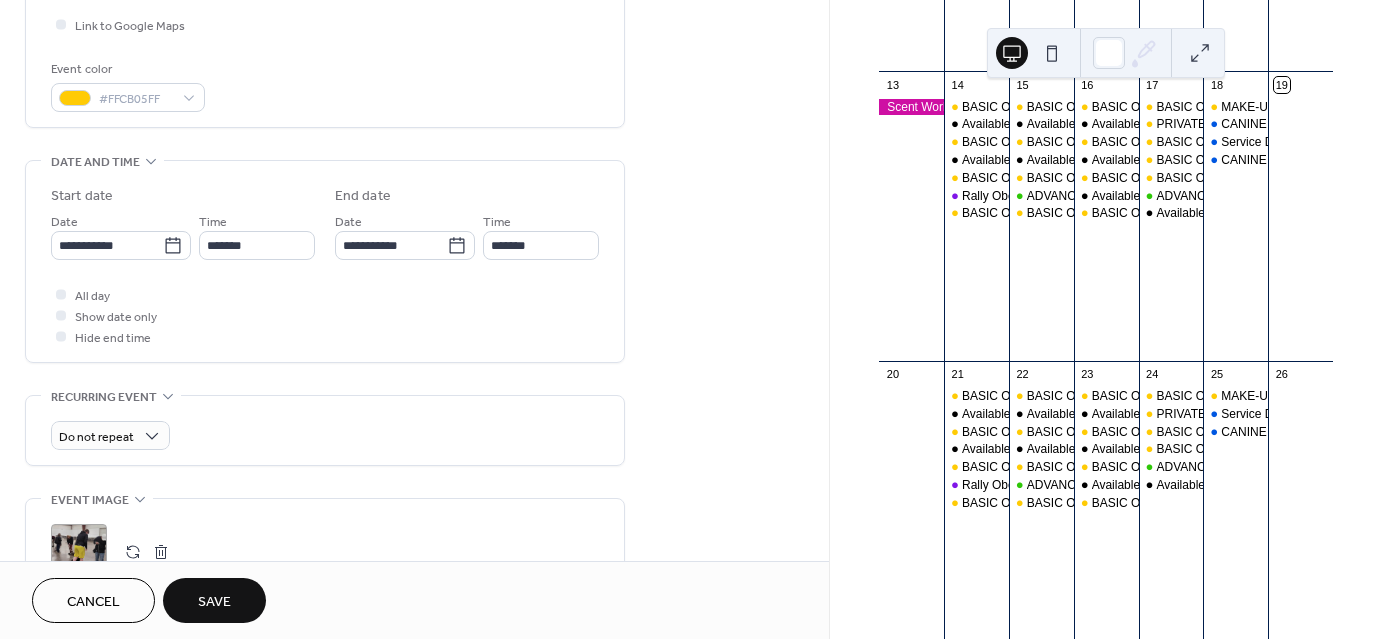 click on "Save" at bounding box center (214, 600) 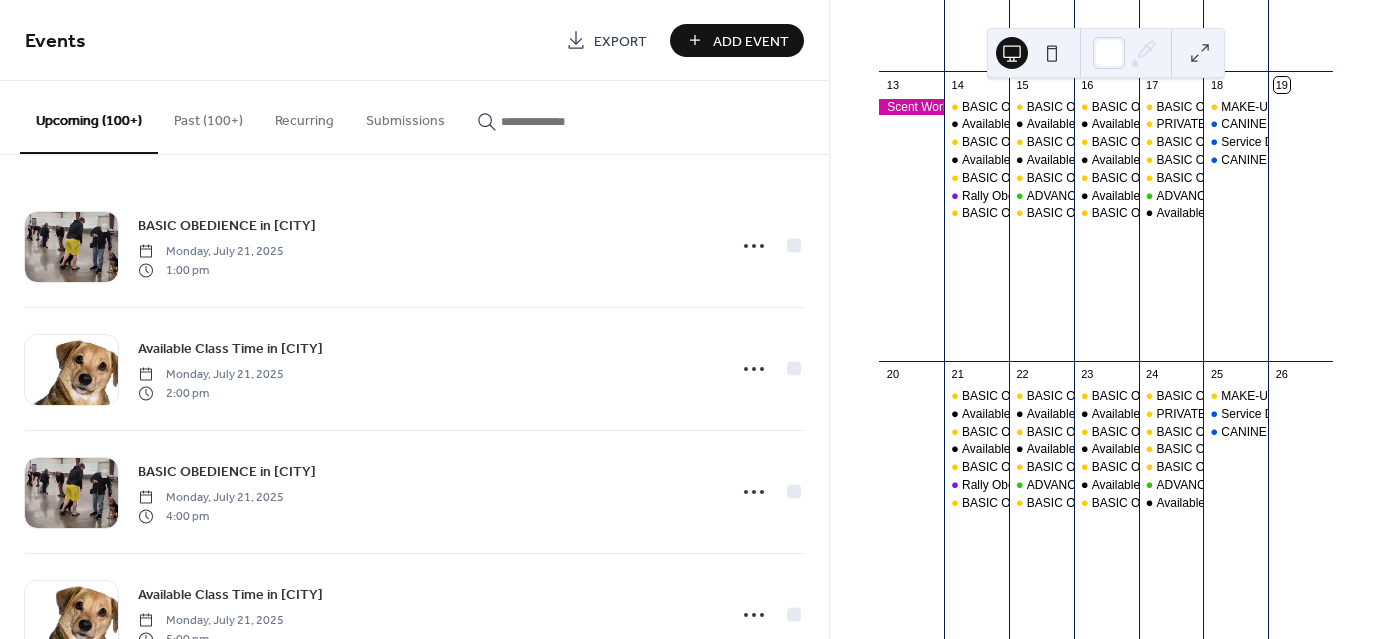 scroll, scrollTop: 424, scrollLeft: 0, axis: vertical 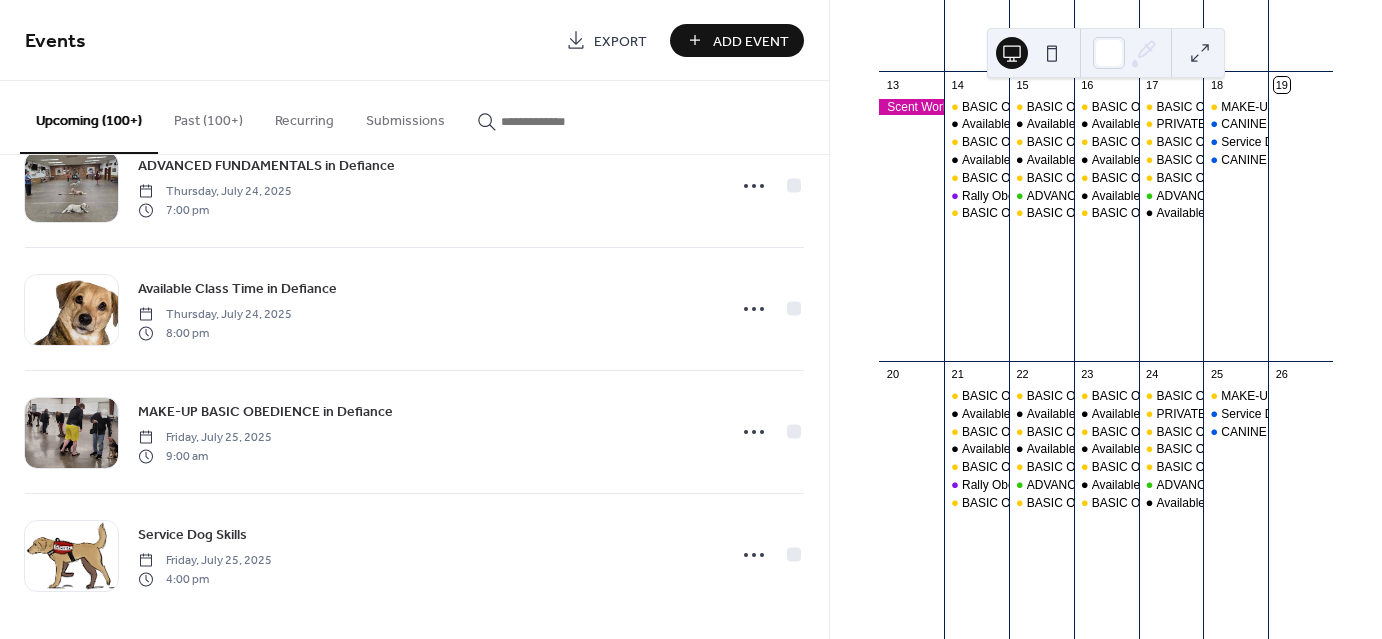 click 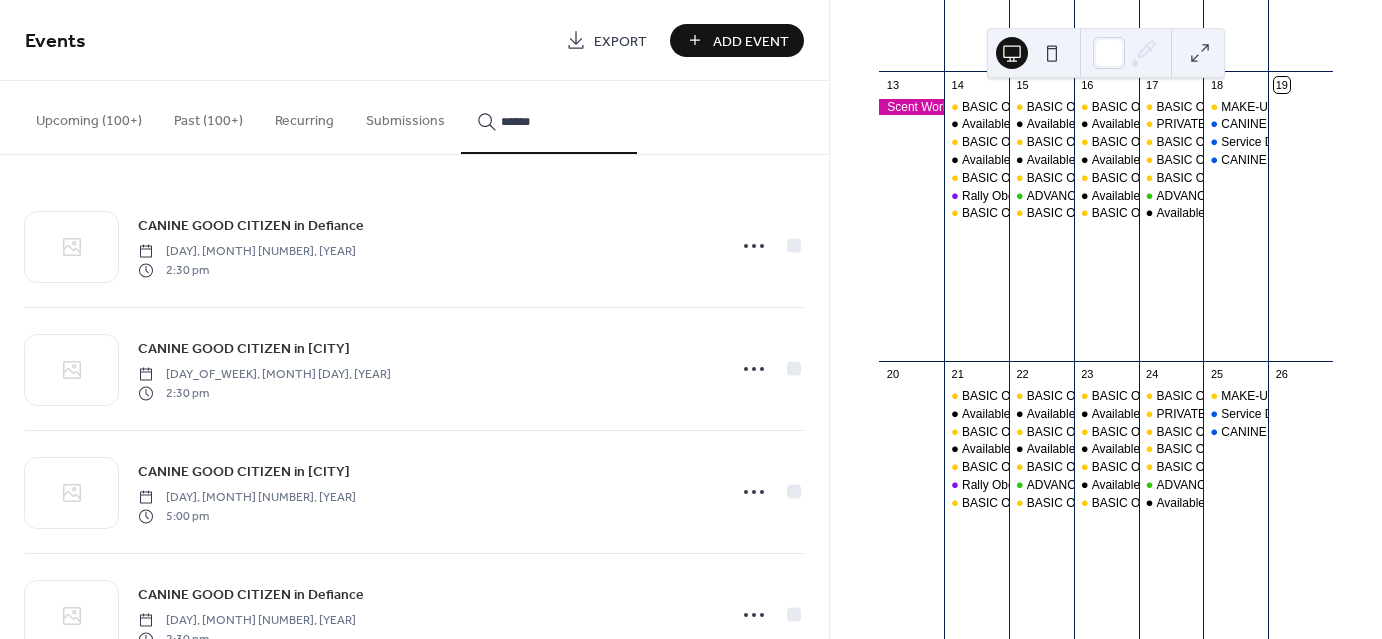 type on "******" 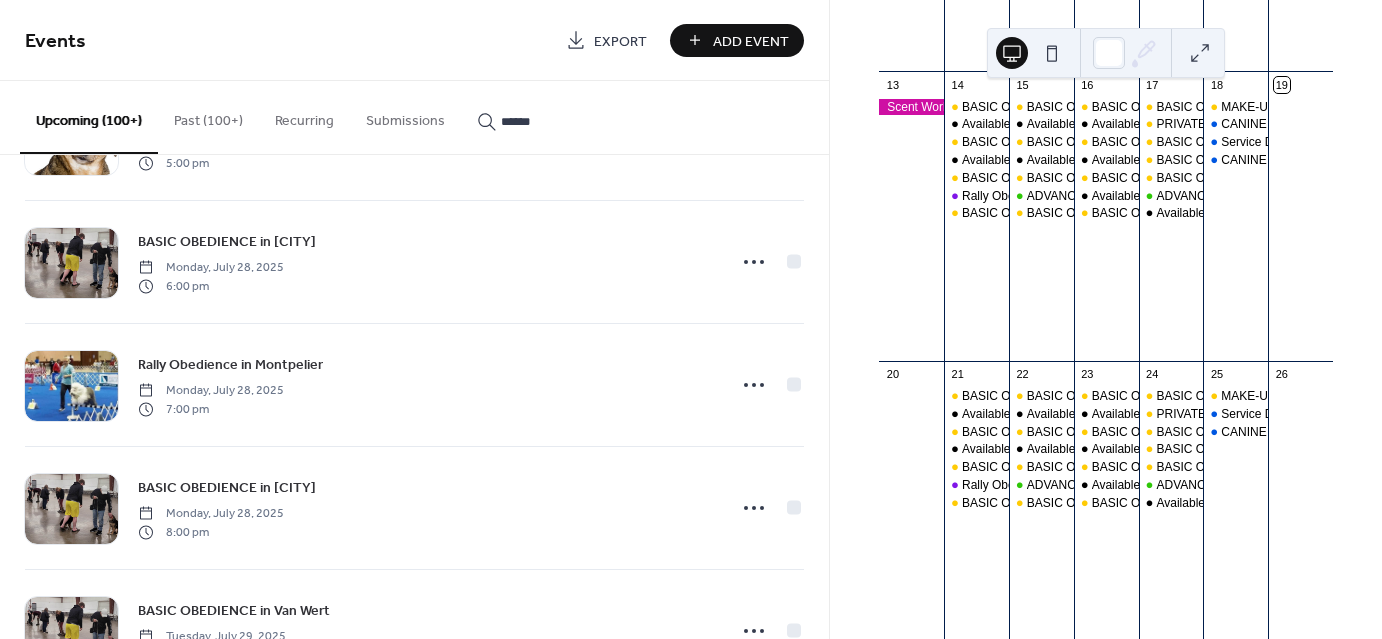 scroll, scrollTop: 4420, scrollLeft: 0, axis: vertical 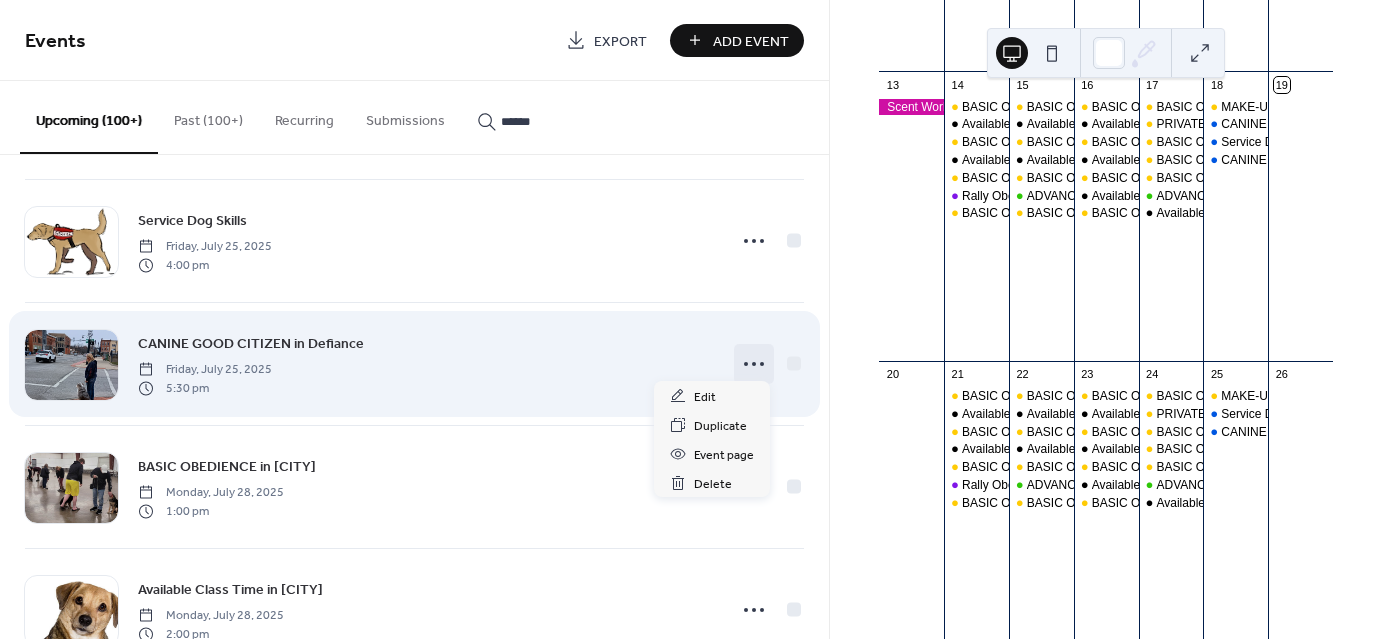 click 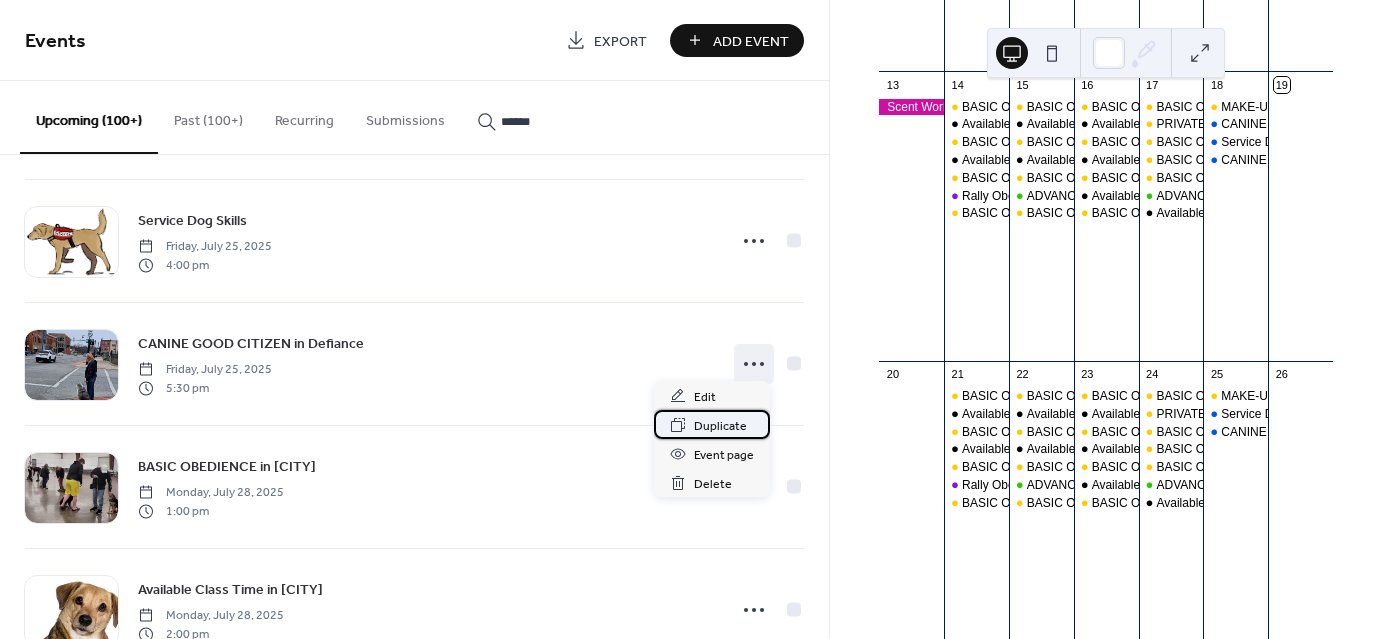 click on "Duplicate" at bounding box center [720, 426] 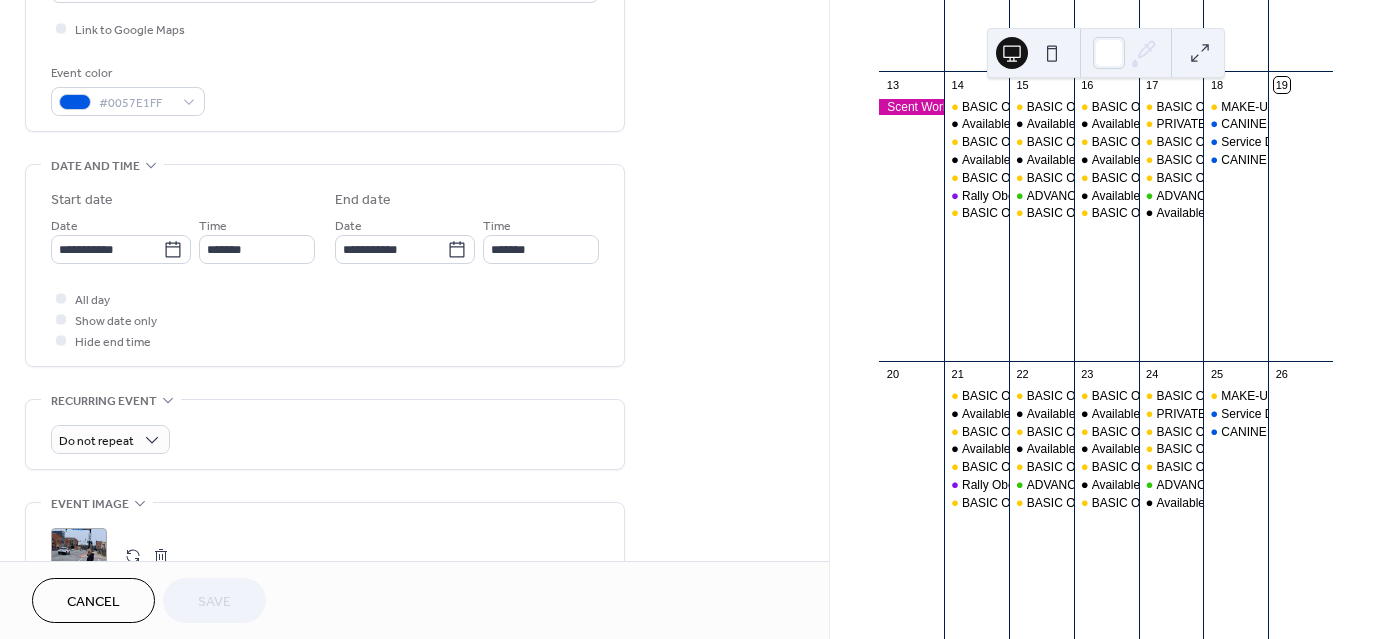 scroll, scrollTop: 491, scrollLeft: 0, axis: vertical 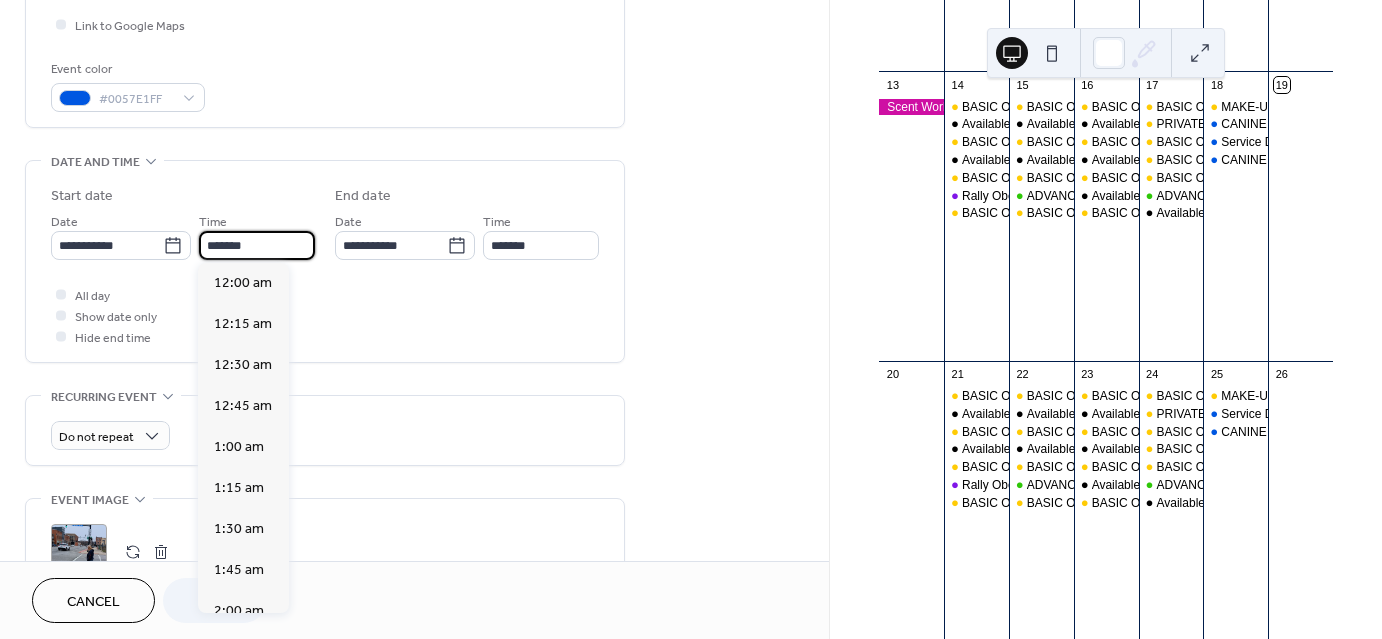 click on "*******" at bounding box center [257, 245] 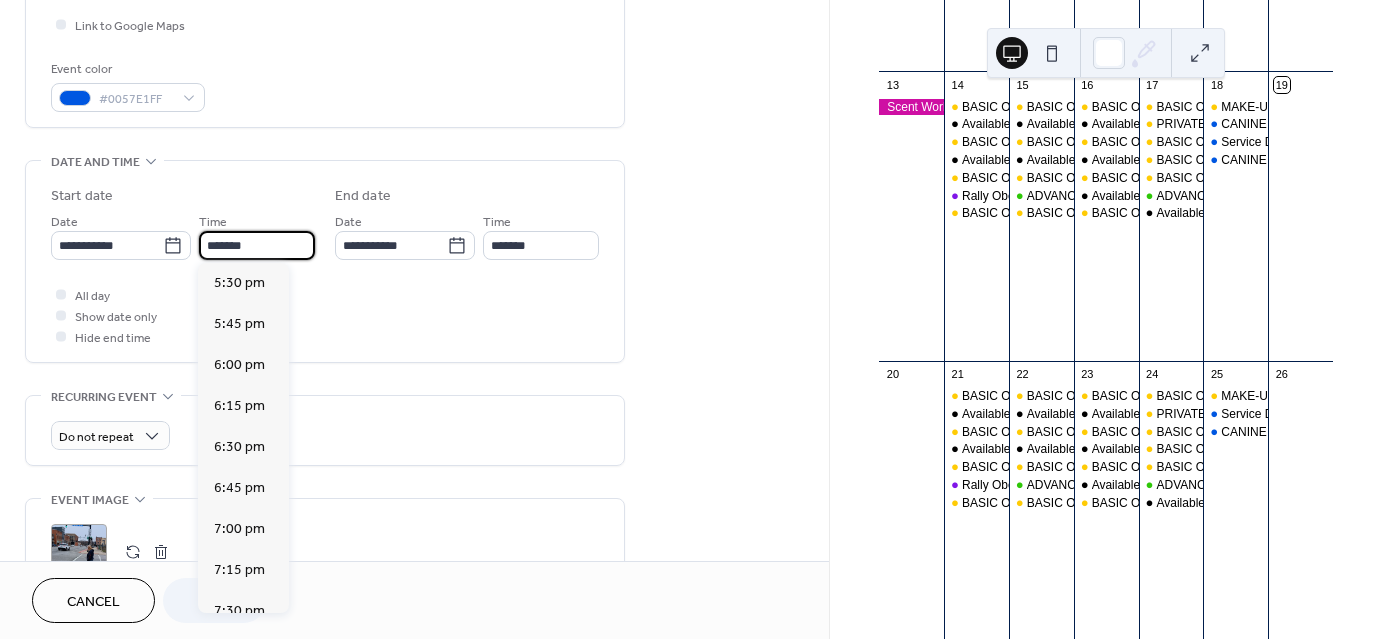 scroll, scrollTop: 2378, scrollLeft: 0, axis: vertical 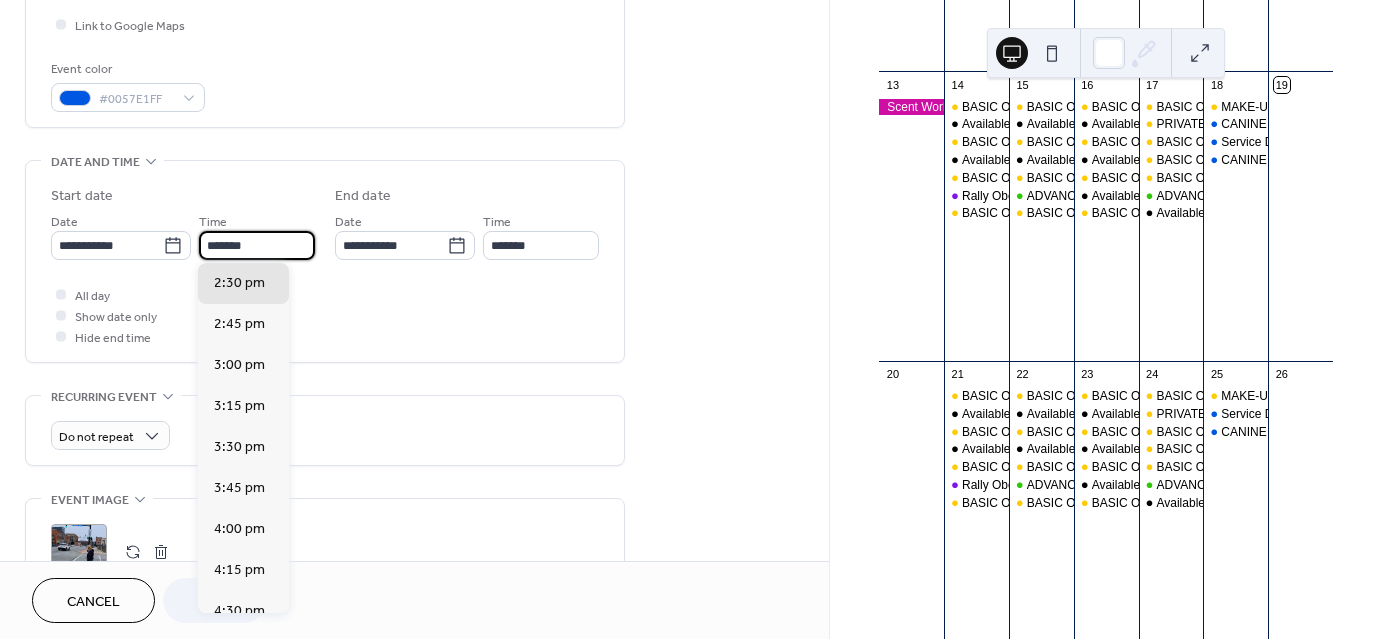 type on "*******" 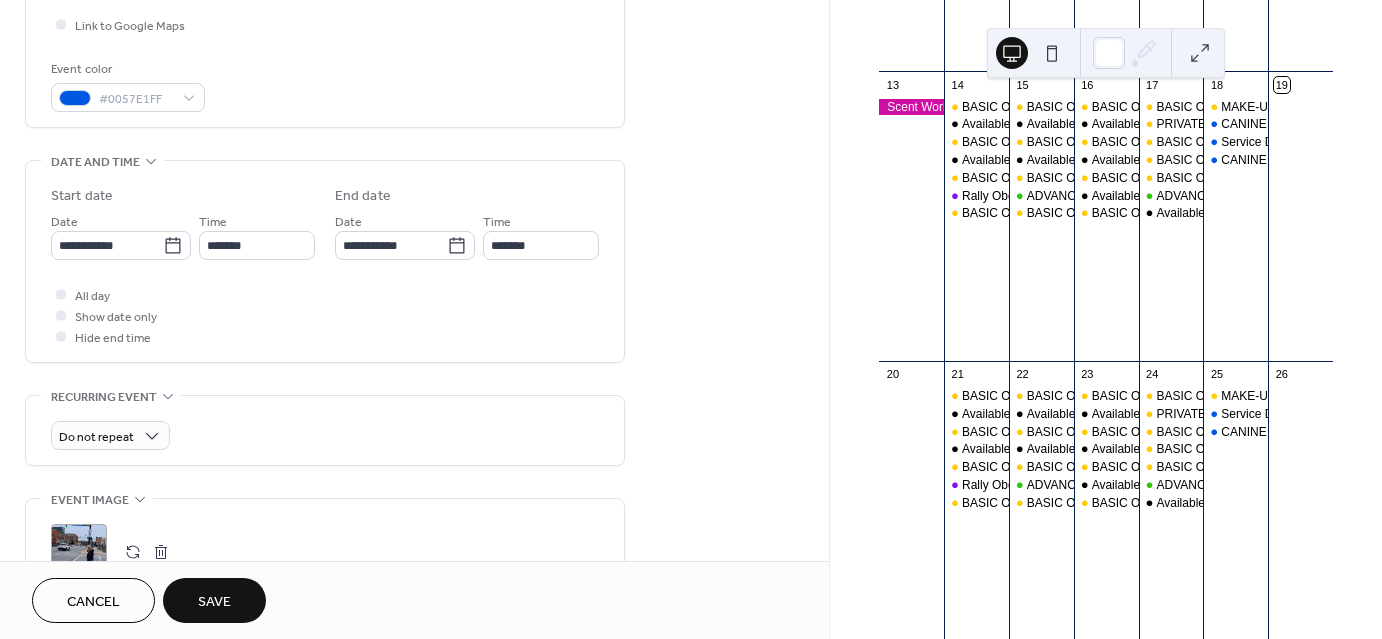 click on "All day Show date only Hide end time" at bounding box center [325, 315] 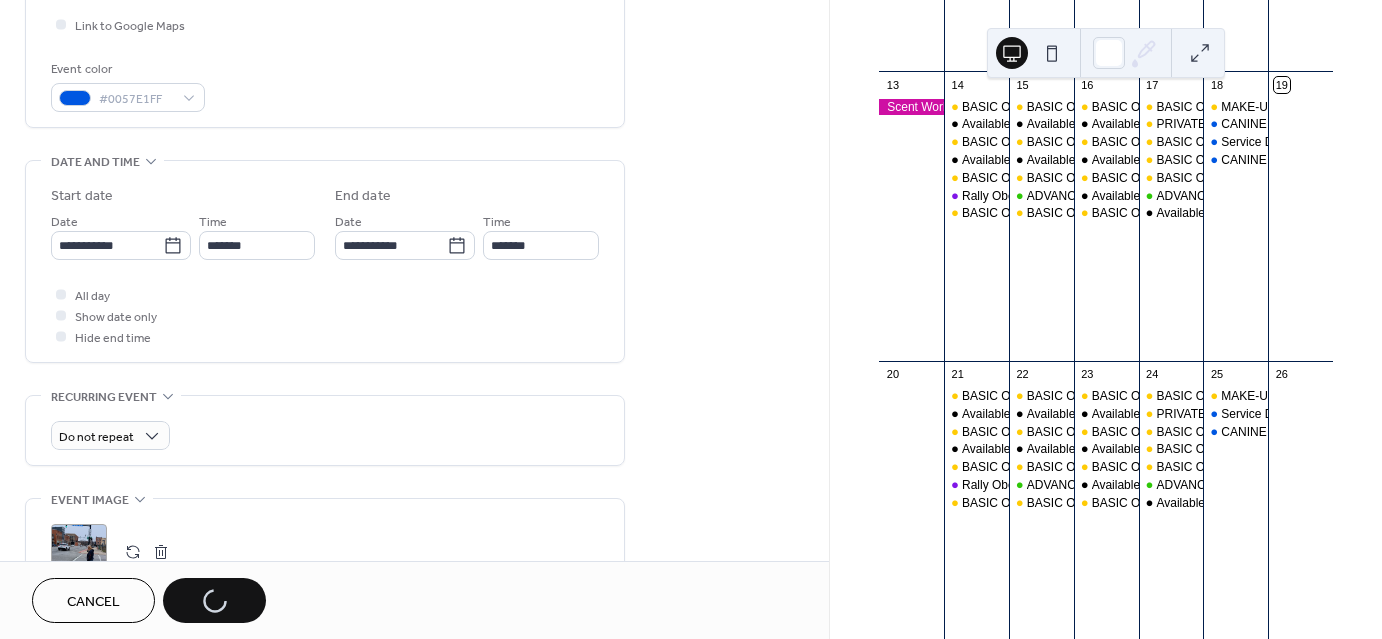 scroll, scrollTop: 561, scrollLeft: 0, axis: vertical 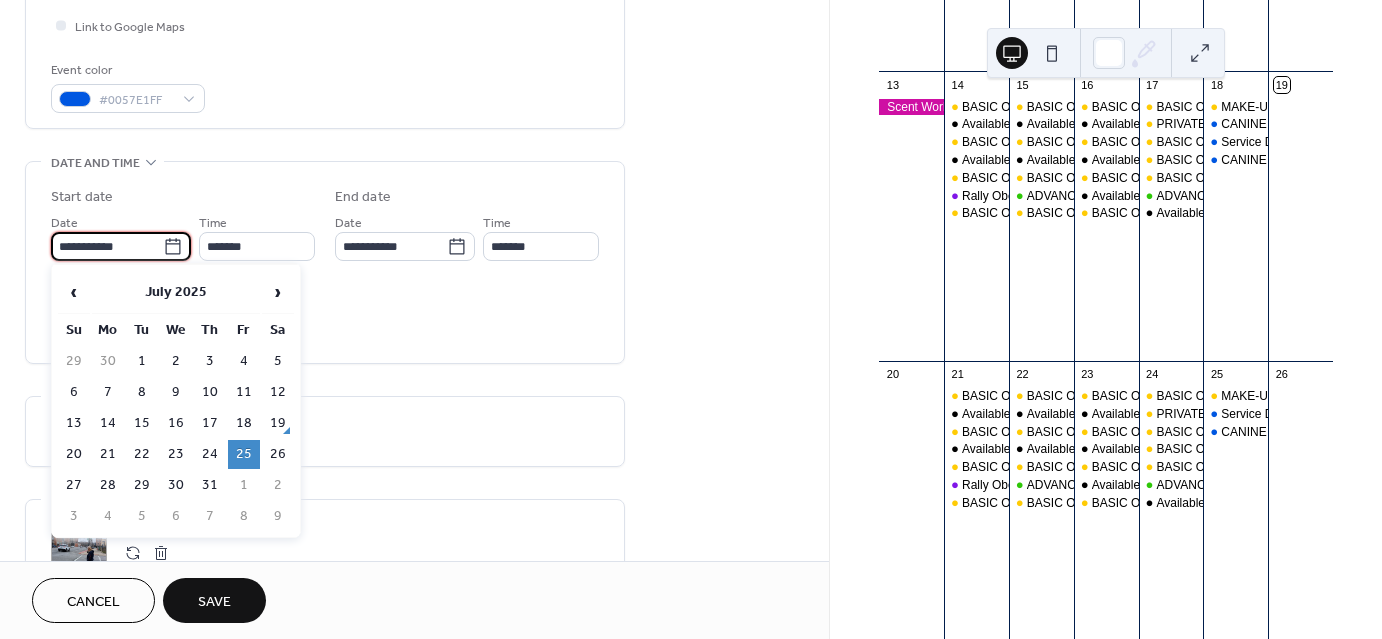 click on "**********" at bounding box center [107, 246] 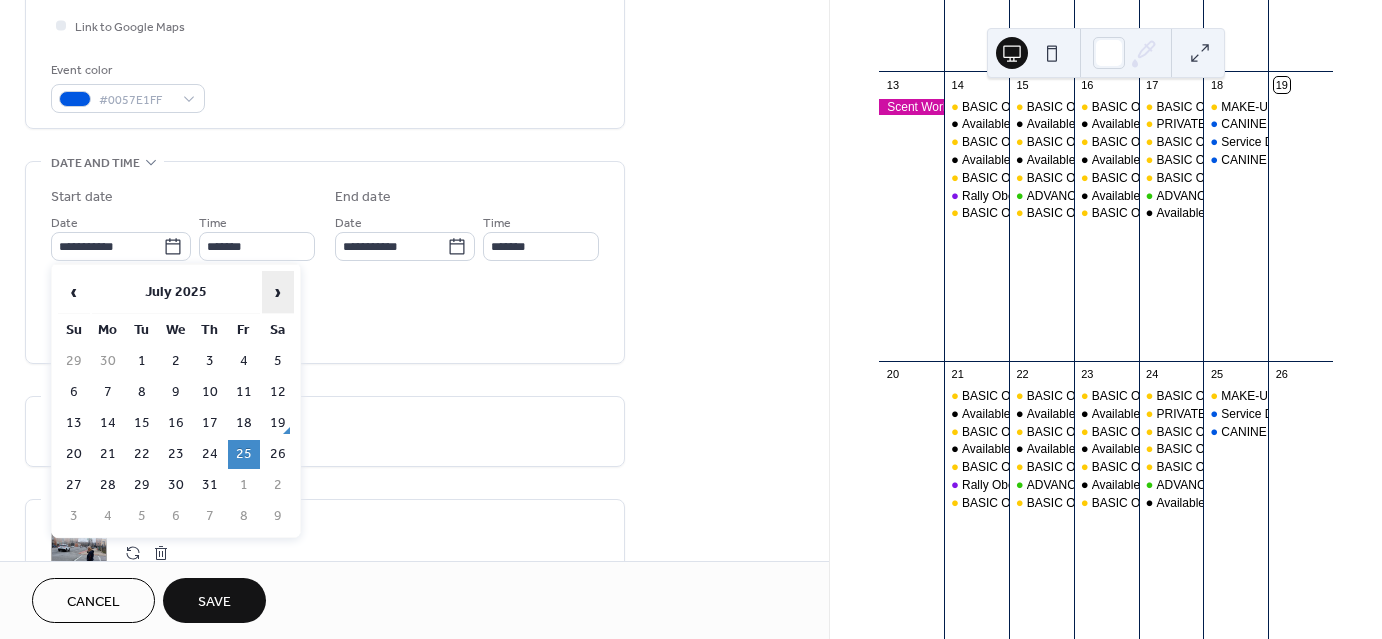 click on "›" at bounding box center [278, 292] 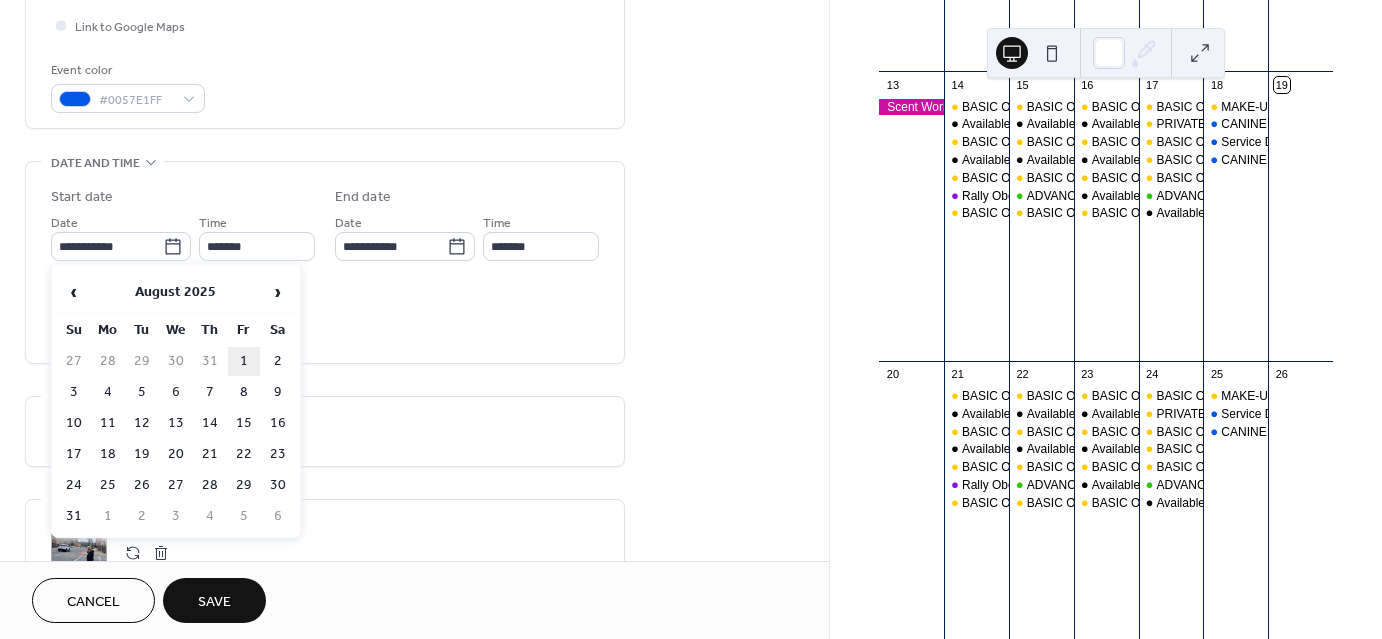 click on "1" at bounding box center [244, 361] 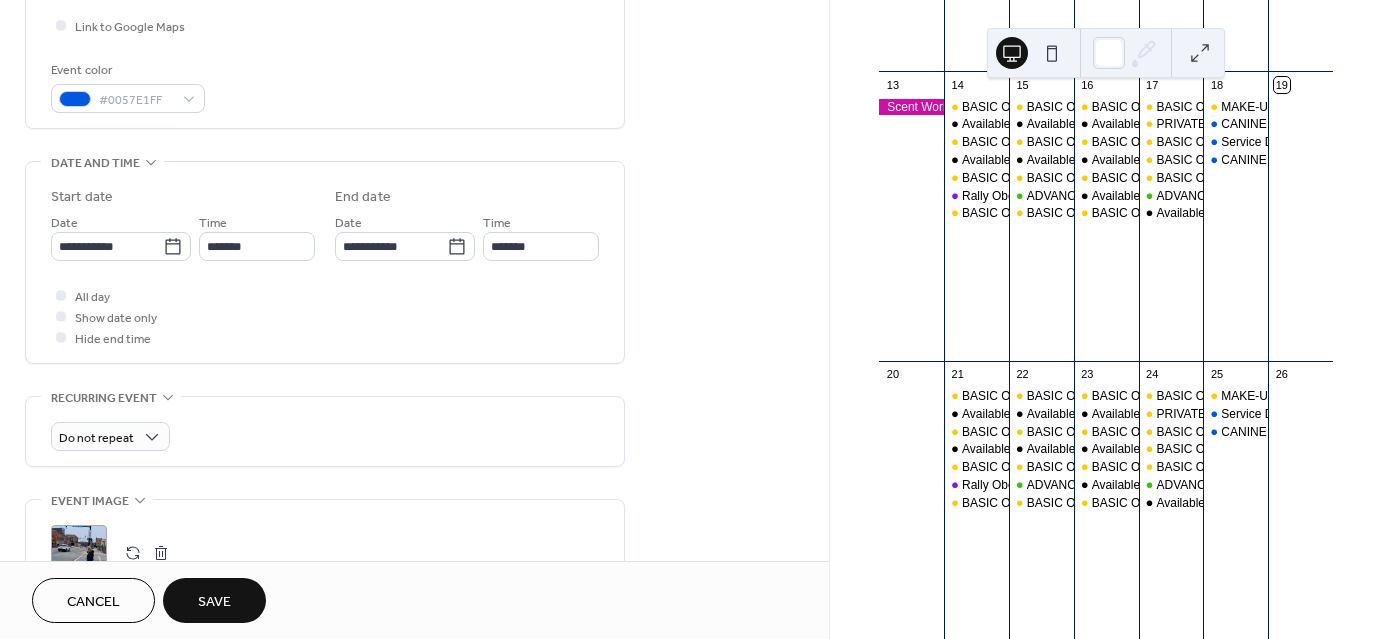 type on "**********" 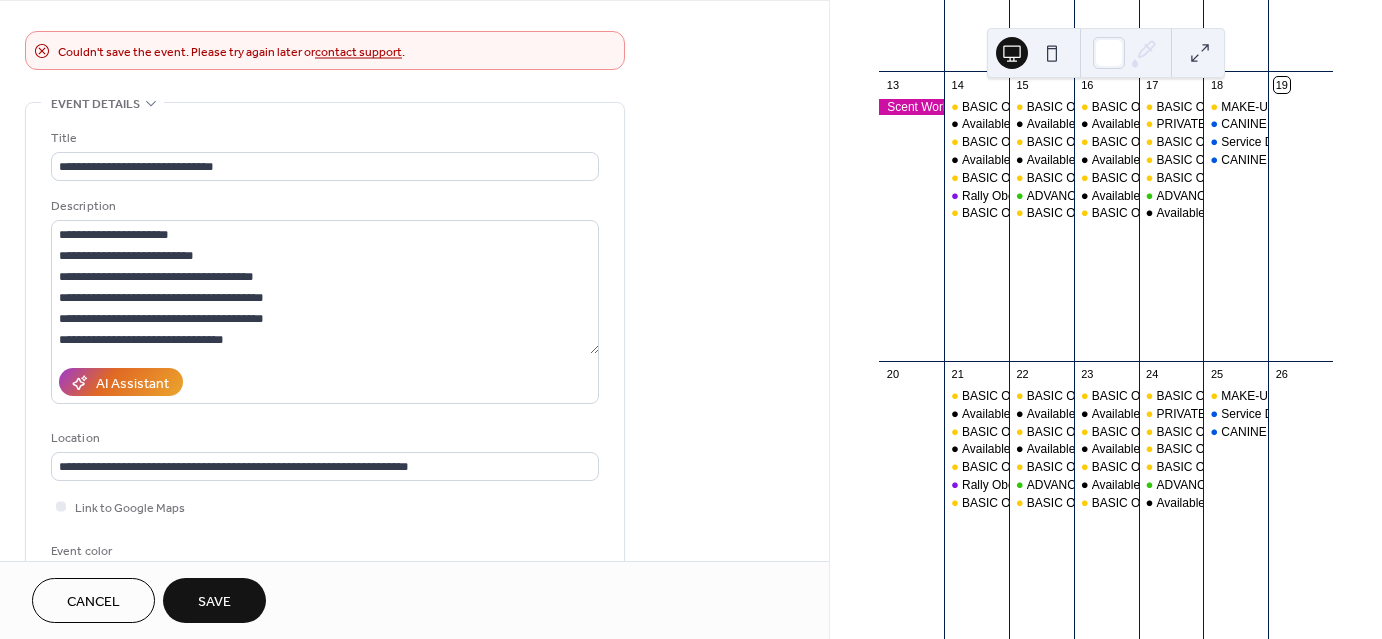 scroll, scrollTop: 70, scrollLeft: 0, axis: vertical 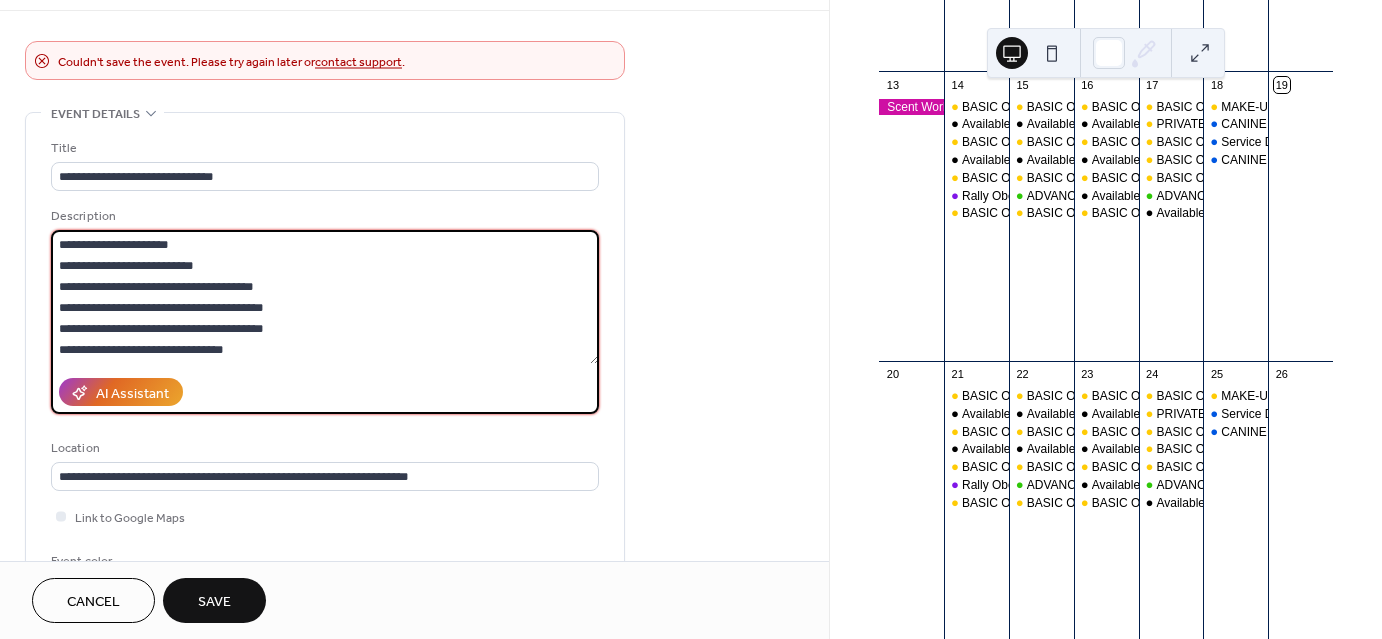 click on "**********" at bounding box center [325, 297] 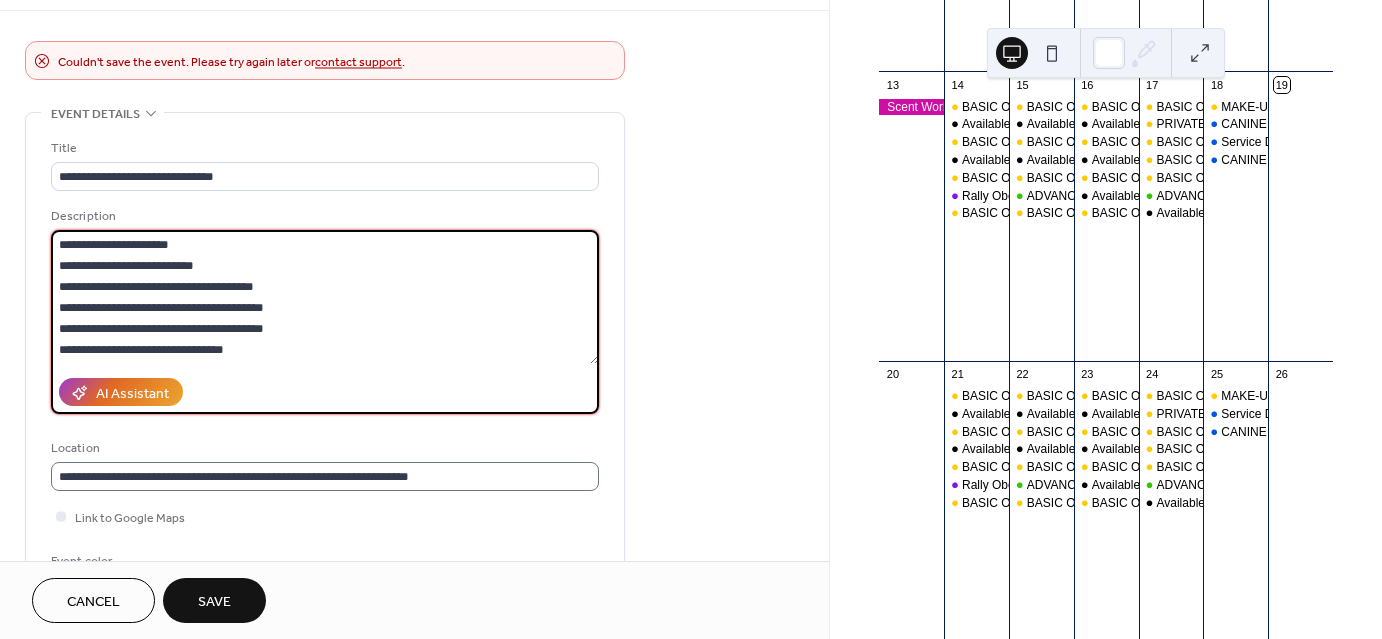 type on "**********" 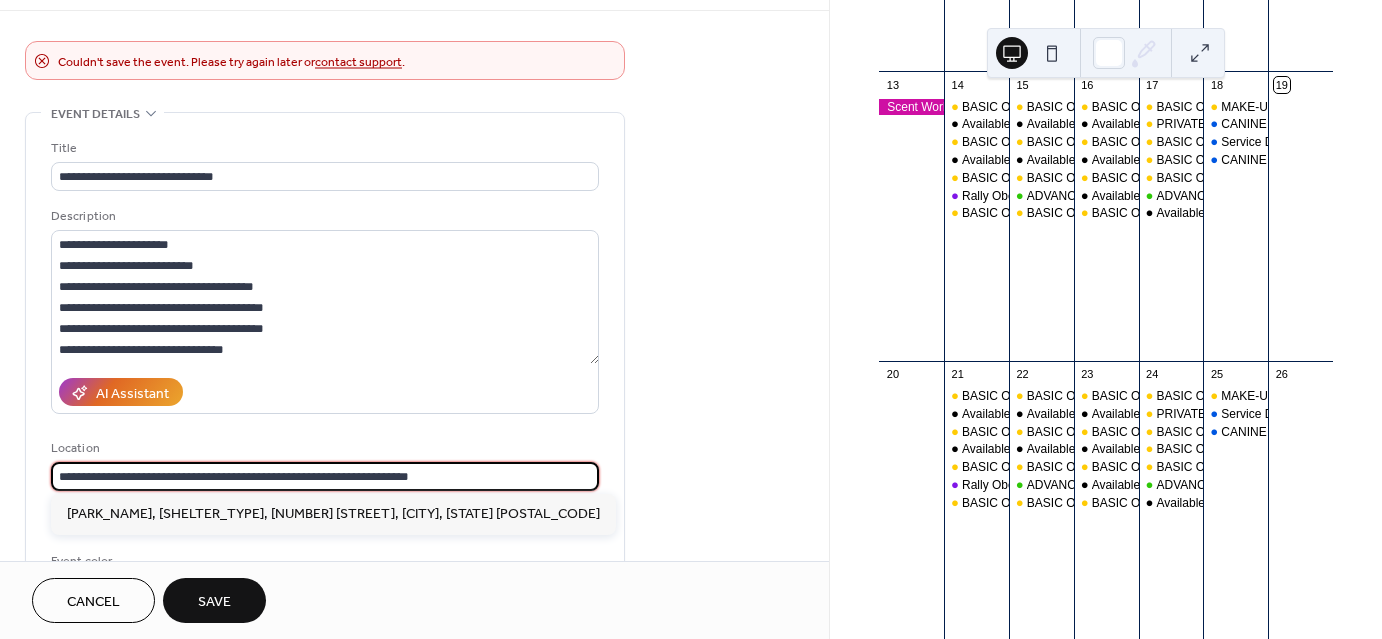 click on "**********" at bounding box center [325, 476] 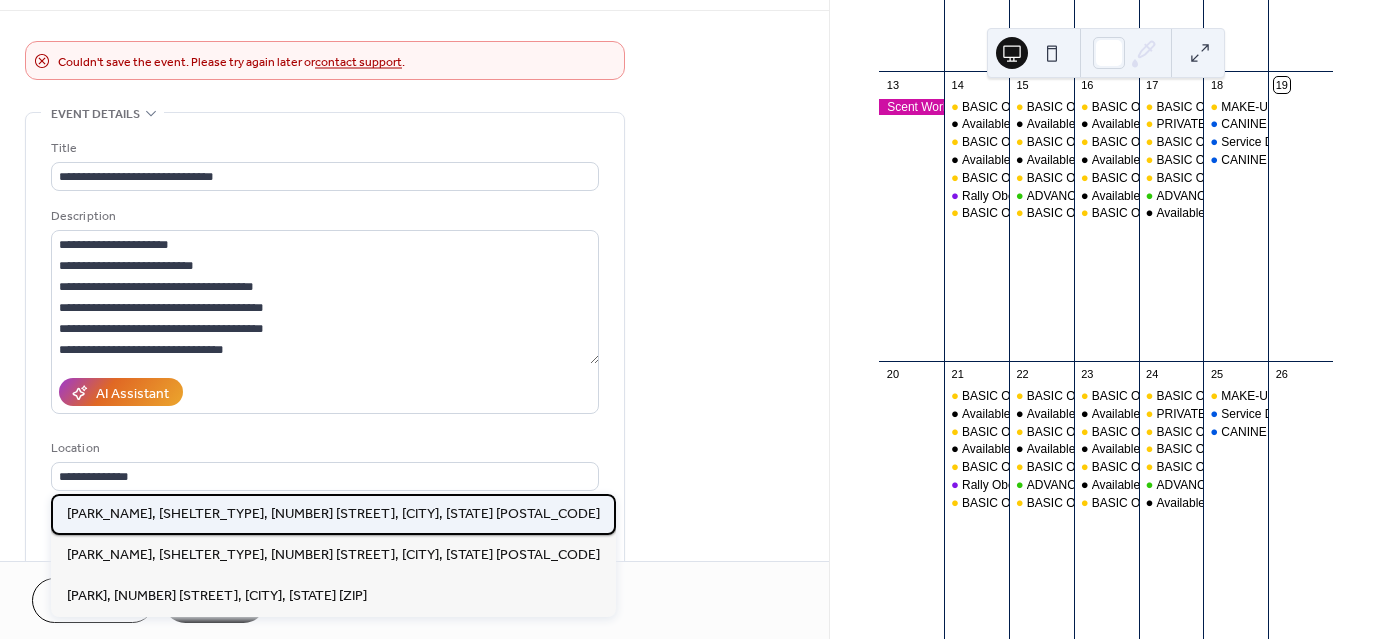 click on "Bronson Park, Last Picnic Shelter, 2104 Power Dam Rd., Defiance, Oh. 43512" at bounding box center (333, 513) 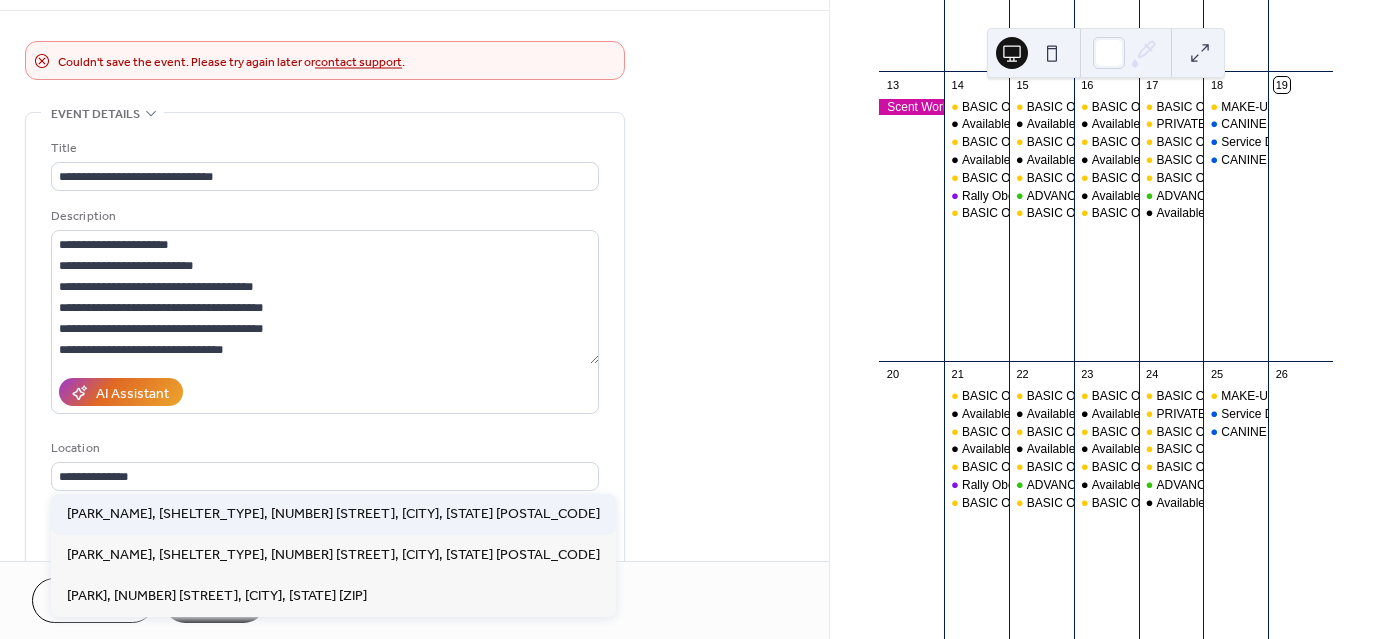type on "**********" 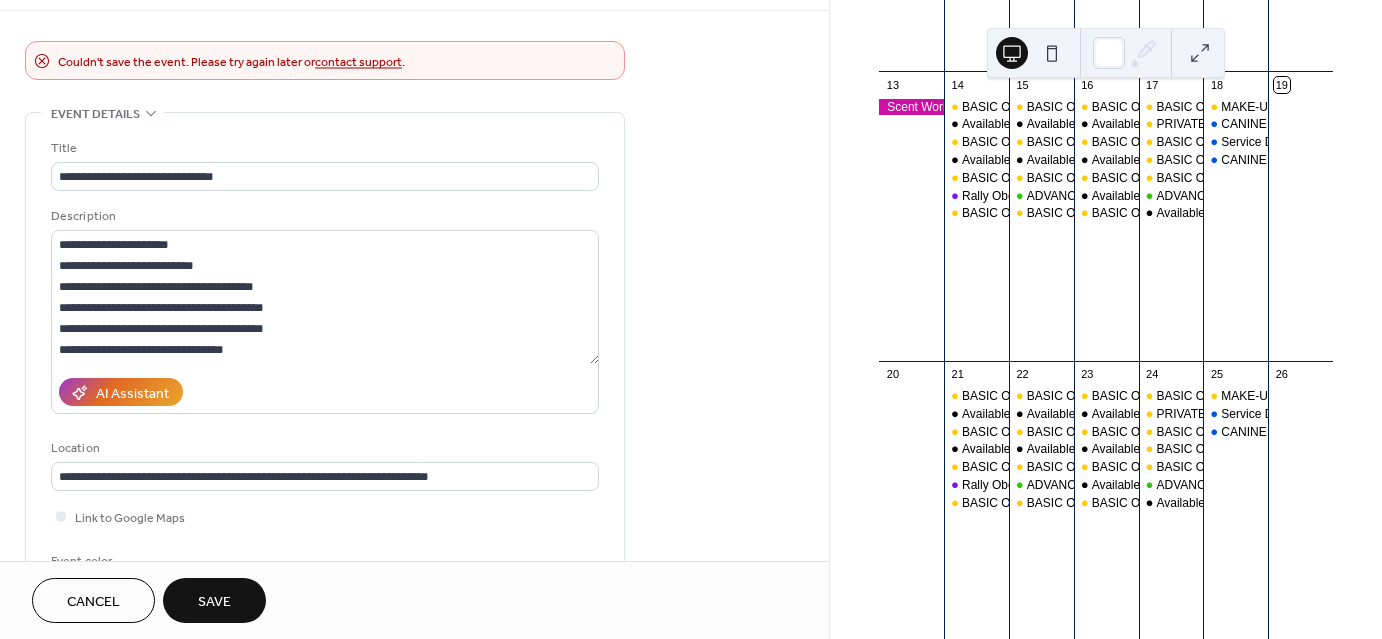 click on "Save" at bounding box center (214, 602) 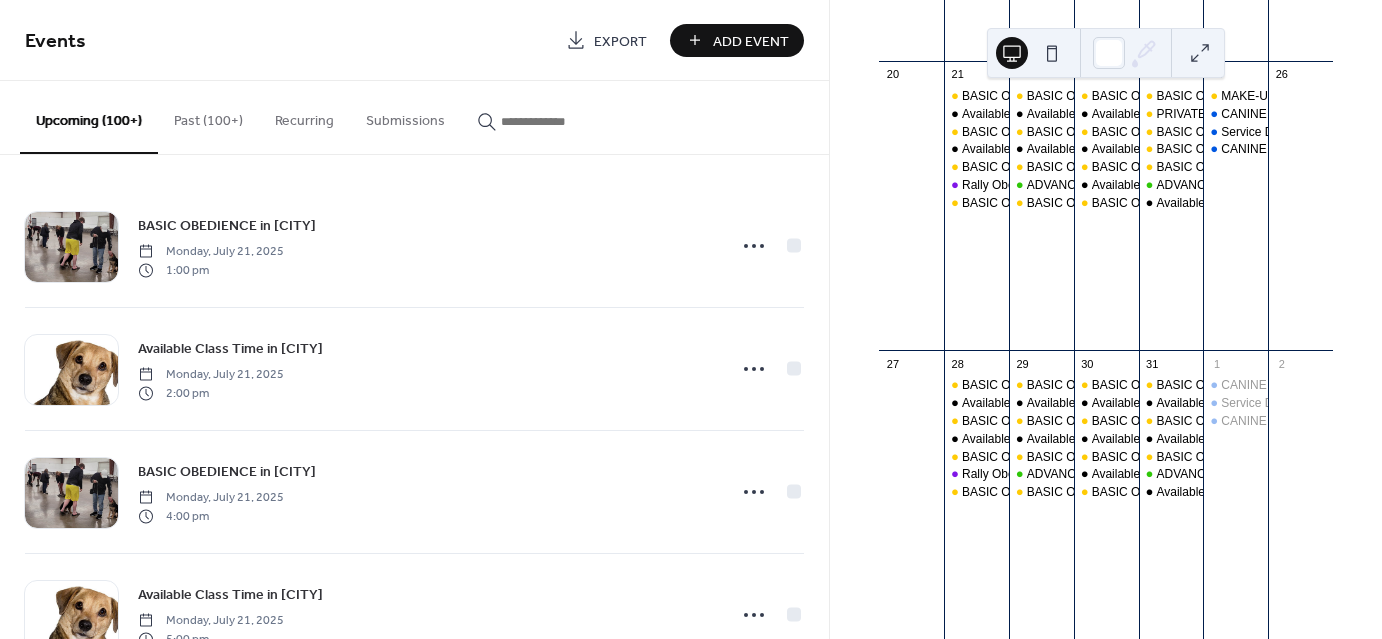 scroll, scrollTop: 1020, scrollLeft: 0, axis: vertical 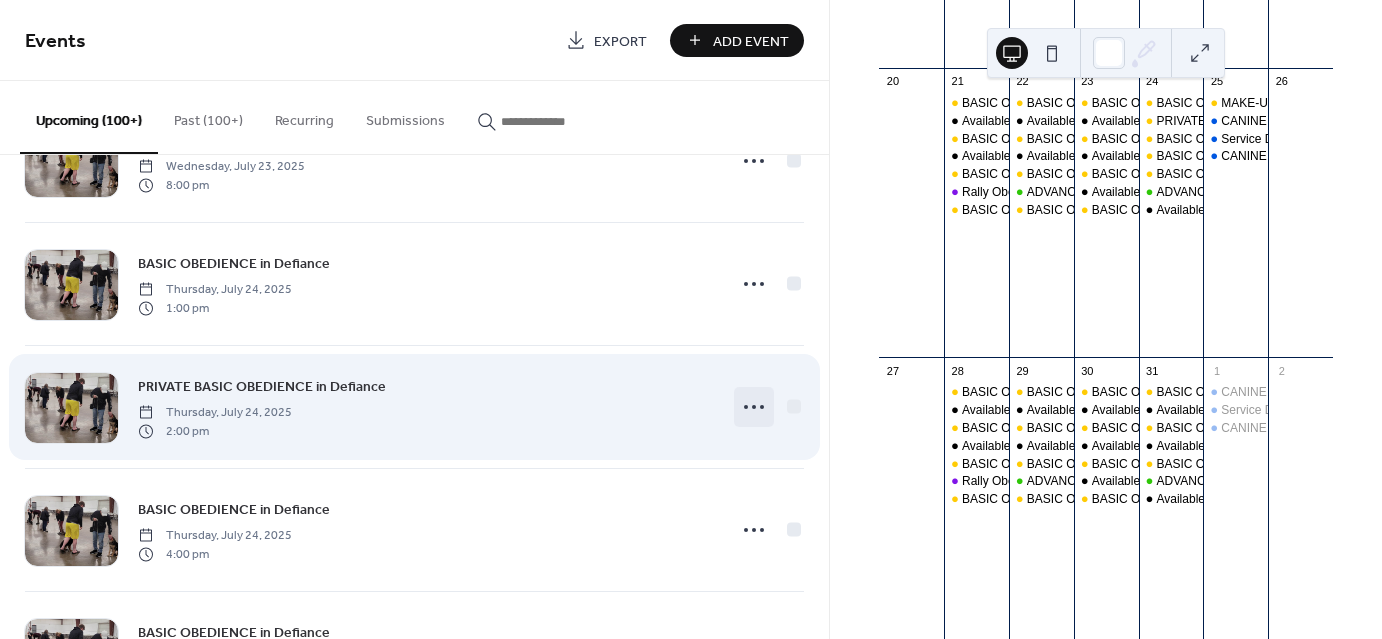 click 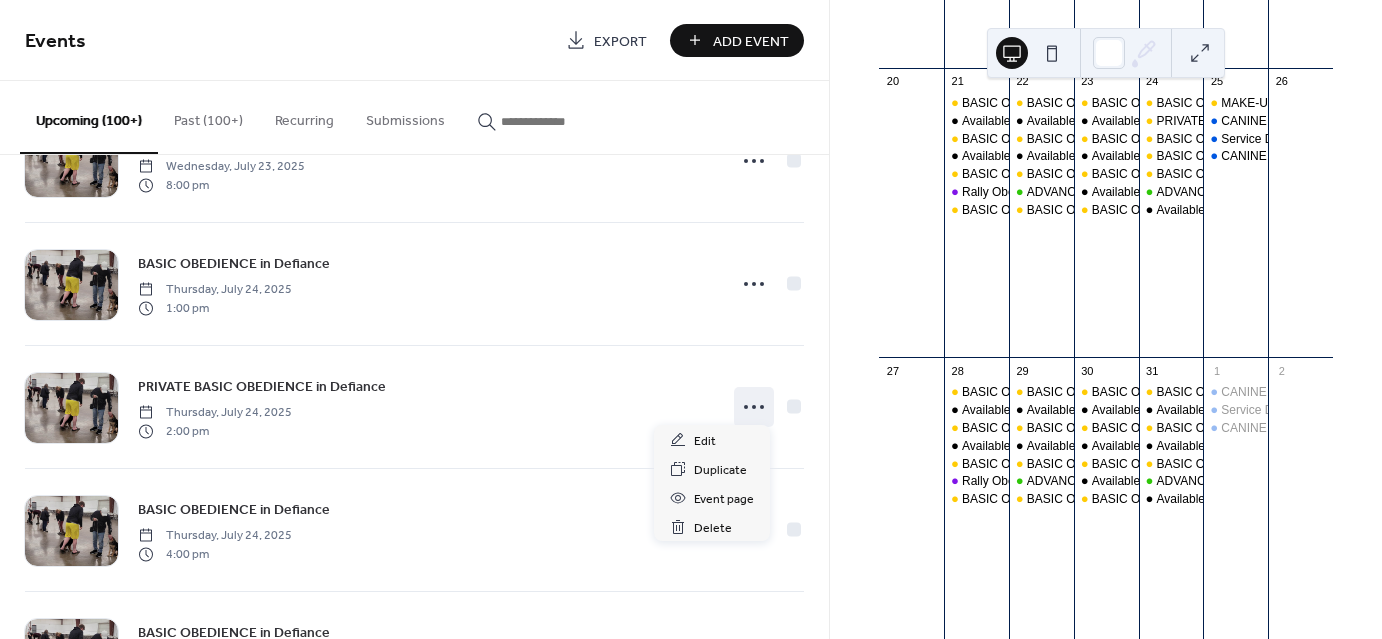 scroll, scrollTop: 2547, scrollLeft: 0, axis: vertical 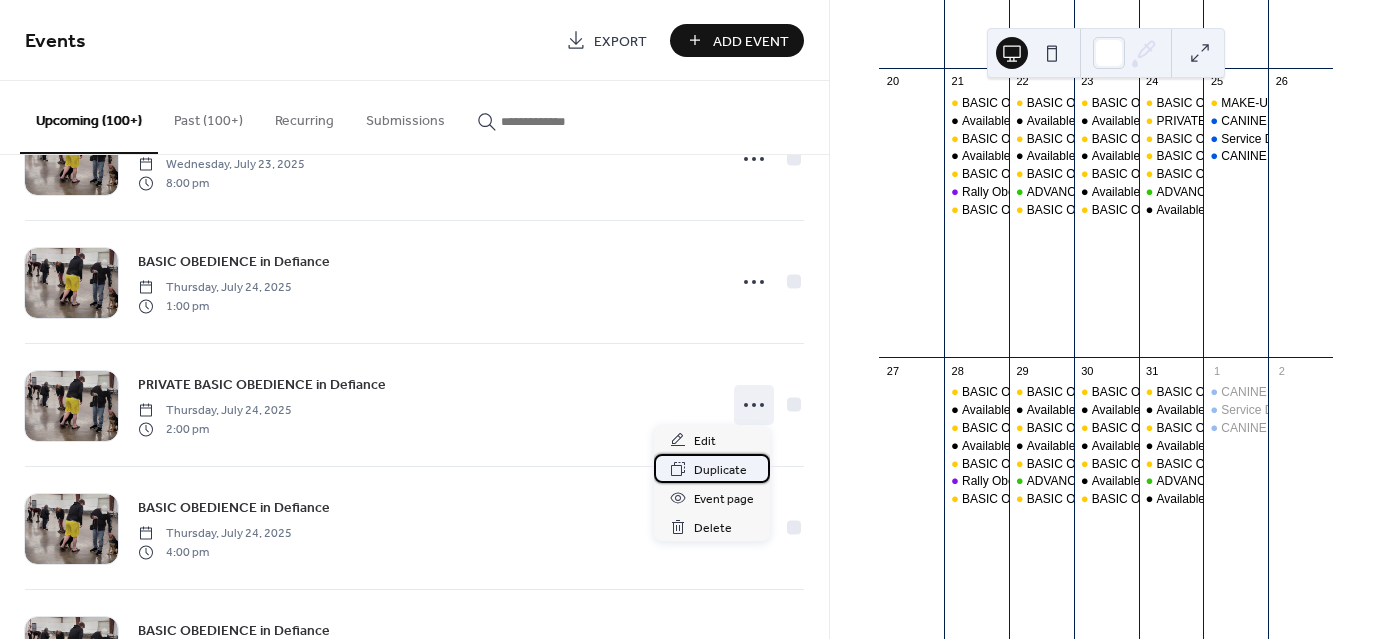 click on "Duplicate" at bounding box center (712, 468) 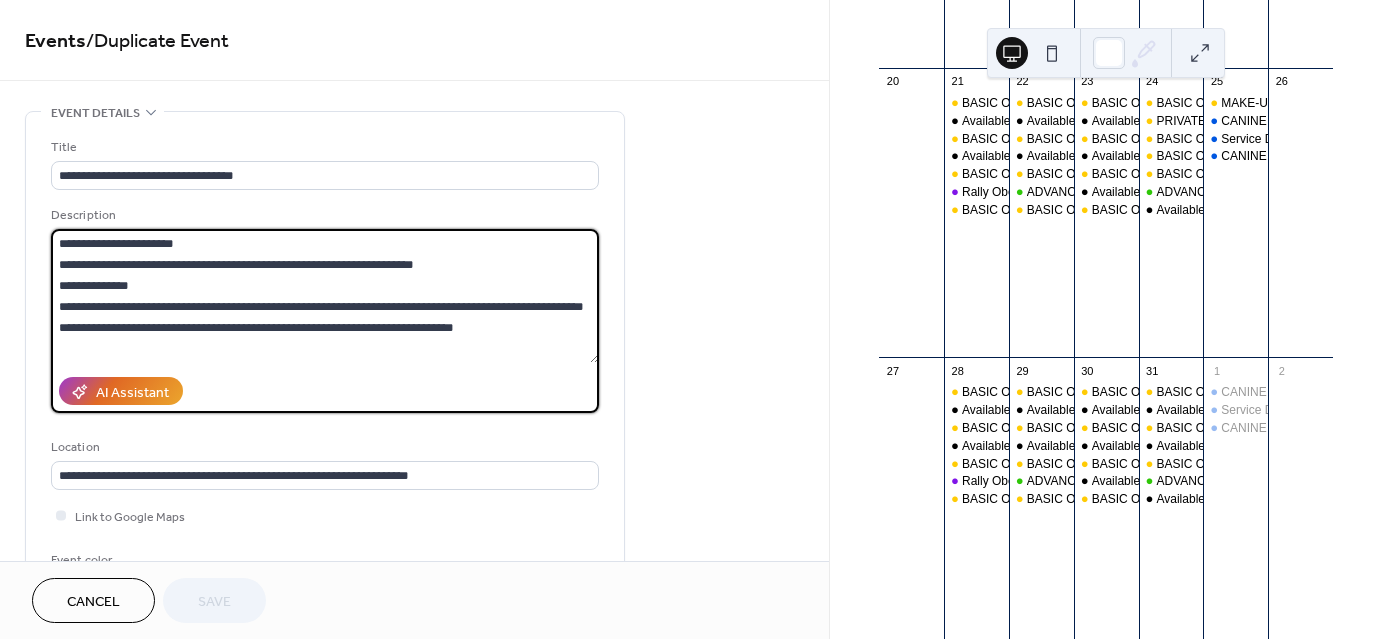 click at bounding box center [325, 296] 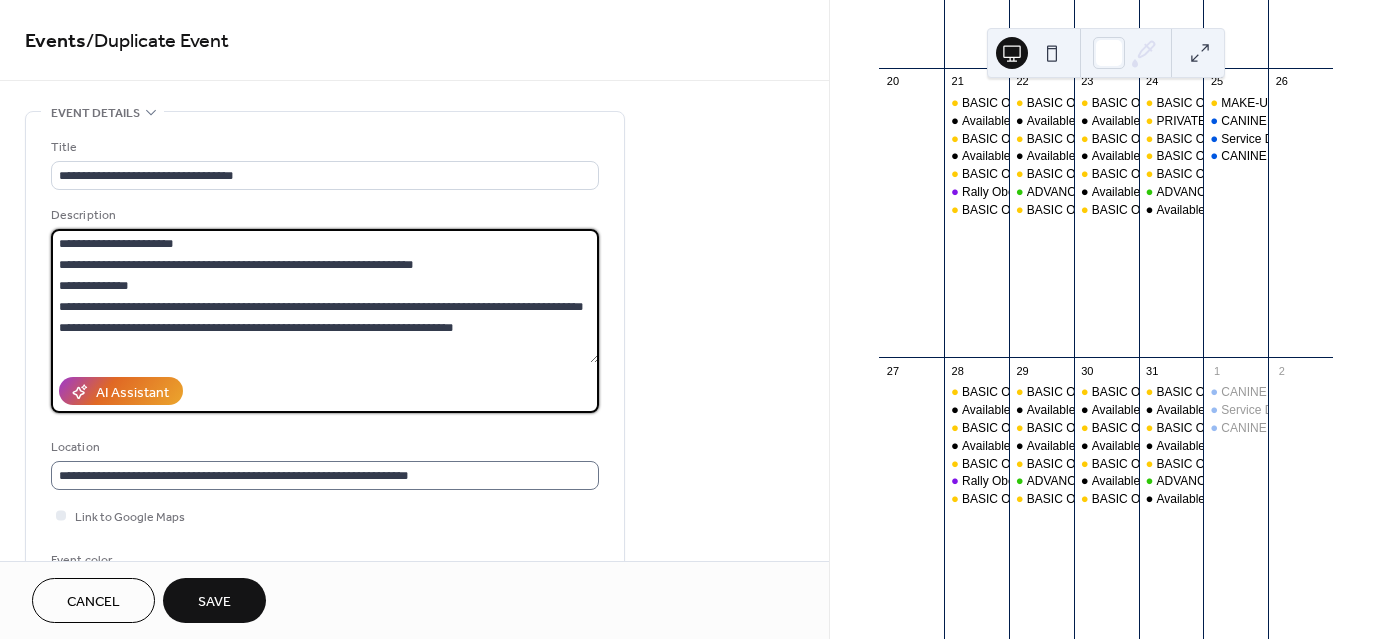 type on "**********" 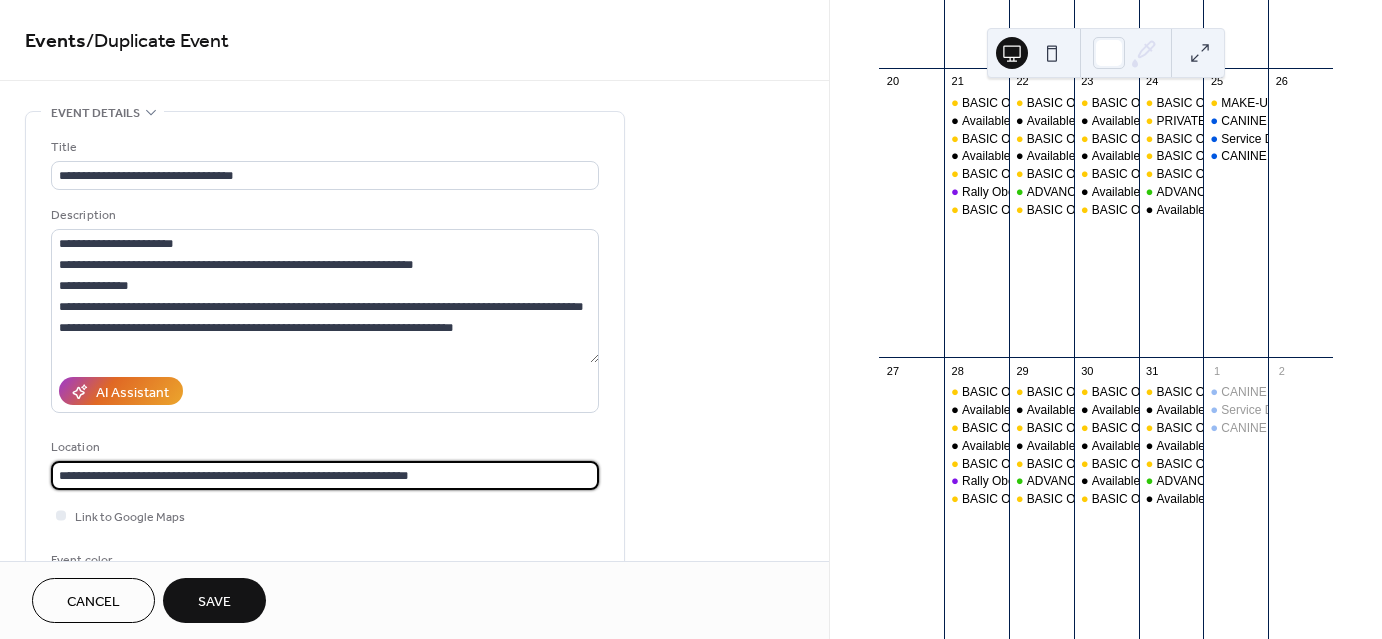 click on "**********" at bounding box center (325, 475) 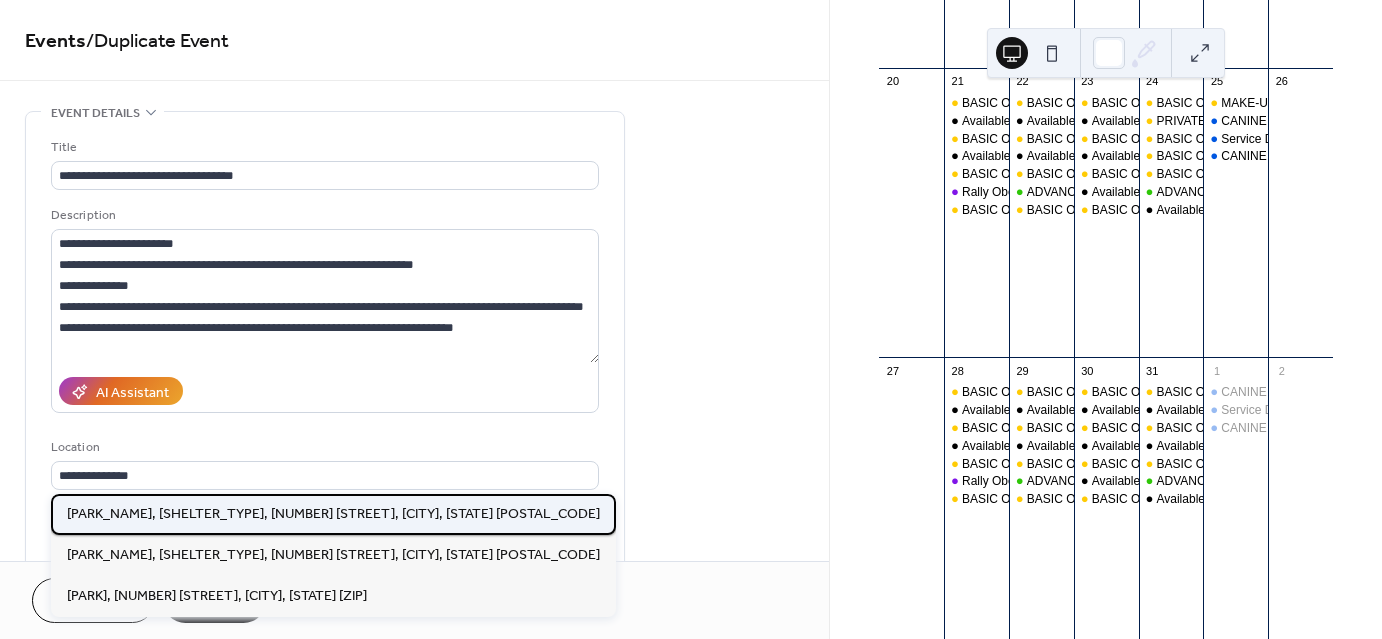 click on "Bronson Park, Last Picnic Shelter, 2104 Power Dam Rd., Defiance, Oh. 43512" at bounding box center [333, 513] 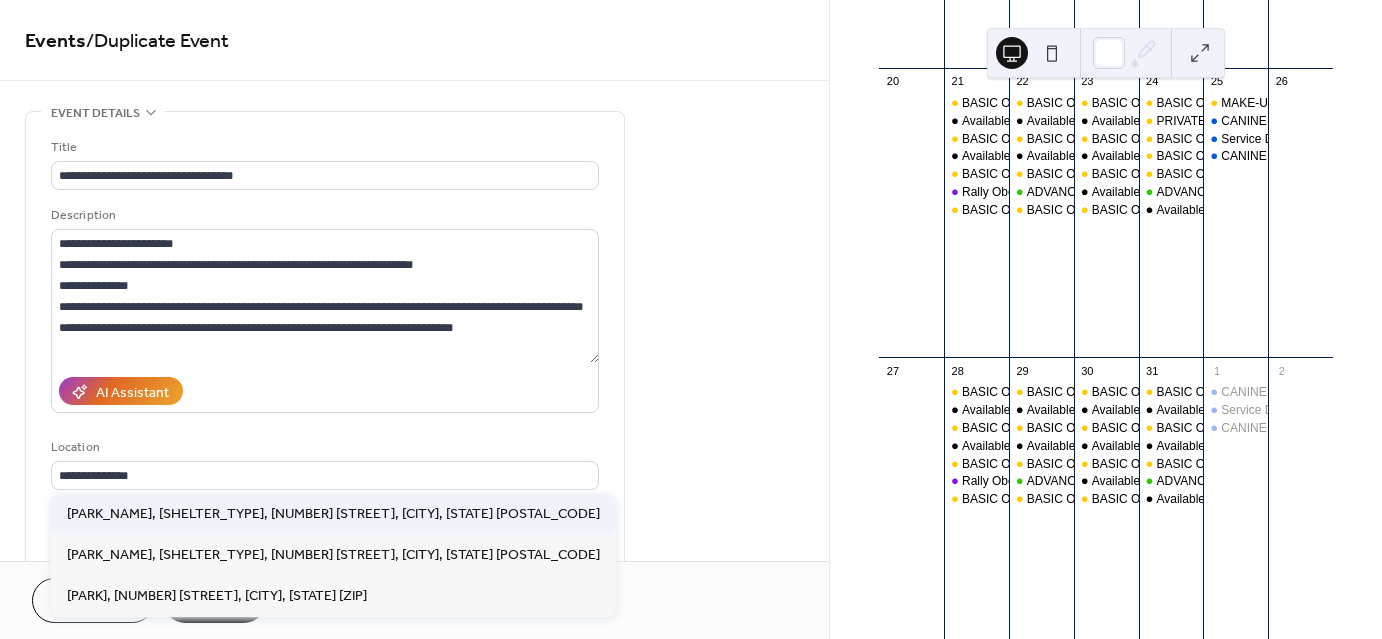 type on "**********" 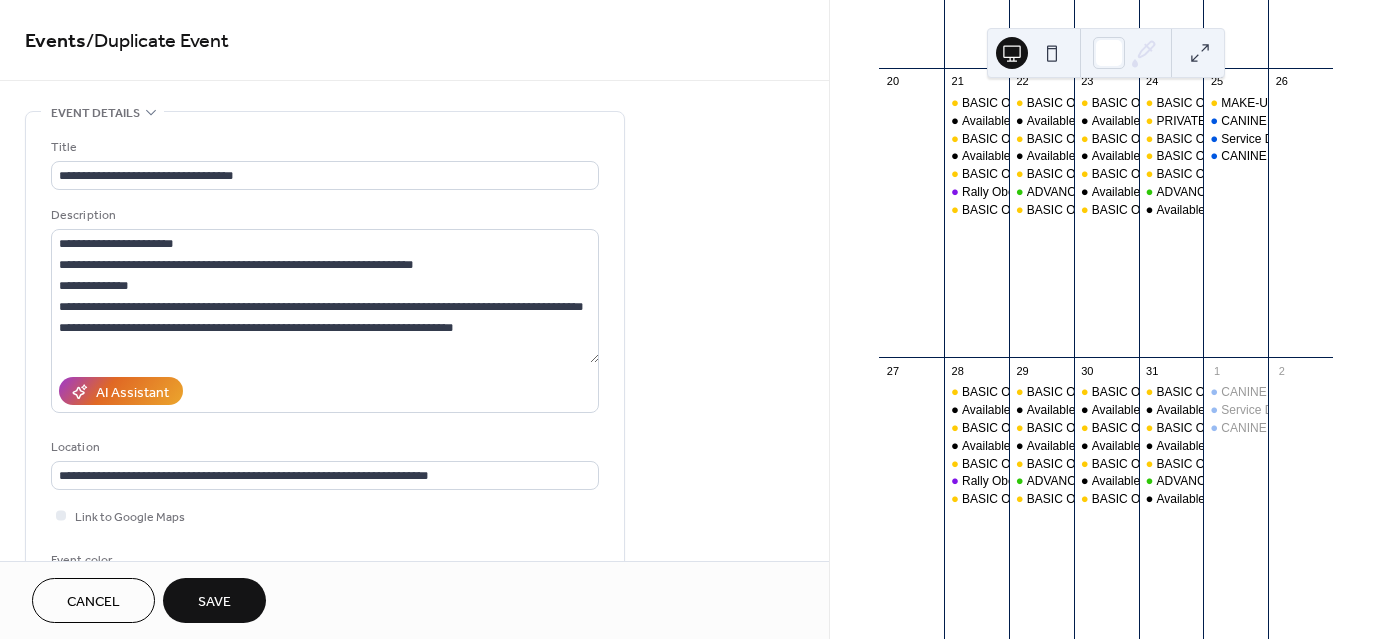 scroll, scrollTop: 491, scrollLeft: 0, axis: vertical 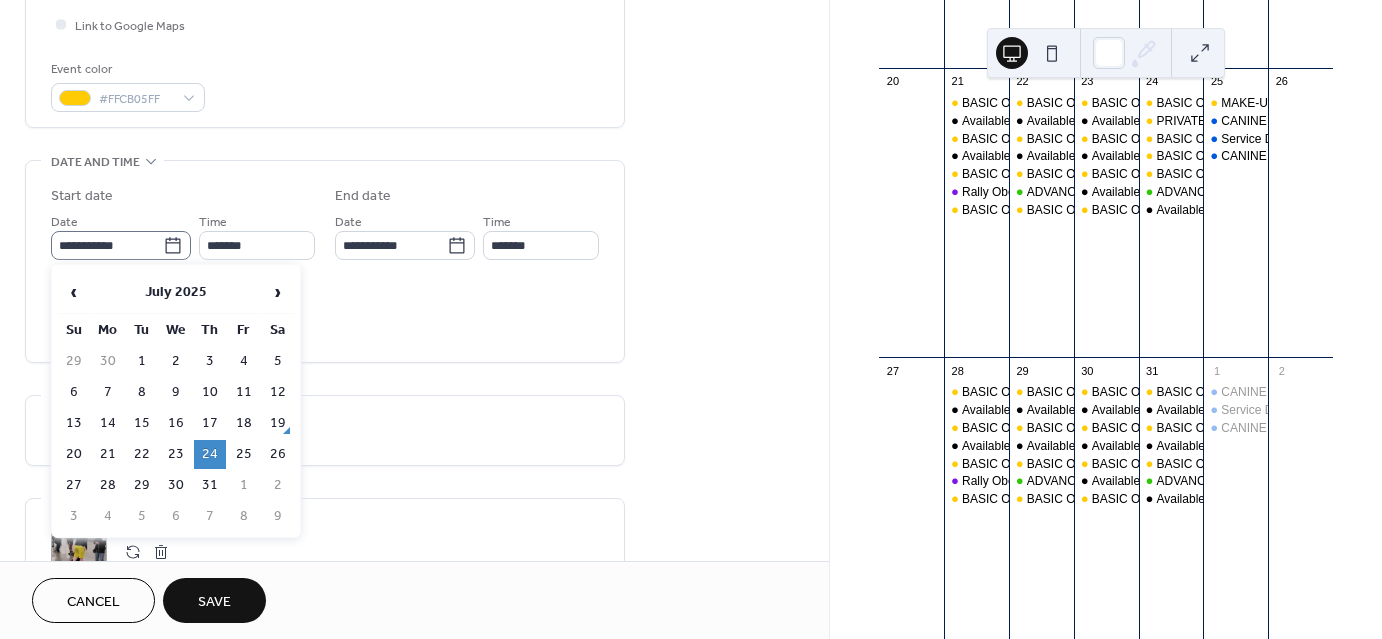 click 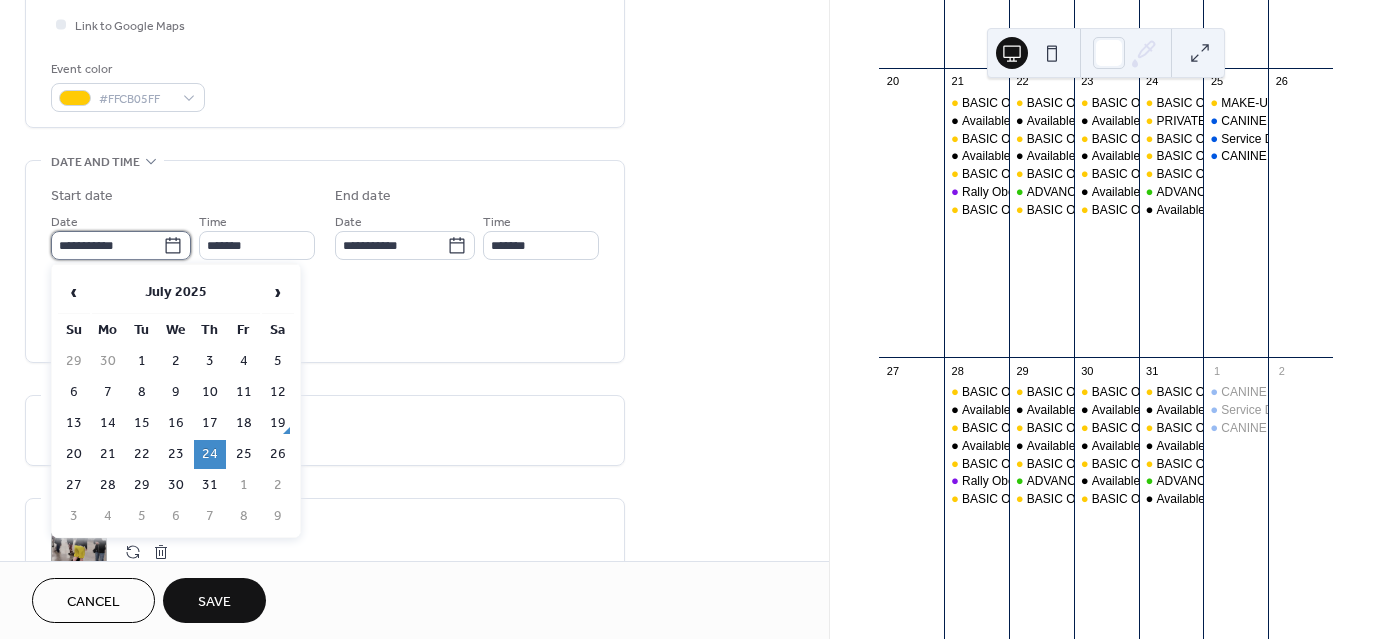 click on "**********" at bounding box center [107, 245] 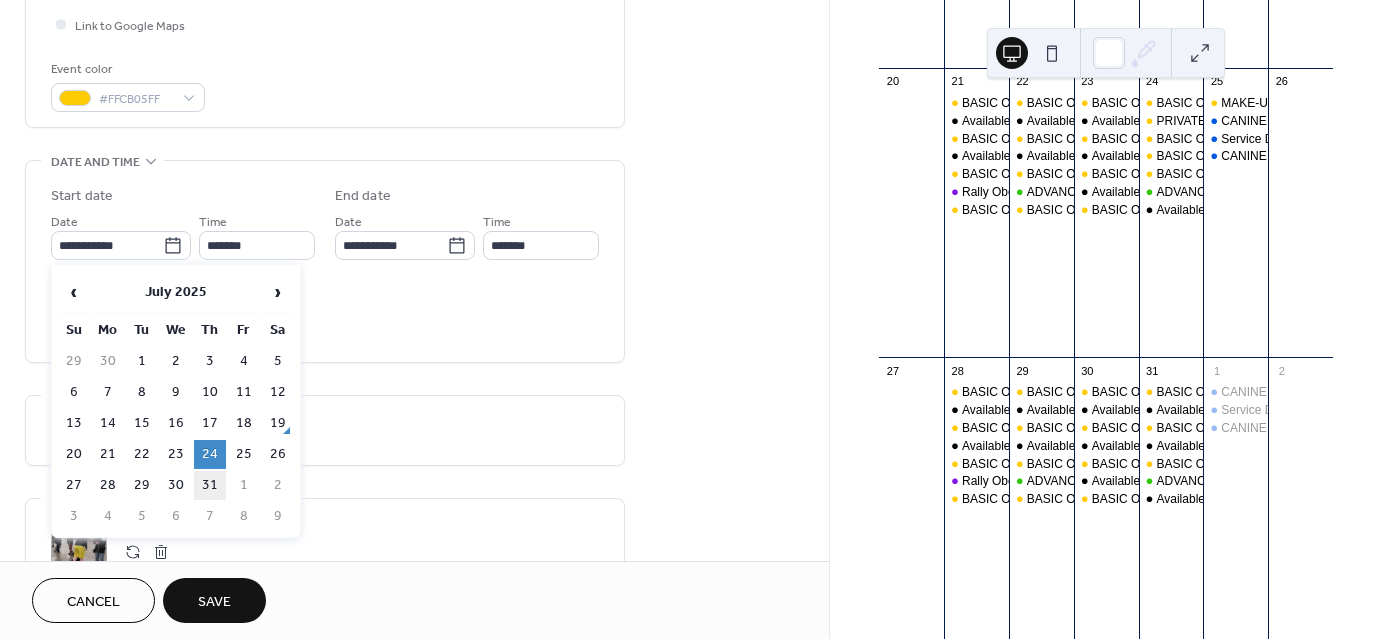 click on "31" at bounding box center (210, 485) 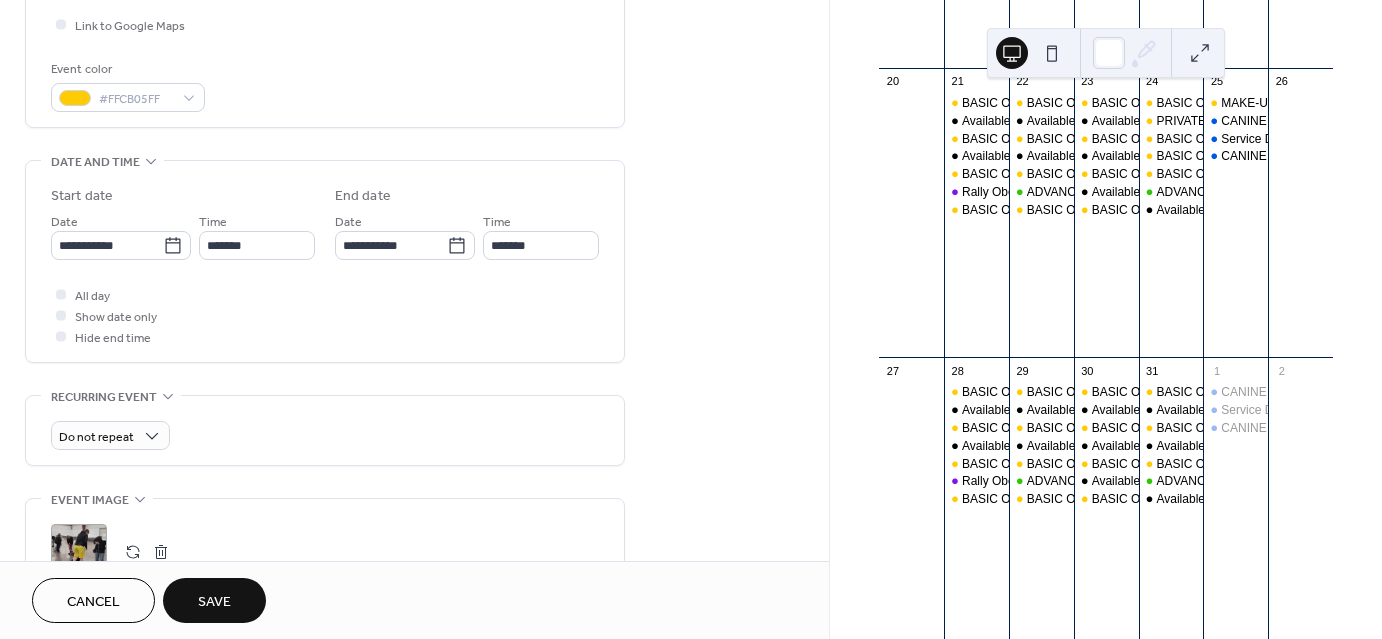 scroll, scrollTop: 983, scrollLeft: 0, axis: vertical 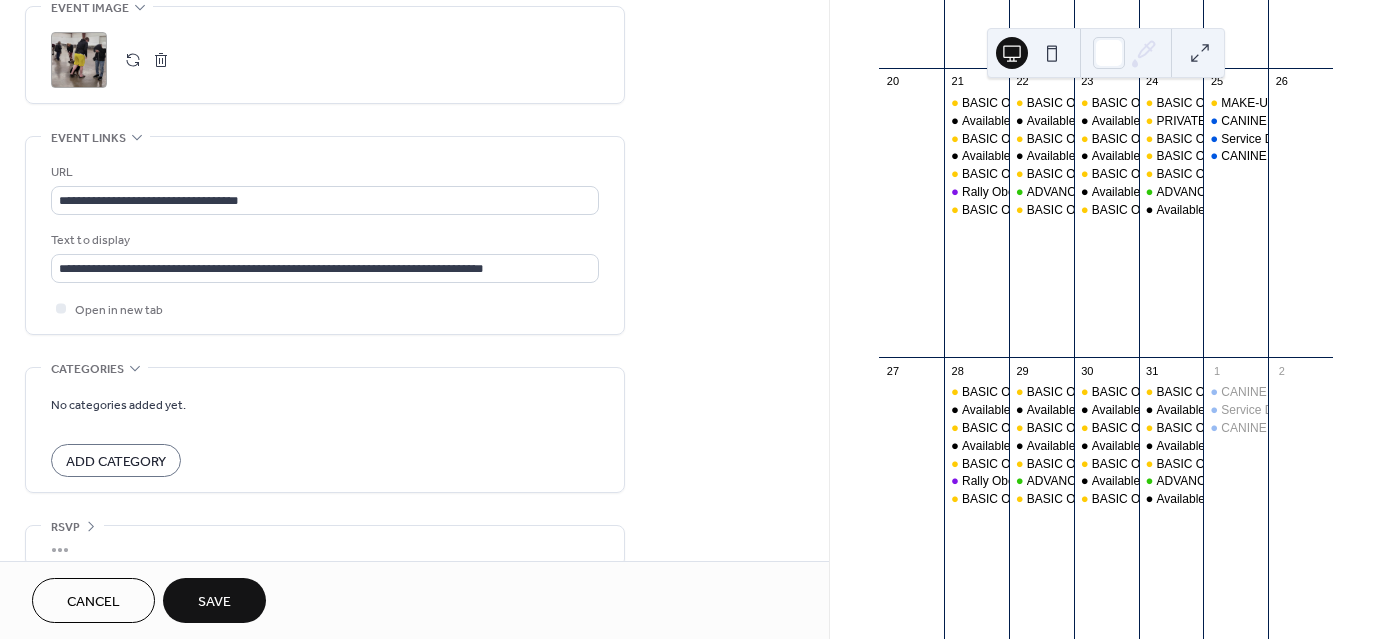 click on "Save" at bounding box center [214, 600] 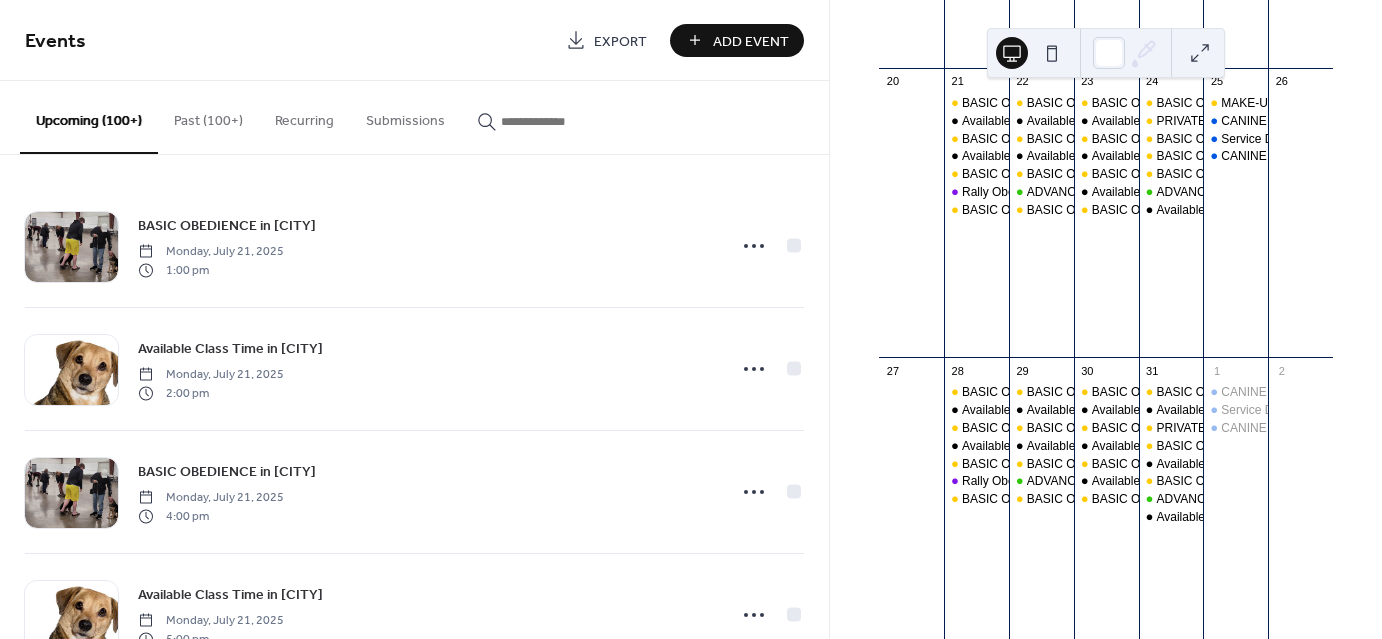 scroll, scrollTop: 424, scrollLeft: 0, axis: vertical 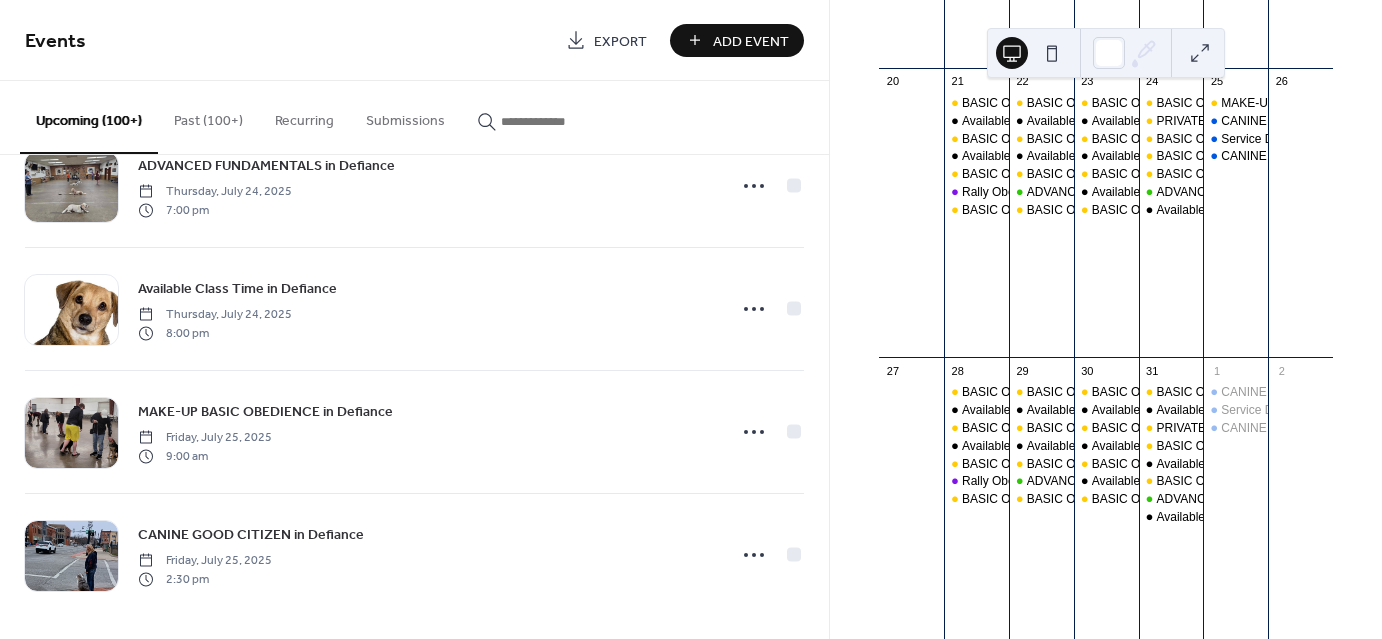 click 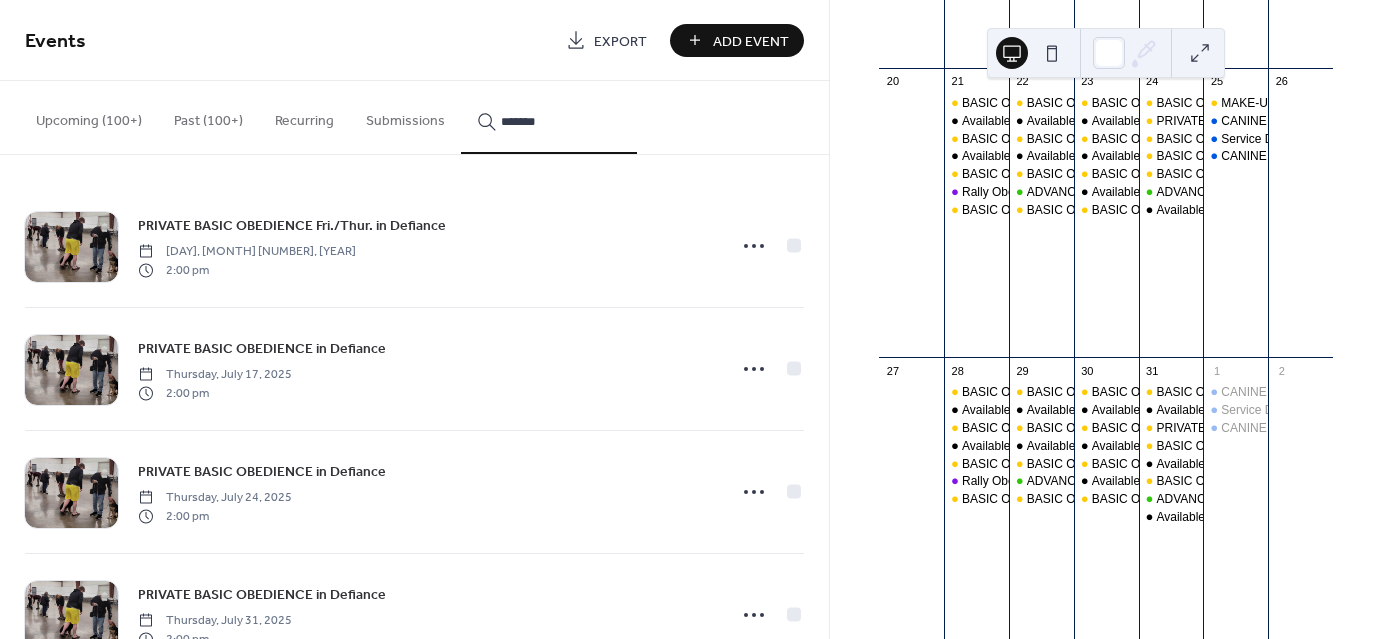 type on "*******" 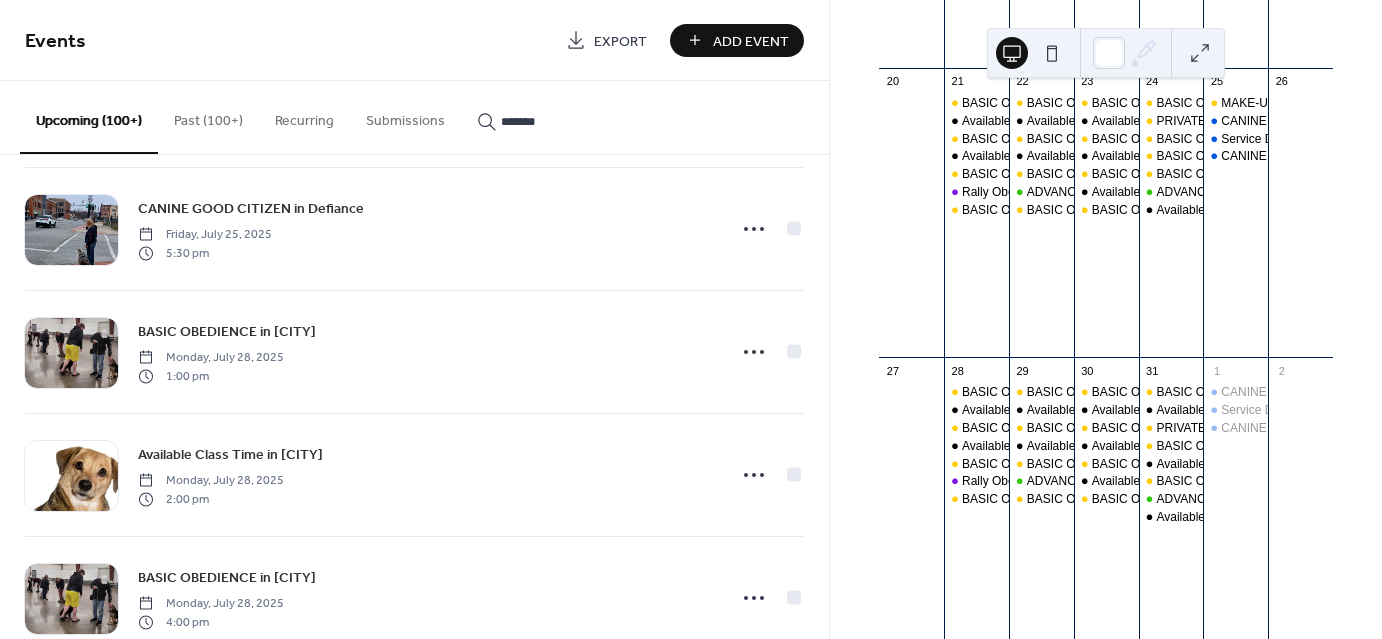 scroll, scrollTop: 4445, scrollLeft: 0, axis: vertical 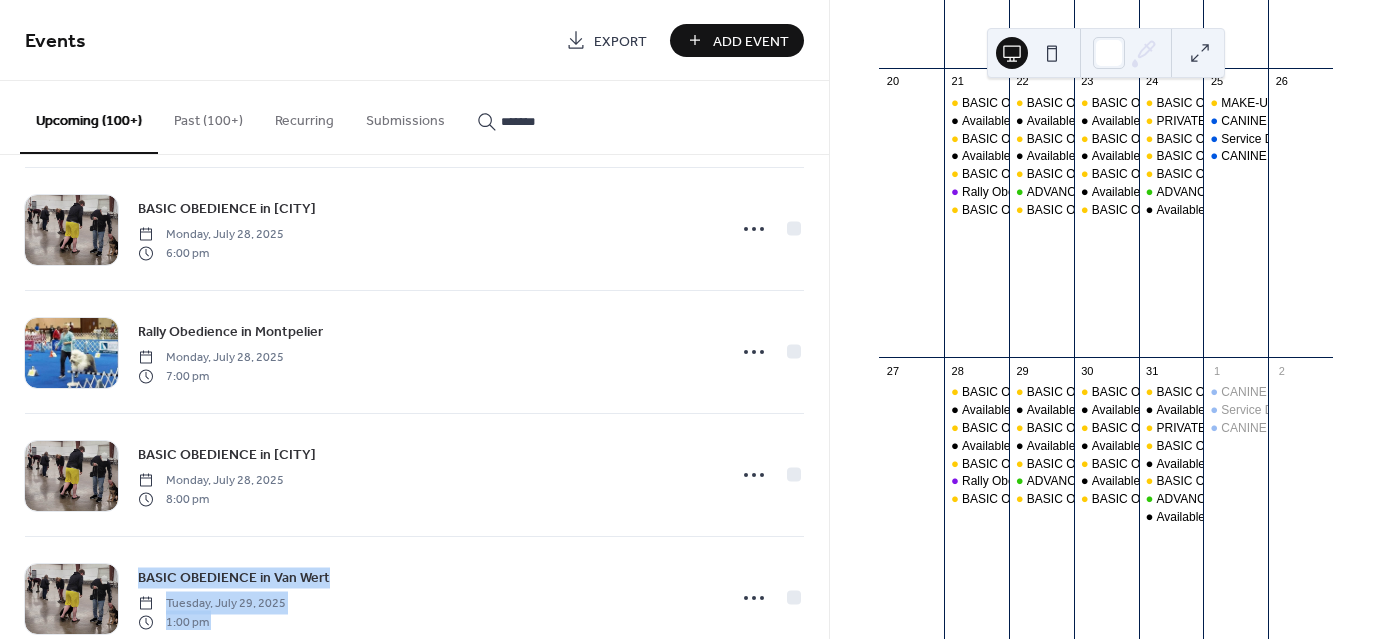 drag, startPoint x: 824, startPoint y: 611, endPoint x: 809, endPoint y: 511, distance: 101.118744 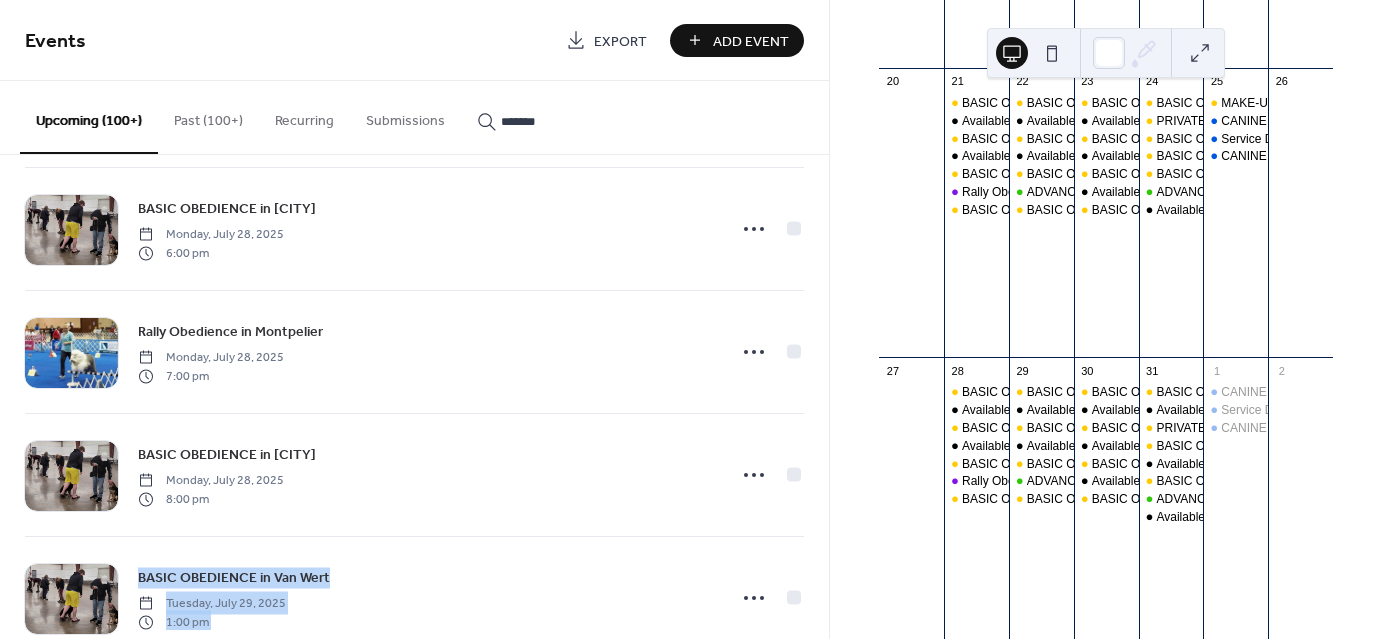 scroll, scrollTop: 4486, scrollLeft: 0, axis: vertical 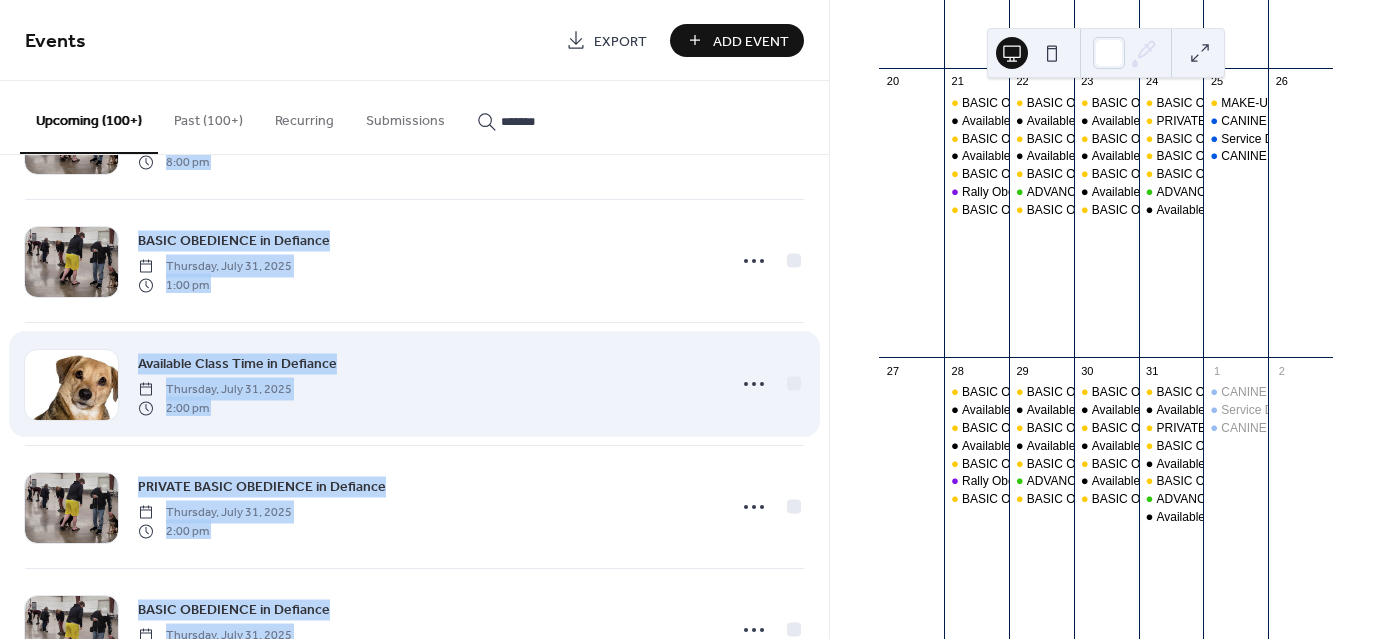 click on "Available Class Time  in Defiance Thursday, July 31, 2025 2:00 pm" at bounding box center [426, 384] 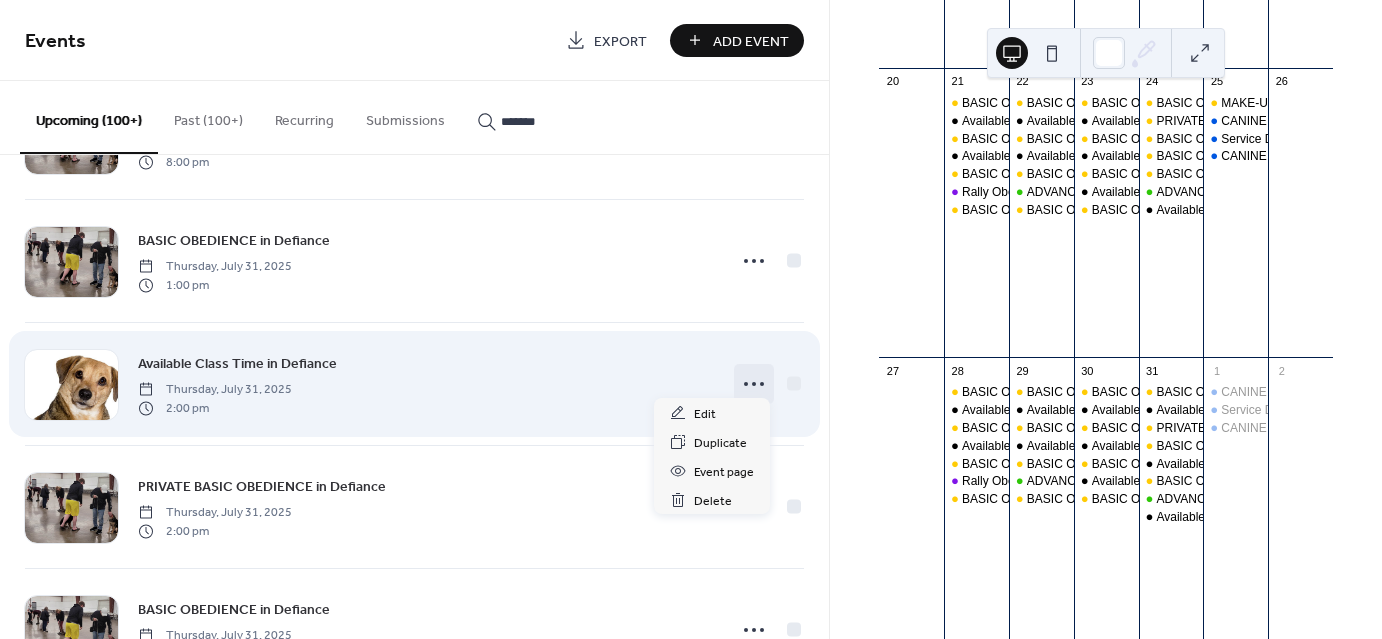 click 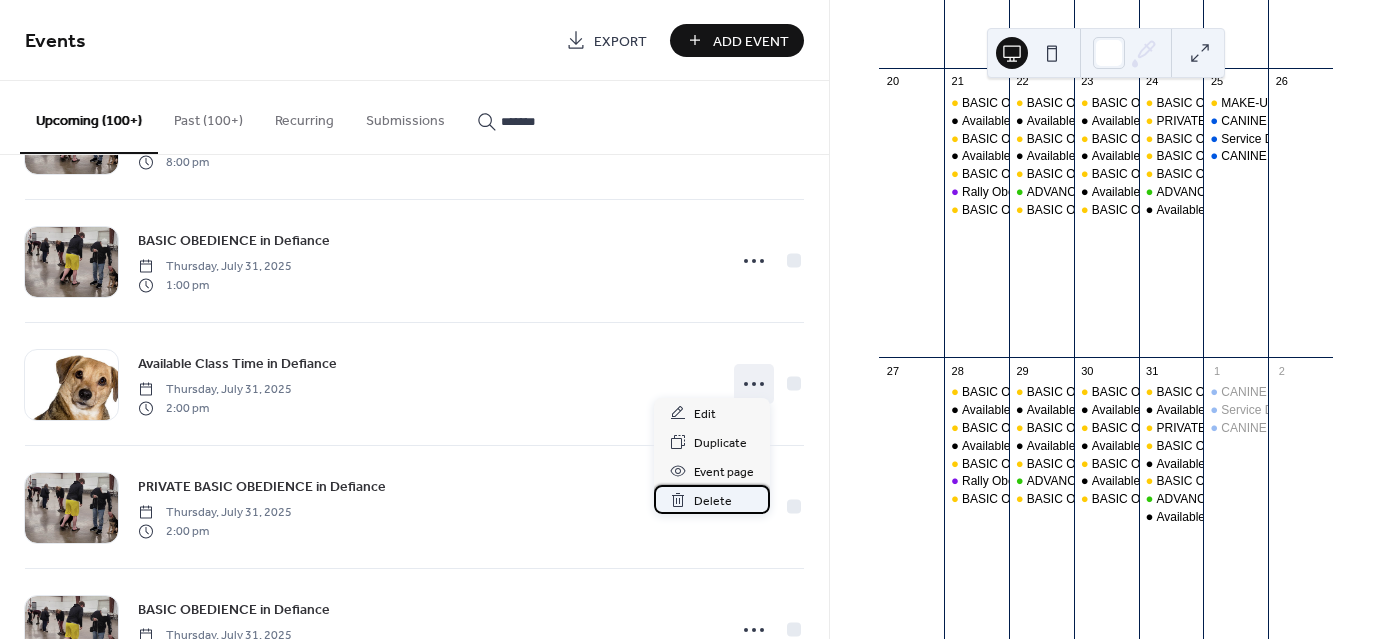 click on "Delete" at bounding box center (713, 501) 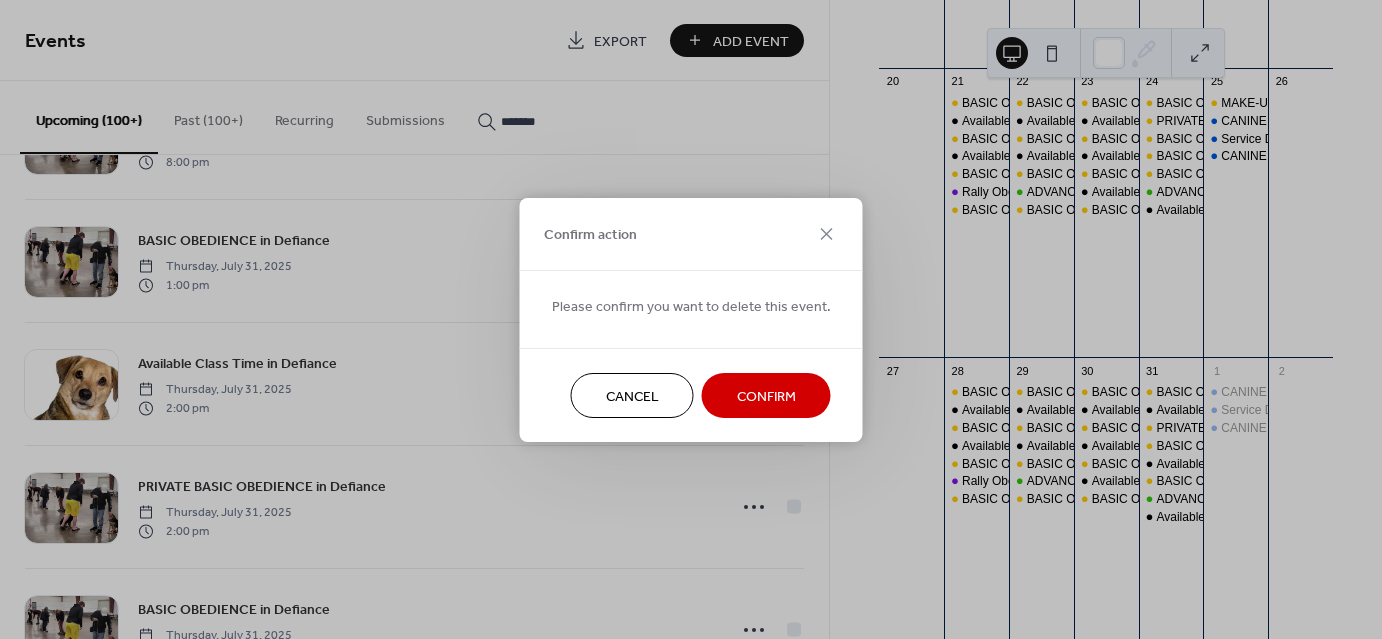 click on "Confirm" at bounding box center (766, 396) 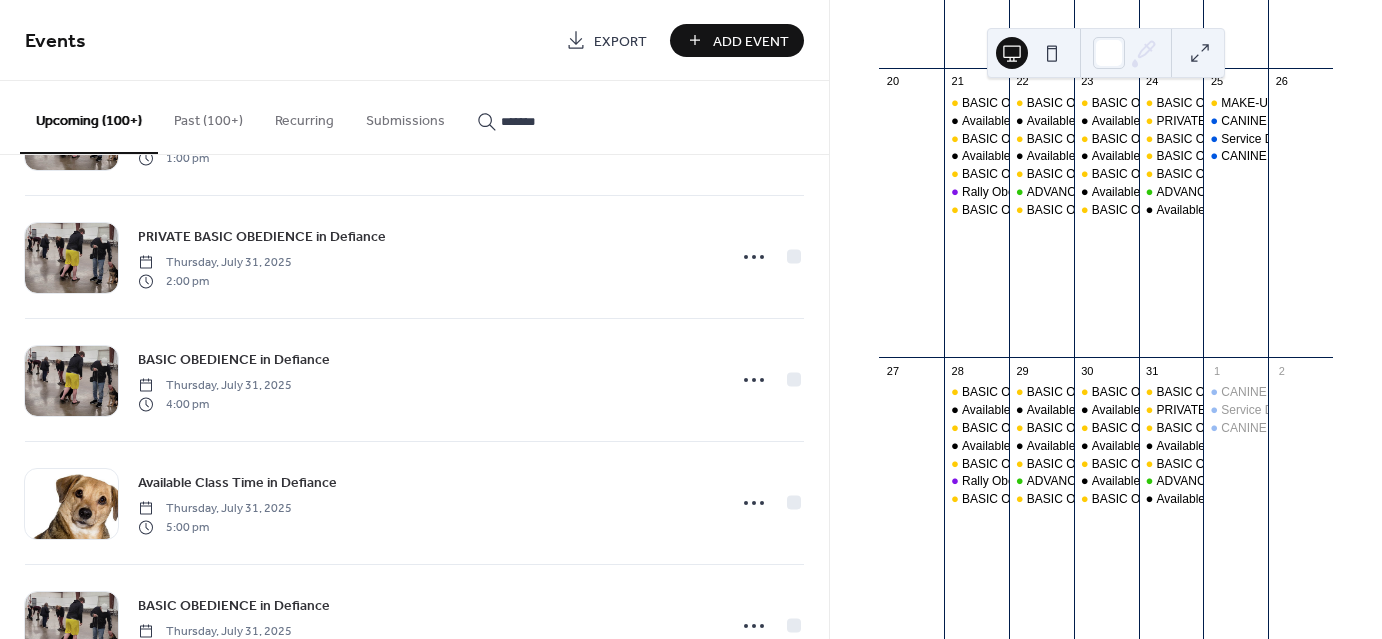 scroll, scrollTop: 5431, scrollLeft: 0, axis: vertical 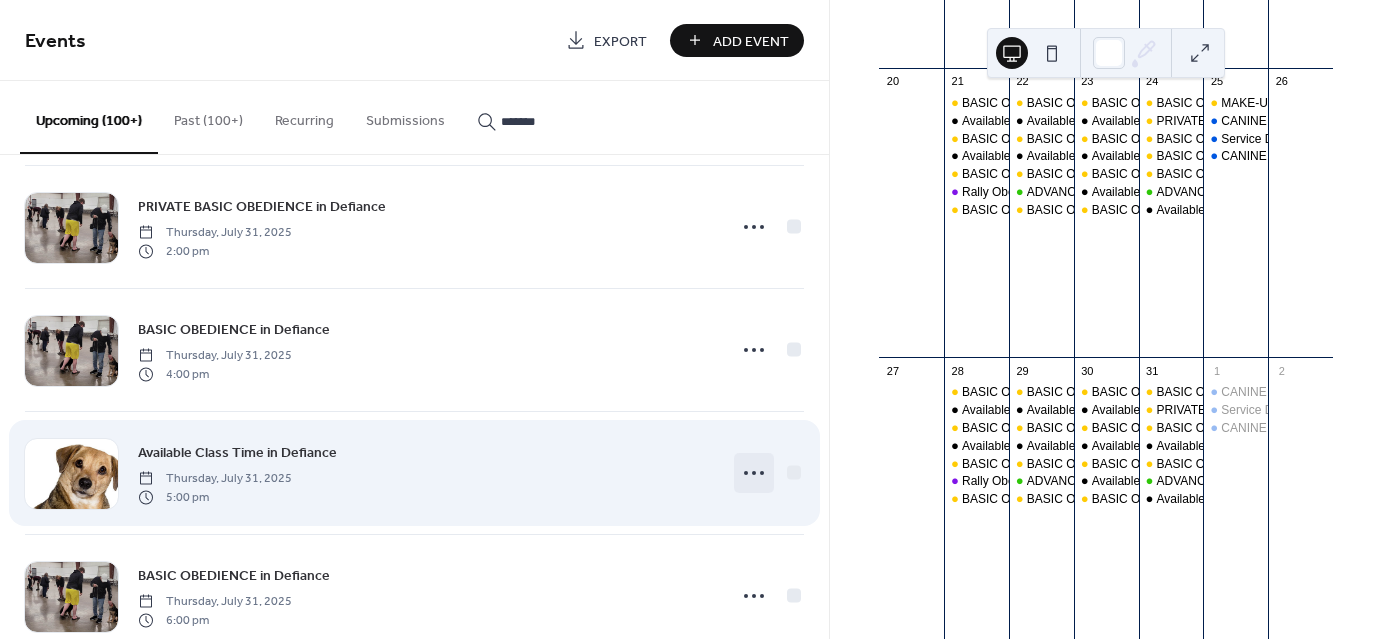 click 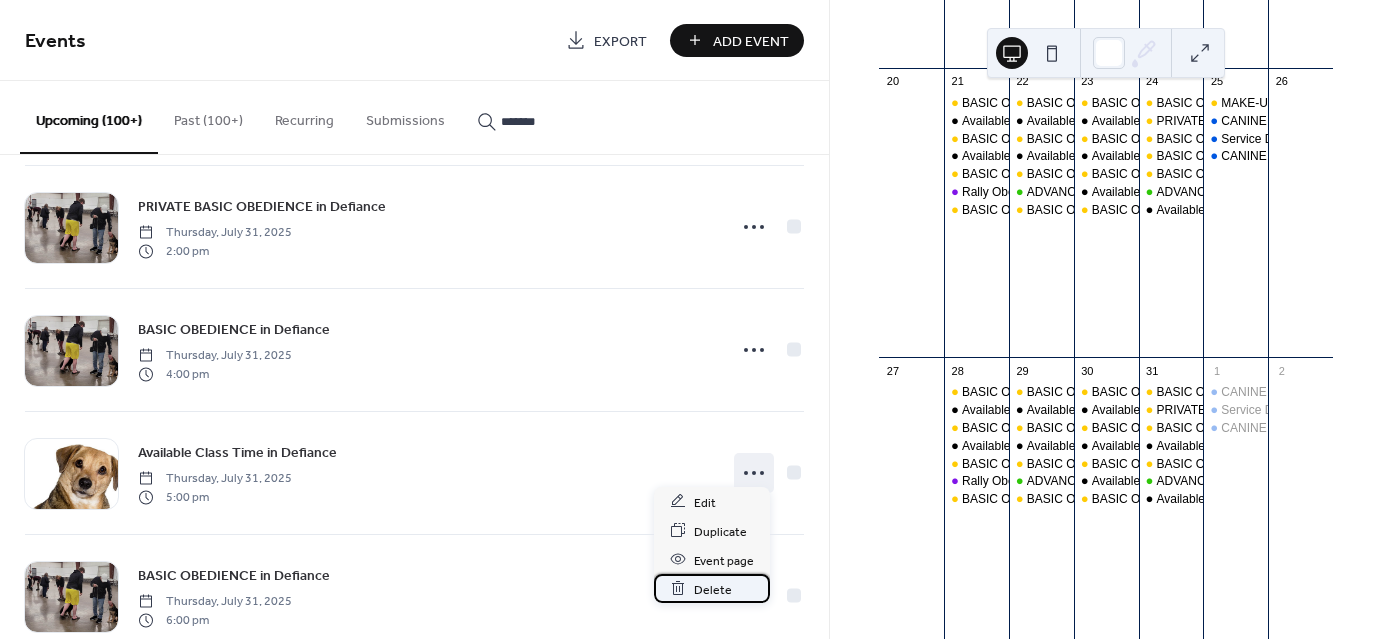 click on "Delete" at bounding box center [713, 589] 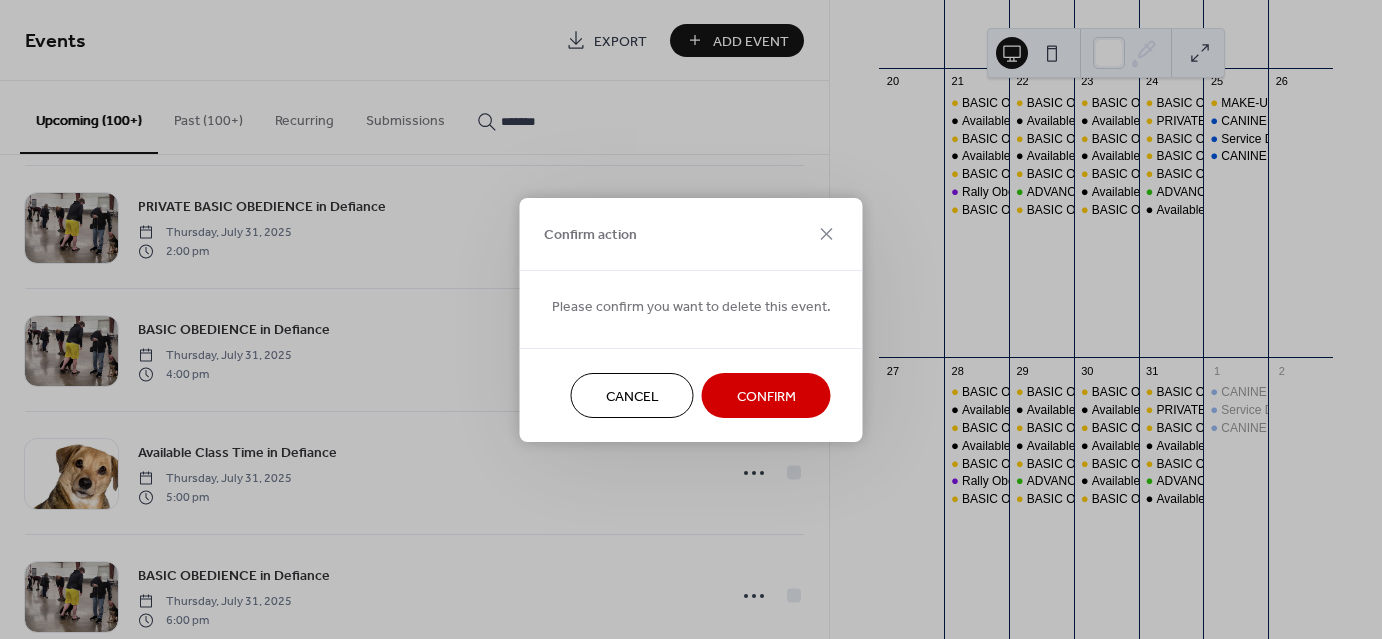 click on "Confirm" at bounding box center [766, 395] 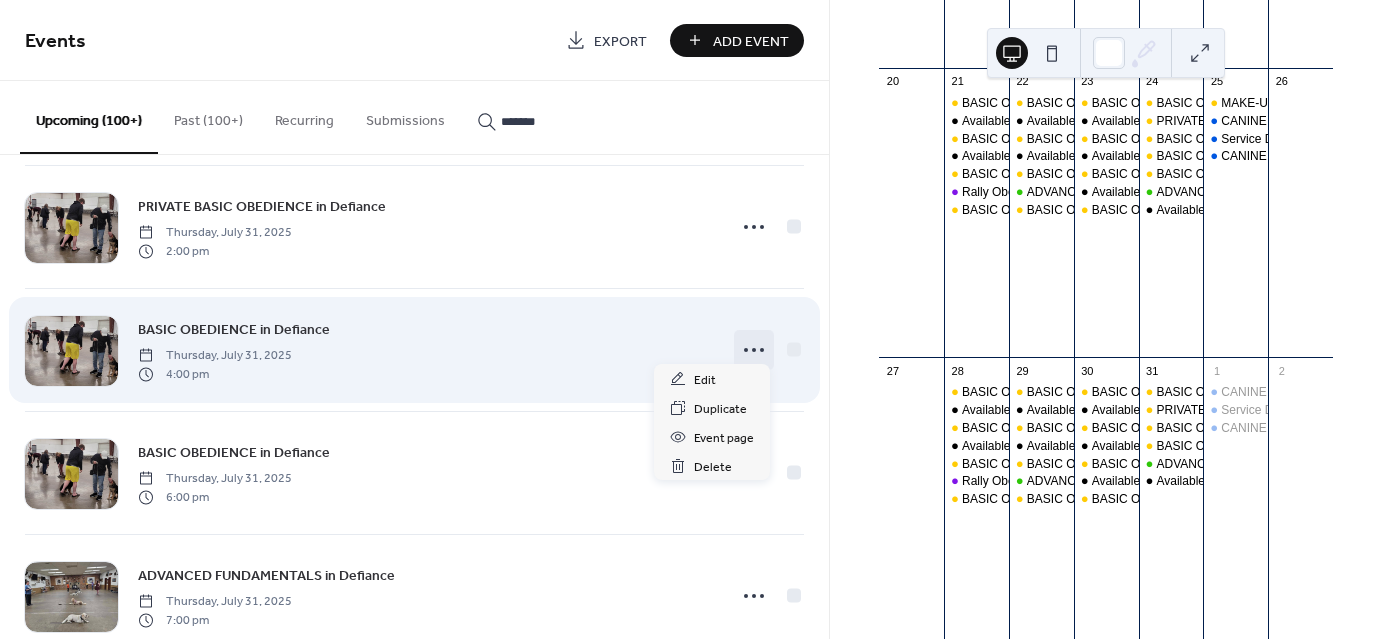 click 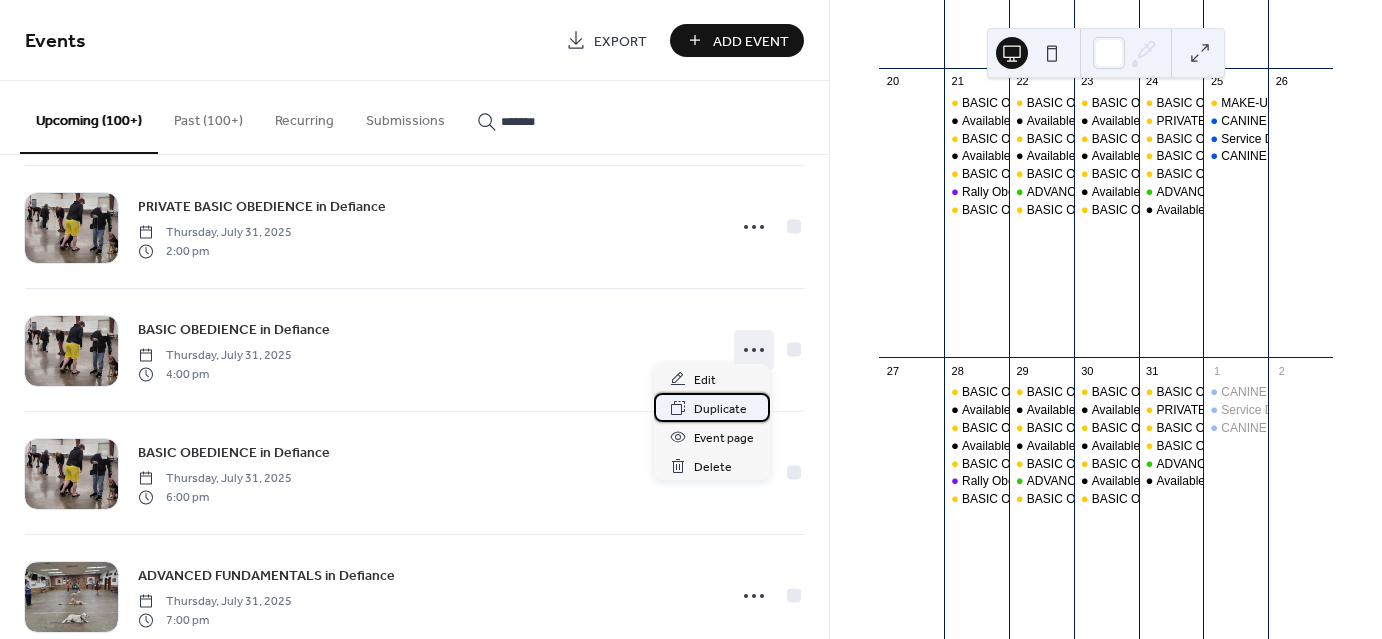 click on "Duplicate" at bounding box center [720, 409] 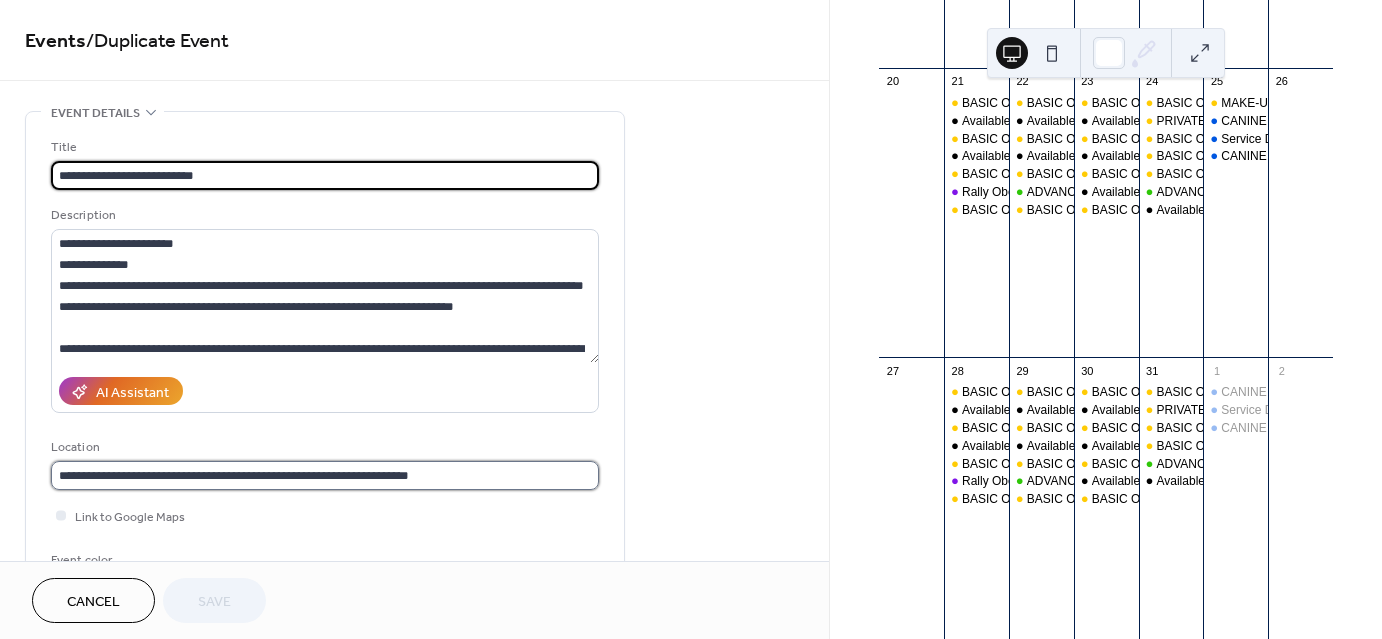 click on "**********" at bounding box center [325, 475] 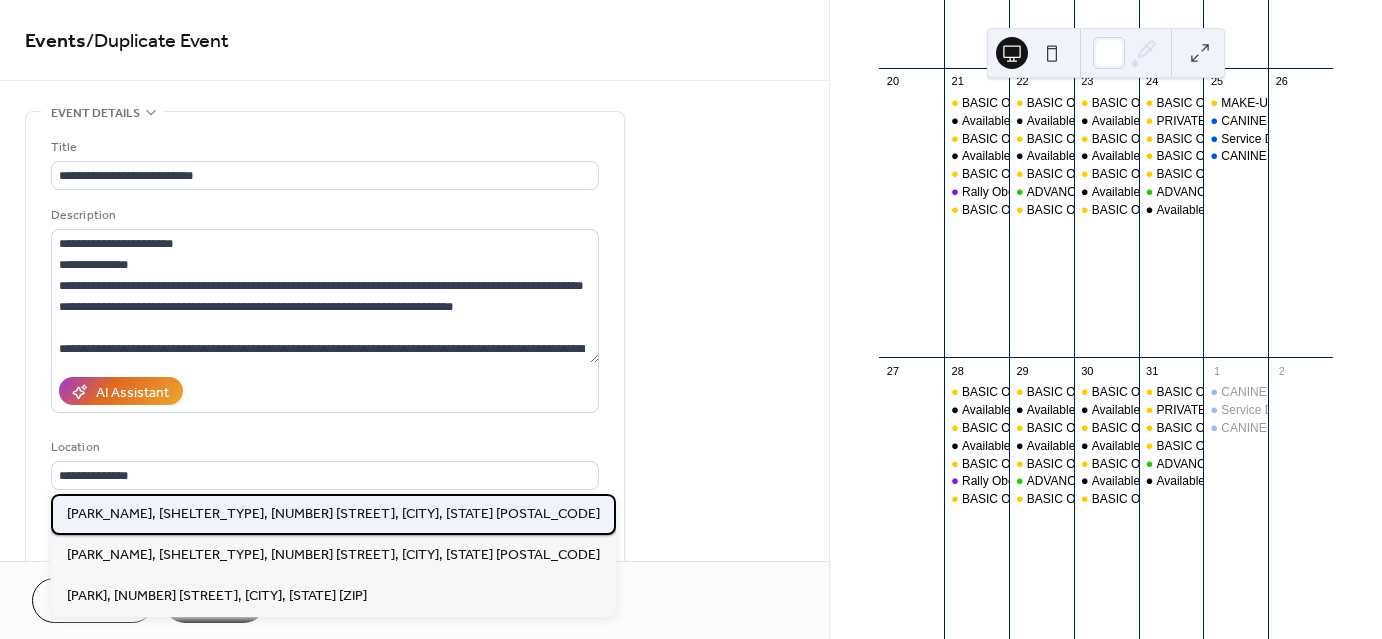 click on "Bronson Park, Last Picnic Shelter, 2104 Power Dam Rd., Defiance, Oh. 43512" at bounding box center [333, 513] 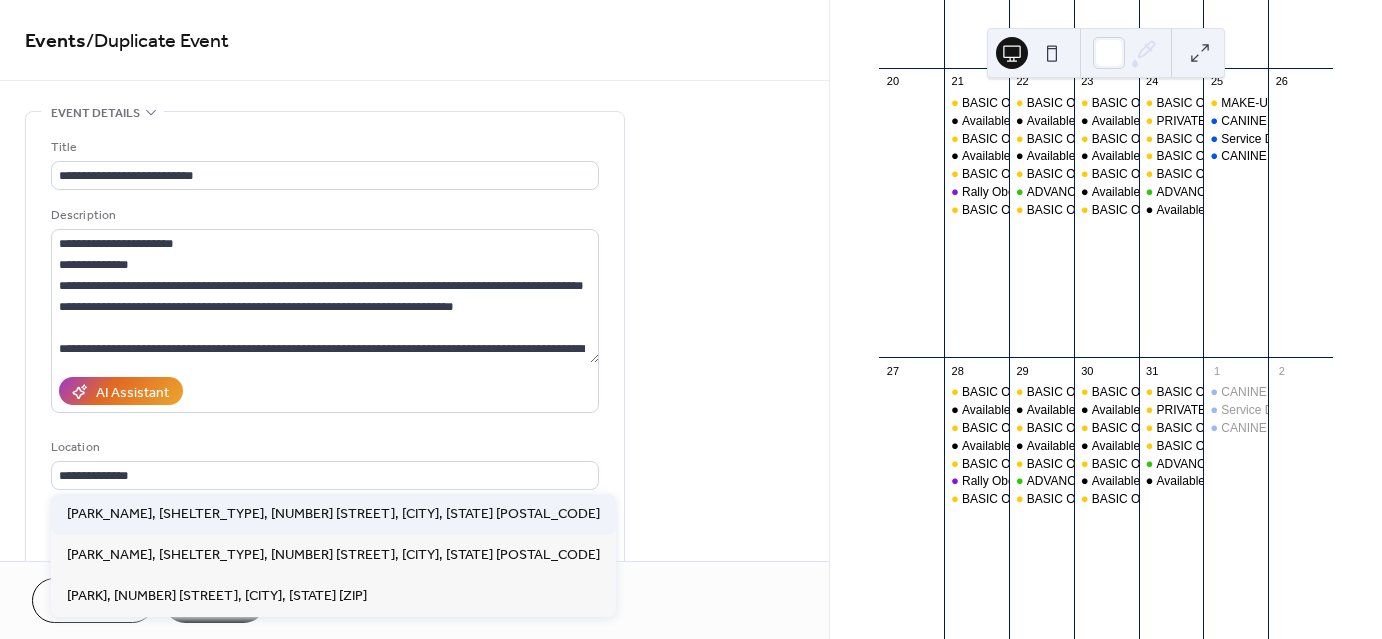 type on "**********" 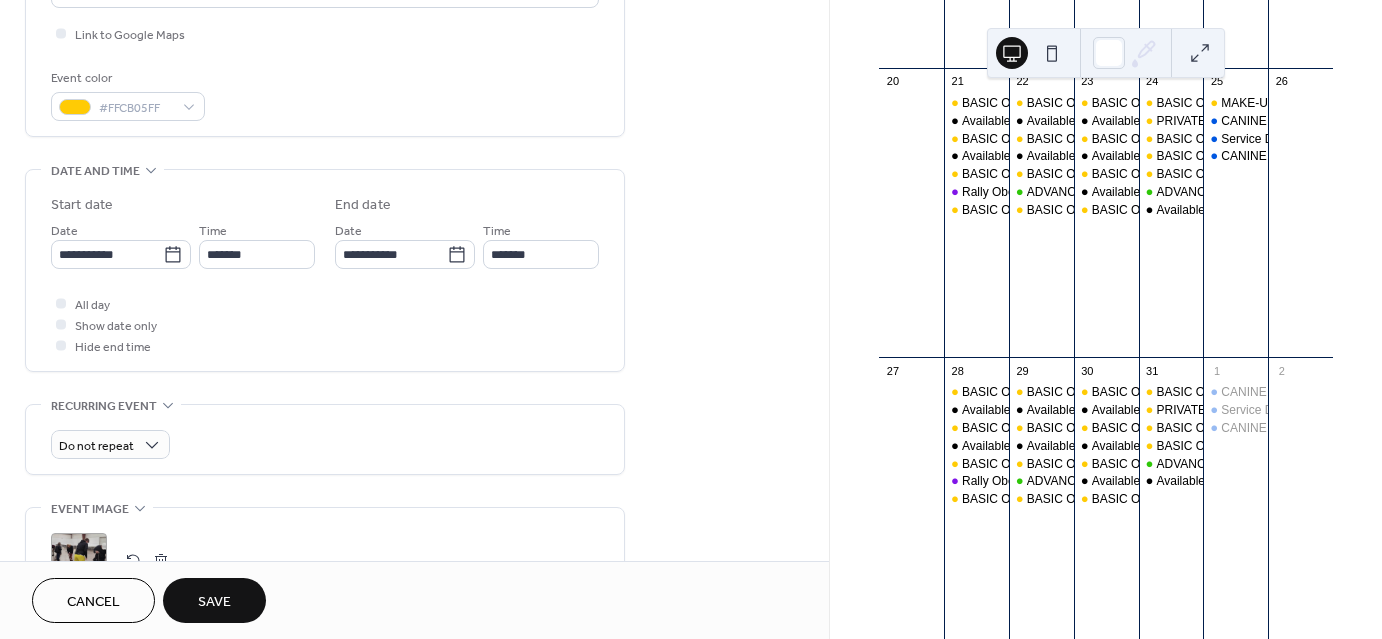 scroll, scrollTop: 491, scrollLeft: 0, axis: vertical 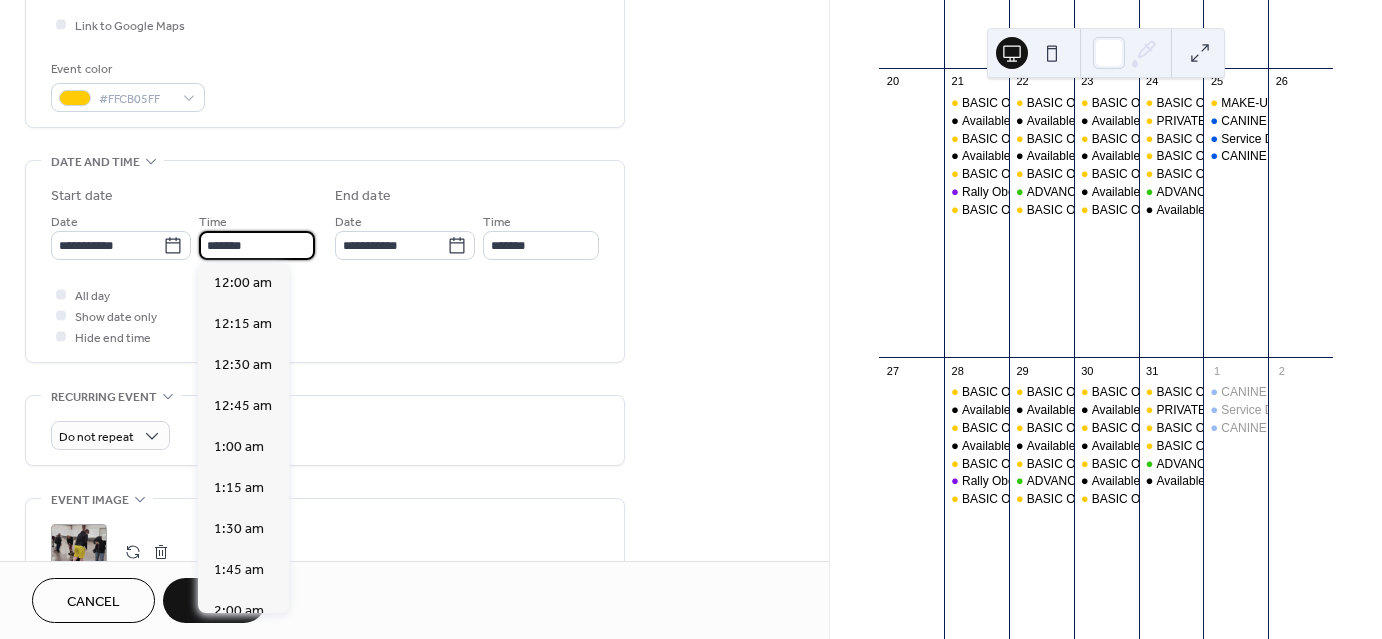 click on "*******" at bounding box center (257, 245) 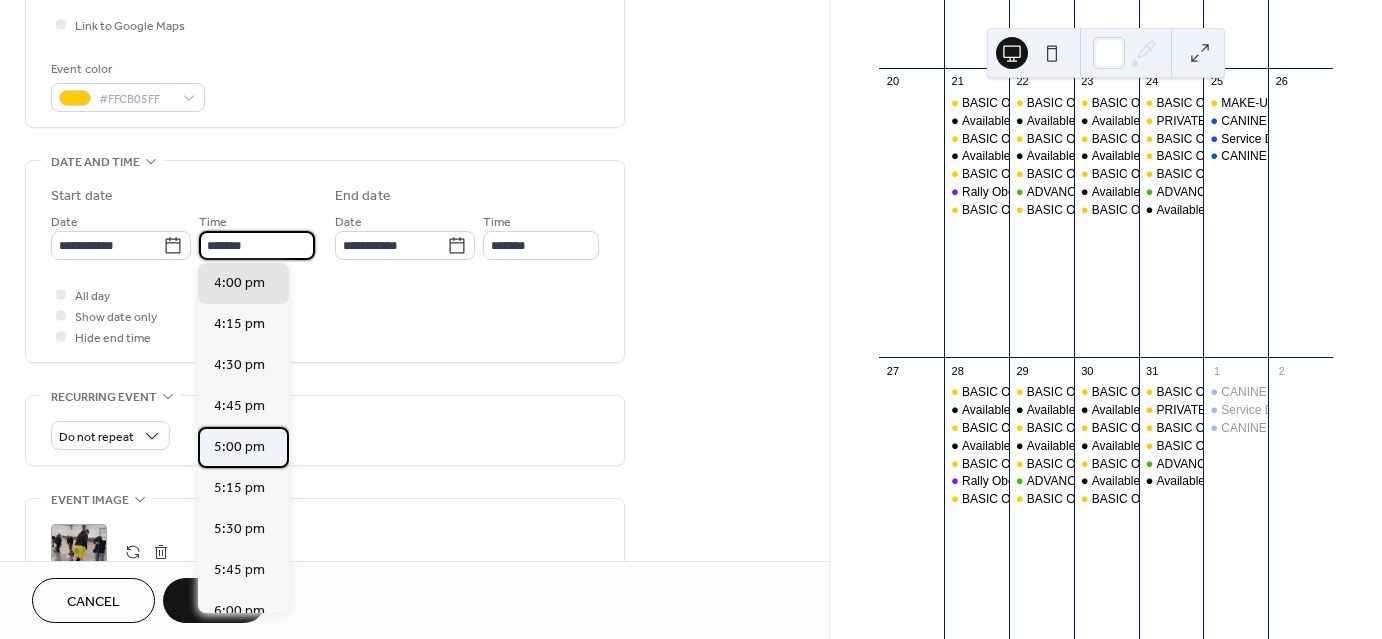 click on "5:00 pm" at bounding box center (239, 447) 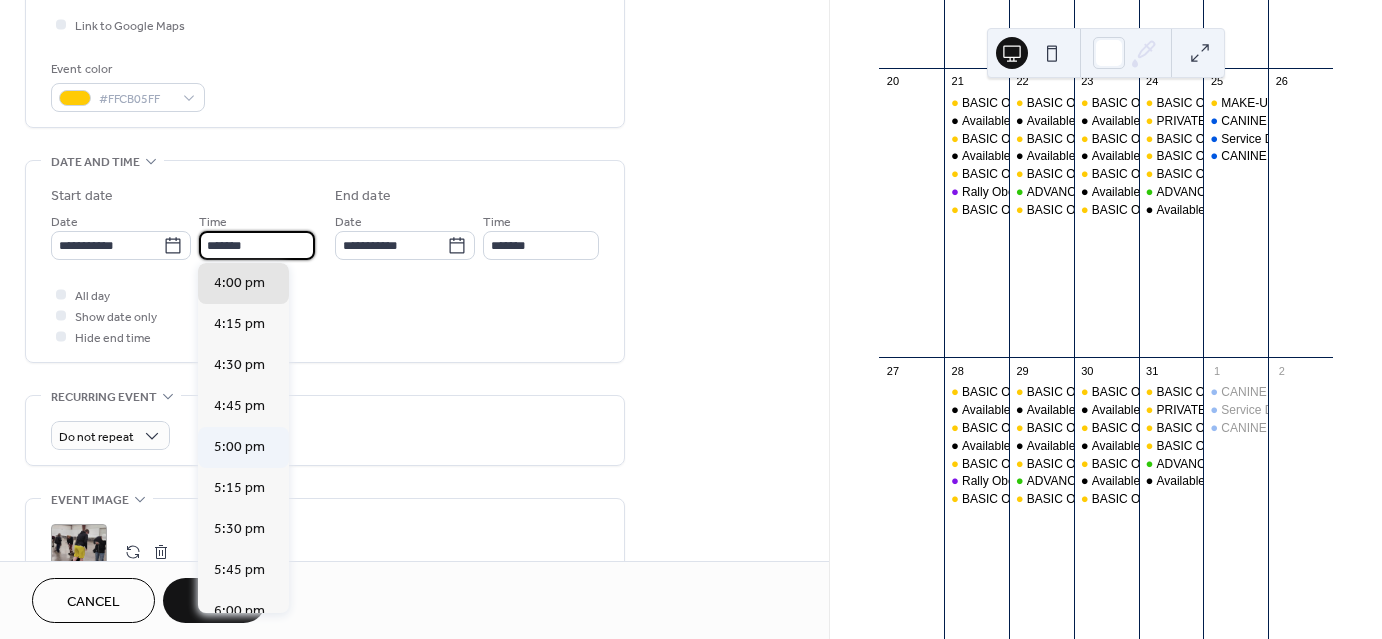 type on "*******" 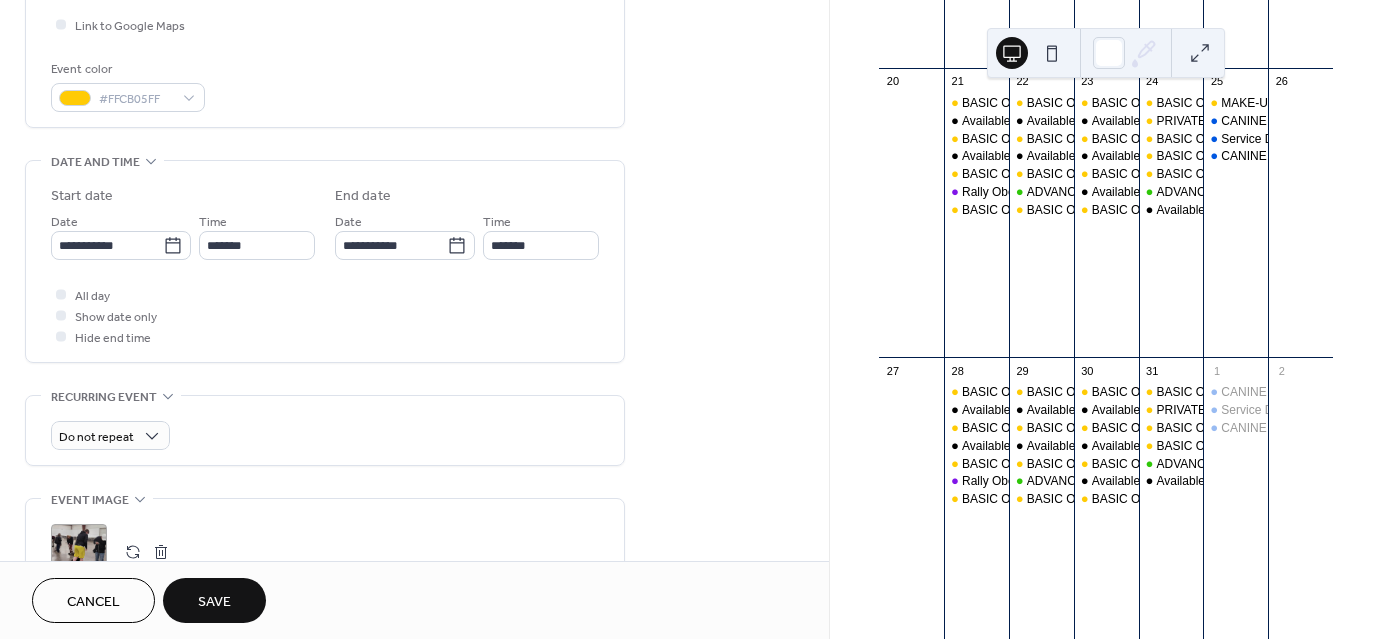 click on "Save" at bounding box center (214, 600) 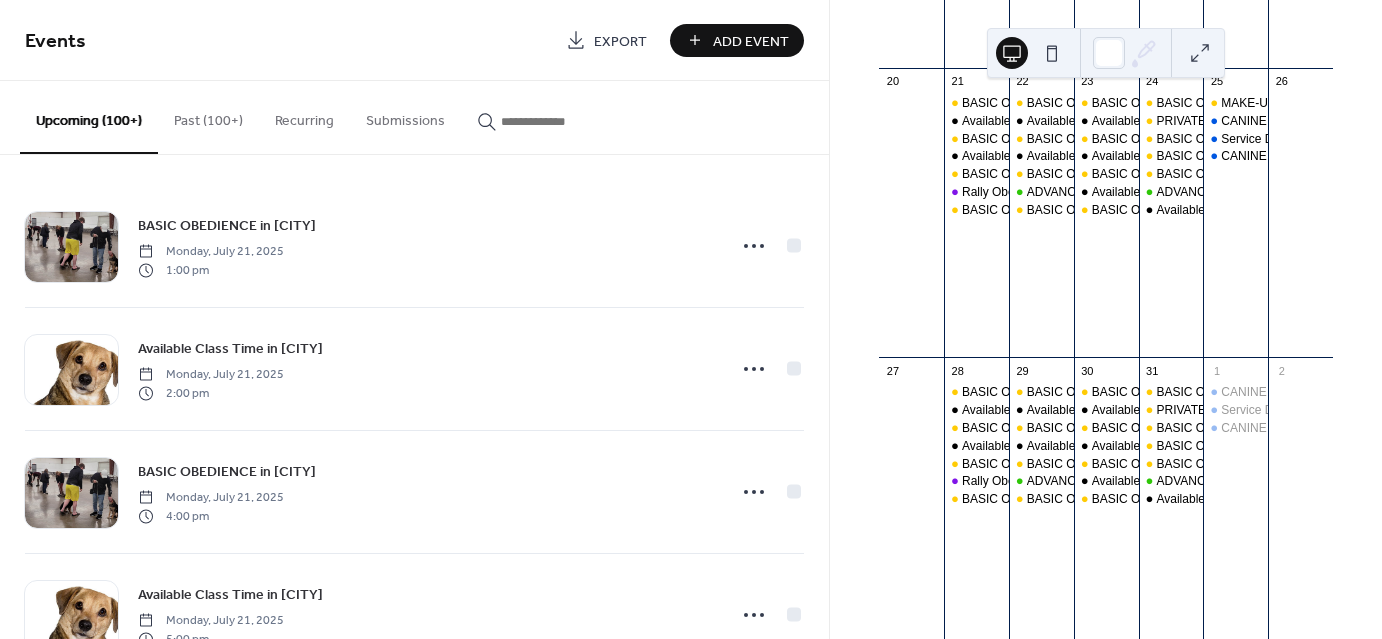 scroll, scrollTop: 424, scrollLeft: 0, axis: vertical 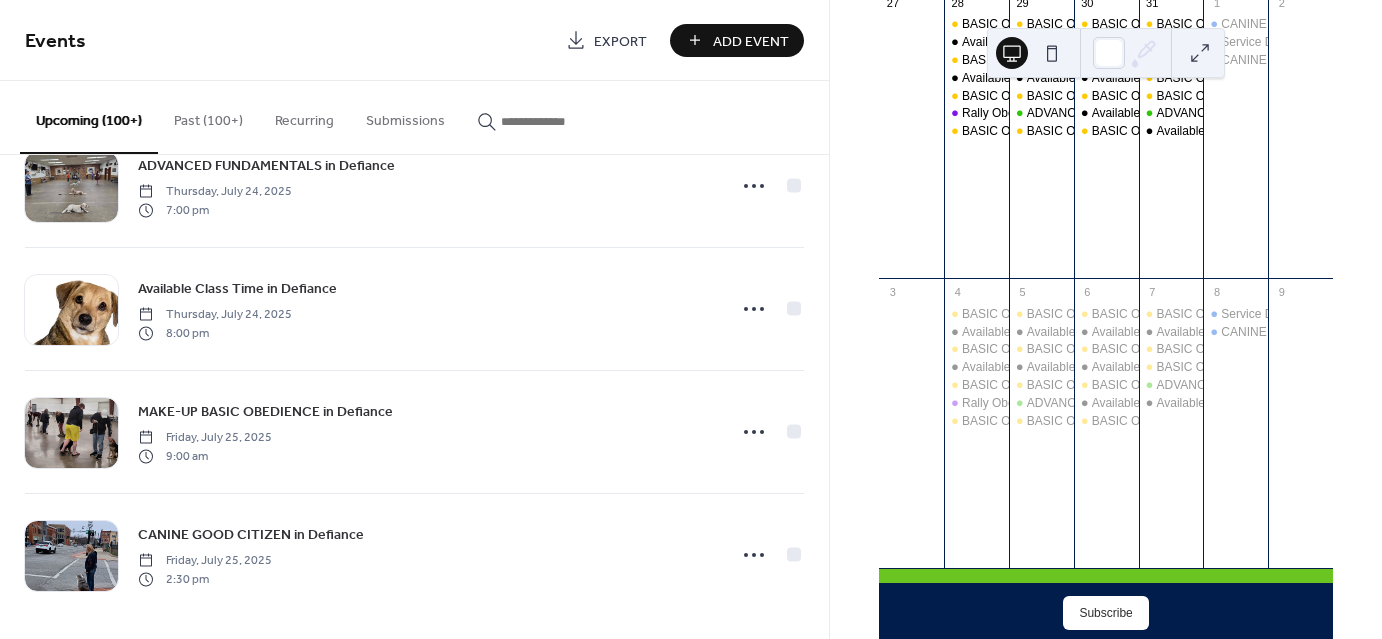 click 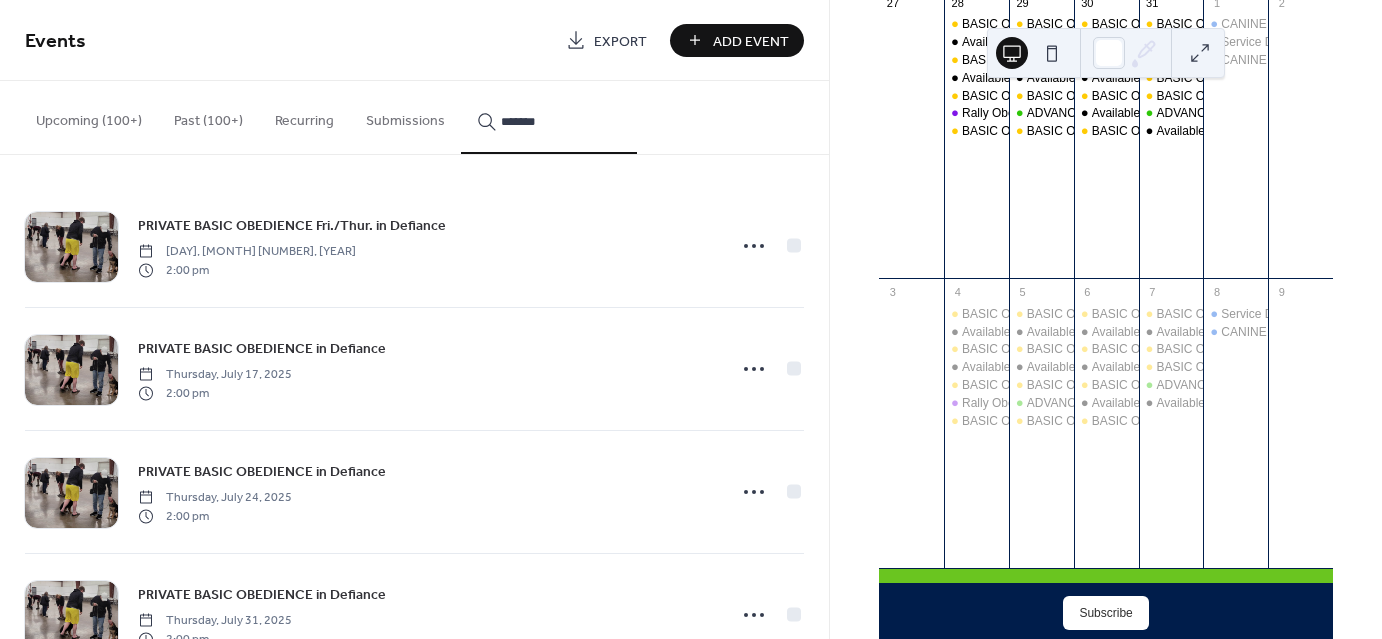 type on "*******" 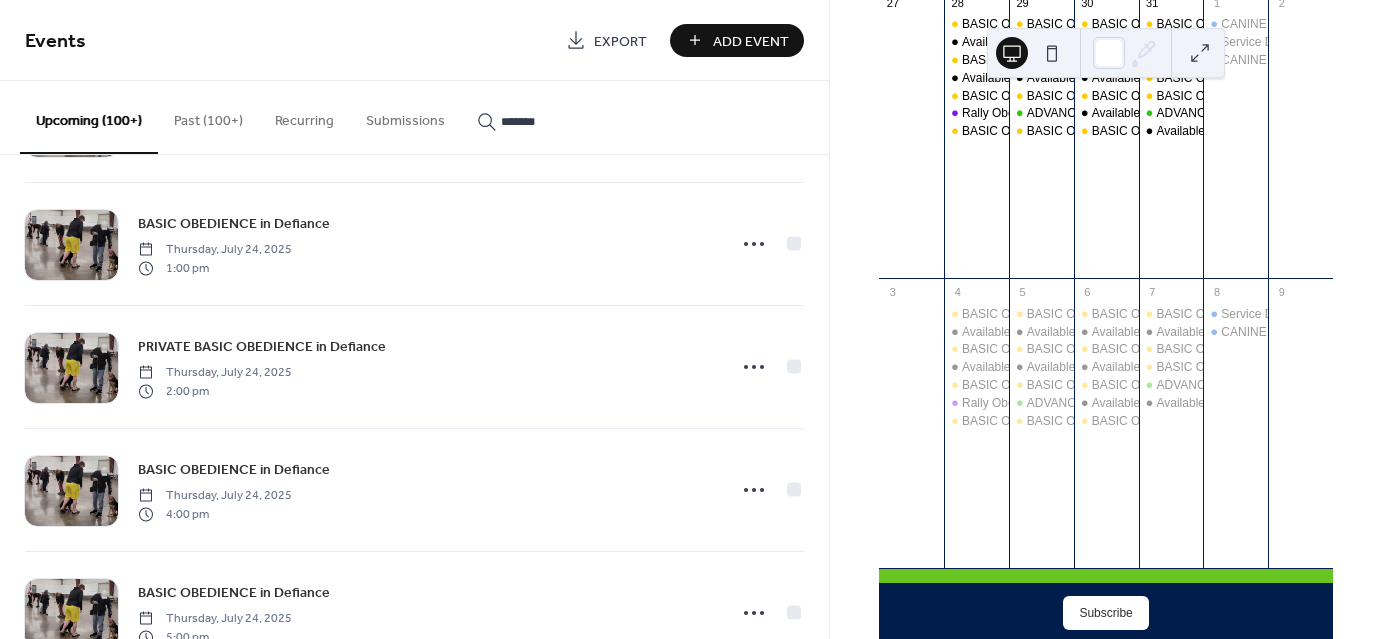scroll, scrollTop: 3258, scrollLeft: 0, axis: vertical 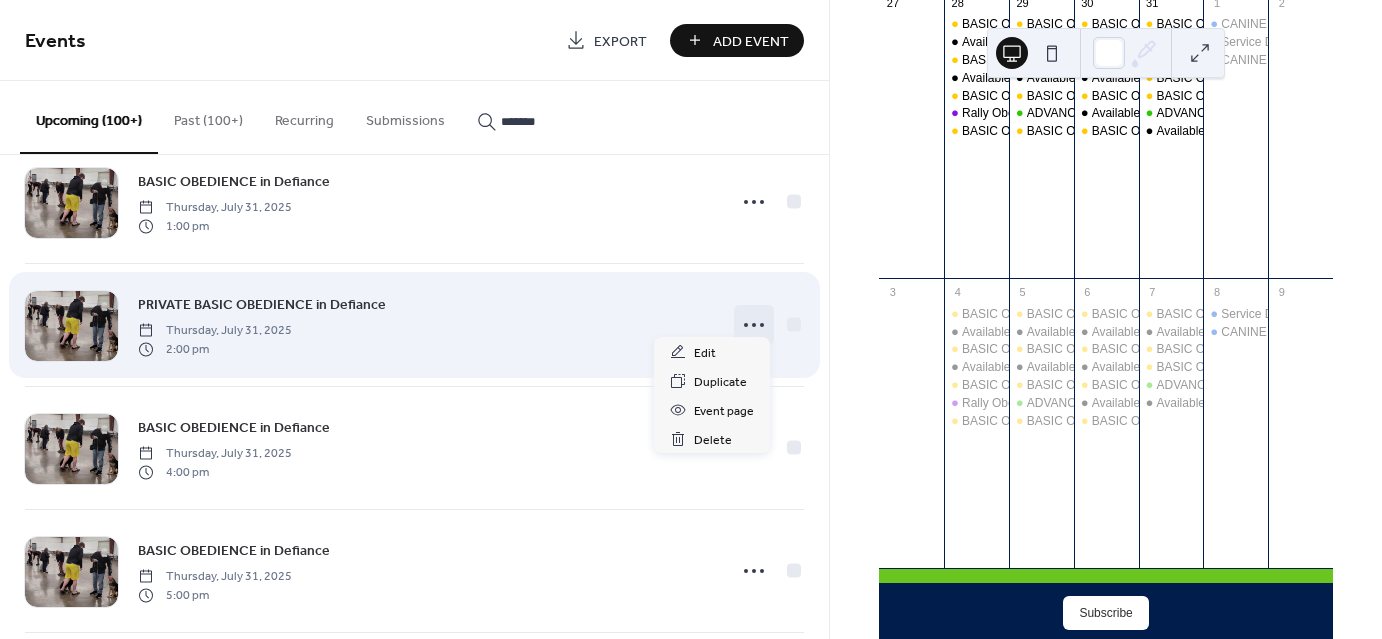 click 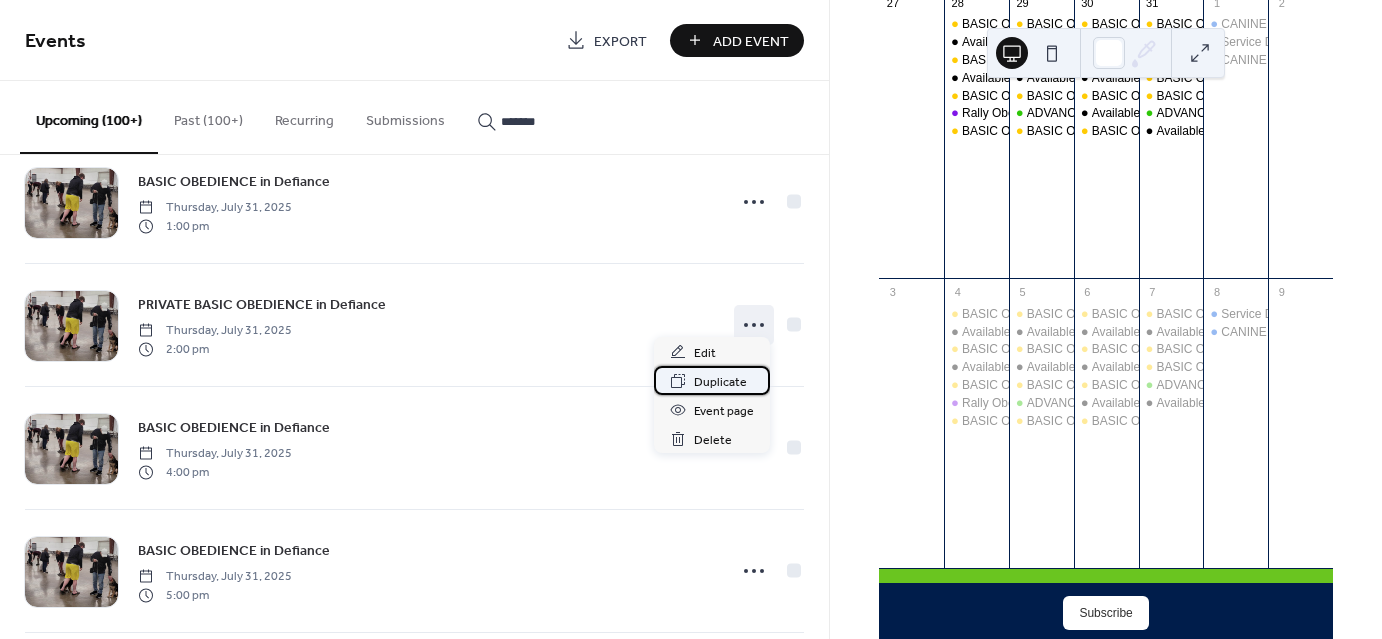 click on "Duplicate" at bounding box center (720, 382) 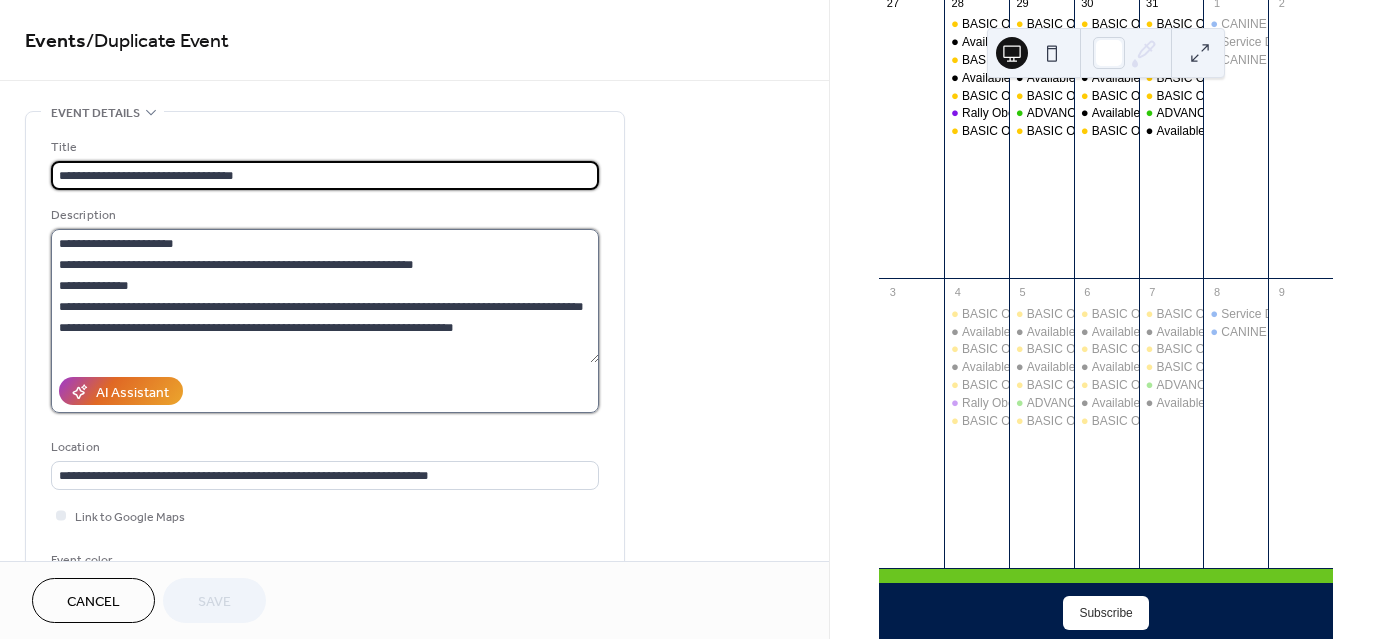 click at bounding box center (325, 296) 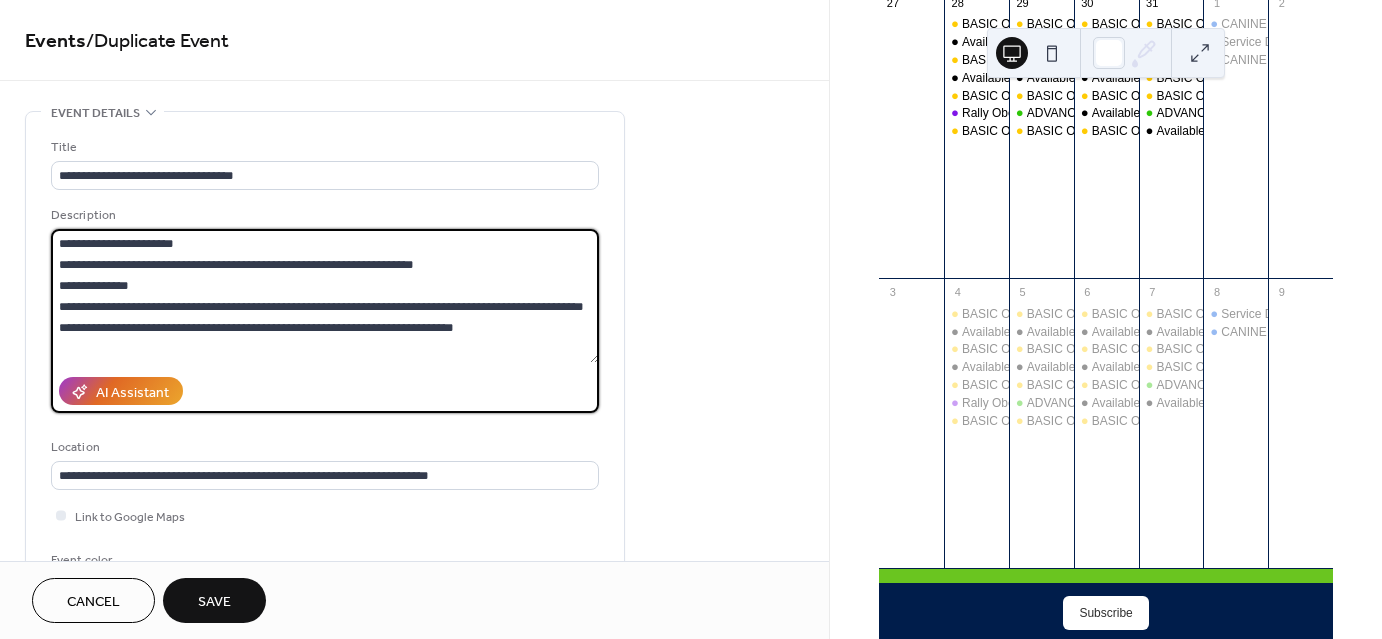 scroll, scrollTop: 491, scrollLeft: 0, axis: vertical 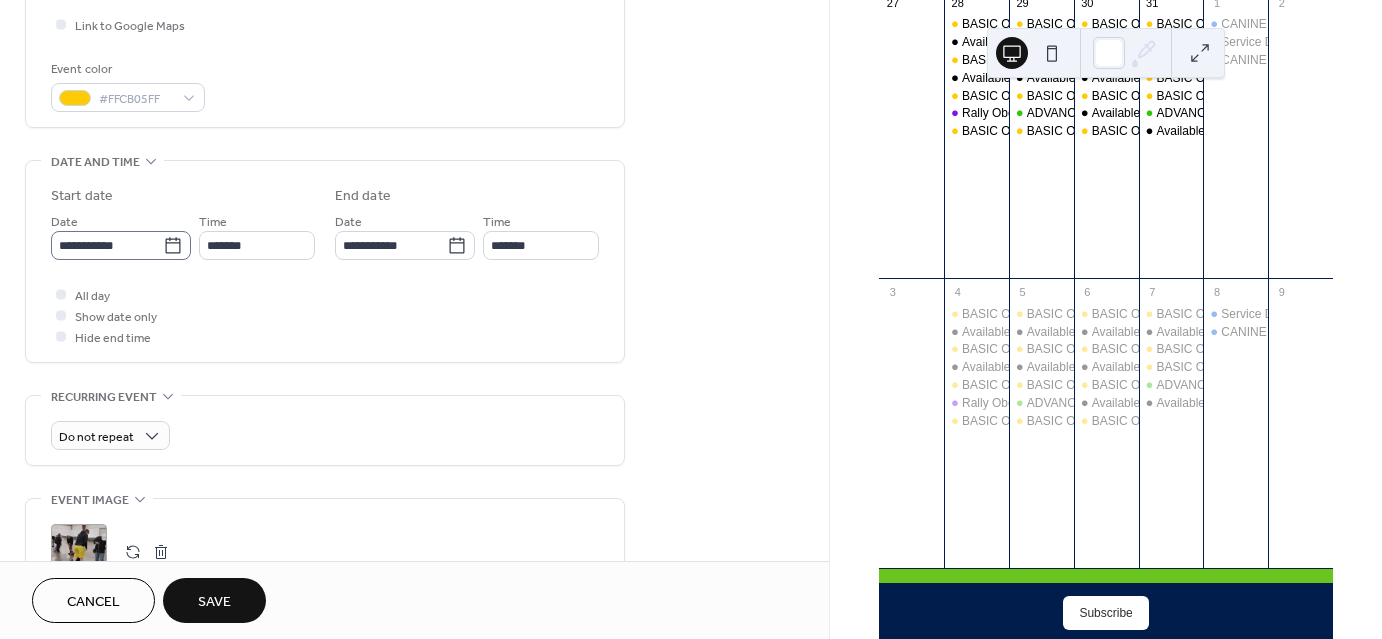 type on "**********" 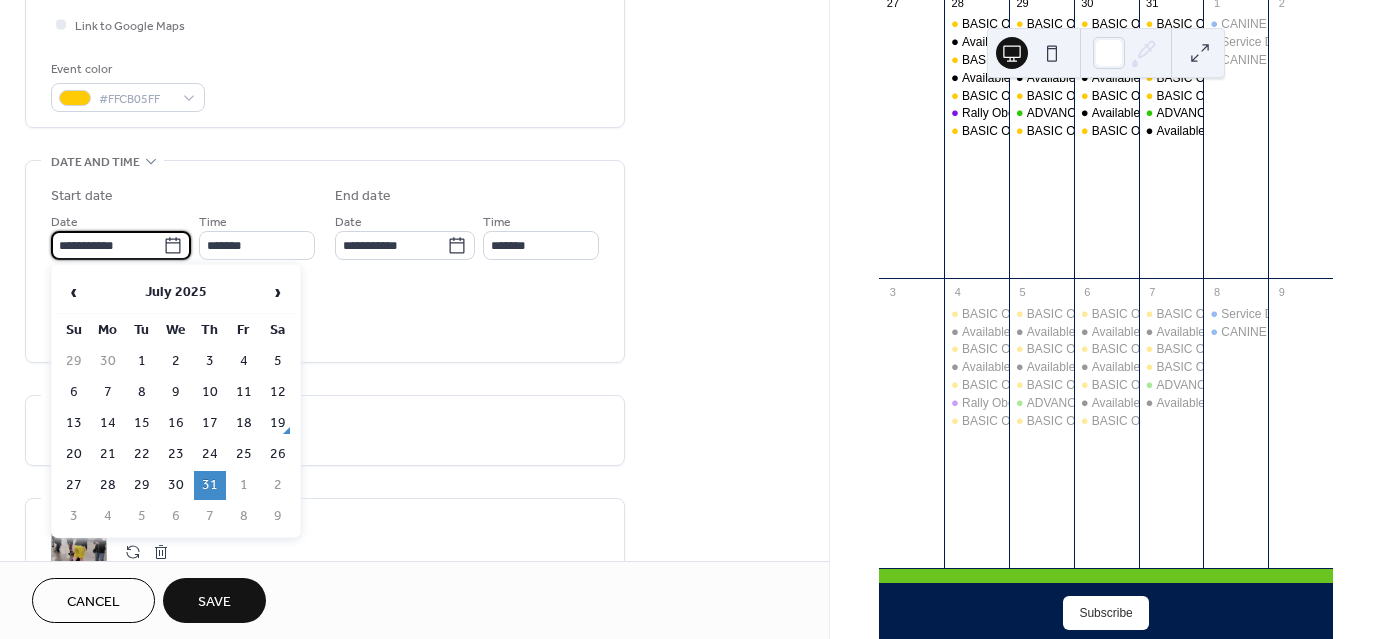 click on "**********" at bounding box center [107, 245] 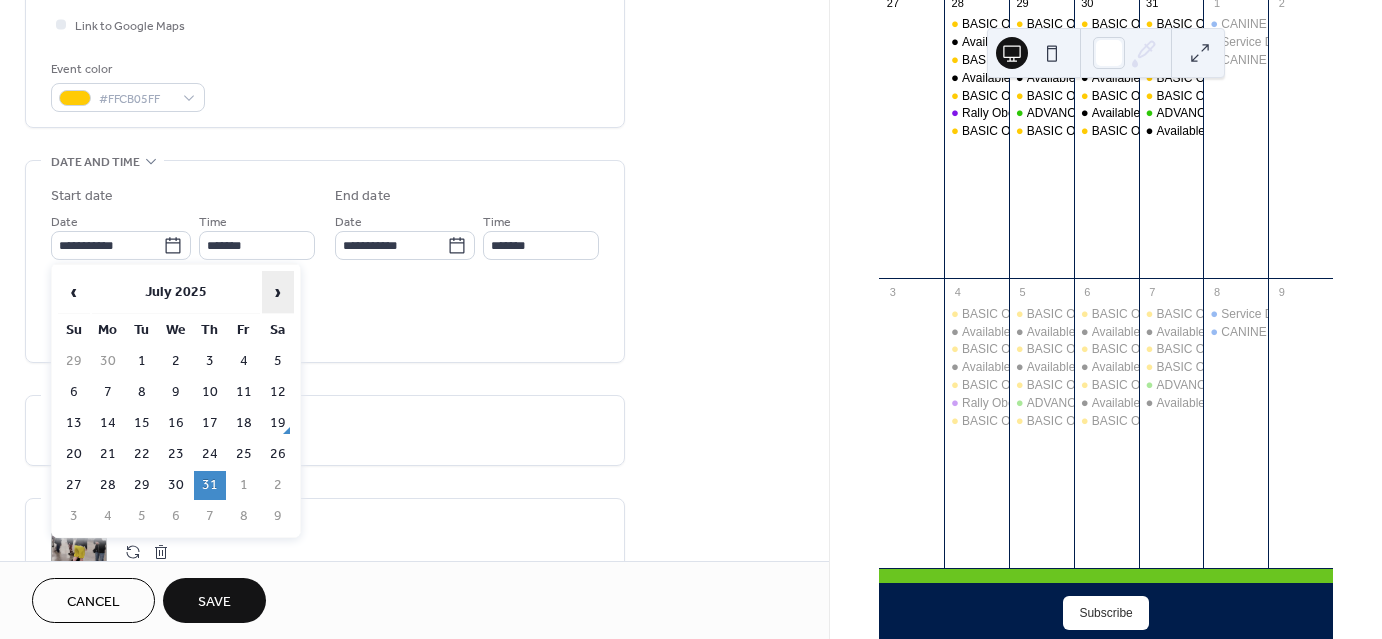 click on "›" at bounding box center [278, 292] 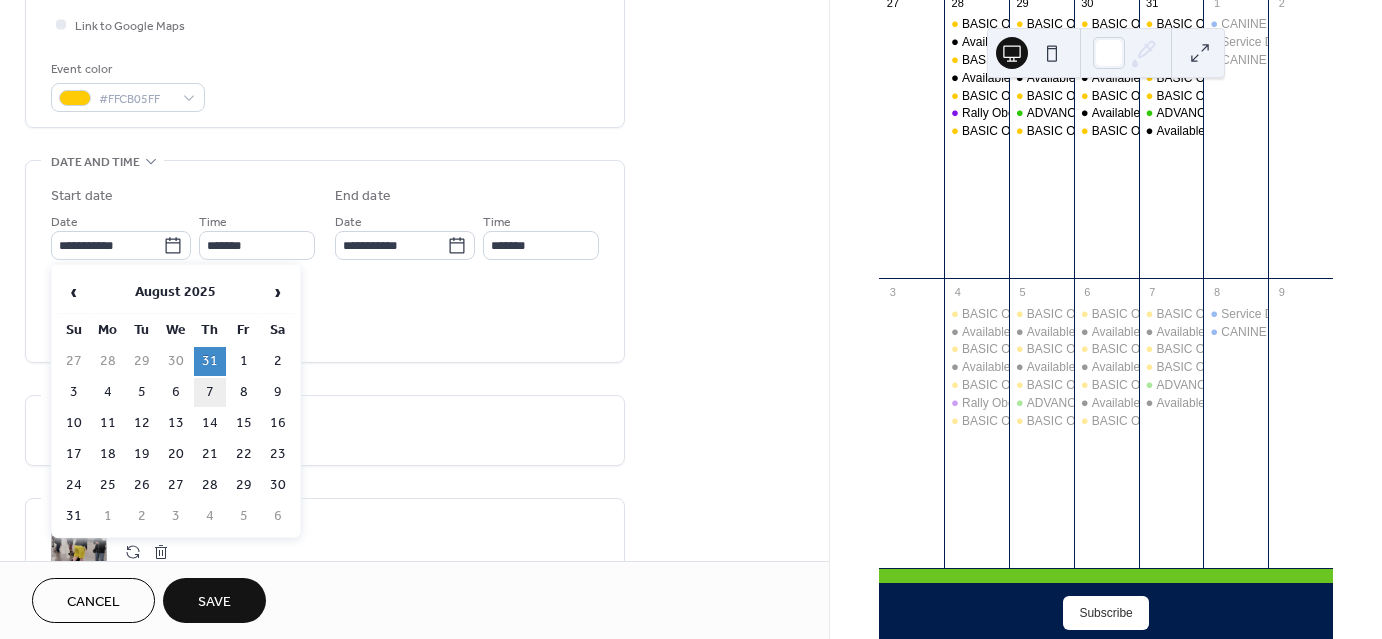 click on "7" at bounding box center (210, 392) 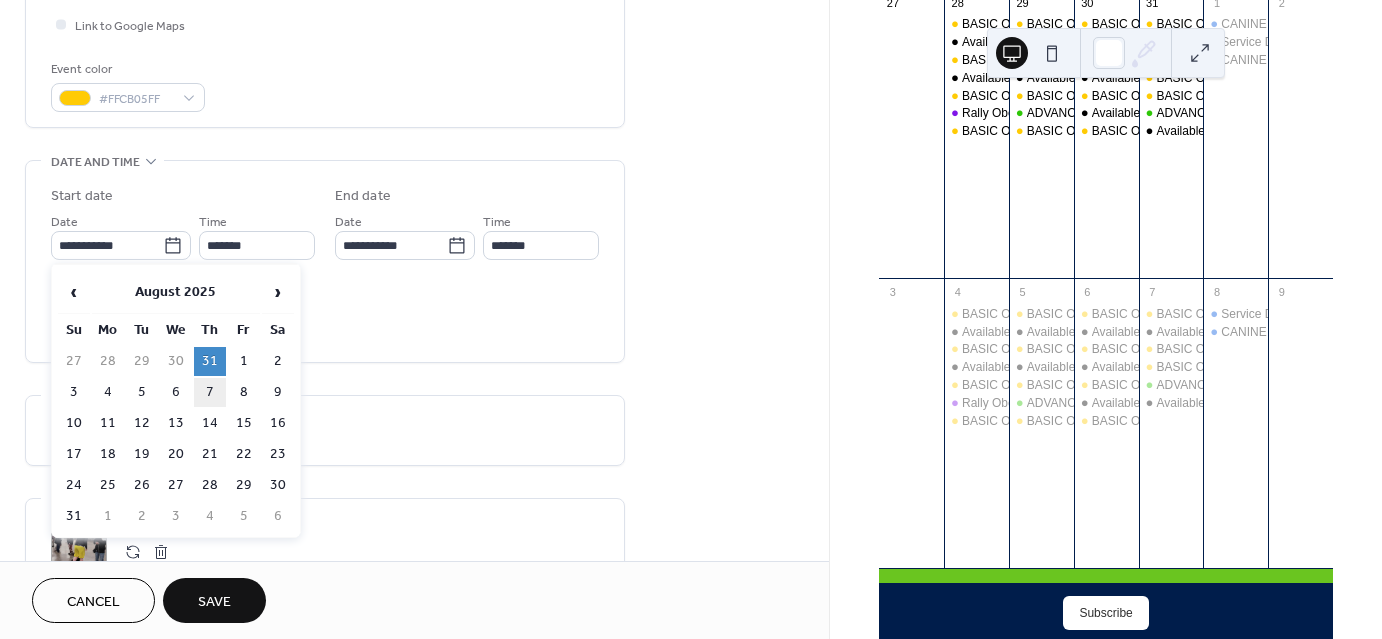 type on "**********" 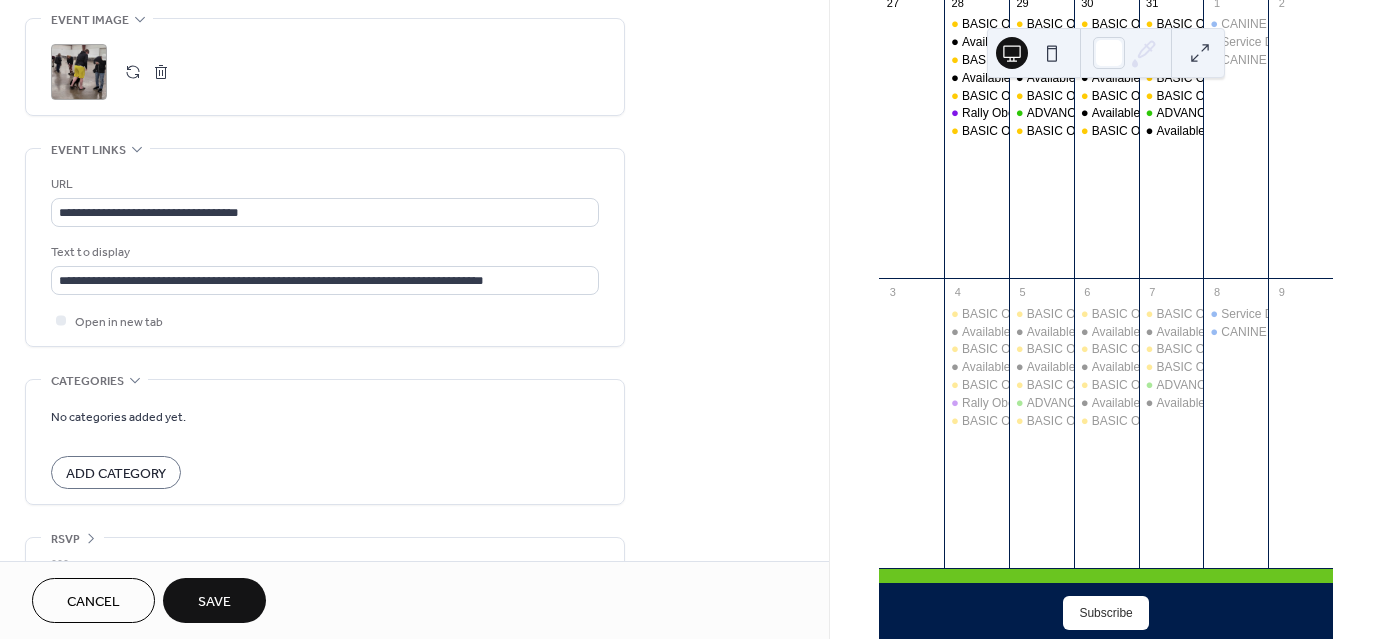 scroll, scrollTop: 983, scrollLeft: 0, axis: vertical 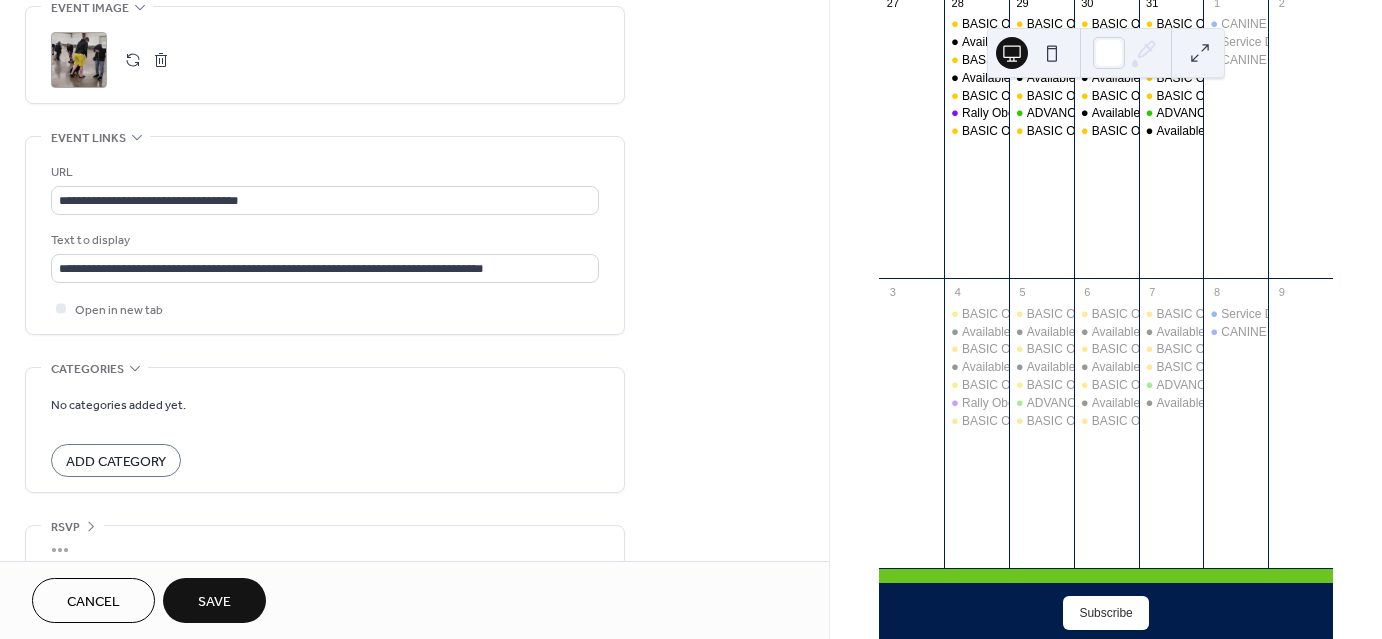 click on "Save" at bounding box center (214, 602) 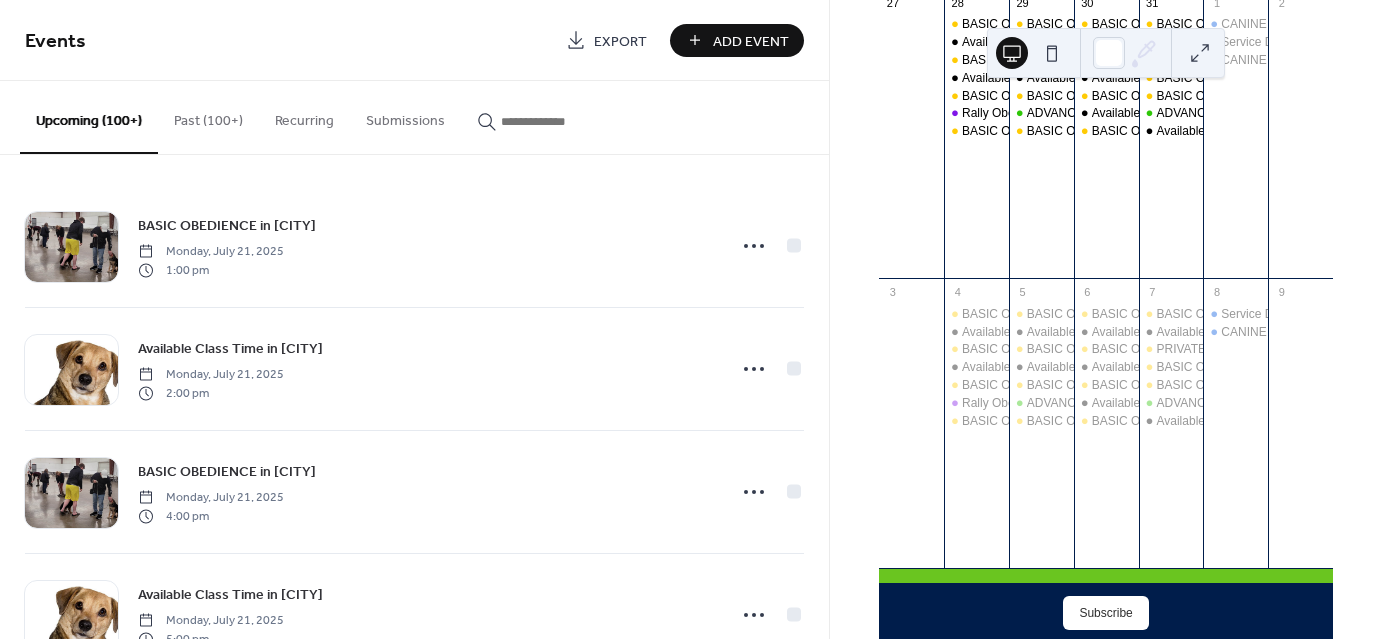 click at bounding box center (561, 121) 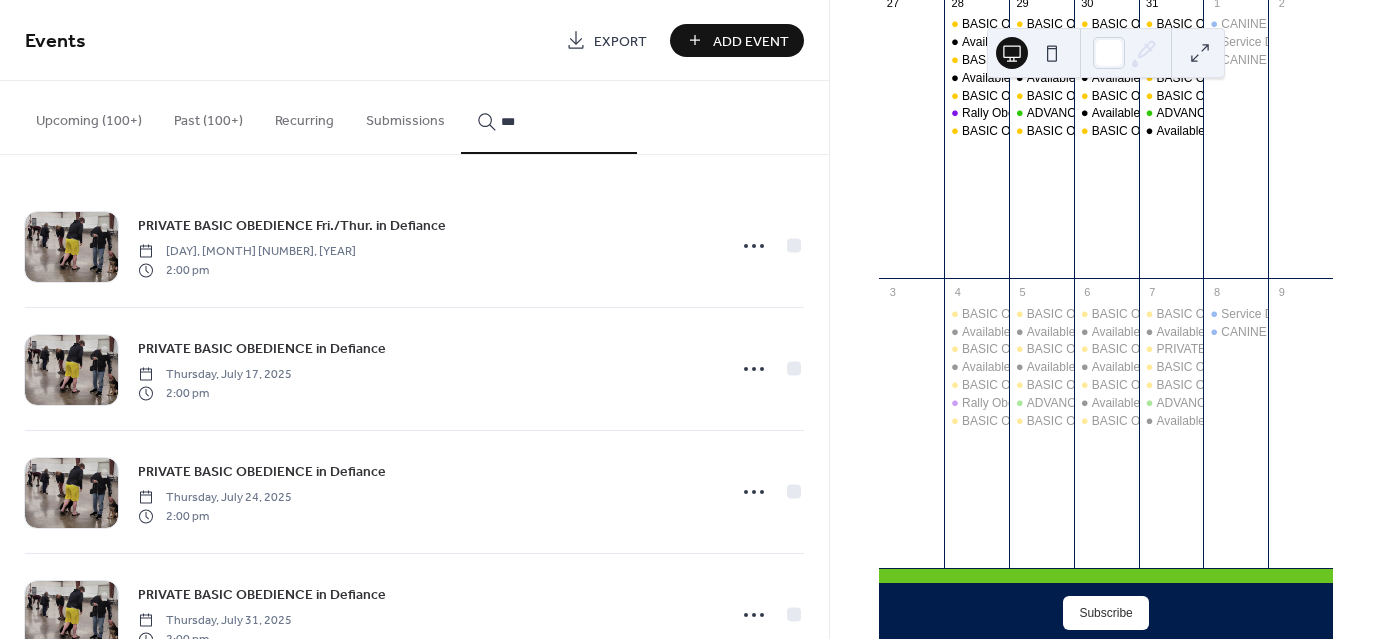 type on "***" 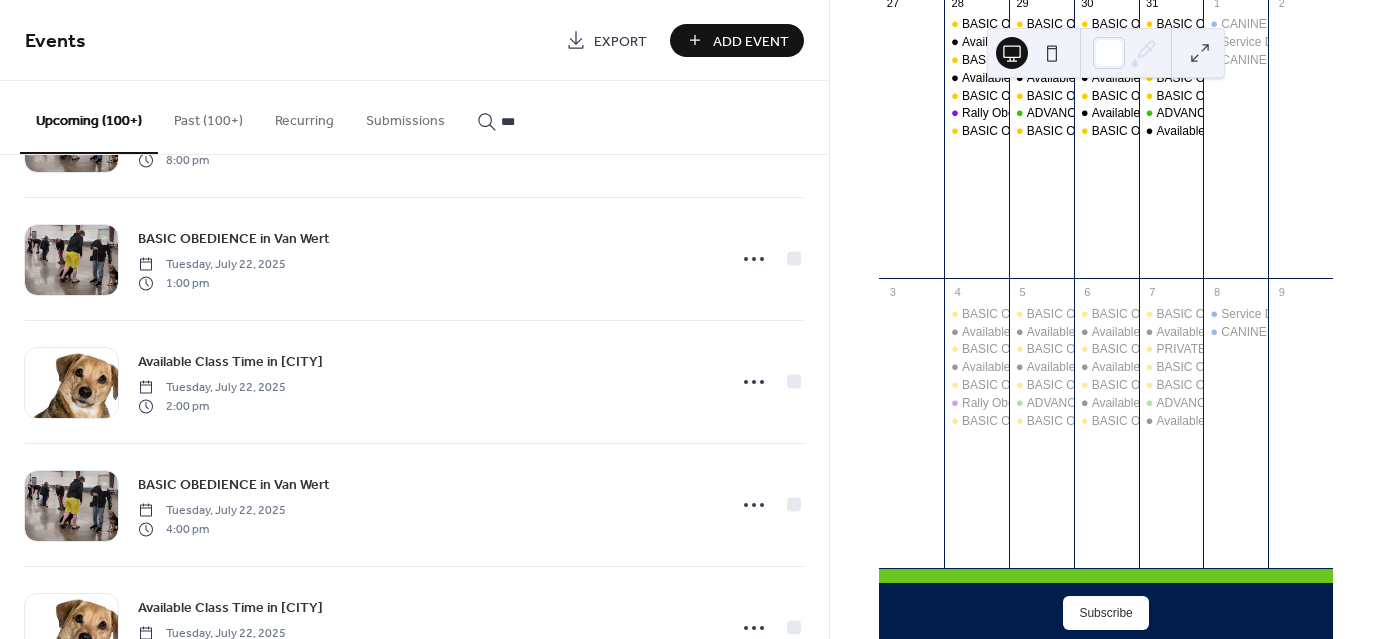 scroll, scrollTop: 1272, scrollLeft: 0, axis: vertical 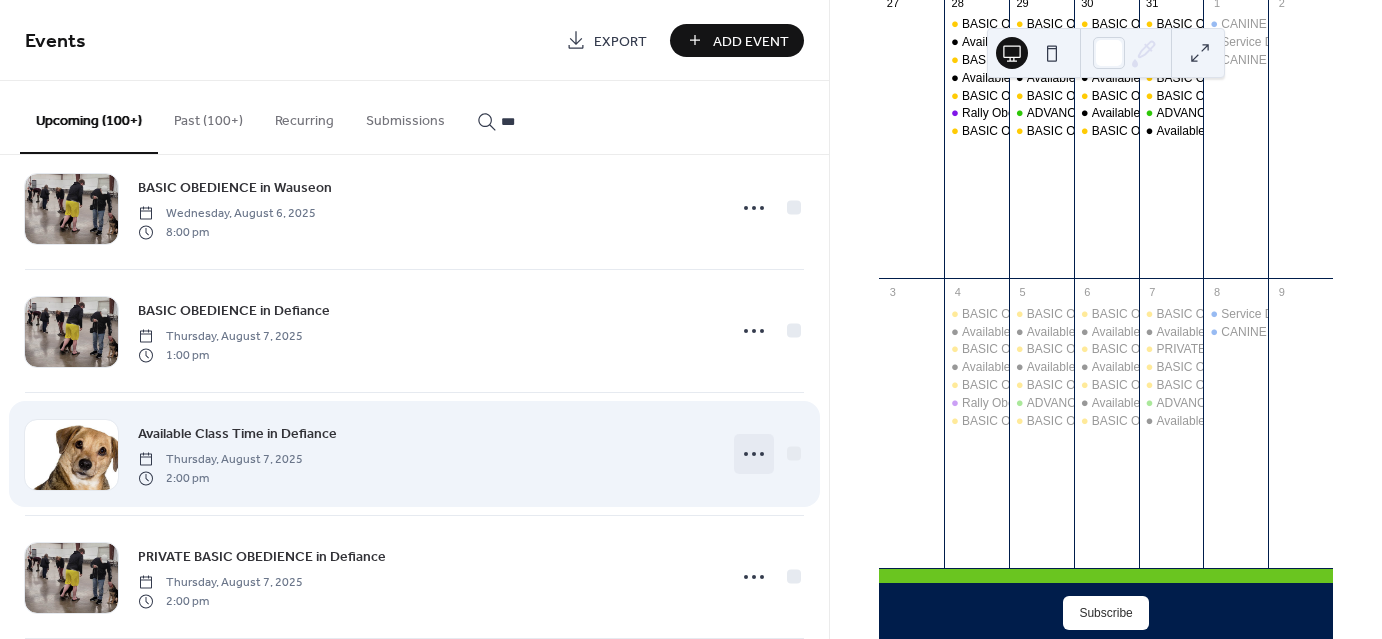 click 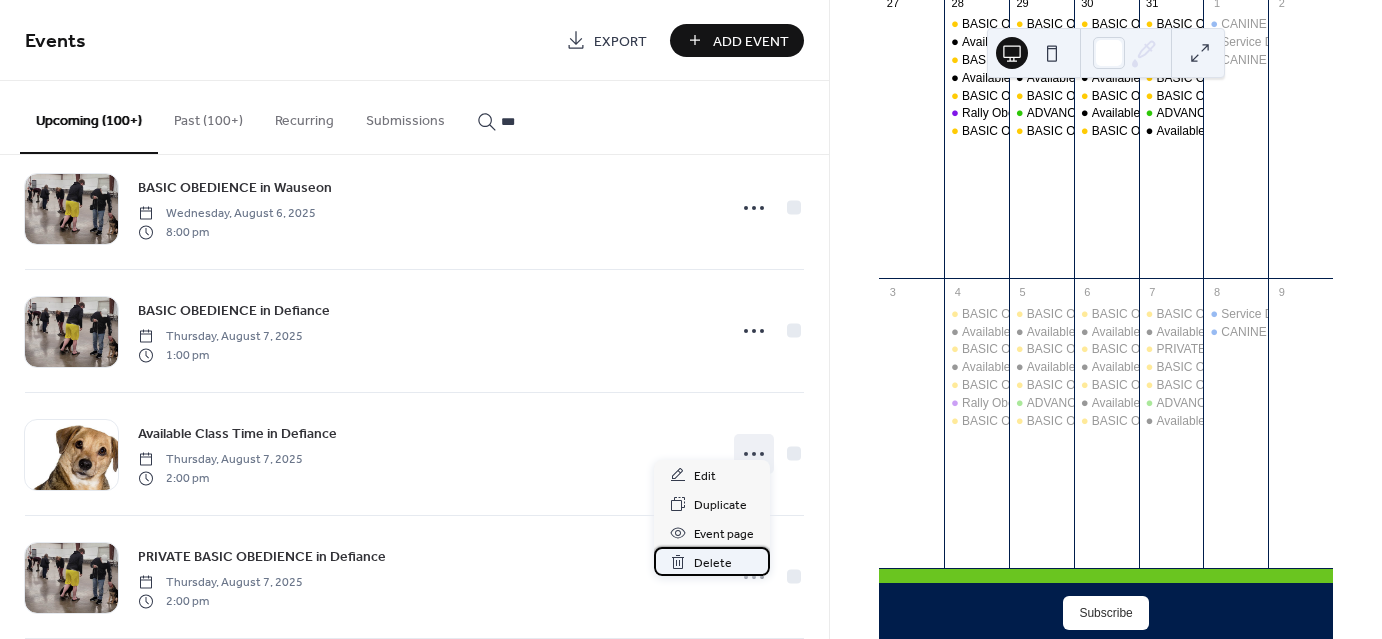 click on "Delete" at bounding box center [713, 563] 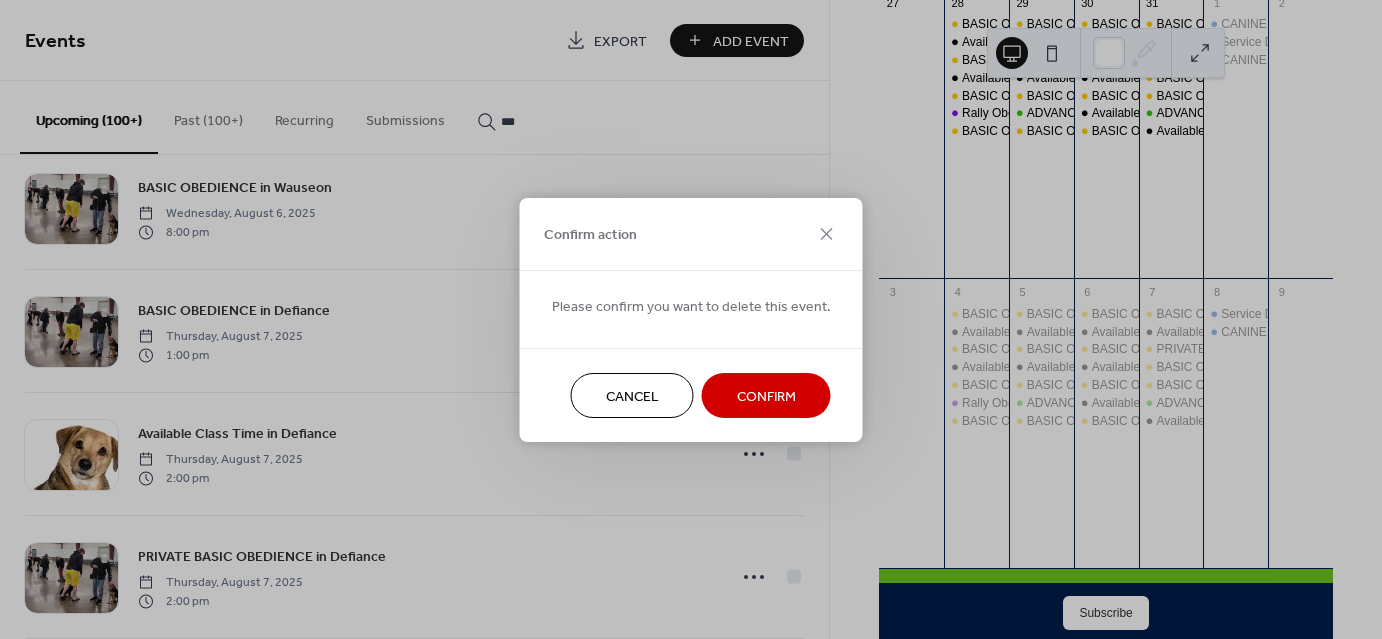 click on "Confirm" at bounding box center (766, 396) 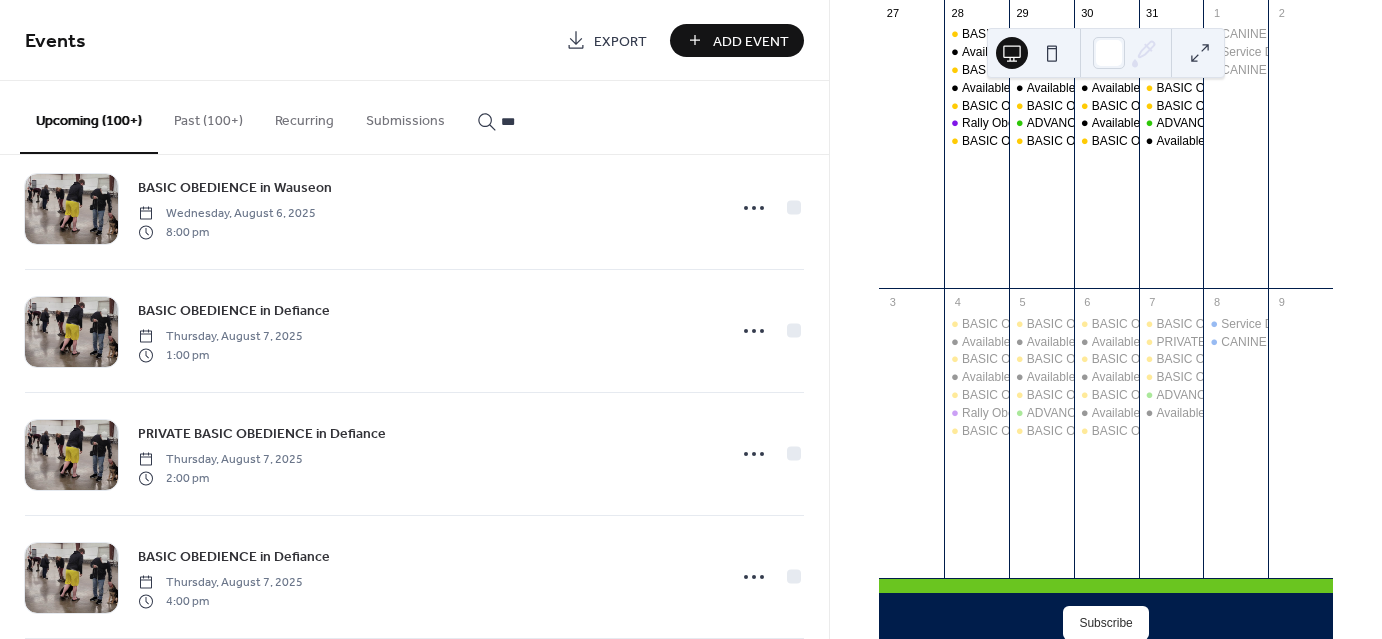 scroll, scrollTop: 1375, scrollLeft: 0, axis: vertical 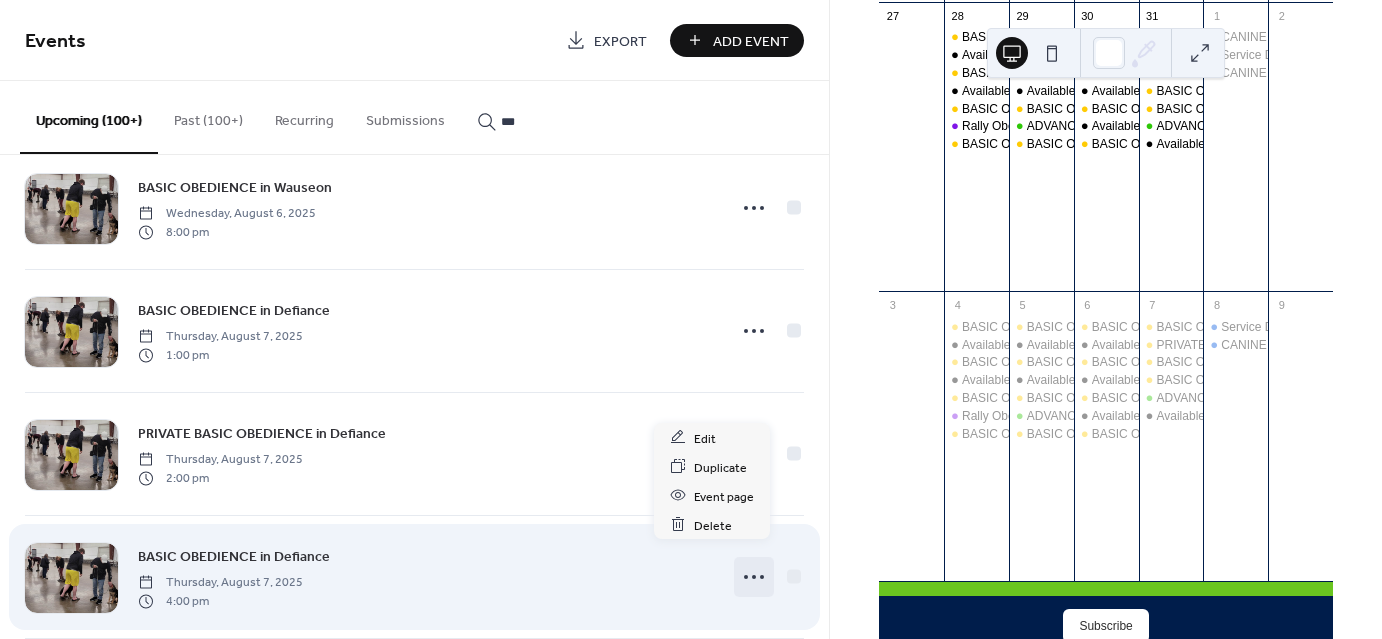 click 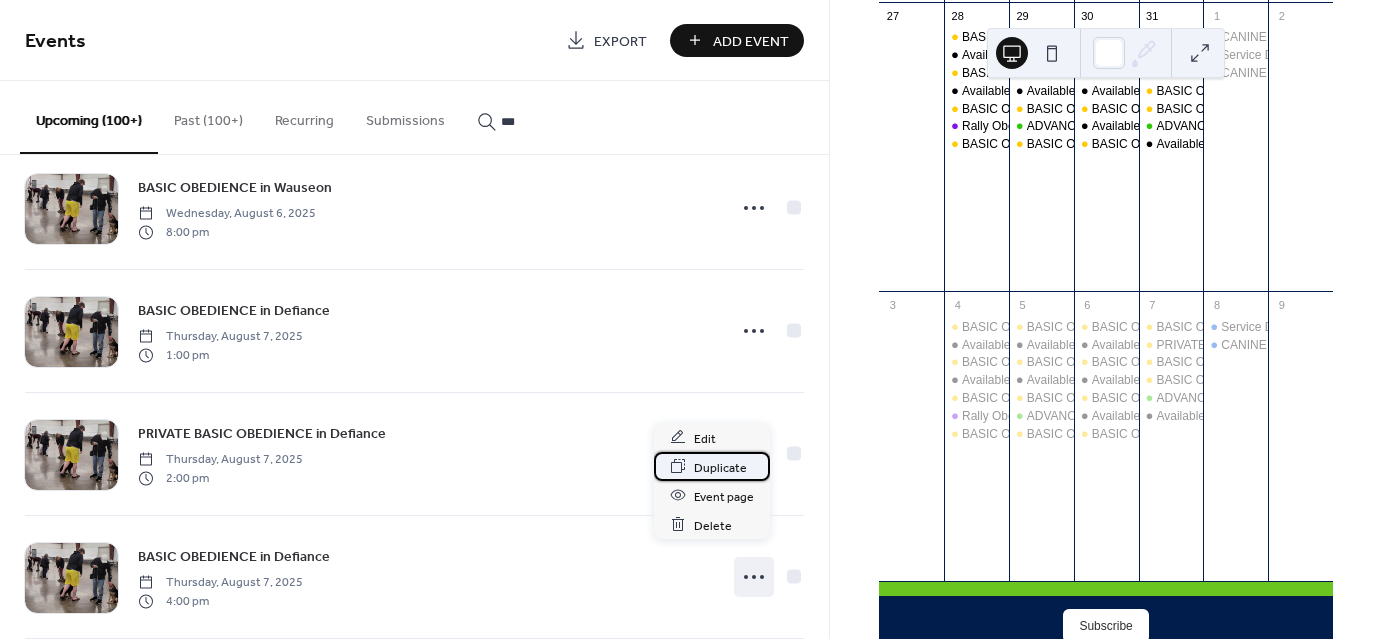 click on "Duplicate" at bounding box center (720, 467) 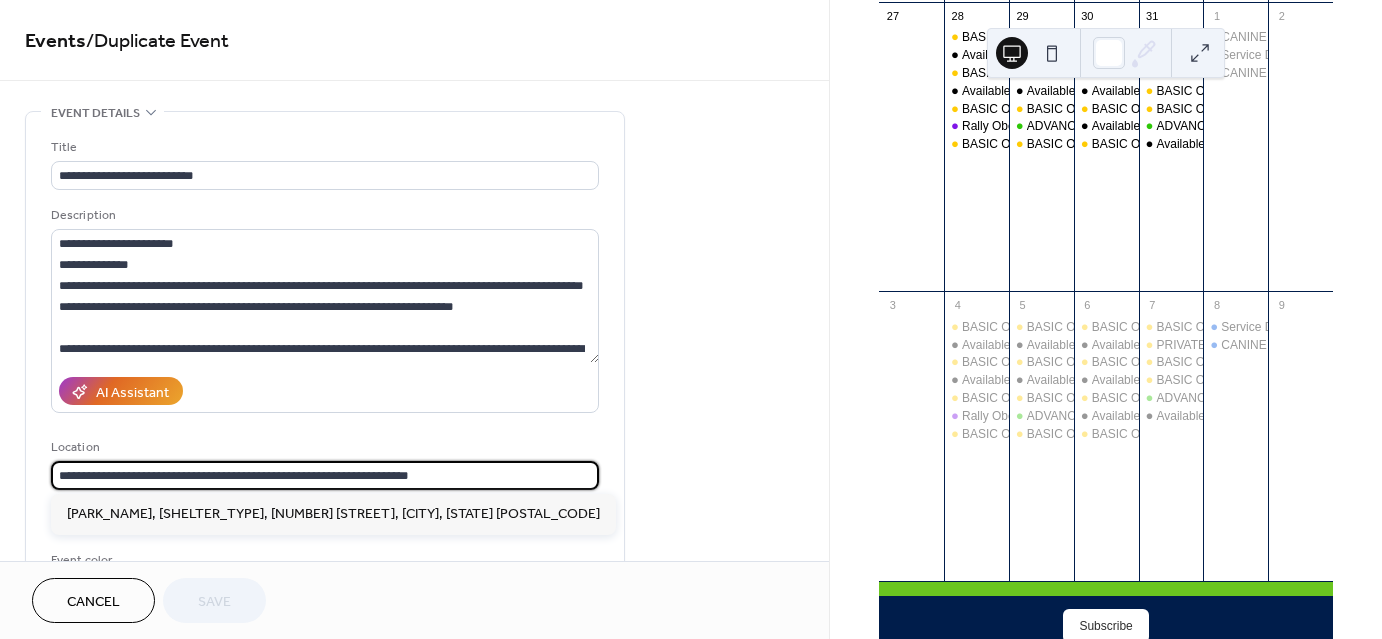 click on "**********" at bounding box center (325, 475) 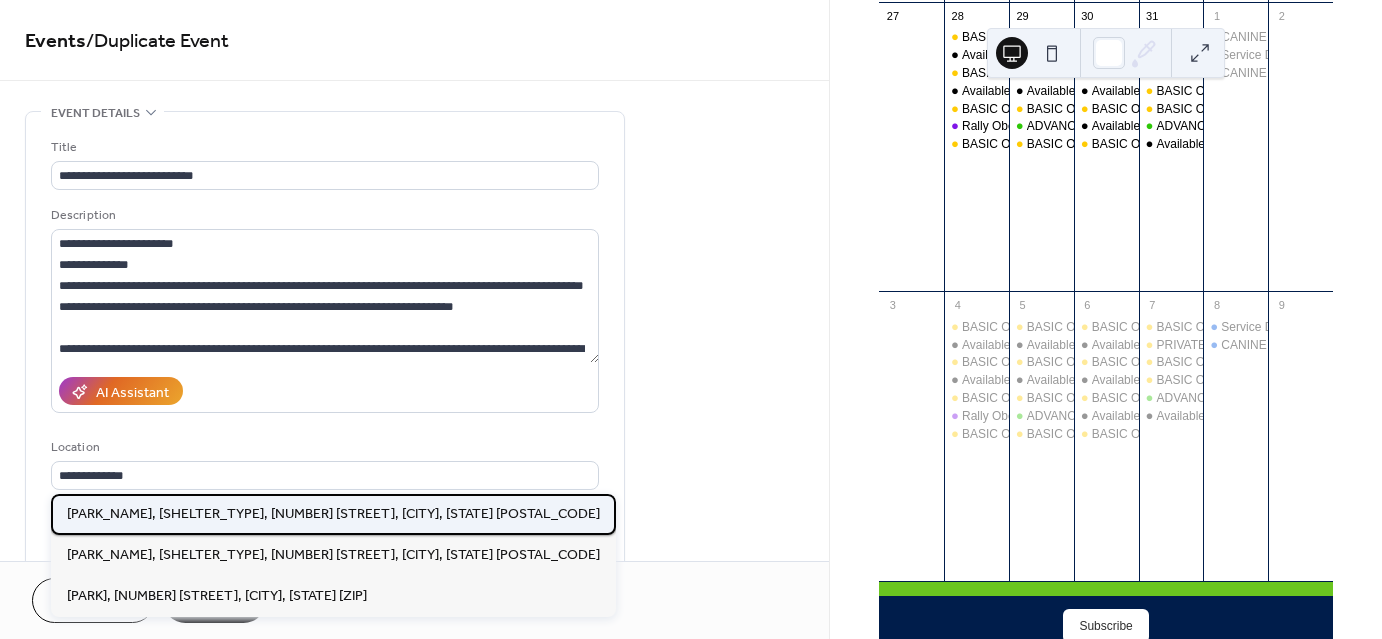 click on "Bronson Park, Last Picnic Shelter, 2104 Power Dam Rd., Defiance, Oh. 43512" at bounding box center [333, 513] 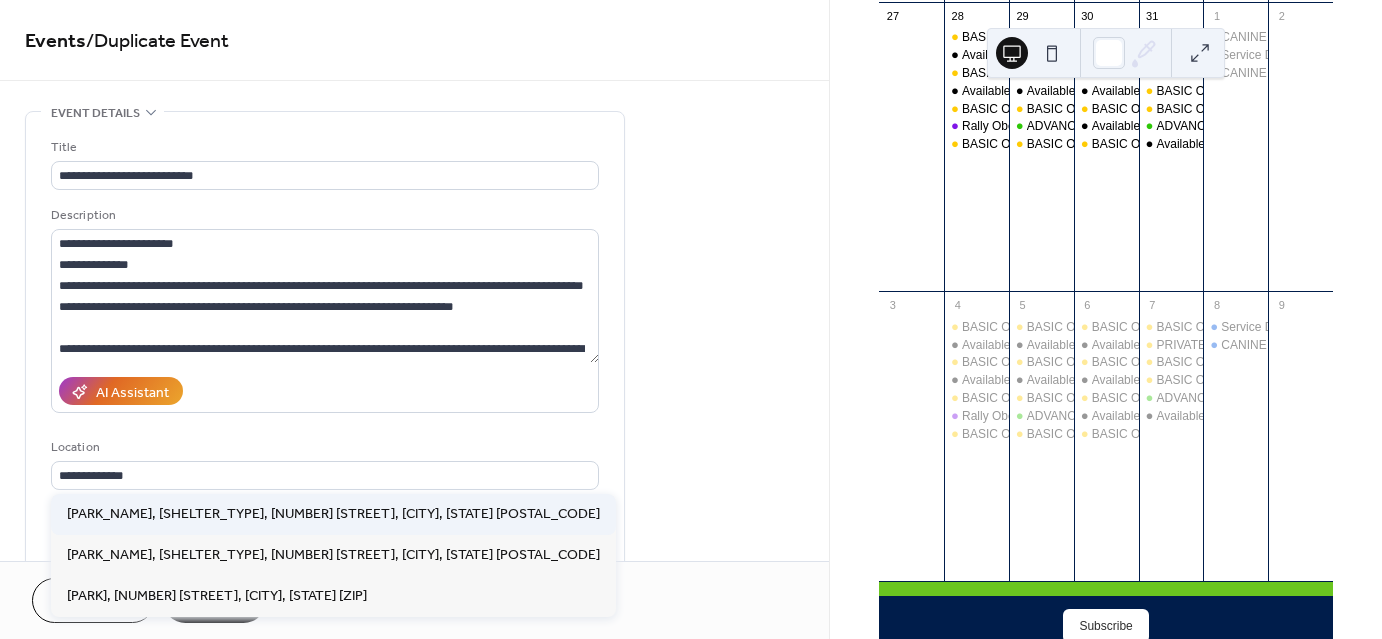 type on "**********" 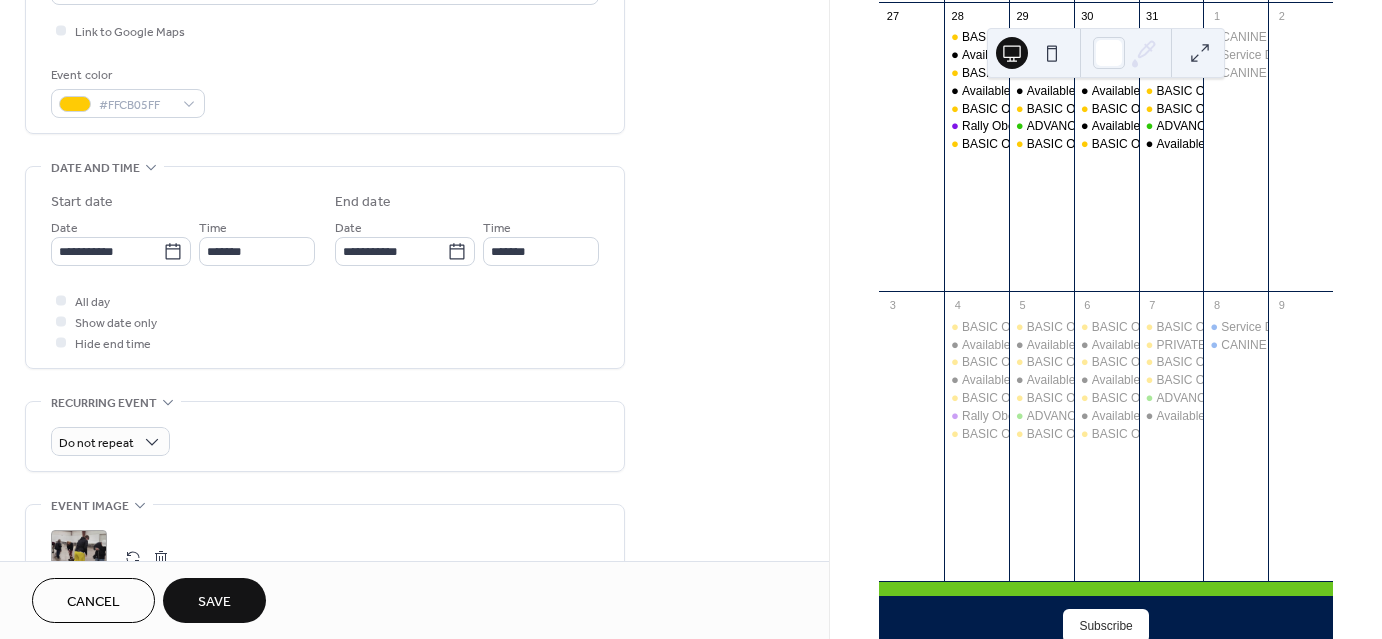 scroll, scrollTop: 491, scrollLeft: 0, axis: vertical 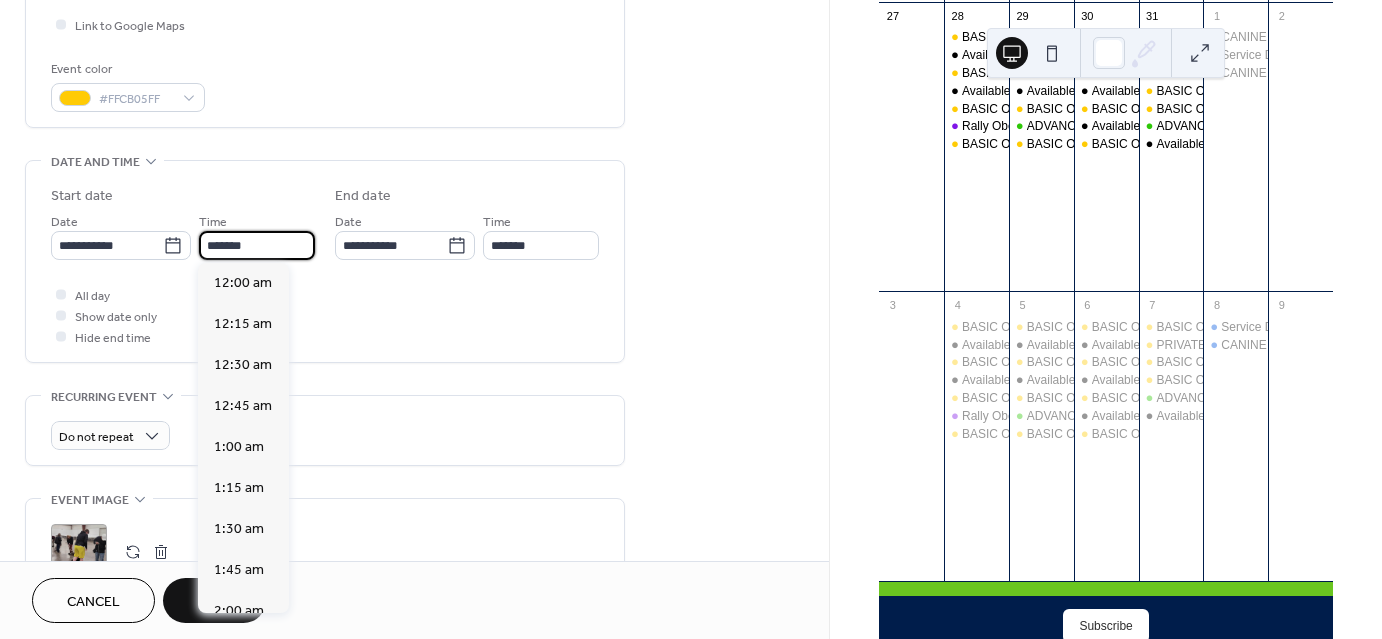 click on "*******" at bounding box center [257, 245] 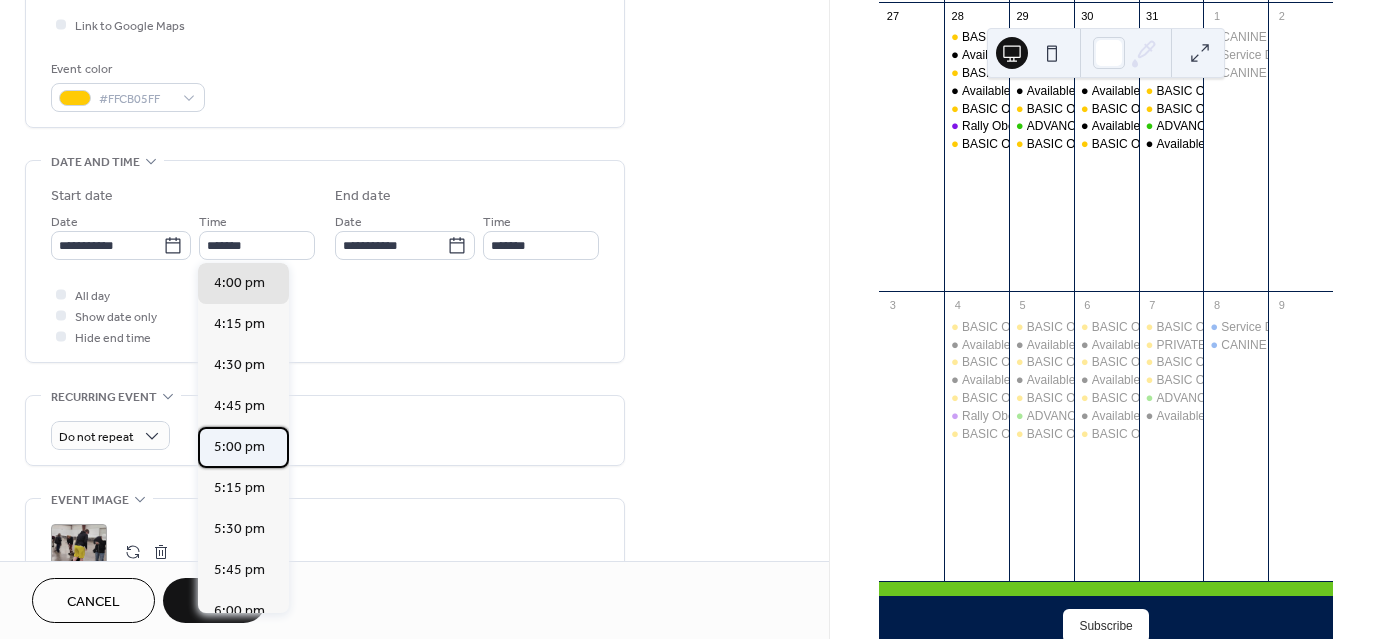 click on "5:00 pm" at bounding box center [239, 447] 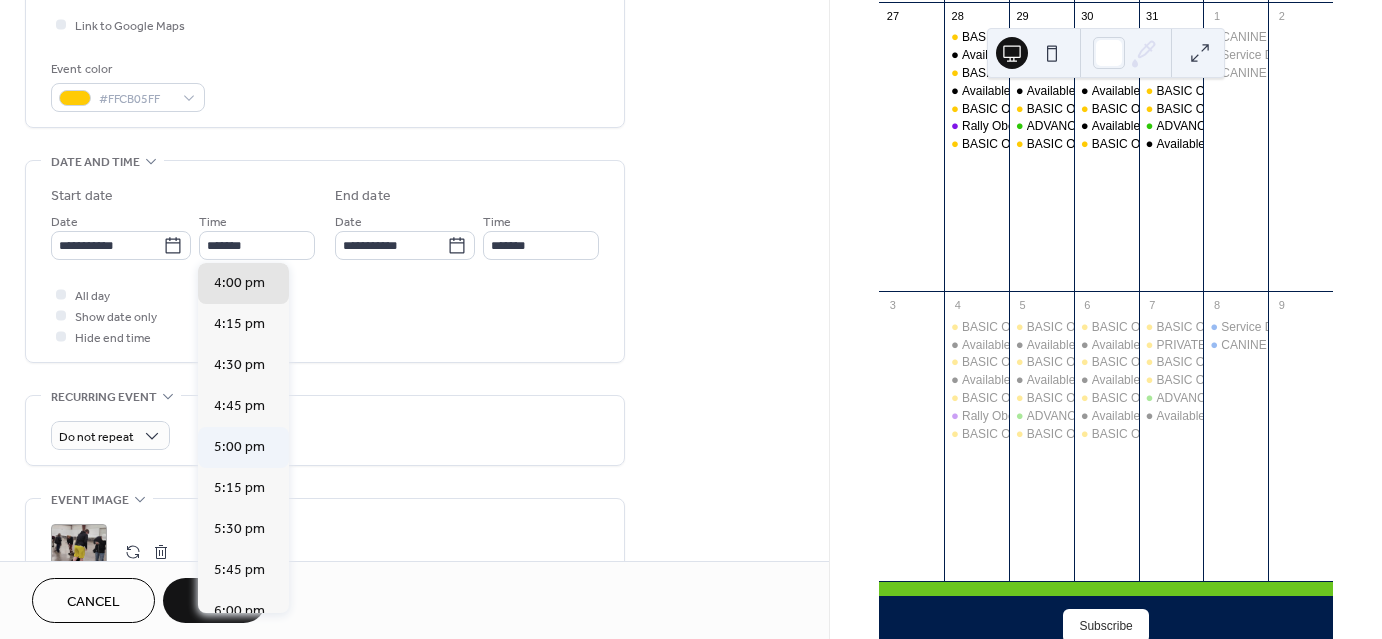 type on "*******" 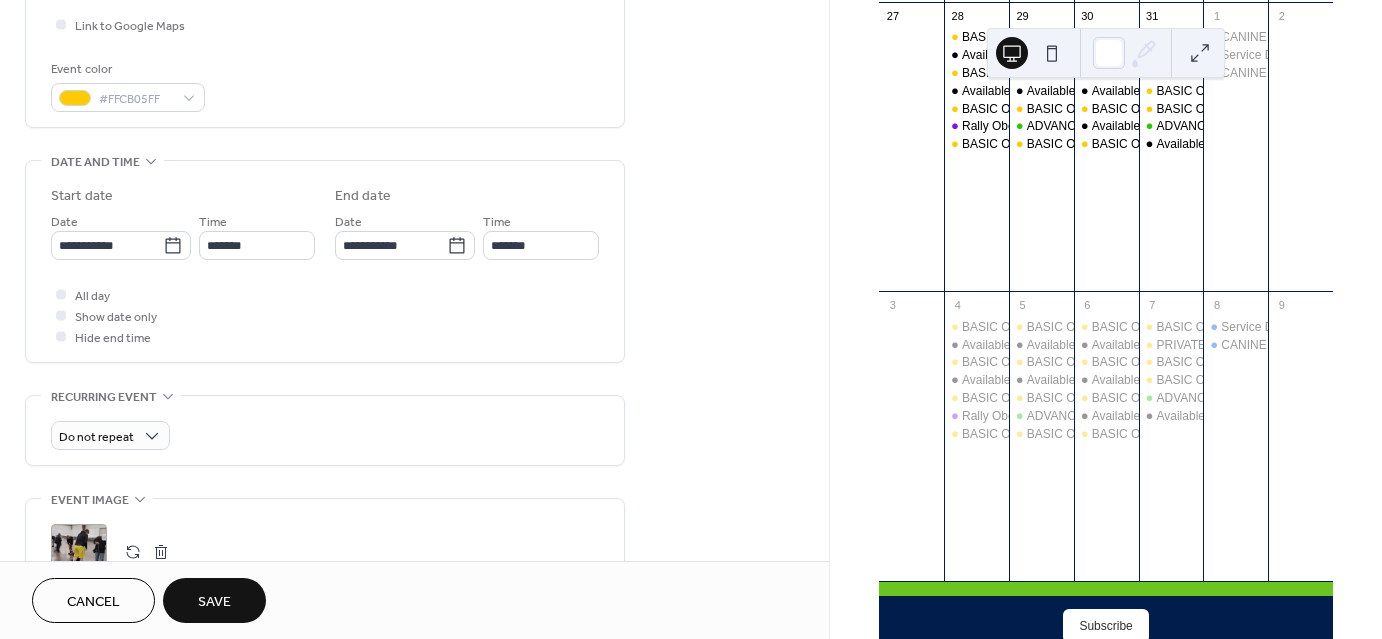 click on "Save" at bounding box center (214, 602) 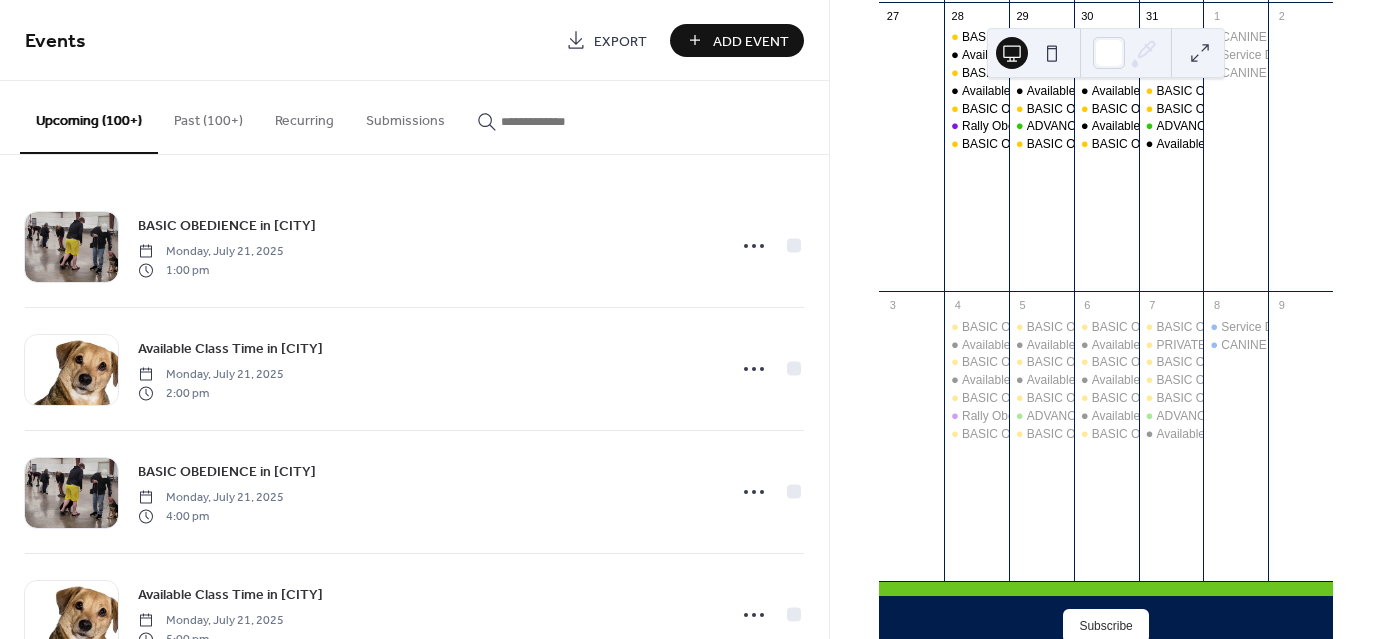 click at bounding box center [561, 121] 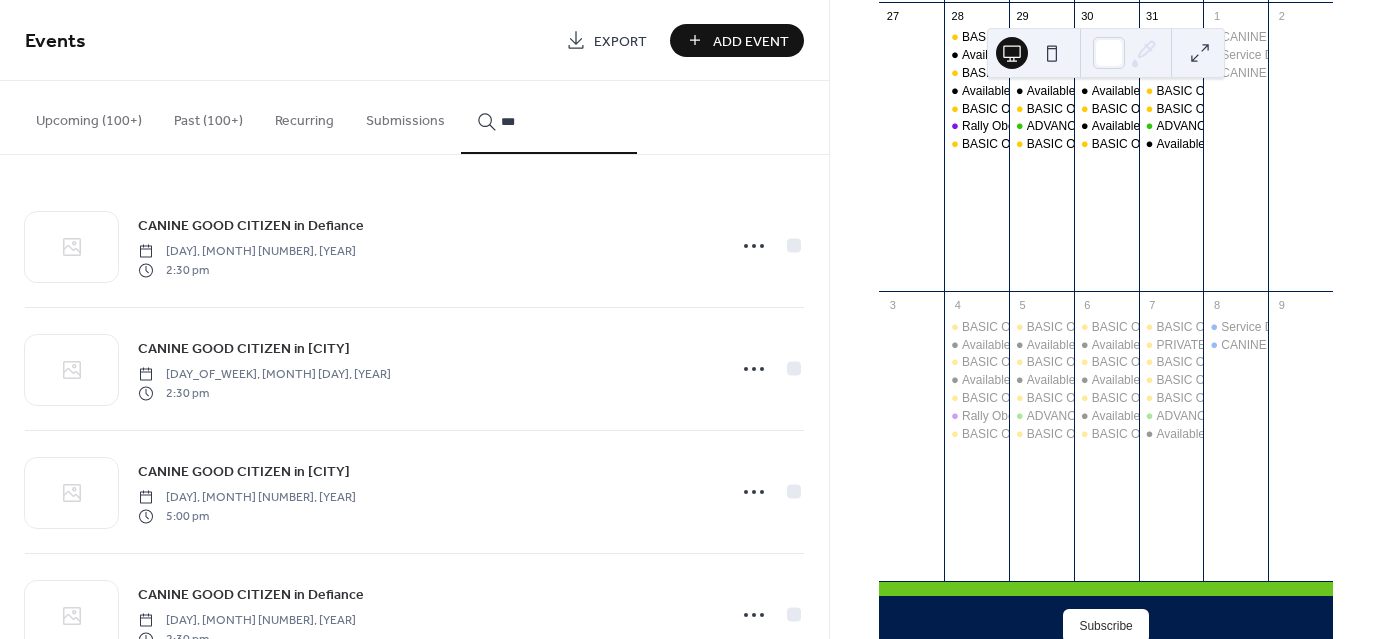 type on "***" 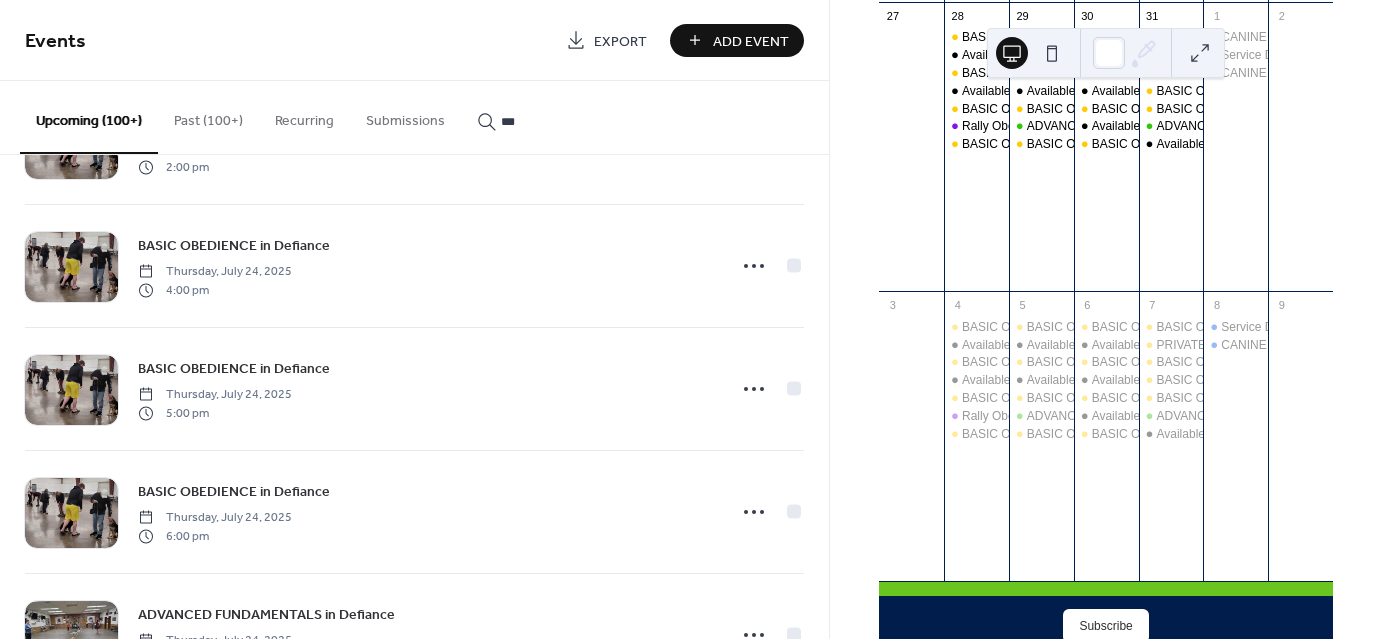 scroll, scrollTop: 3258, scrollLeft: 0, axis: vertical 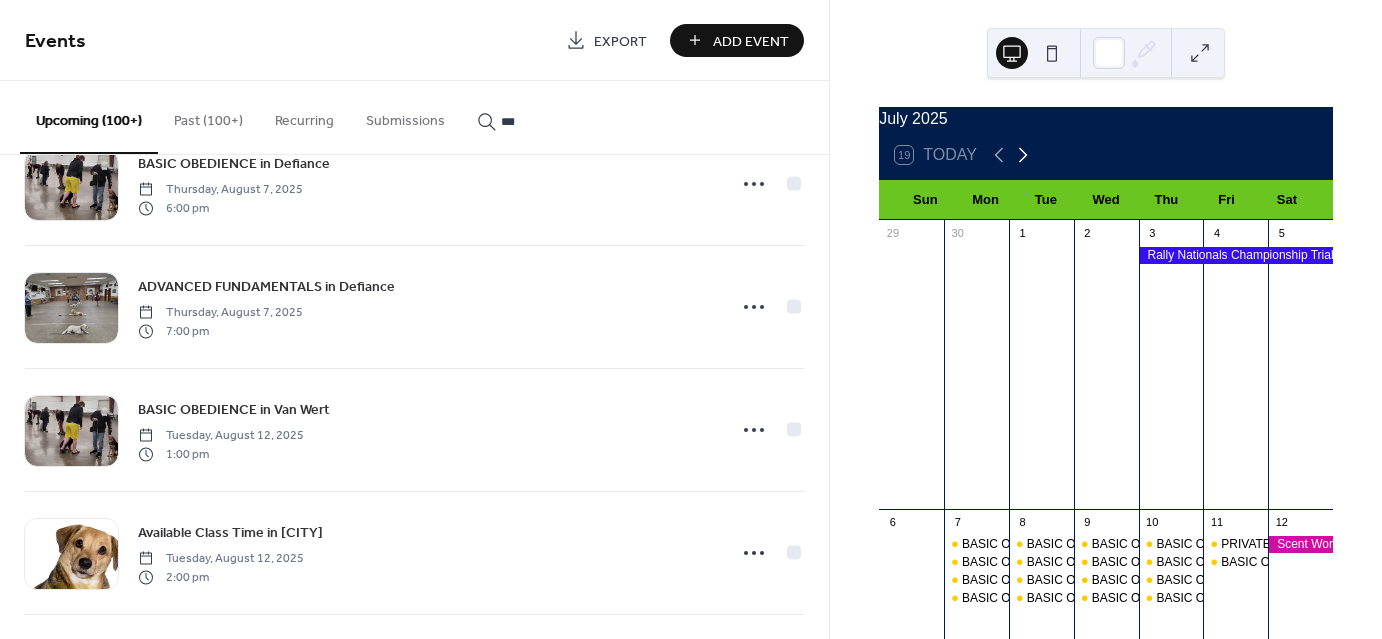 click 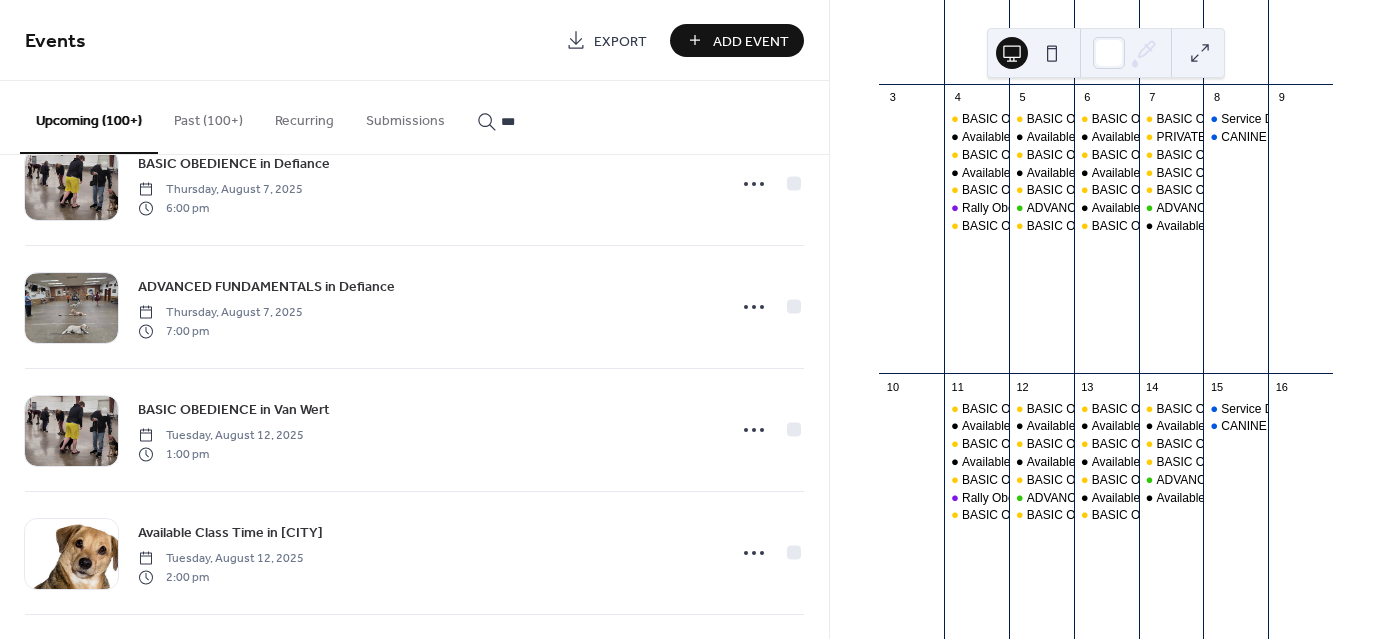 scroll, scrollTop: 409, scrollLeft: 0, axis: vertical 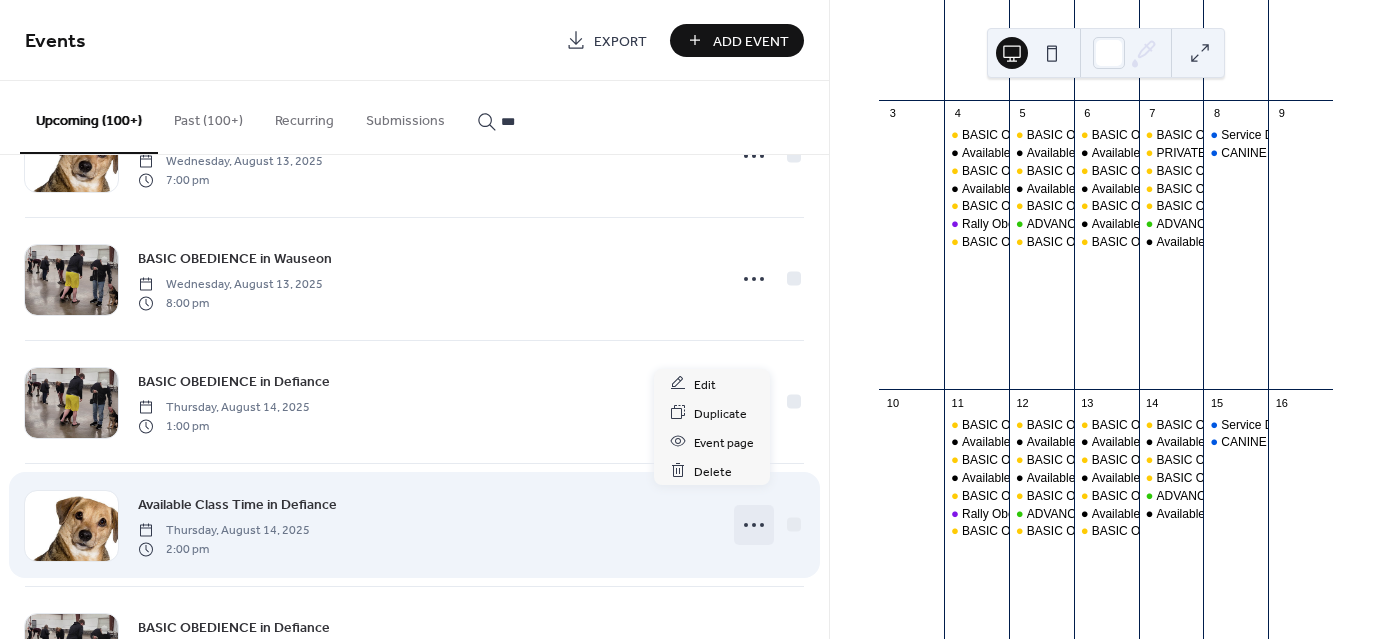 click 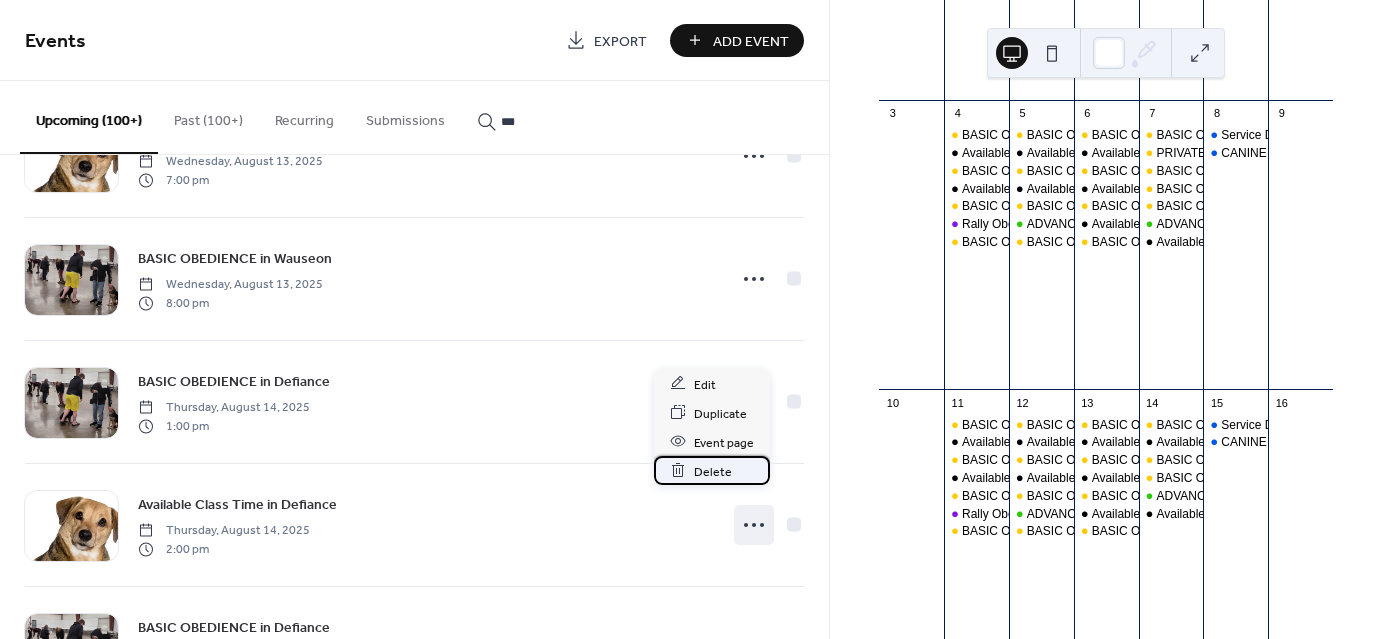 click on "Delete" at bounding box center [713, 471] 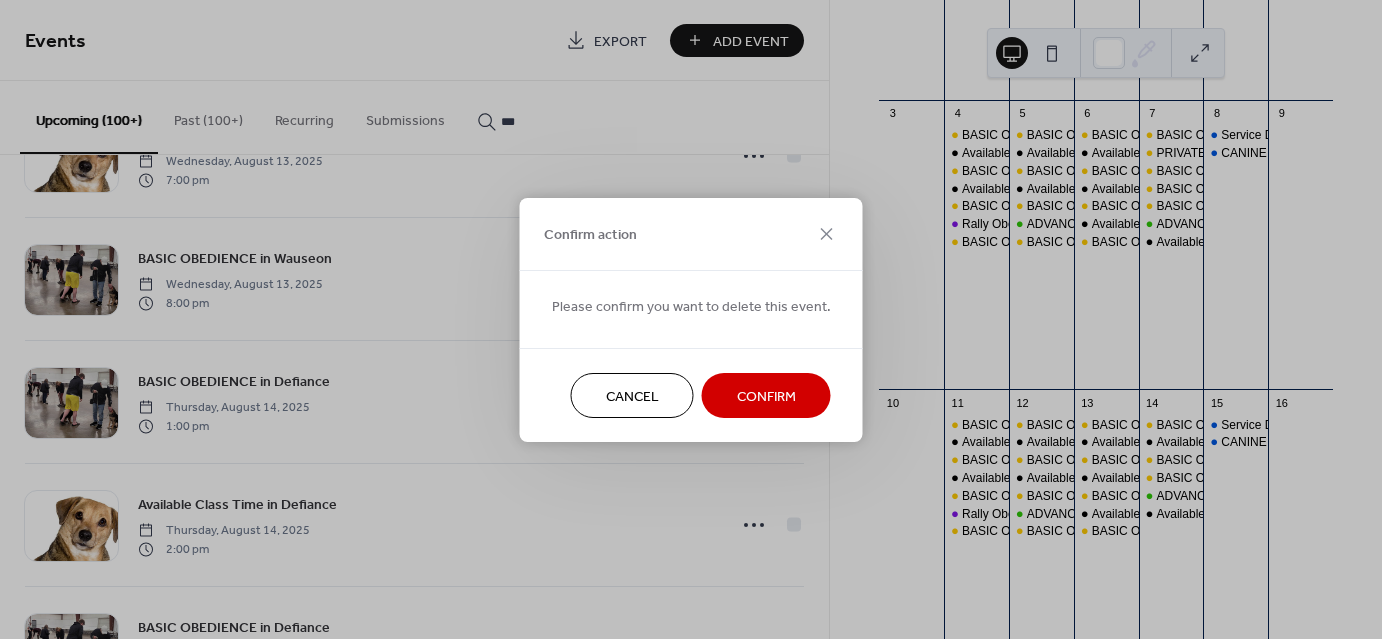 click on "Confirm" at bounding box center [766, 396] 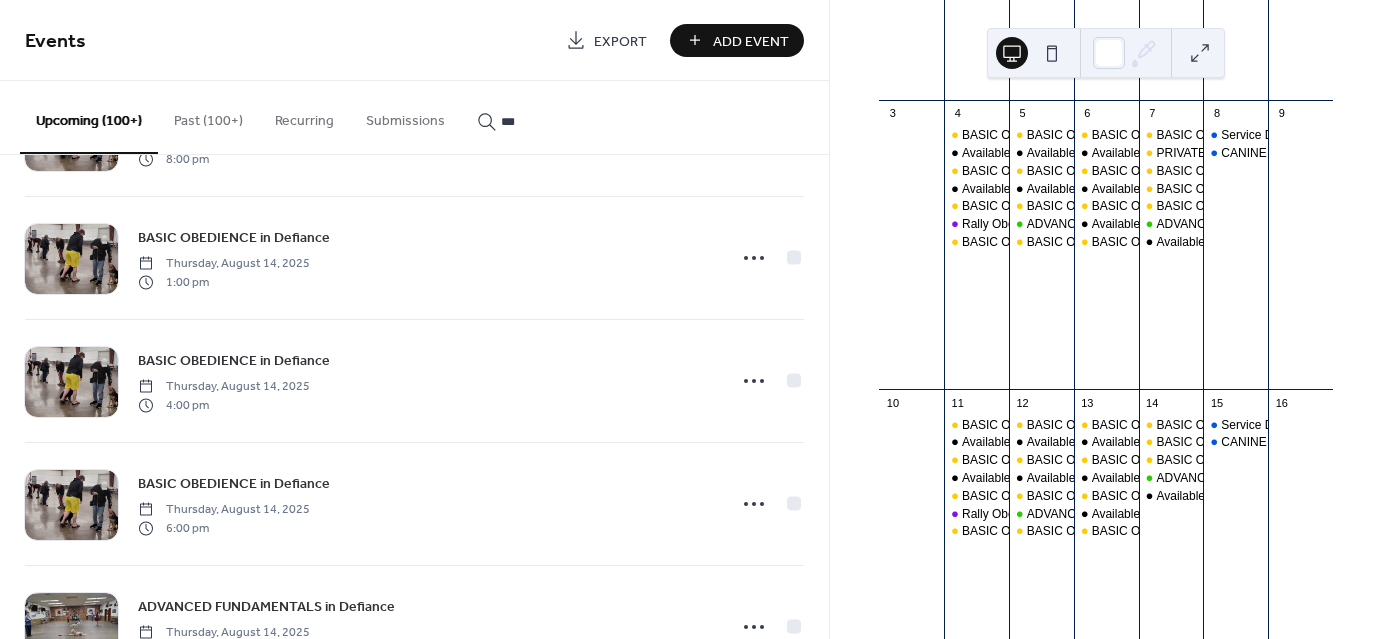 scroll, scrollTop: 11570, scrollLeft: 0, axis: vertical 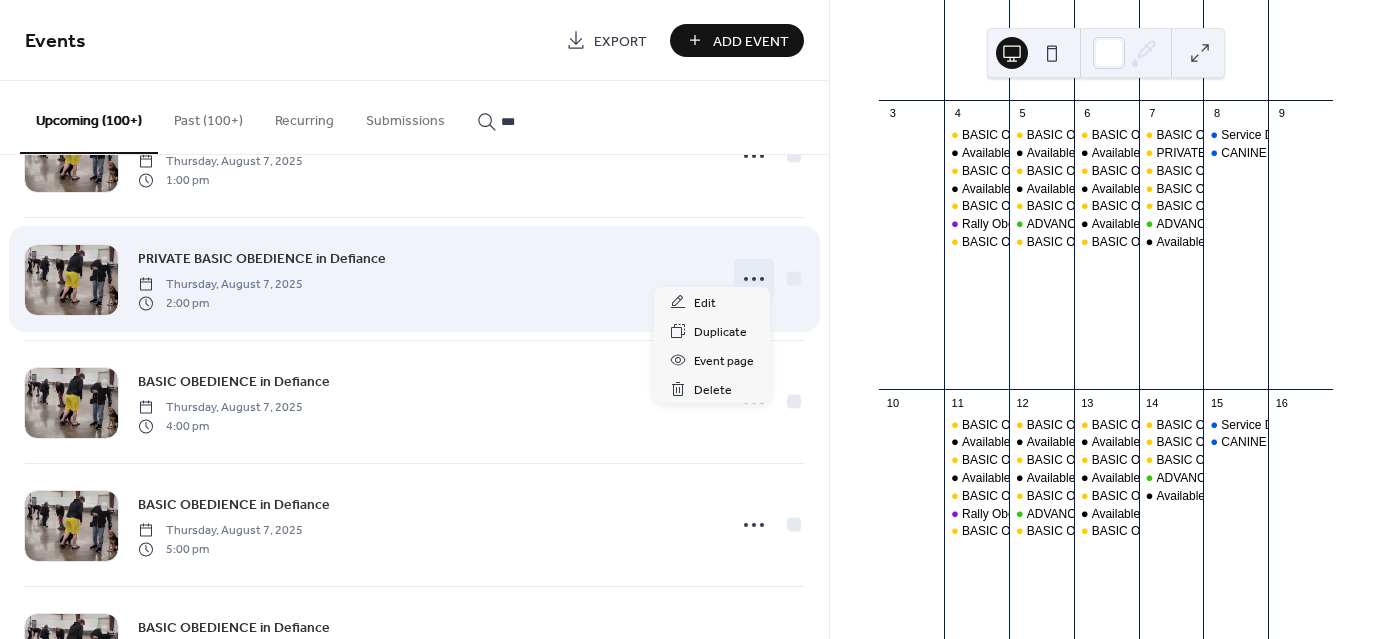 click 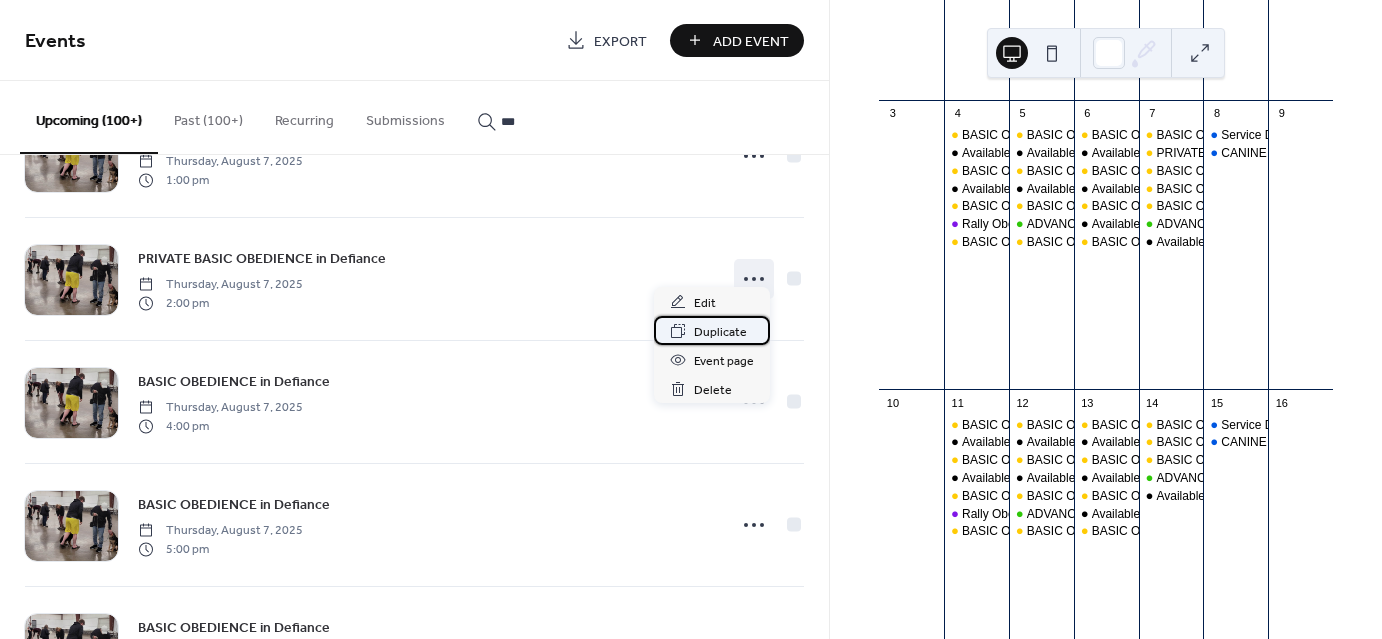 click on "Duplicate" at bounding box center [720, 332] 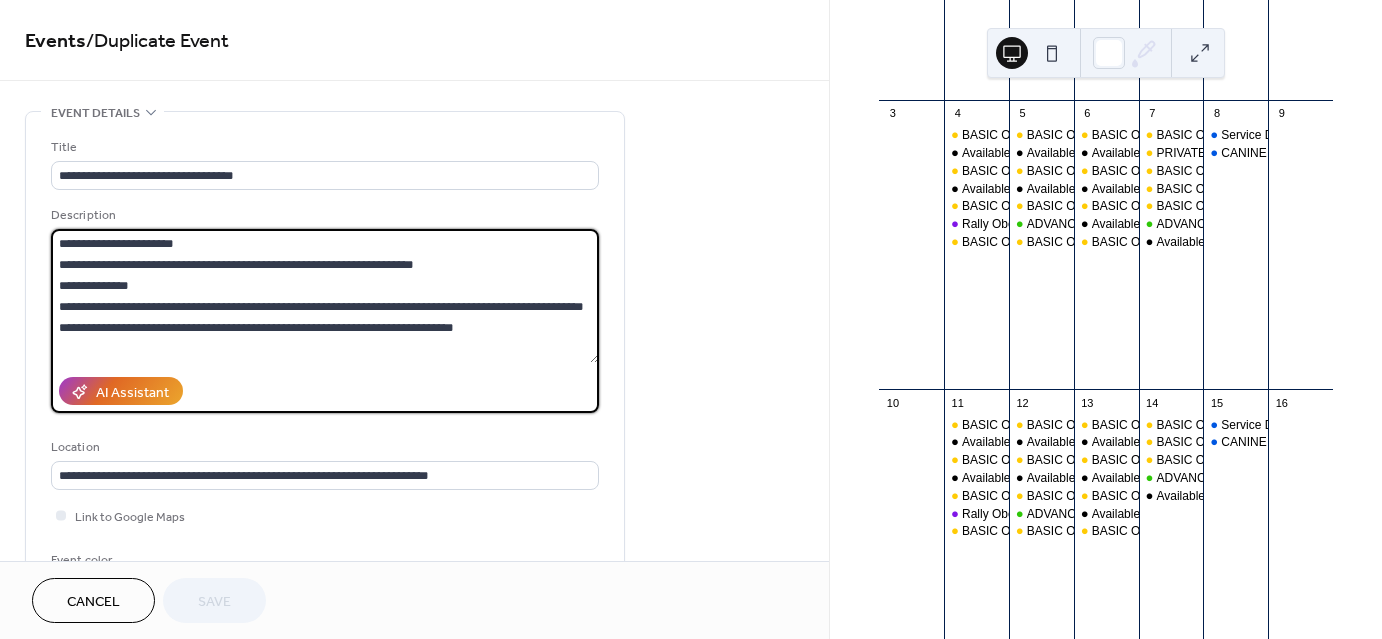 click at bounding box center [325, 296] 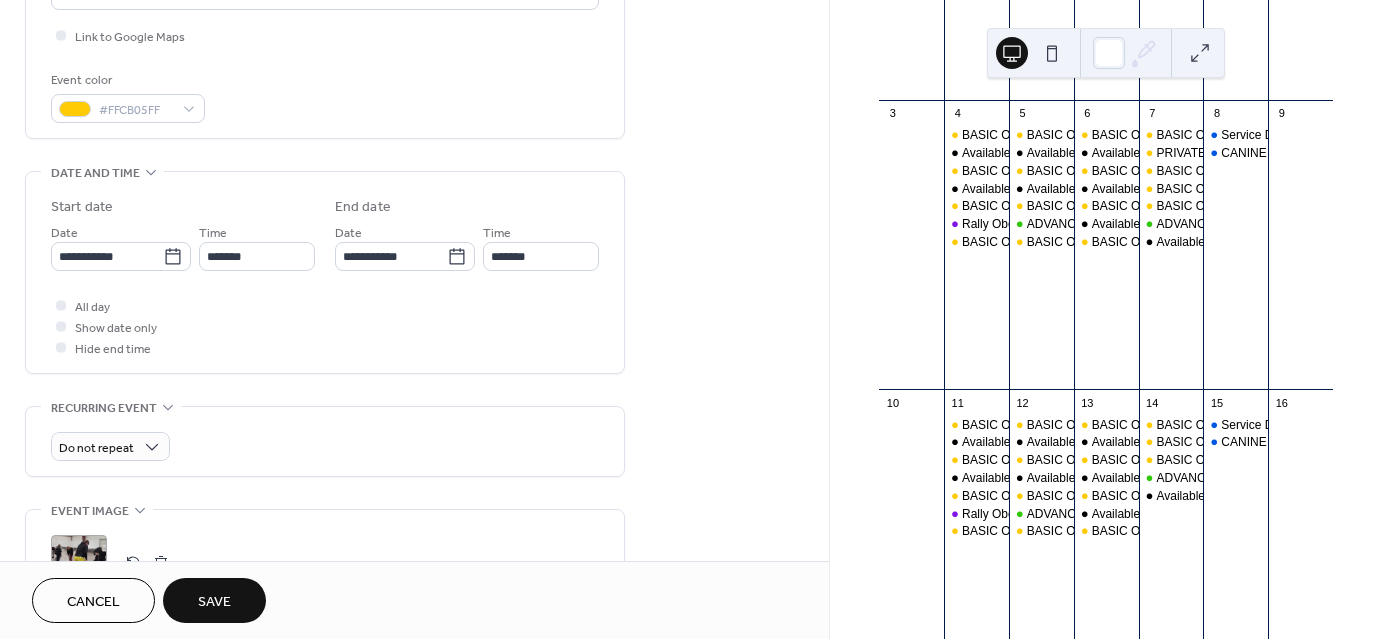 scroll, scrollTop: 491, scrollLeft: 0, axis: vertical 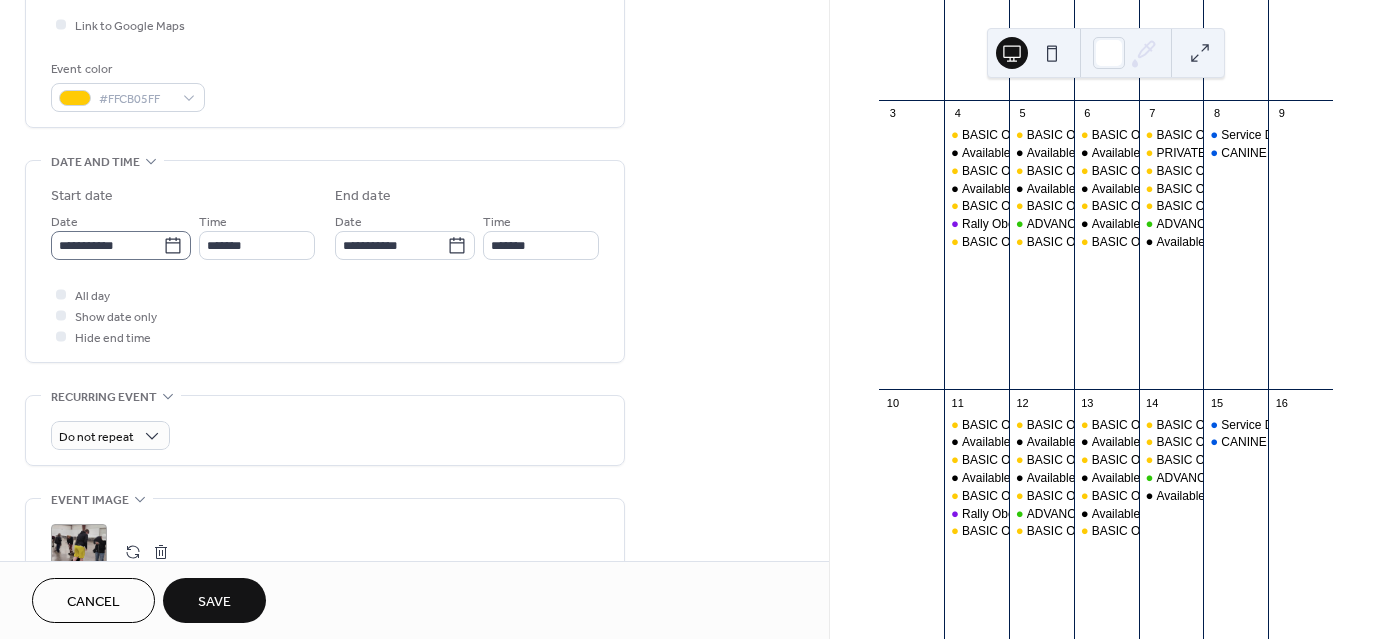 type on "**********" 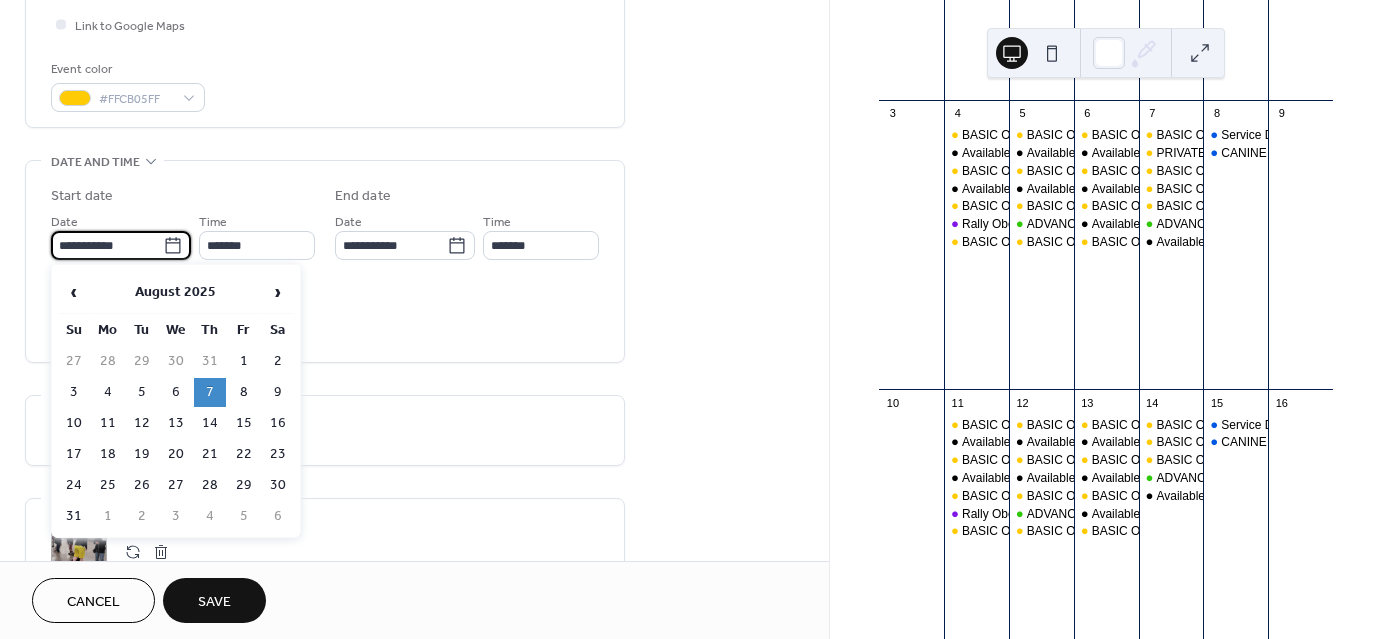 click on "**********" at bounding box center (107, 245) 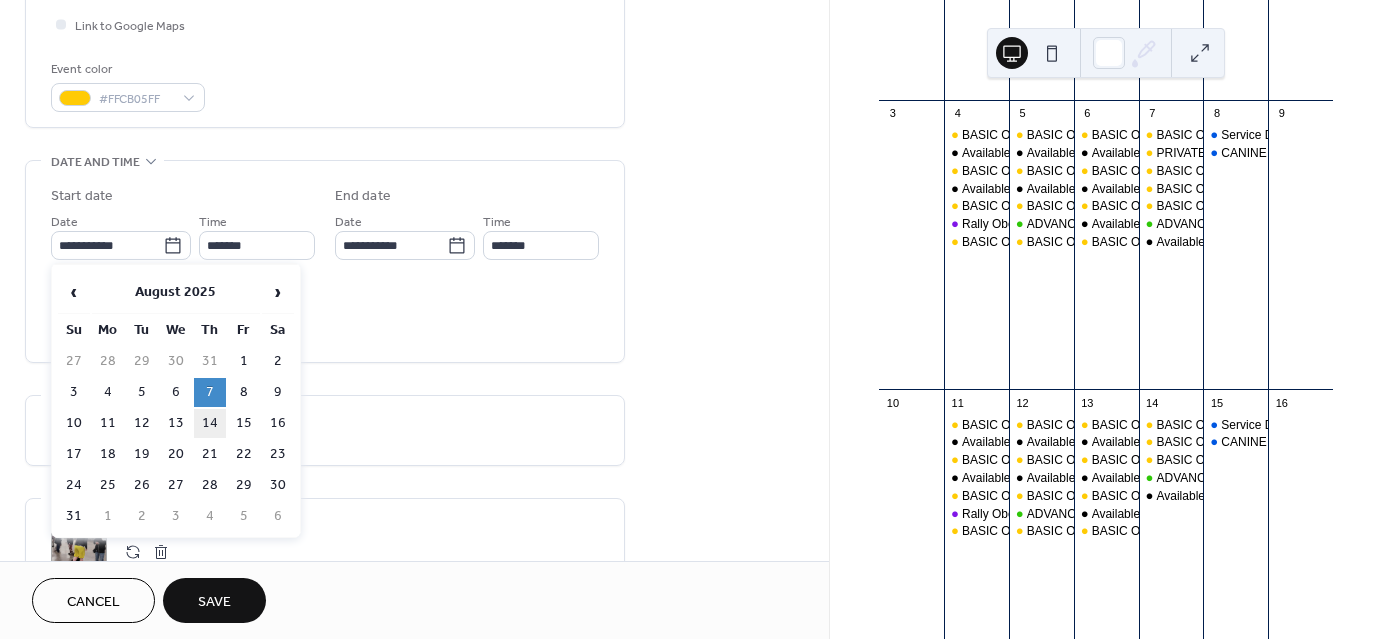 click on "14" at bounding box center (210, 423) 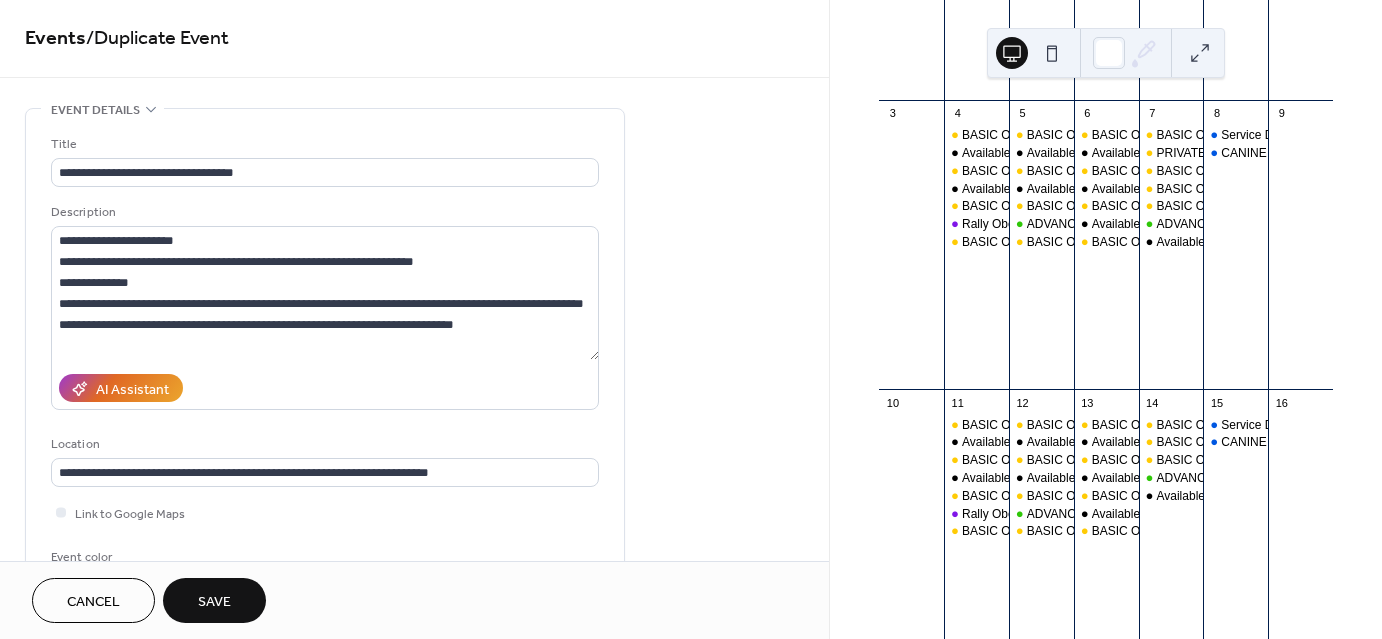 scroll, scrollTop: 0, scrollLeft: 0, axis: both 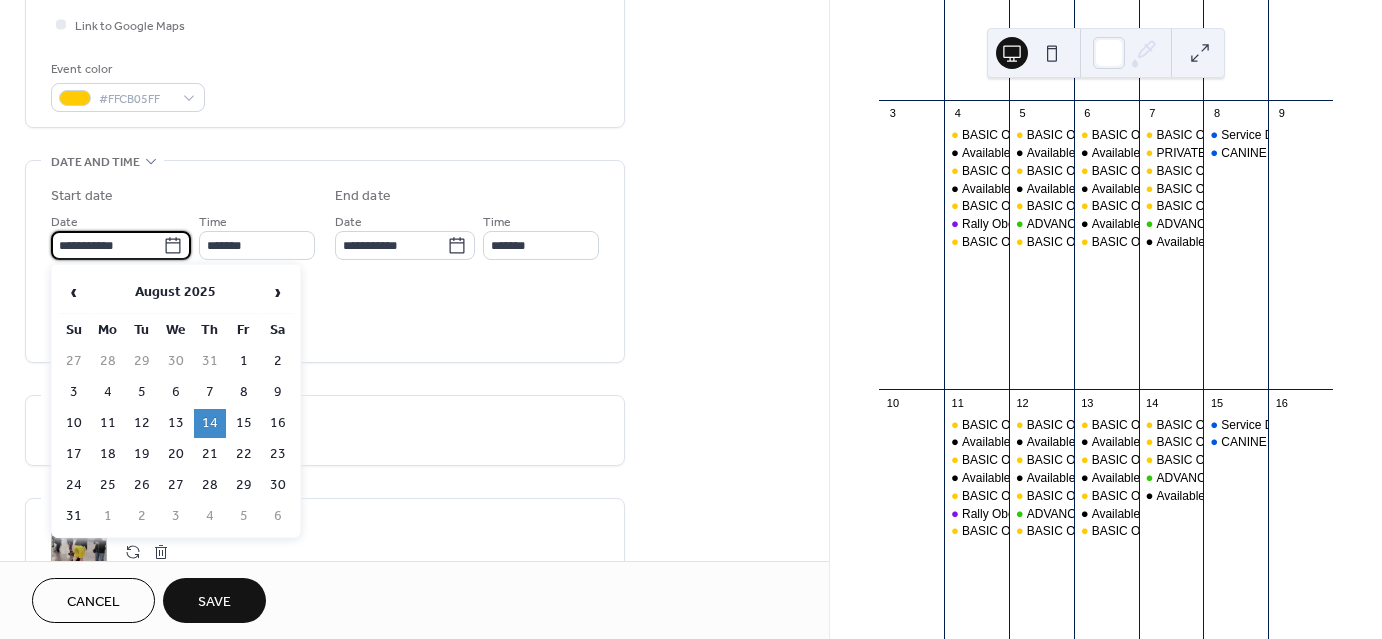click on "**********" at bounding box center [107, 245] 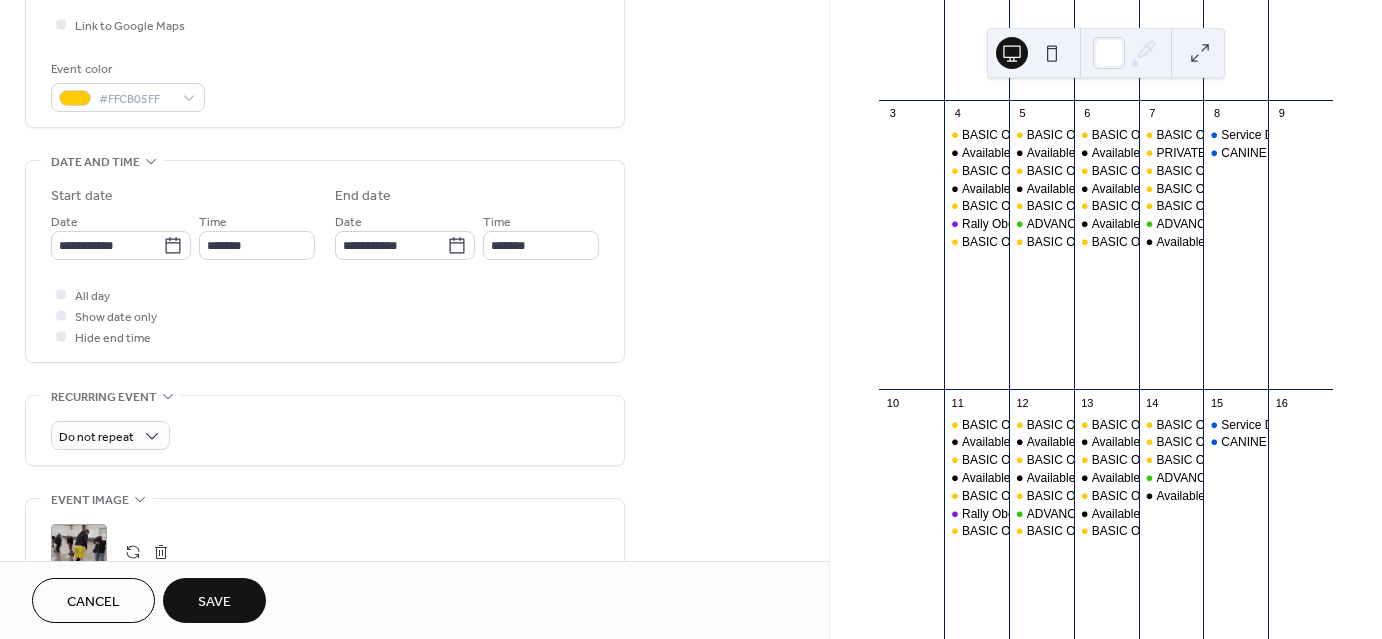 click on "**********" at bounding box center [414, 349] 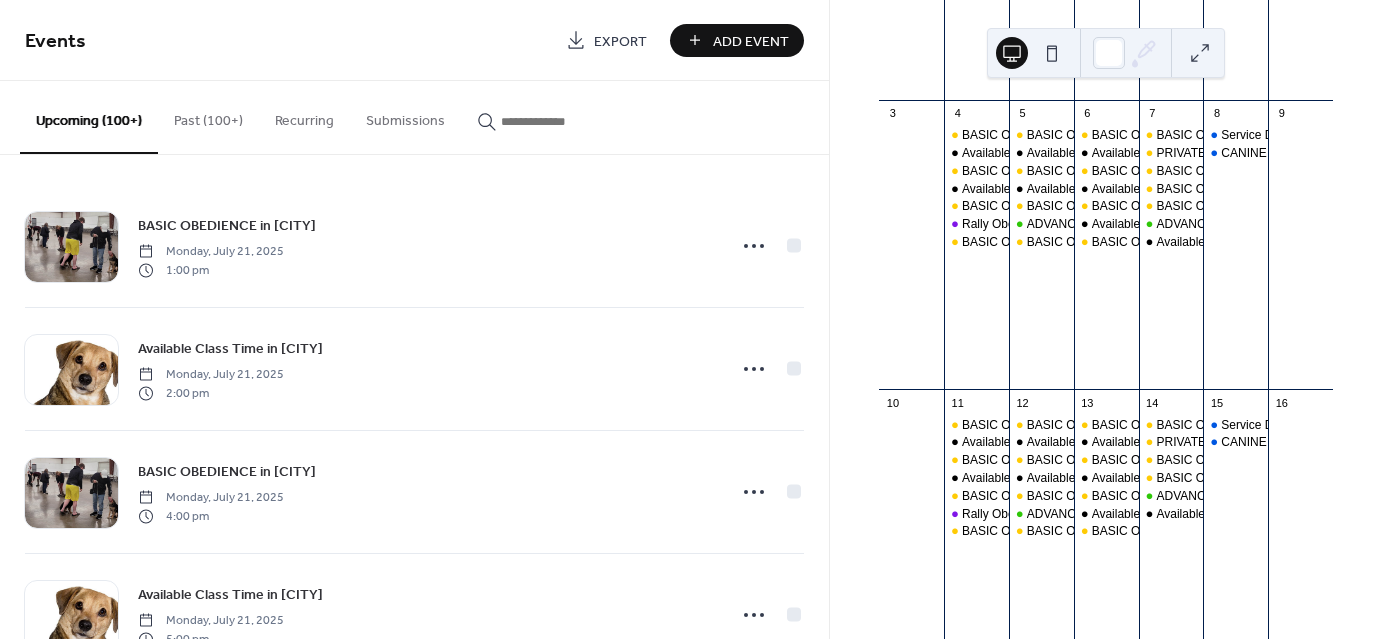 click at bounding box center (561, 121) 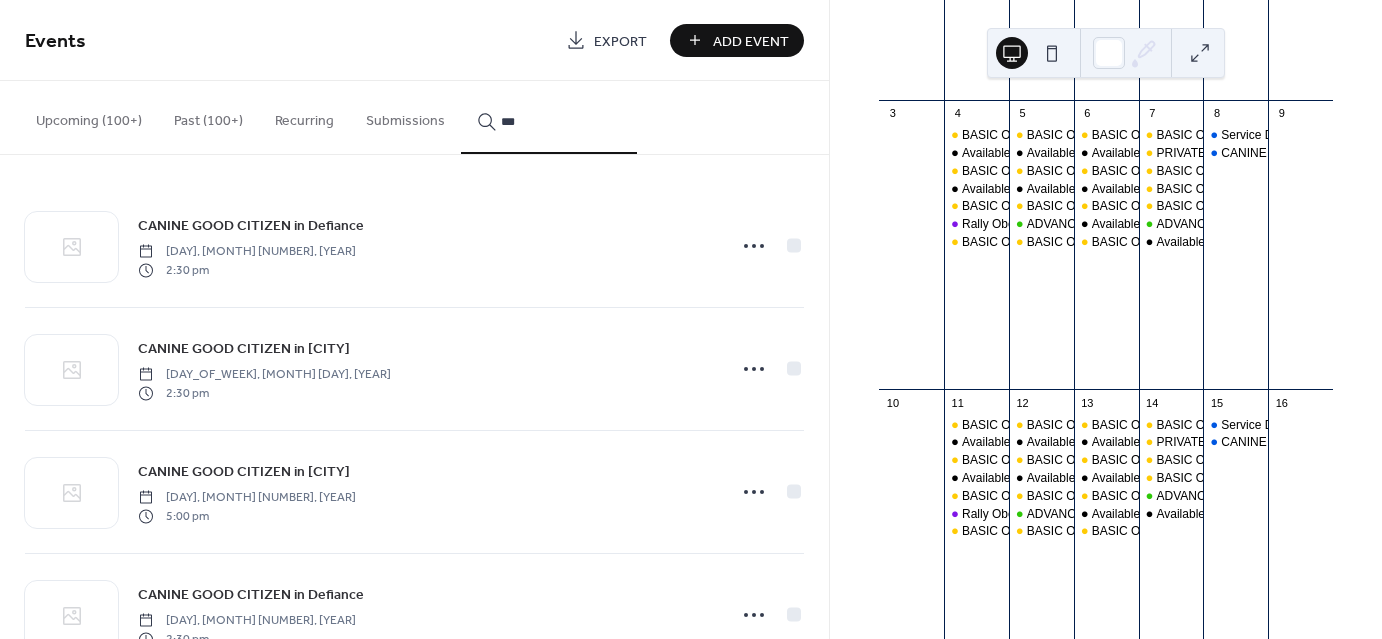 type on "***" 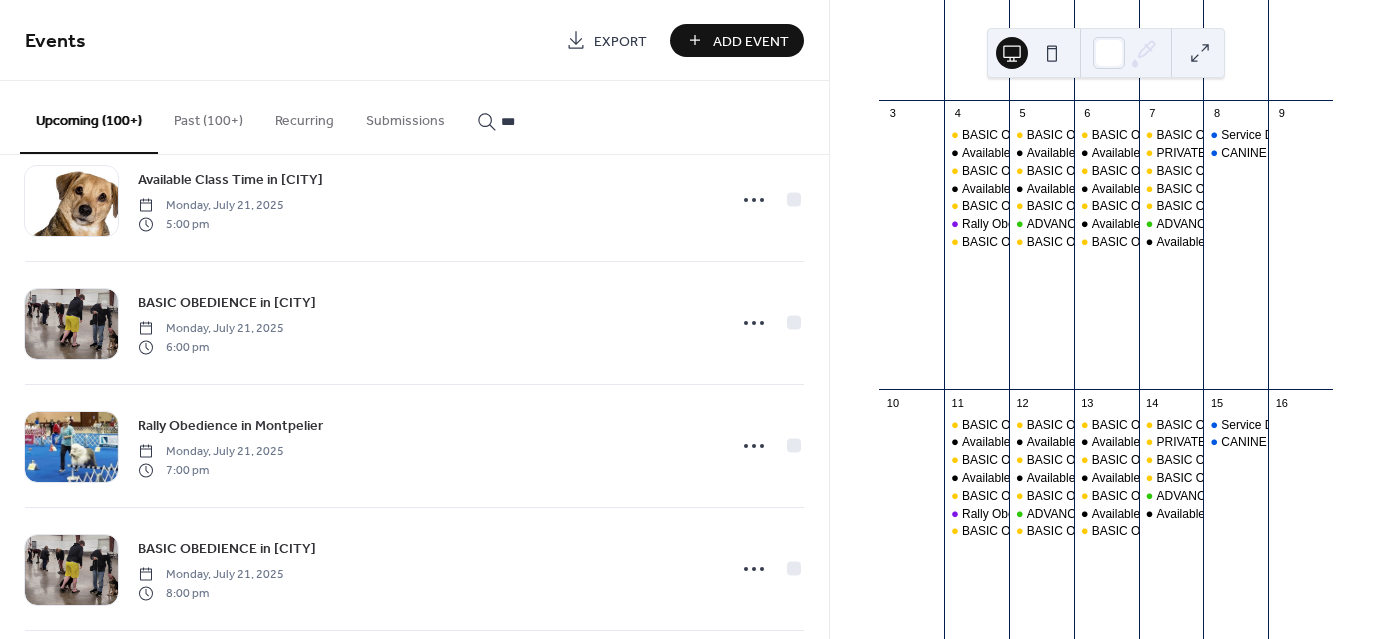 scroll, scrollTop: 424, scrollLeft: 0, axis: vertical 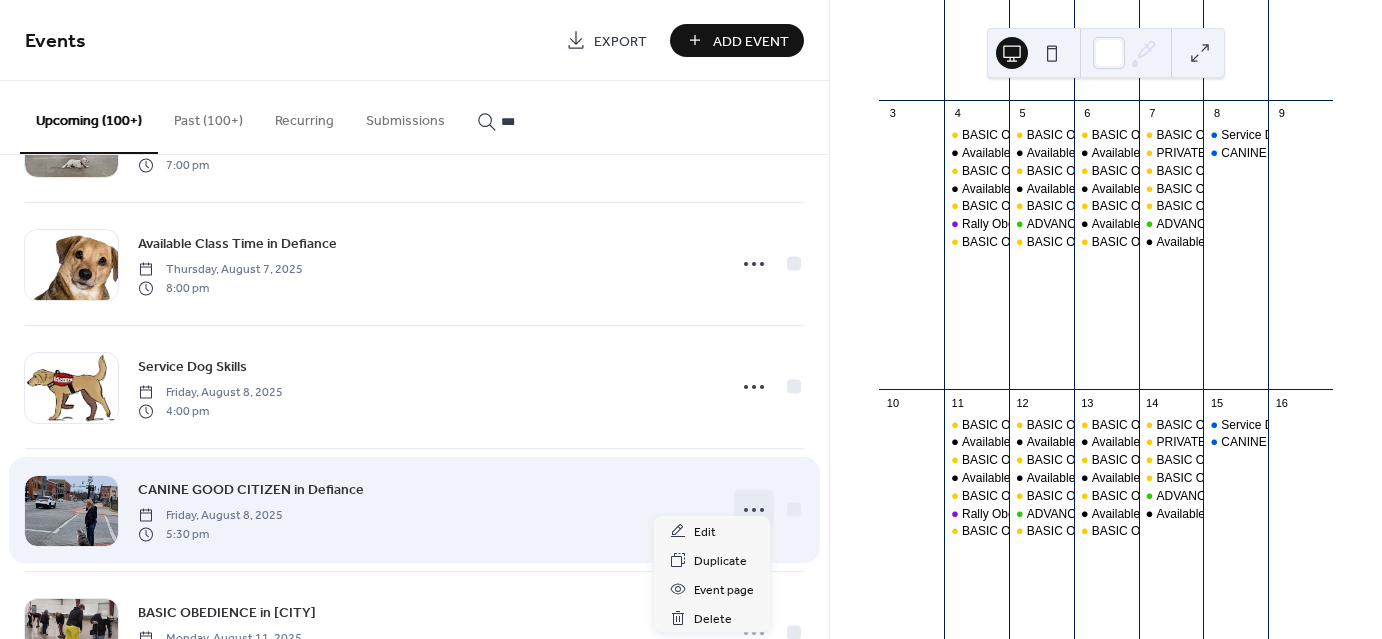 click 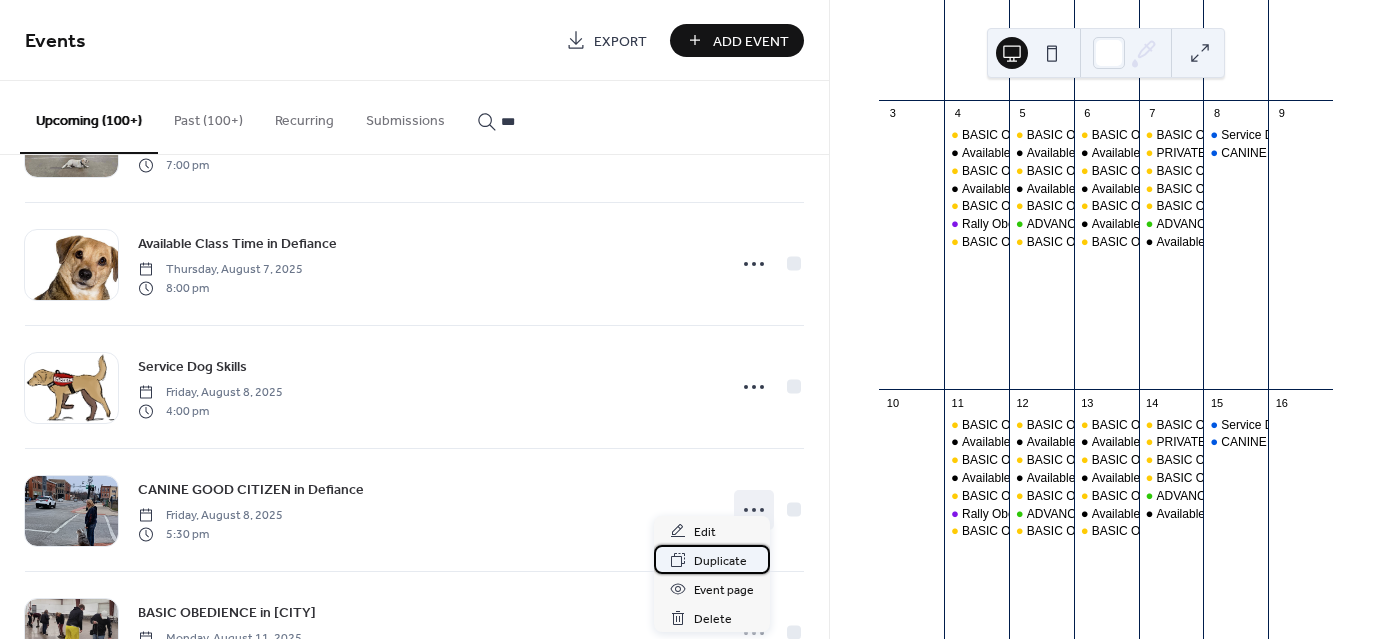 click on "Duplicate" at bounding box center (720, 561) 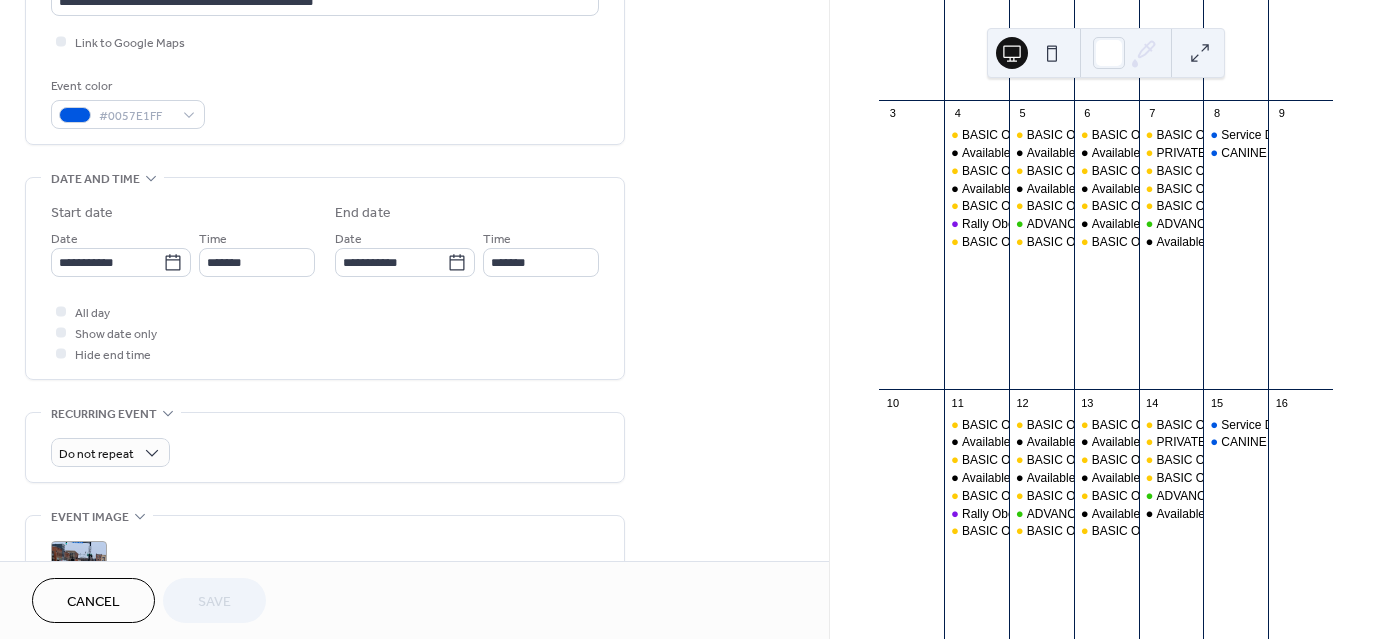 scroll, scrollTop: 491, scrollLeft: 0, axis: vertical 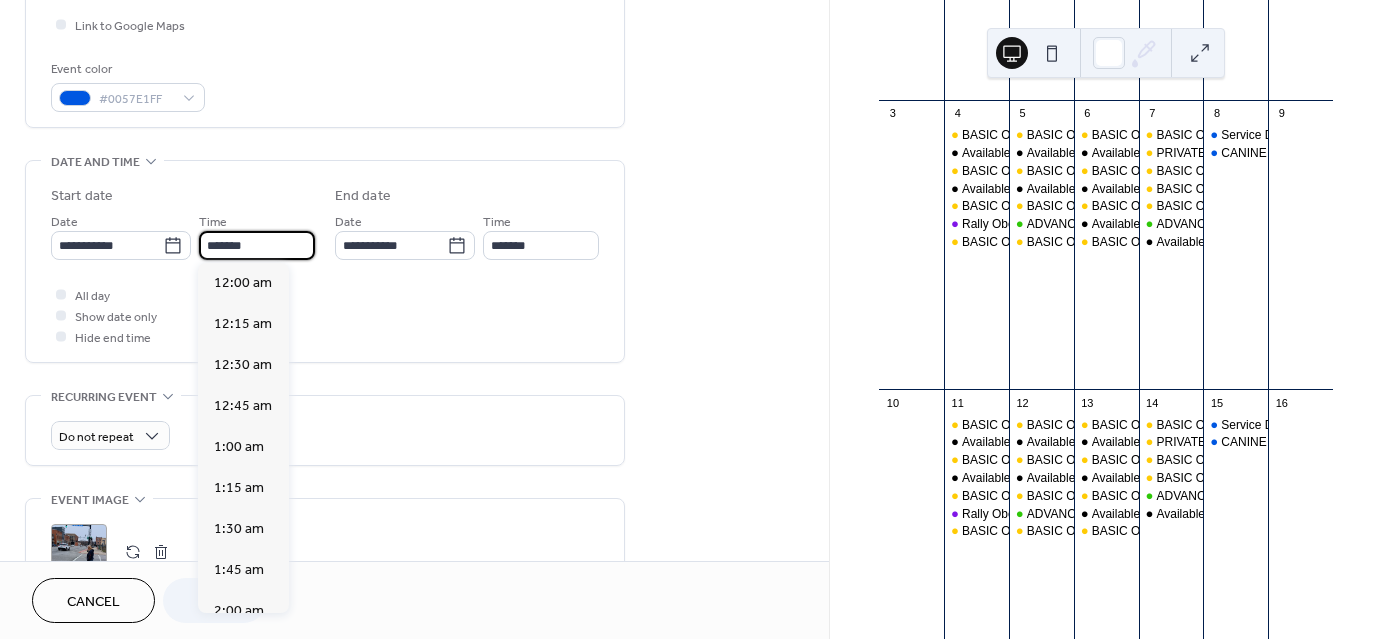 click on "*******" at bounding box center [257, 245] 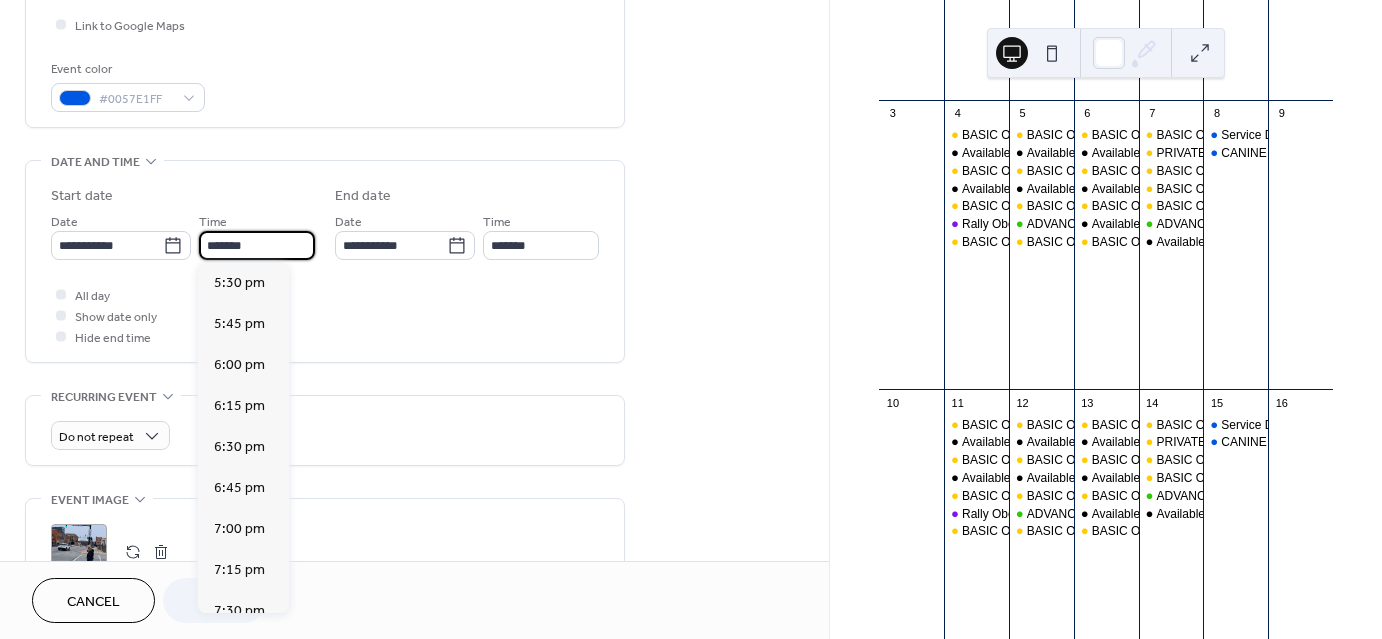 scroll, scrollTop: 2378, scrollLeft: 0, axis: vertical 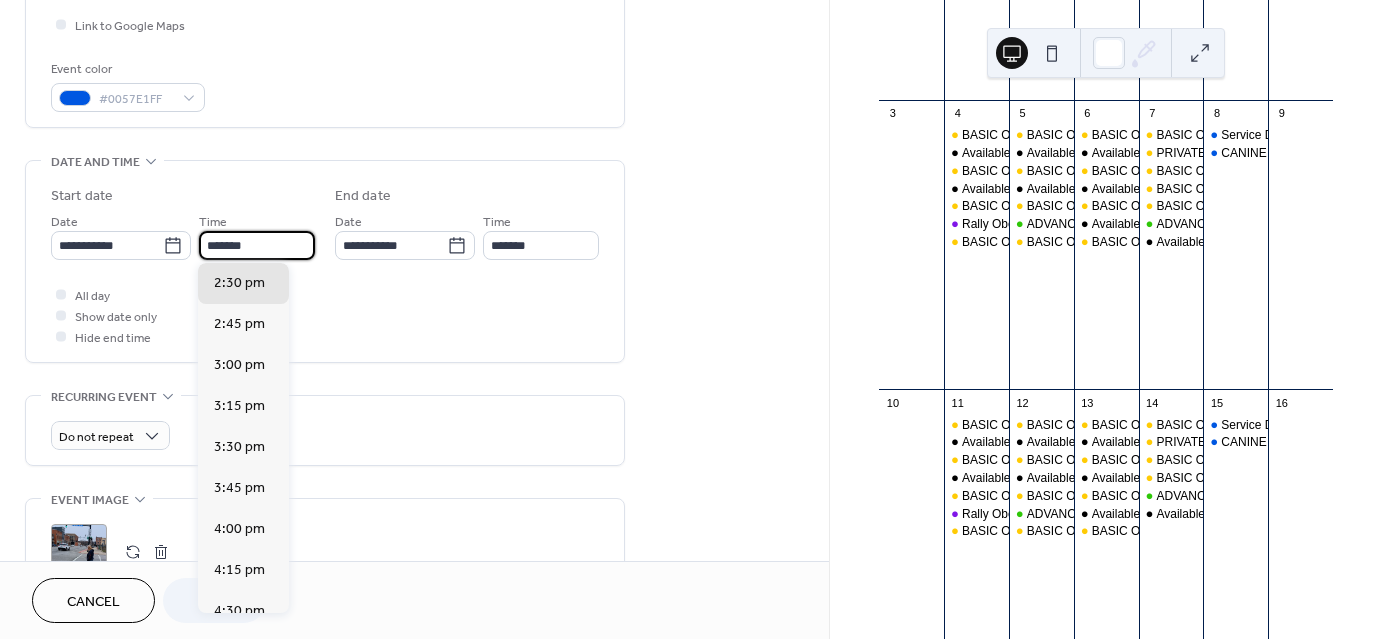 type on "*******" 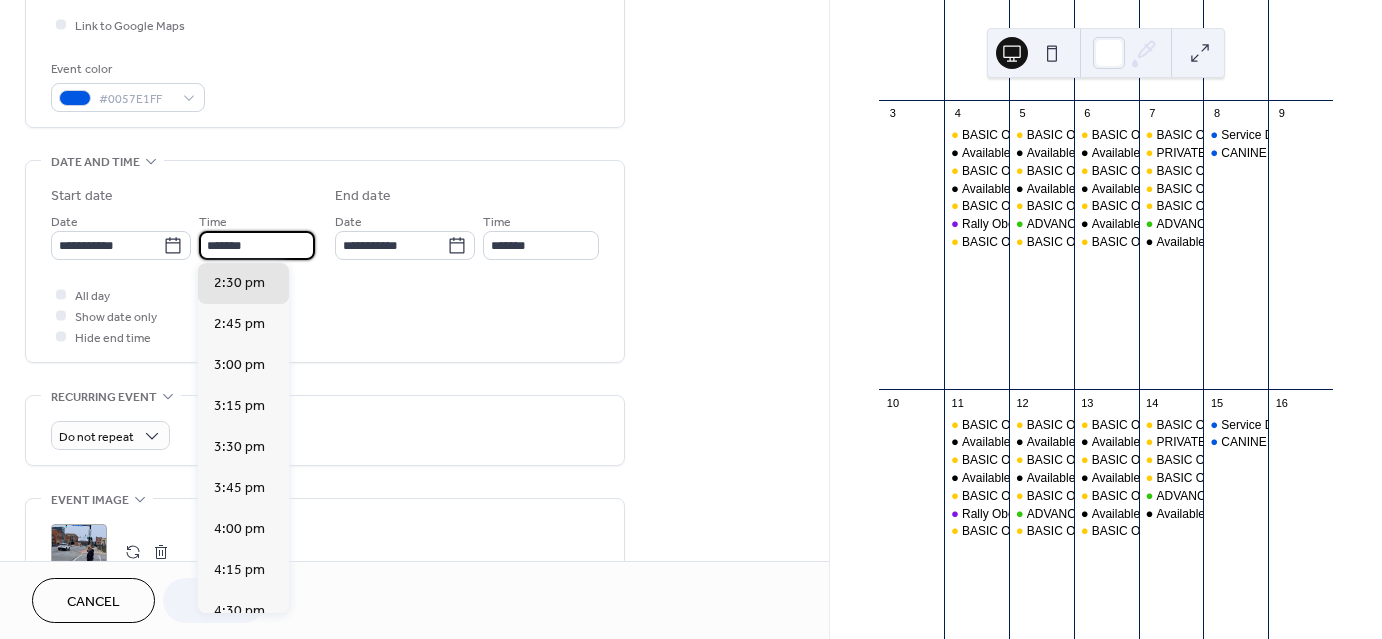 type on "*******" 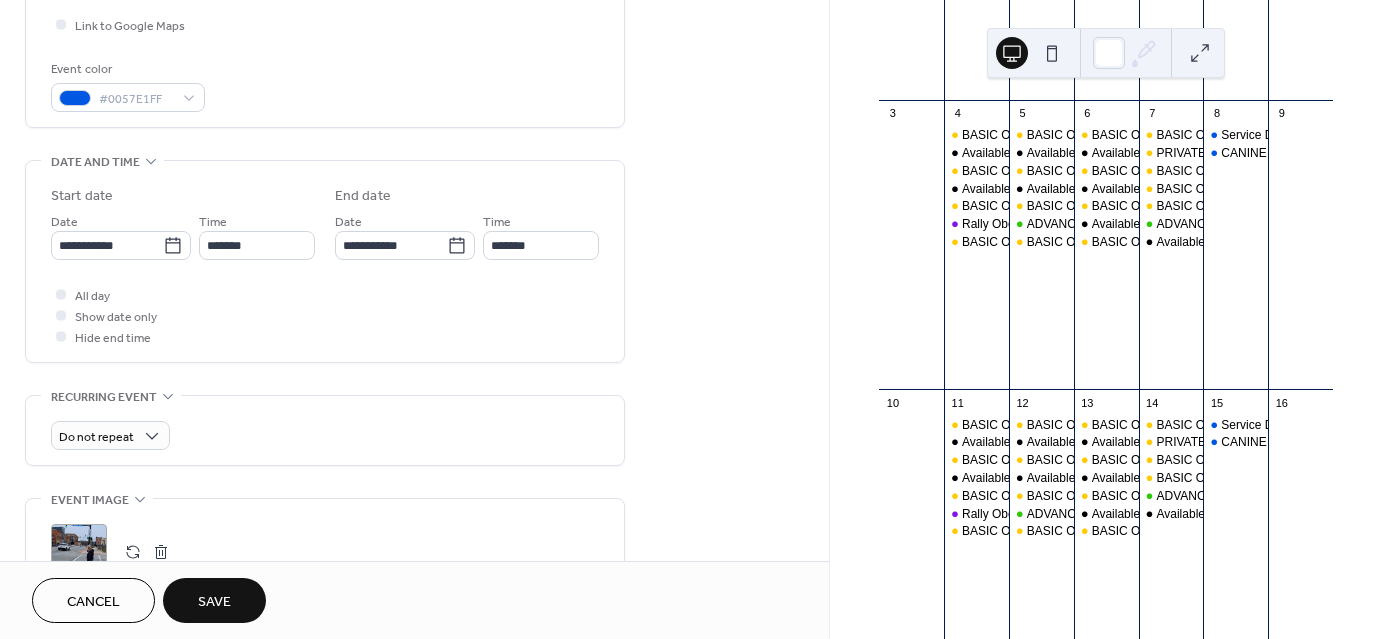 click on "Do not repeat" at bounding box center [325, 435] 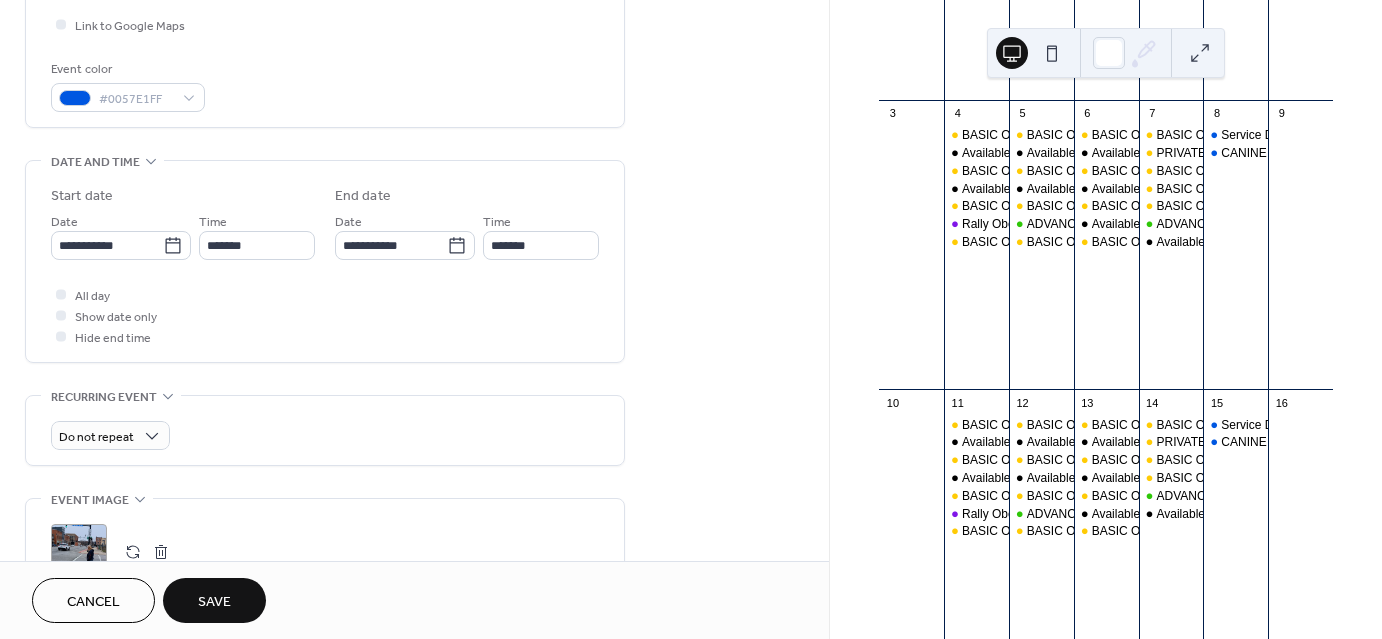 click on "Save" at bounding box center [214, 600] 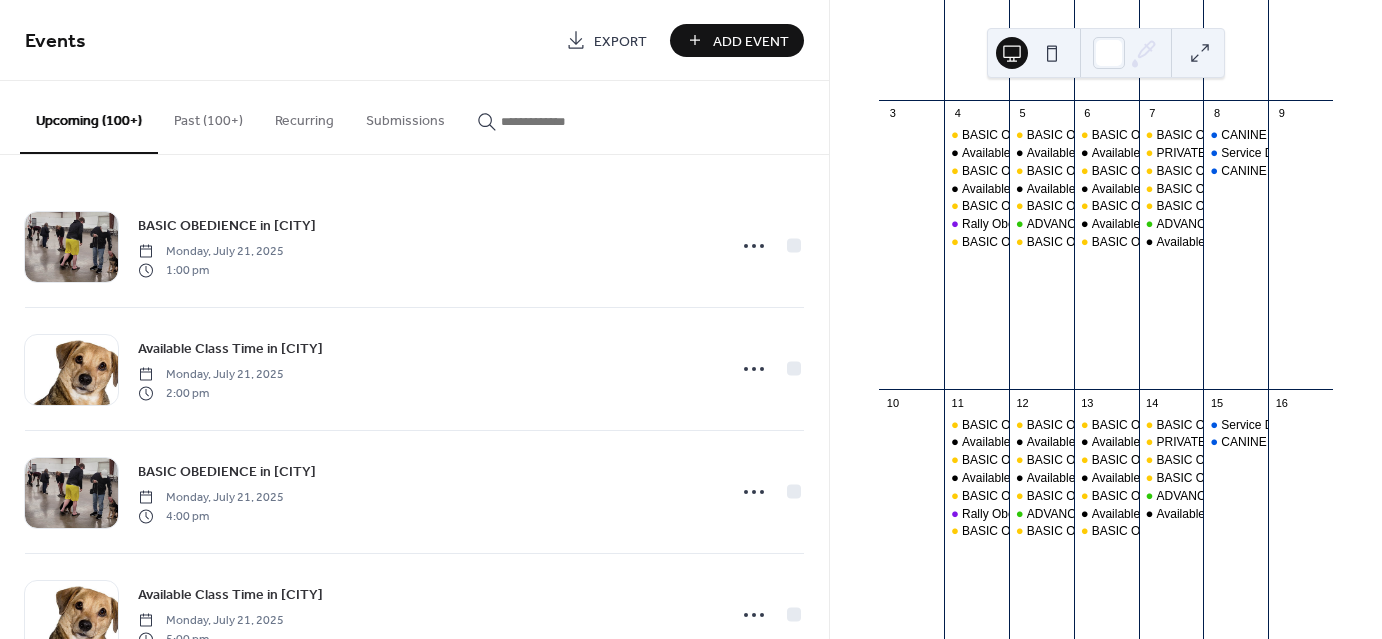 click at bounding box center (561, 121) 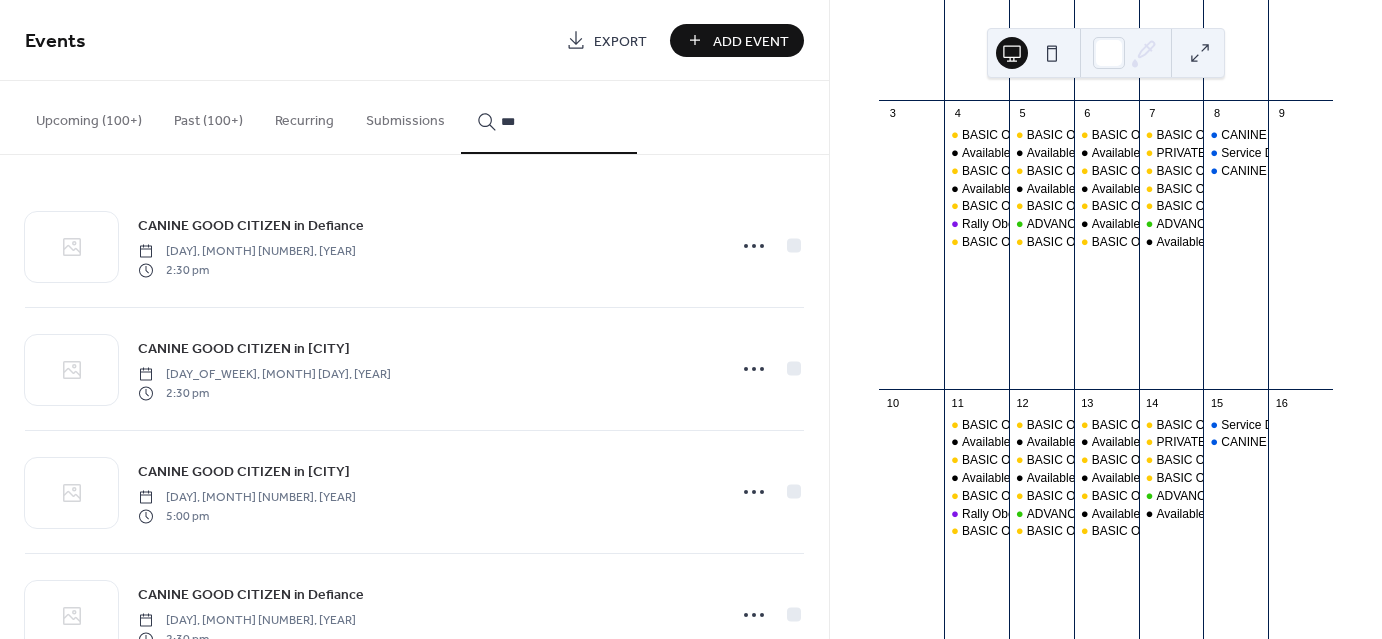 type on "***" 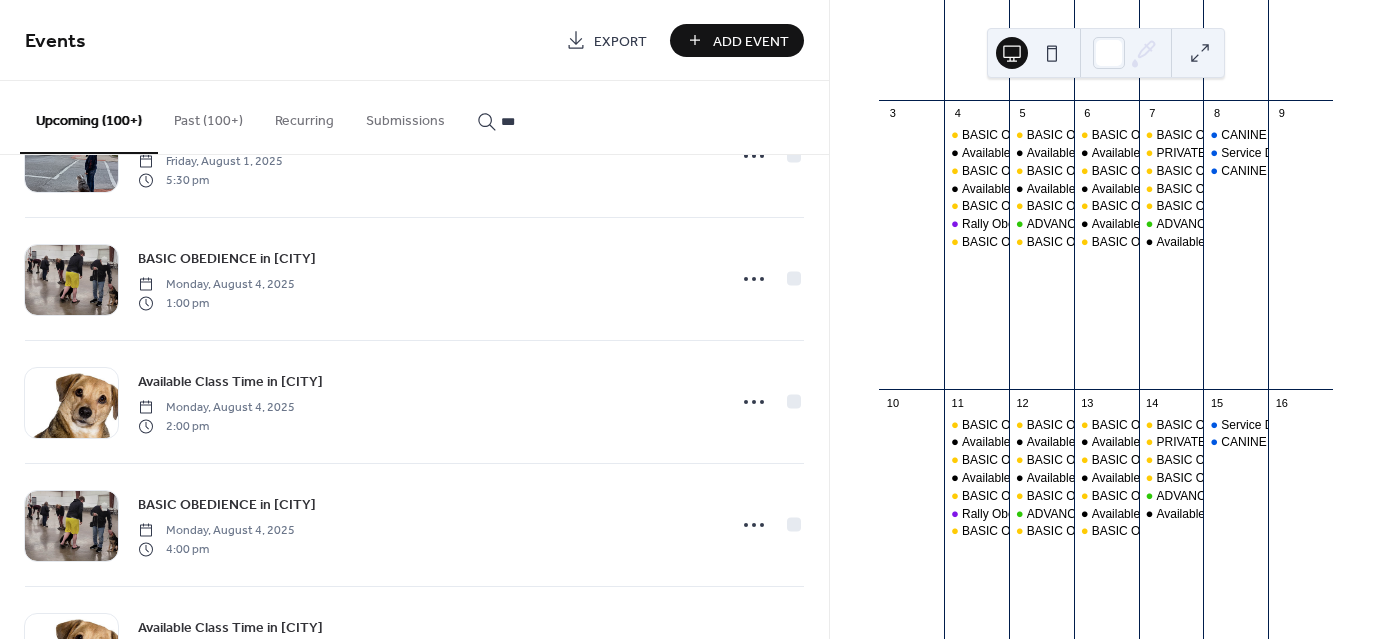 scroll, scrollTop: 8170, scrollLeft: 0, axis: vertical 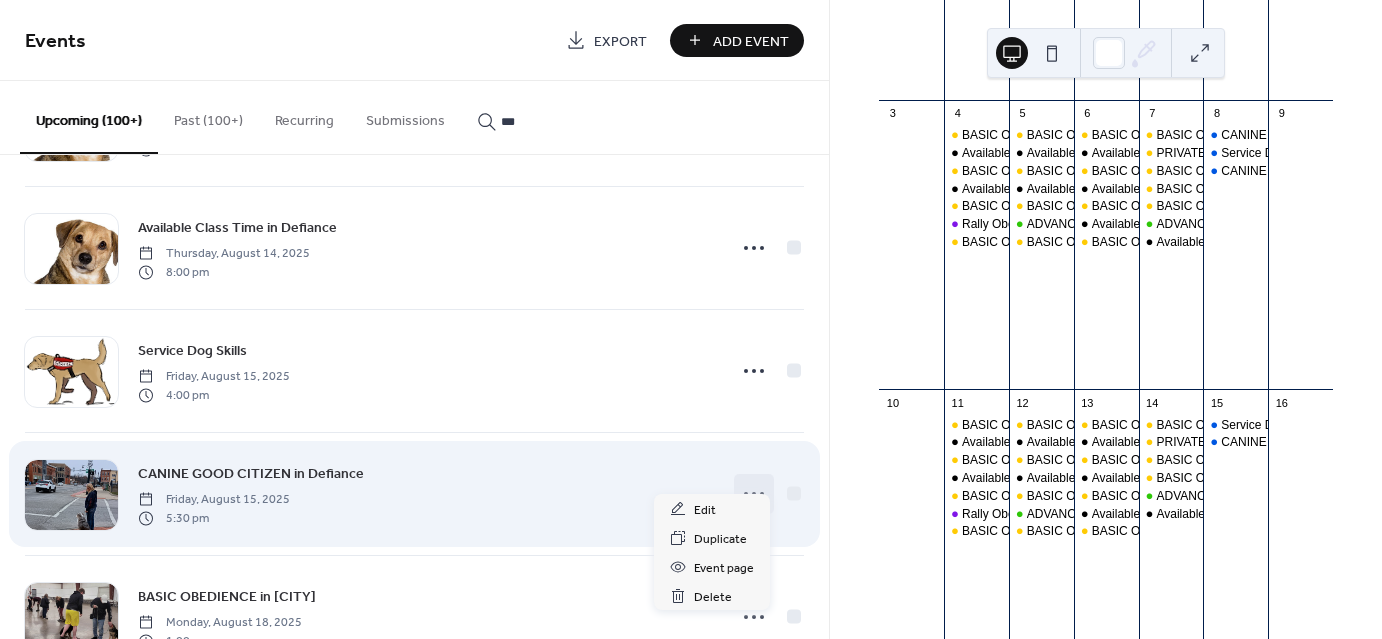 click 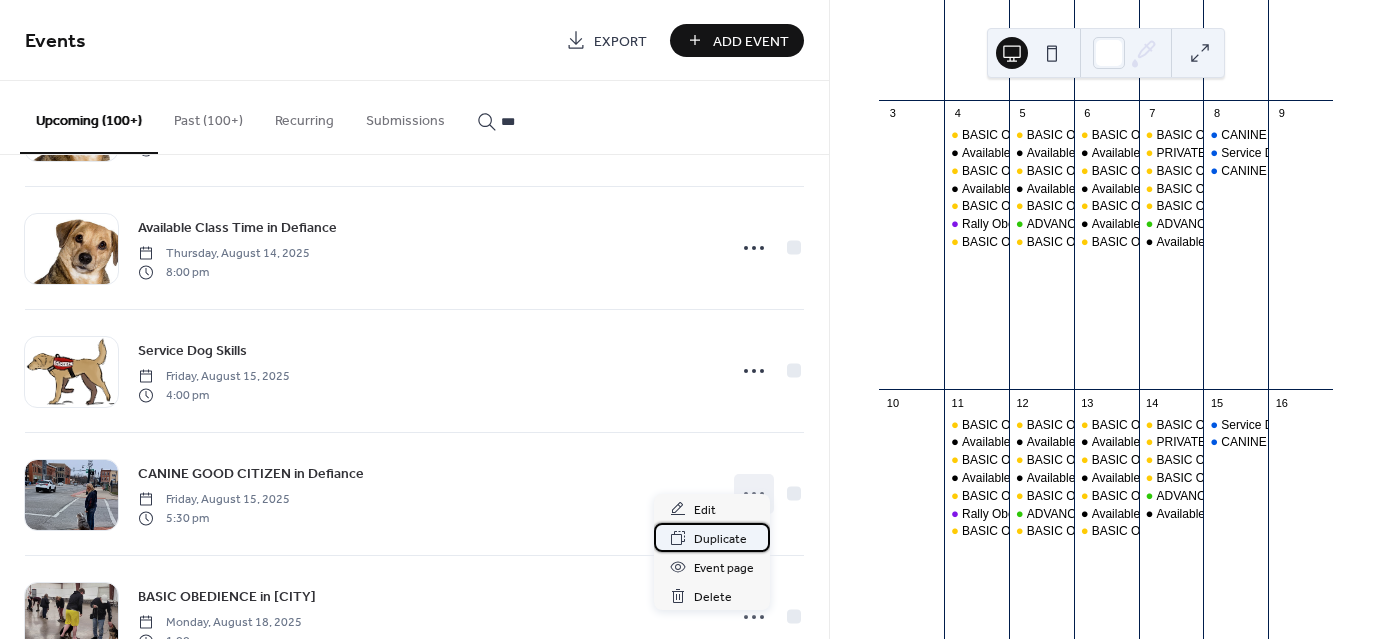 click on "Duplicate" at bounding box center [720, 539] 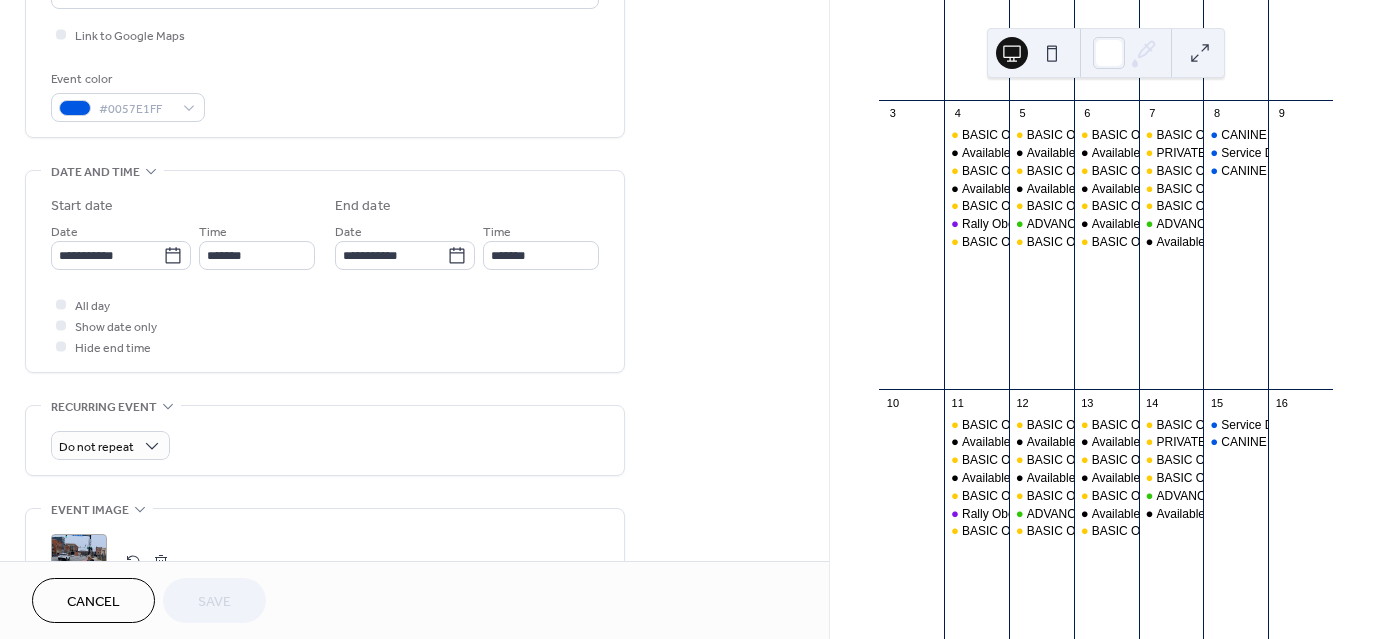 scroll, scrollTop: 491, scrollLeft: 0, axis: vertical 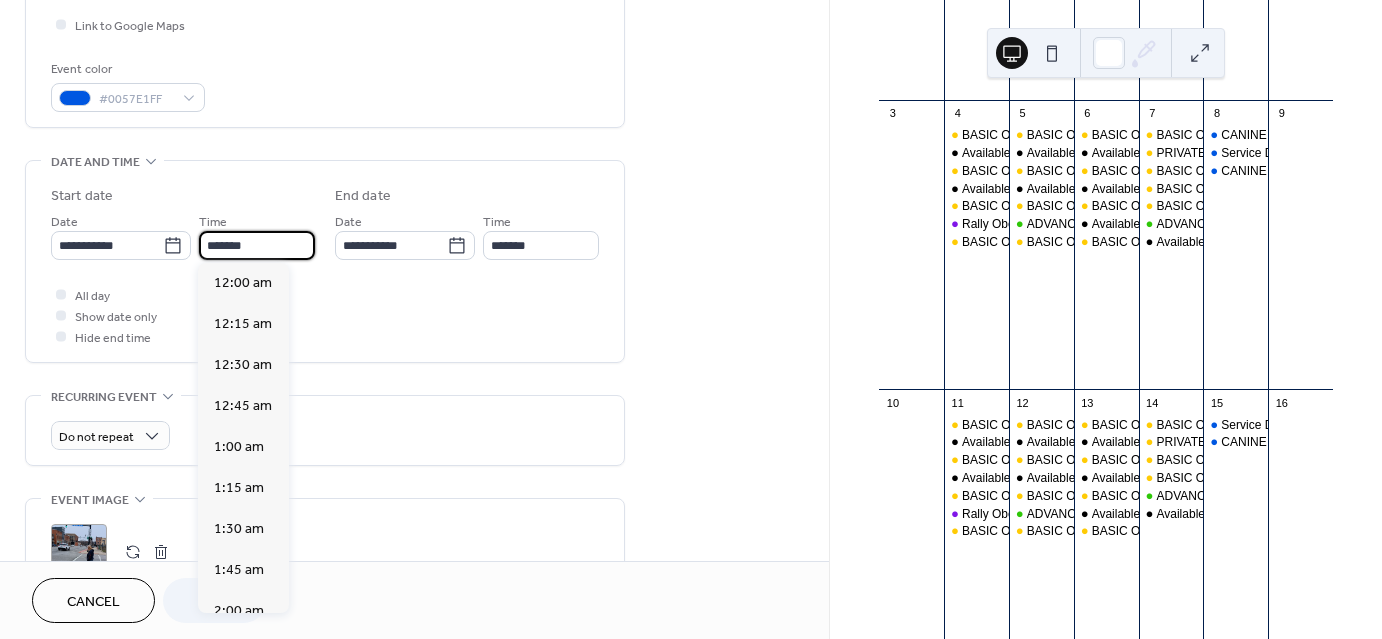 click on "*******" at bounding box center [257, 245] 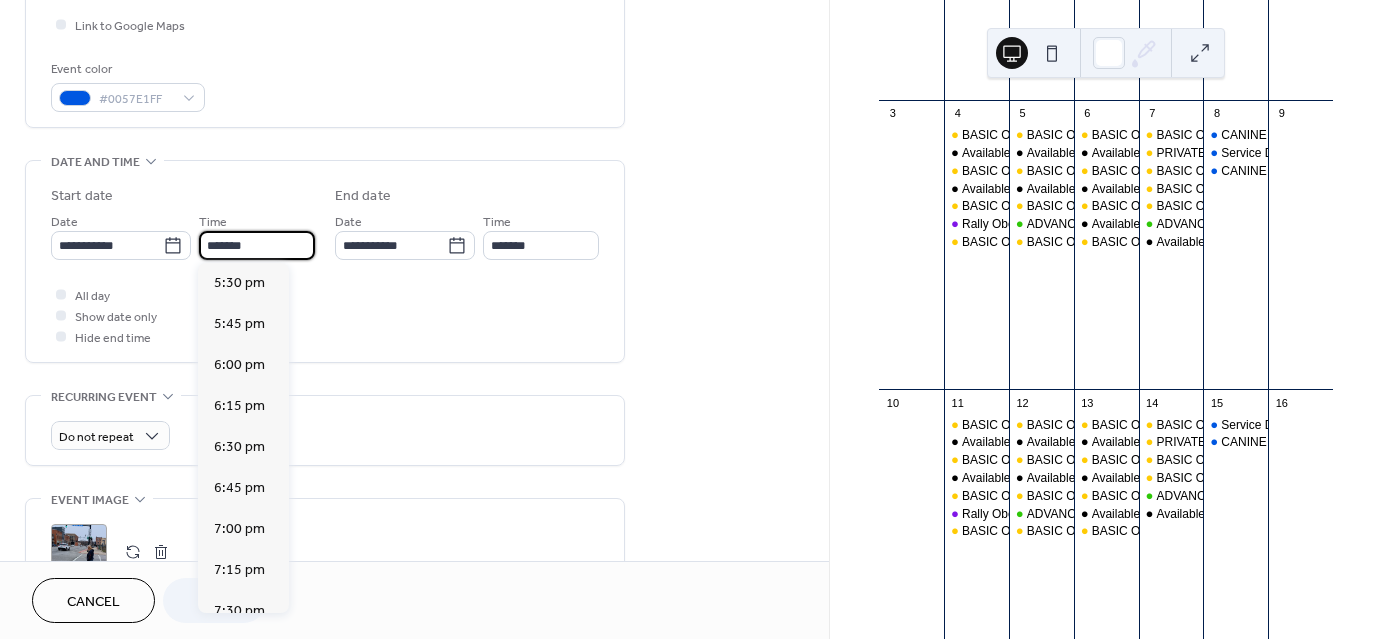 scroll, scrollTop: 2378, scrollLeft: 0, axis: vertical 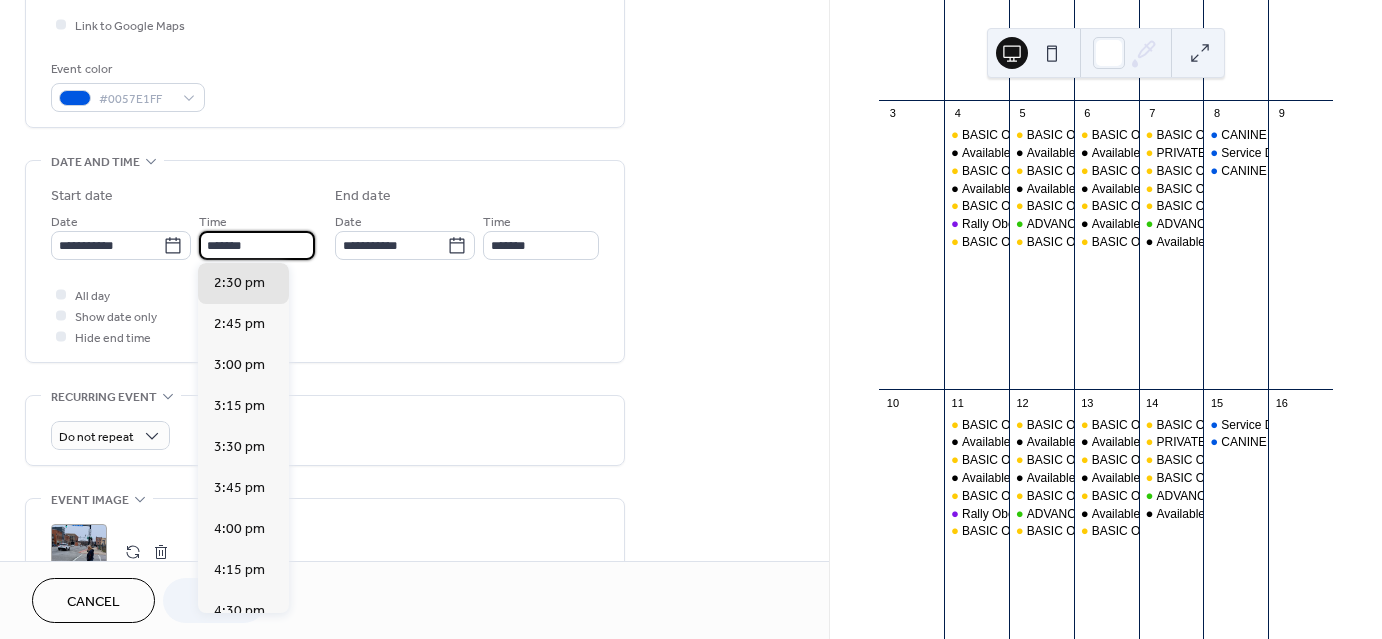 type on "*******" 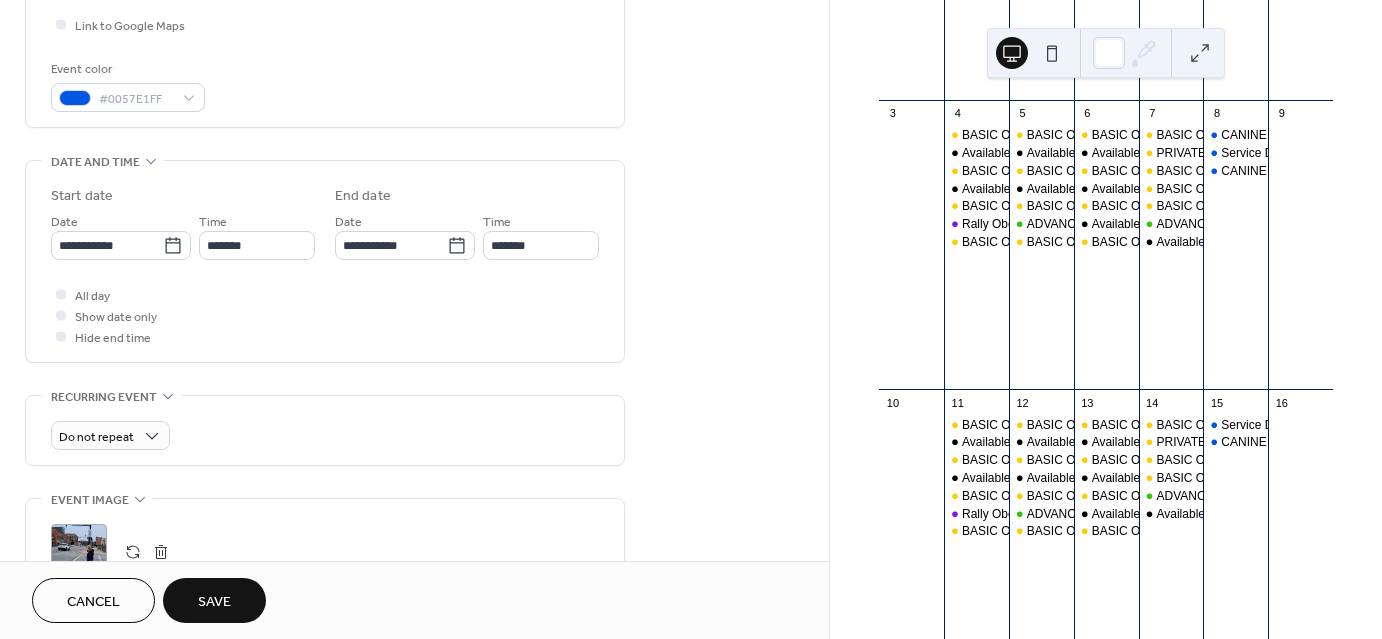 click on "All day Show date only Hide end time" at bounding box center [325, 315] 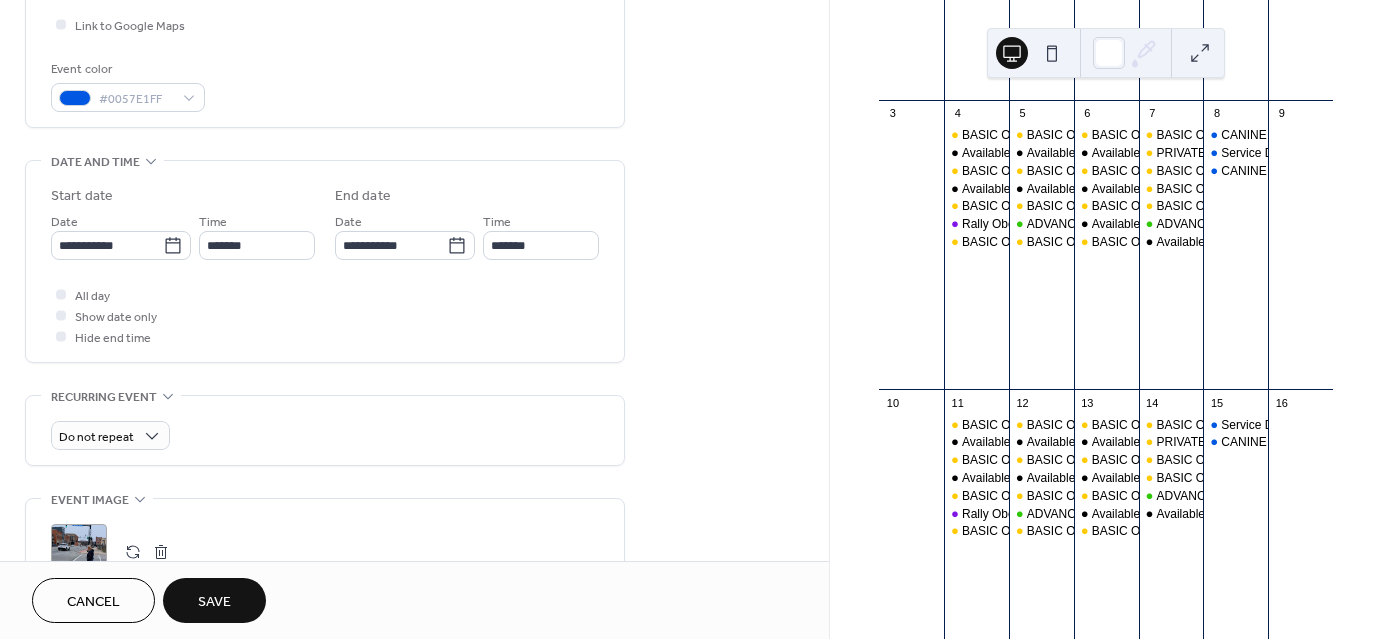 scroll, scrollTop: 0, scrollLeft: 0, axis: both 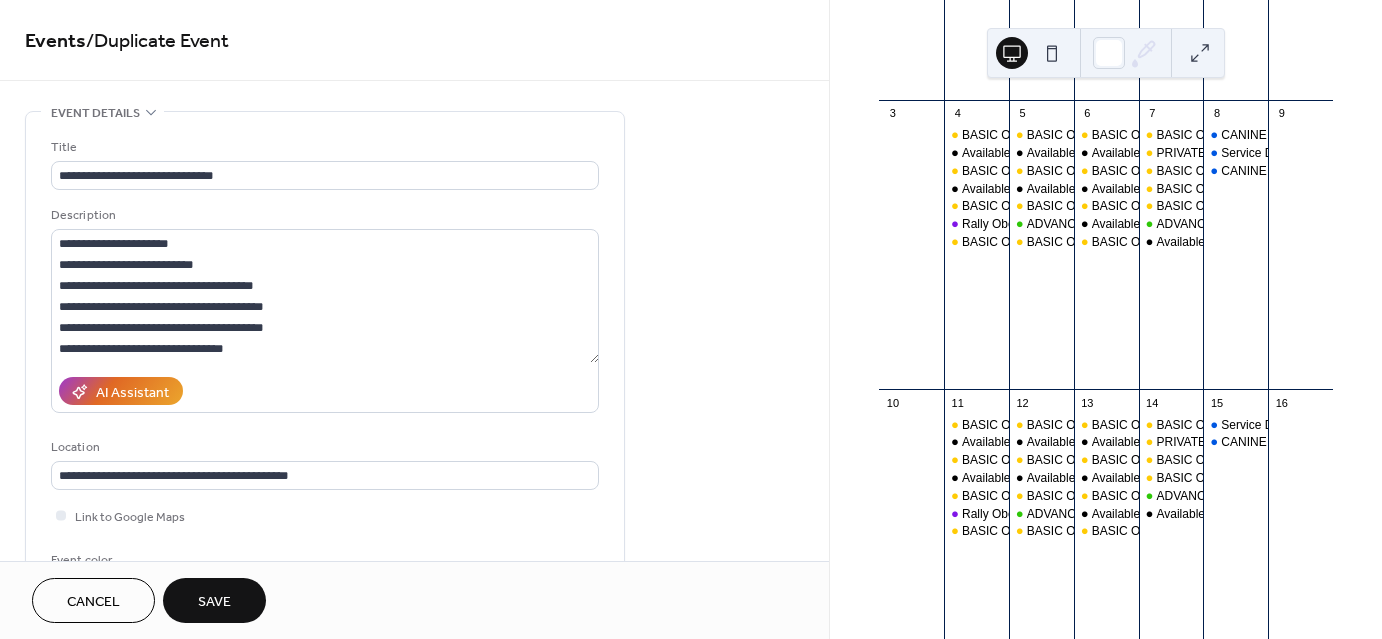 click on "Save" at bounding box center [214, 600] 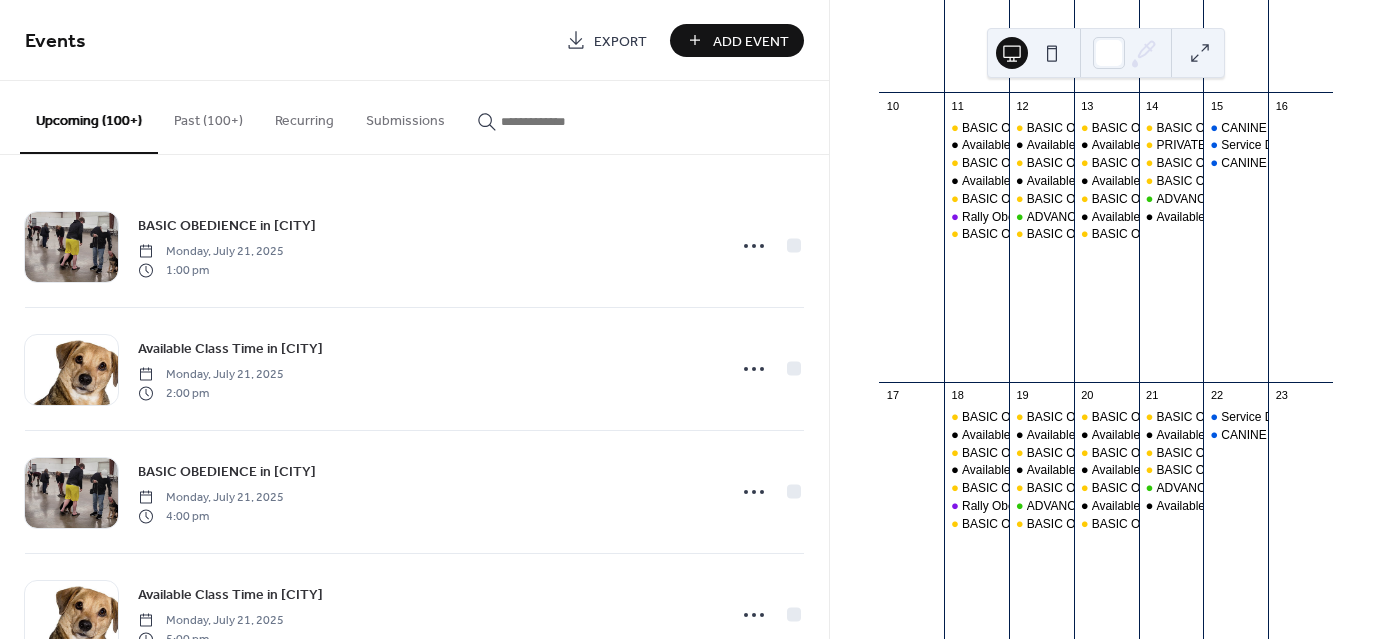 scroll, scrollTop: 708, scrollLeft: 0, axis: vertical 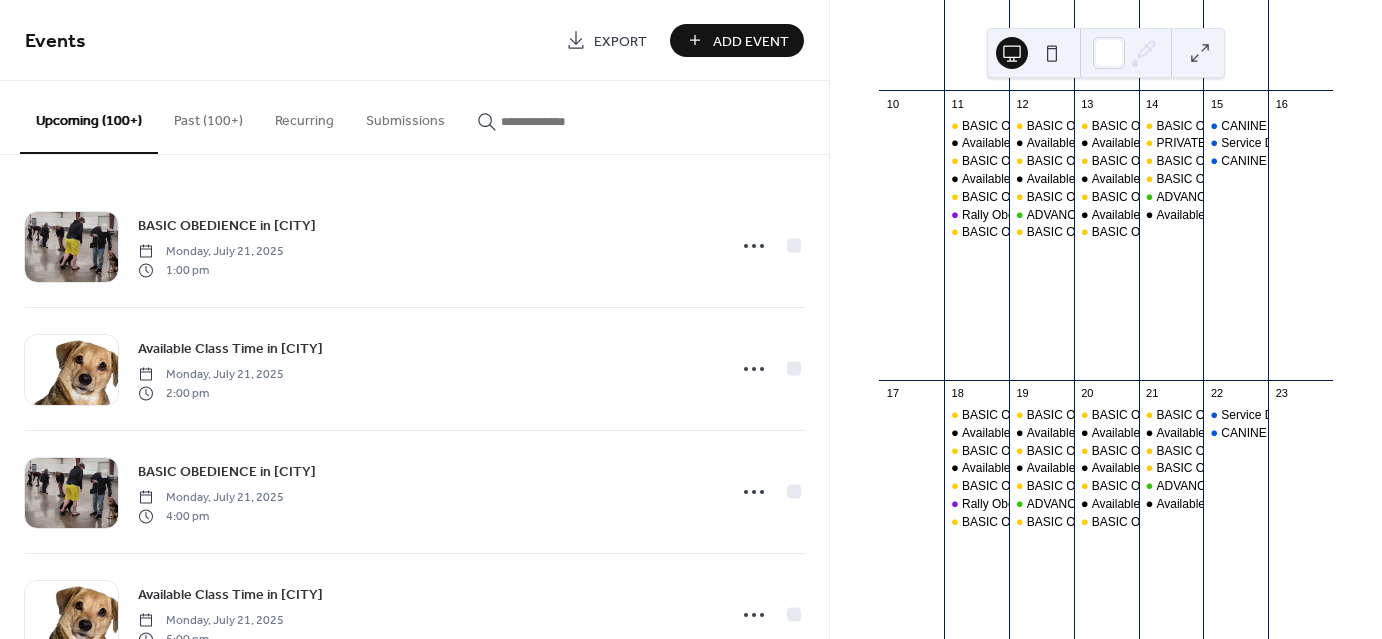 click at bounding box center (561, 121) 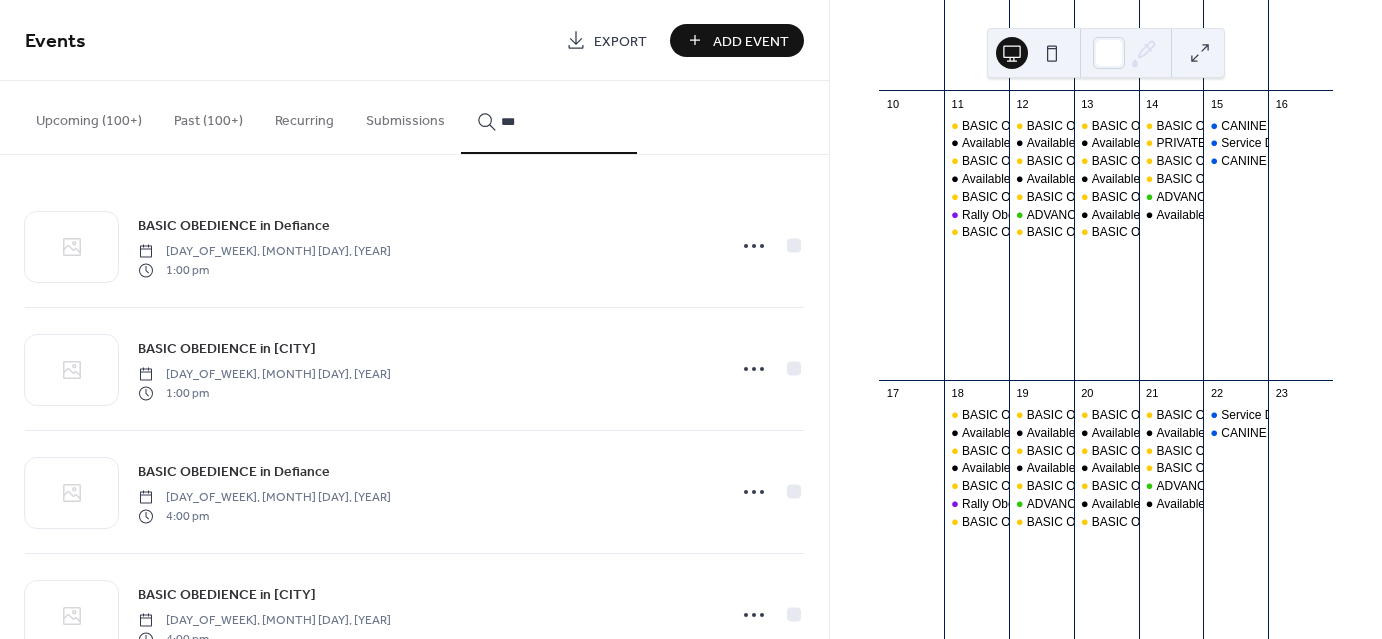 type on "***" 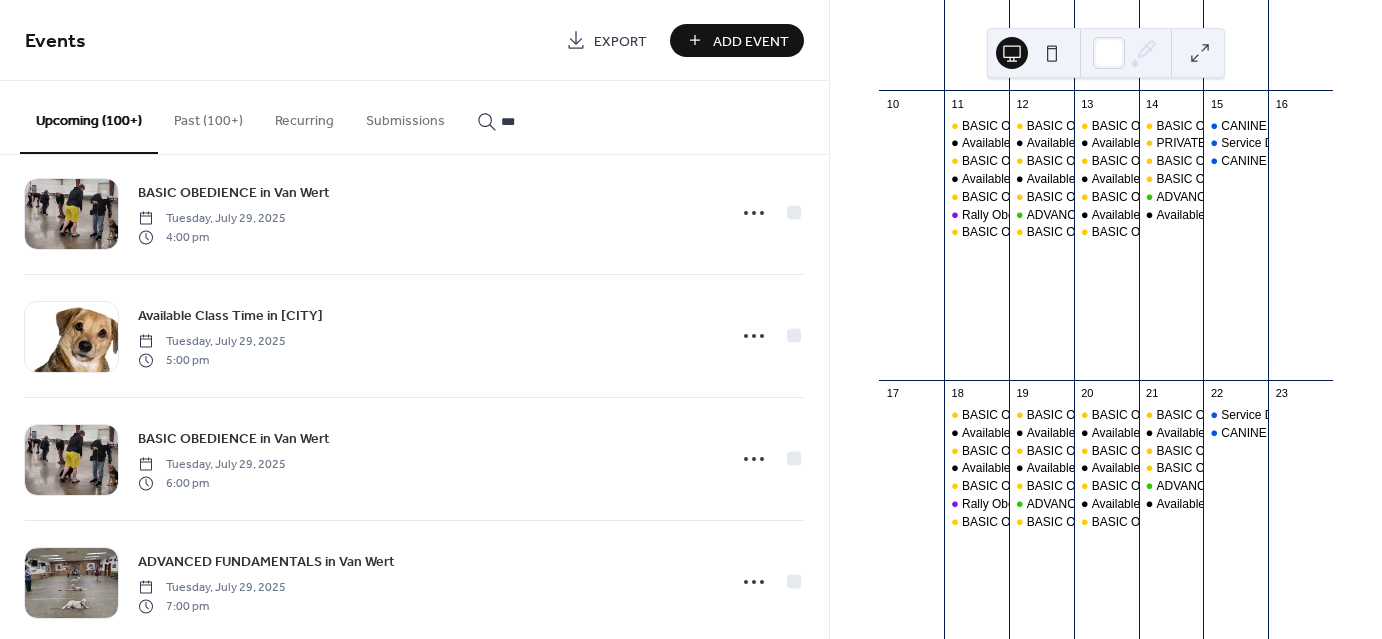 scroll, scrollTop: 5335, scrollLeft: 0, axis: vertical 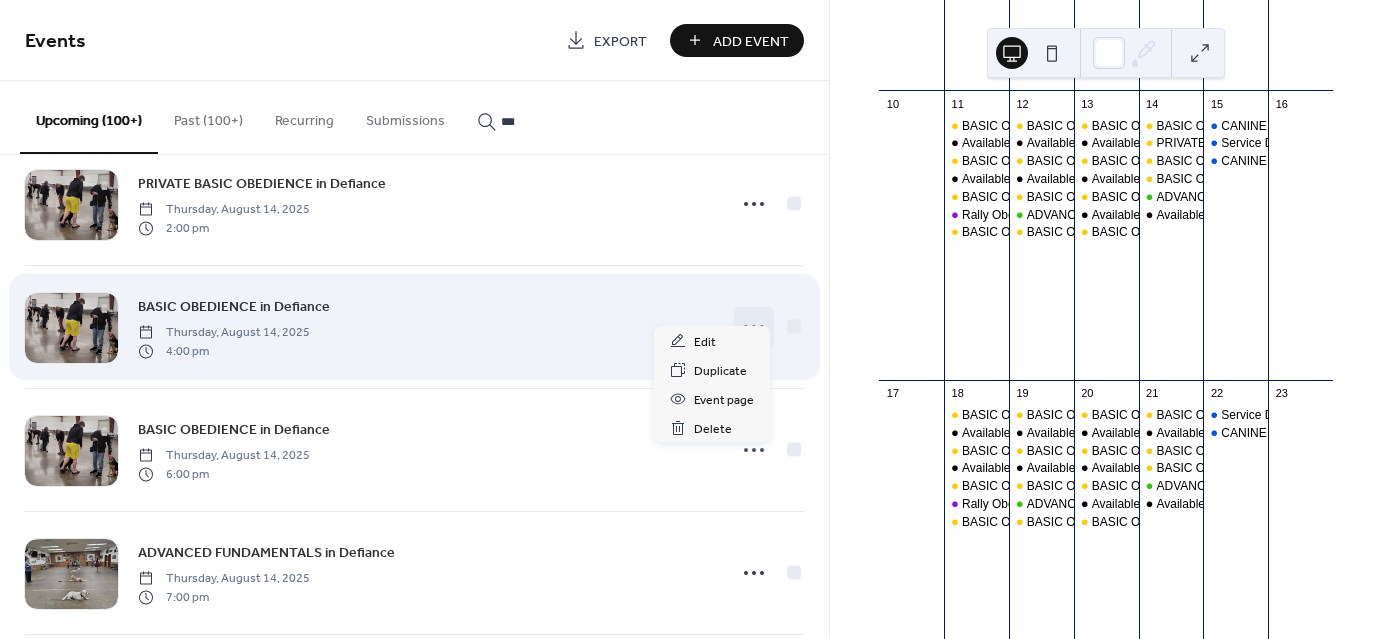 click 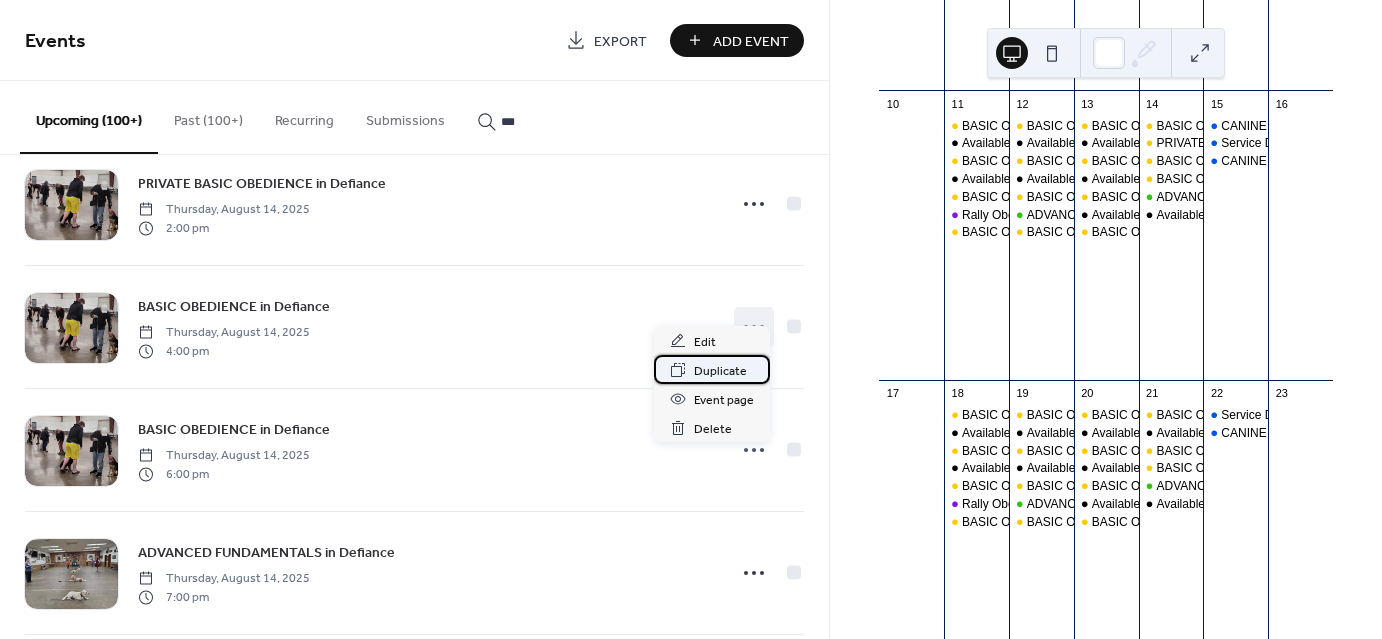 click on "Duplicate" at bounding box center (720, 371) 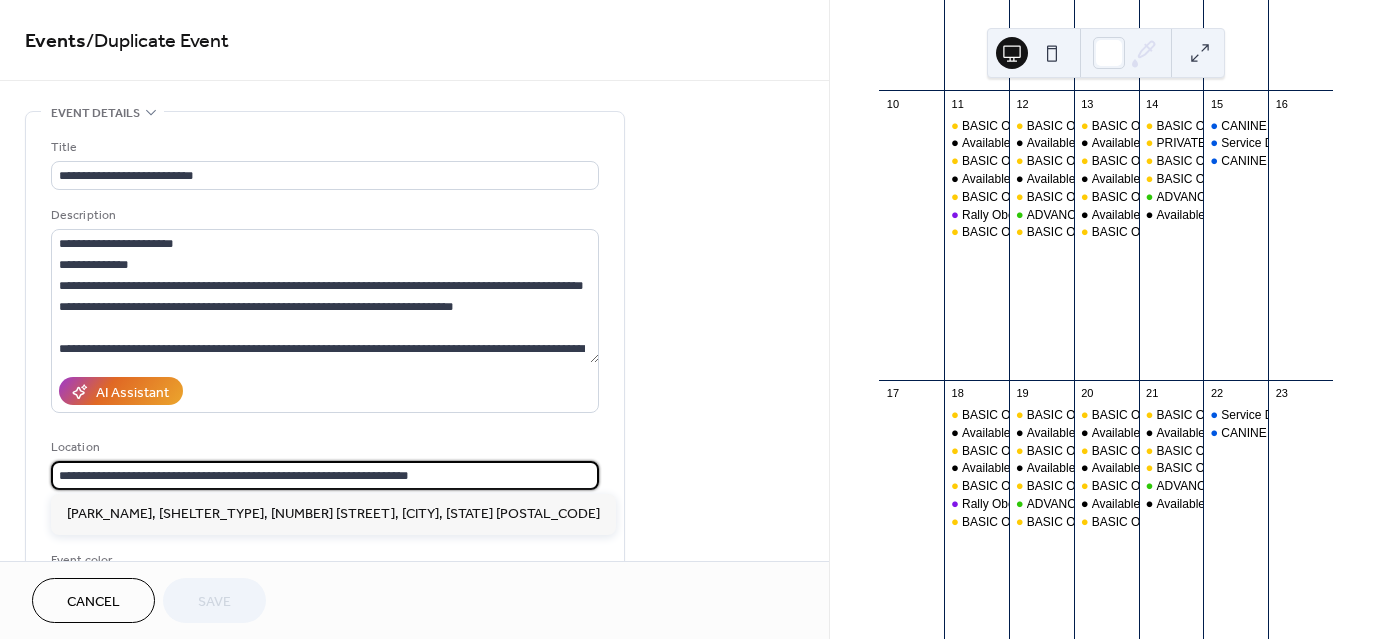 click on "**********" at bounding box center [325, 475] 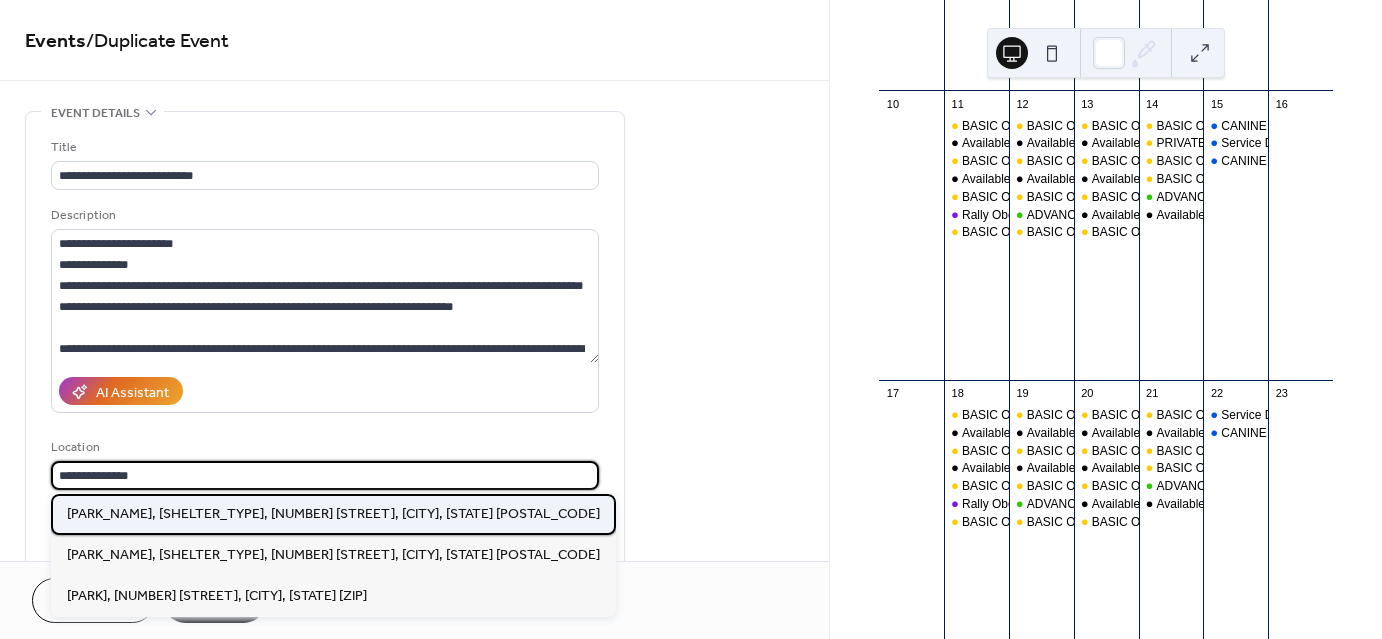 click on "Bronson Park, Last Picnic Shelter, 2104 Power Dam Rd., Defiance, Oh. 43512" at bounding box center [333, 514] 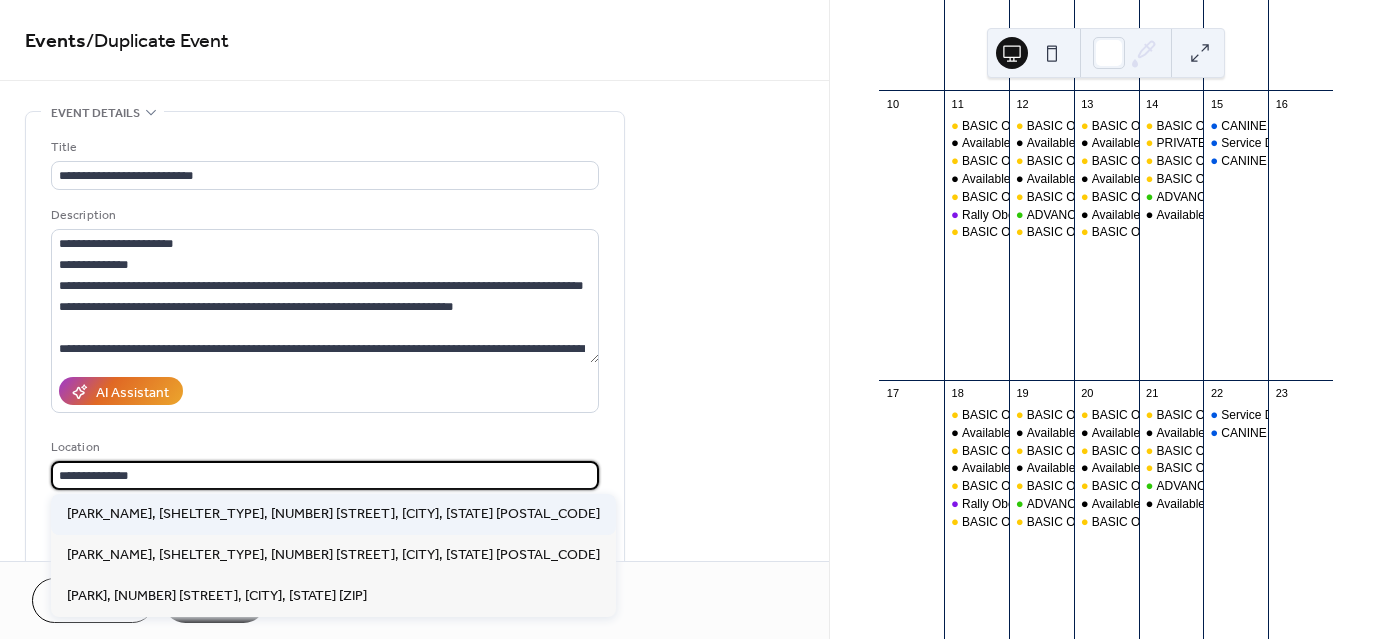 type on "**********" 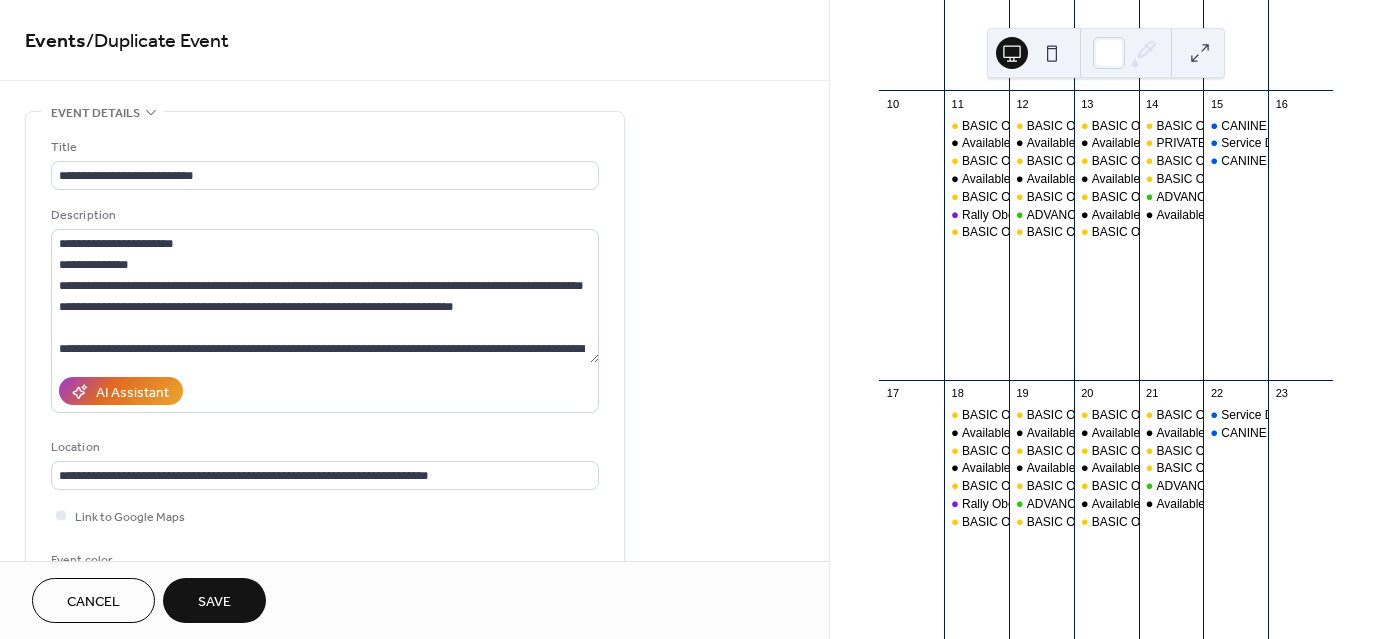 scroll, scrollTop: 491, scrollLeft: 0, axis: vertical 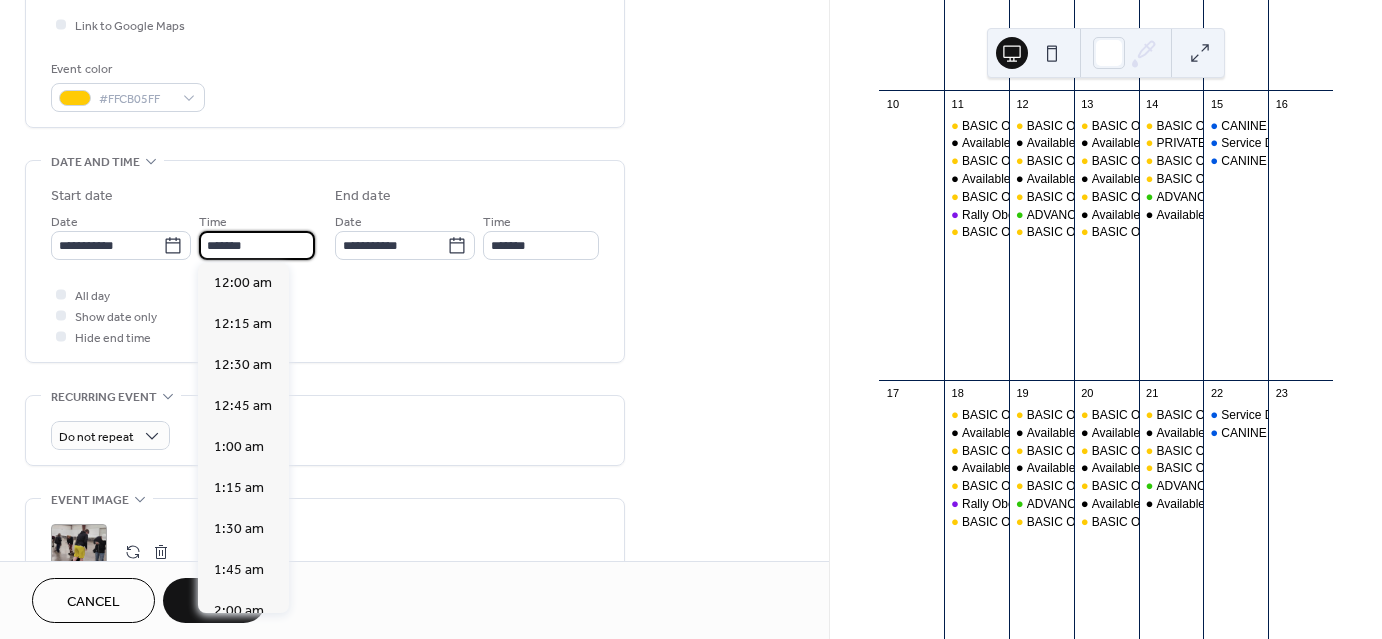 click on "*******" at bounding box center (257, 245) 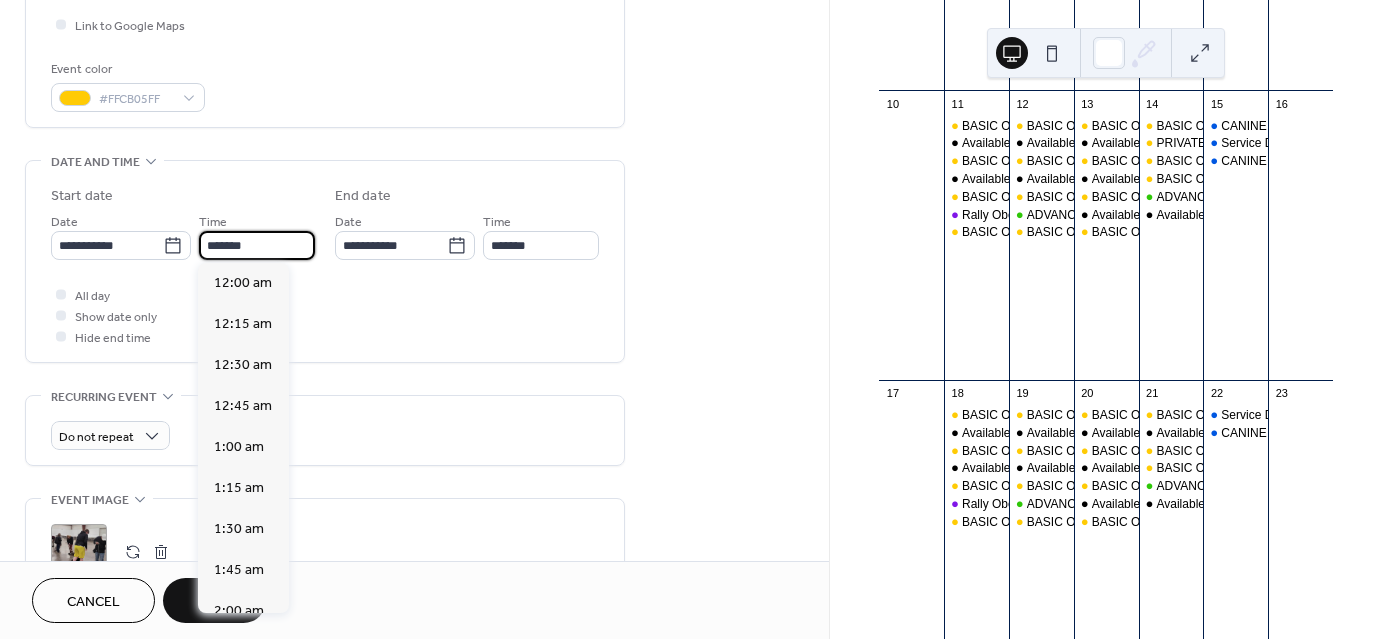 scroll, scrollTop: 2624, scrollLeft: 0, axis: vertical 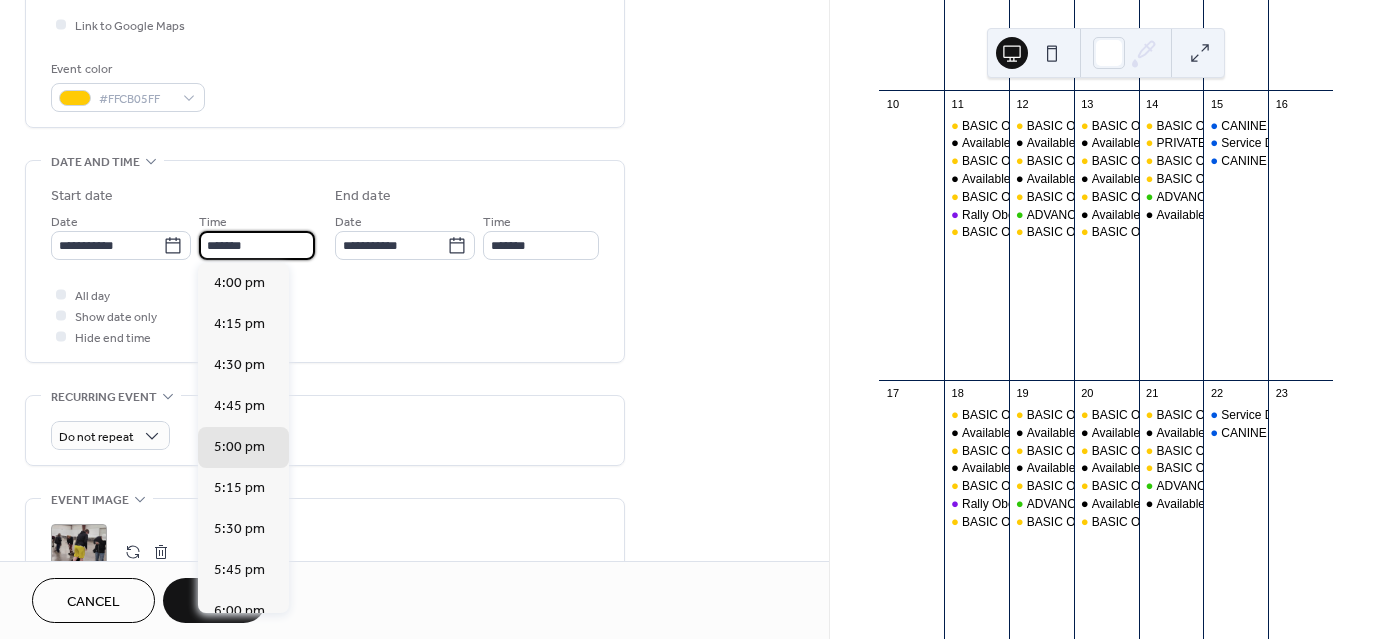type on "*******" 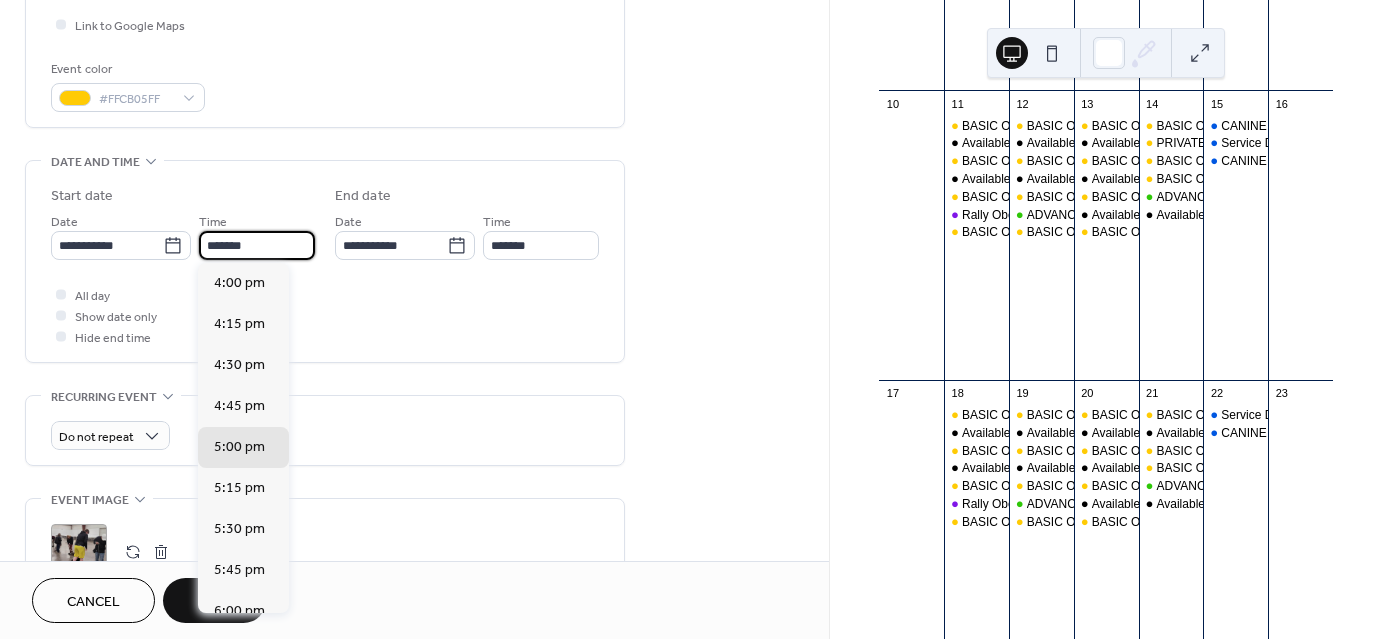 type on "*******" 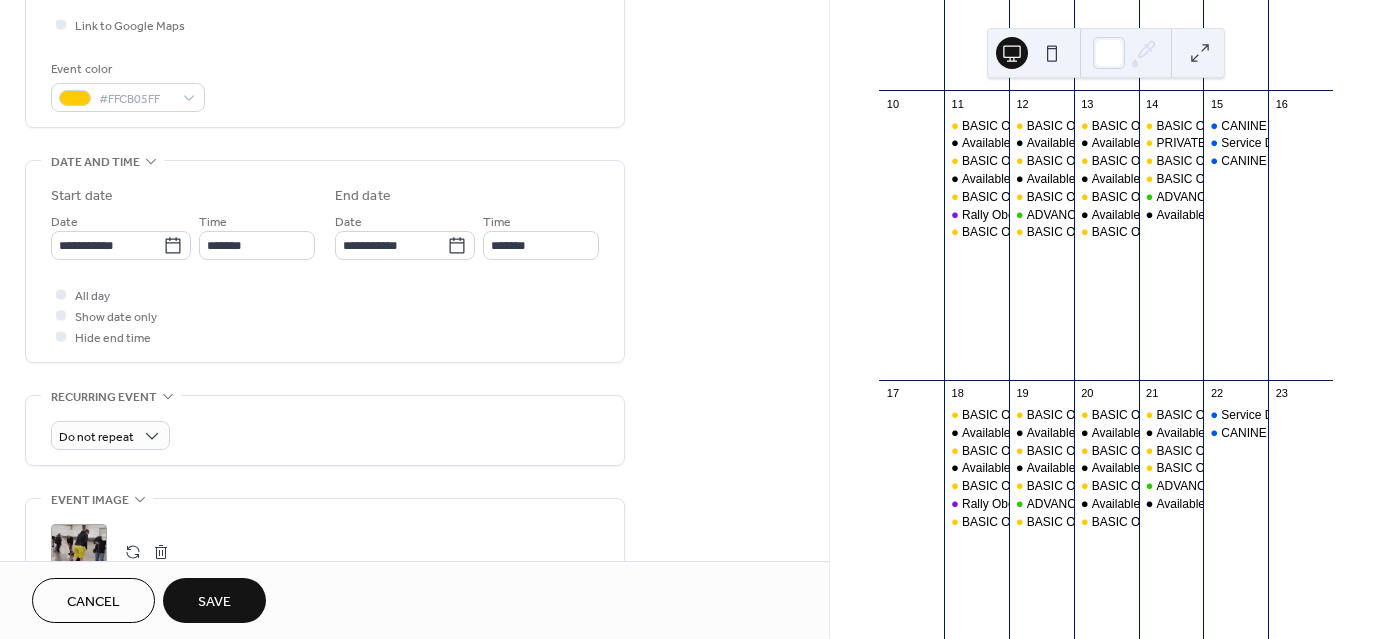 click on ";" at bounding box center (325, 552) 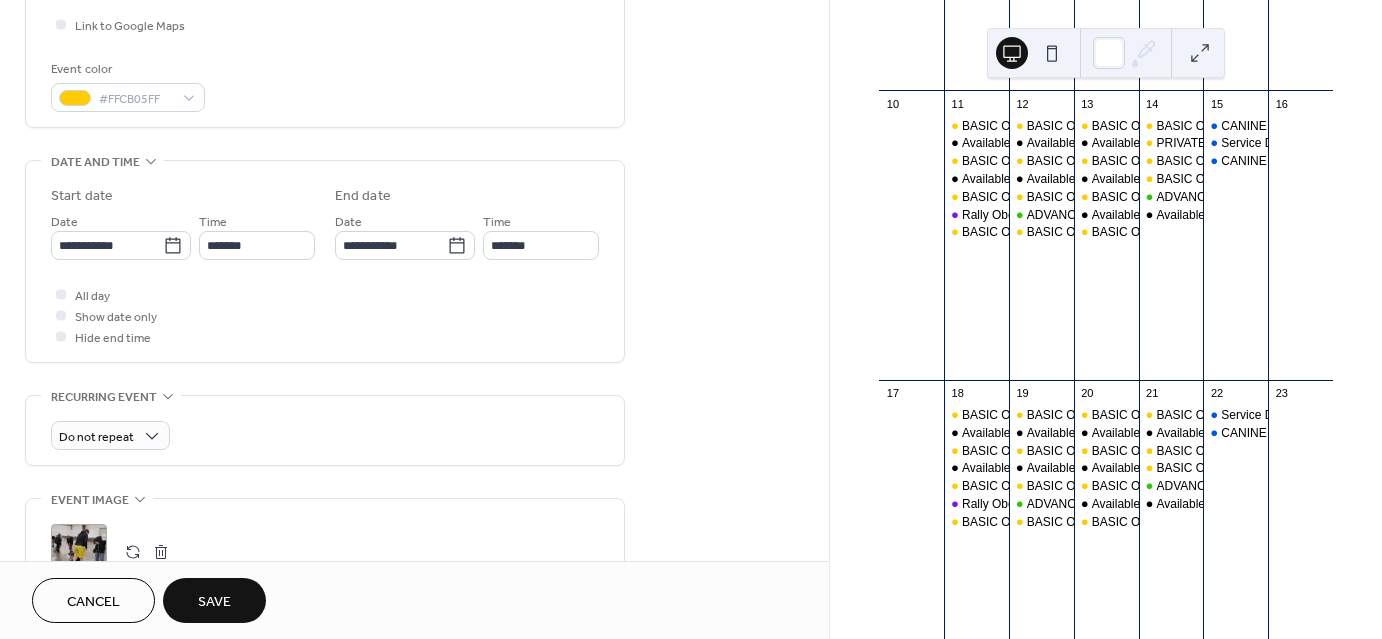 click on "Save" at bounding box center (214, 600) 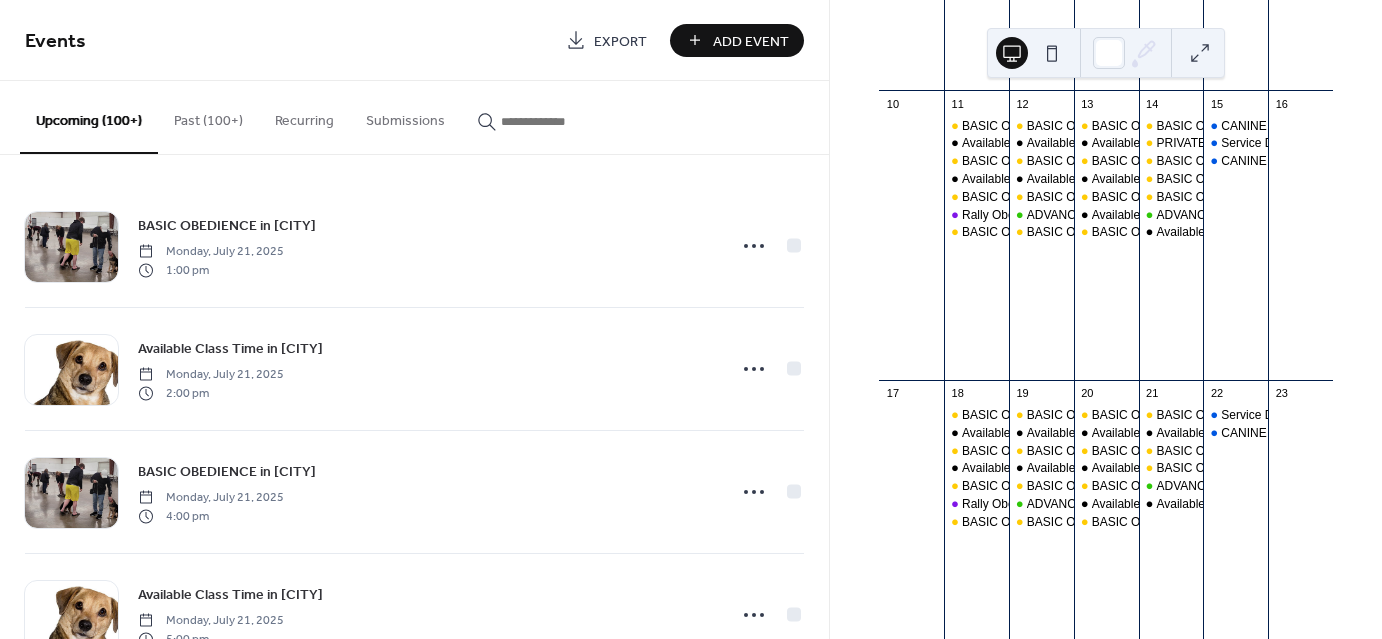 click at bounding box center (561, 121) 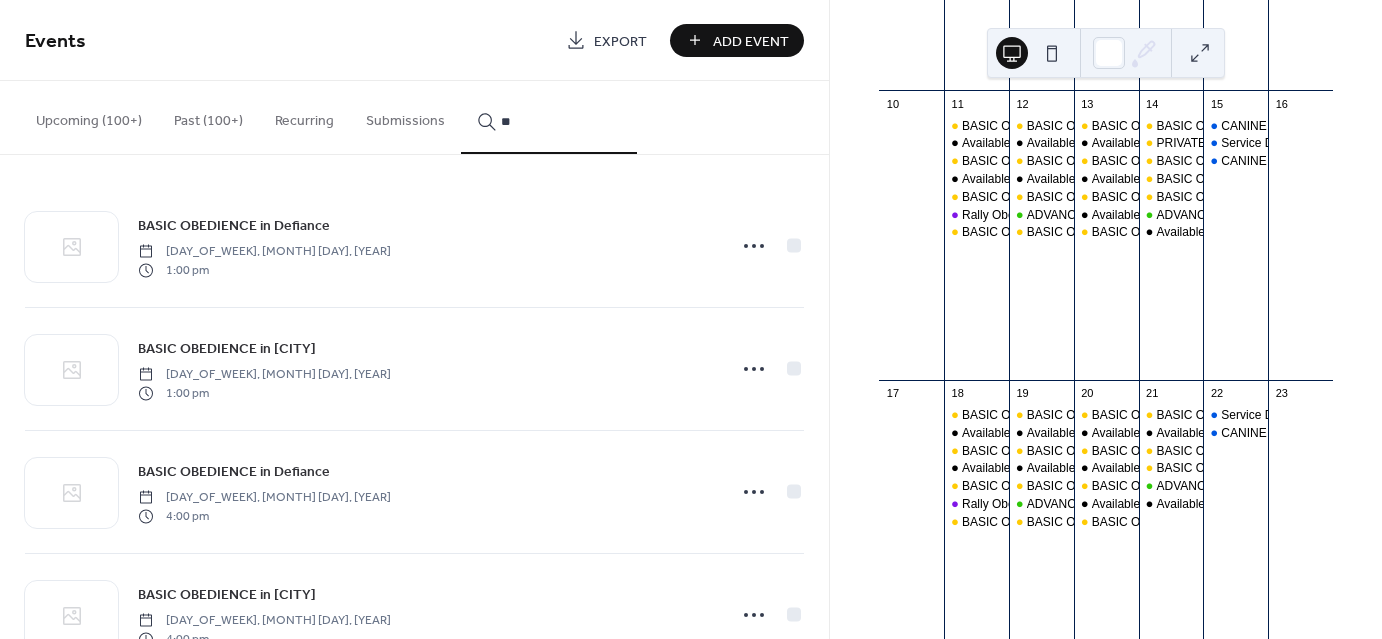 type on "**" 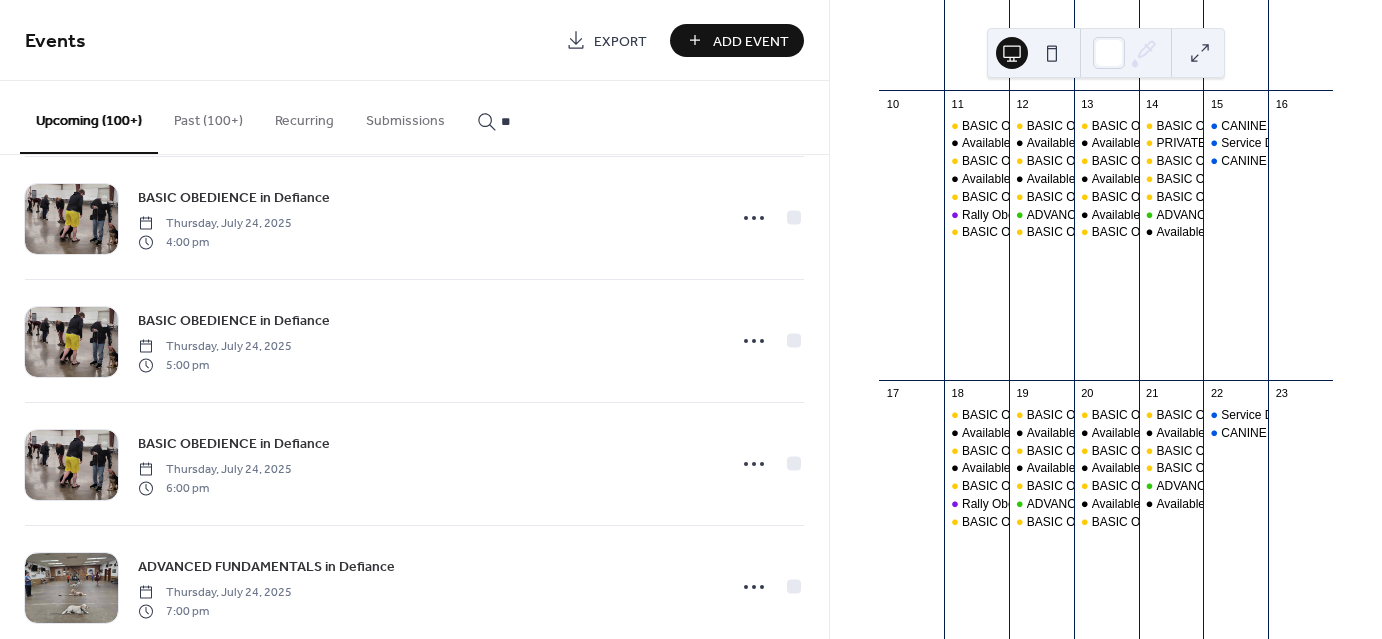 scroll, scrollTop: 3258, scrollLeft: 0, axis: vertical 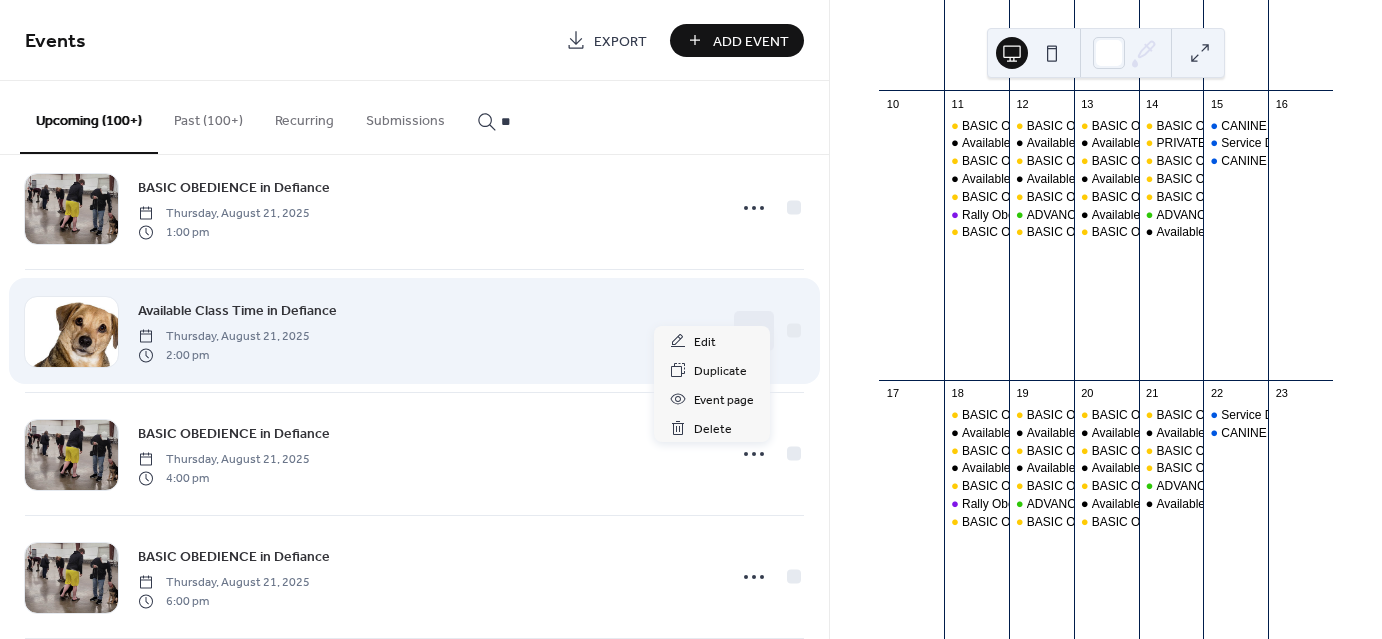 click 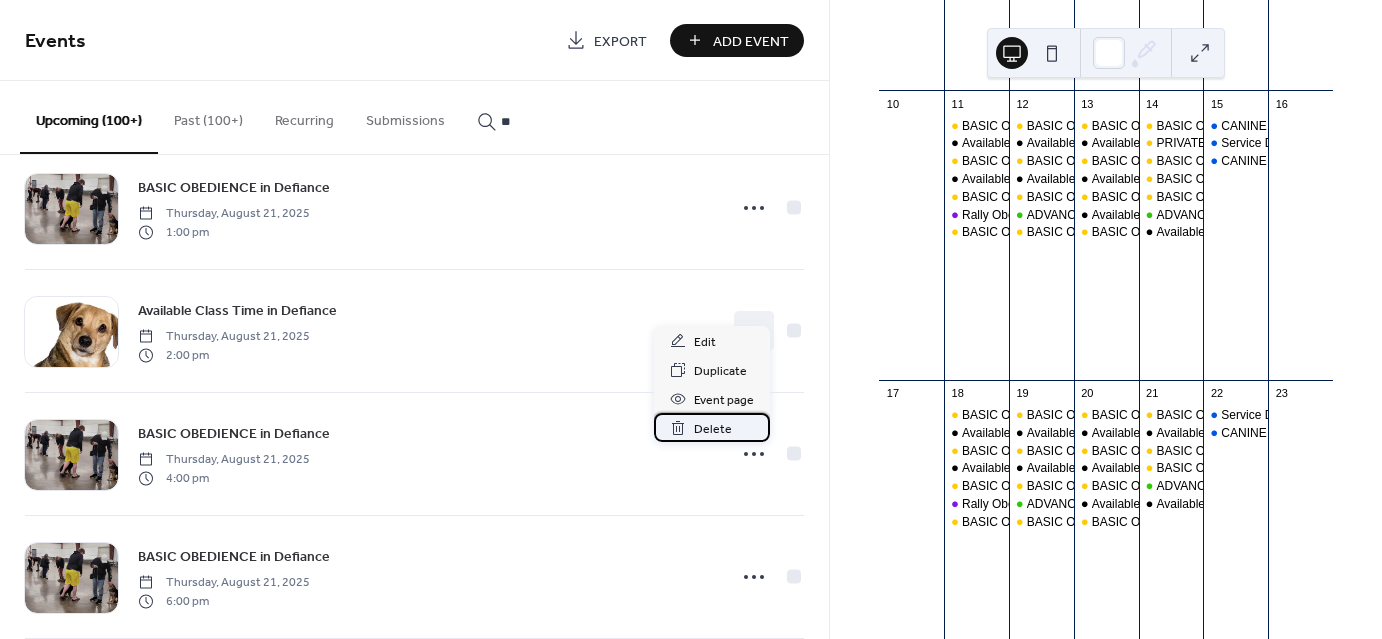 click on "Delete" at bounding box center (713, 429) 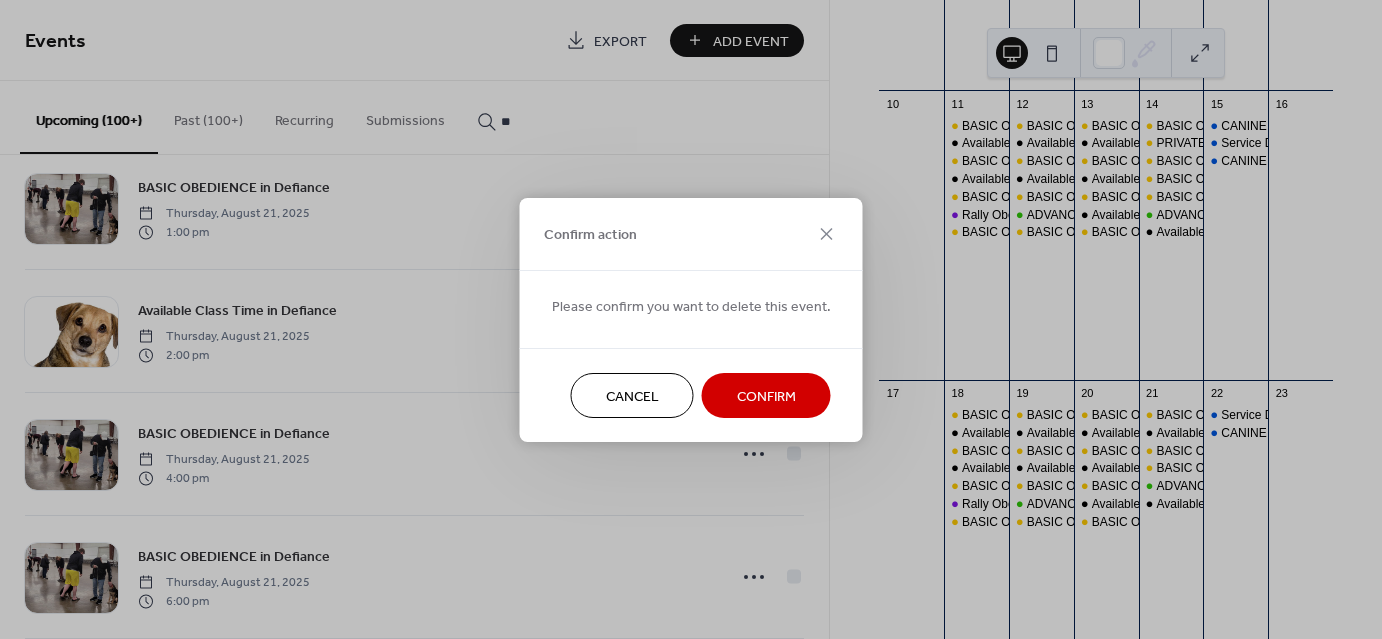 click on "Confirm" at bounding box center (766, 395) 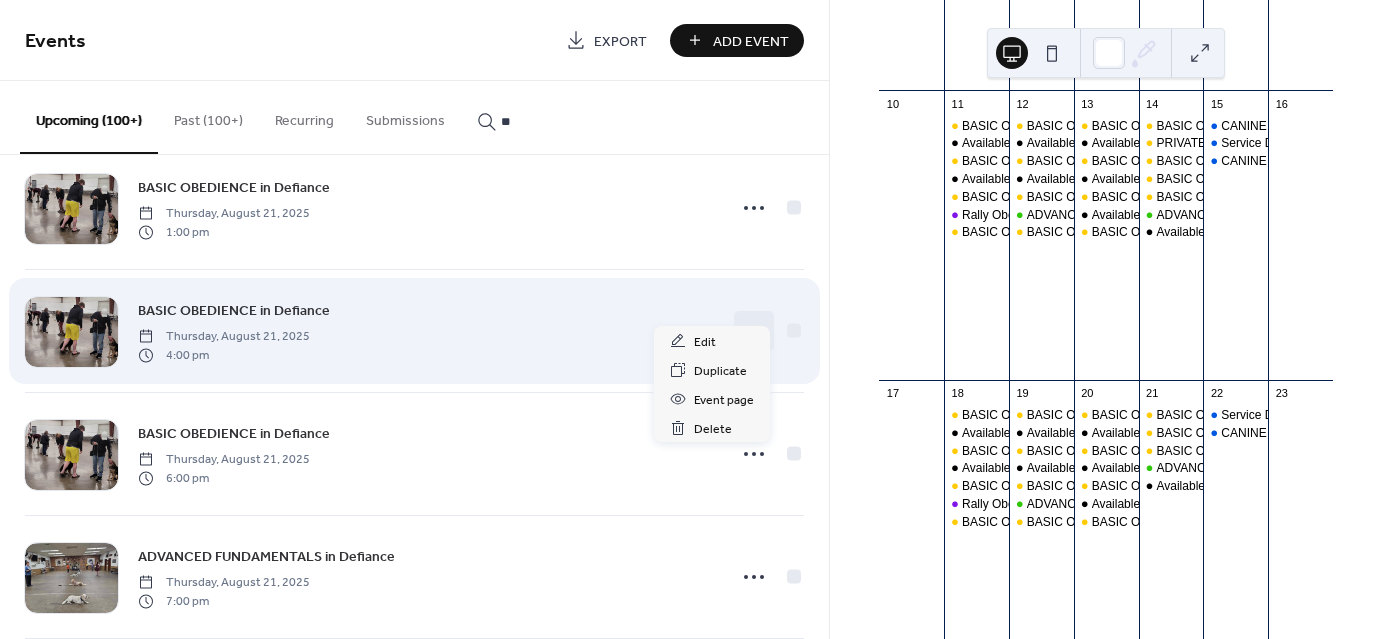 click 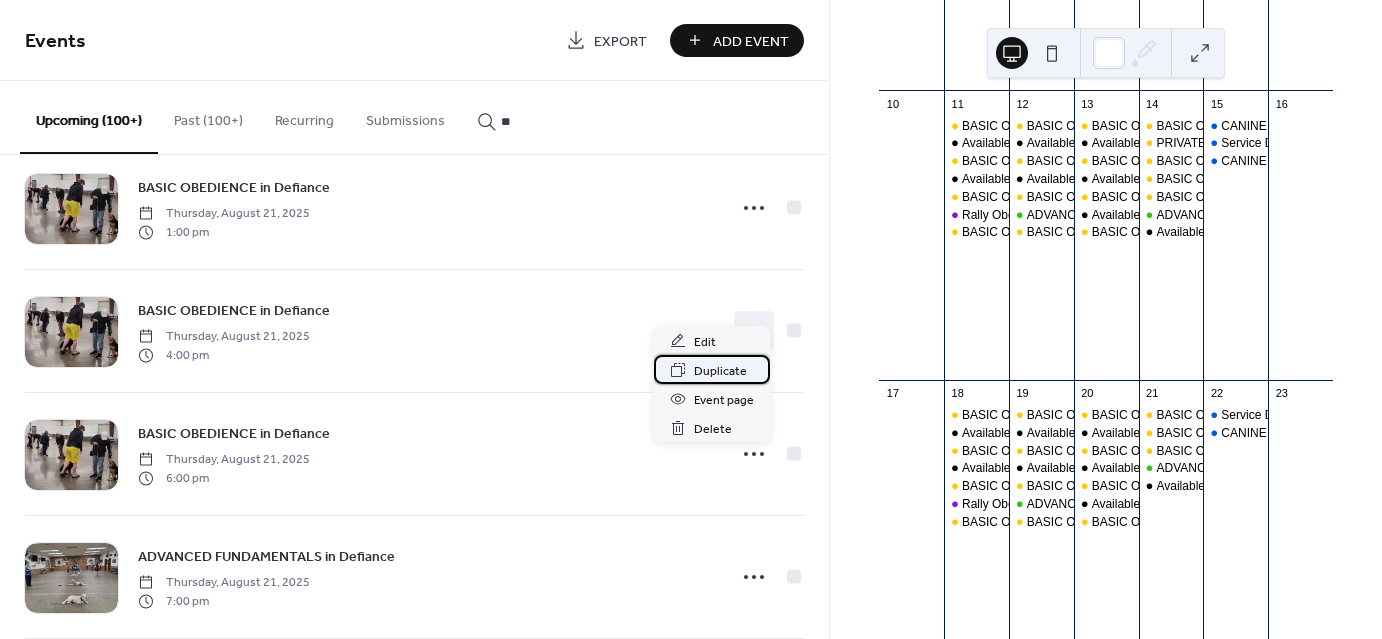 click on "Duplicate" at bounding box center (720, 371) 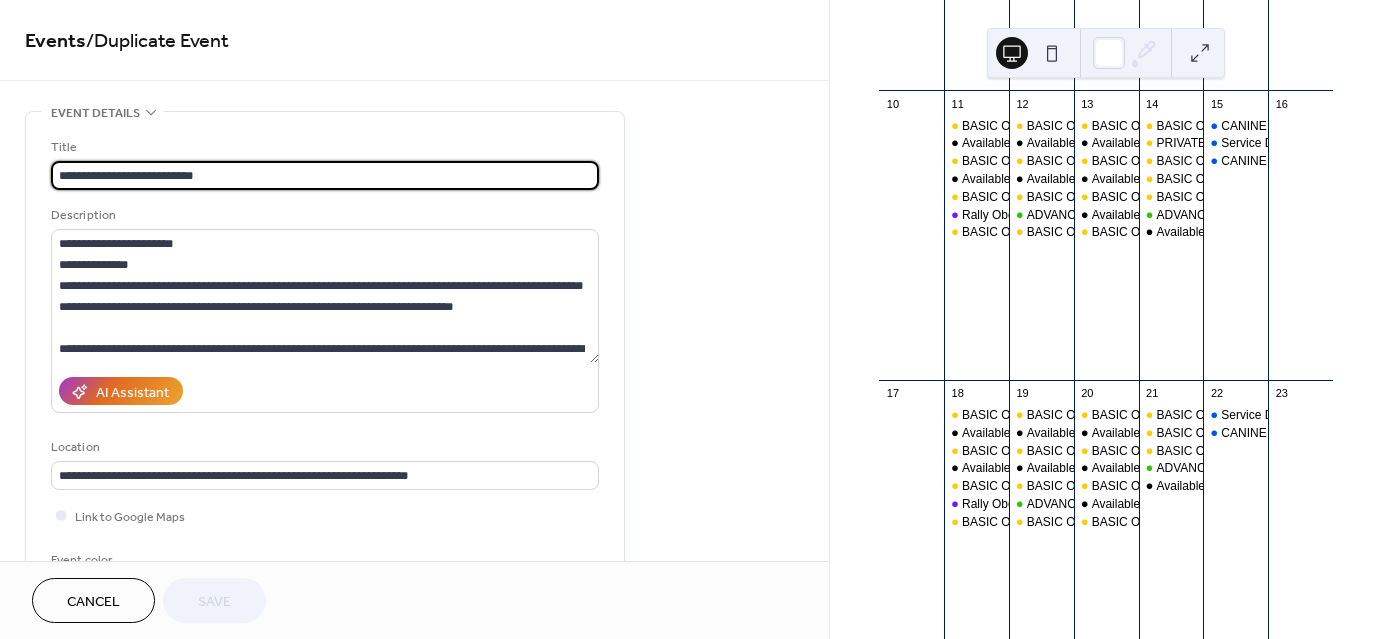 scroll, scrollTop: 491, scrollLeft: 0, axis: vertical 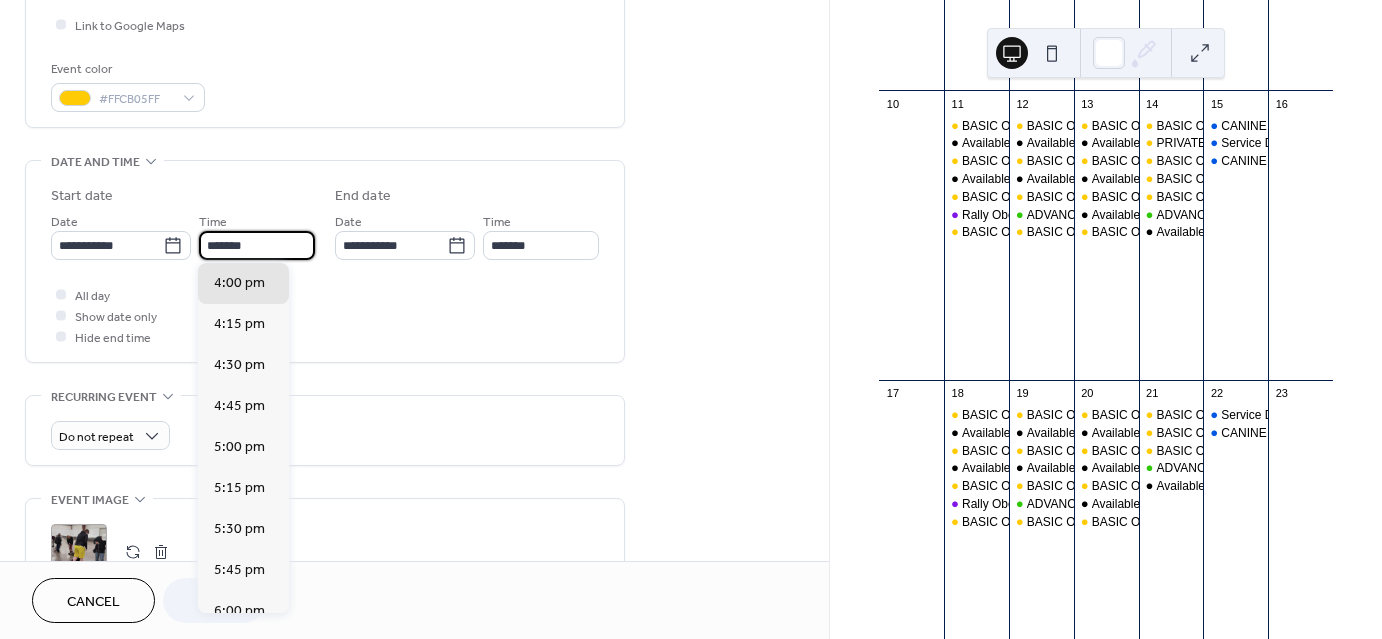 click on "*******" at bounding box center [257, 245] 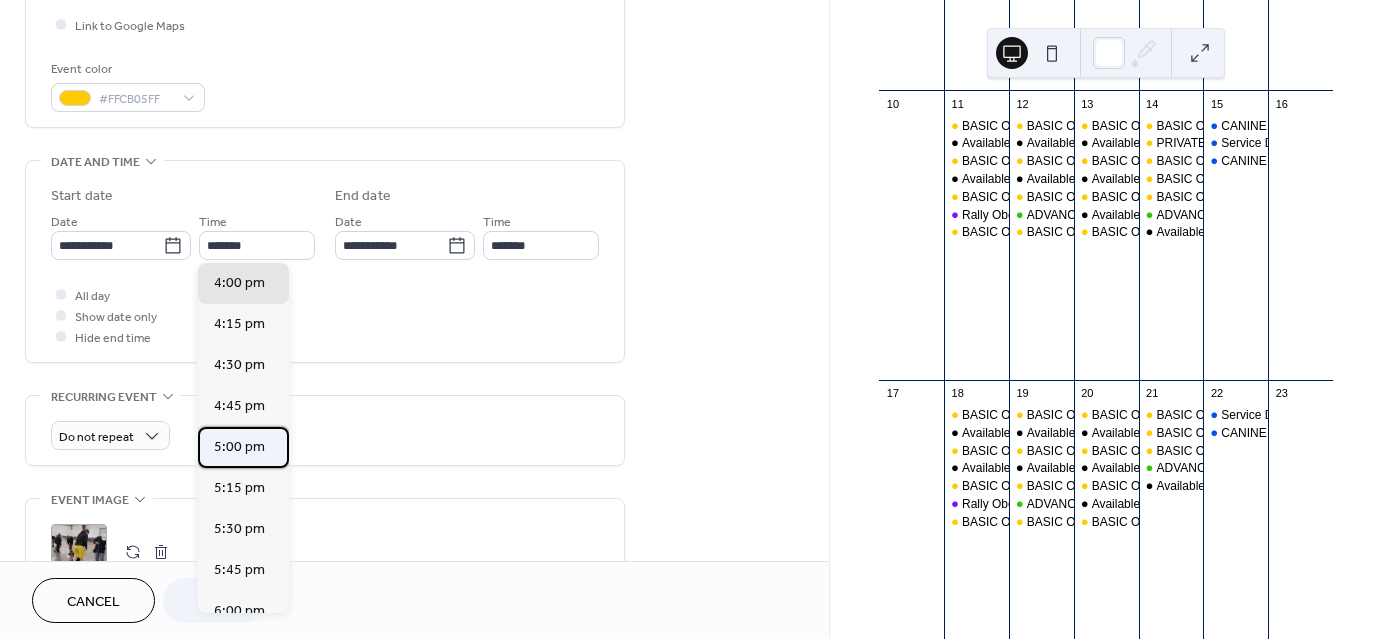 click on "5:00 pm" at bounding box center [239, 447] 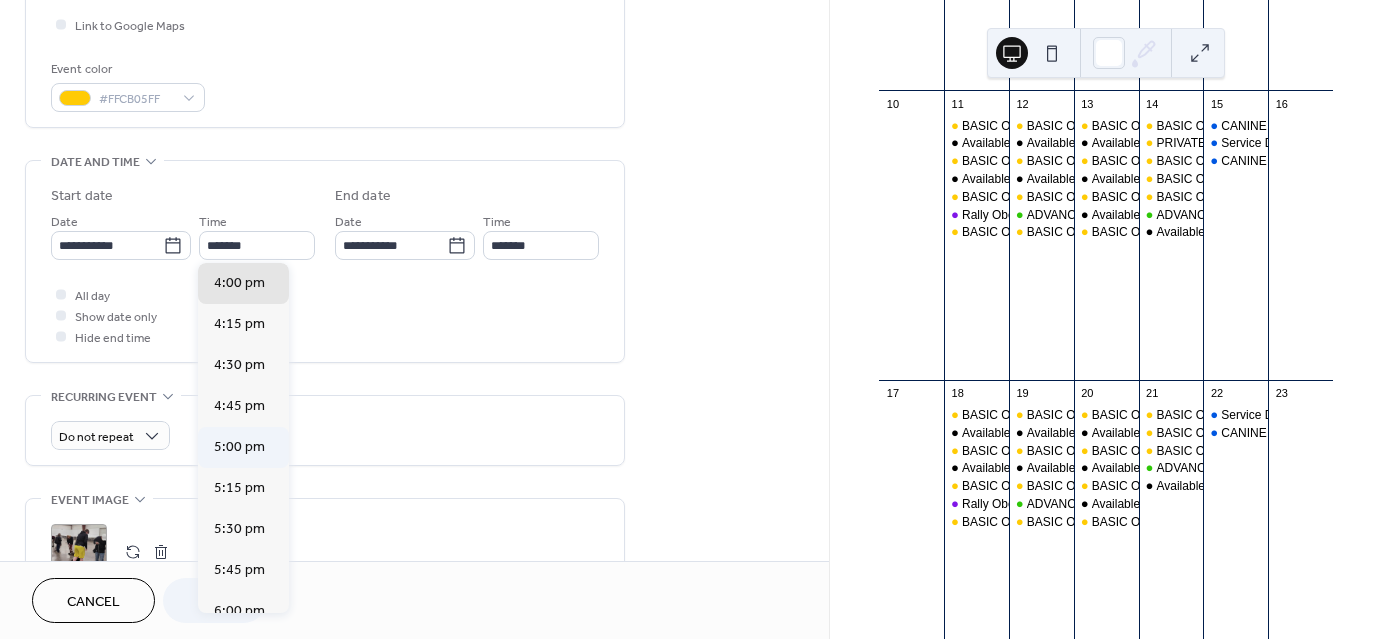 type on "*******" 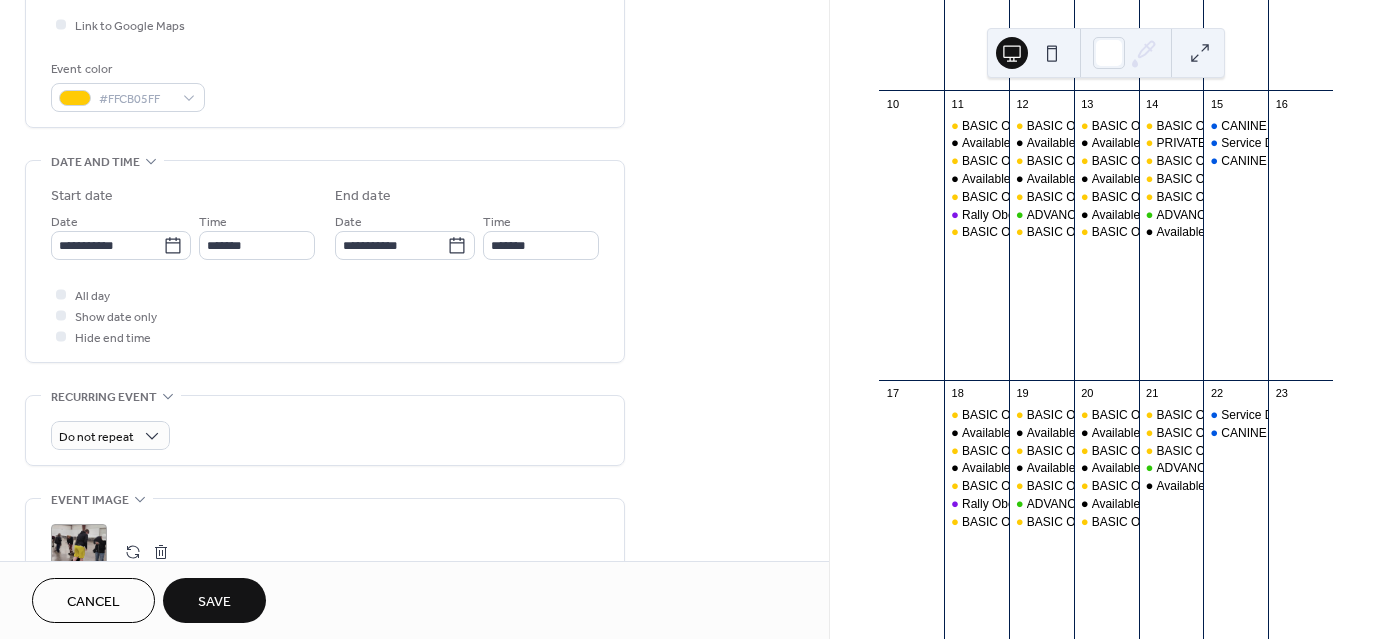 scroll, scrollTop: 0, scrollLeft: 0, axis: both 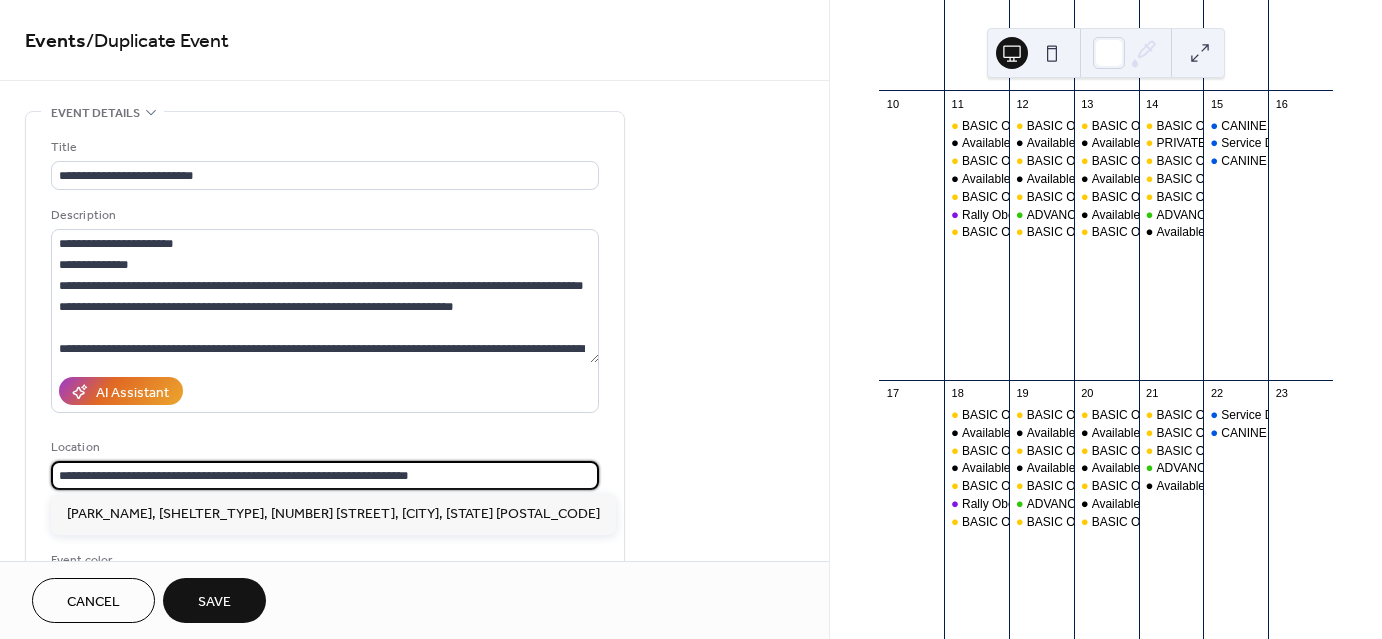 click on "**********" at bounding box center [325, 475] 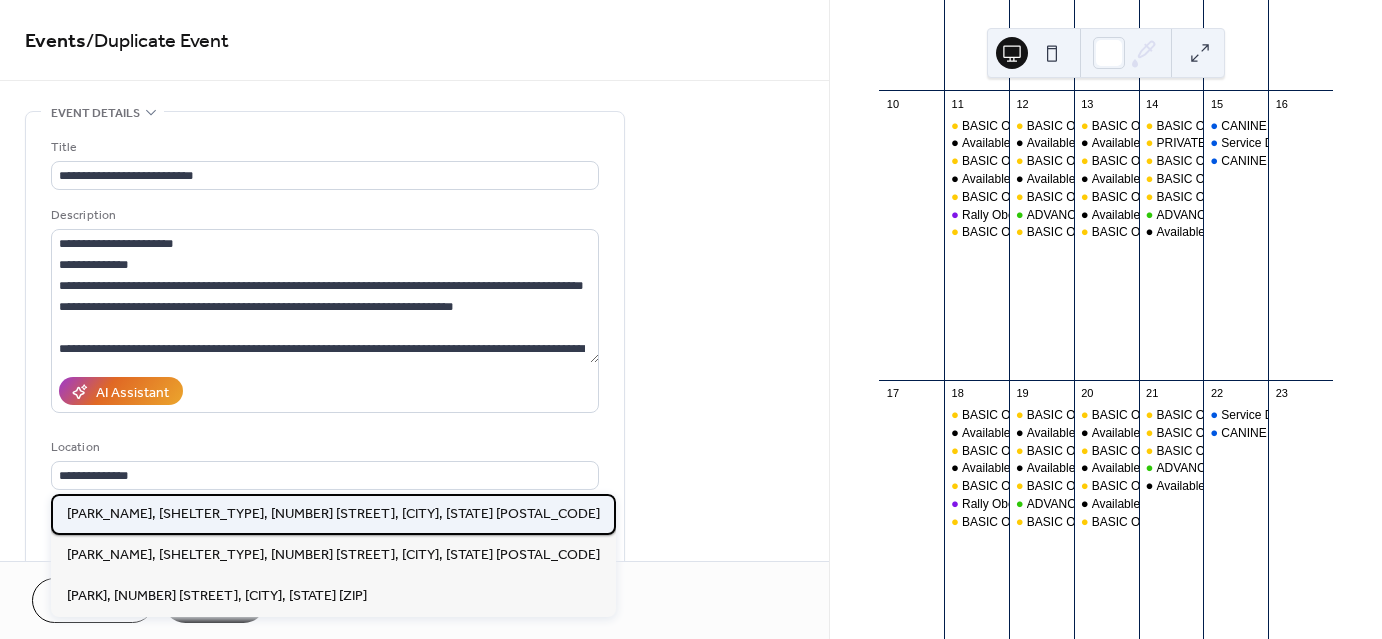 click on "Bronson Park, Last Picnic Shelter, 2104 Power Dam Rd., Defiance, Oh. 43512" at bounding box center (333, 513) 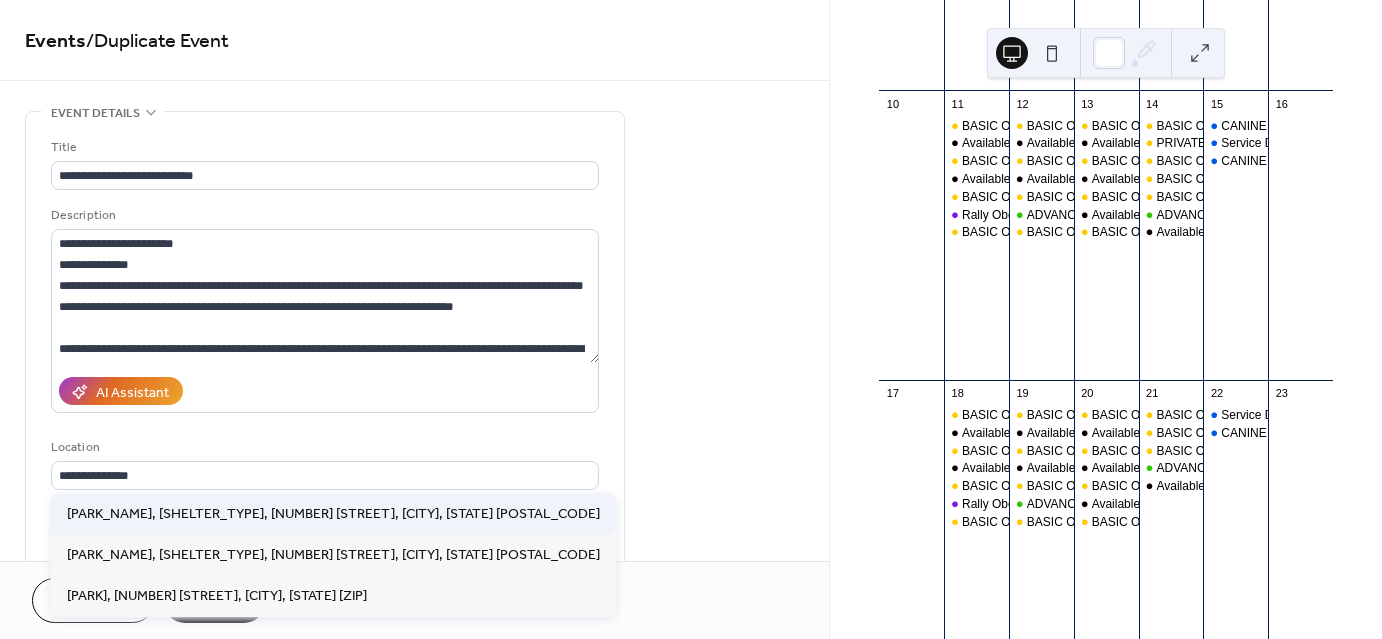 type on "**********" 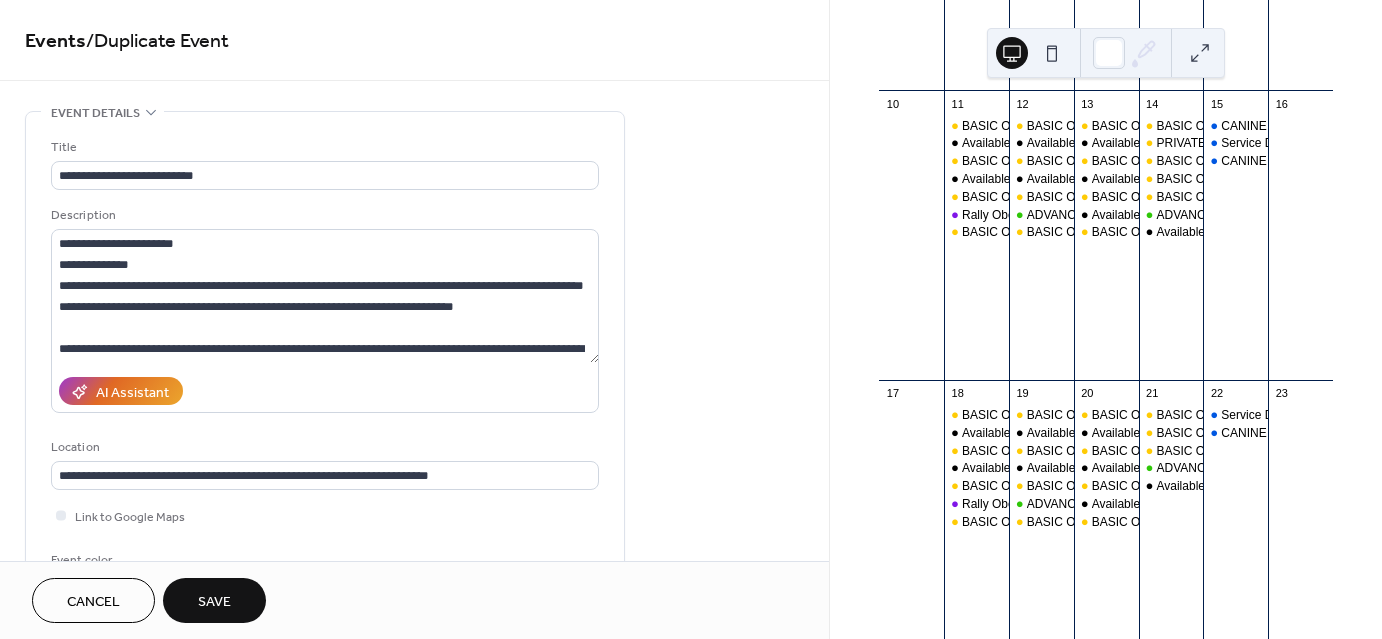 click on "Save" at bounding box center [214, 600] 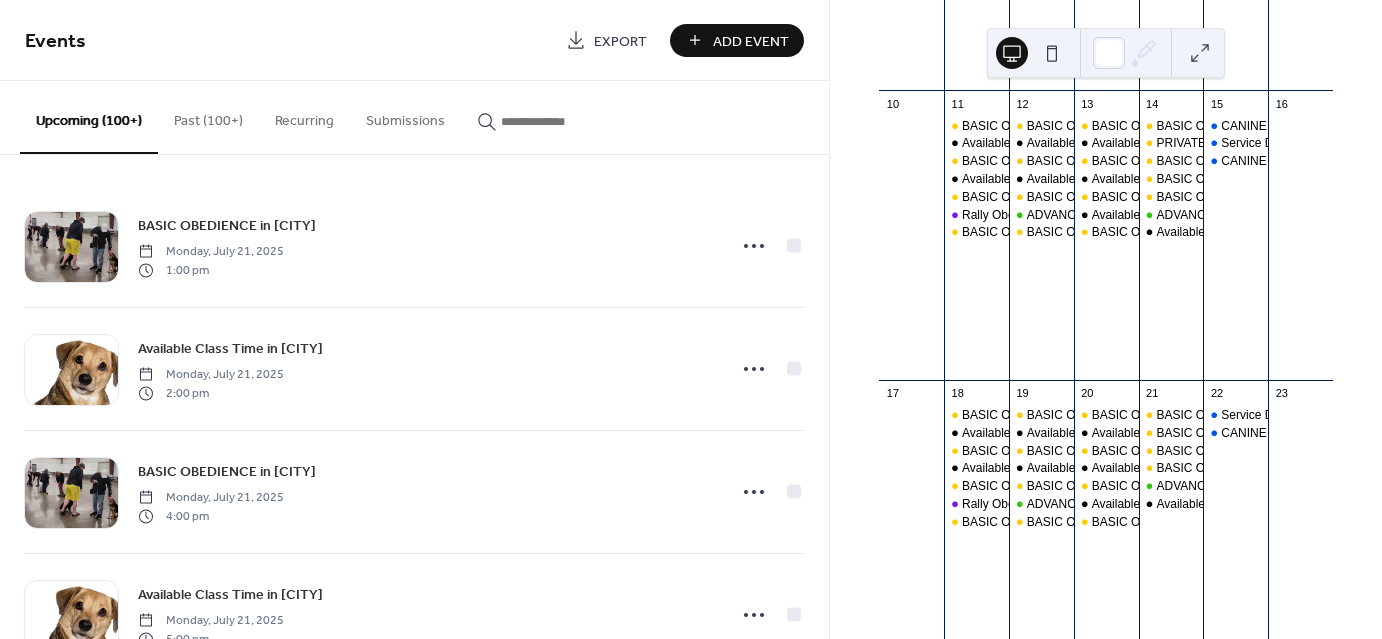 click at bounding box center [561, 121] 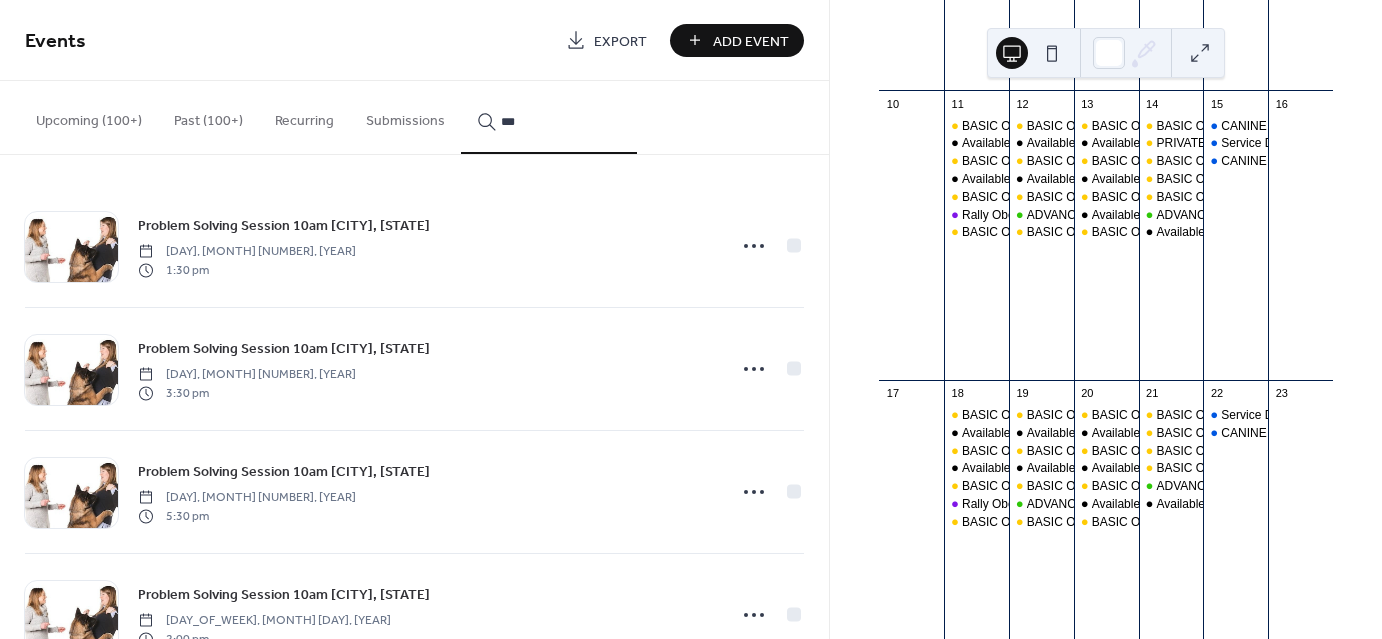 type on "***" 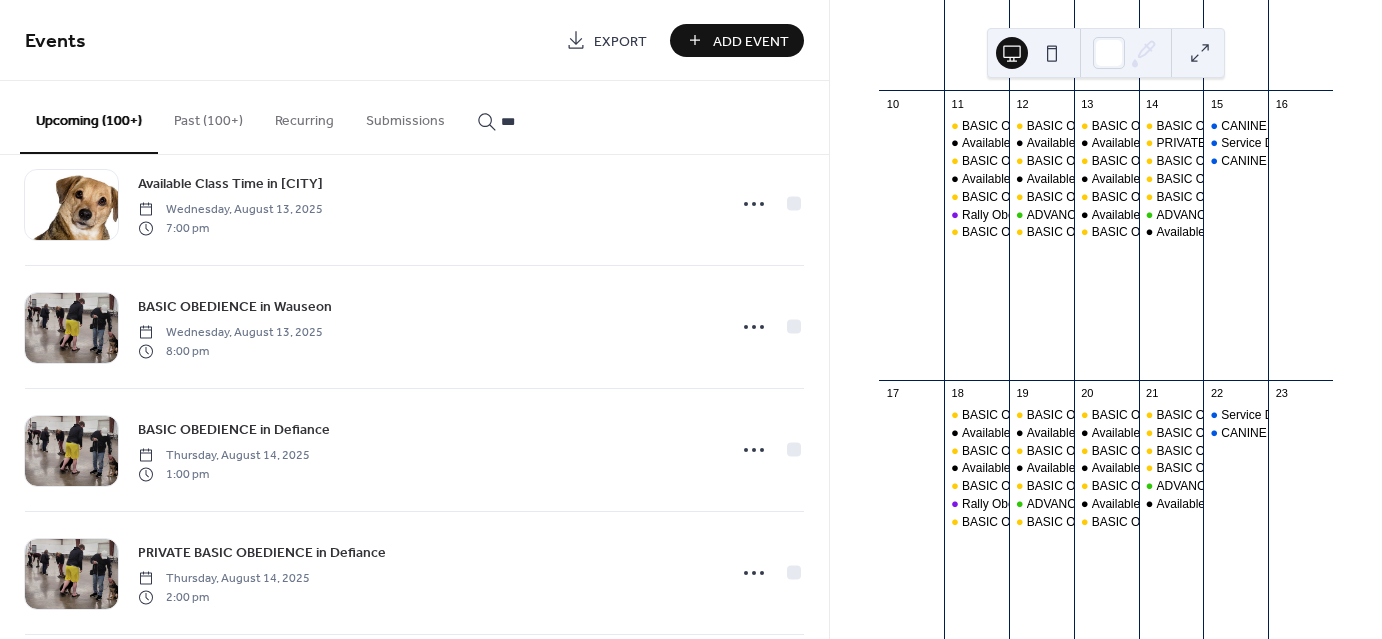 scroll, scrollTop: 13082, scrollLeft: 0, axis: vertical 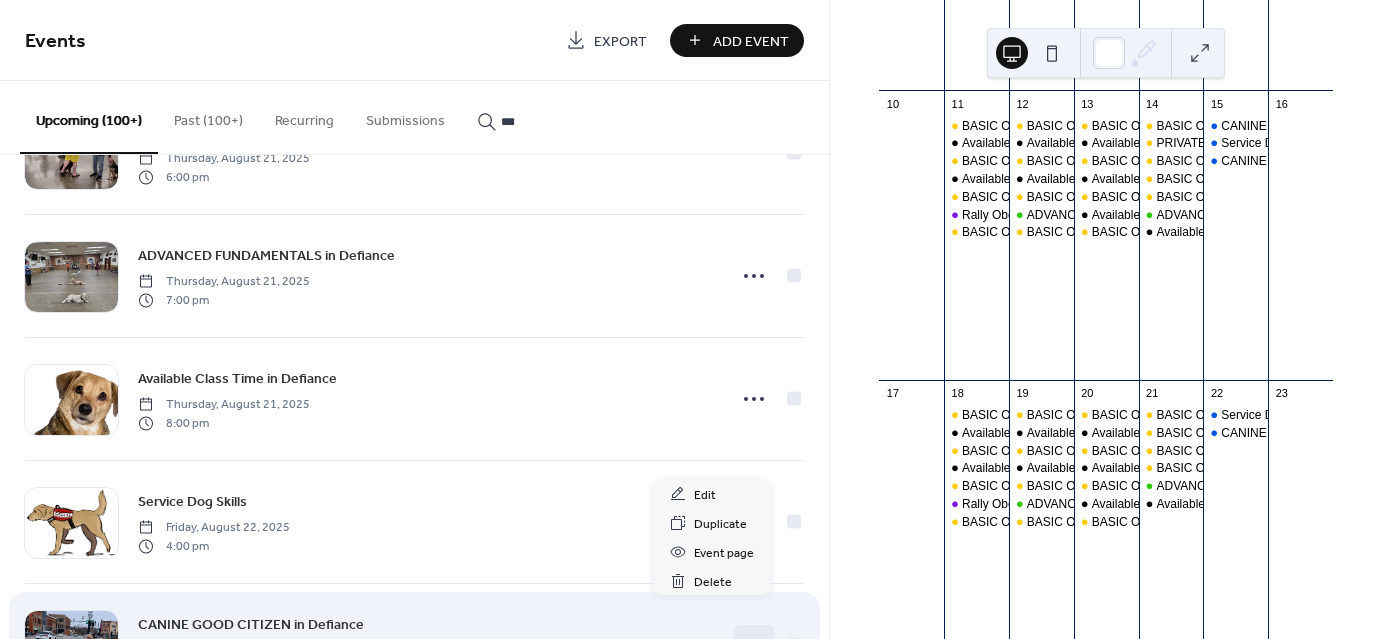 click 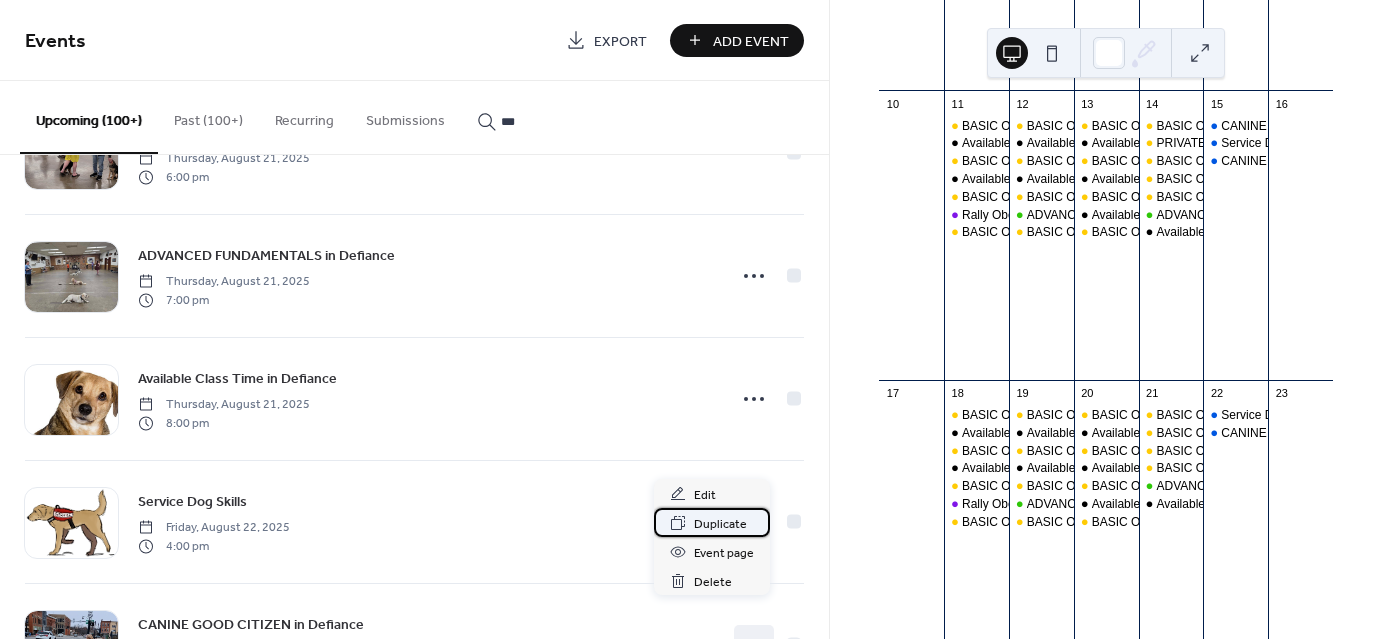 click on "Duplicate" at bounding box center [720, 524] 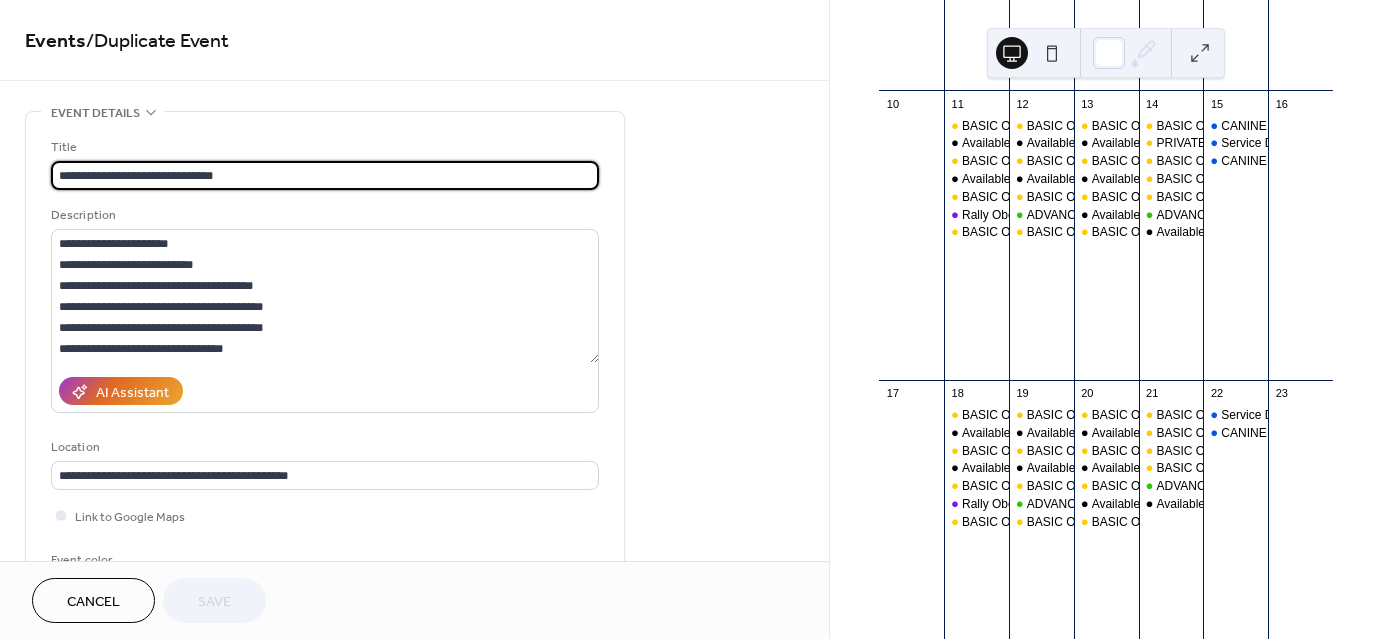 scroll, scrollTop: 491, scrollLeft: 0, axis: vertical 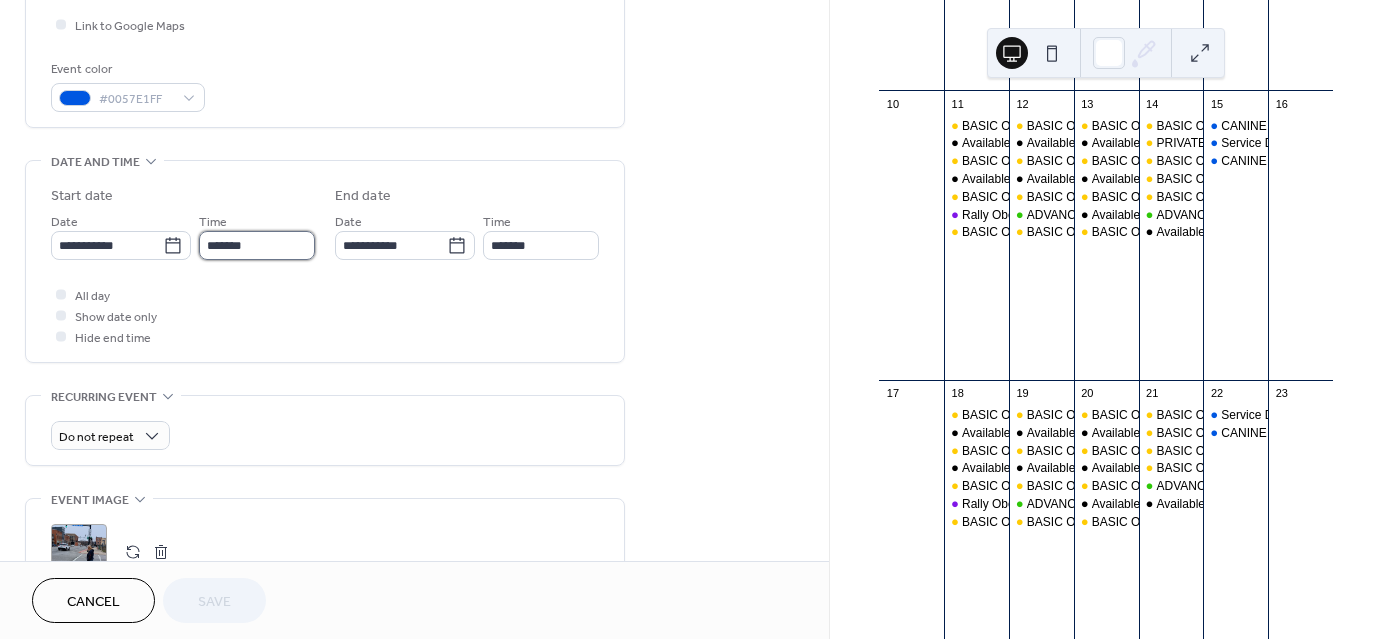 click on "*******" at bounding box center [257, 245] 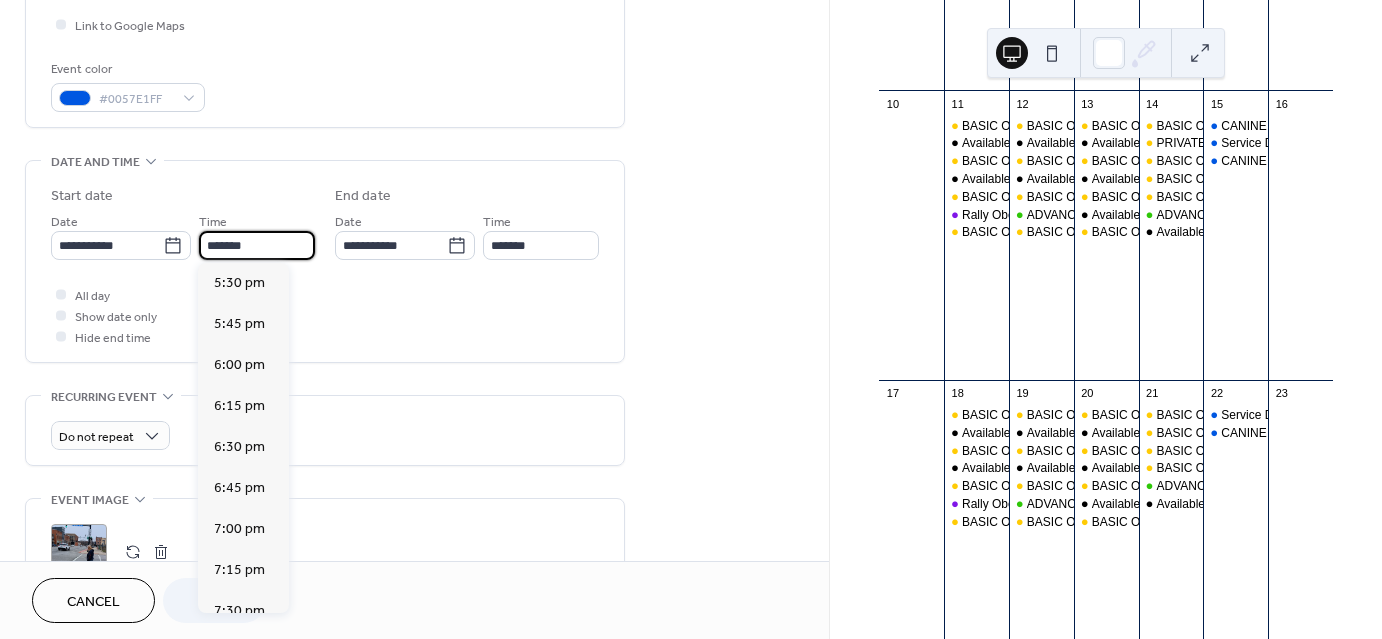 scroll, scrollTop: 2378, scrollLeft: 0, axis: vertical 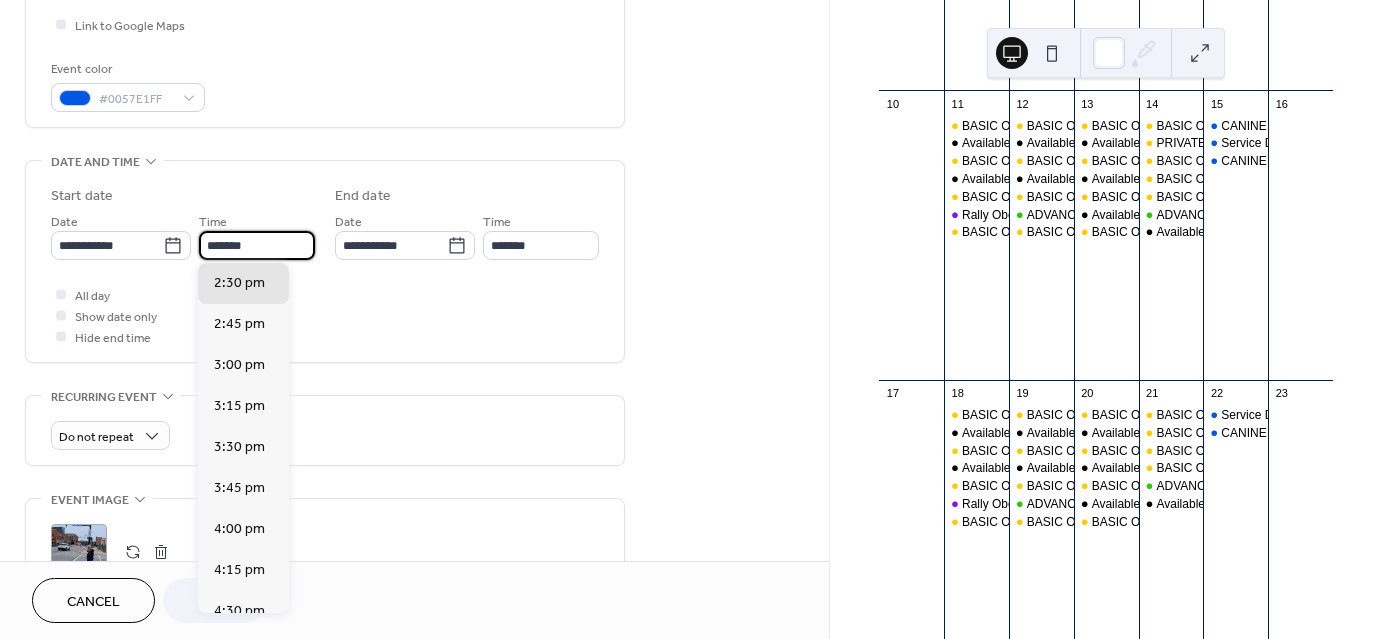 type on "*******" 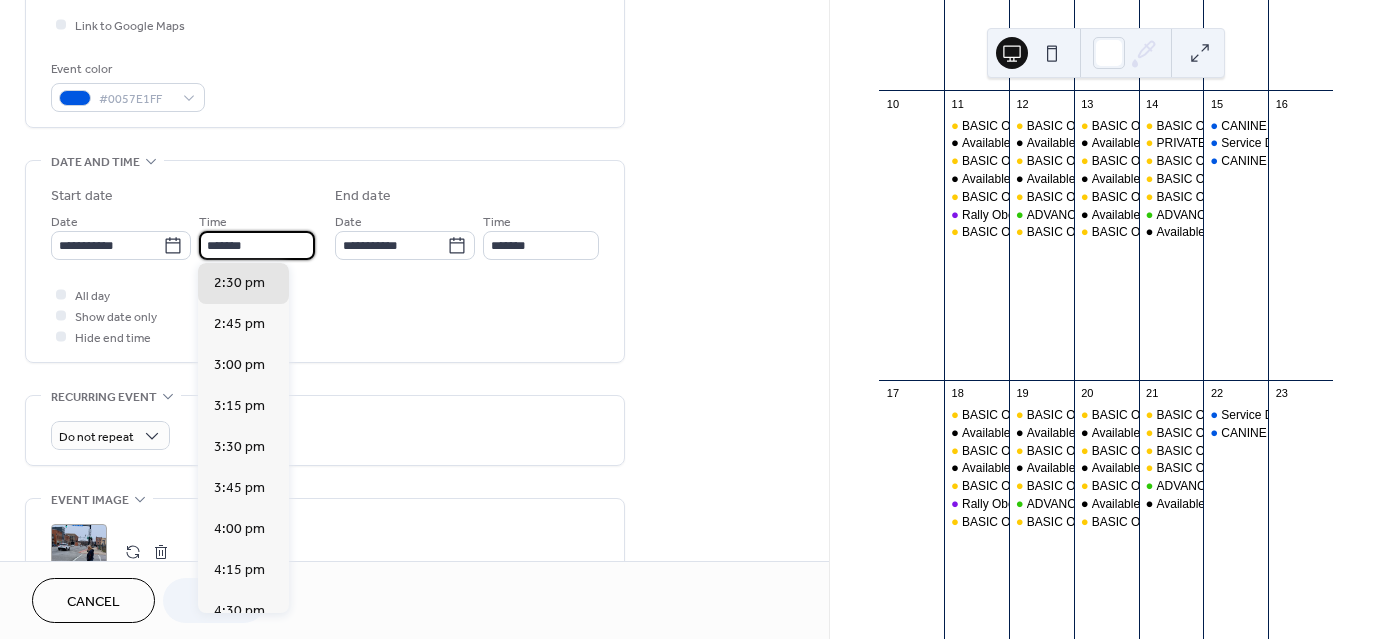 type on "*******" 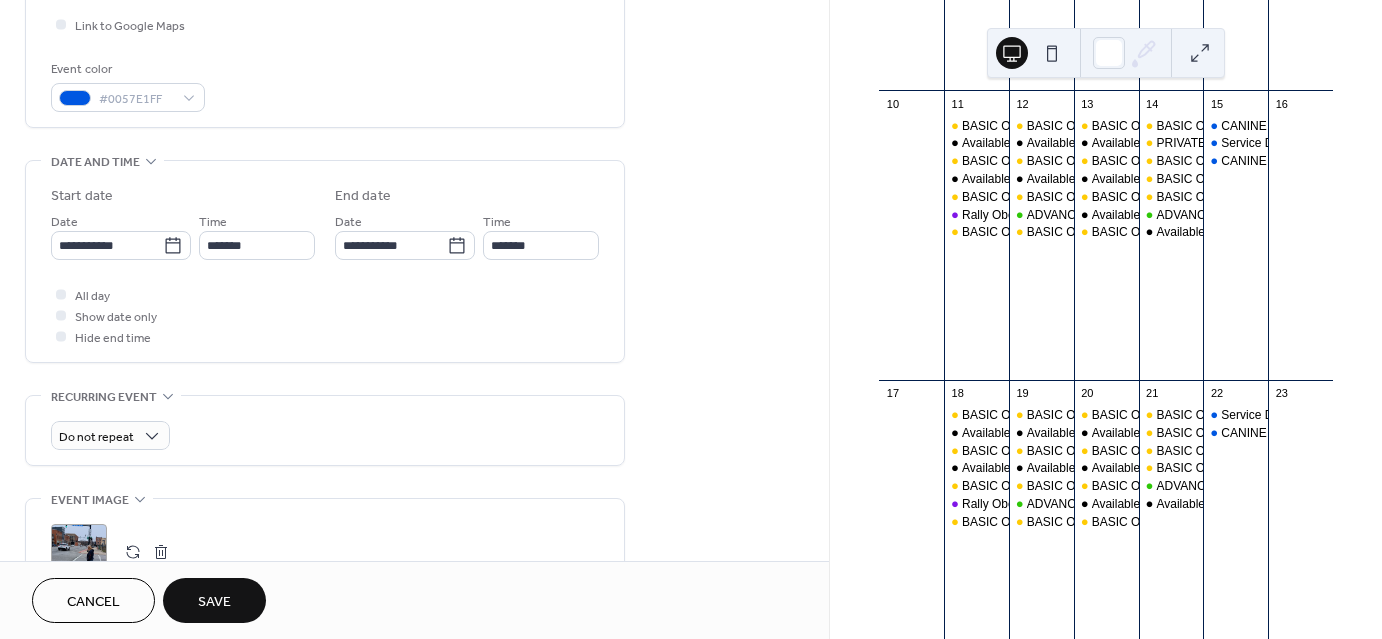 click on "Save" at bounding box center [214, 600] 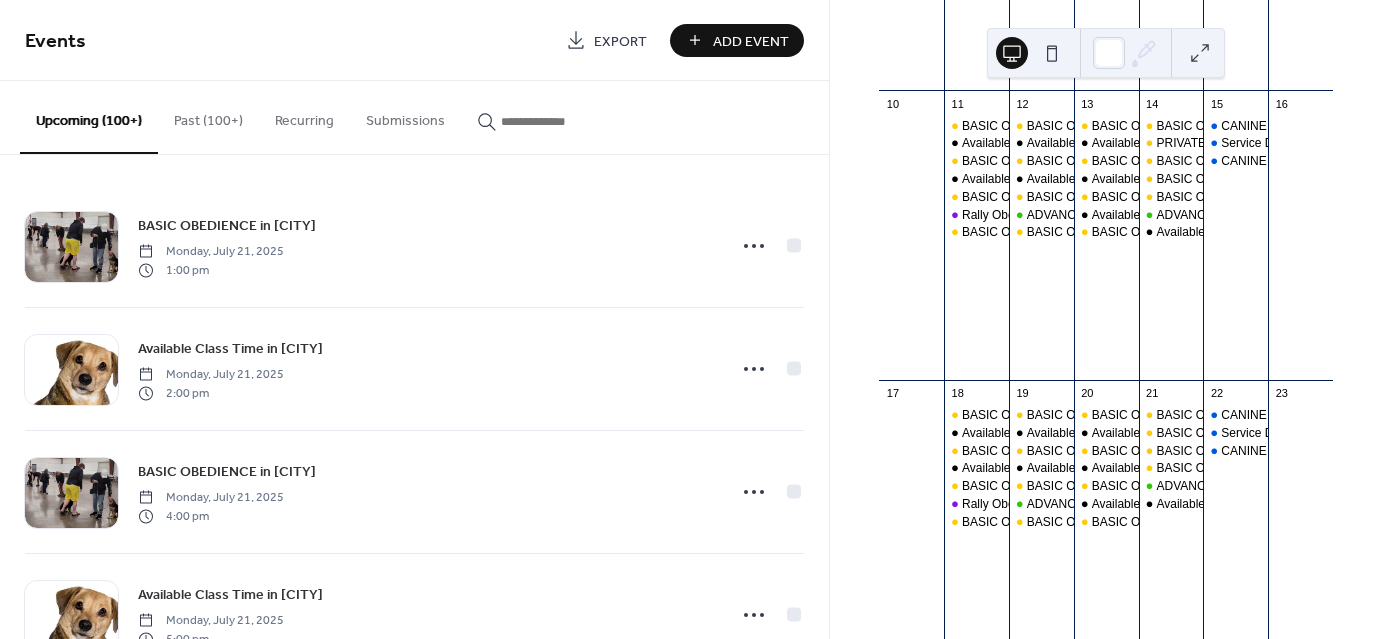 click at bounding box center (561, 121) 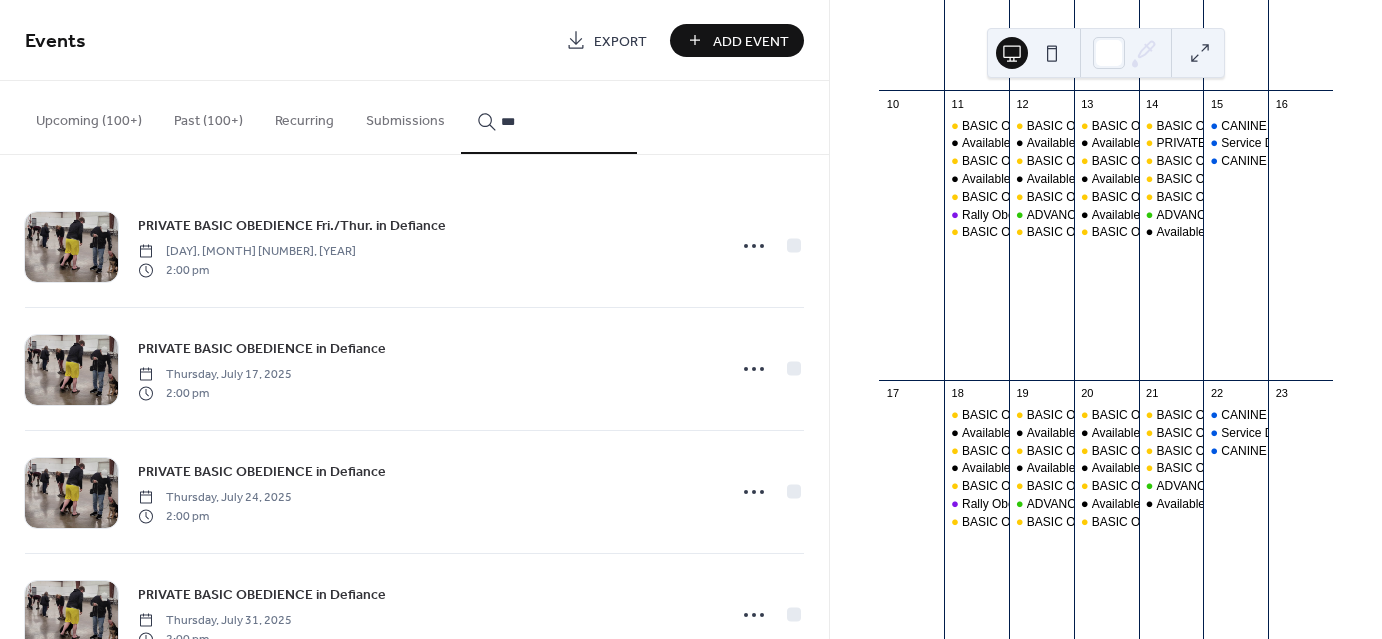 type on "***" 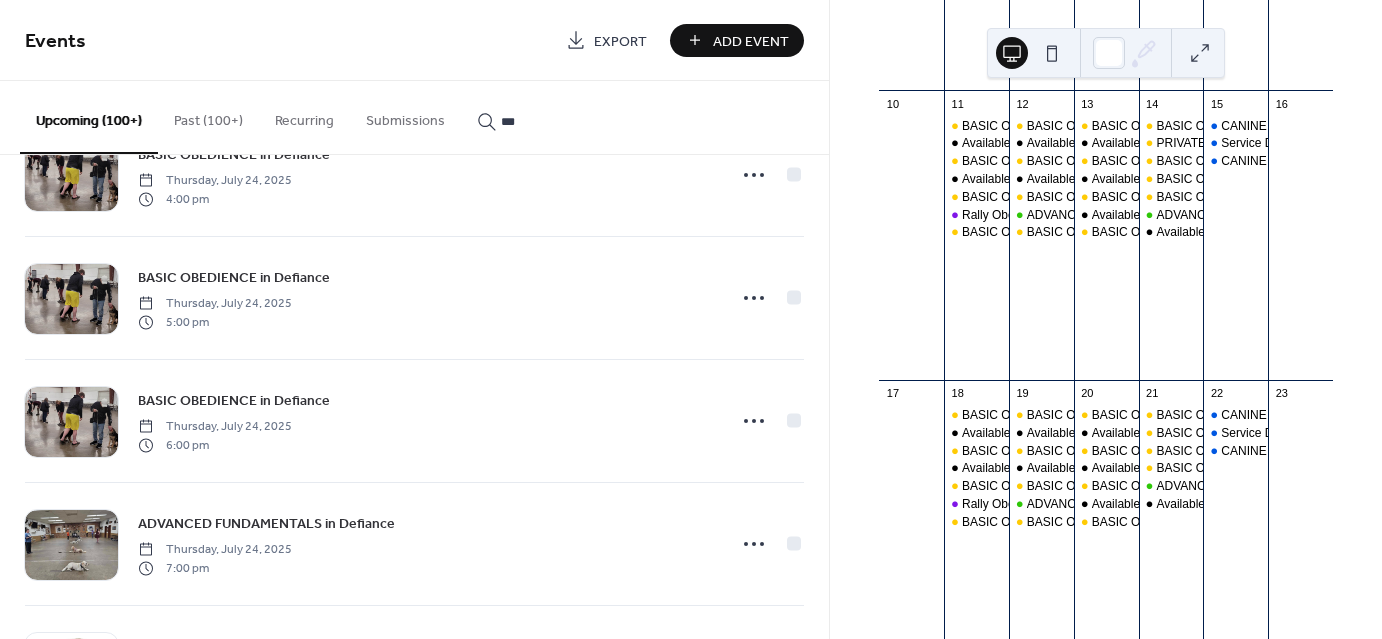 scroll, scrollTop: 3258, scrollLeft: 0, axis: vertical 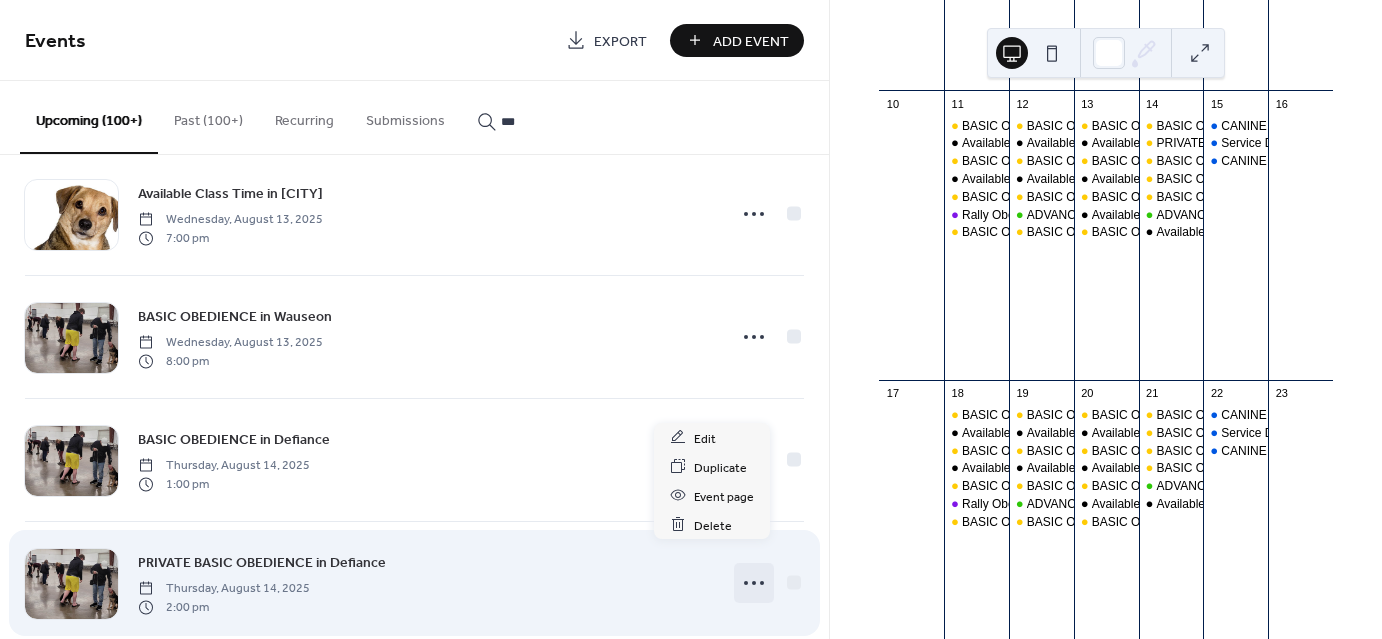 click 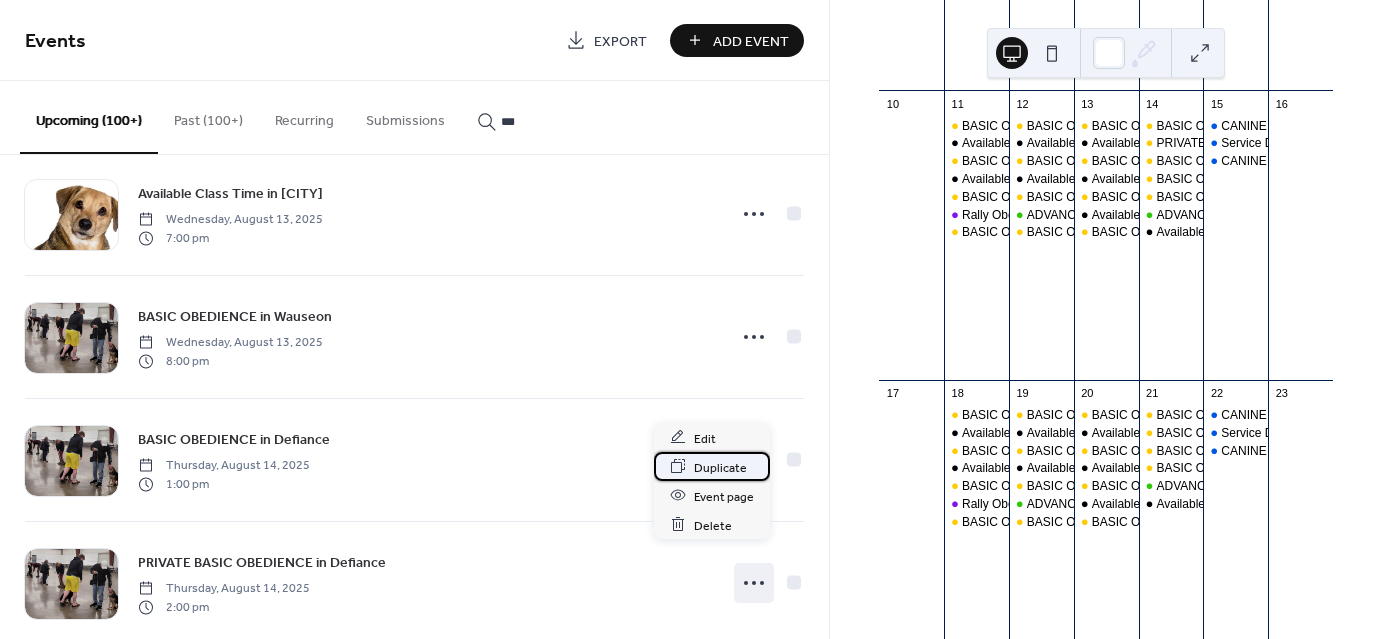 click on "Duplicate" at bounding box center (720, 467) 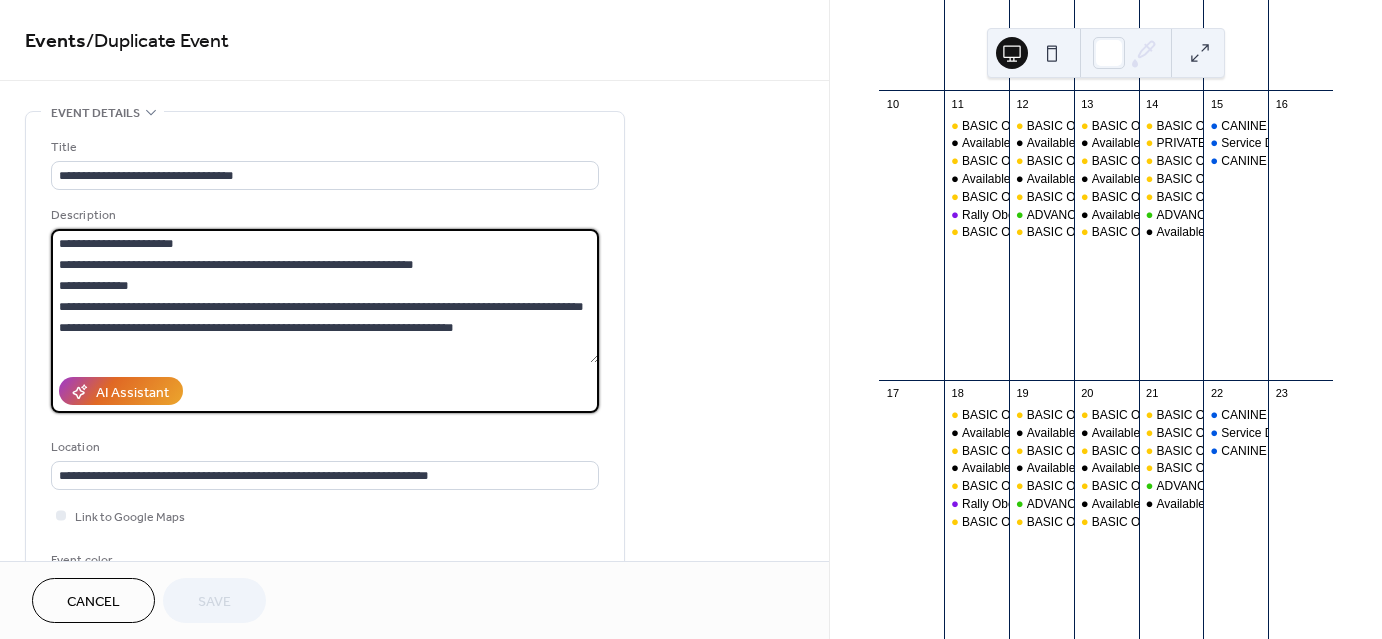 click at bounding box center [325, 296] 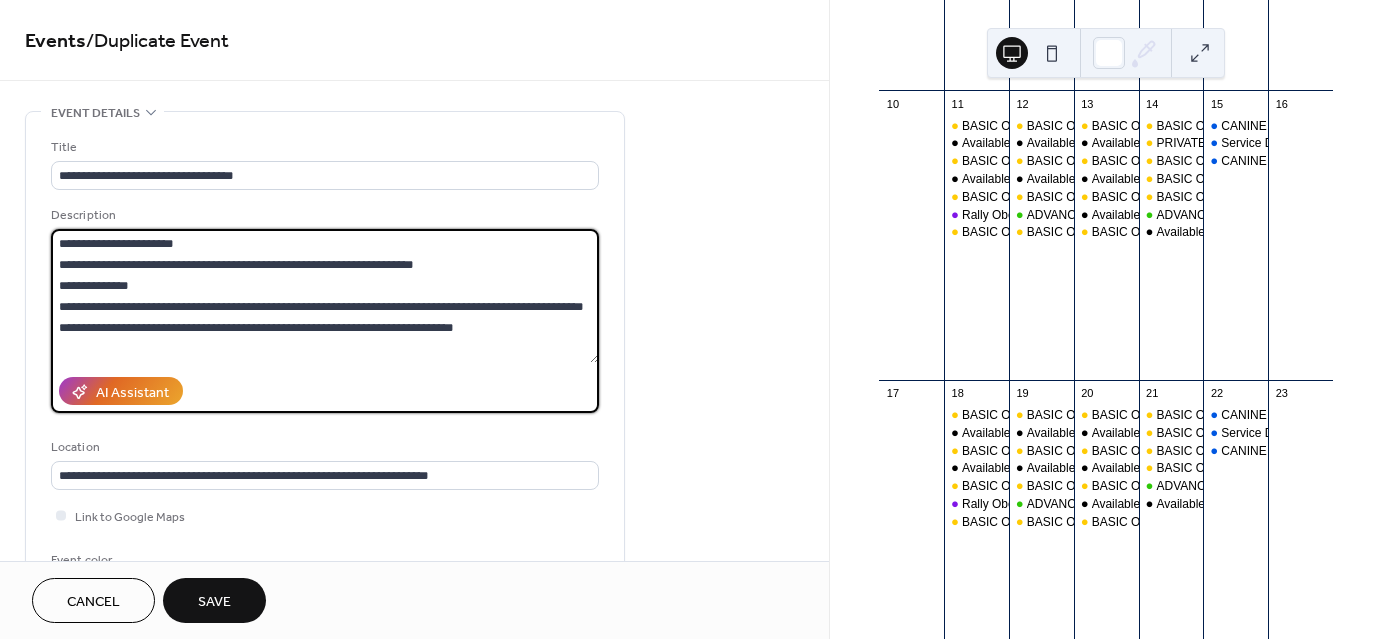 type on "**********" 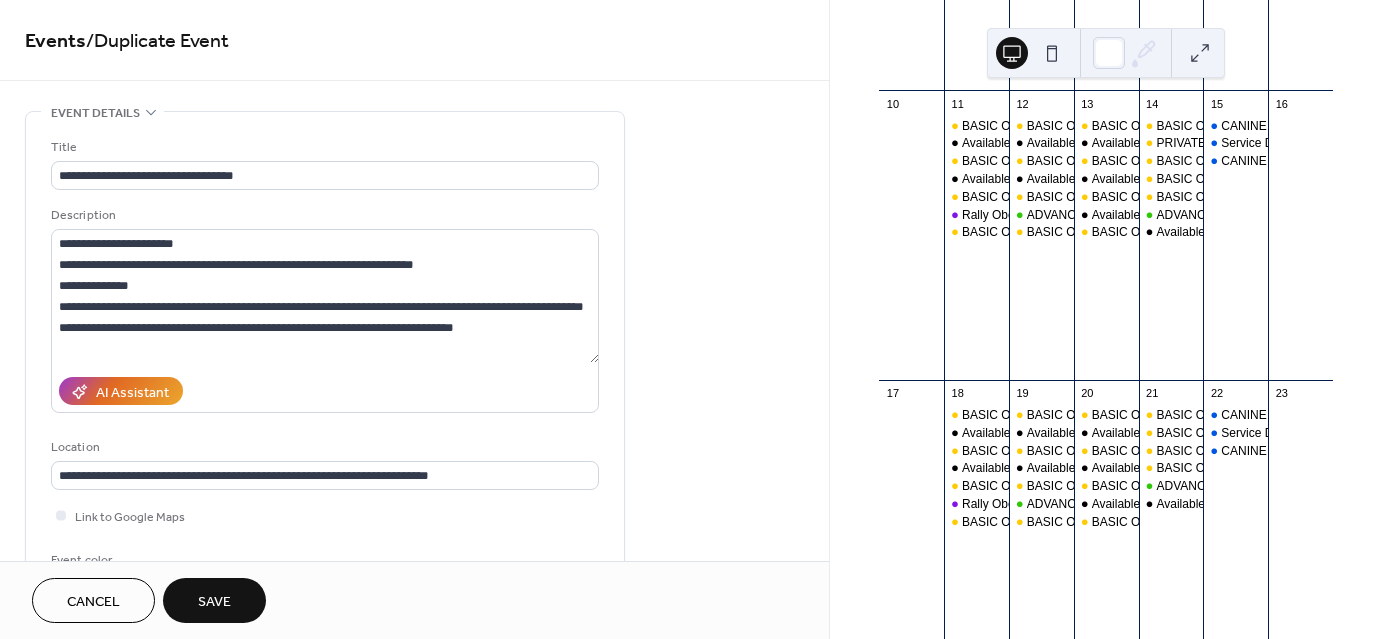 click on "**********" at bounding box center (414, 840) 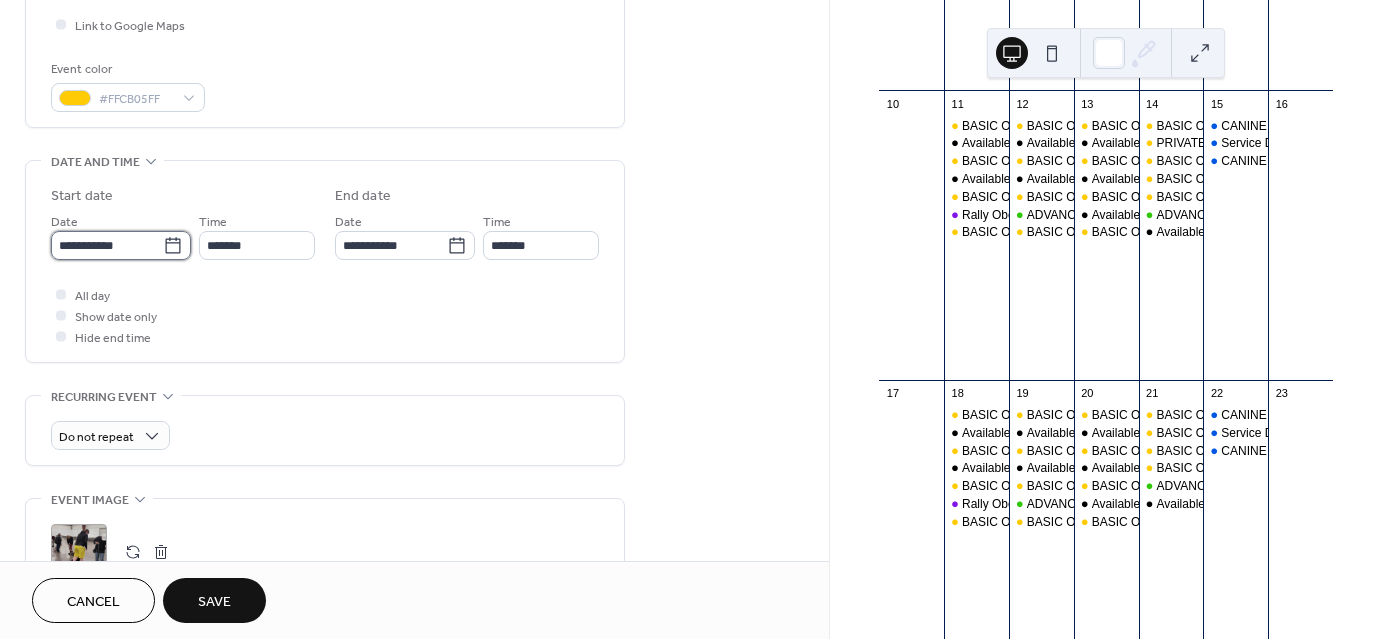 click on "**********" at bounding box center [107, 245] 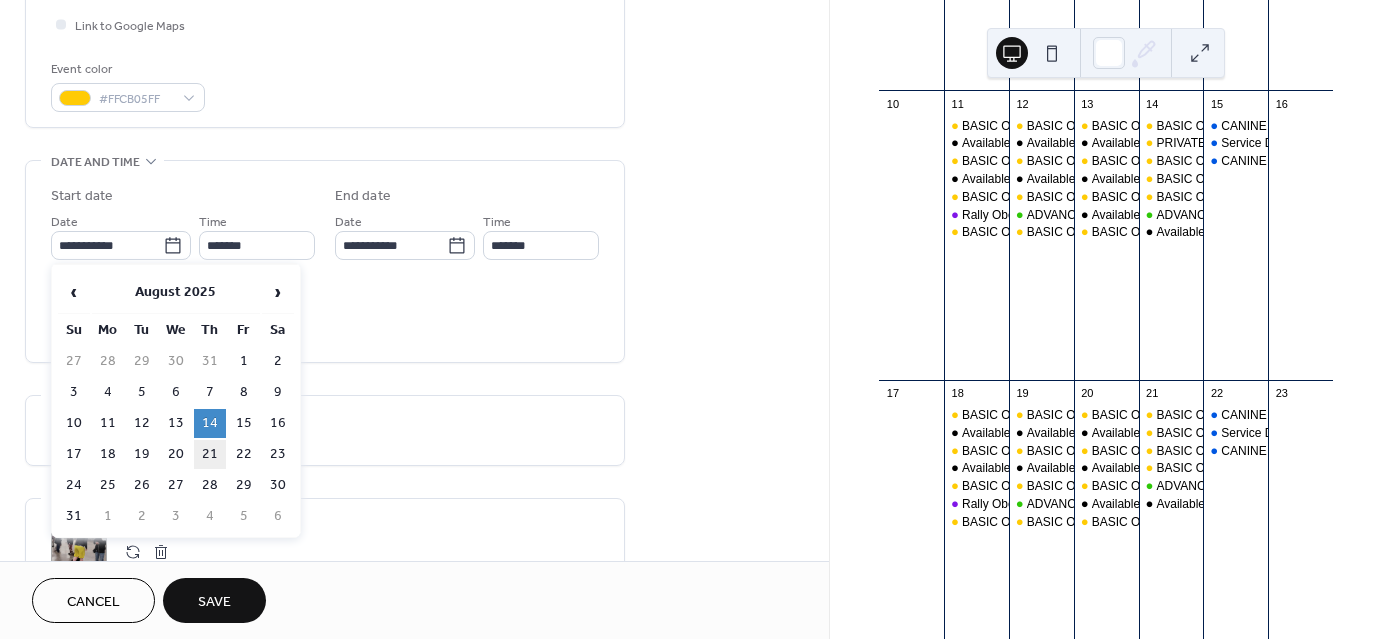 click on "21" at bounding box center (210, 454) 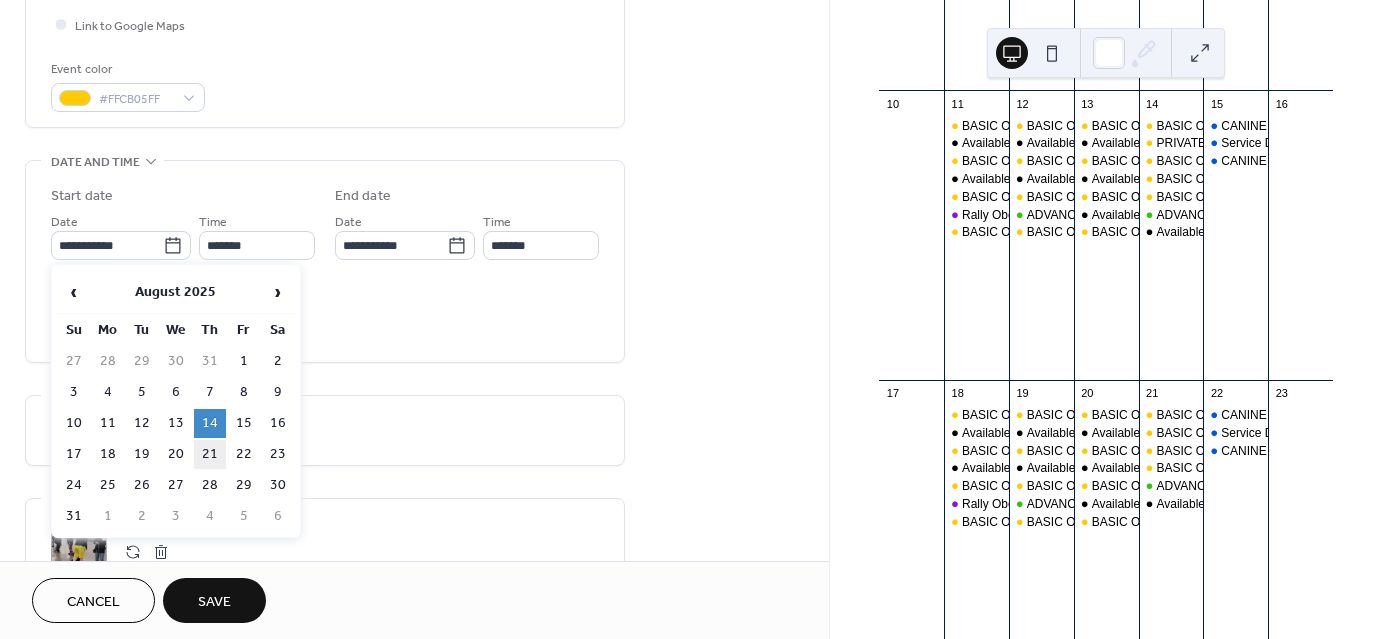 type on "**********" 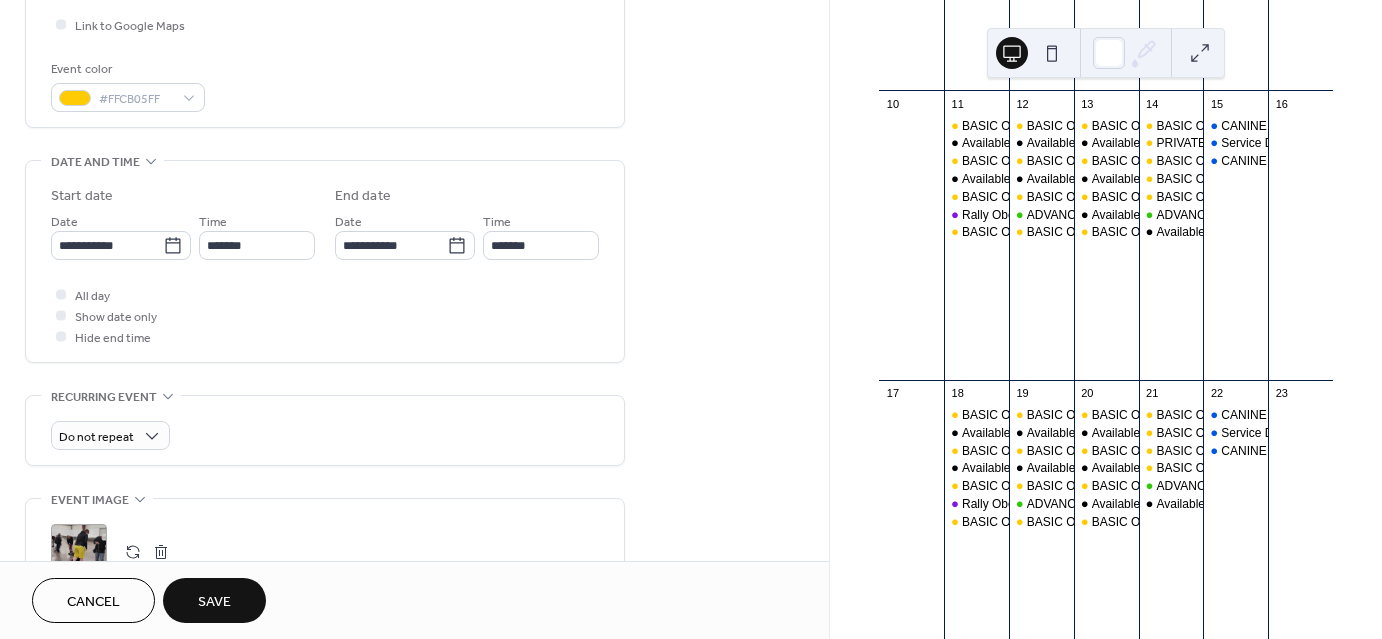 click on "Save" at bounding box center (214, 602) 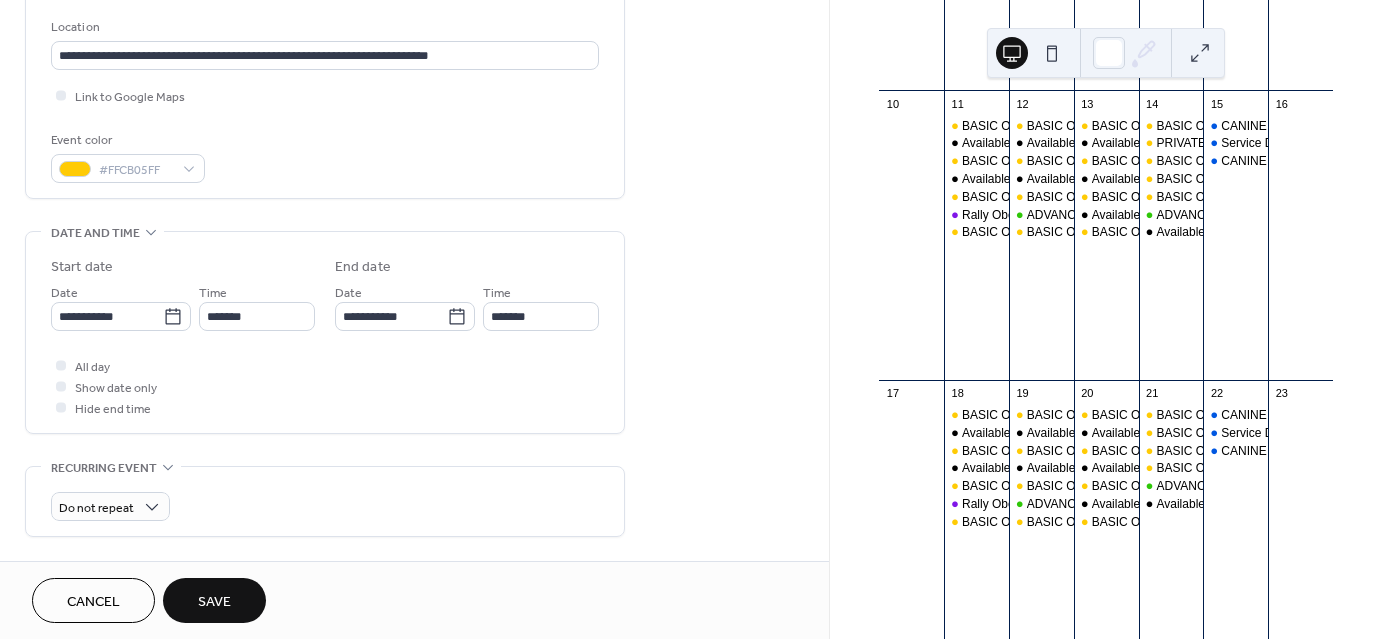 scroll, scrollTop: 561, scrollLeft: 0, axis: vertical 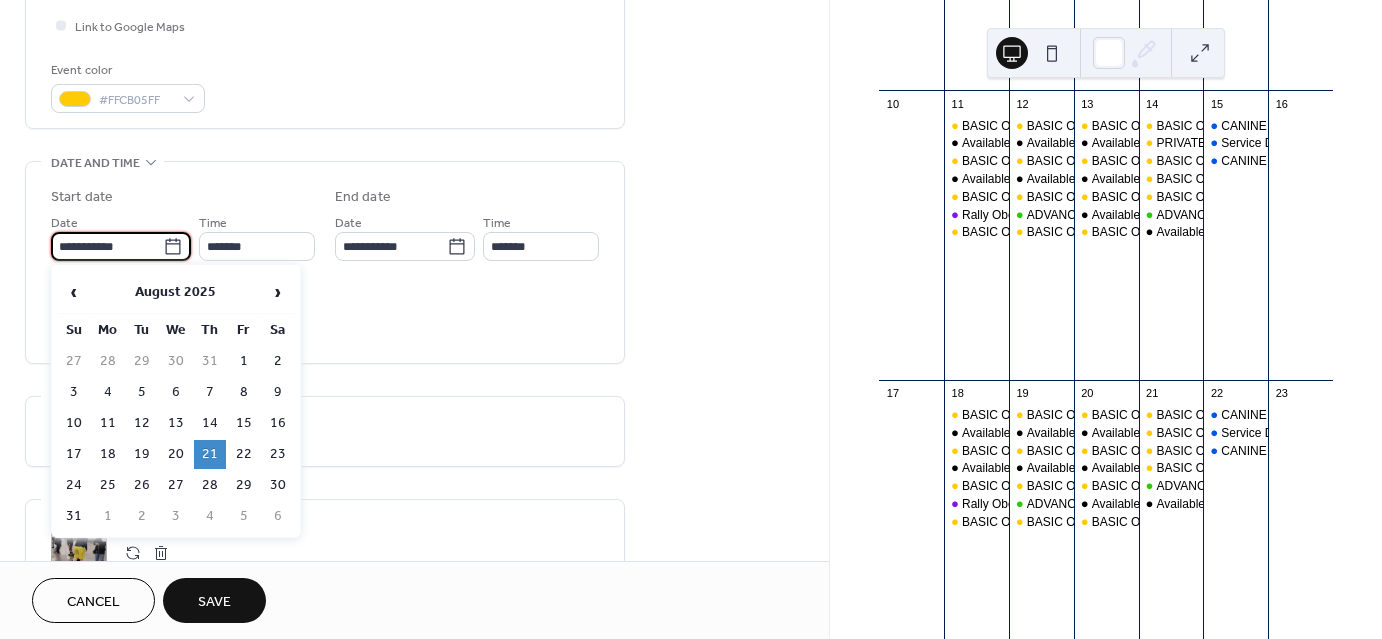 click on "**********" at bounding box center [107, 246] 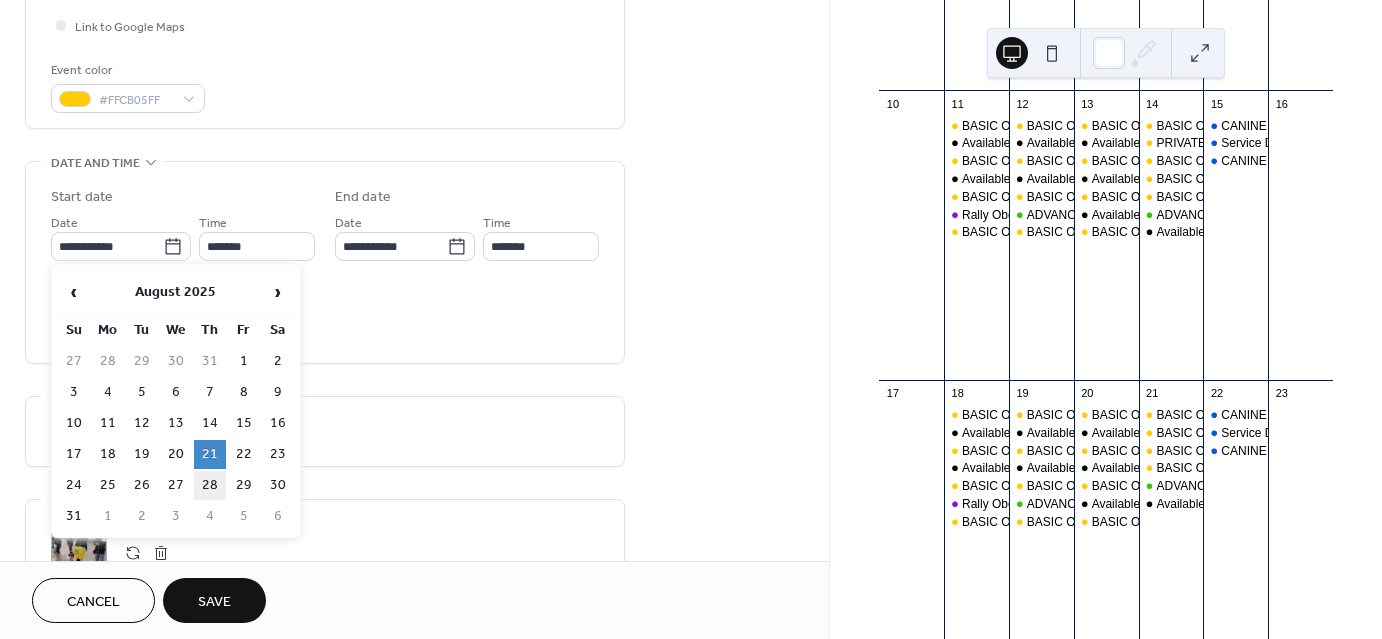 click on "28" at bounding box center [210, 485] 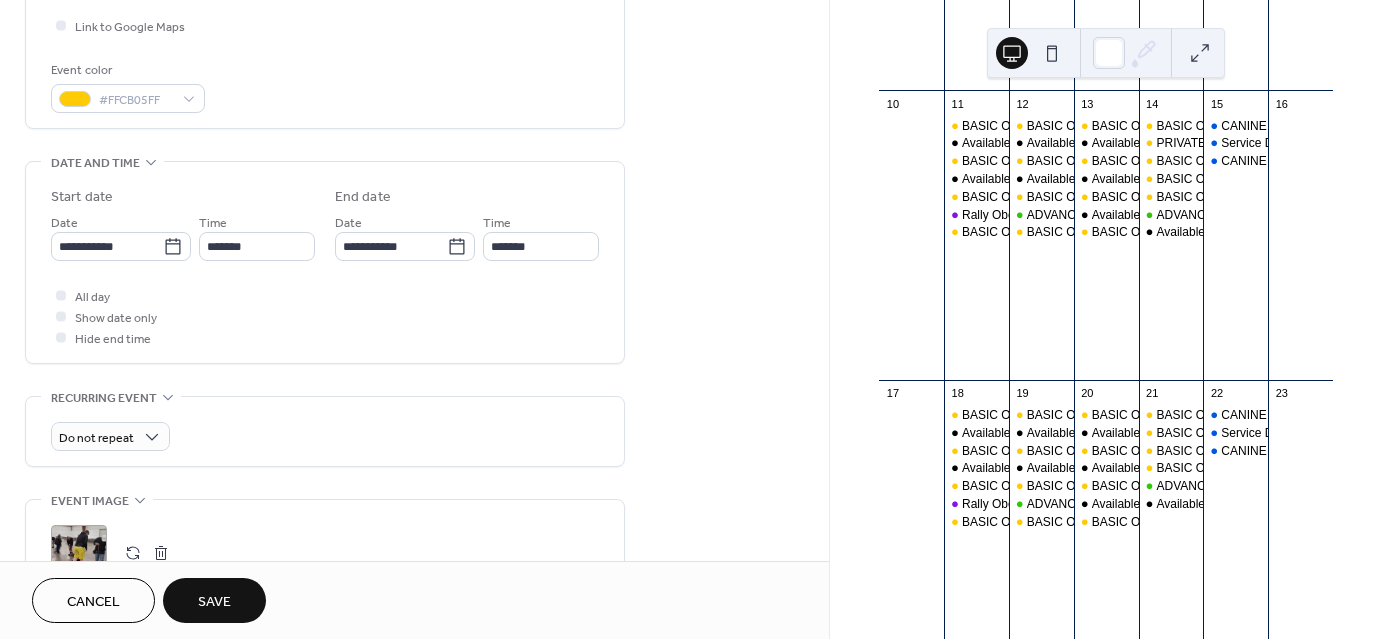 scroll, scrollTop: 70, scrollLeft: 0, axis: vertical 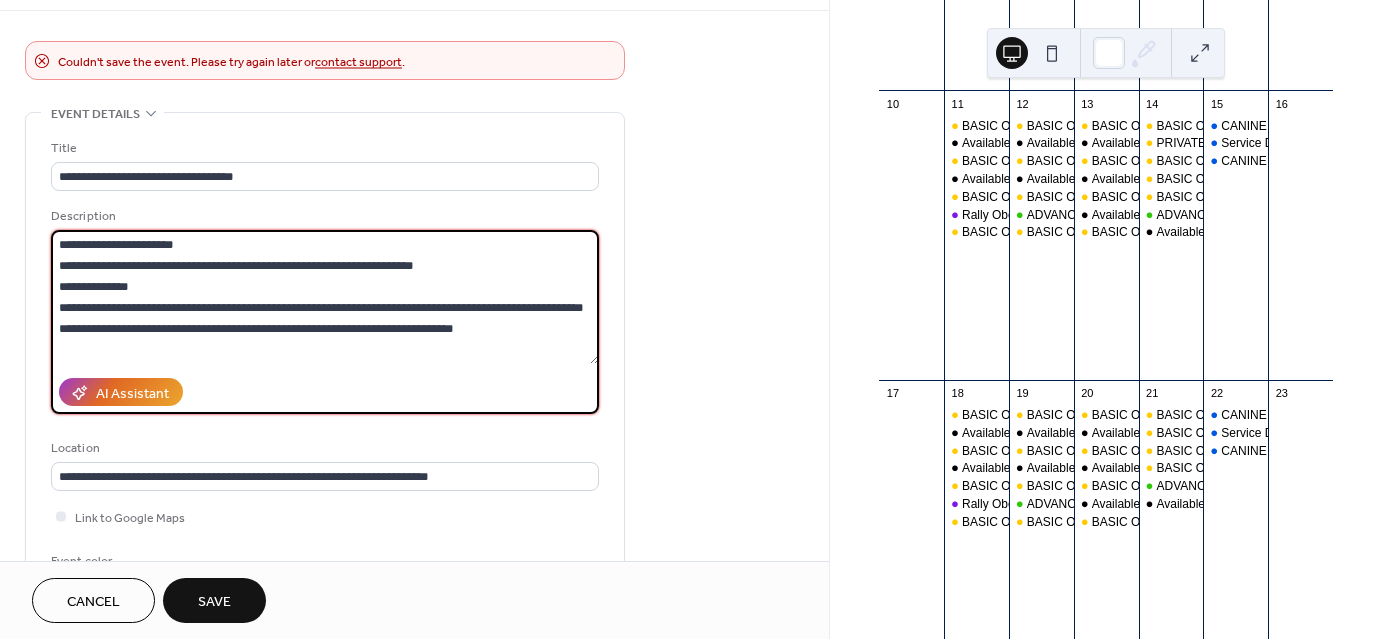 click at bounding box center (325, 297) 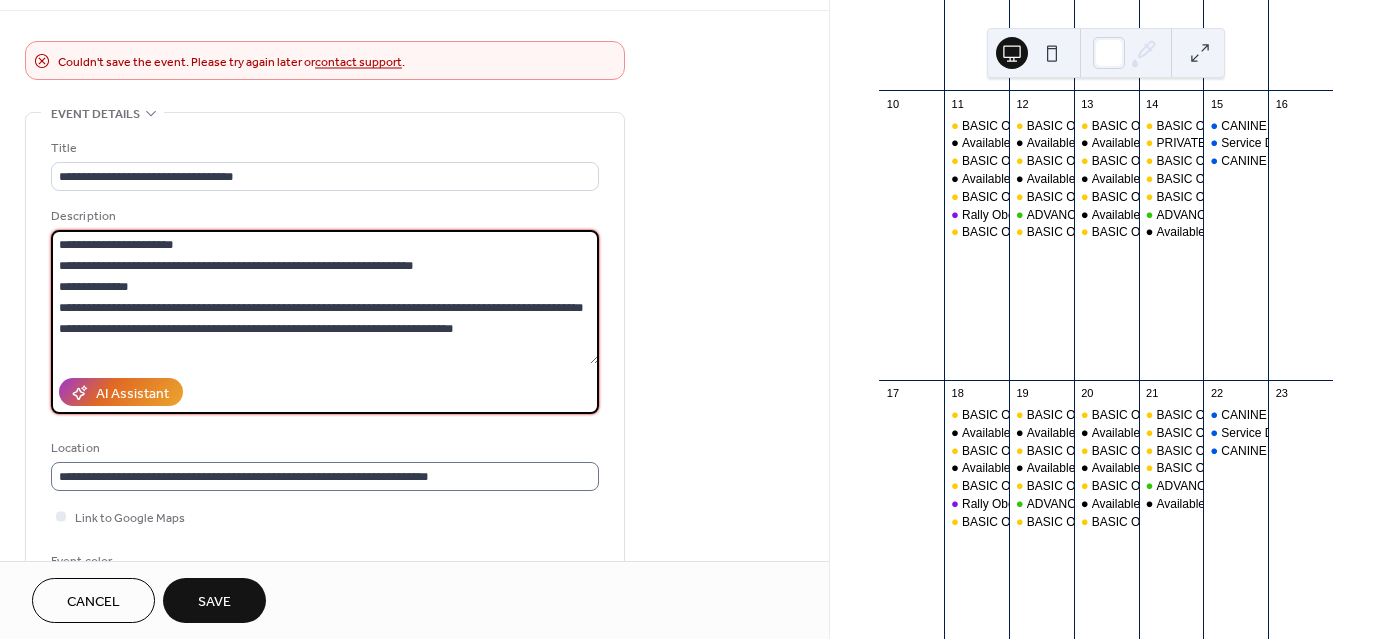 type on "**********" 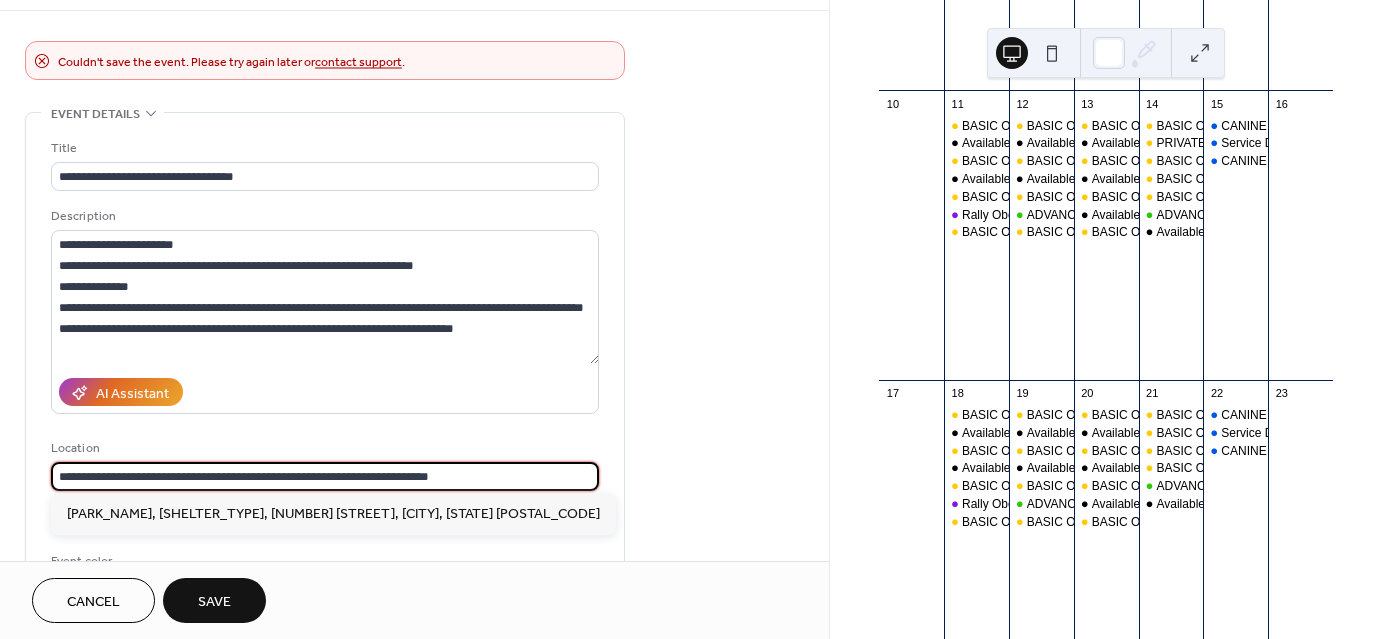 click on "**********" at bounding box center [325, 476] 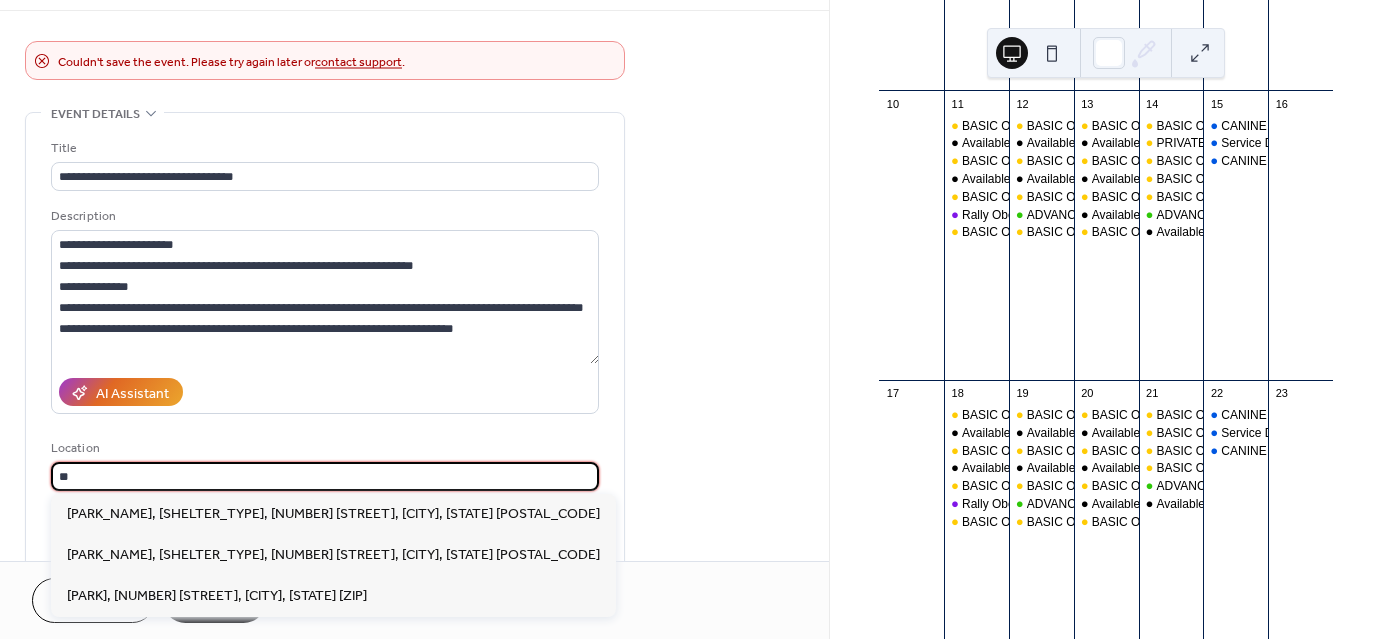 type on "*" 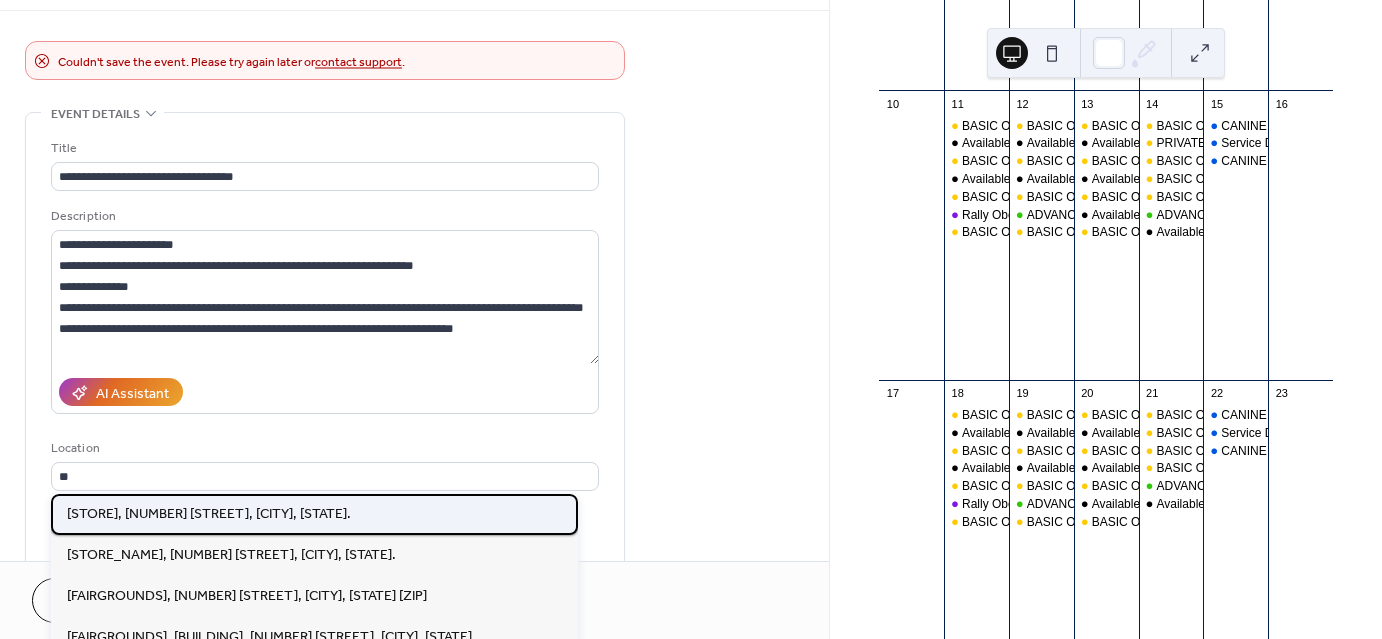 click on "Family Farm & Home Store, 1500 N. Clinton St., Defiance, Oh." at bounding box center [314, 514] 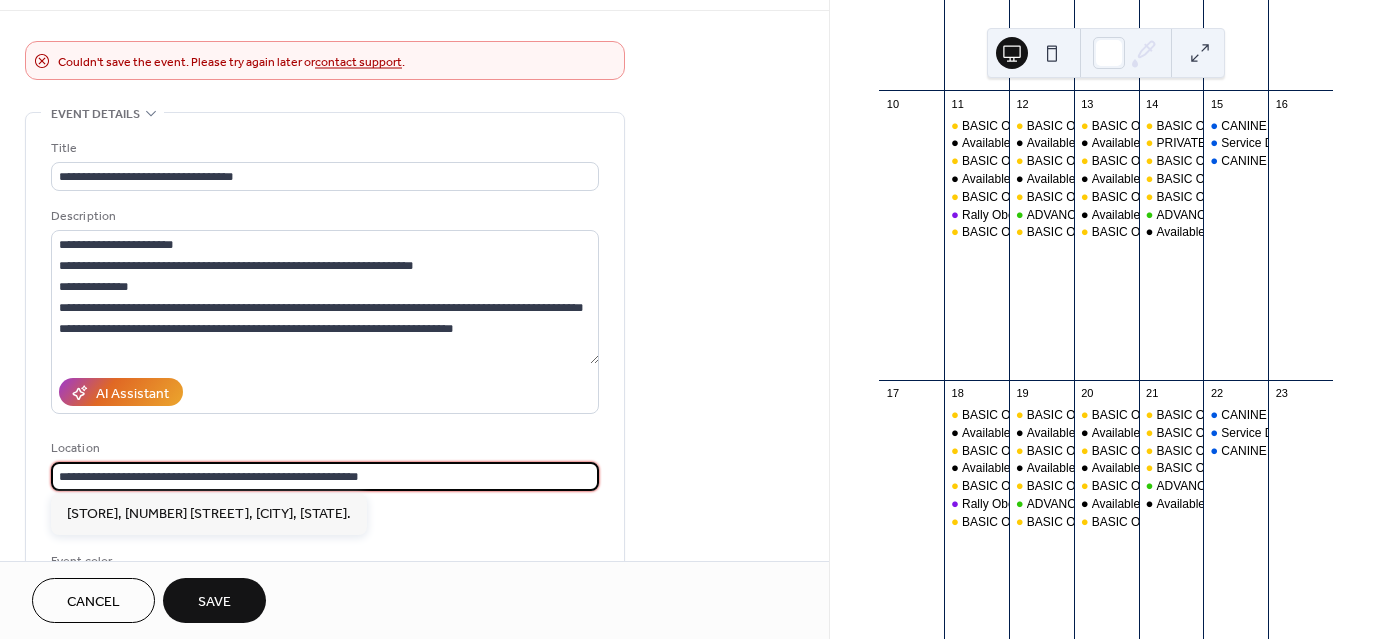 click on "**********" at bounding box center (325, 476) 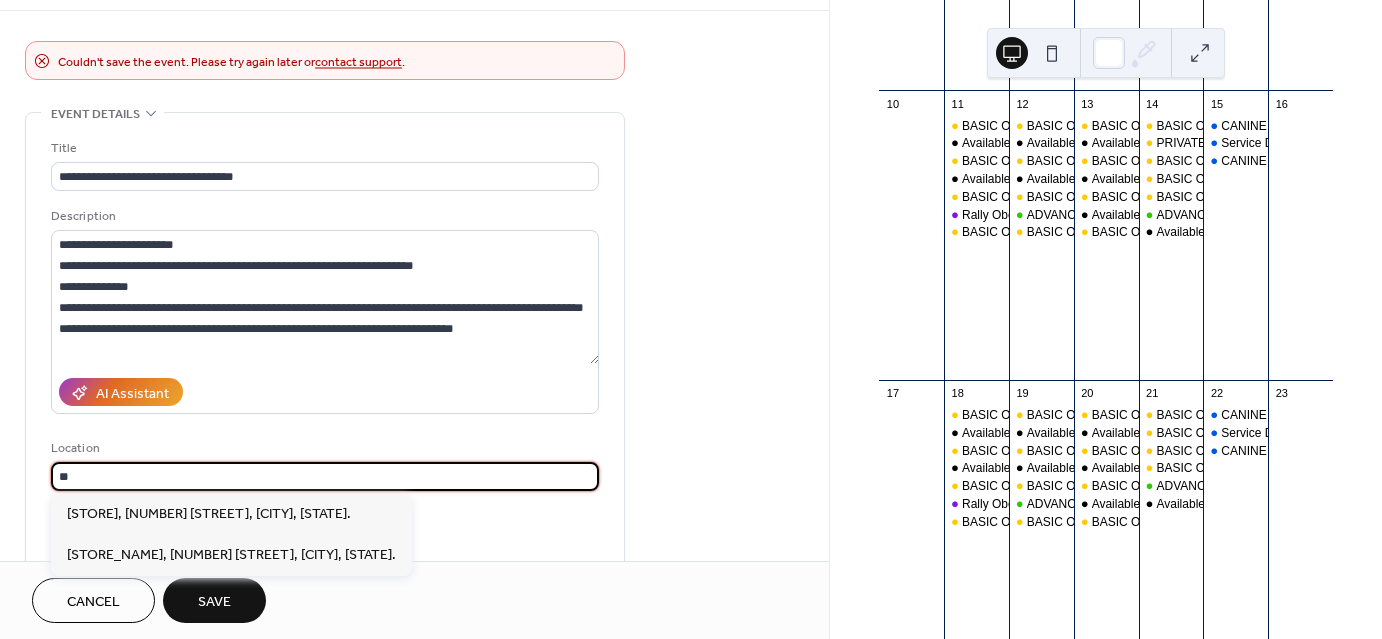 type on "*" 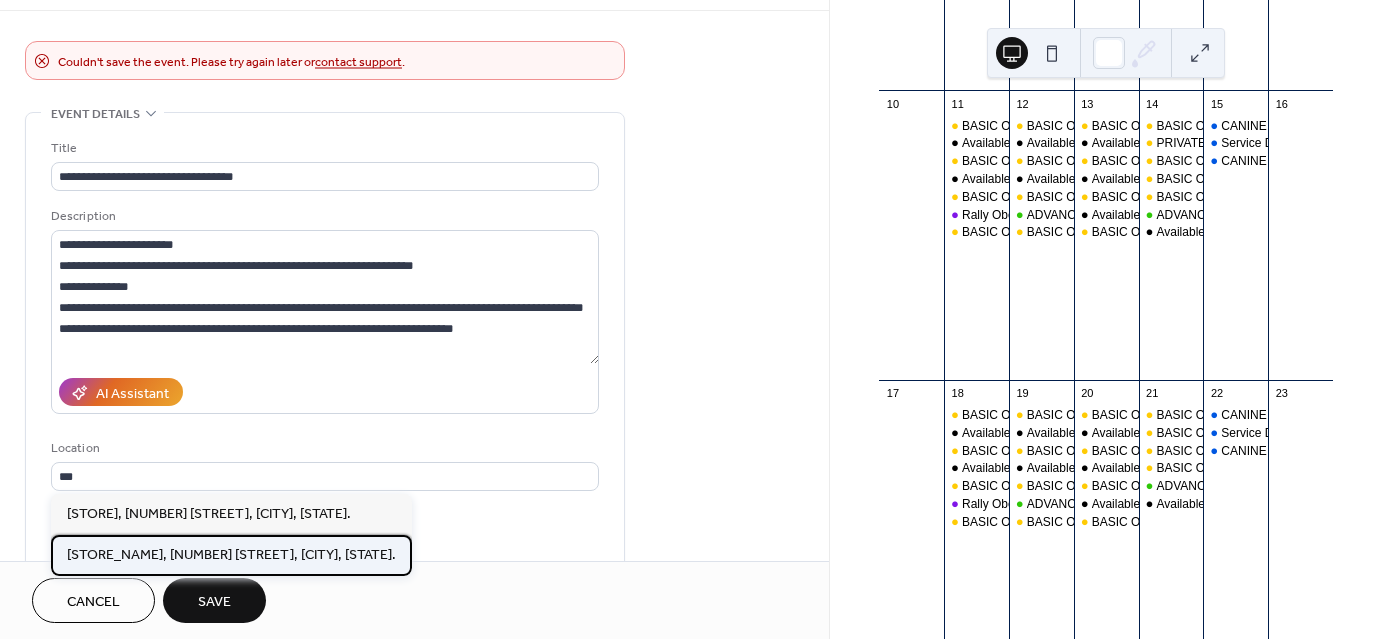 click on "Family Farm and Home Store, 1500 N. Clinton St., Defiance, OH. 43512" at bounding box center [231, 554] 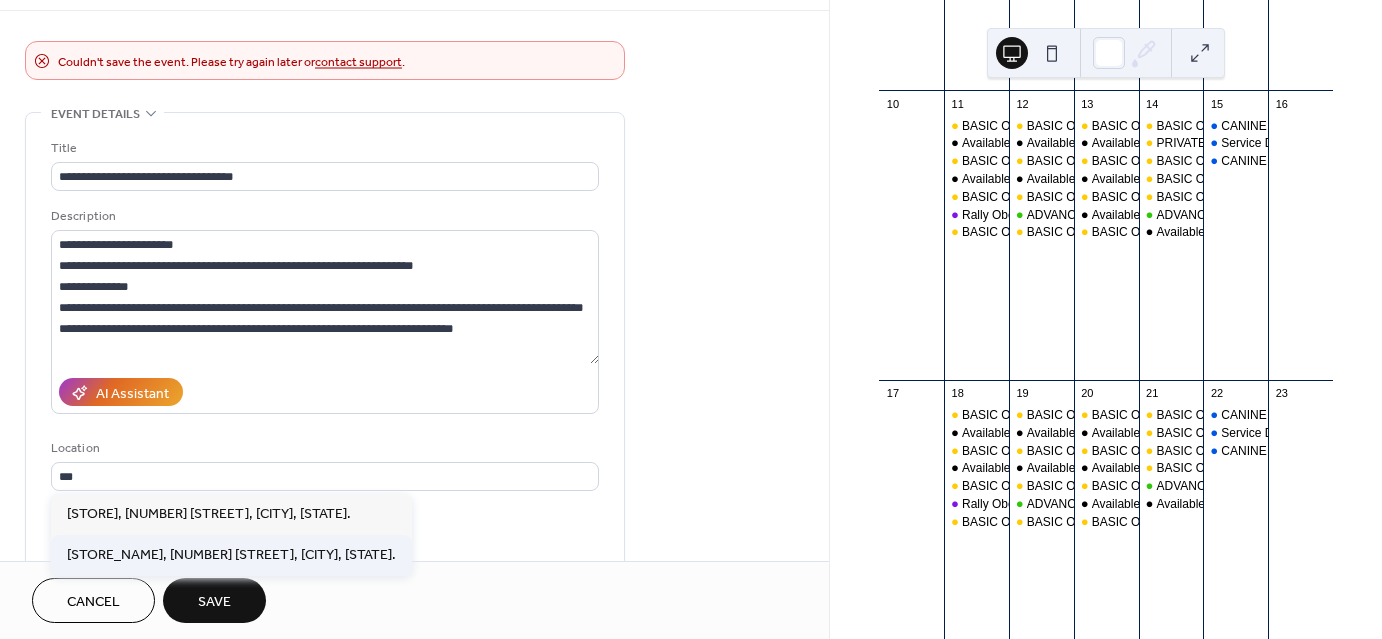type on "**********" 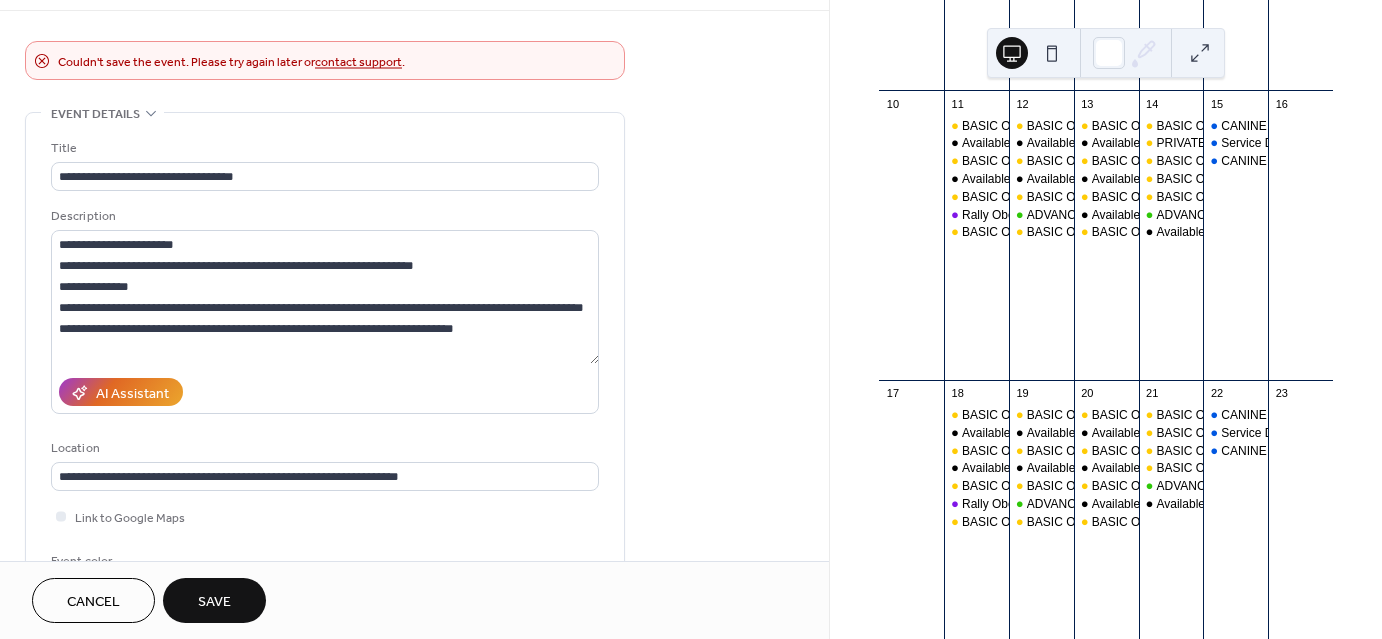 click on "Save" at bounding box center (214, 602) 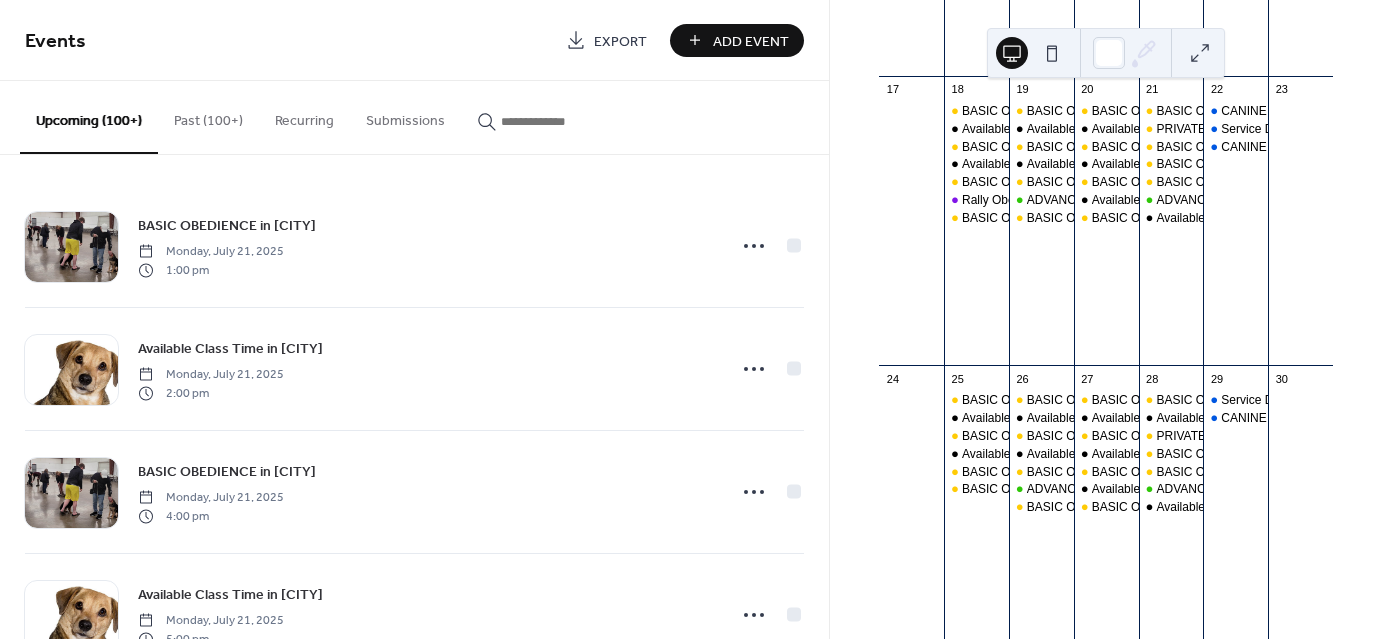scroll, scrollTop: 1012, scrollLeft: 0, axis: vertical 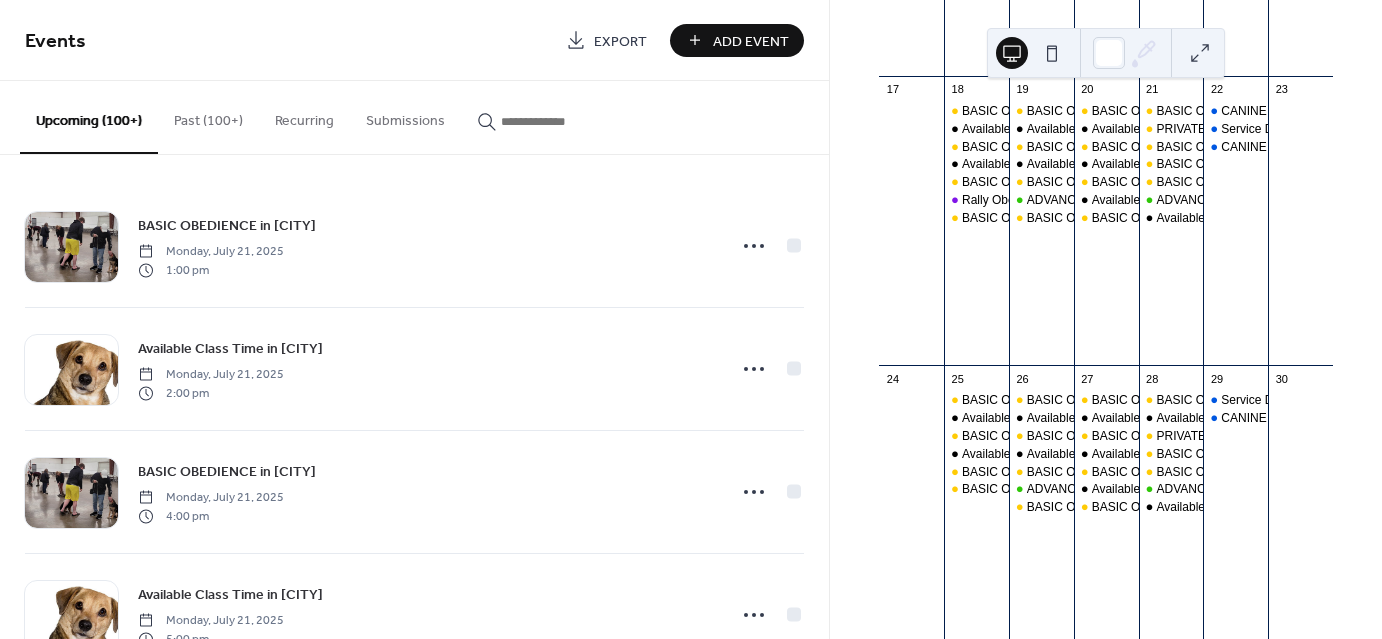 click at bounding box center (561, 121) 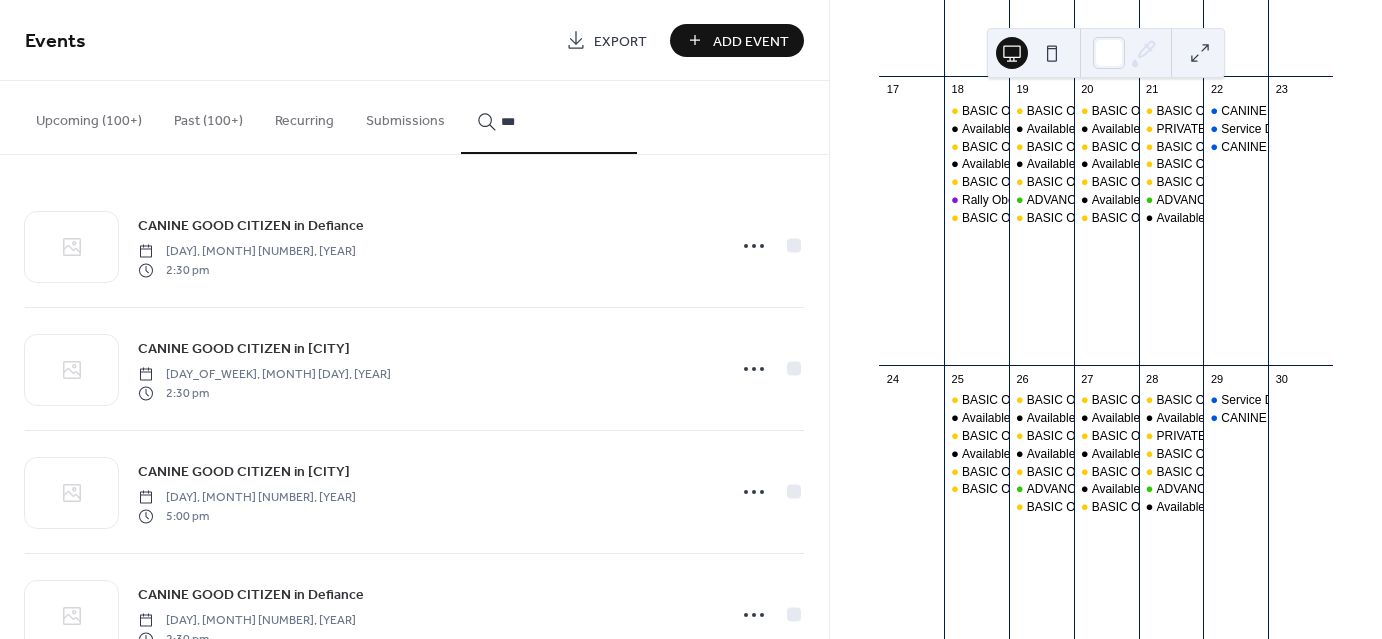 type on "***" 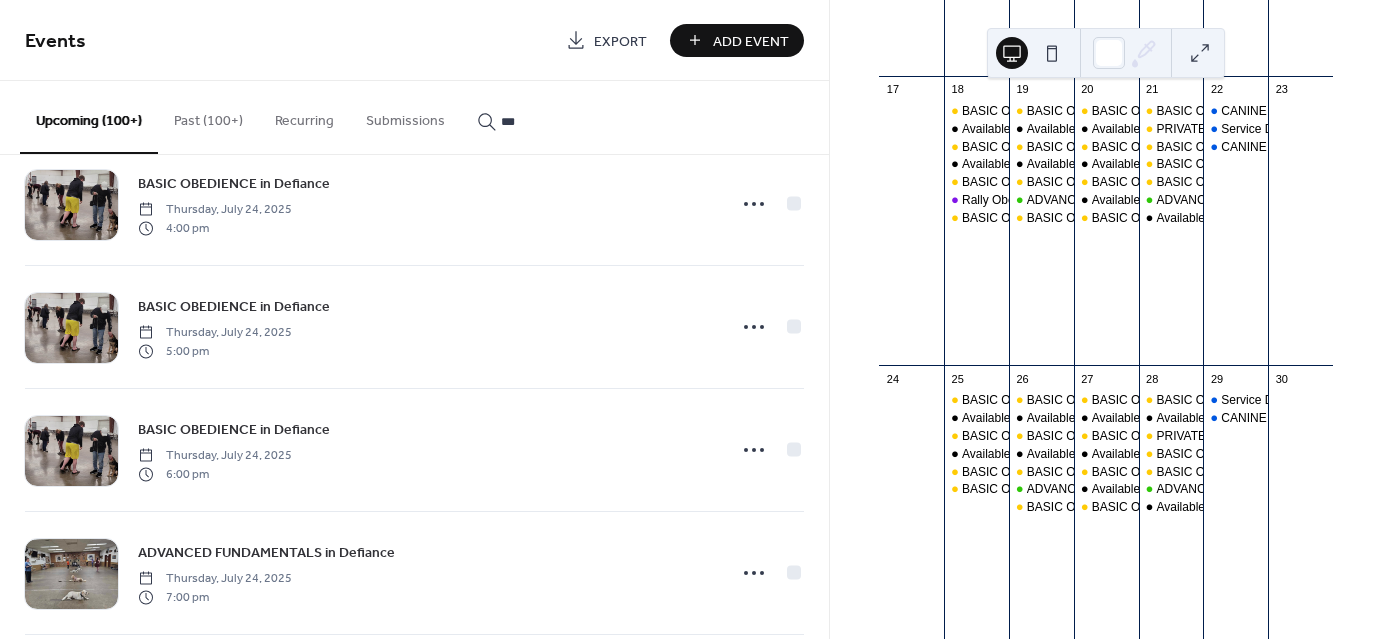 scroll, scrollTop: 3258, scrollLeft: 0, axis: vertical 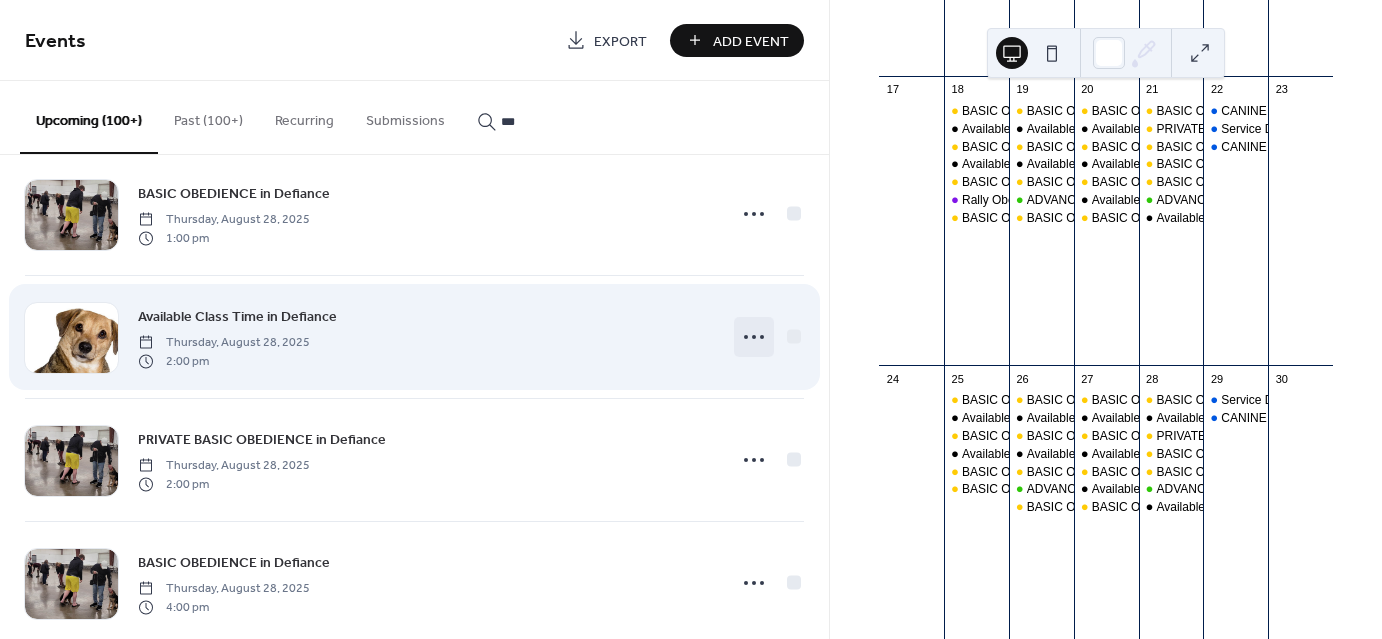 click 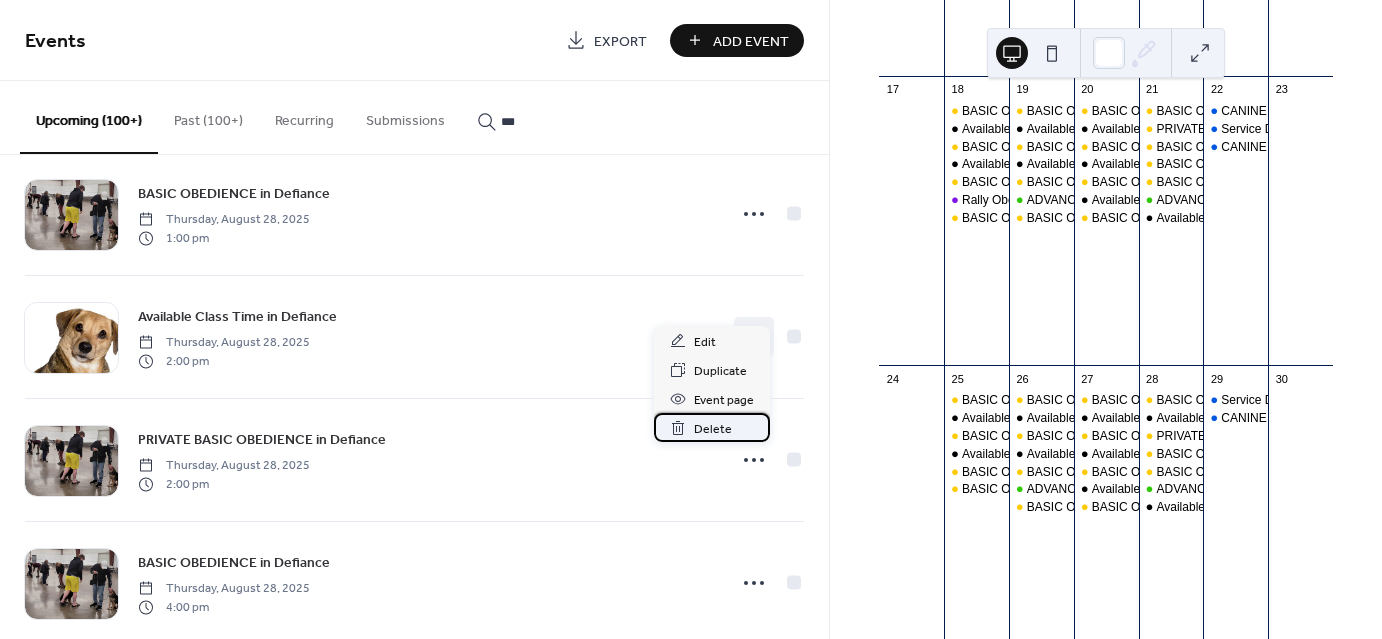 click on "Delete" at bounding box center [713, 429] 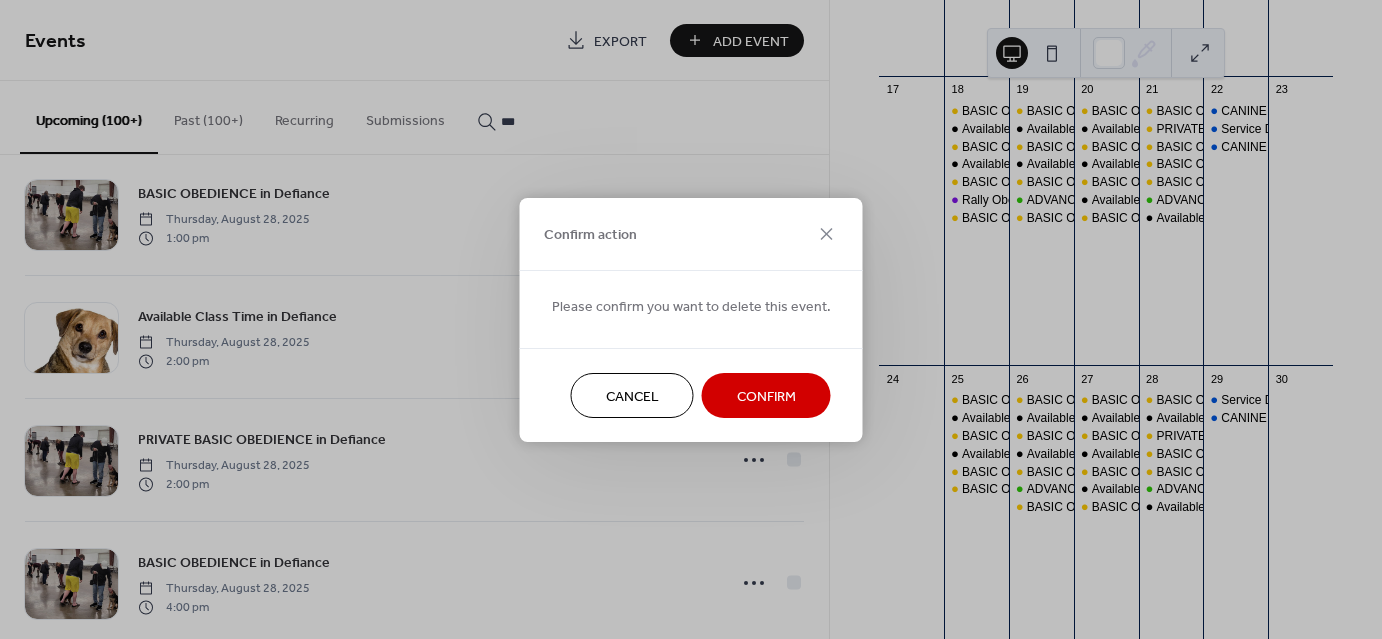 click on "Confirm" at bounding box center (766, 395) 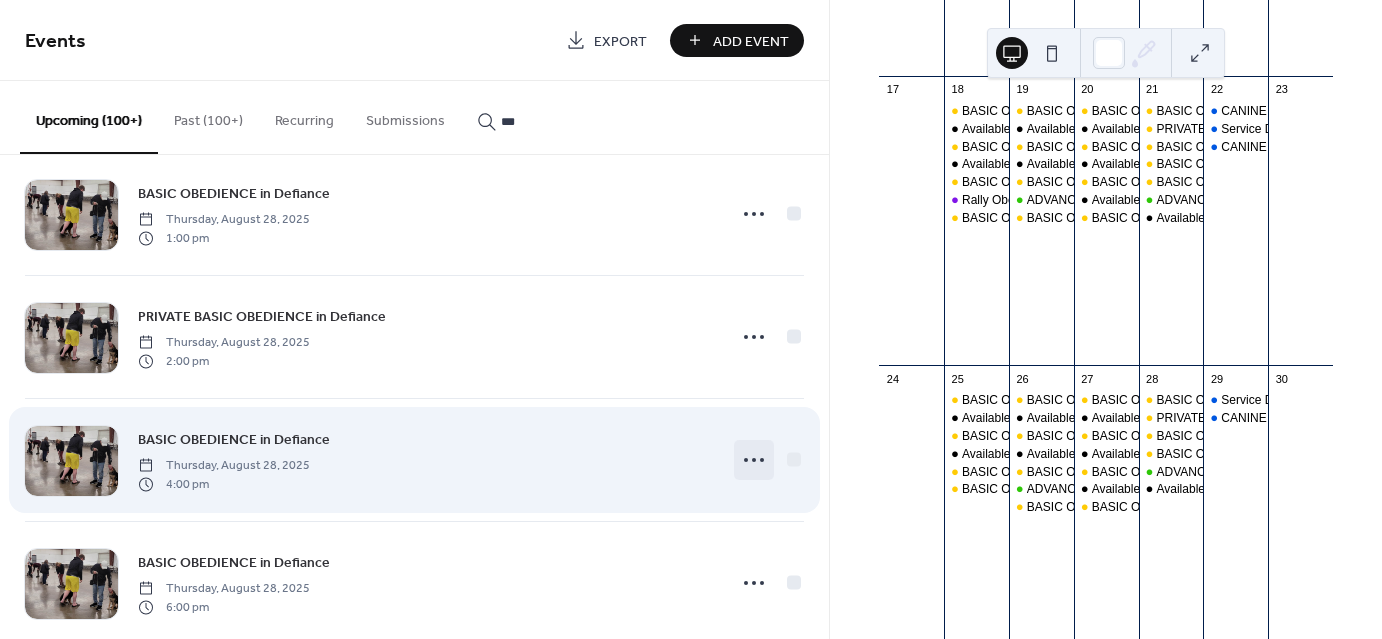click 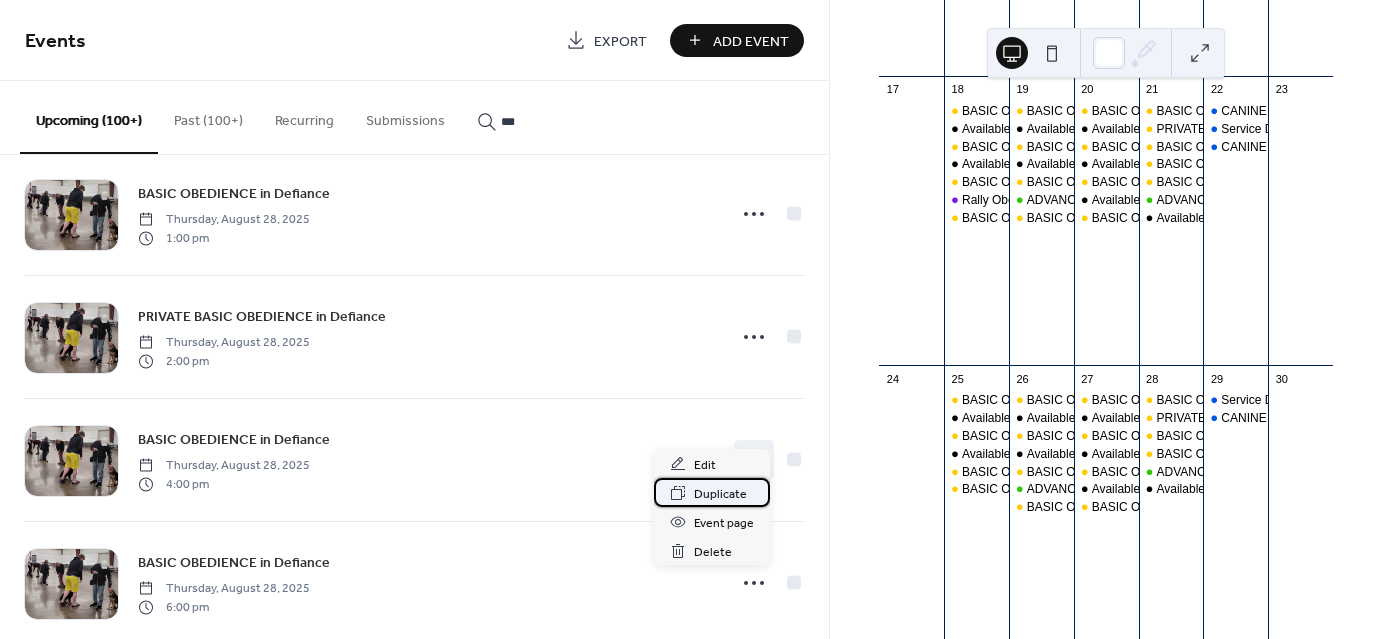 click on "Duplicate" at bounding box center (720, 494) 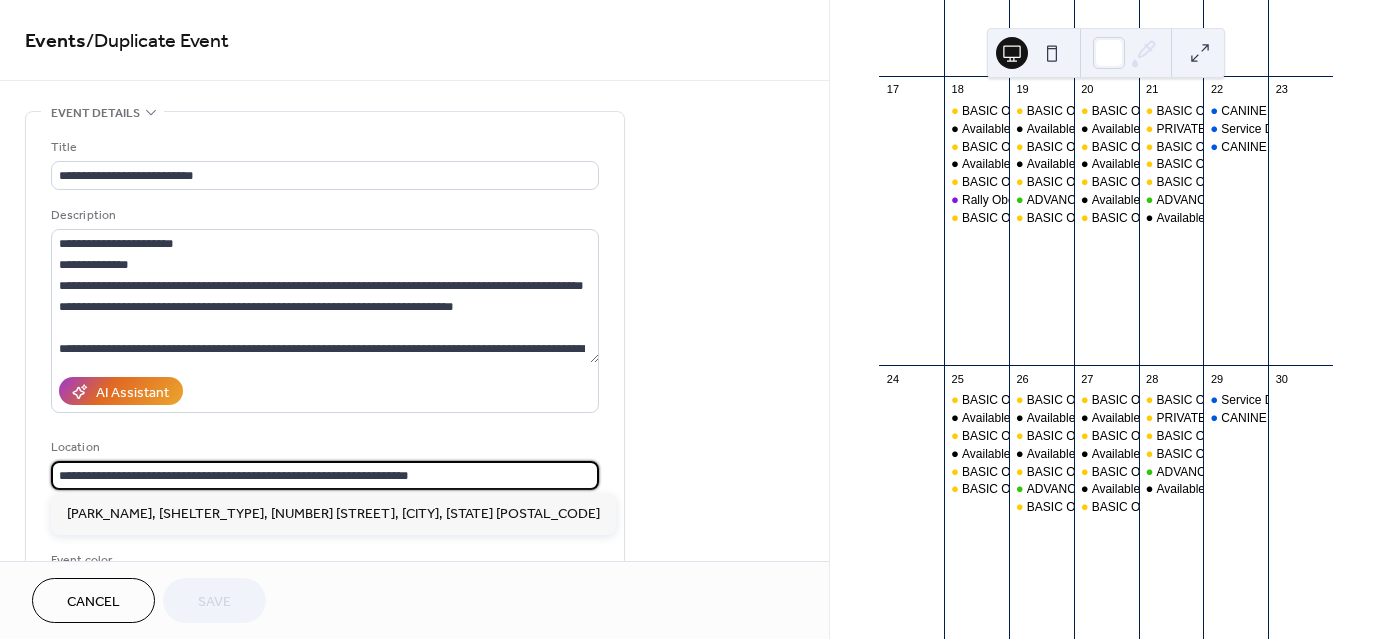 click on "**********" at bounding box center [325, 475] 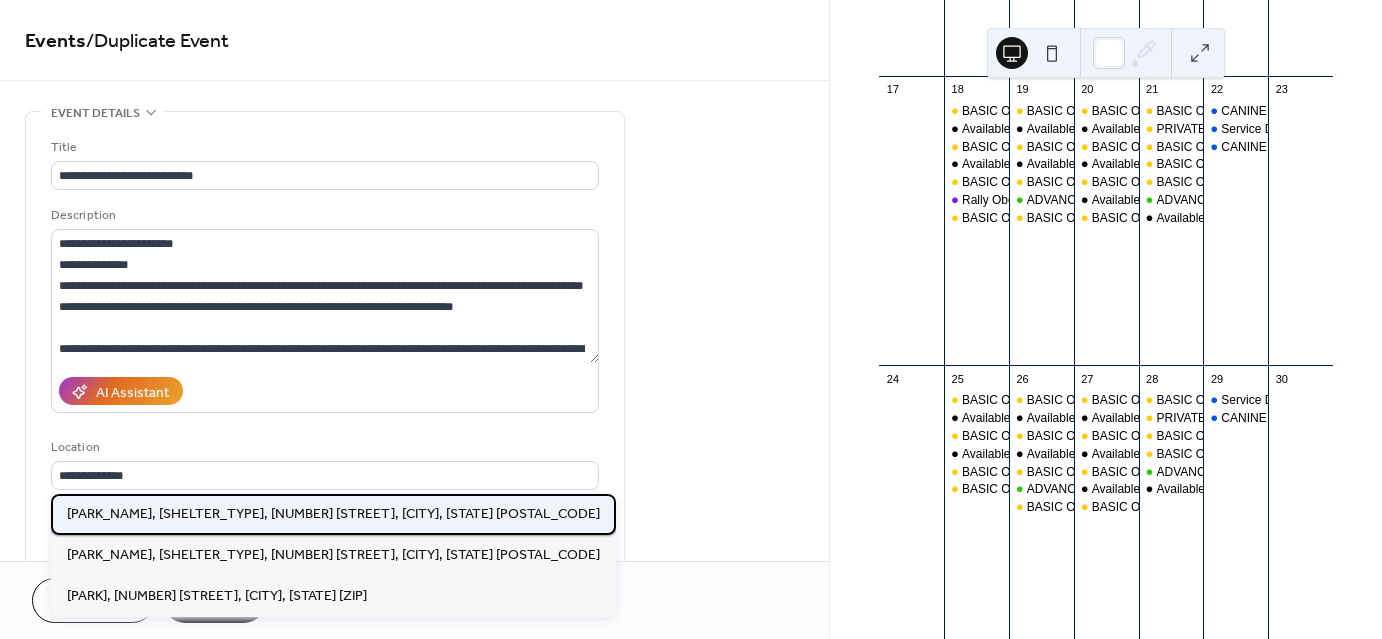 click on "Bronson Park, Last Picnic Shelter, 2104 Power Dam Rd., Defiance, Oh. 43512" at bounding box center [333, 513] 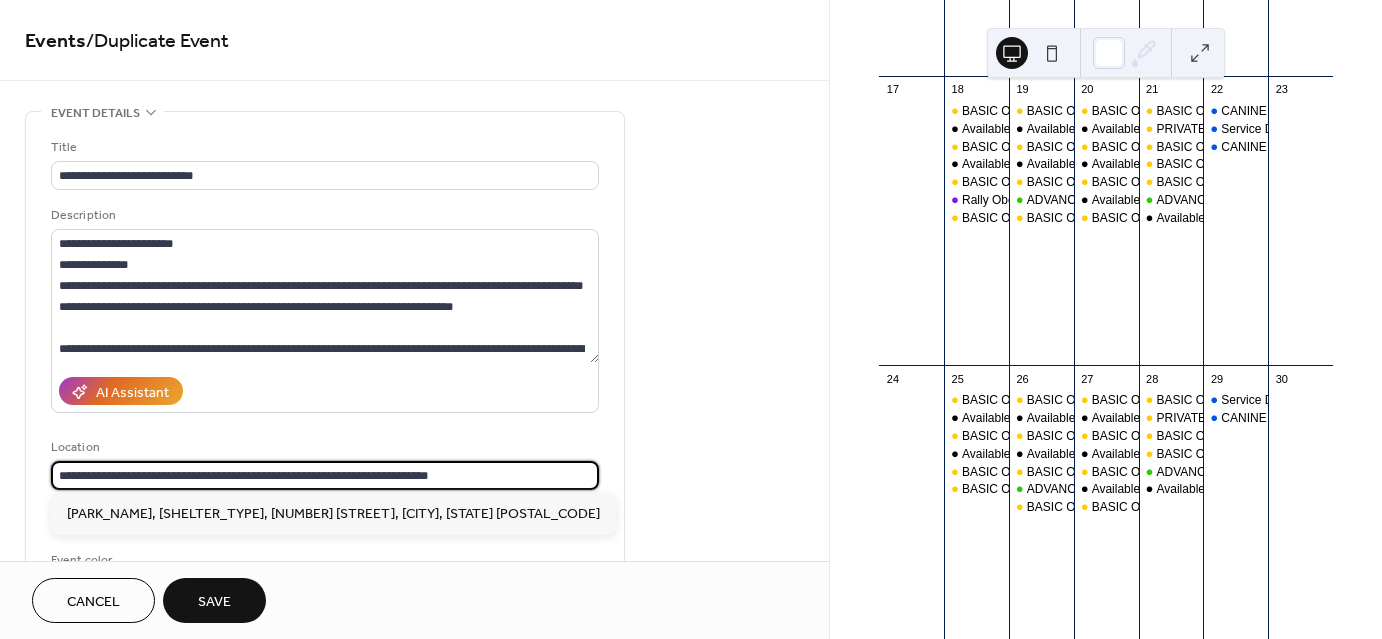 click on "**********" at bounding box center [325, 475] 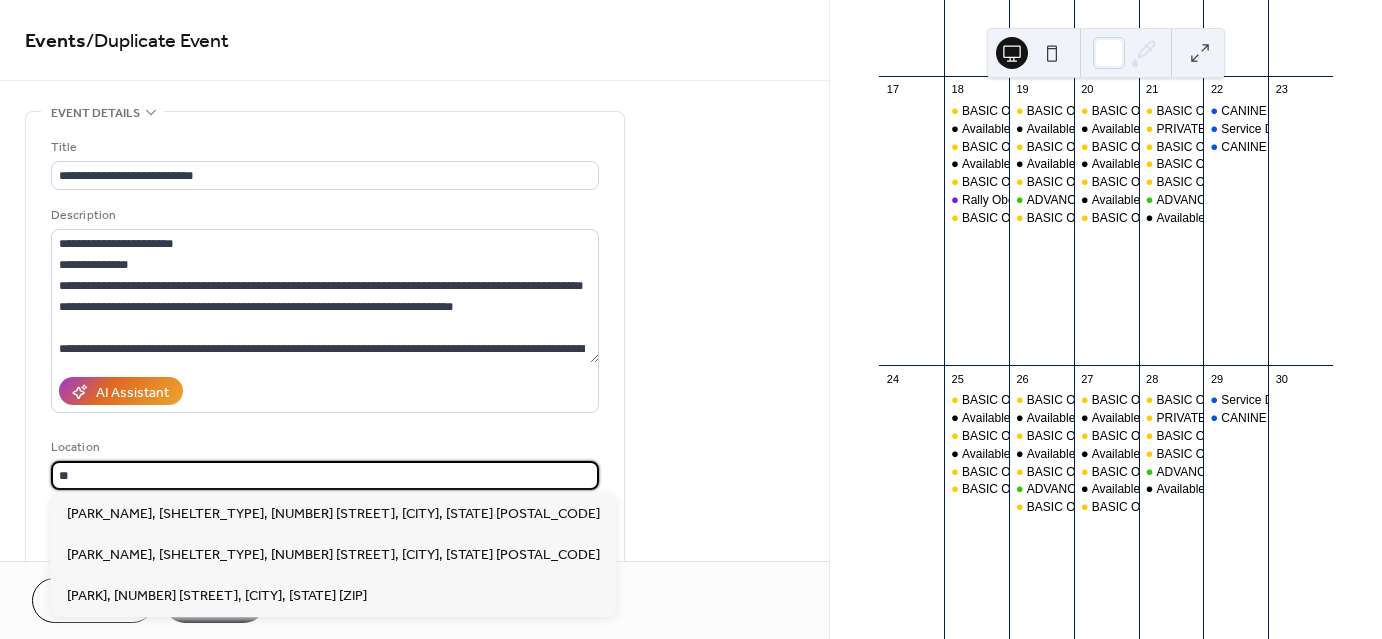 type on "*" 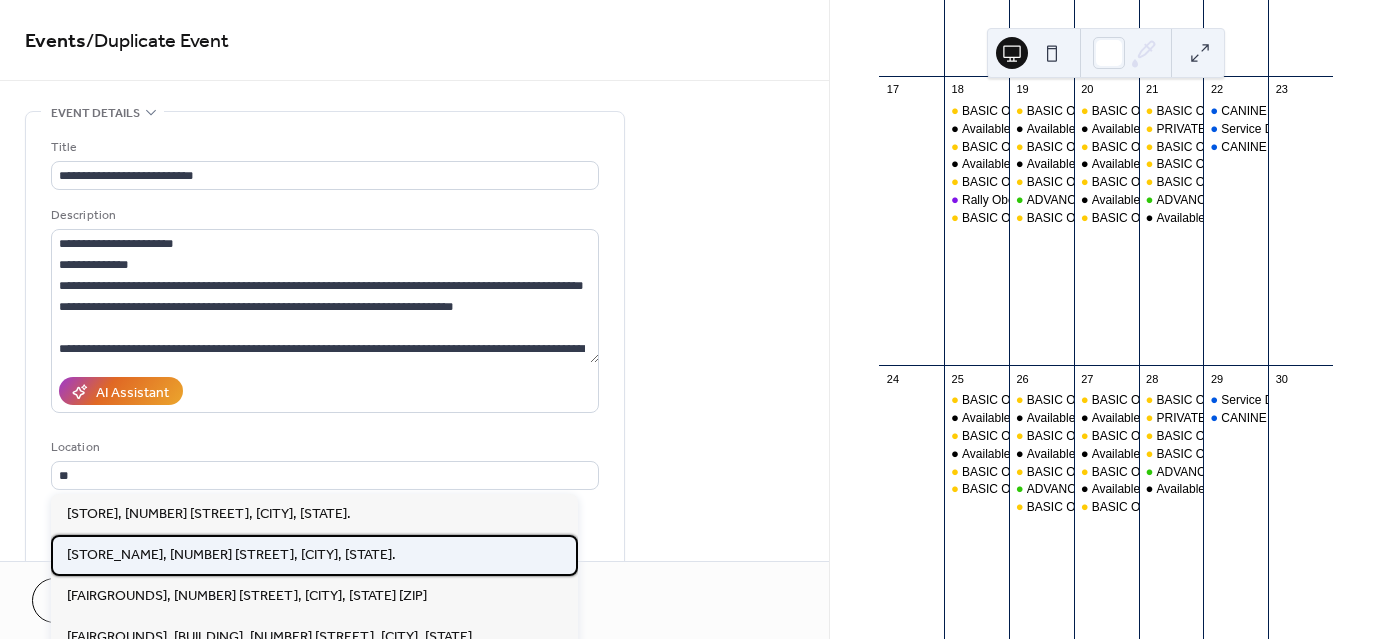 click on "Family Farm and Home Store, 1500 N. Clinton St., Defiance, OH. 43512" at bounding box center [231, 554] 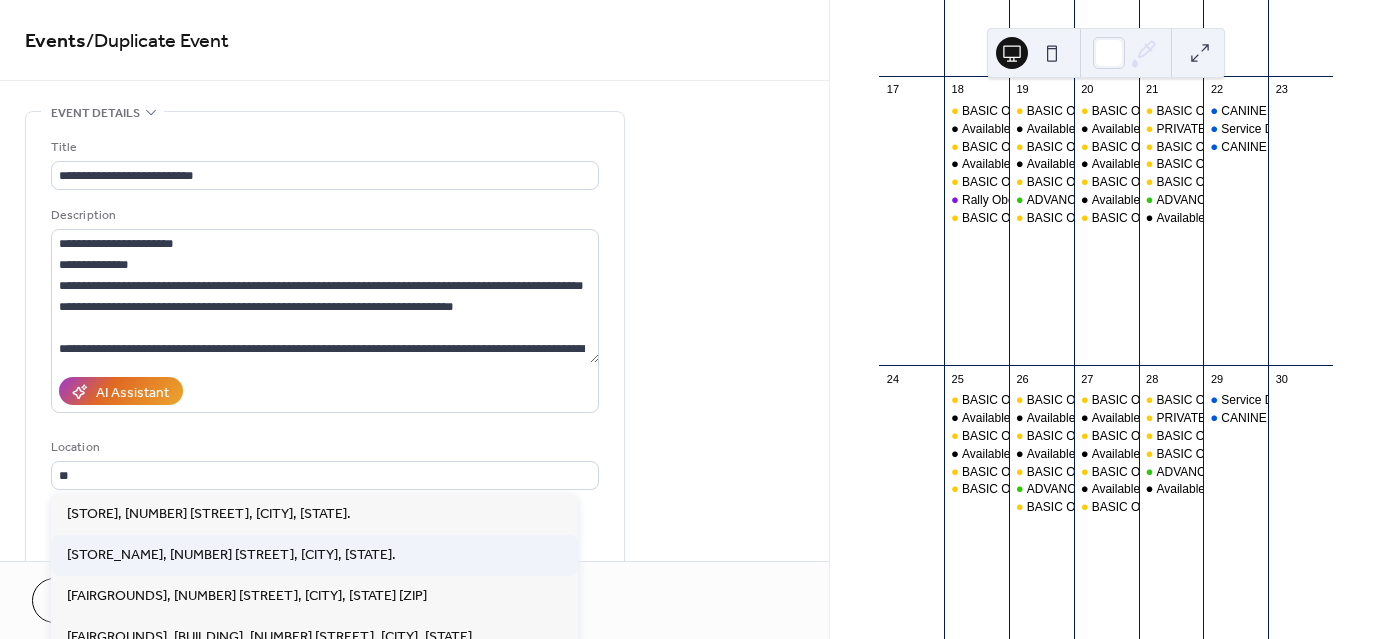 type on "**********" 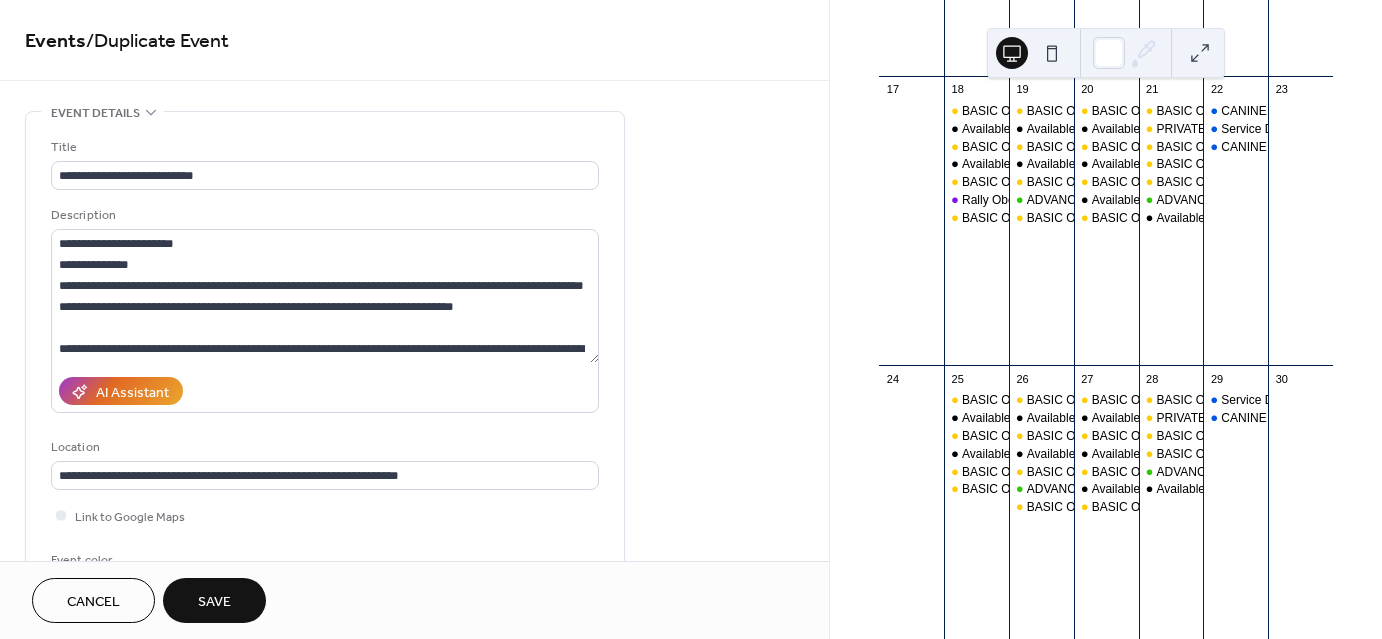 click on "August 2025 19 Today Sun Mon Tue Wed Thu Fri Sat 27 28 BASIC OBEDIENCE in Montpelier Available Class Time  in Montpelier BASIC OBEDIENCE in Montpelier Available Class Time  in Montpelier BASIC OBEDIENCE in Montpelier Rally Obedience in Montpelier BASIC OBEDIENCE in Montpelier 29 BASIC OBEDIENCE in Van Wert Available Class Time  in Van Wert BASIC OBEDIENCE in Van Wert Available Class Time  in Van Wert BASIC OBEDIENCE in Van Wert ADVANCED FUNDAMENTALS in Van Wert BASIC OBEDIENCE in Van Wert 30 BASIC OBEDIENCE in Wauseon Available Class Time  in Wauseon BASIC OBEDIENCE in Wauseon Available Class Time  in Wauseon BASIC OBEDIENCE in Wauseon Available Class Time  in Wauseon BASIC OBEDIENCE in Wauseon 31 BASIC OBEDIENCE in Defiance PRIVATE BASIC OBEDIENCE in Defiance BASIC OBEDIENCE in Defiance BASIC OBEDIENCE in Defiance BASIC OBEDIENCE in Defiance ADVANCED FUNDAMENTALS in Defiance Available Class Time  in Defiance 1 CANINE GOOD CITIZEN in Defiance Service Dog Skills CANINE GOOD CITIZEN in Defiance 2 3 4 5 6 7 8 9" at bounding box center (1106, 319) 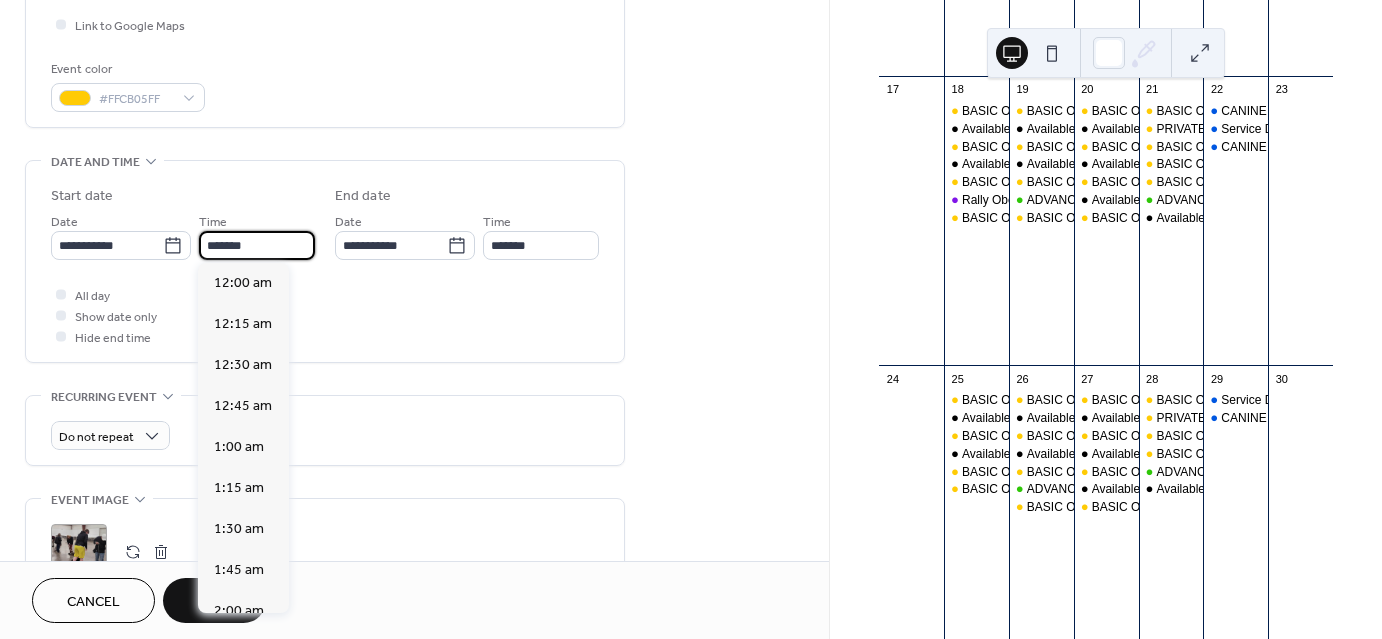 click on "*******" at bounding box center (257, 245) 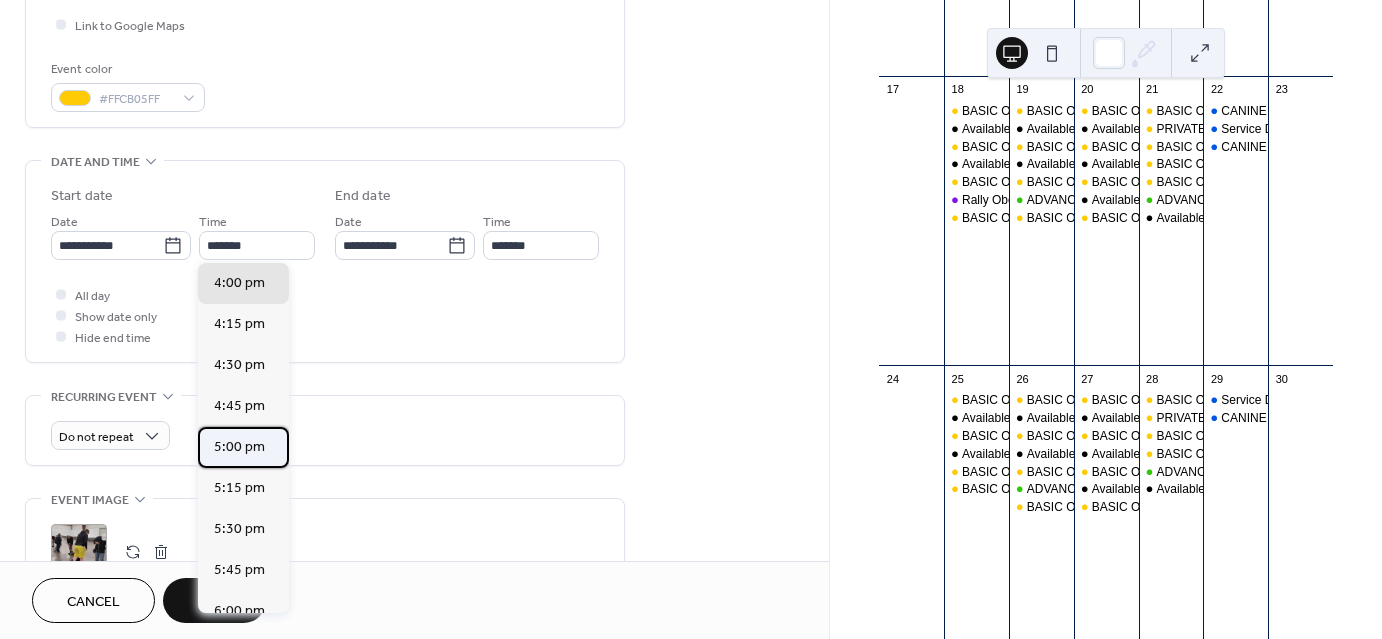 click on "5:00 pm" at bounding box center [239, 447] 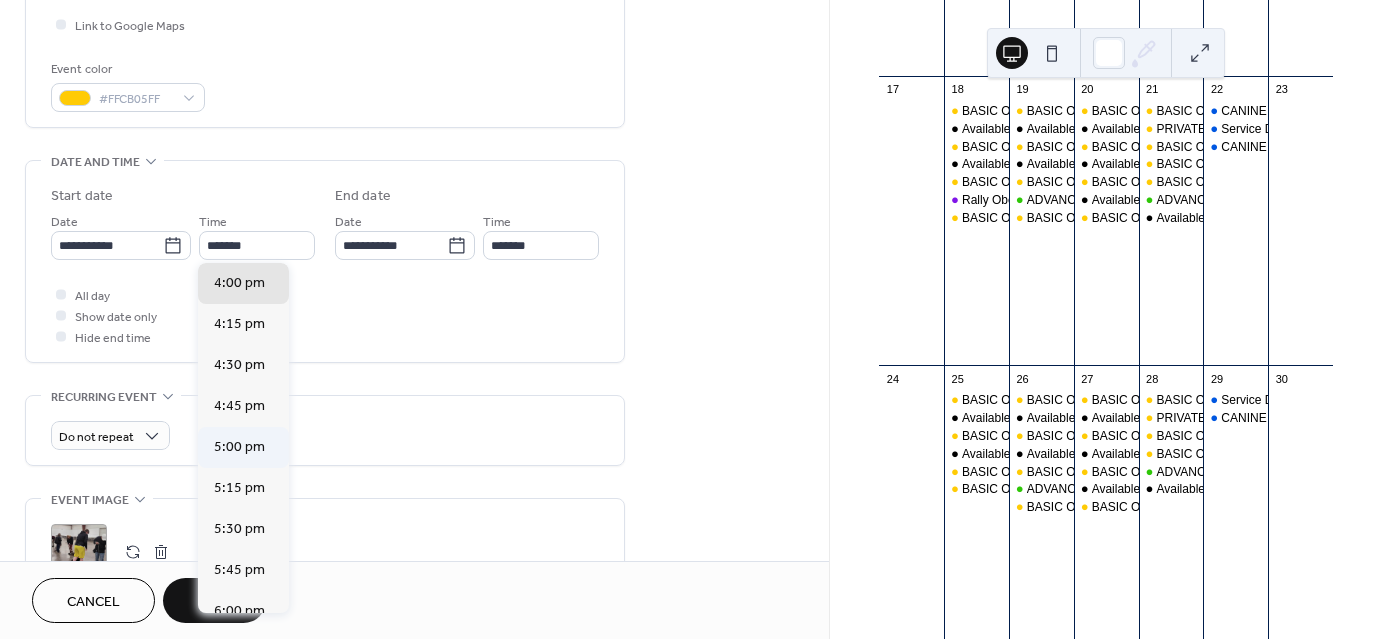 type on "*******" 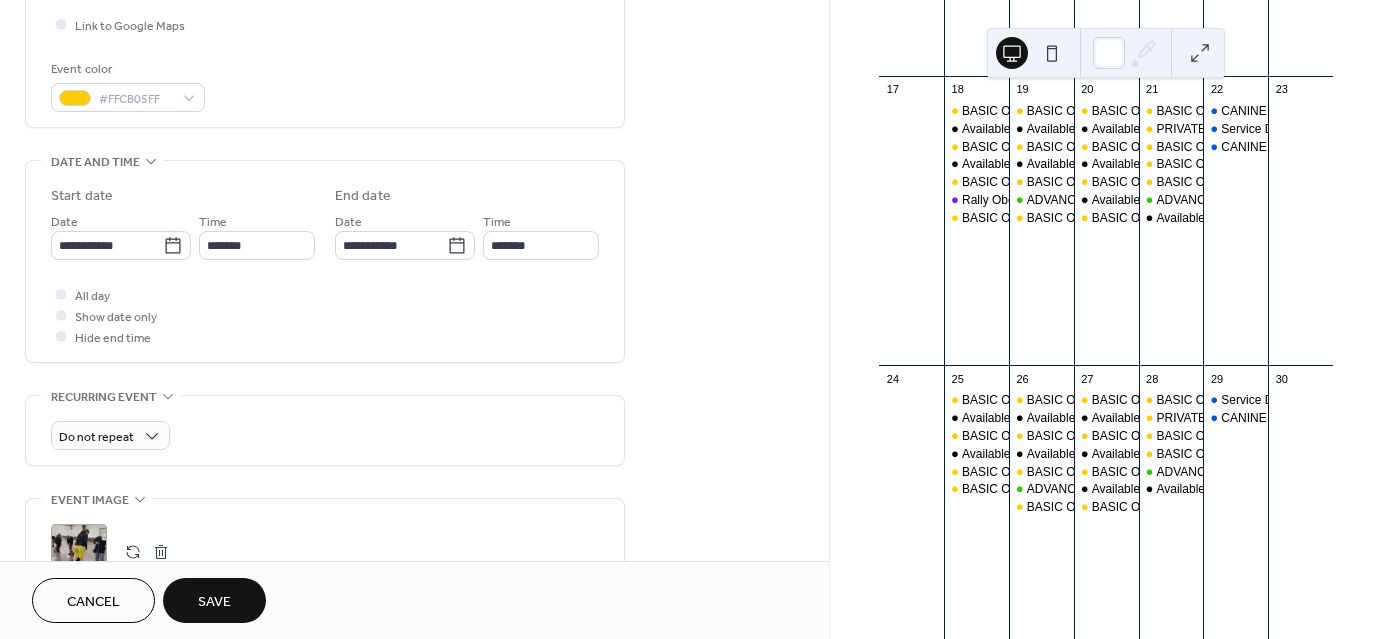click on "Save" at bounding box center (214, 600) 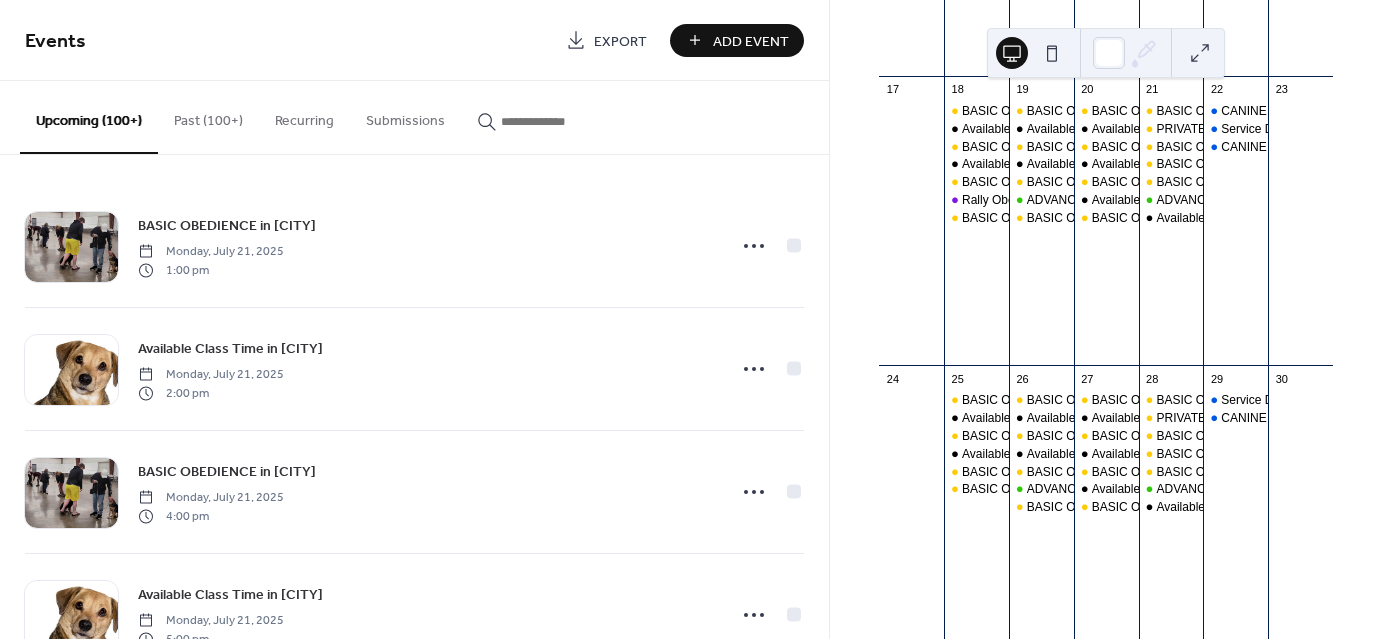 click at bounding box center [561, 121] 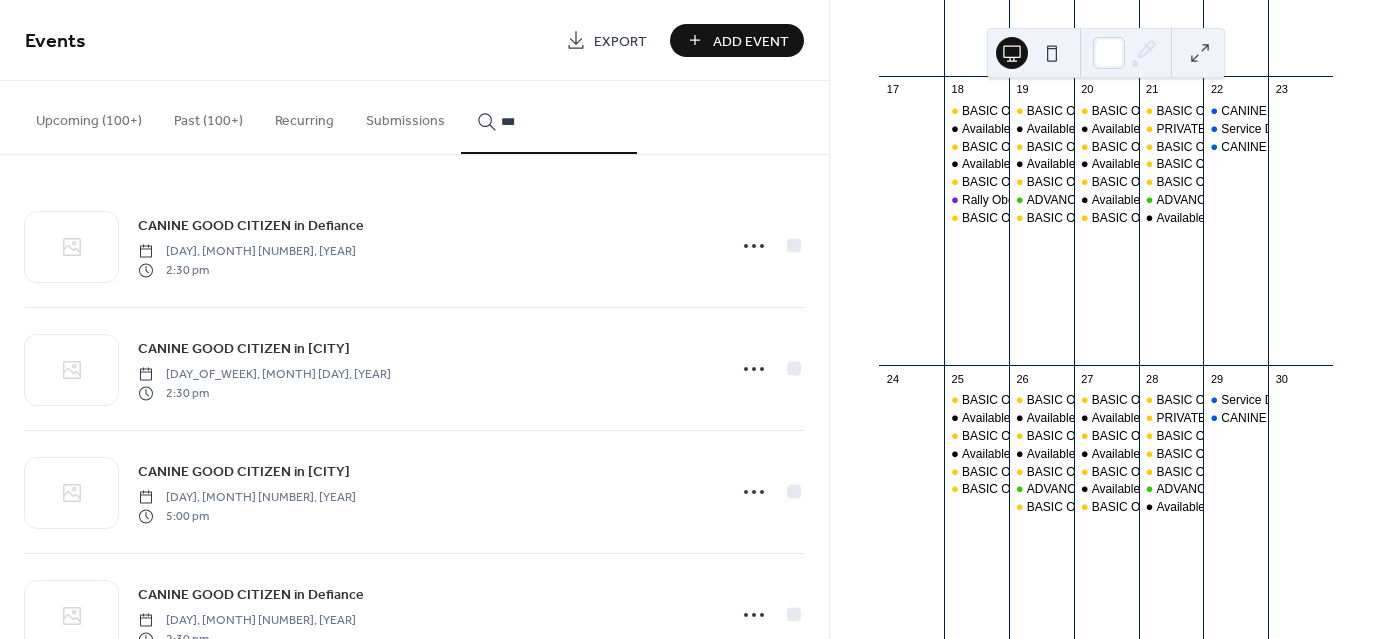 type on "***" 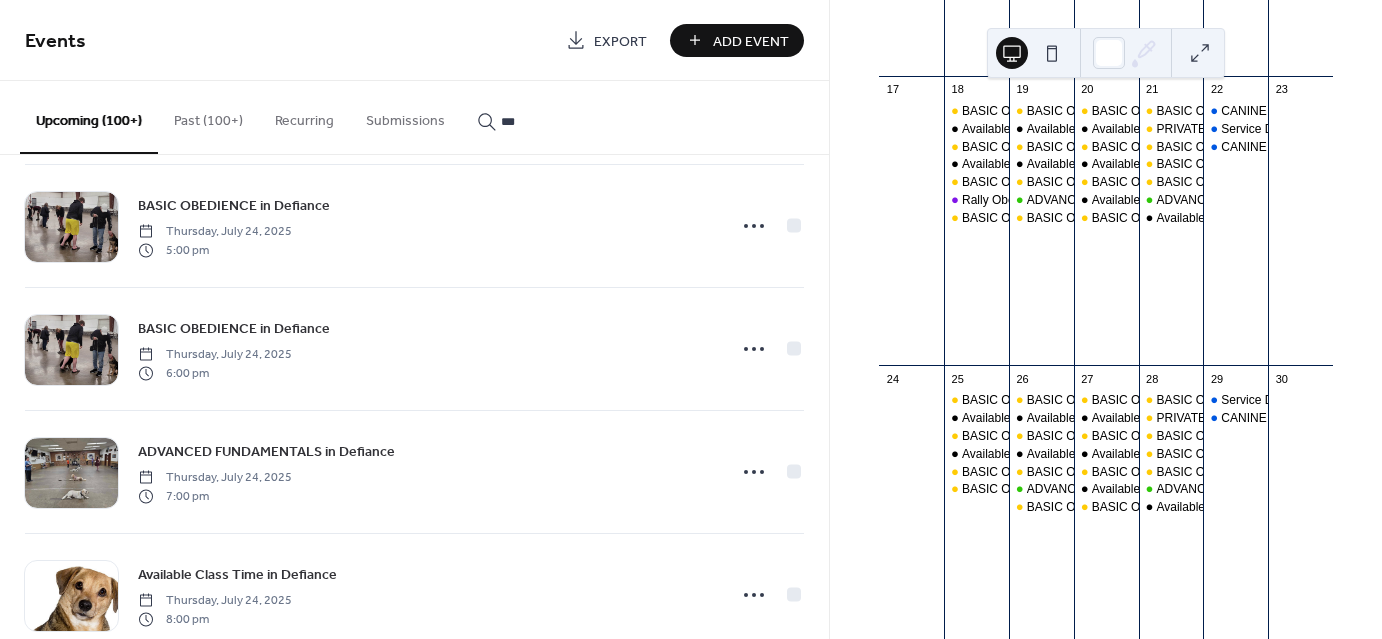 scroll, scrollTop: 3258, scrollLeft: 0, axis: vertical 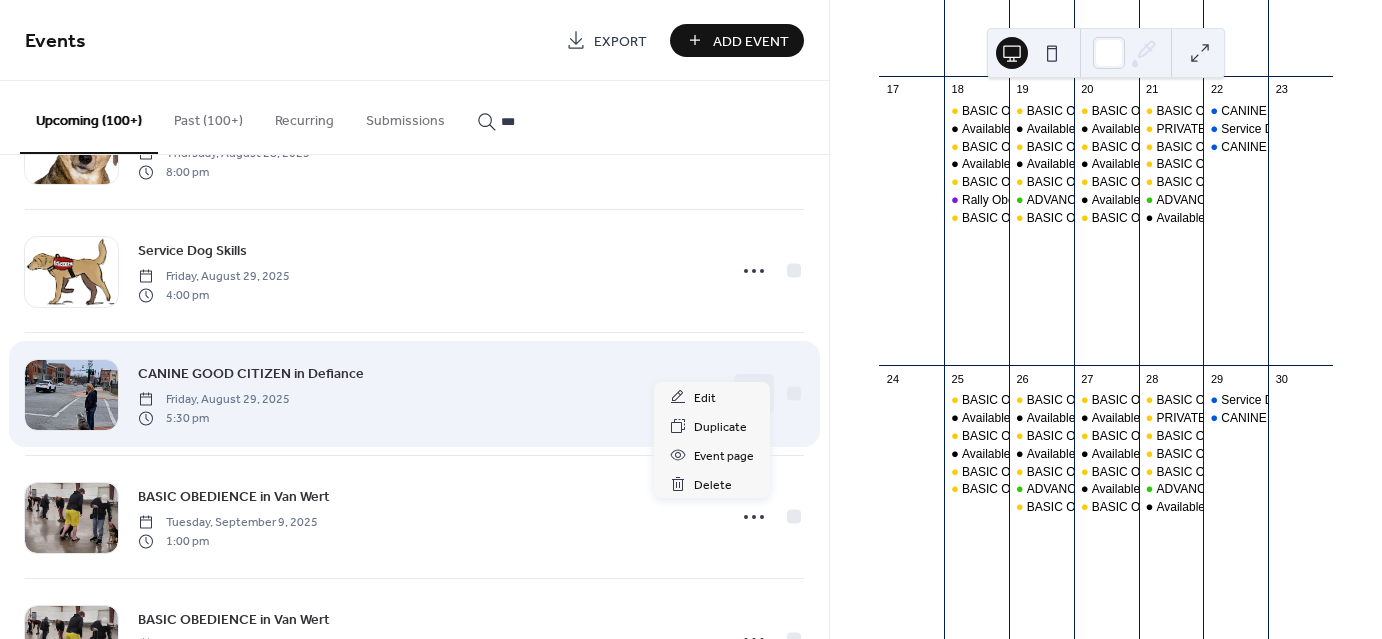 click 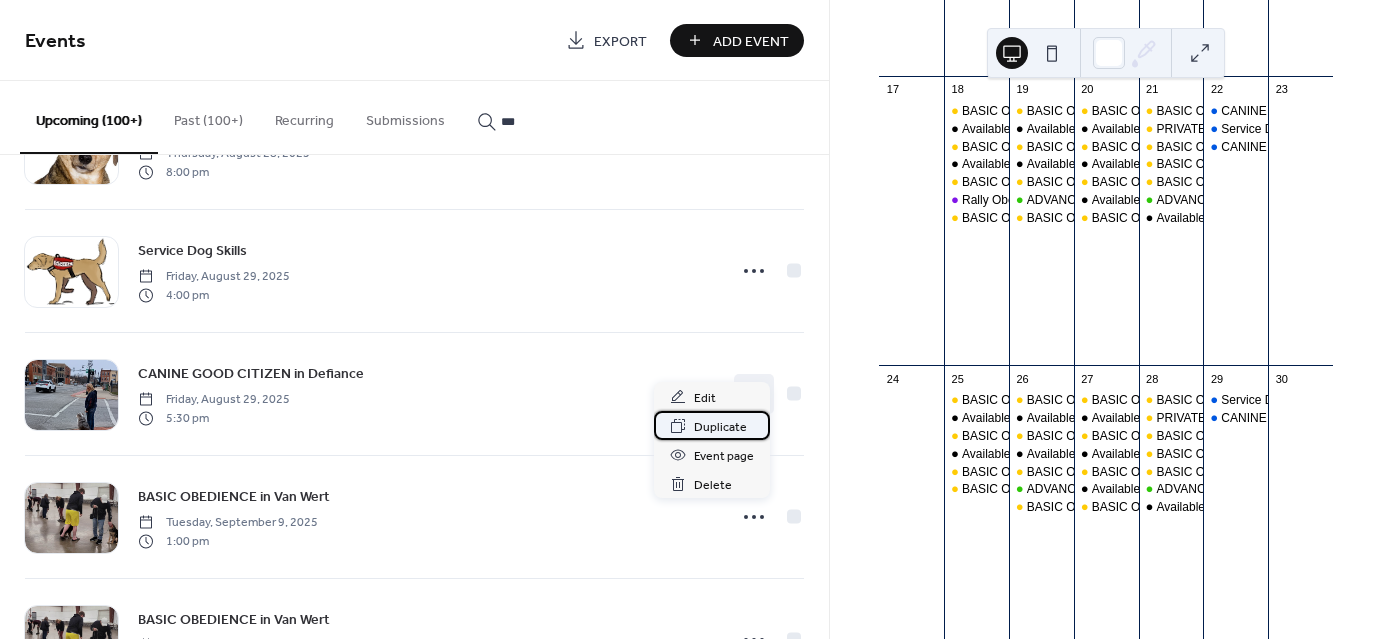 click on "Duplicate" at bounding box center [720, 427] 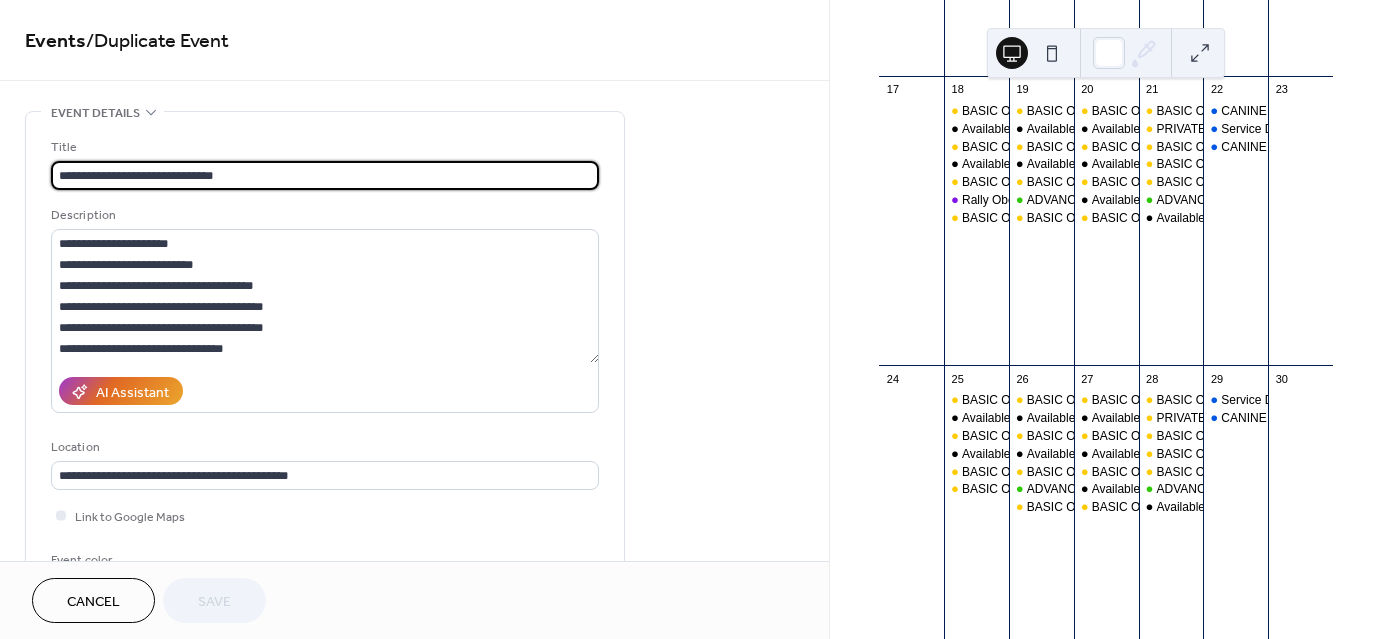 scroll, scrollTop: 491, scrollLeft: 0, axis: vertical 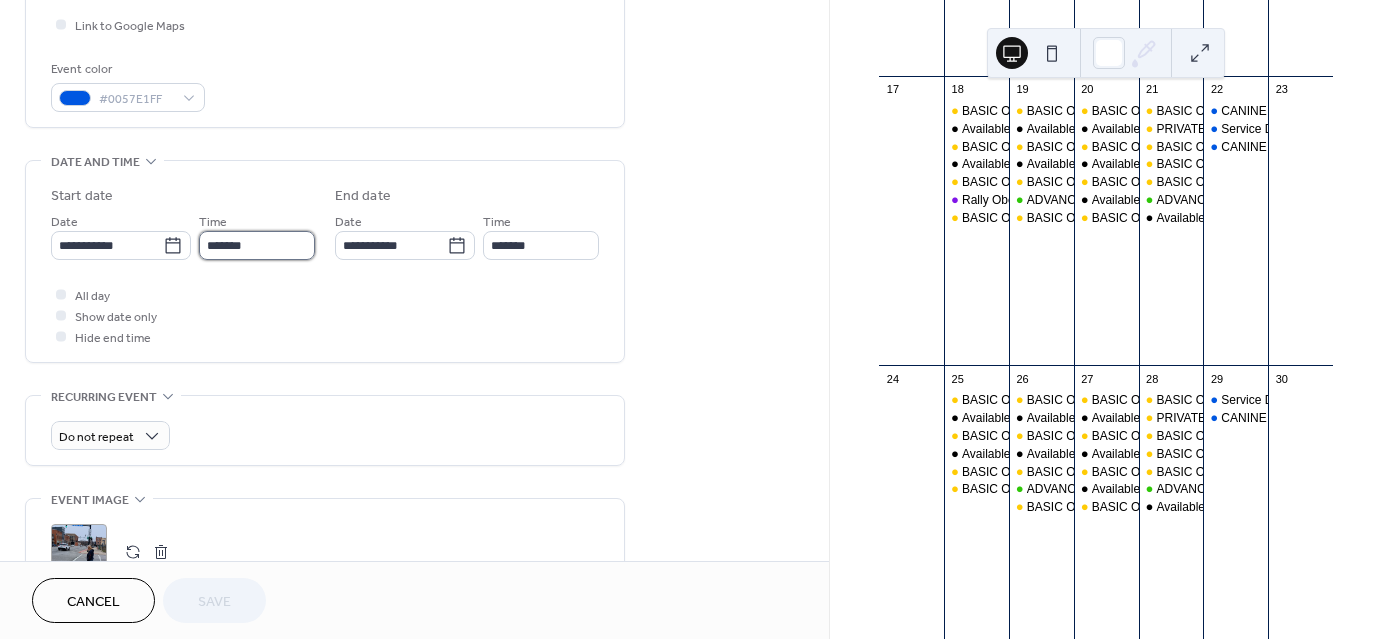 click on "*******" at bounding box center (257, 245) 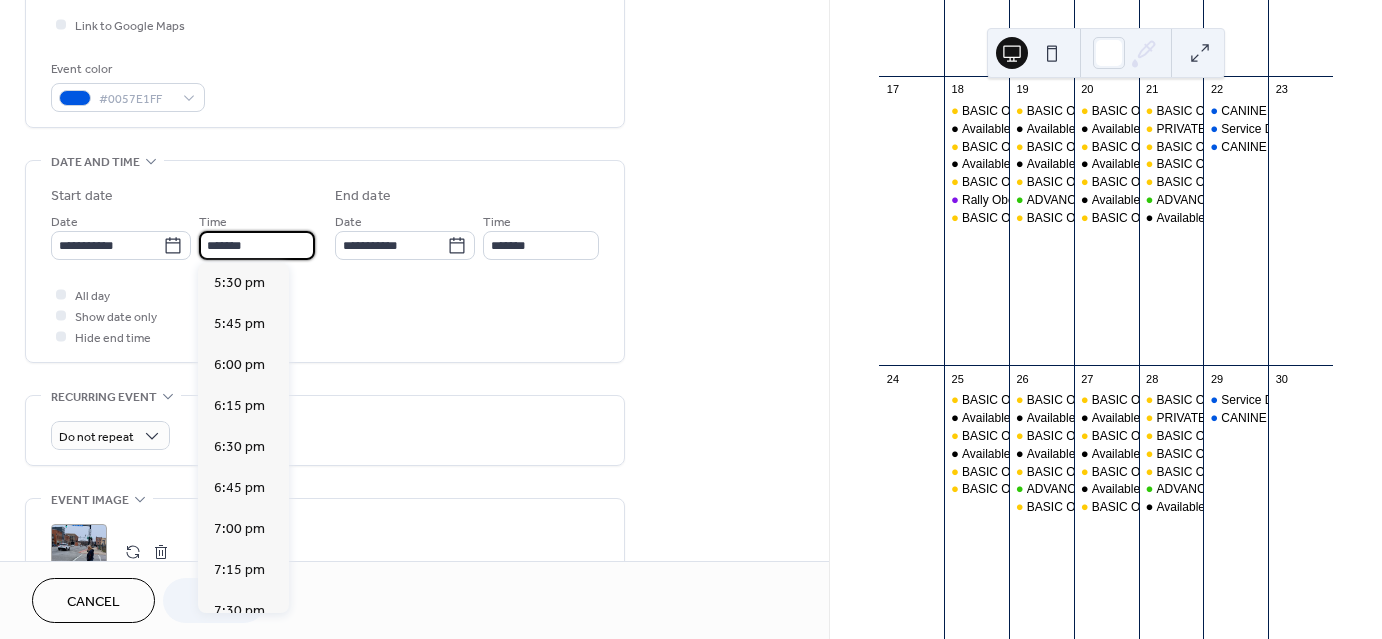 scroll, scrollTop: 2378, scrollLeft: 0, axis: vertical 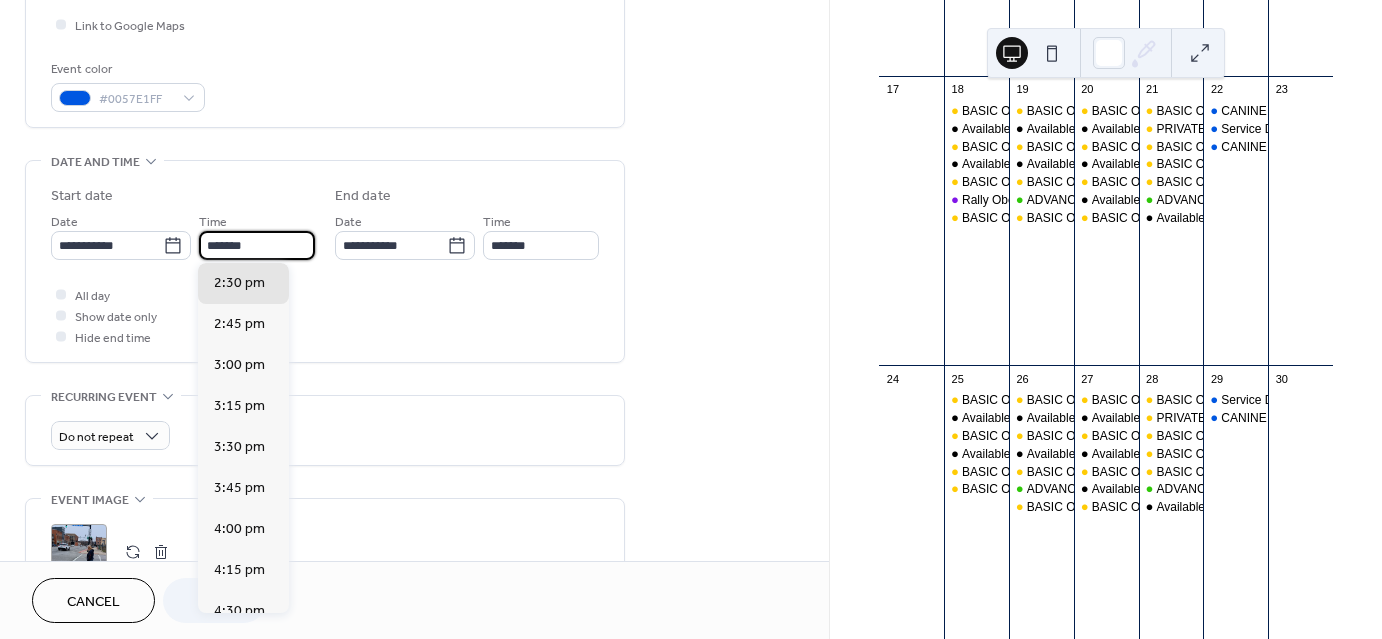 type on "*******" 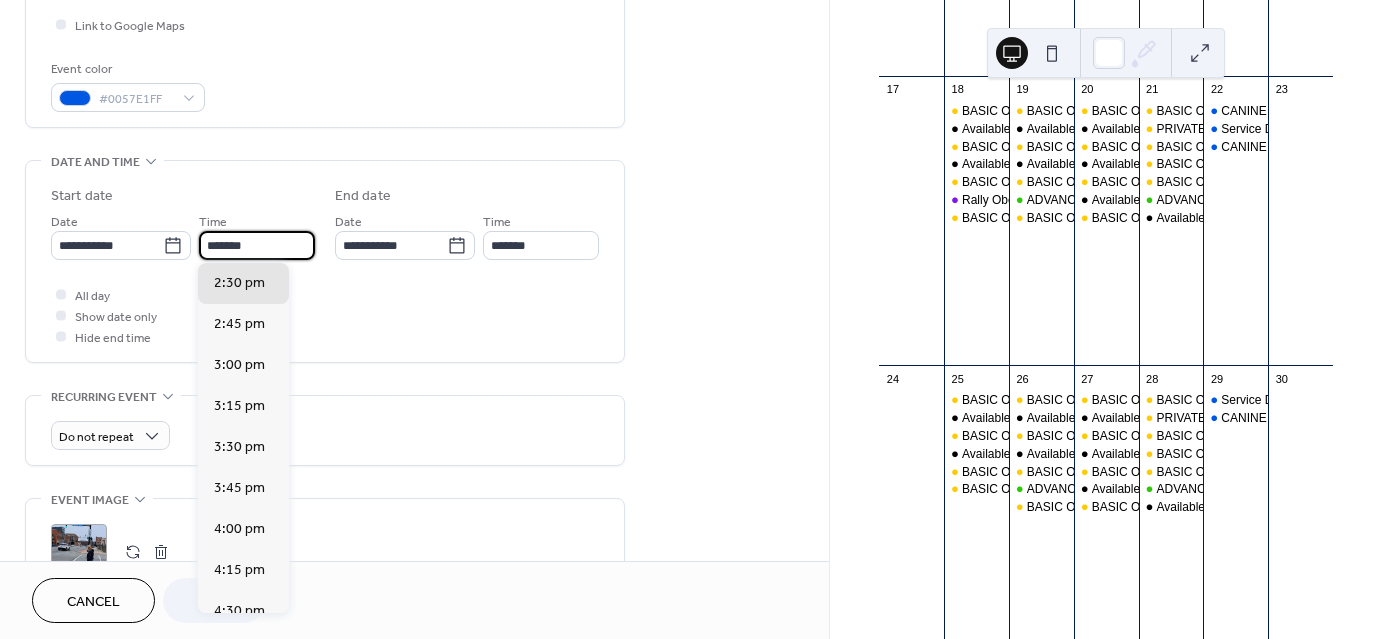 type on "*******" 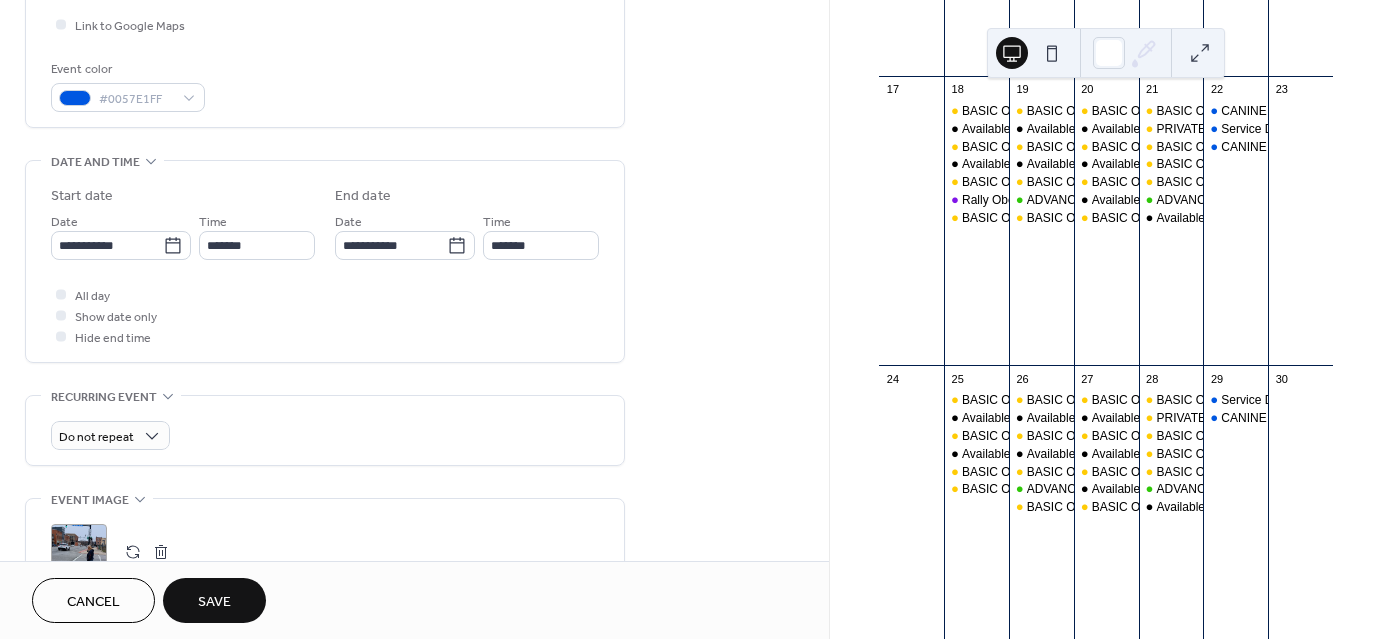 click on "Do not repeat" at bounding box center (325, 435) 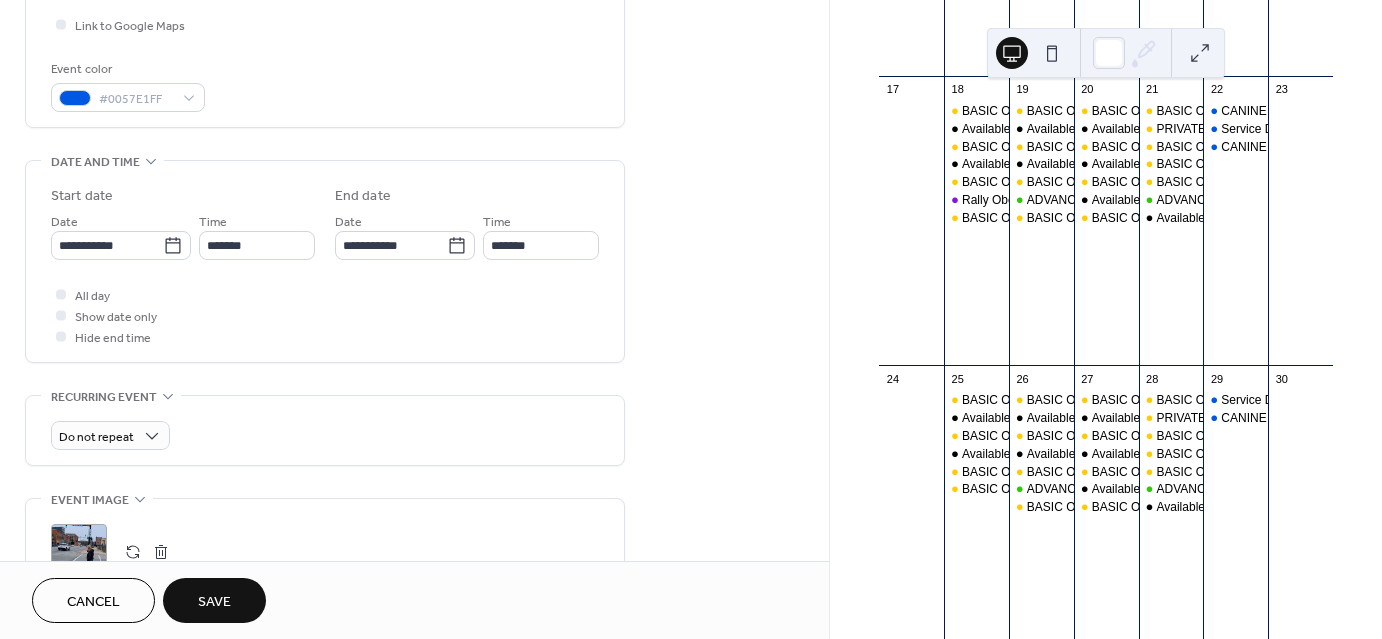 click on "Save" at bounding box center [214, 602] 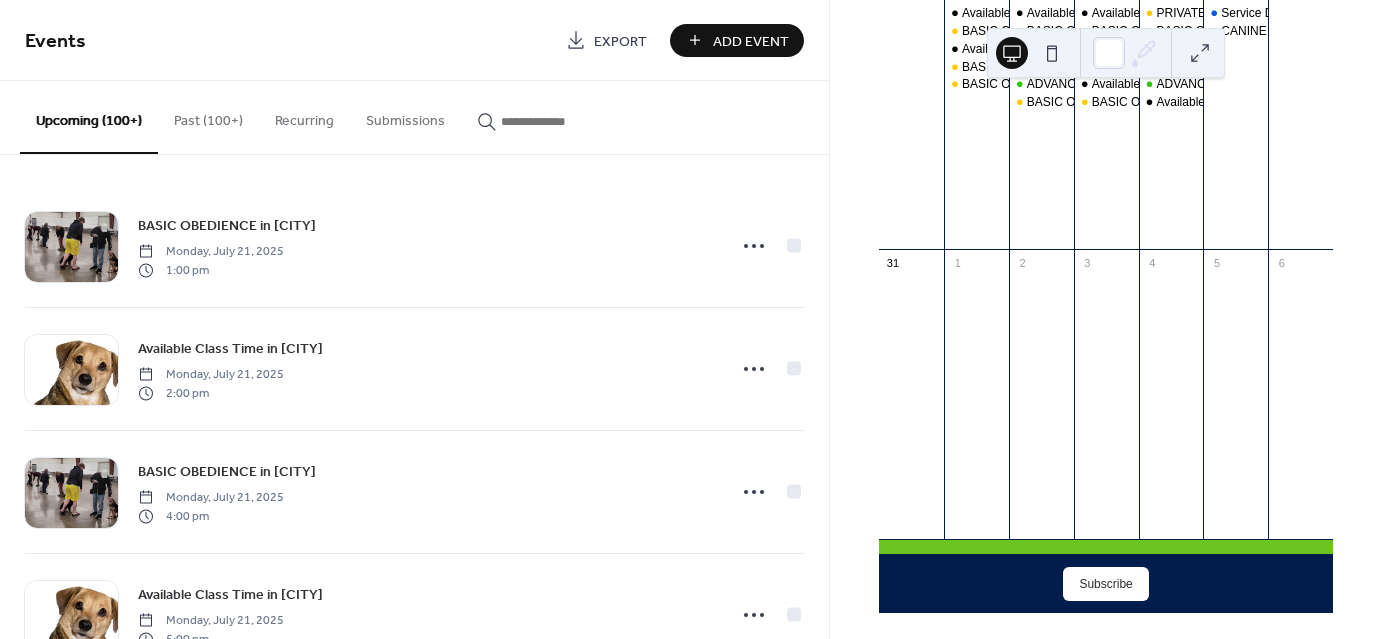 scroll, scrollTop: 1435, scrollLeft: 0, axis: vertical 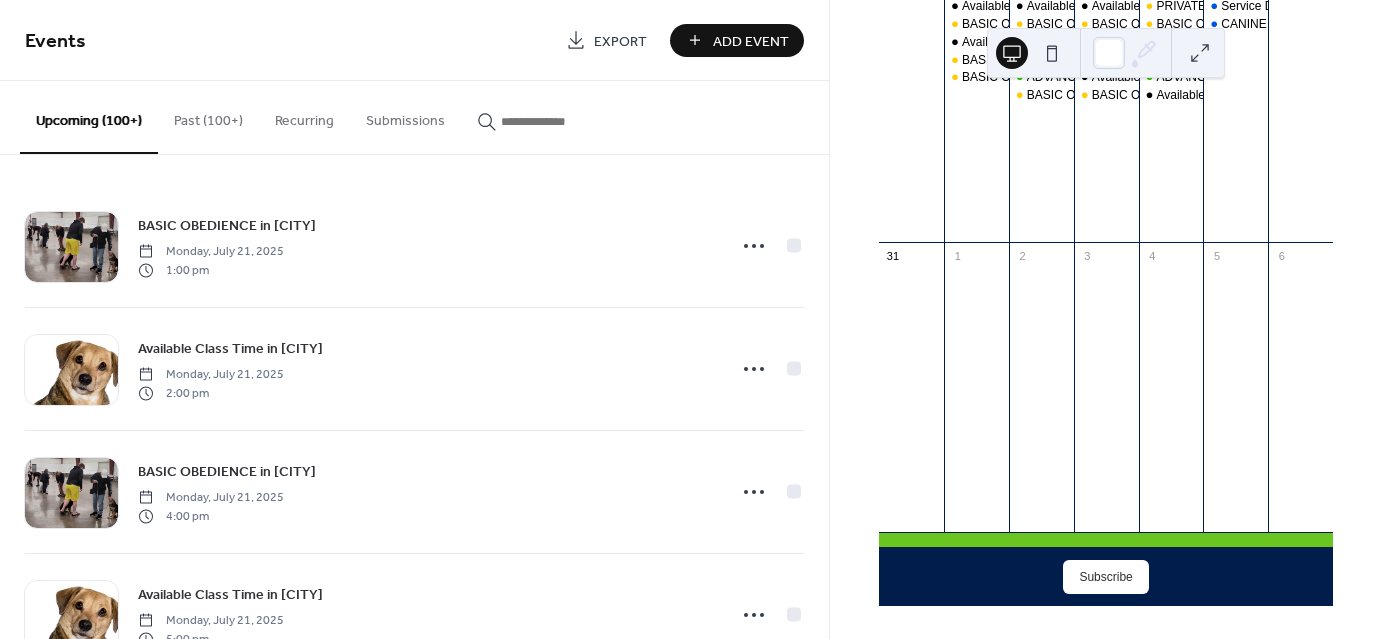 click at bounding box center [561, 121] 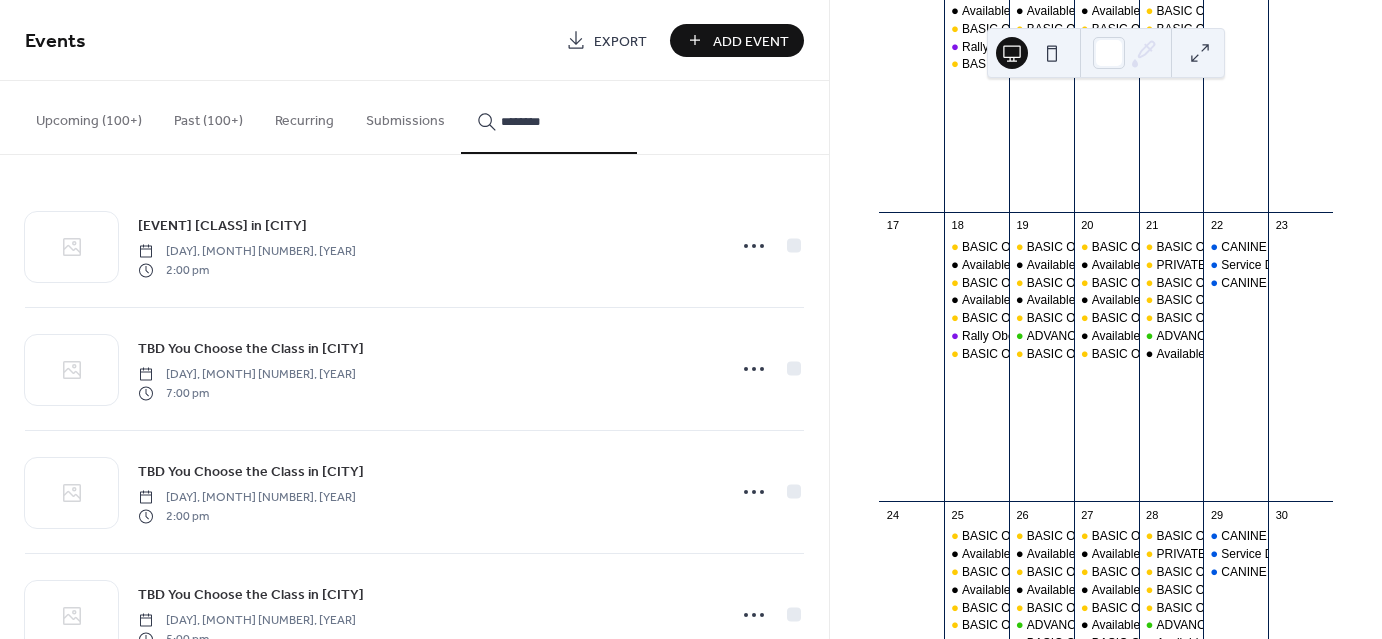 scroll, scrollTop: 0, scrollLeft: 0, axis: both 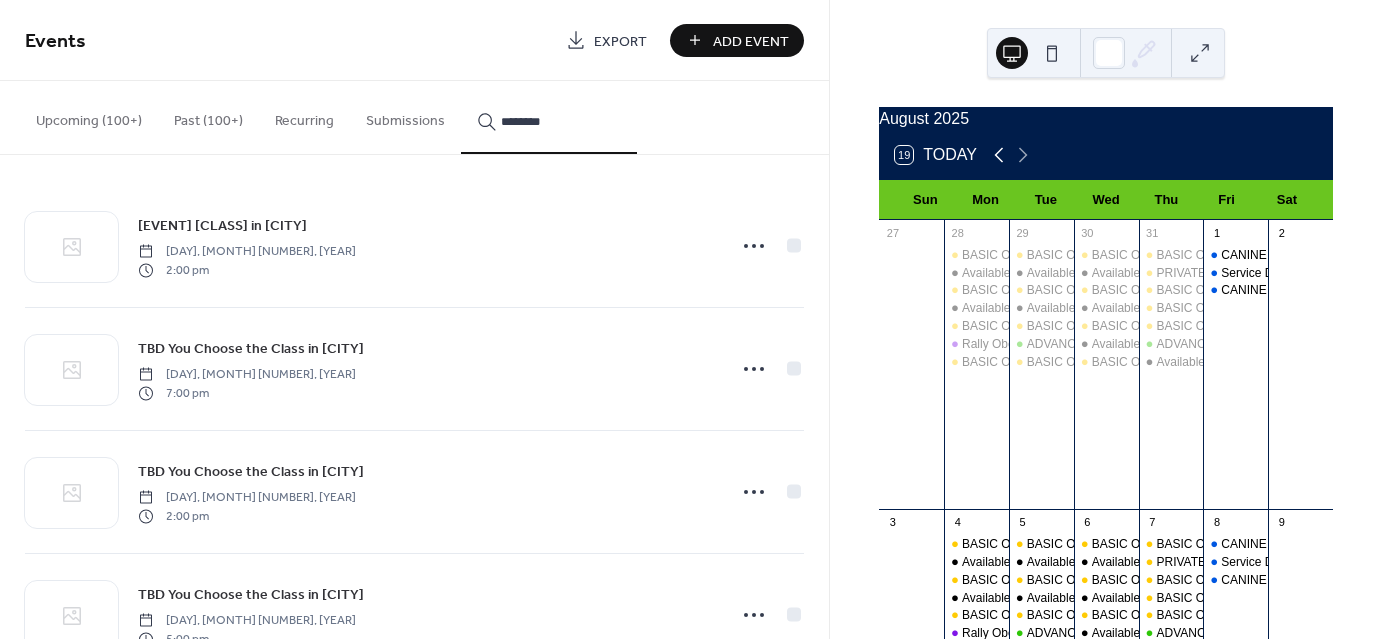 click 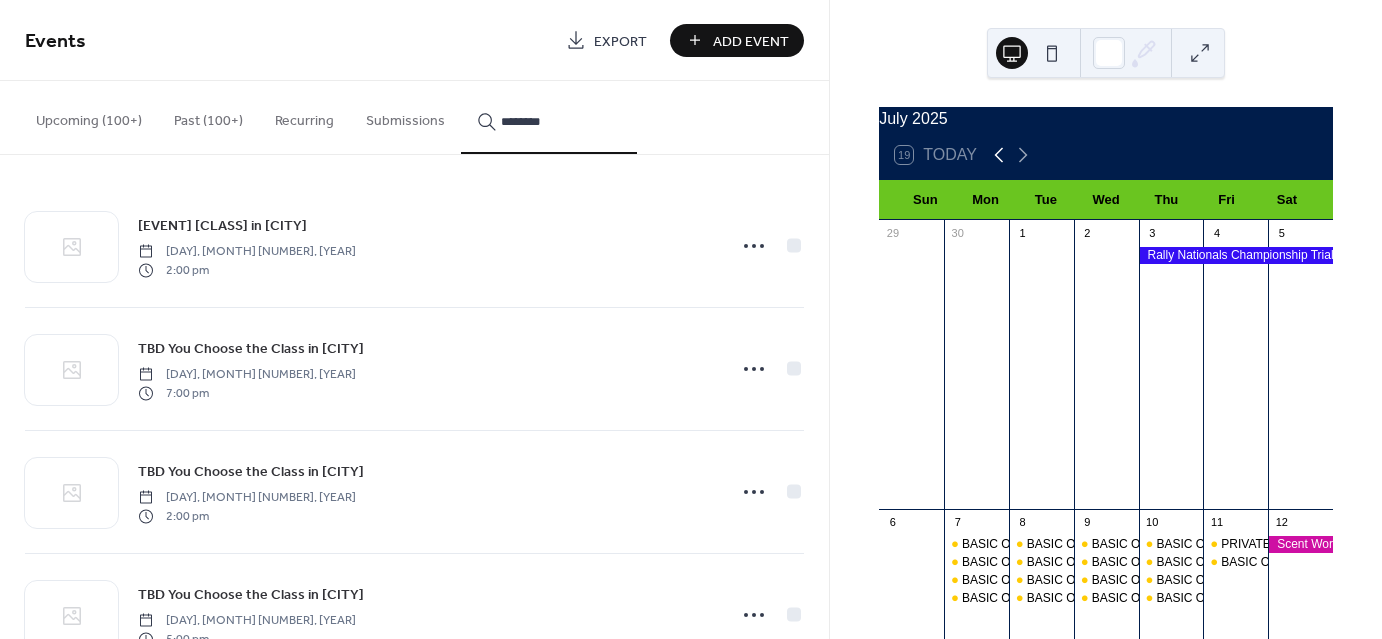 click 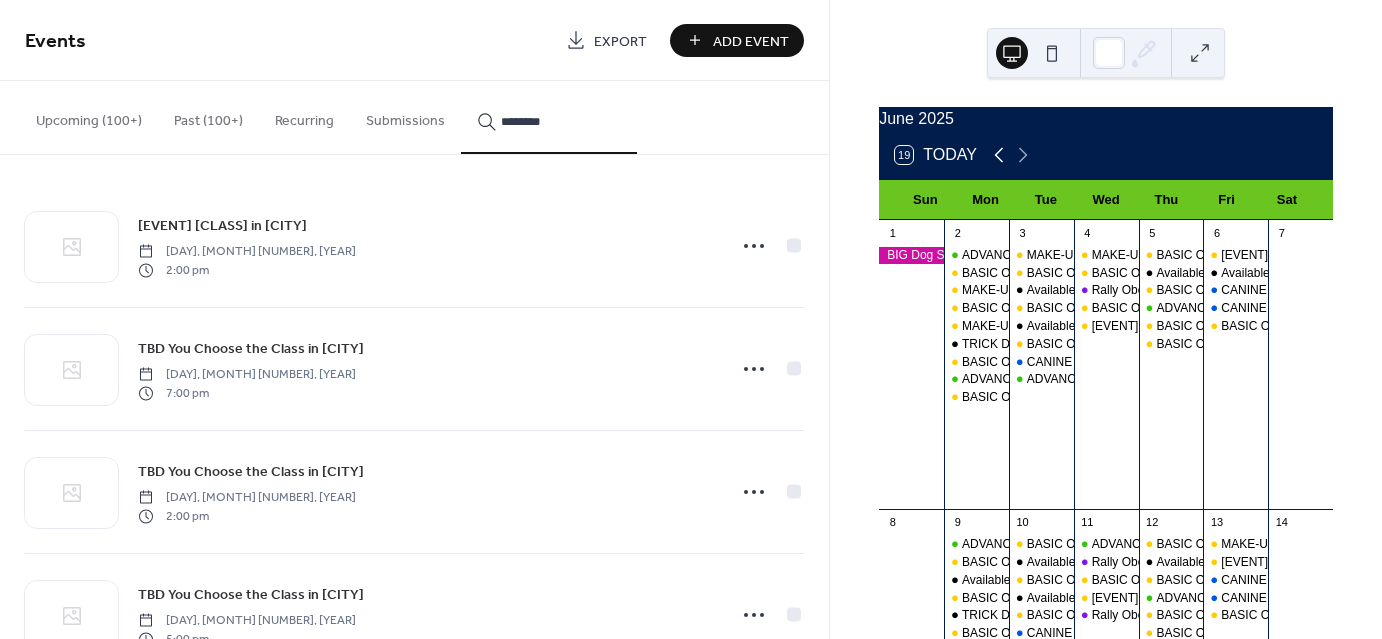 click 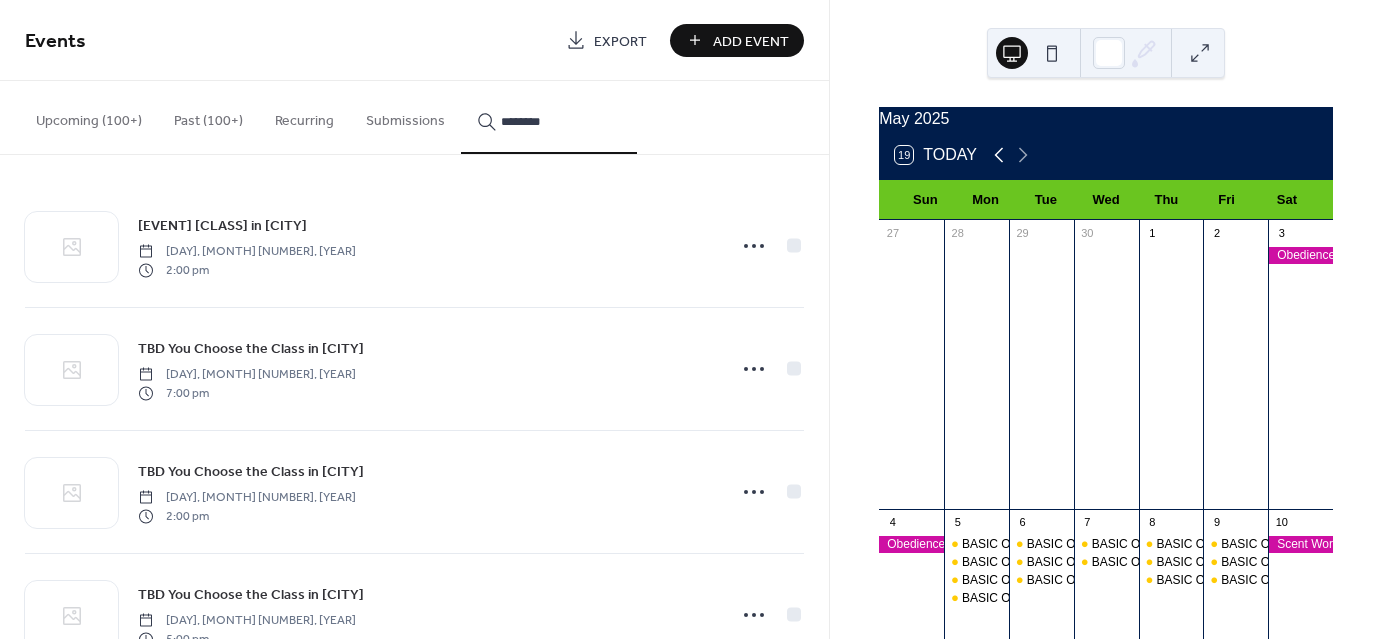 click 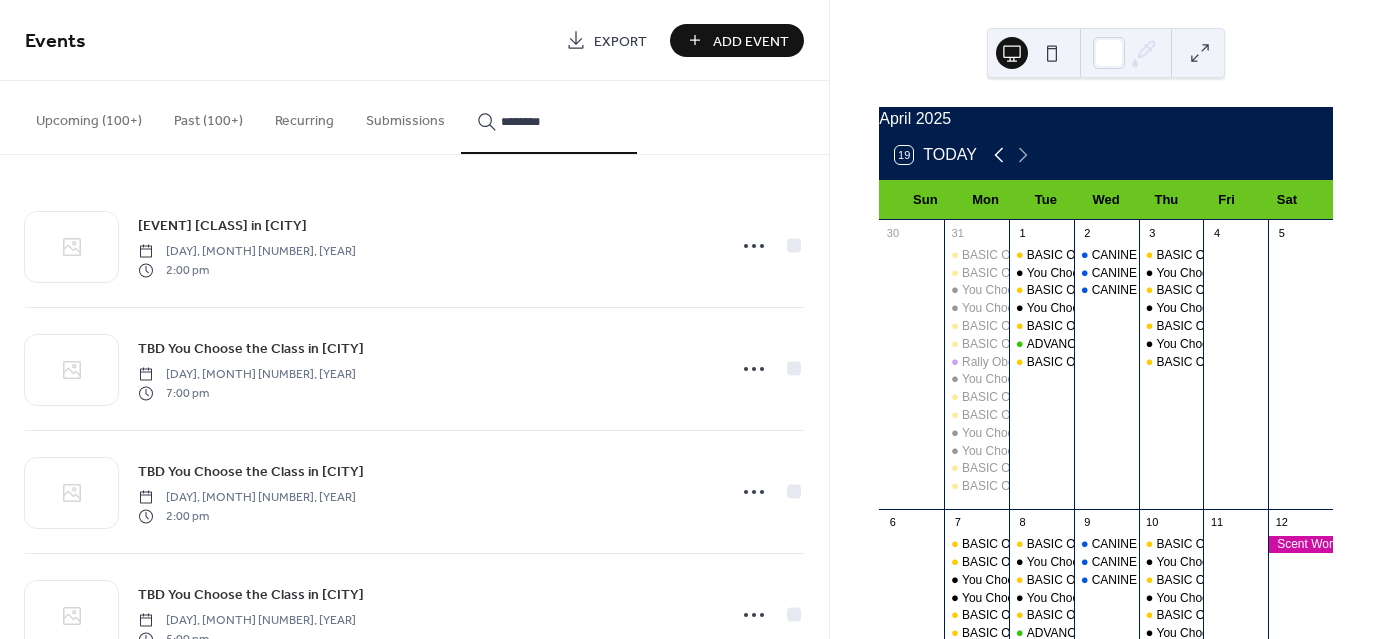click 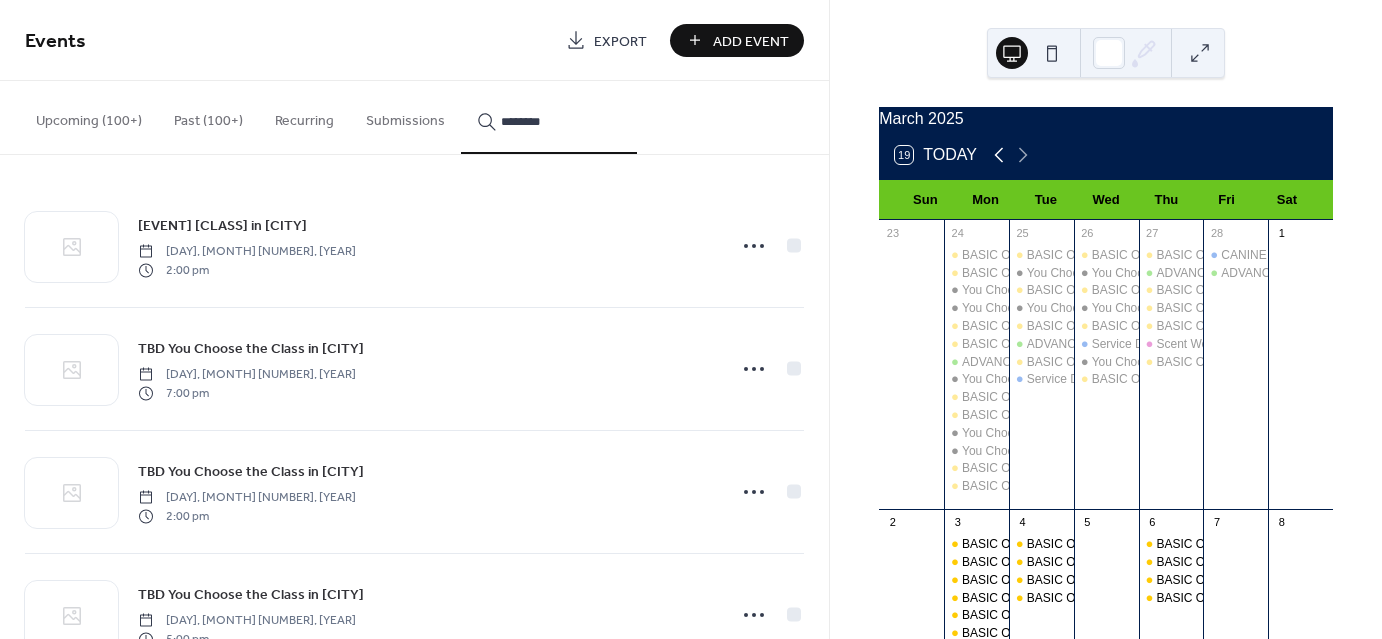 click 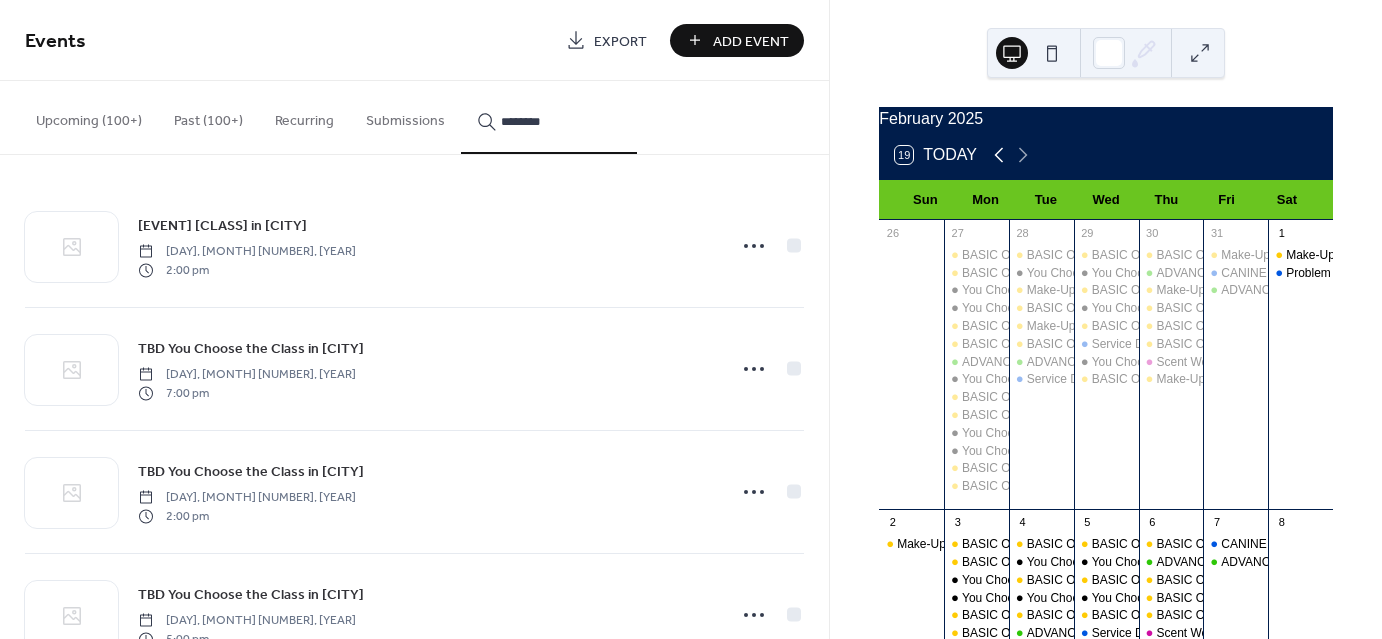 click 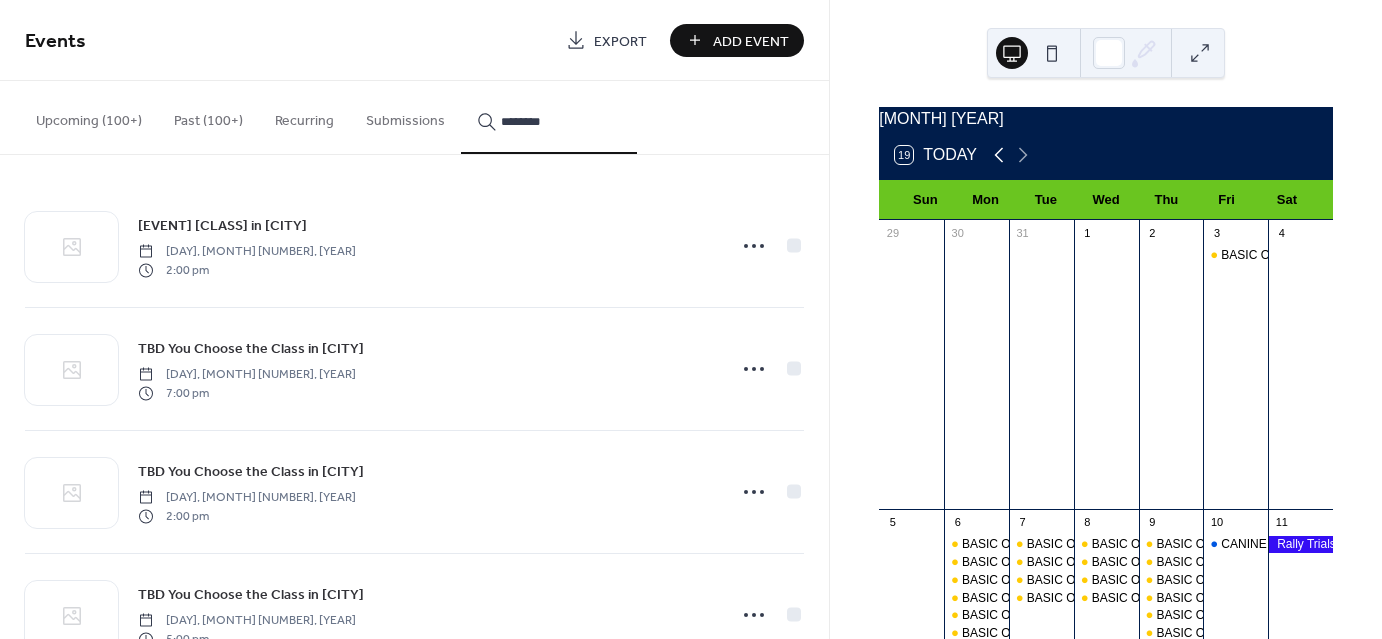 click 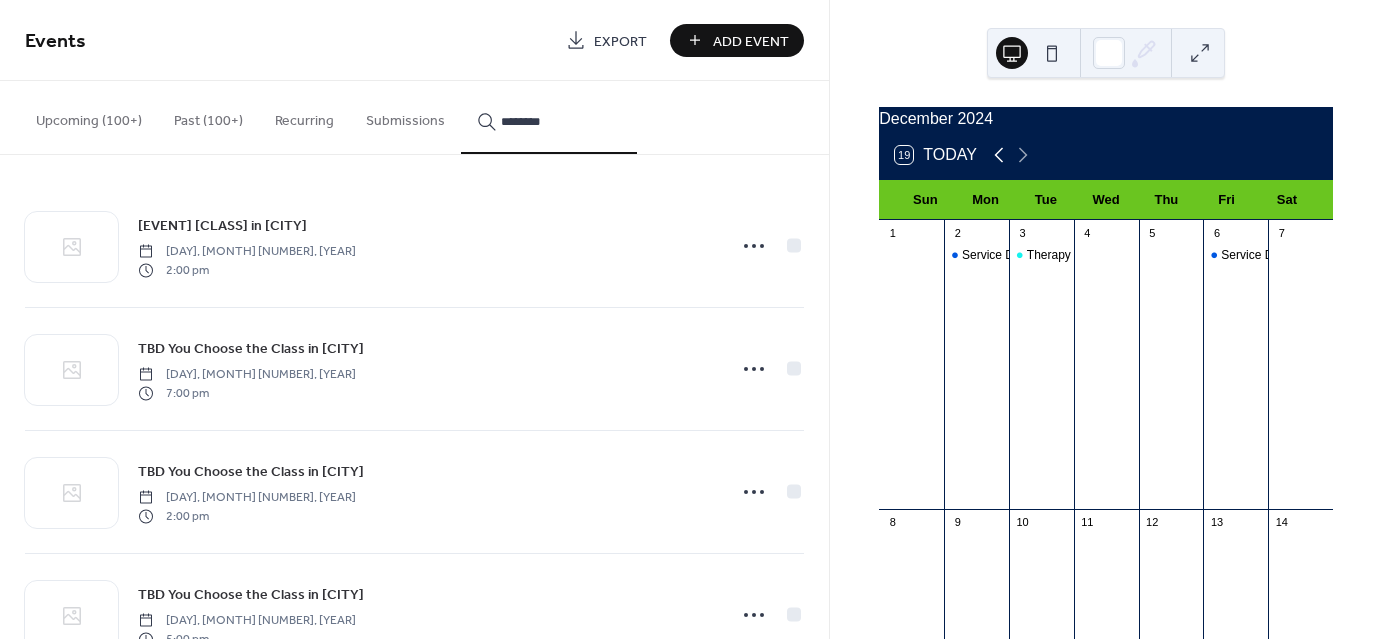 click 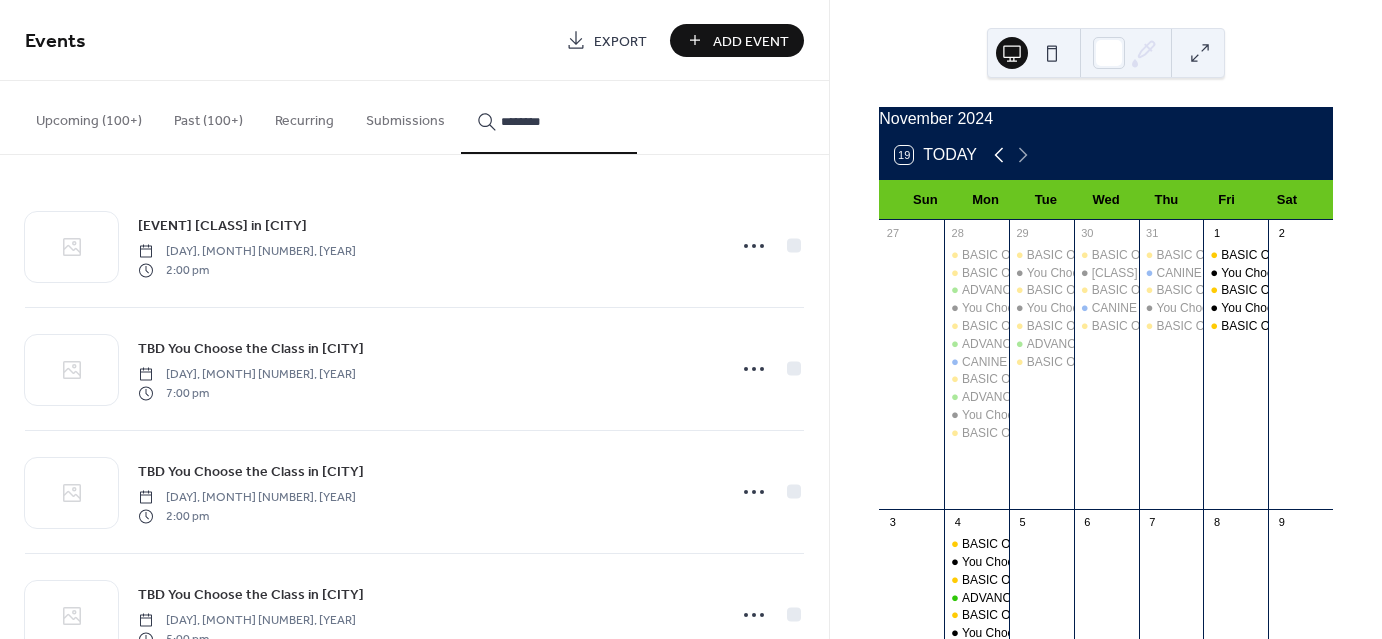 click 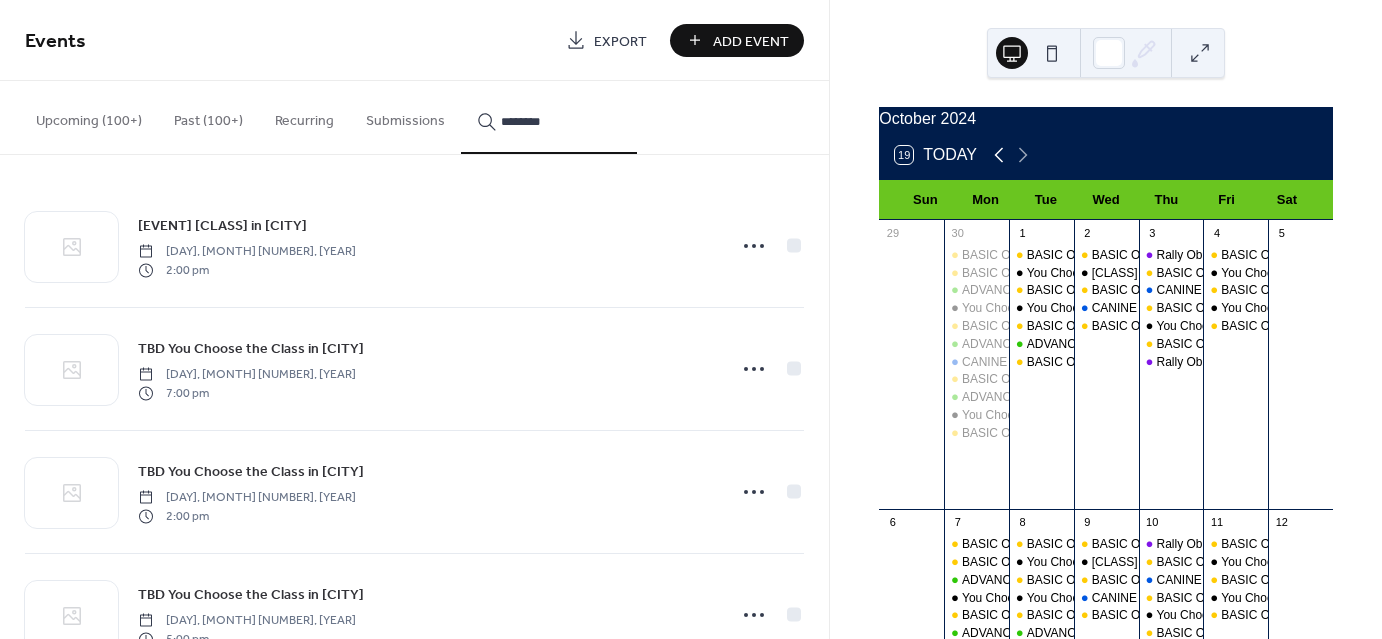 click 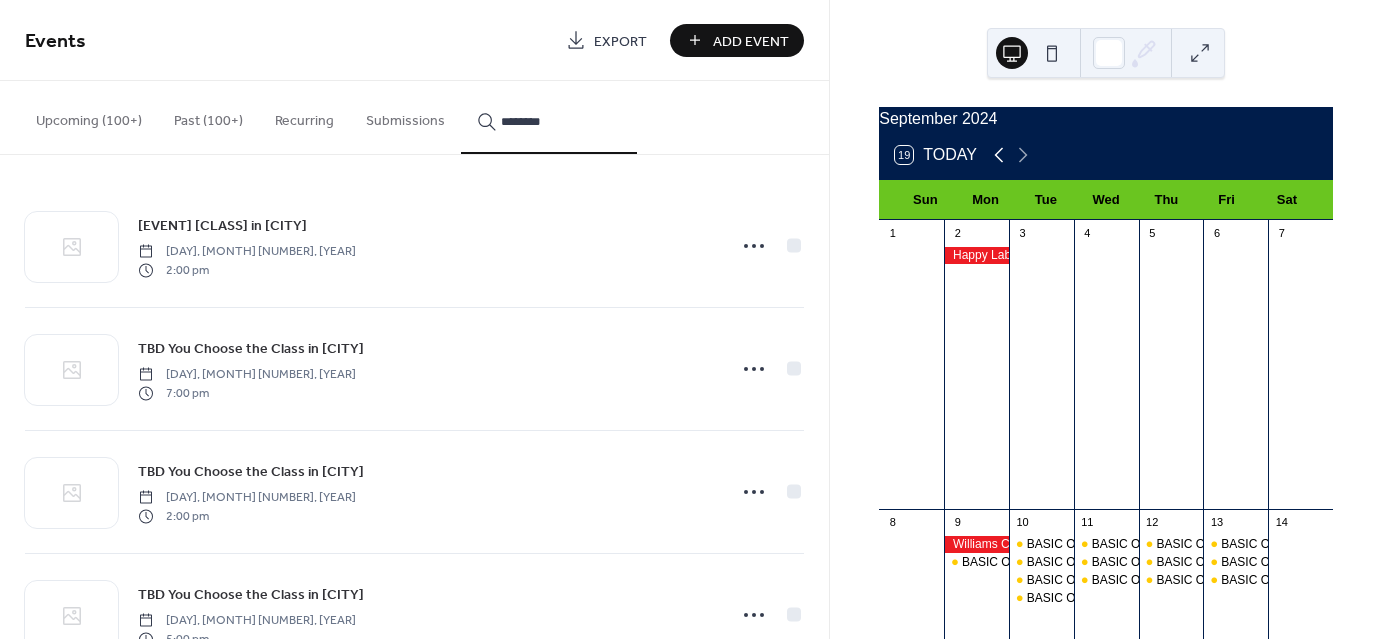 click 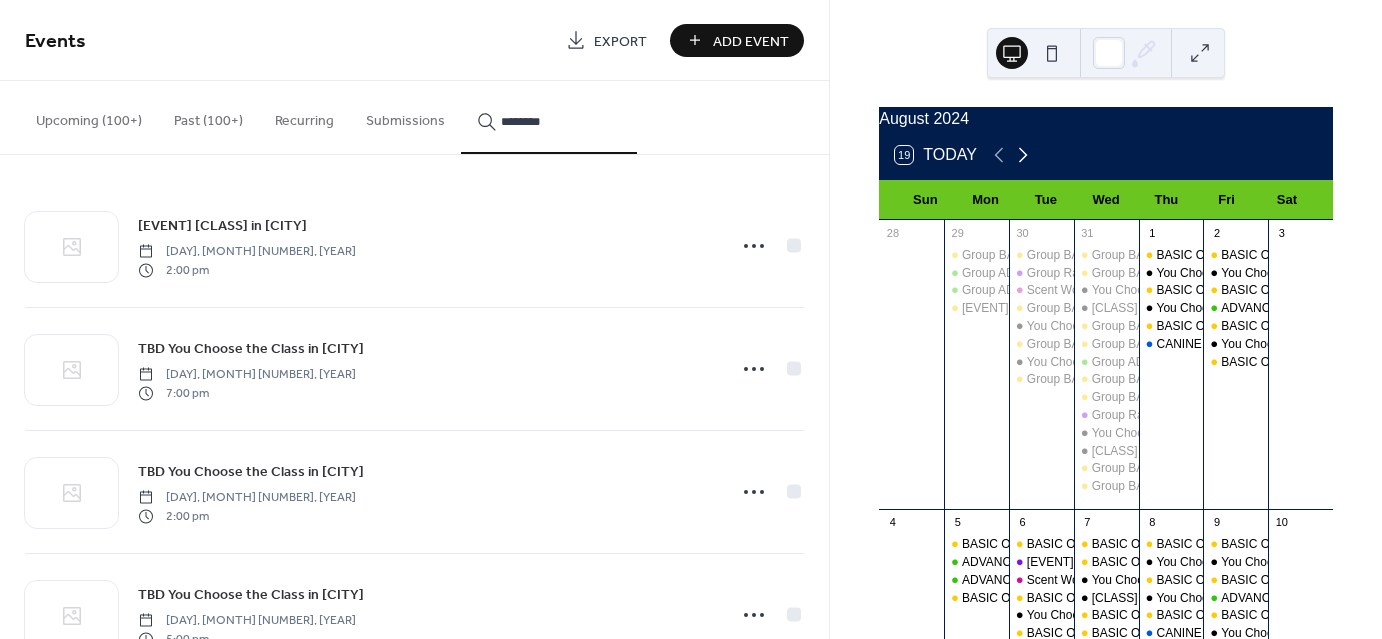 click 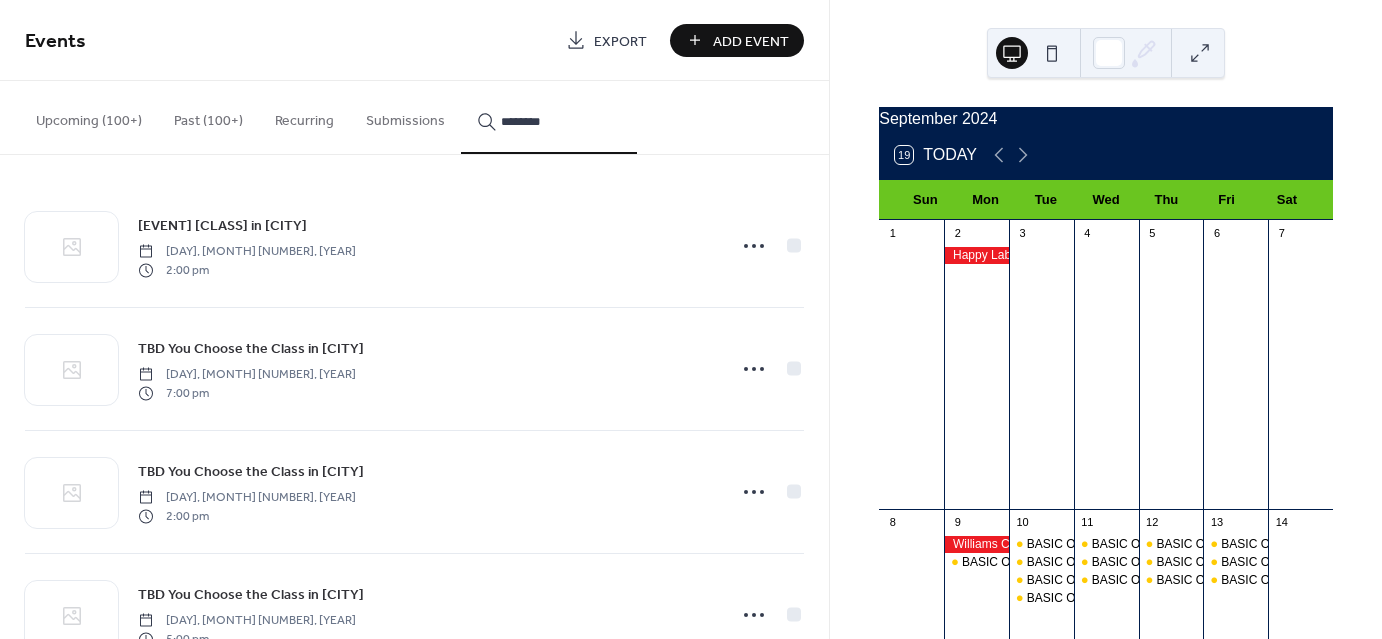 click on "********" at bounding box center (561, 121) 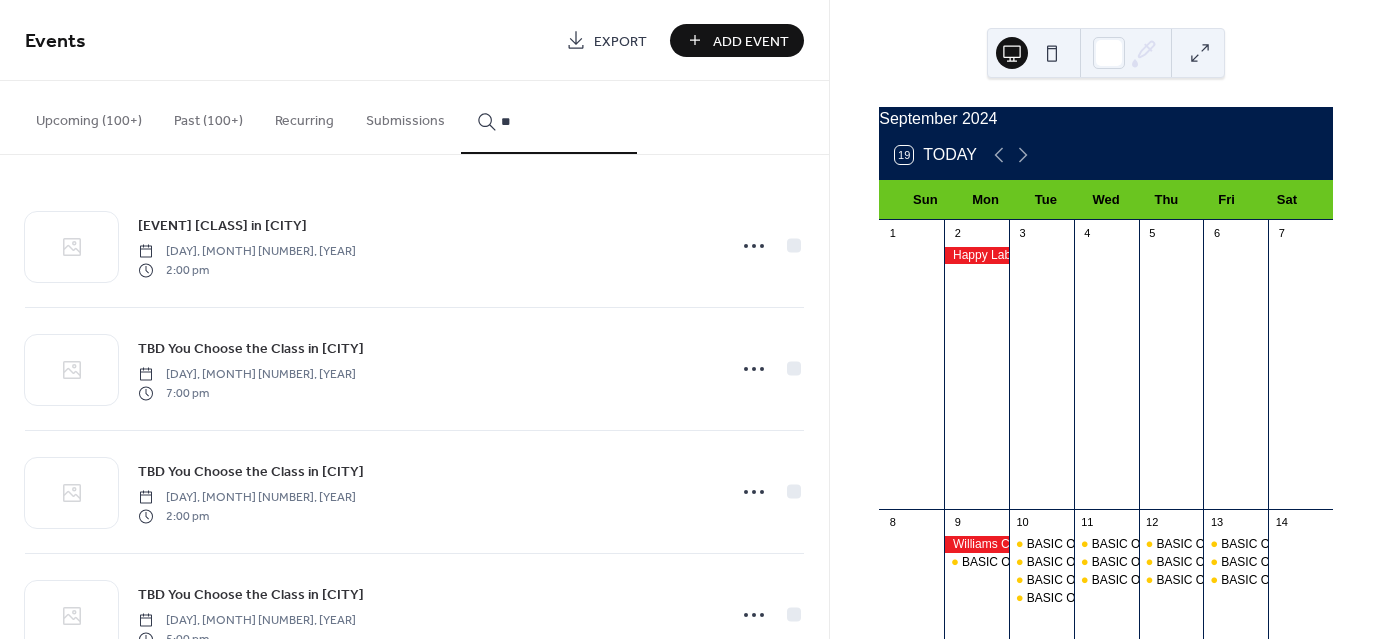 type on "*" 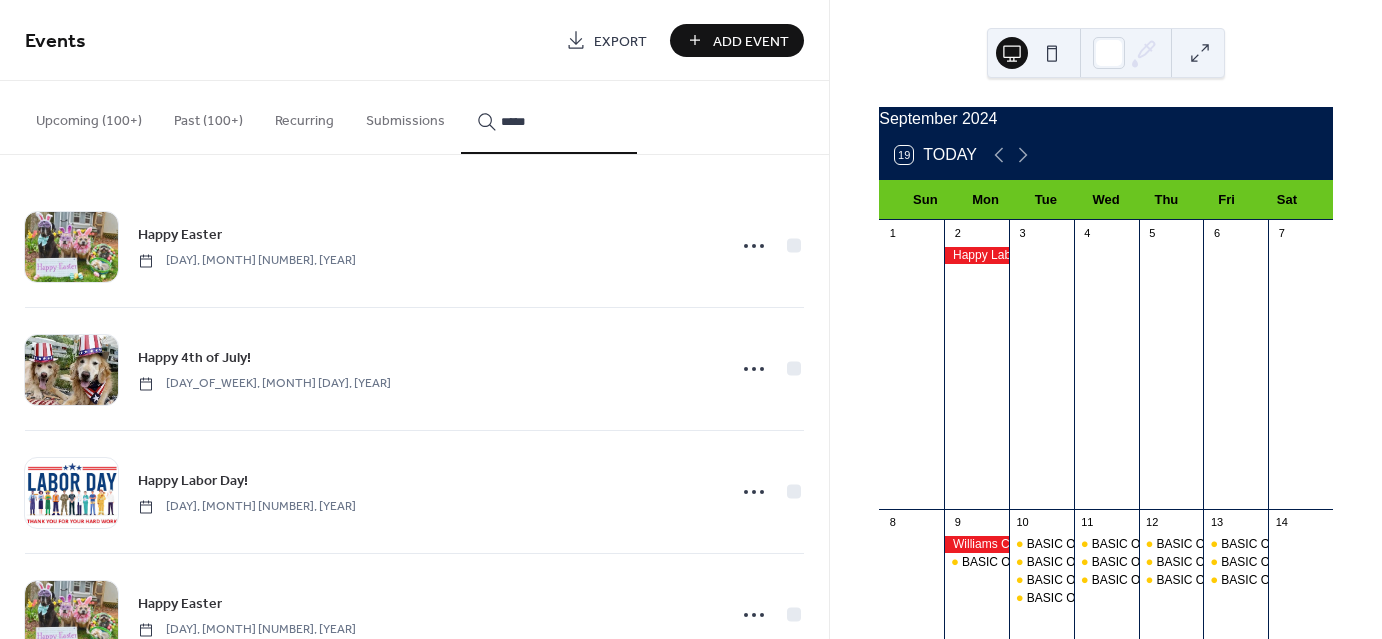 click on "*****" at bounding box center [549, 117] 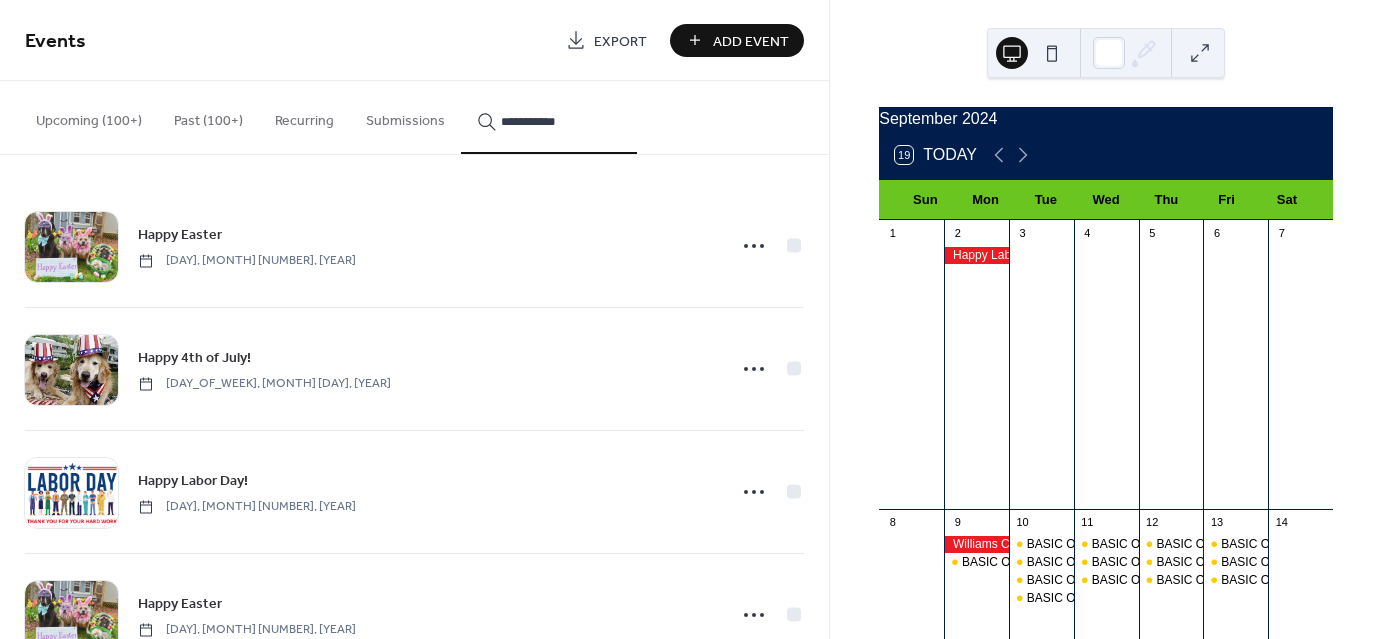 type on "**********" 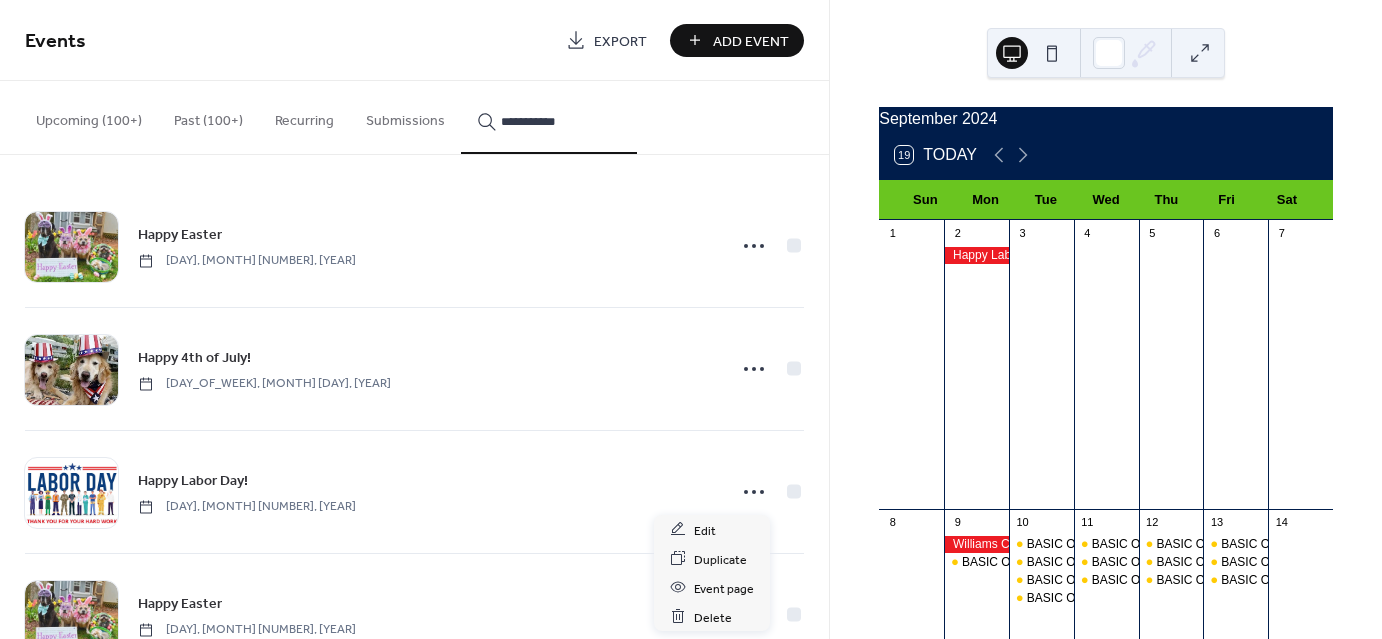 click 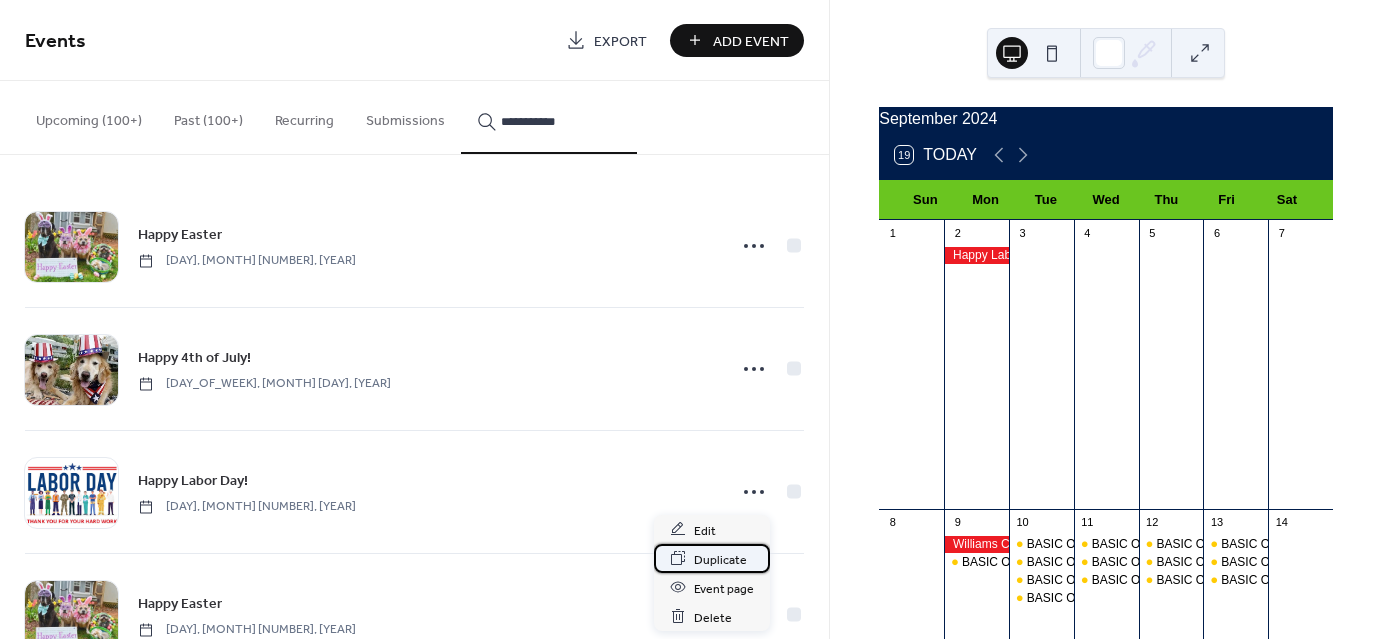 click on "Duplicate" at bounding box center [720, 559] 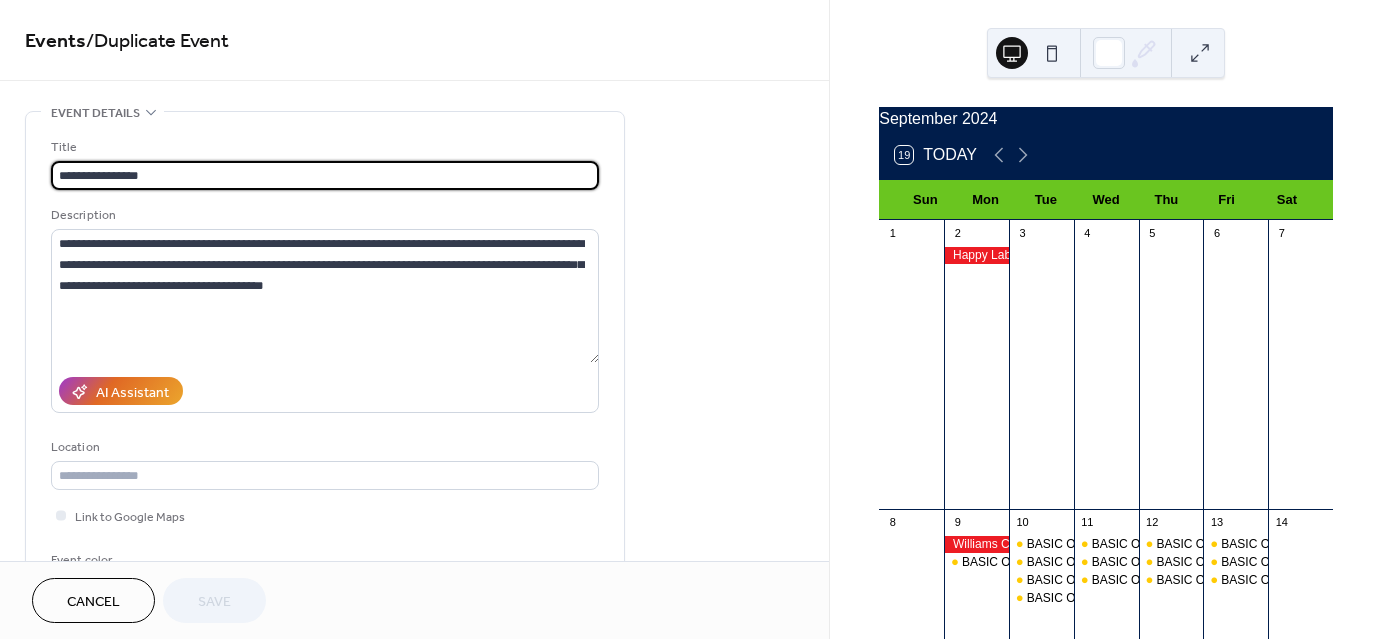 scroll, scrollTop: 491, scrollLeft: 0, axis: vertical 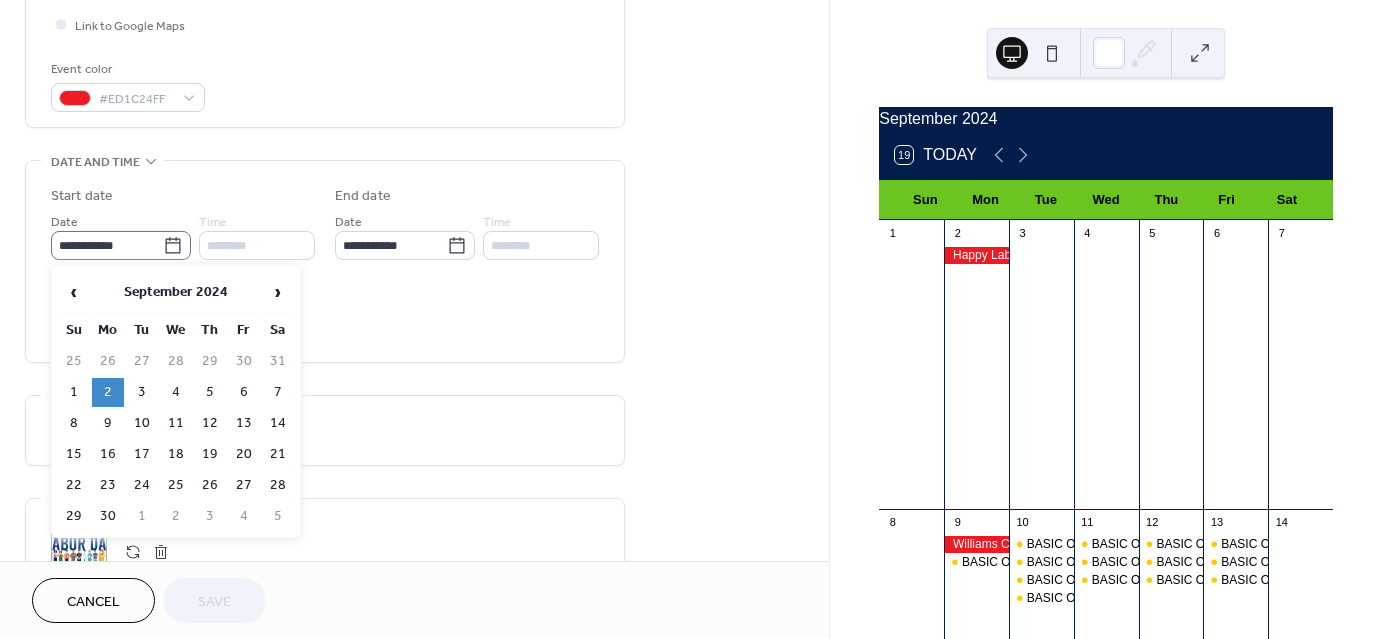 click 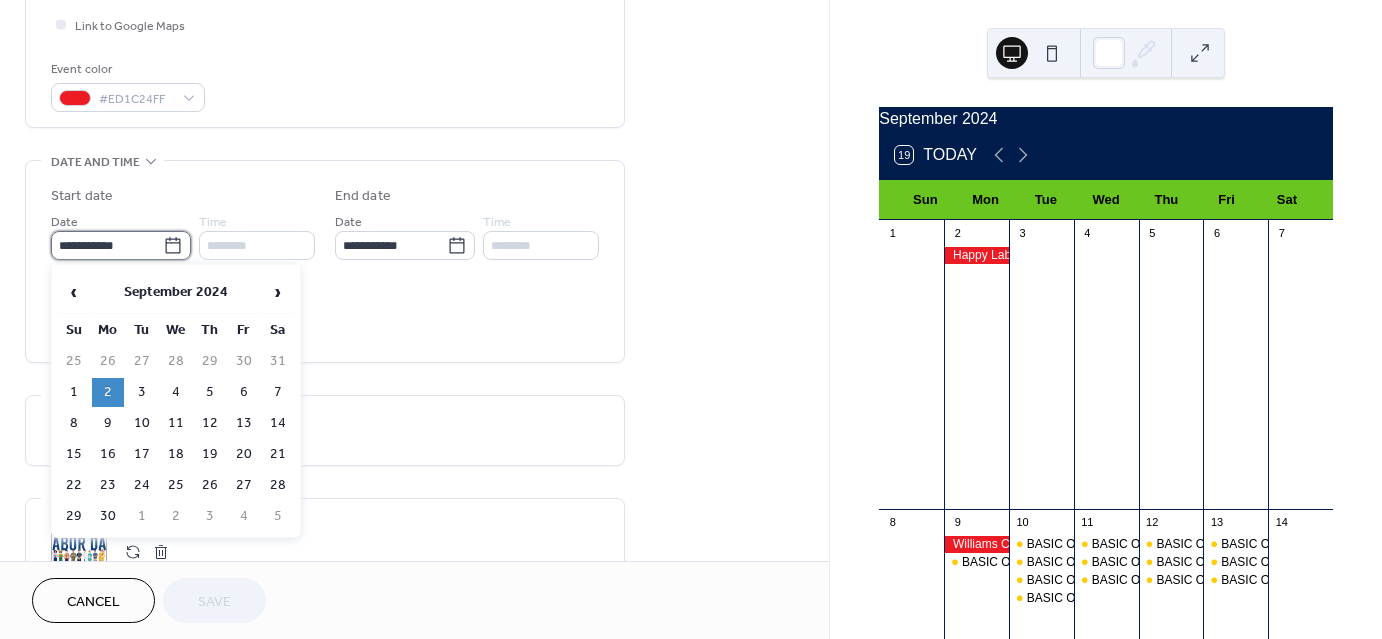 click on "**********" at bounding box center [107, 245] 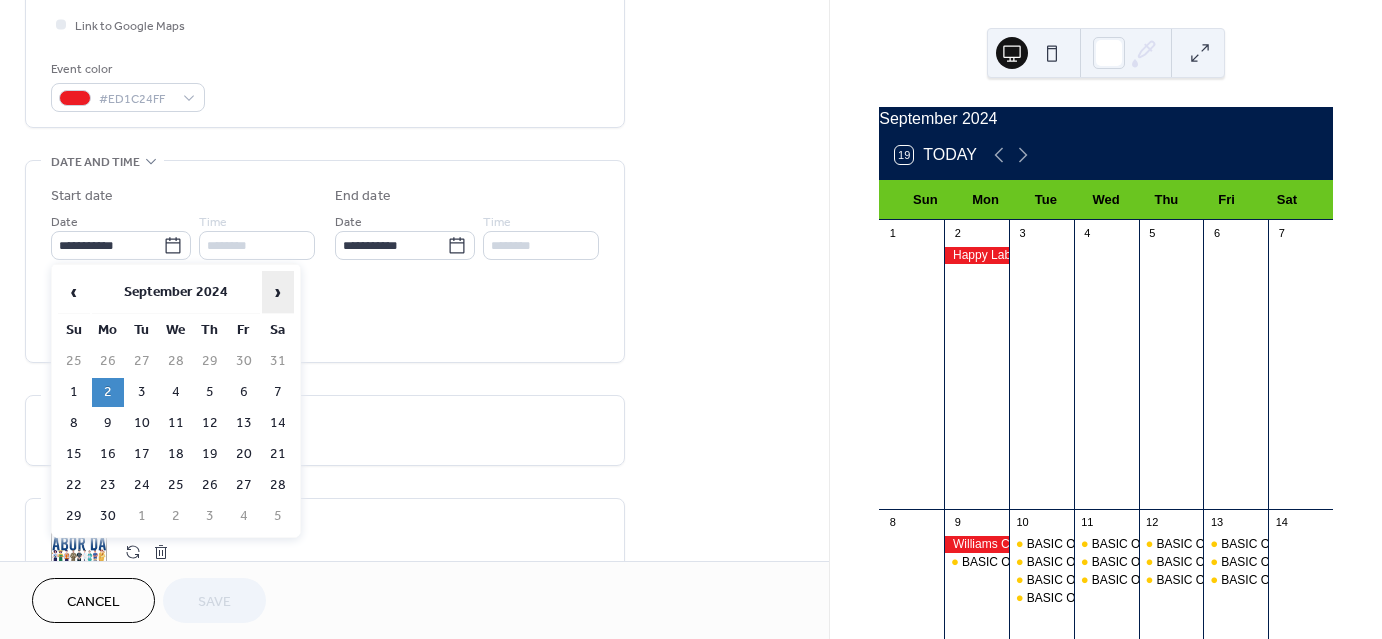click on "›" at bounding box center (278, 292) 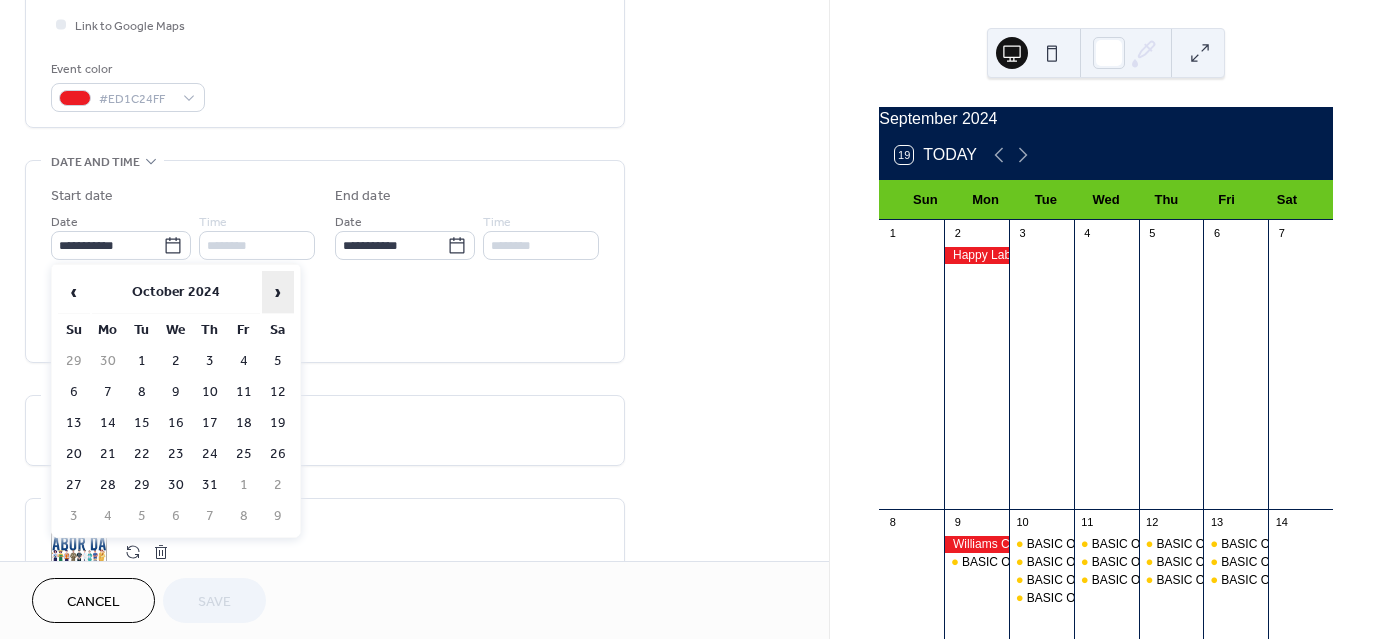 click on "›" at bounding box center (278, 292) 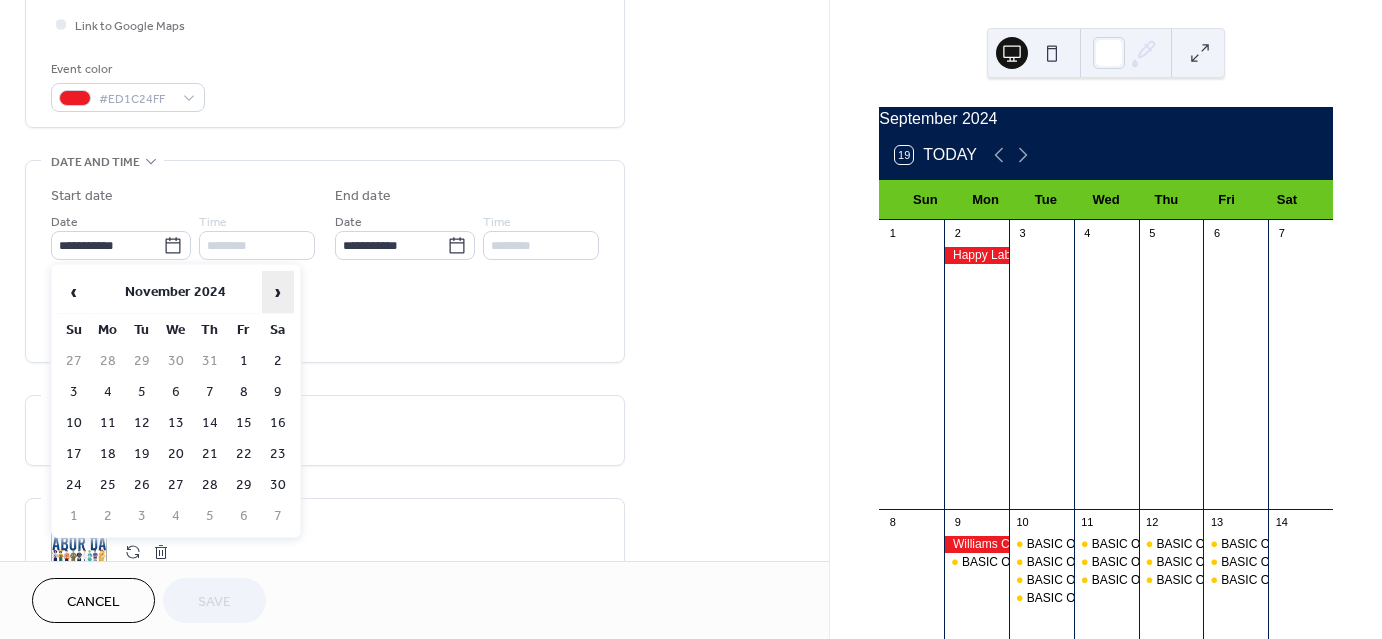 click on "›" at bounding box center (278, 292) 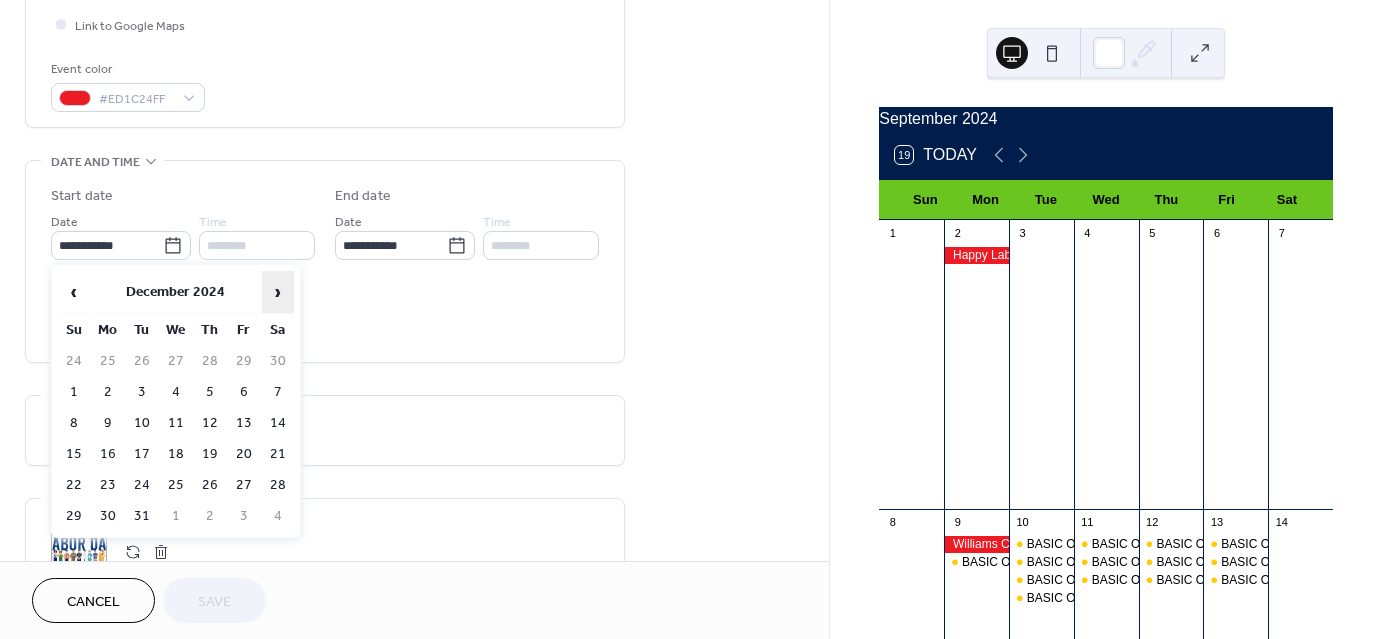 click on "›" at bounding box center (278, 292) 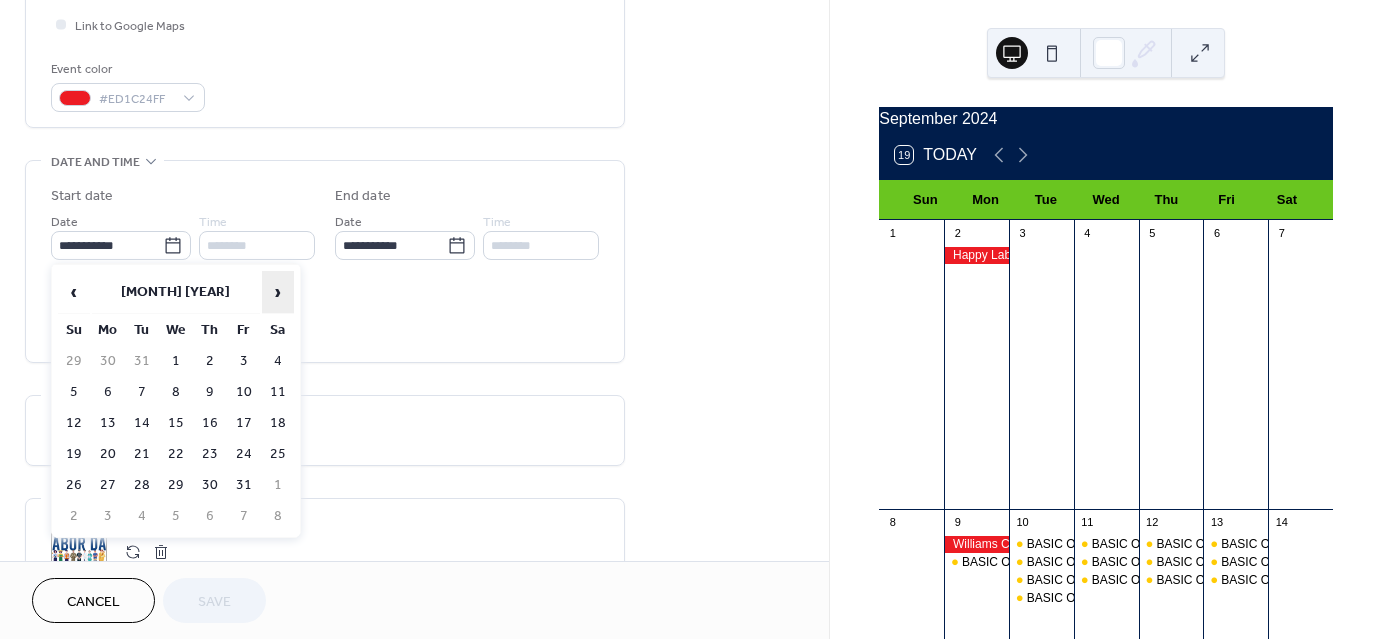 click on "›" at bounding box center (278, 292) 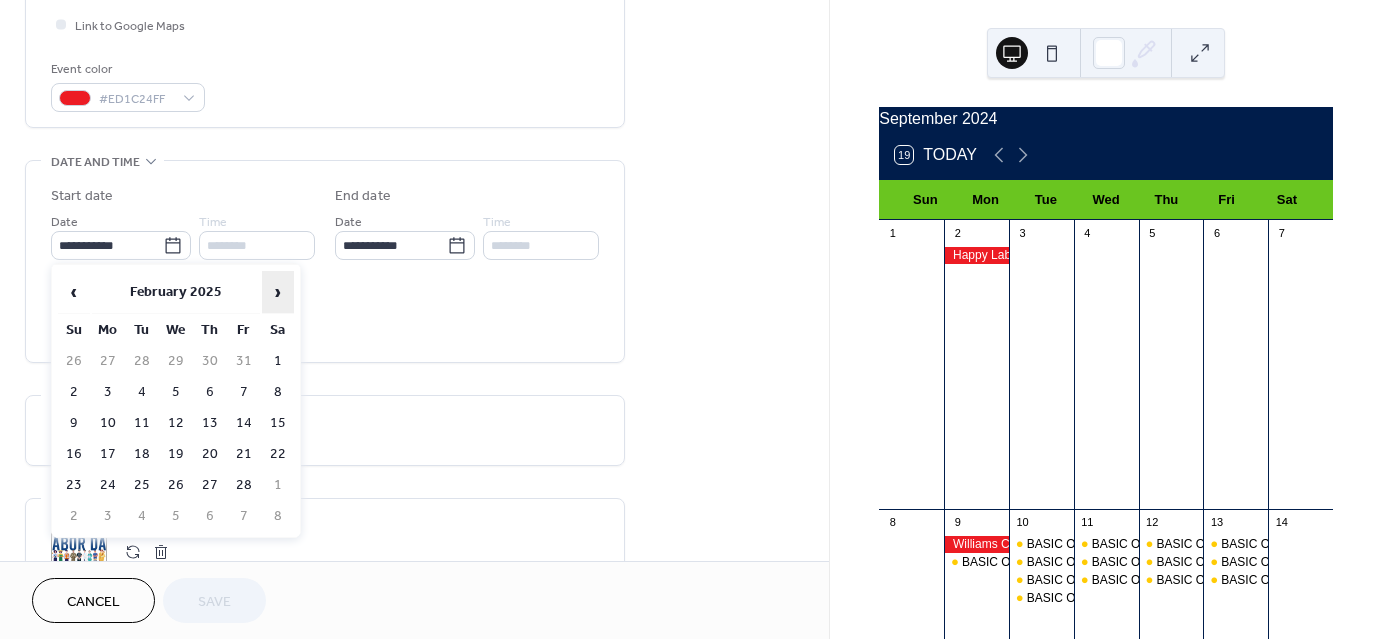click on "›" at bounding box center (278, 292) 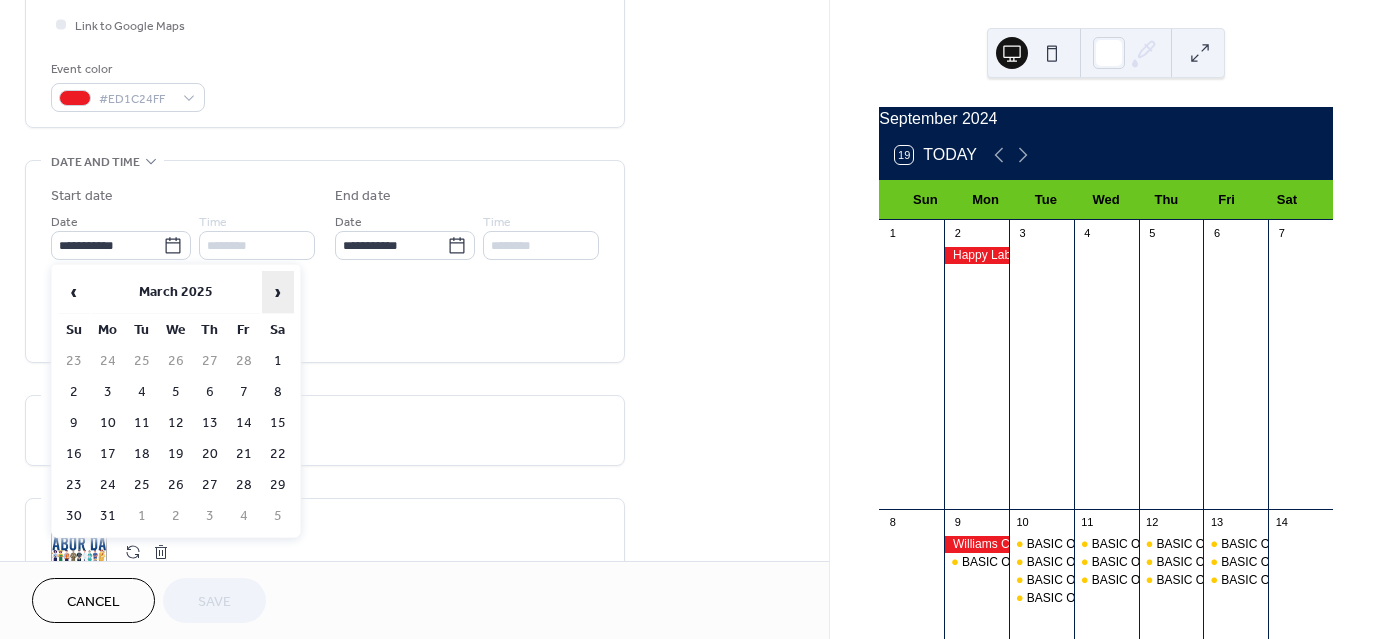 click on "›" at bounding box center [278, 292] 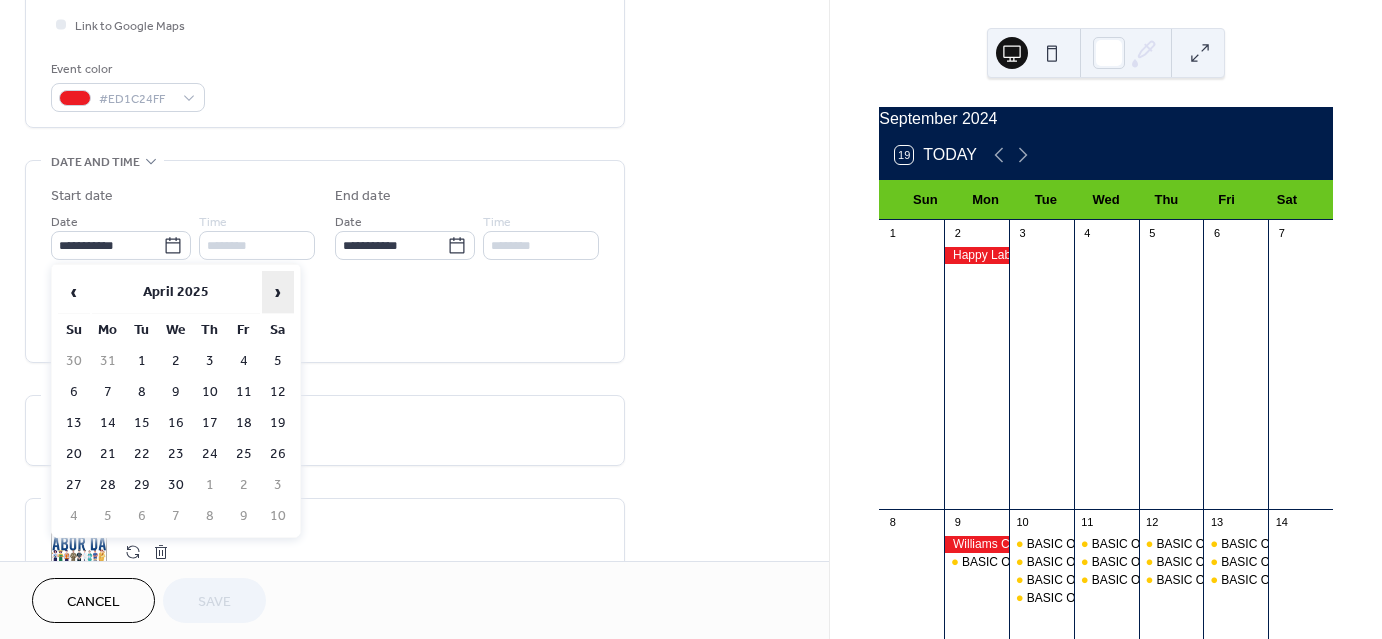 click on "›" at bounding box center [278, 292] 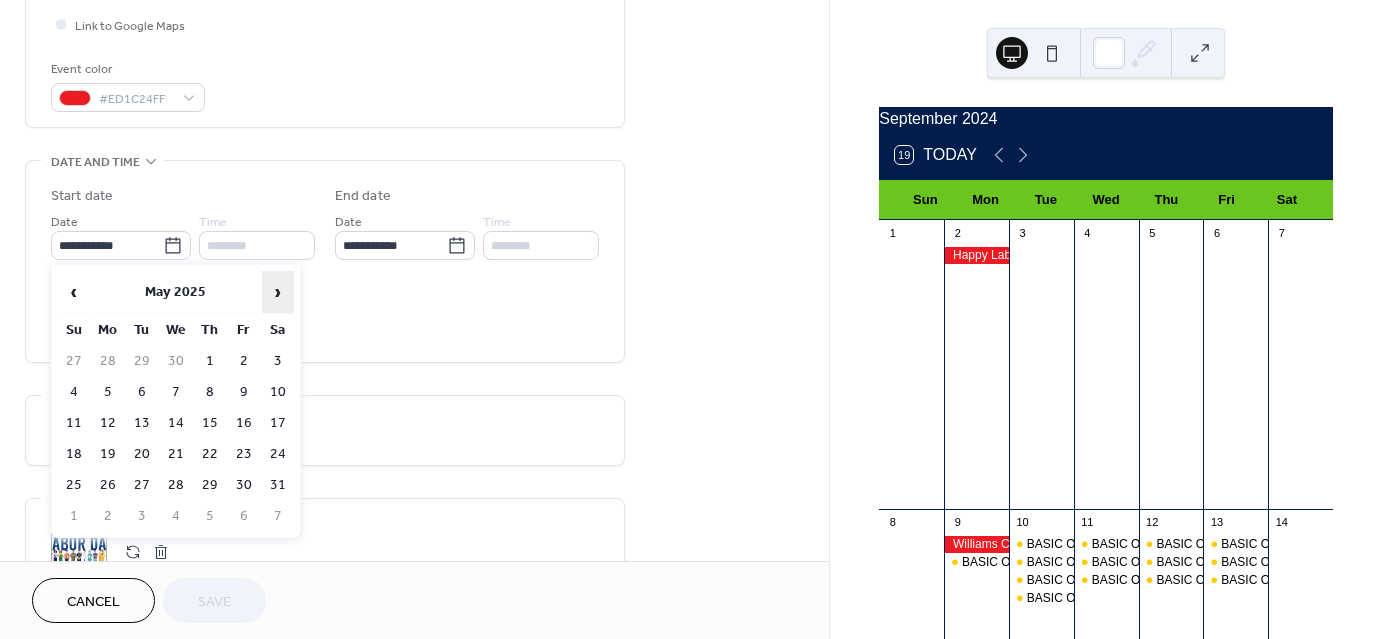 click on "›" at bounding box center (278, 292) 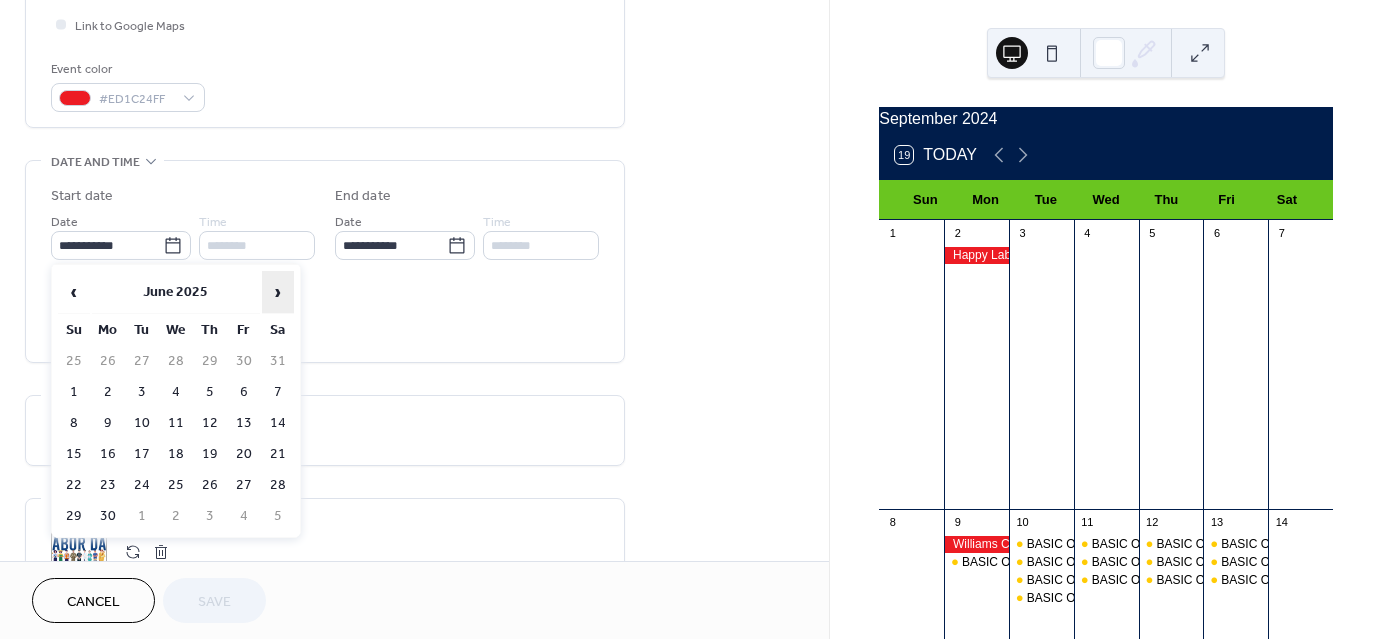 click on "›" at bounding box center [278, 292] 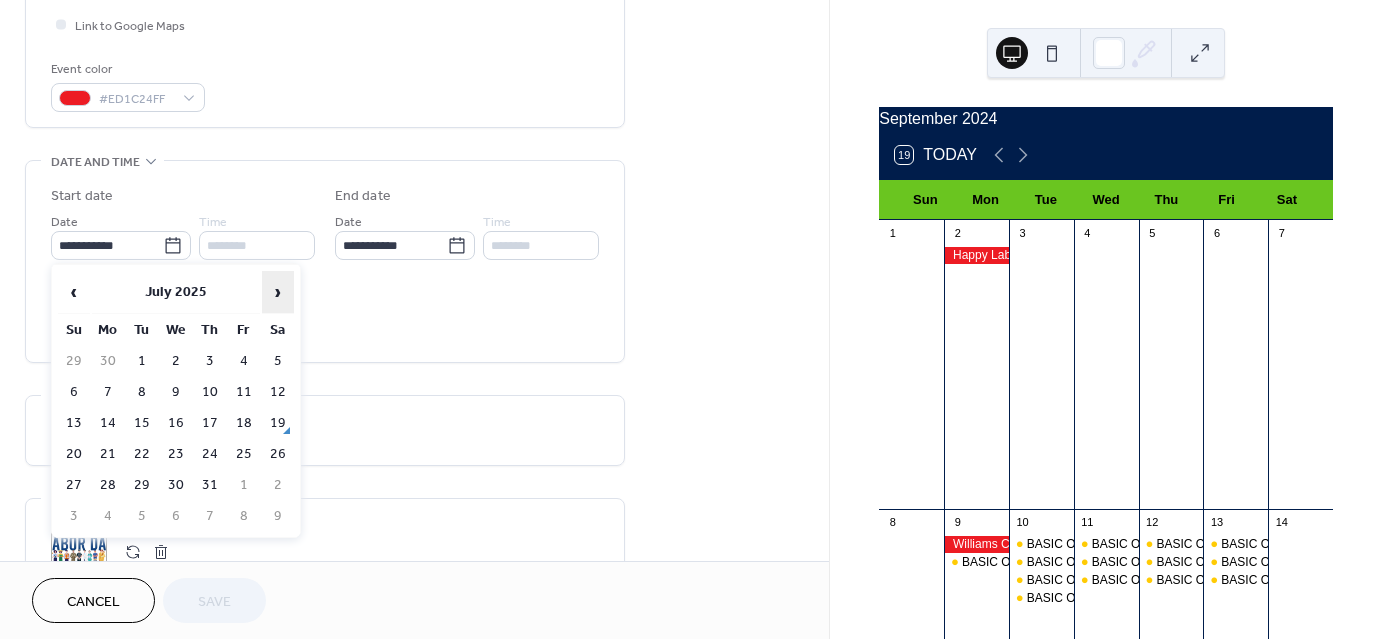 click on "›" at bounding box center [278, 292] 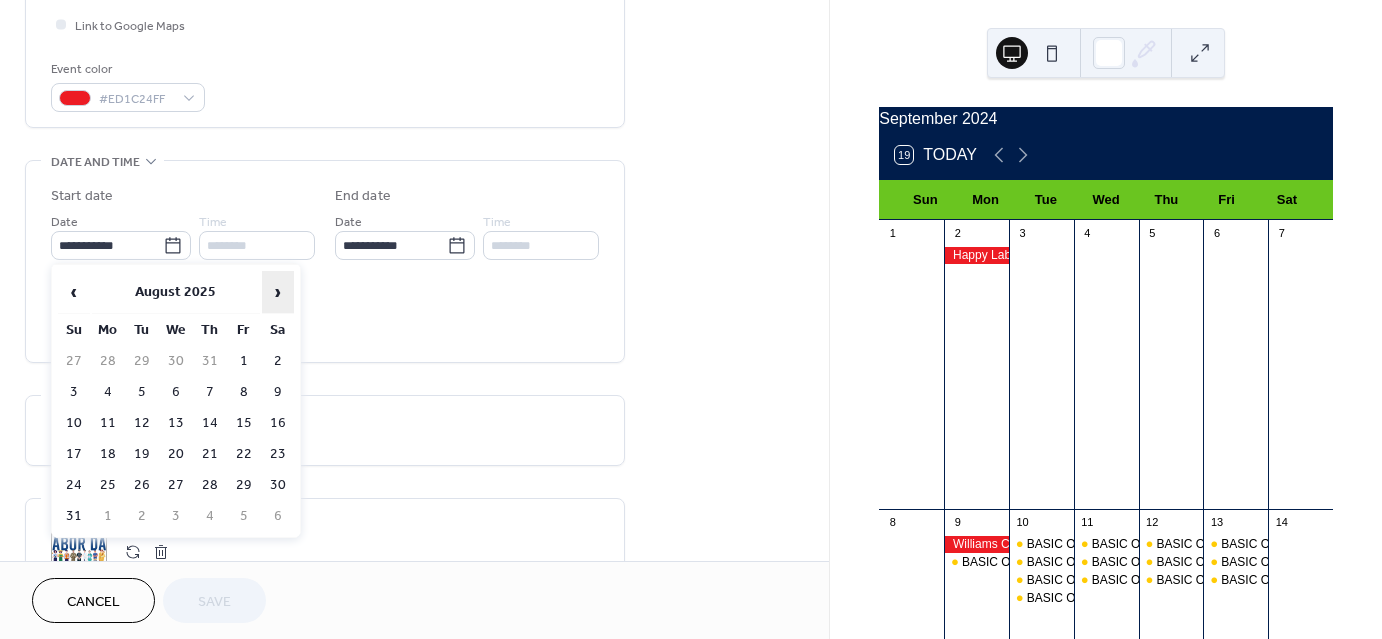 click on "›" at bounding box center [278, 292] 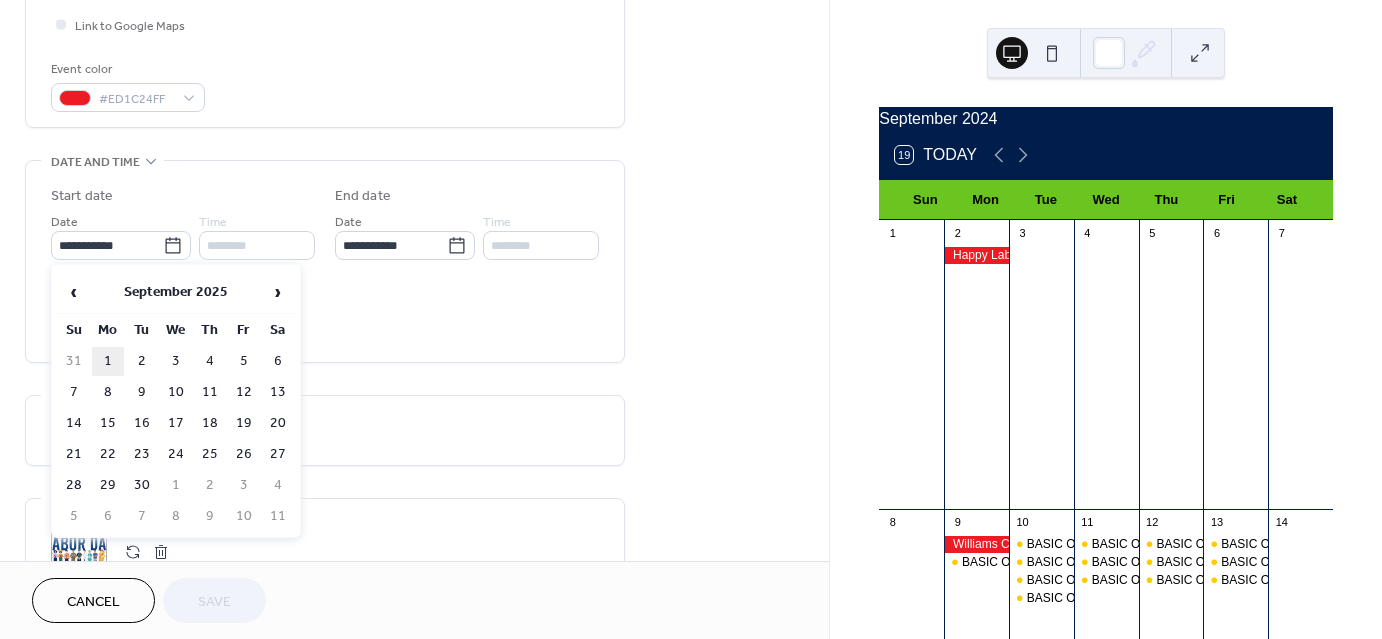 click on "1" at bounding box center [108, 361] 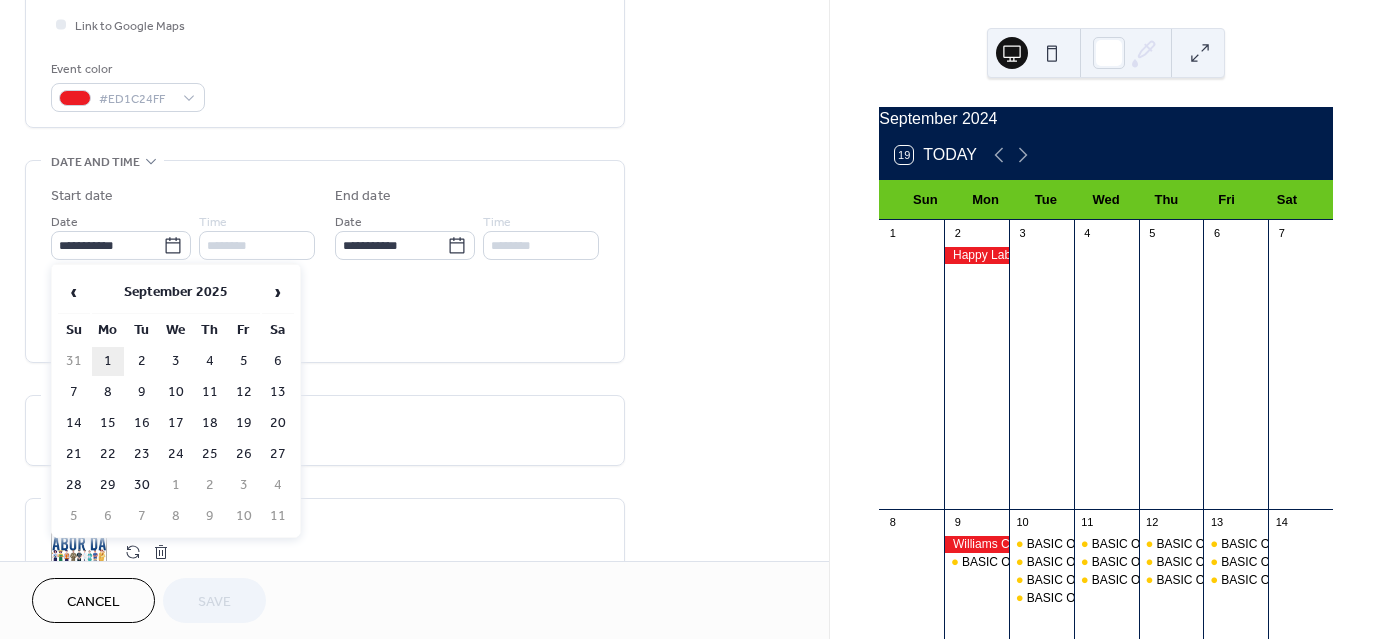 type on "**********" 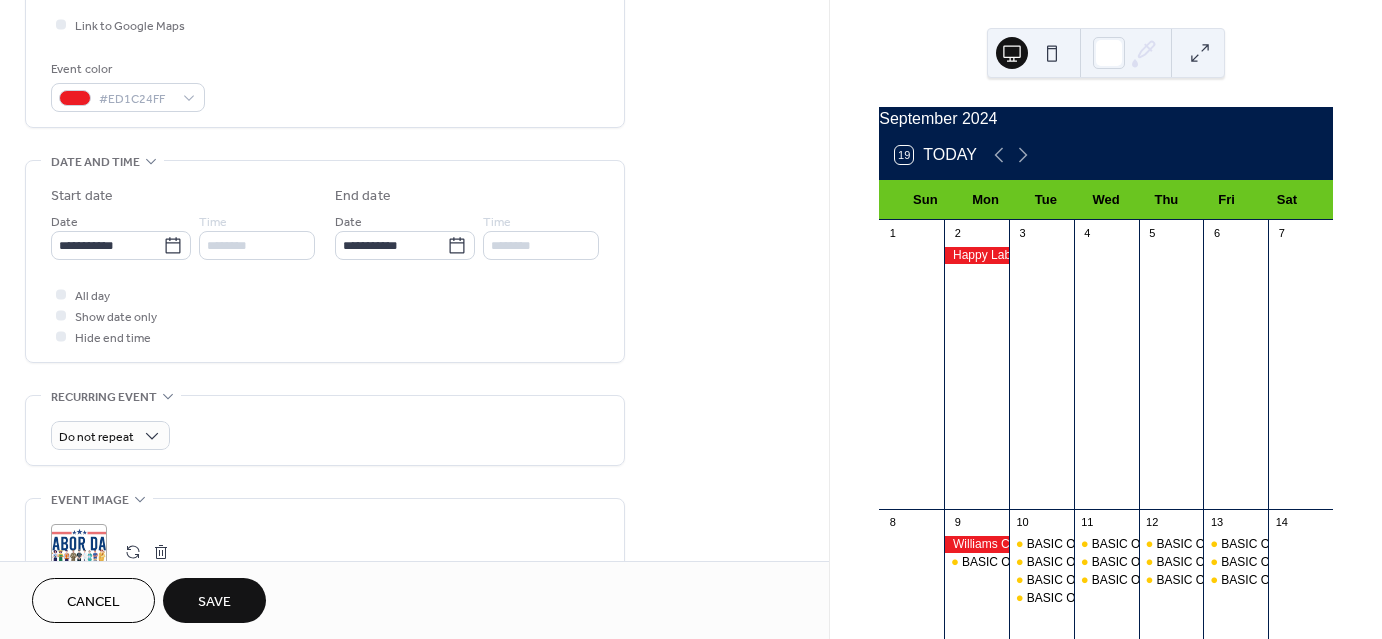 click on "Save" at bounding box center (214, 600) 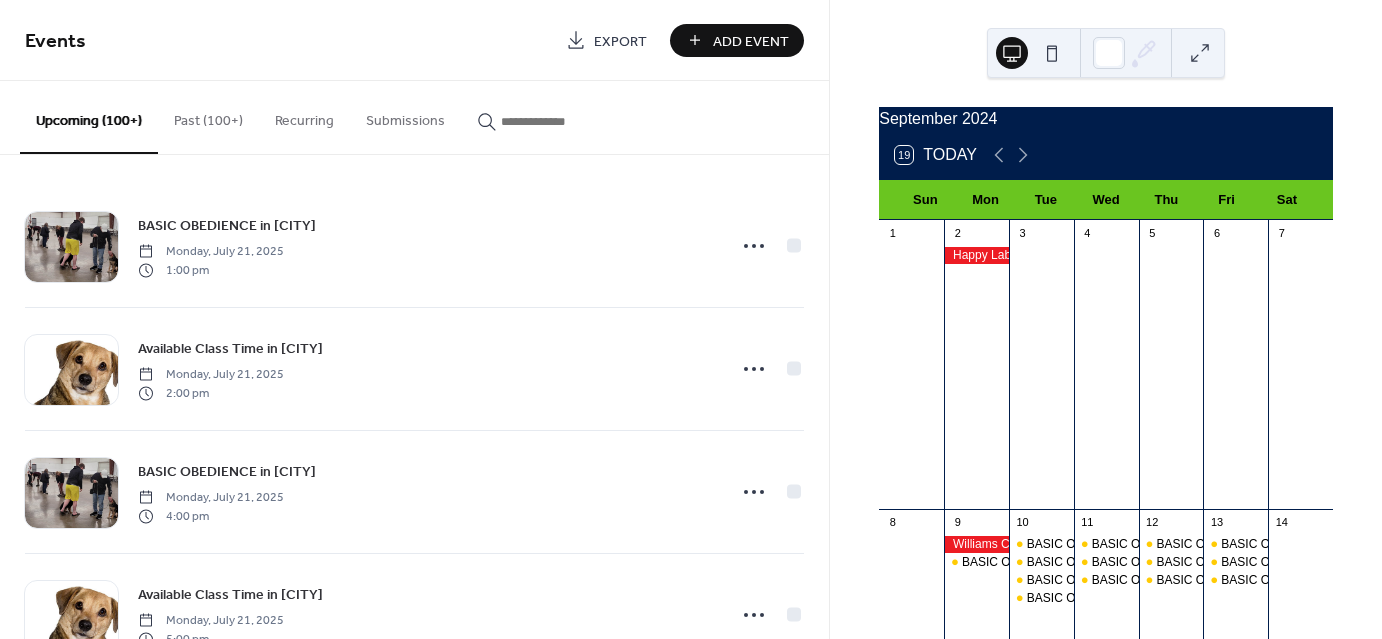 scroll, scrollTop: 0, scrollLeft: 0, axis: both 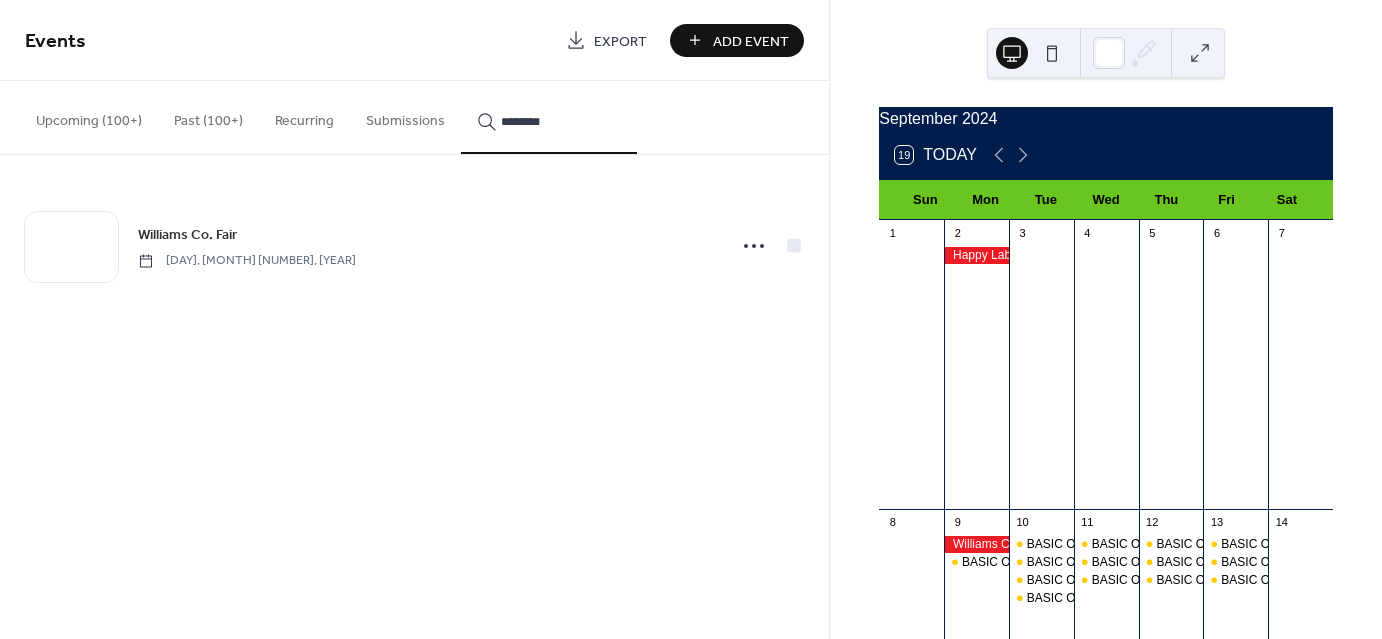 type on "********" 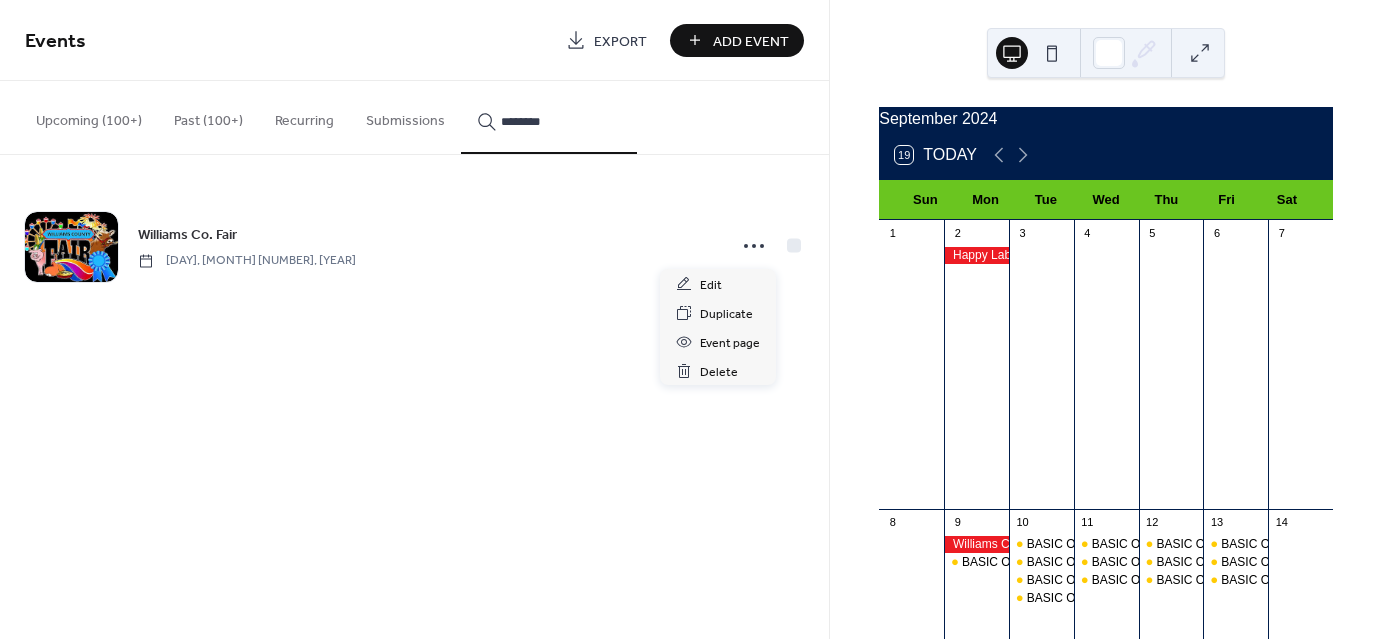 click 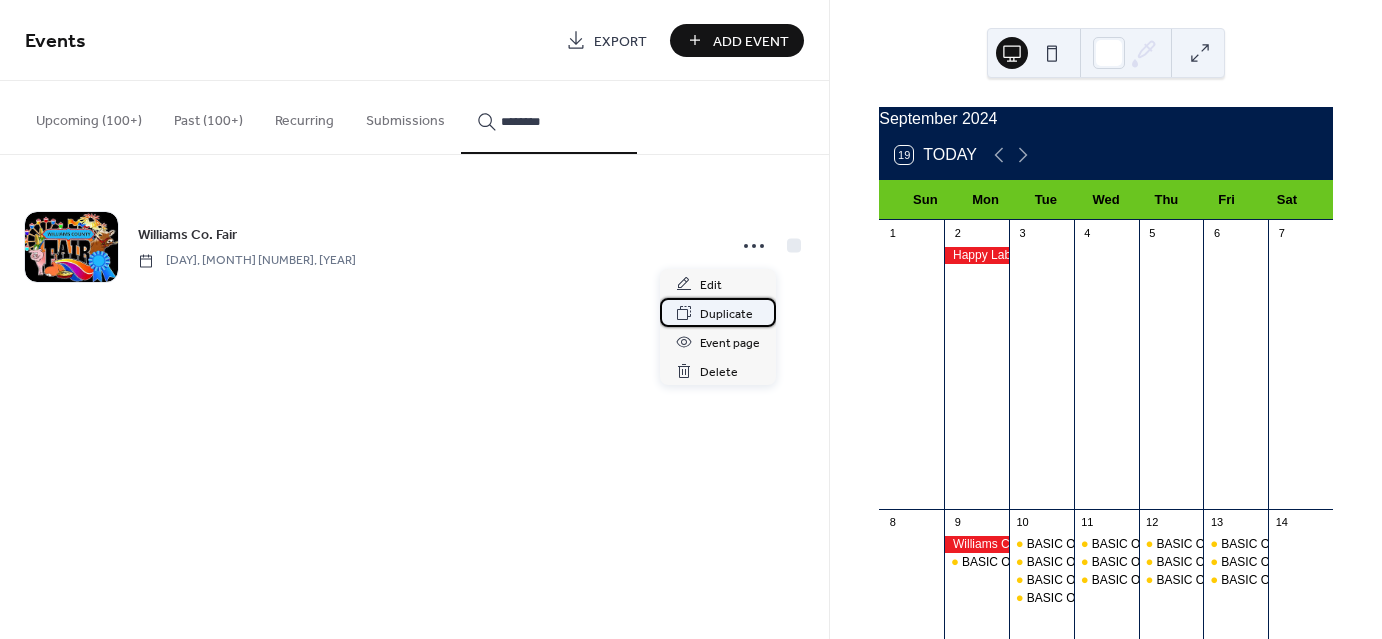 click on "Duplicate" at bounding box center (726, 314) 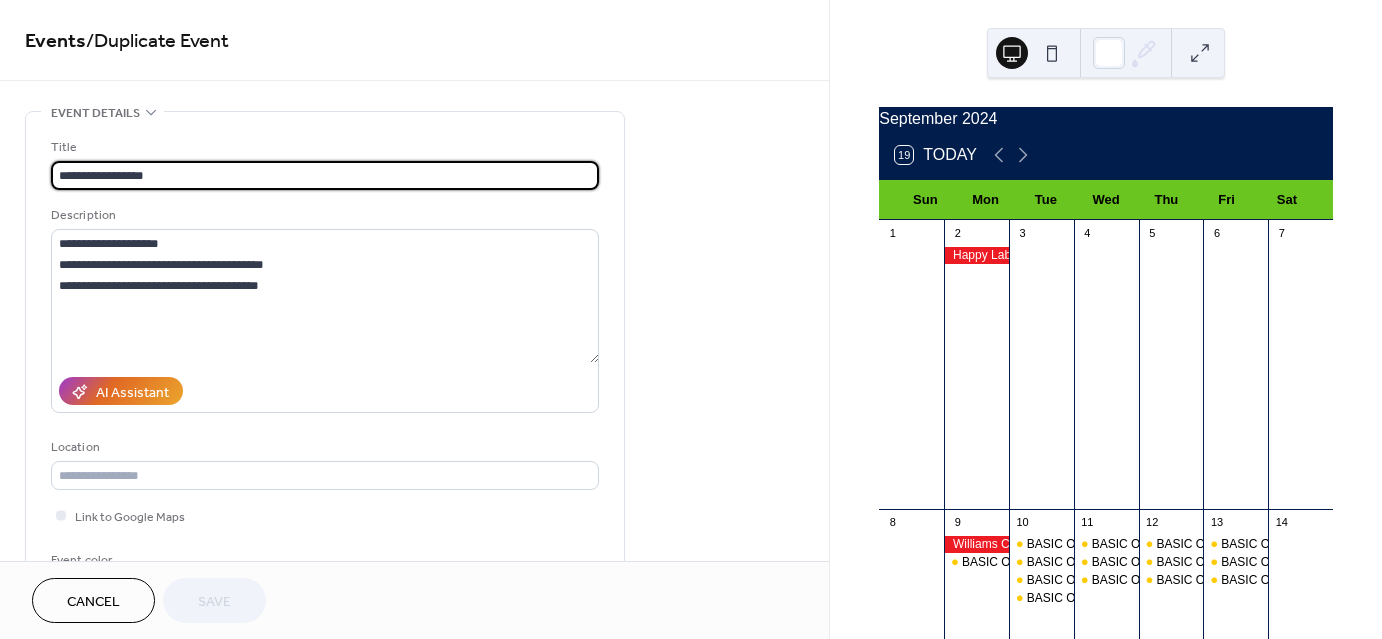 scroll, scrollTop: 491, scrollLeft: 0, axis: vertical 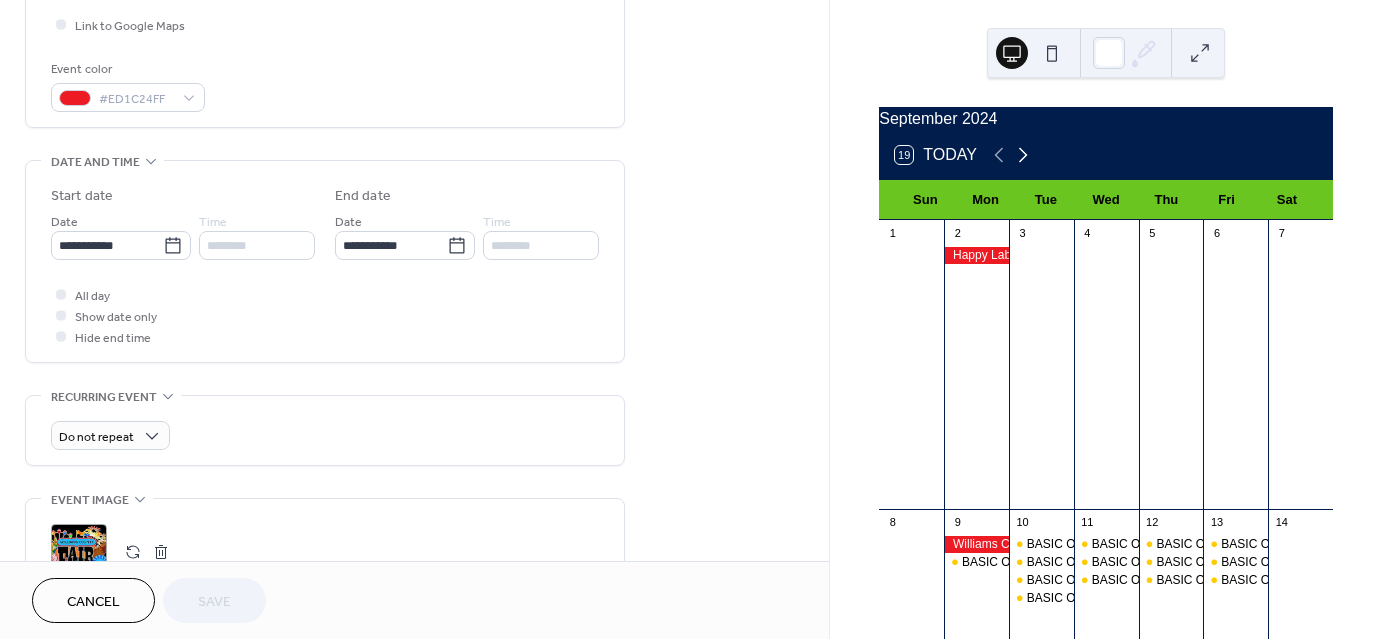 click 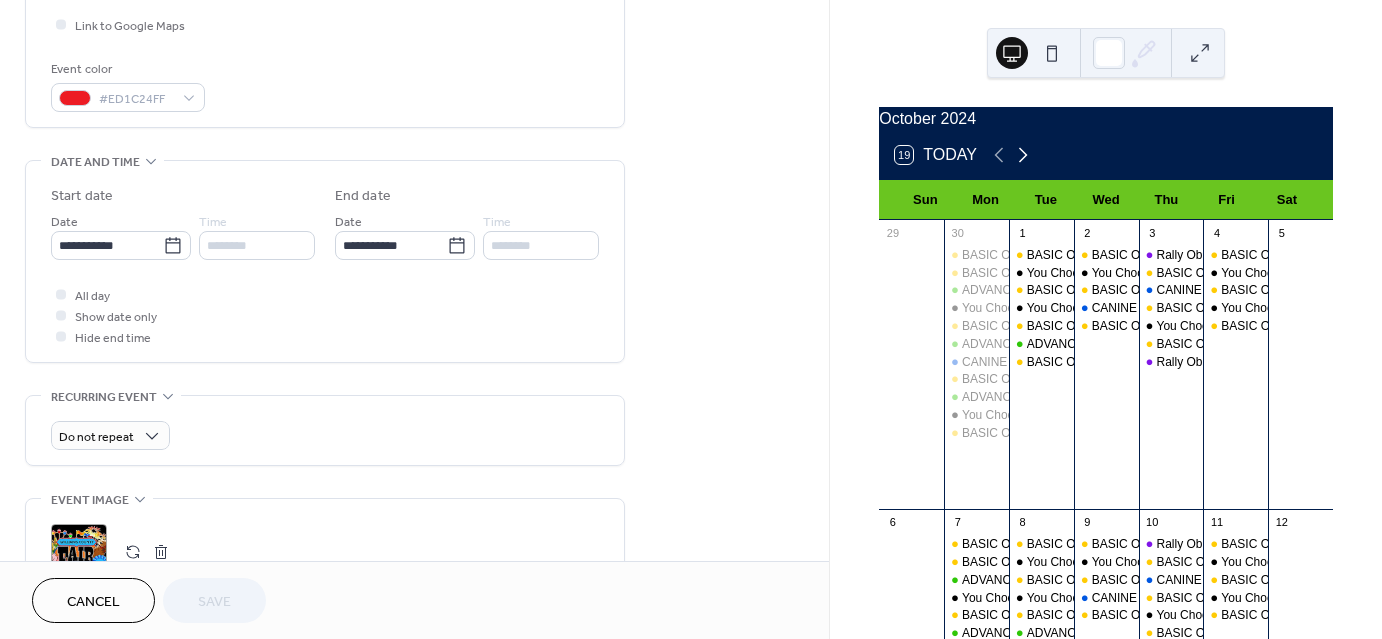 click 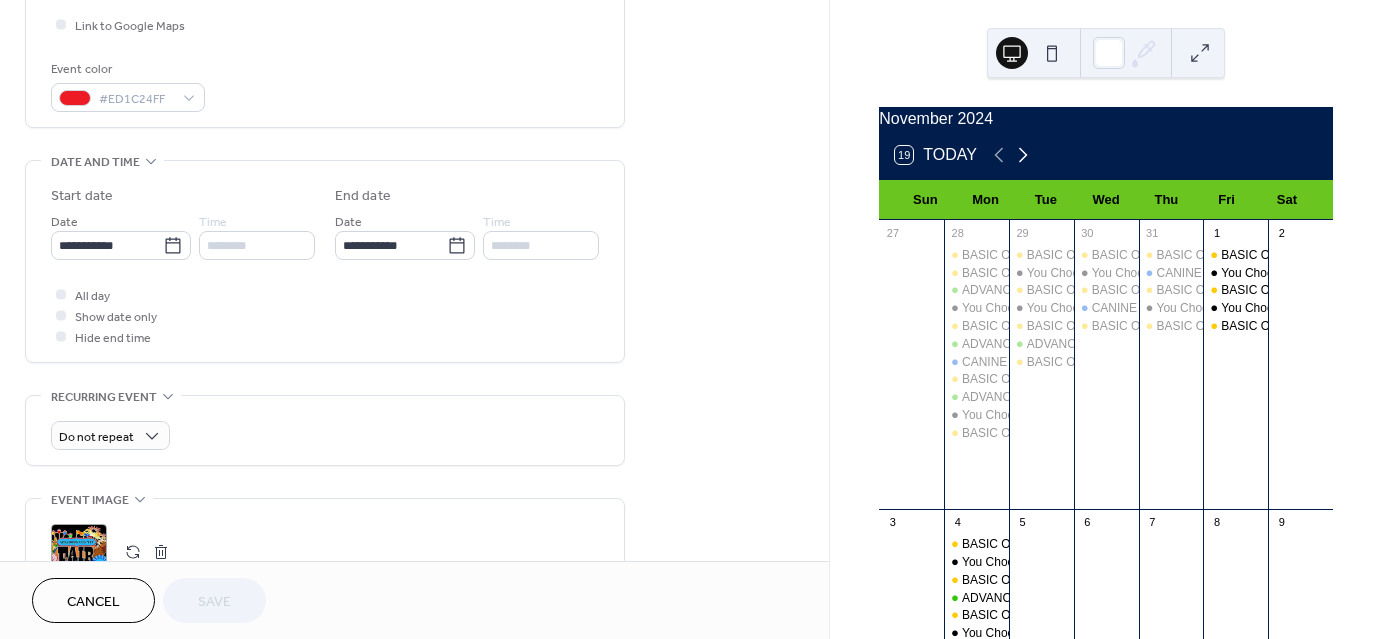 click 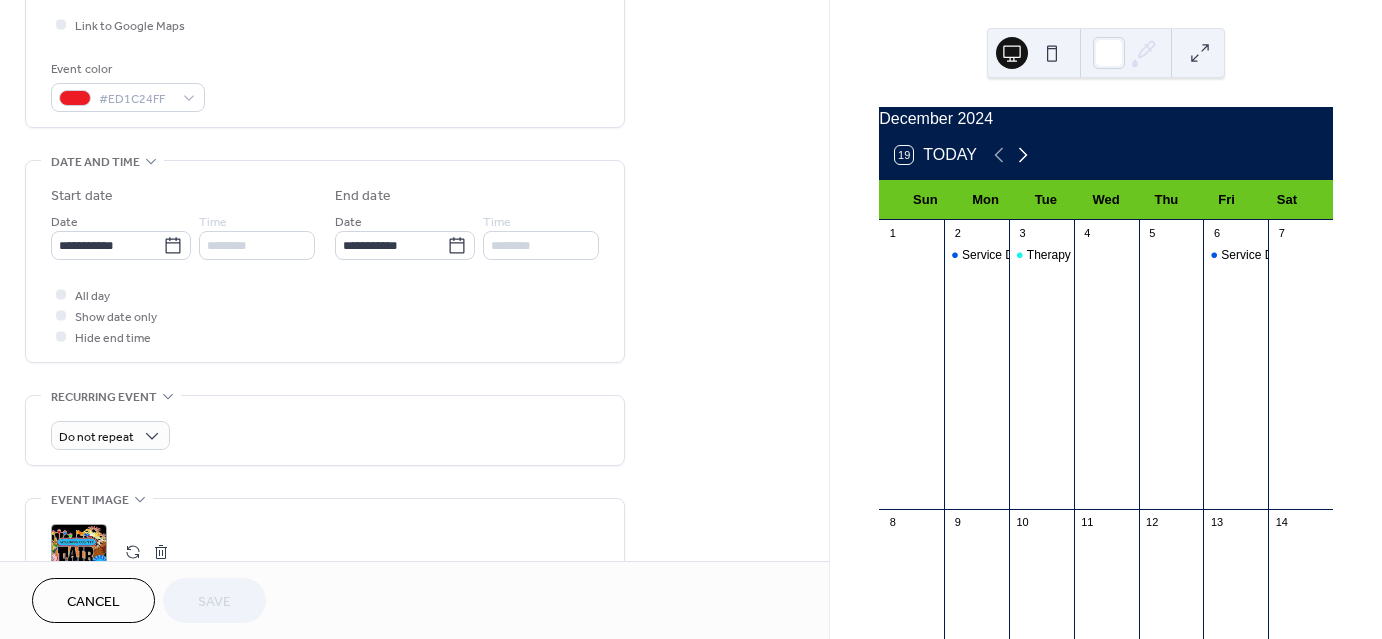 click 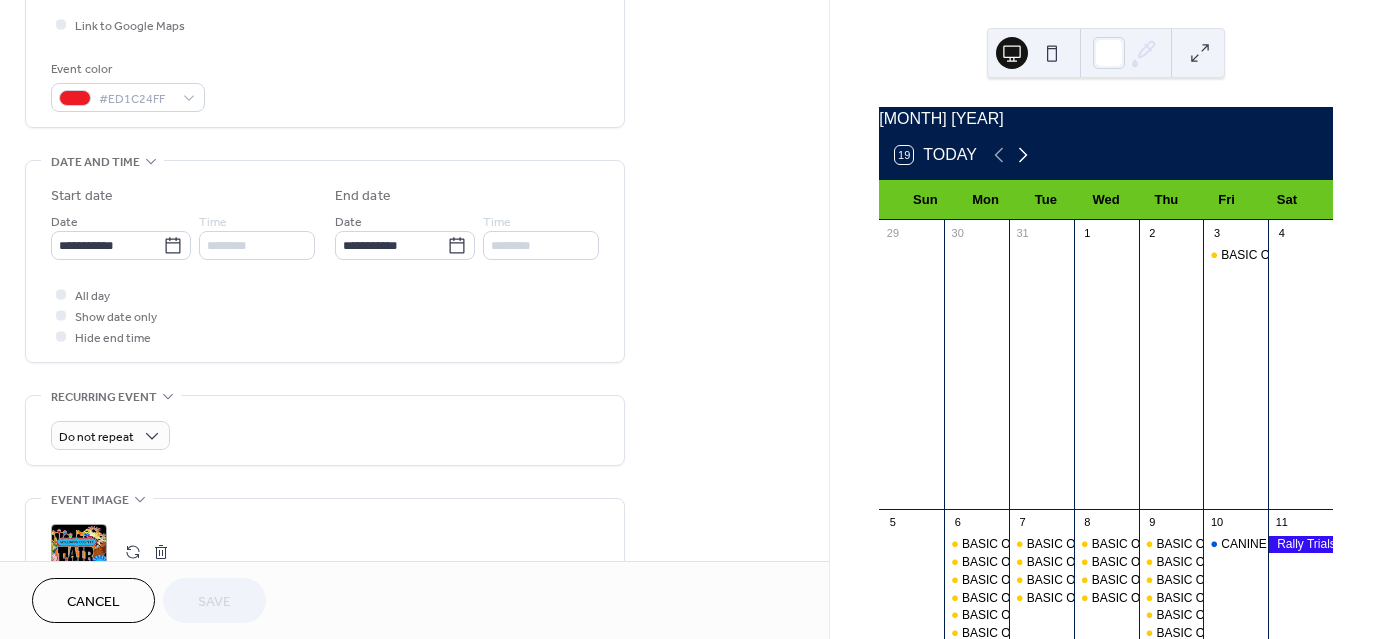 click 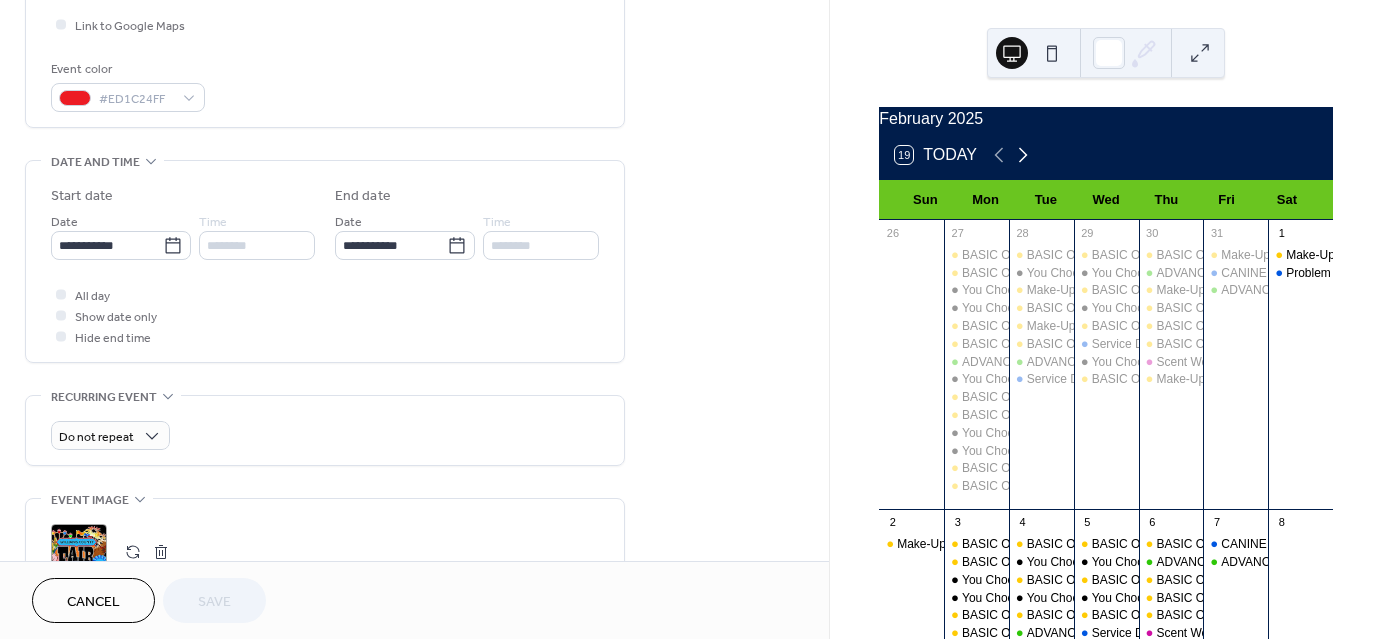 click 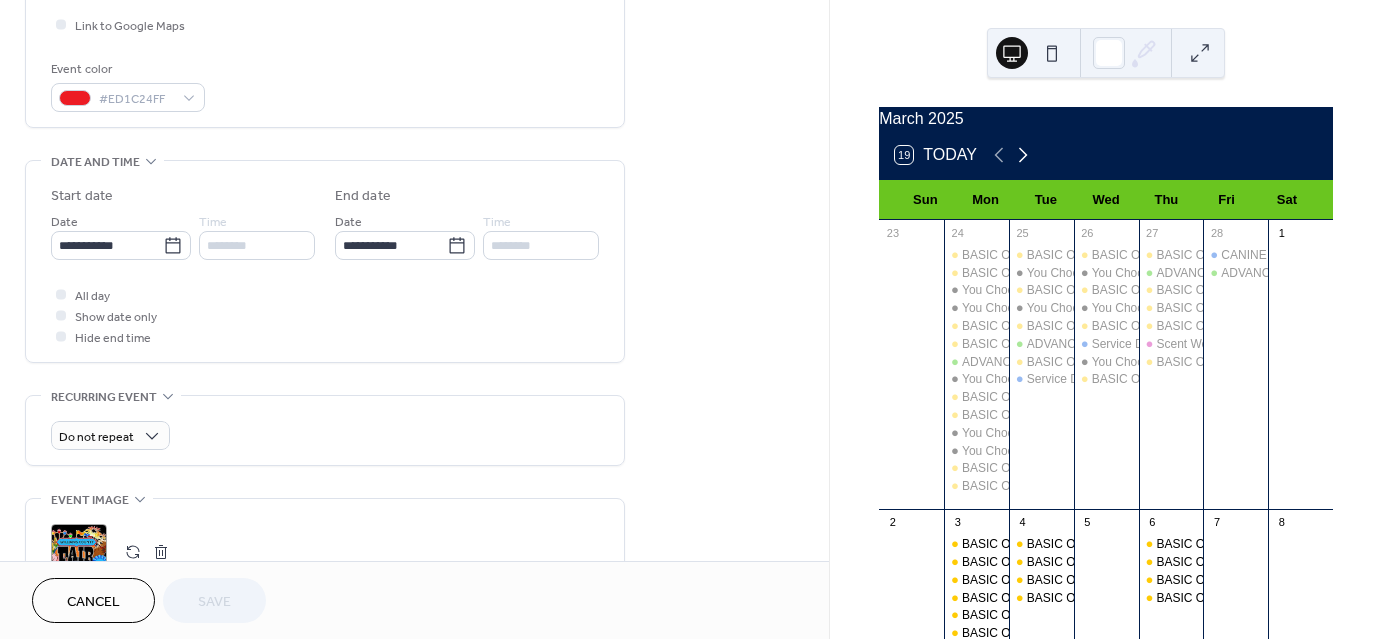 click 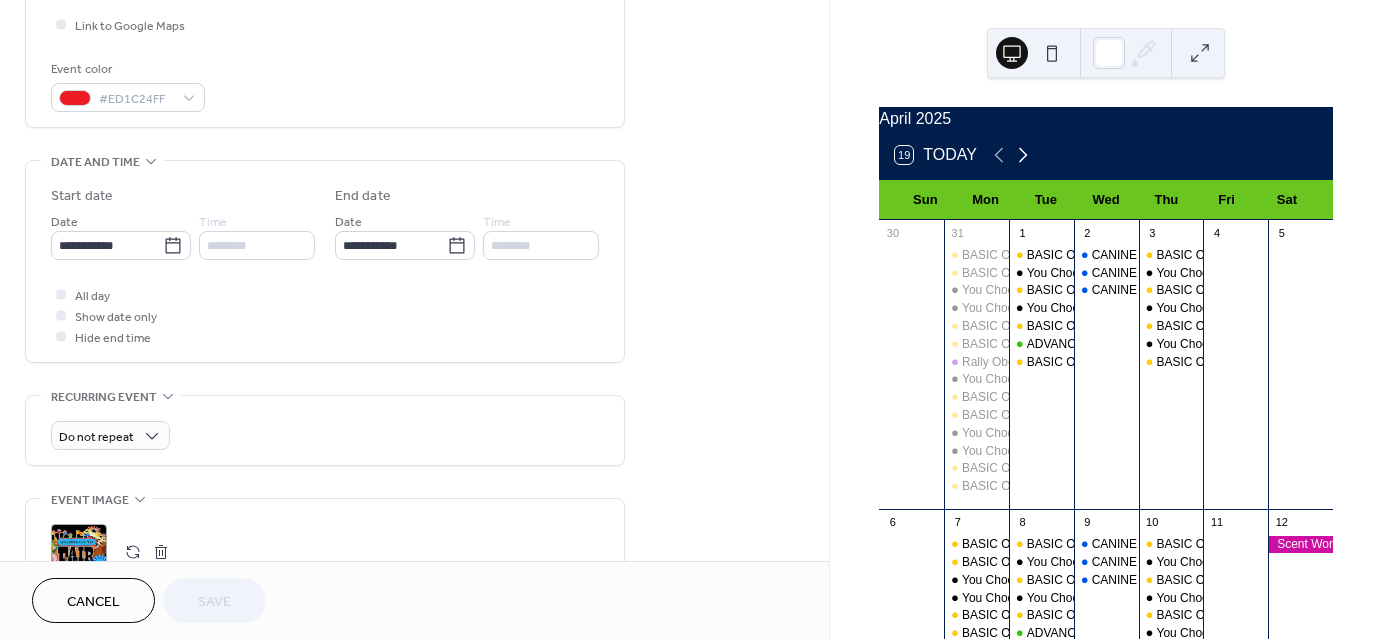 click 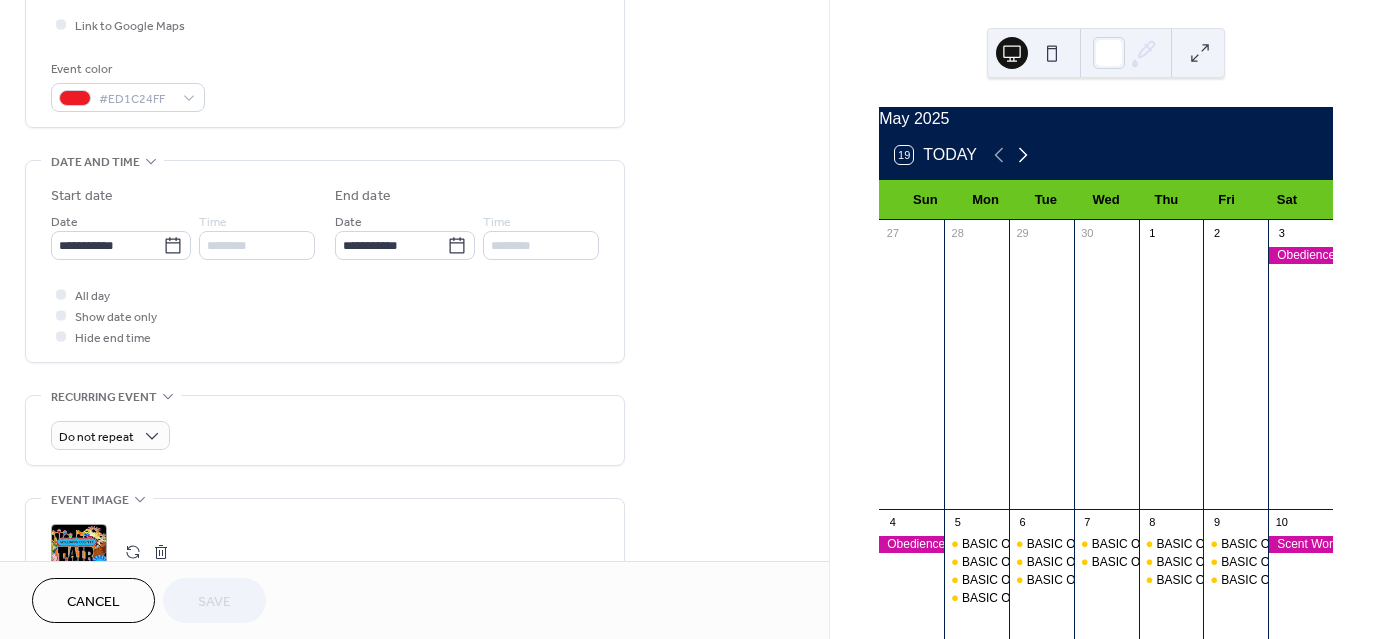 click 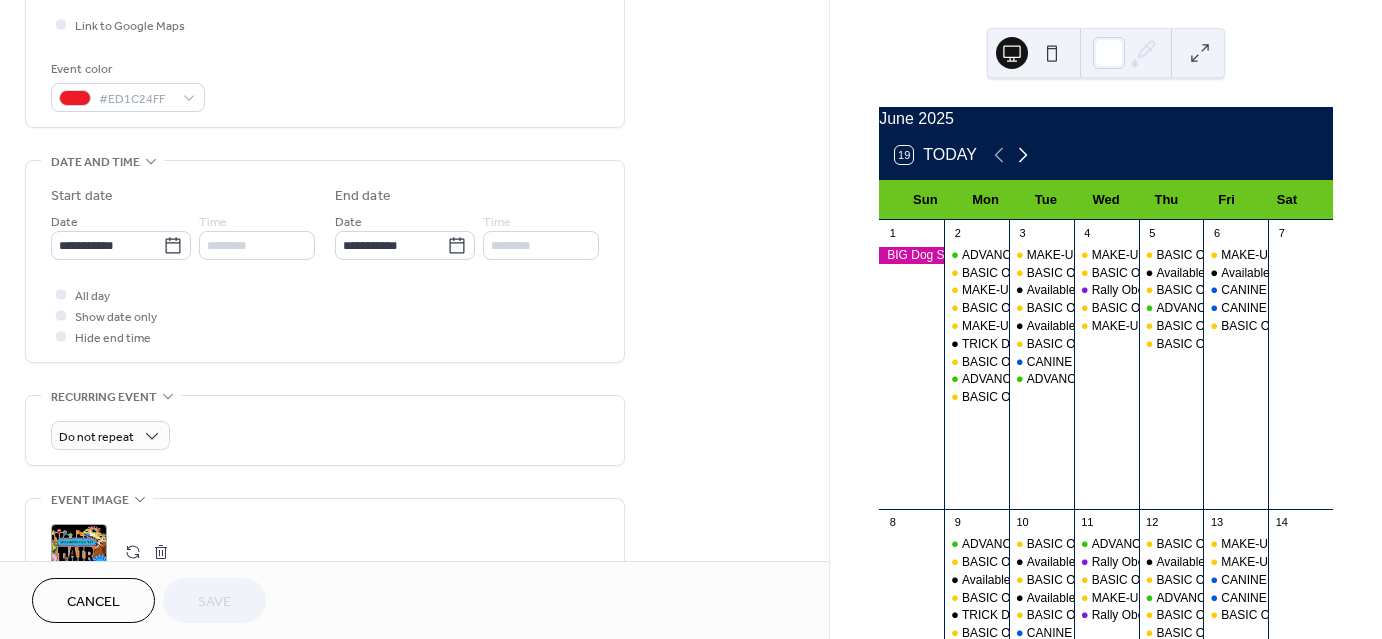 click 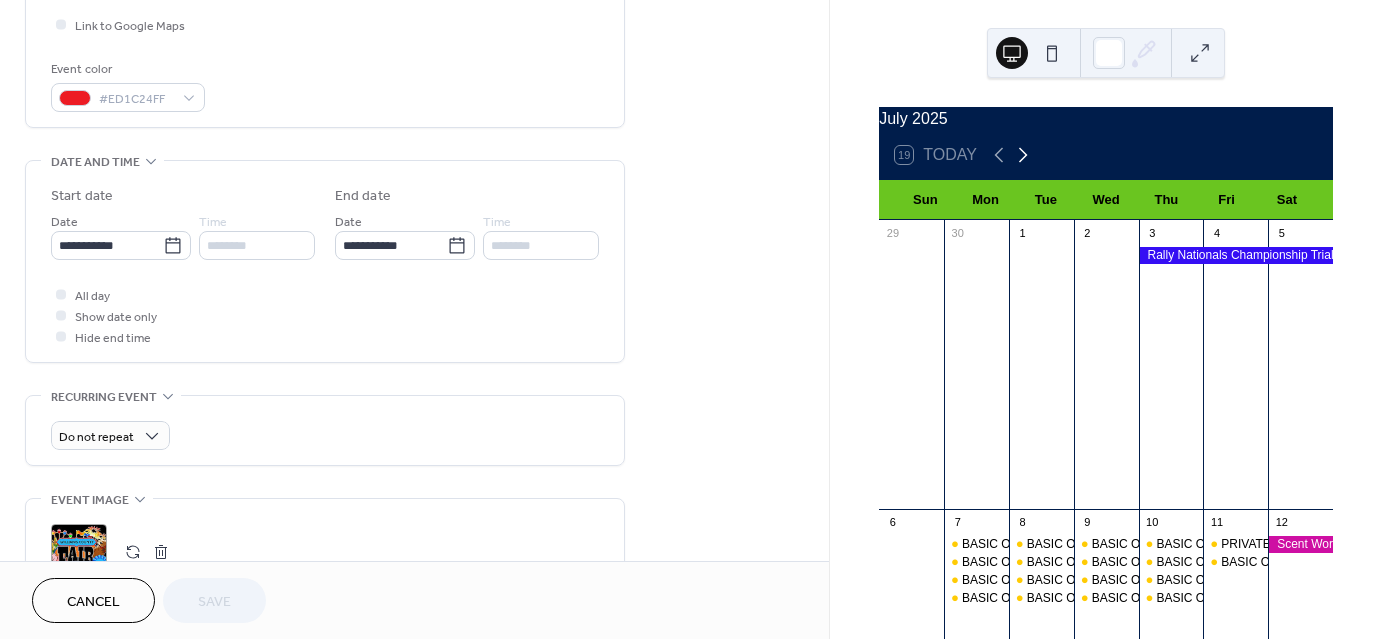 click 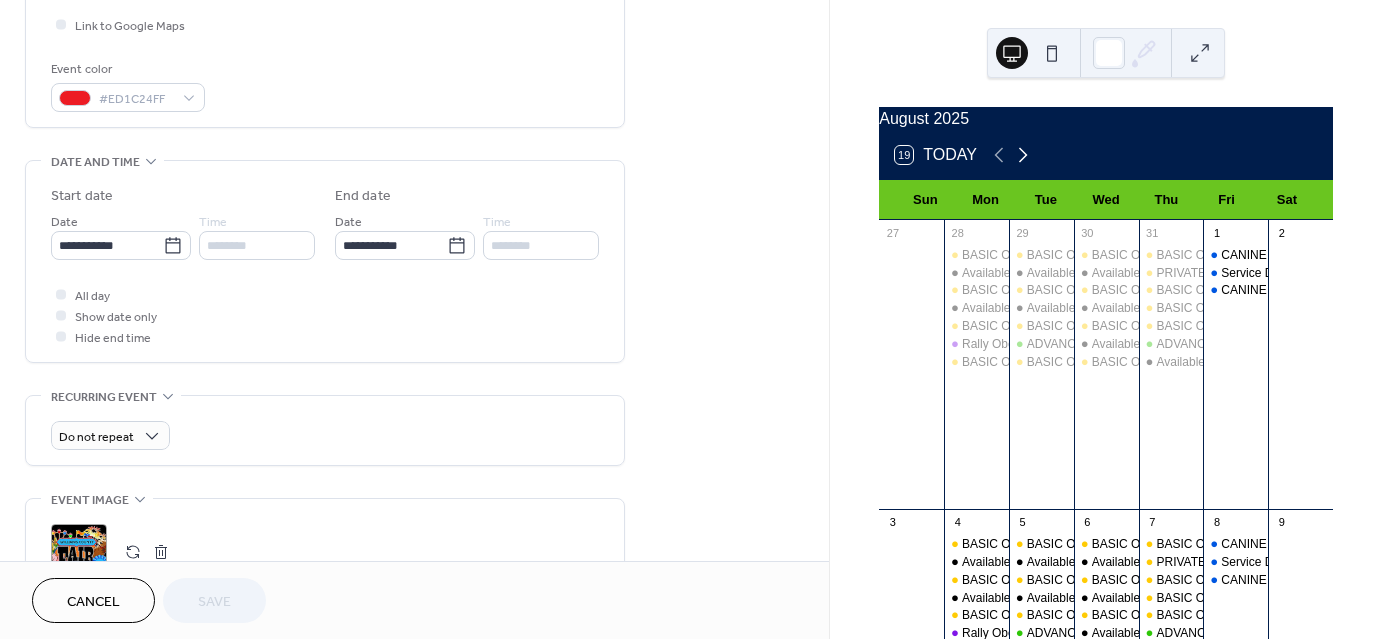 click 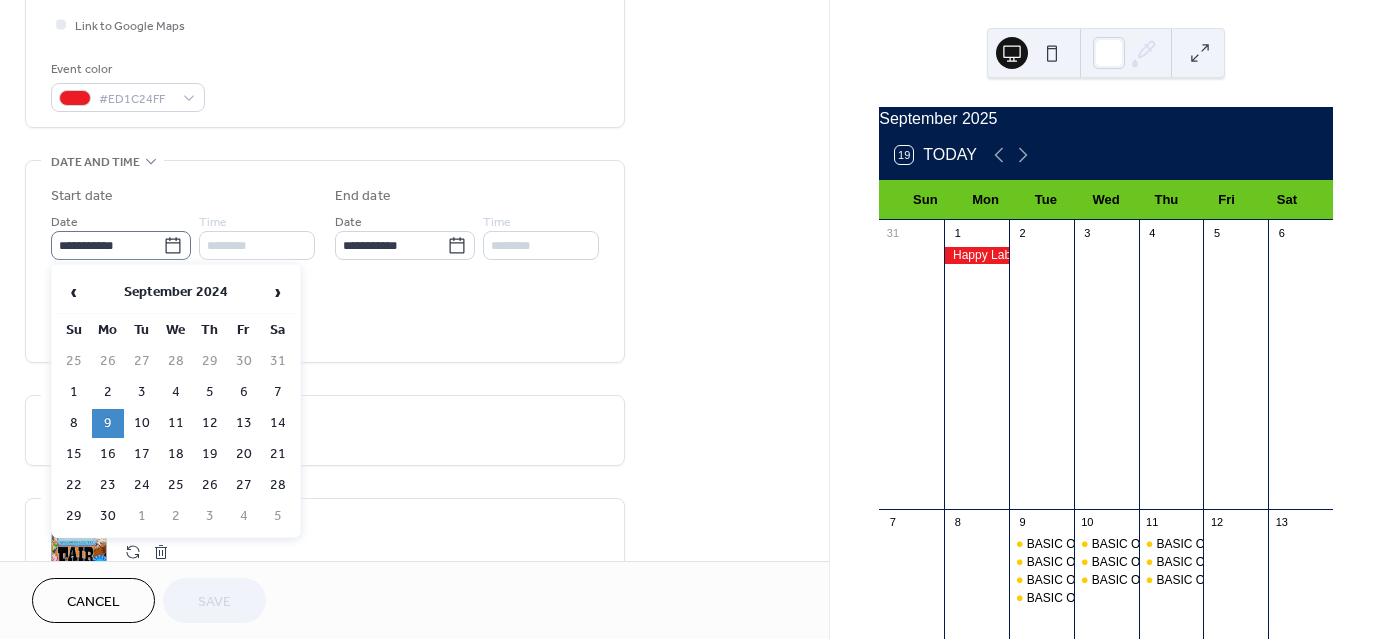 click 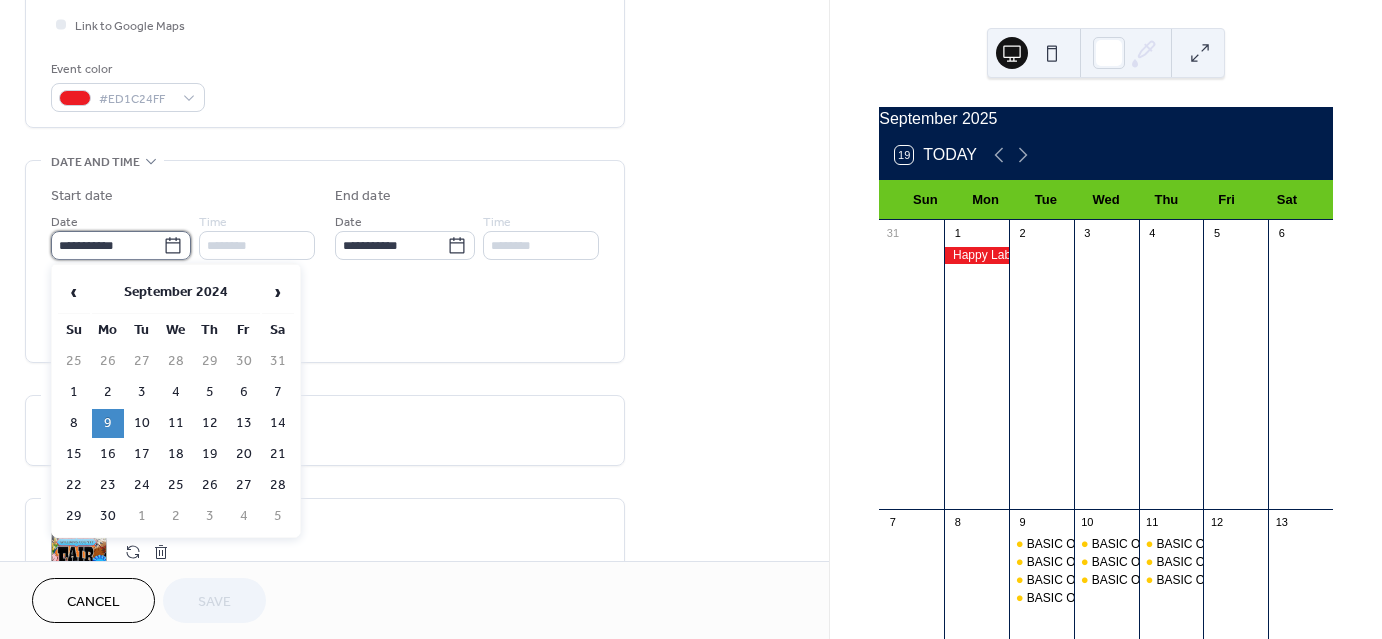 click on "**********" at bounding box center (107, 245) 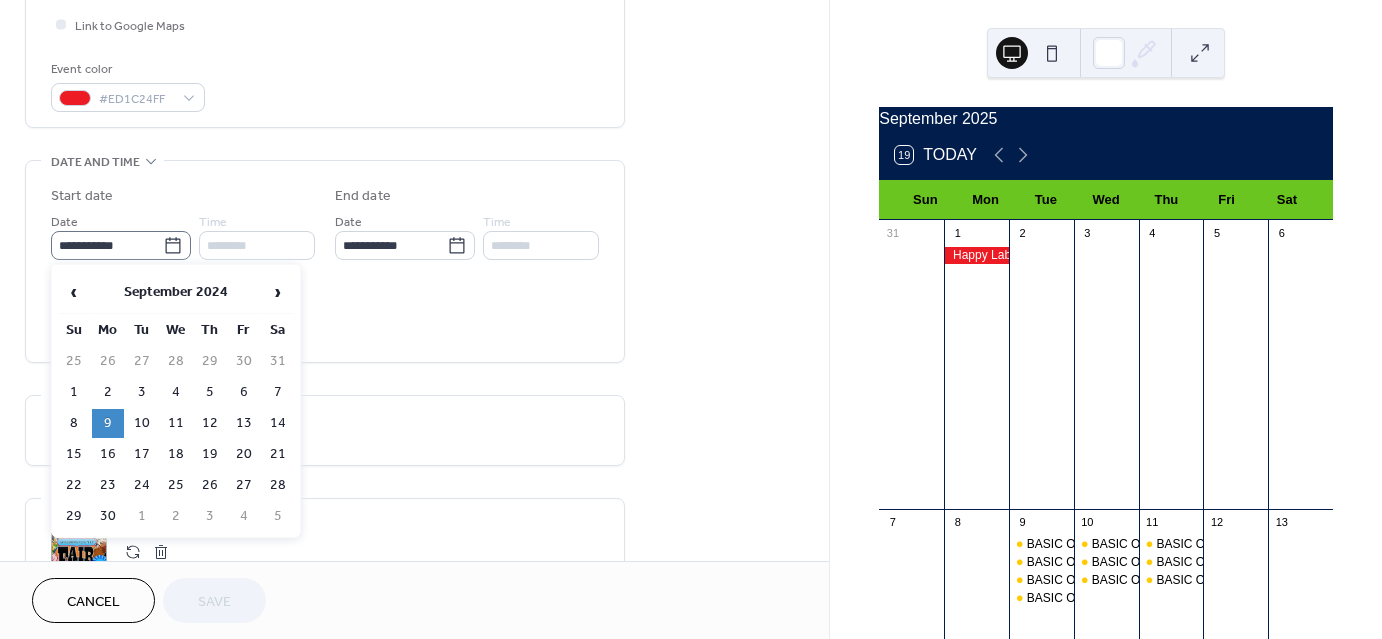 click 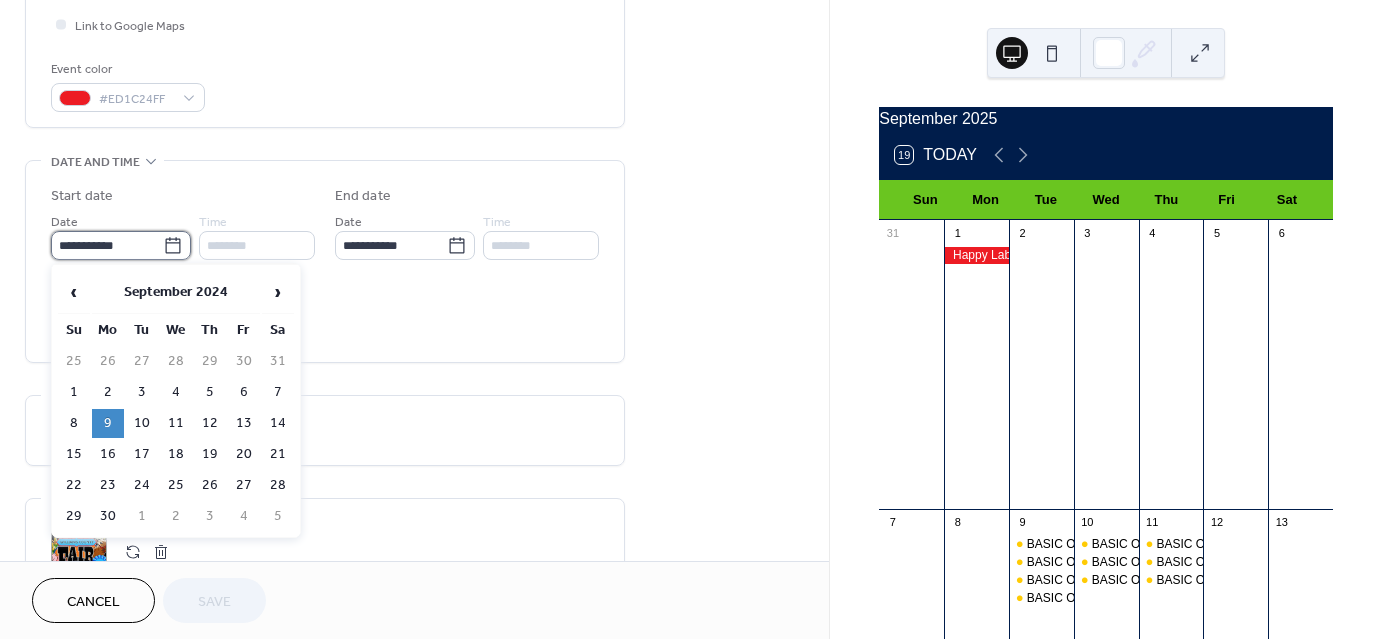 click on "**********" at bounding box center (107, 245) 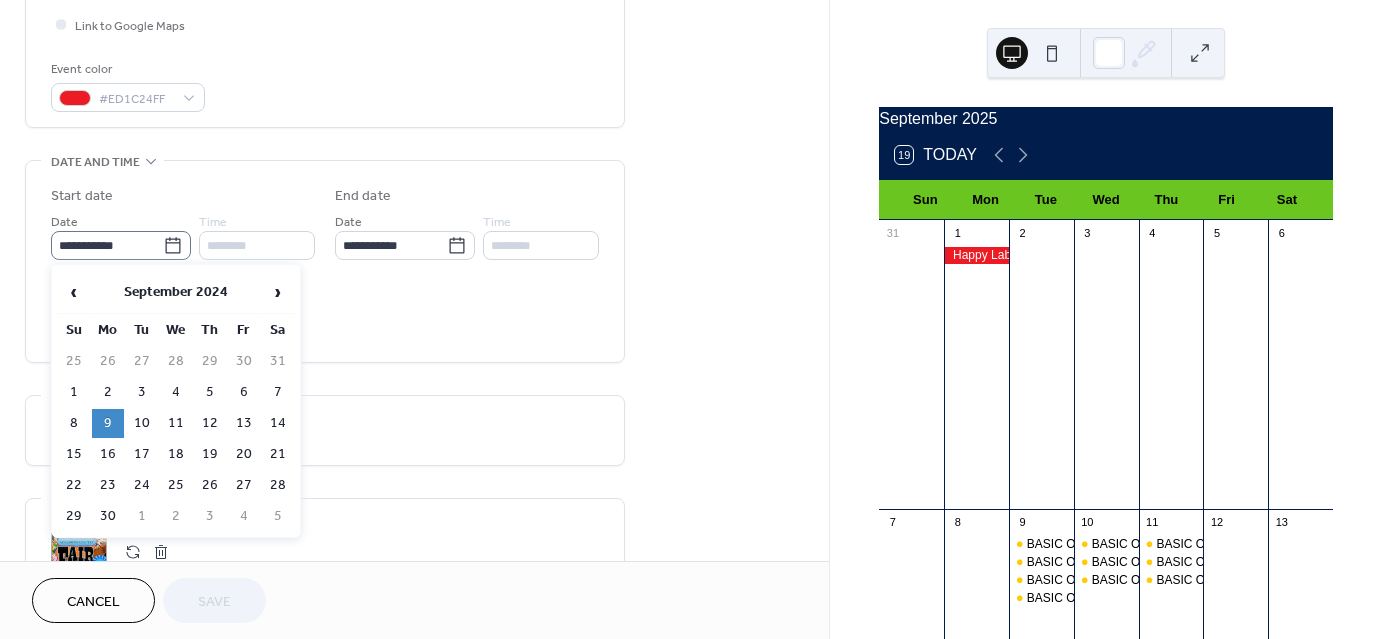 click 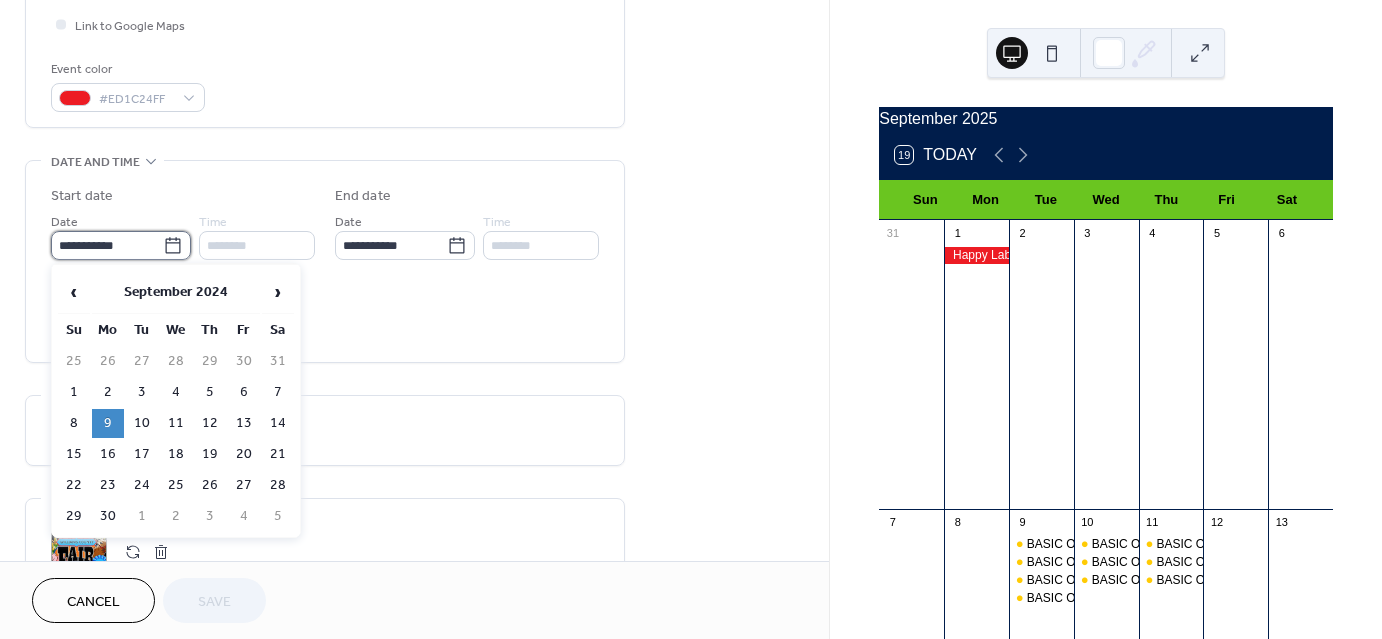 click on "**********" at bounding box center [107, 245] 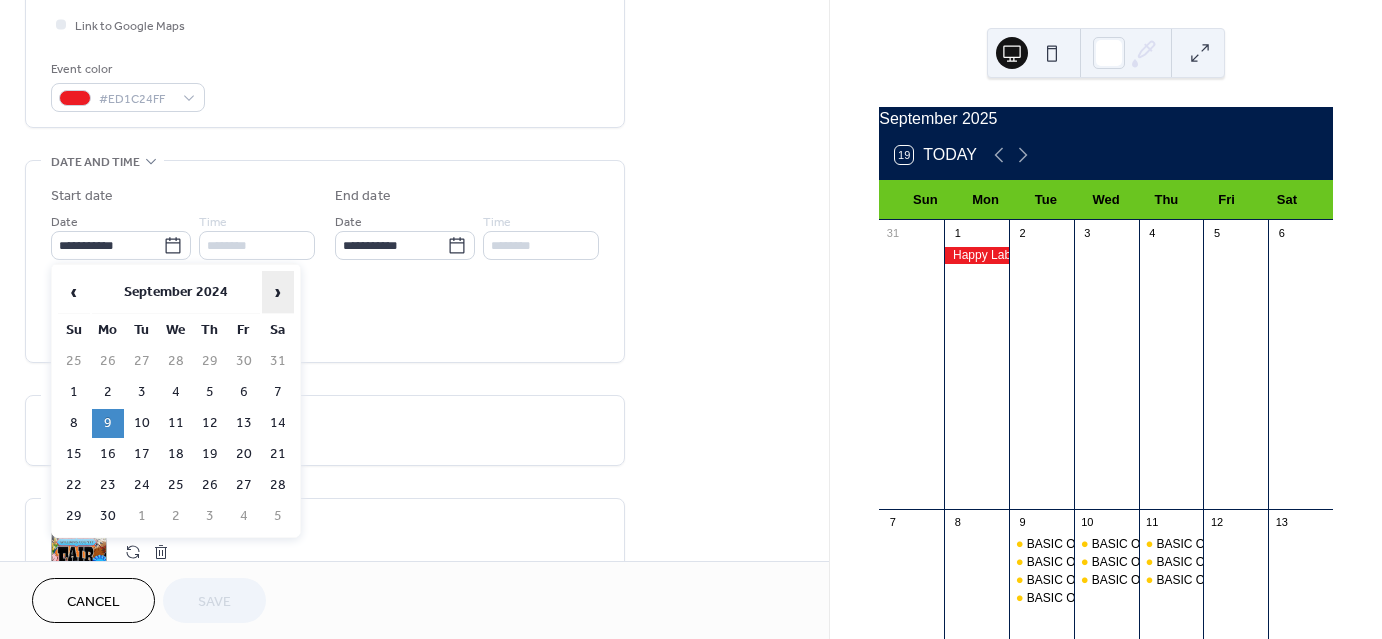 click on "›" at bounding box center [278, 292] 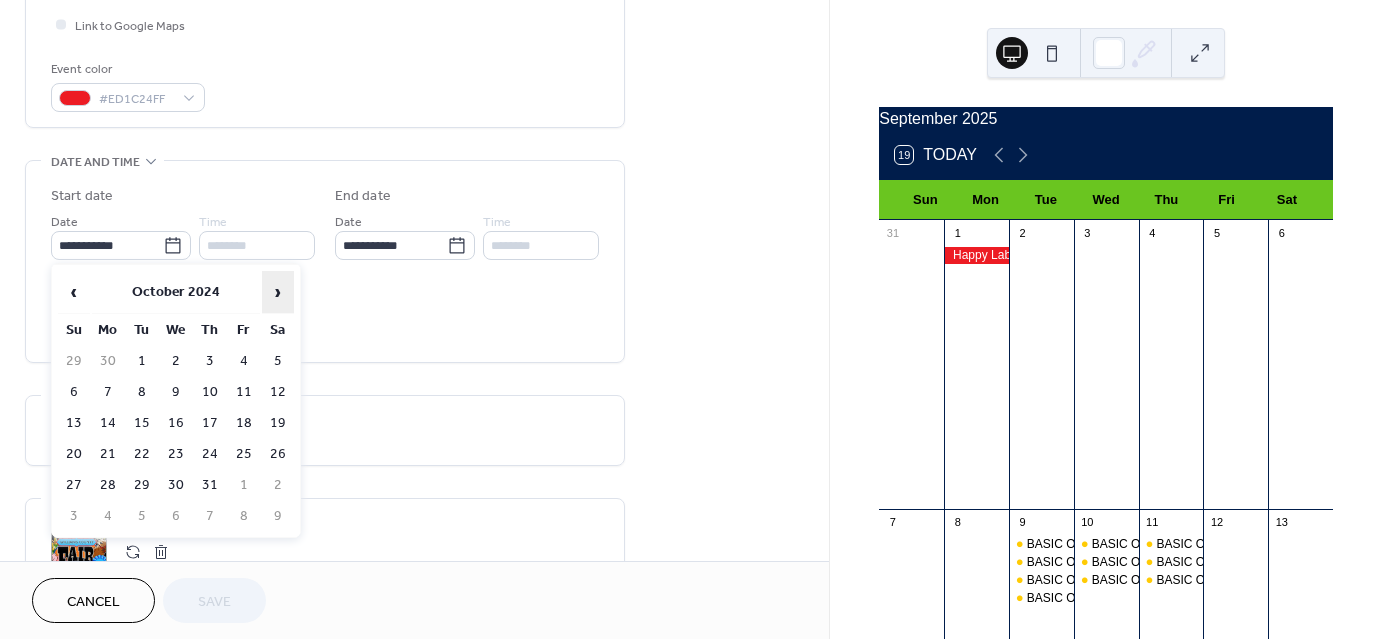 click on "›" at bounding box center [278, 292] 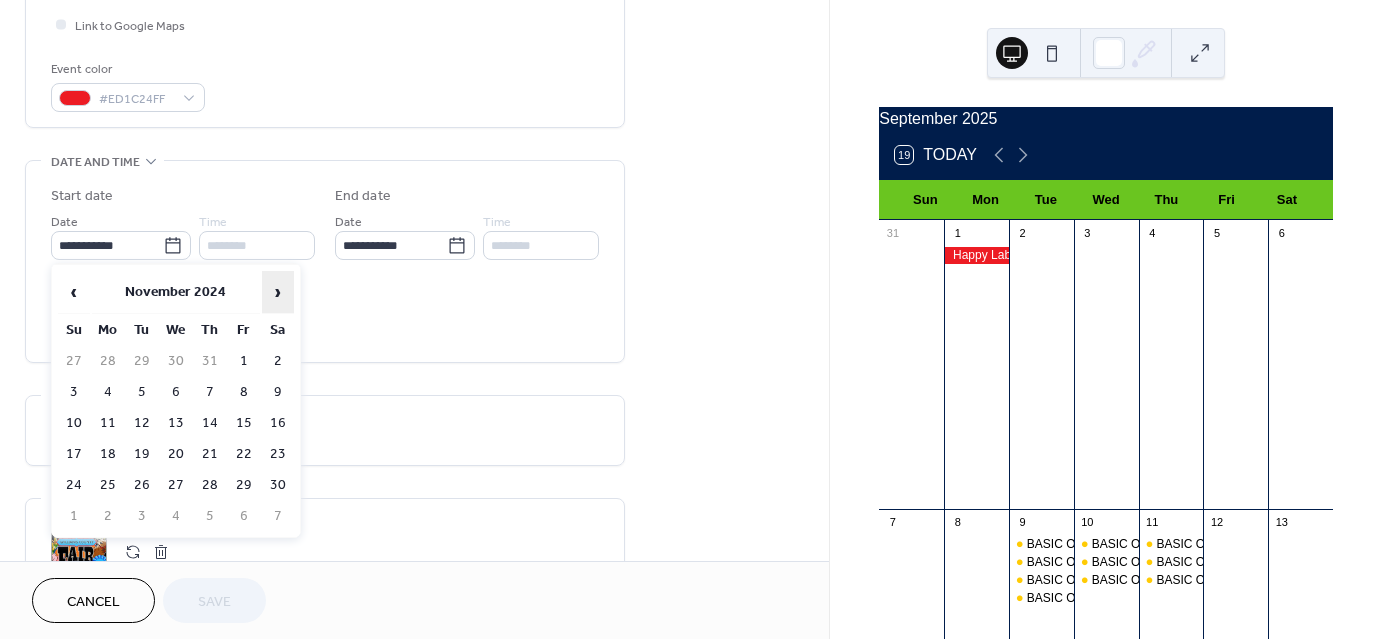 click on "›" at bounding box center (278, 292) 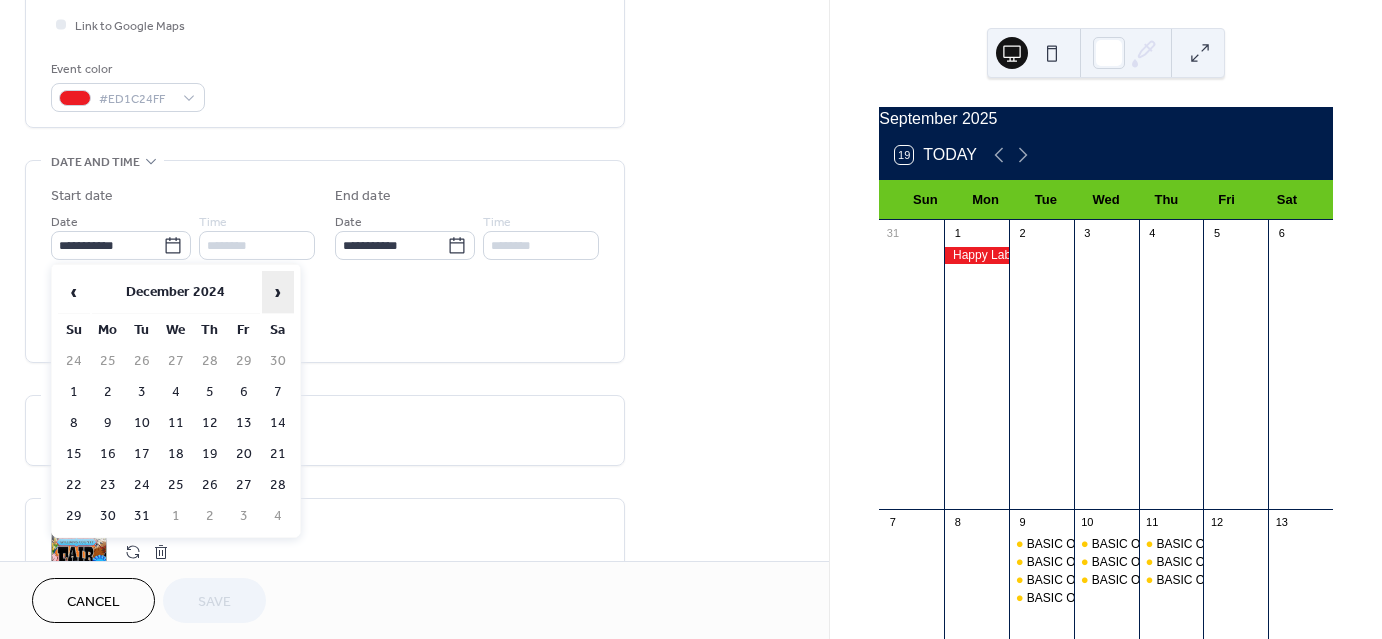 click on "›" at bounding box center [278, 292] 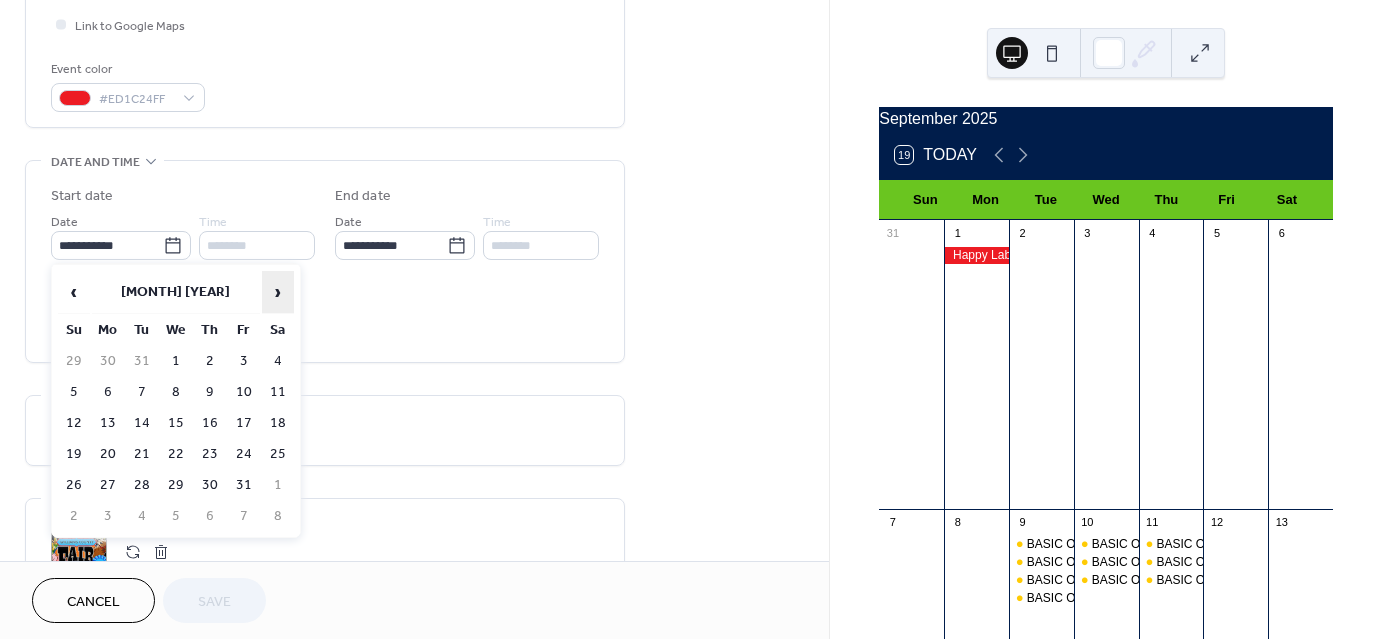 click on "›" at bounding box center (278, 292) 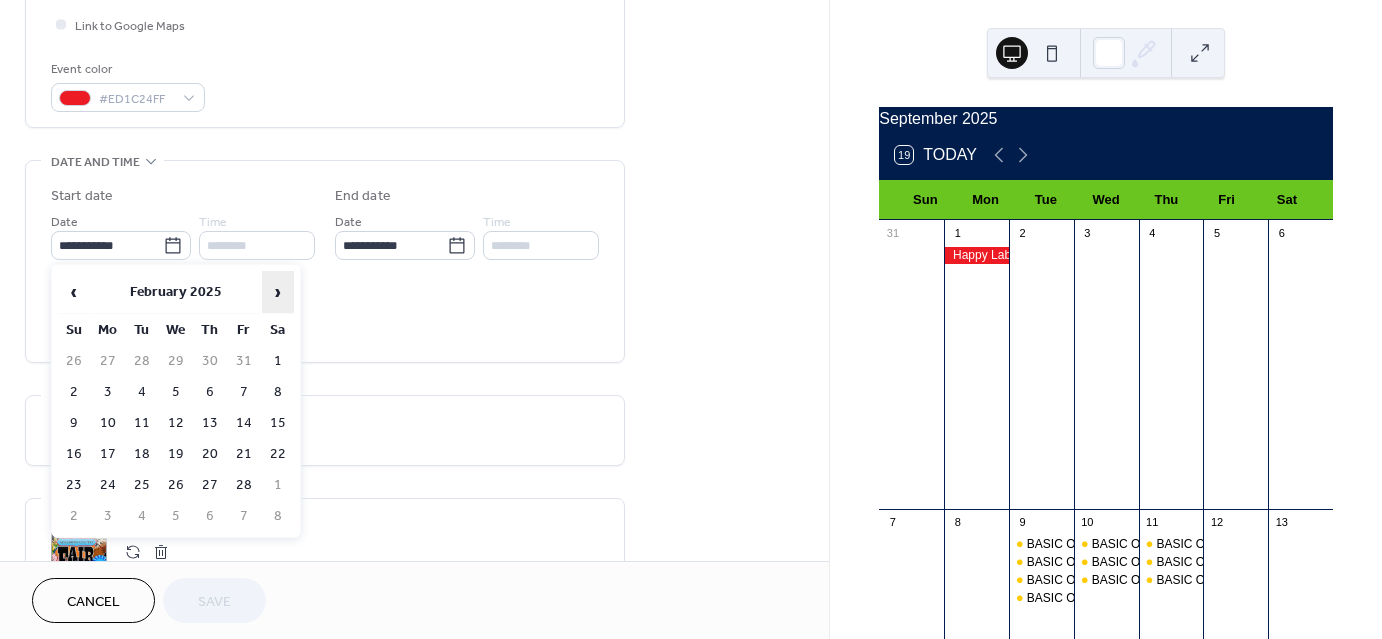 click on "›" at bounding box center (278, 292) 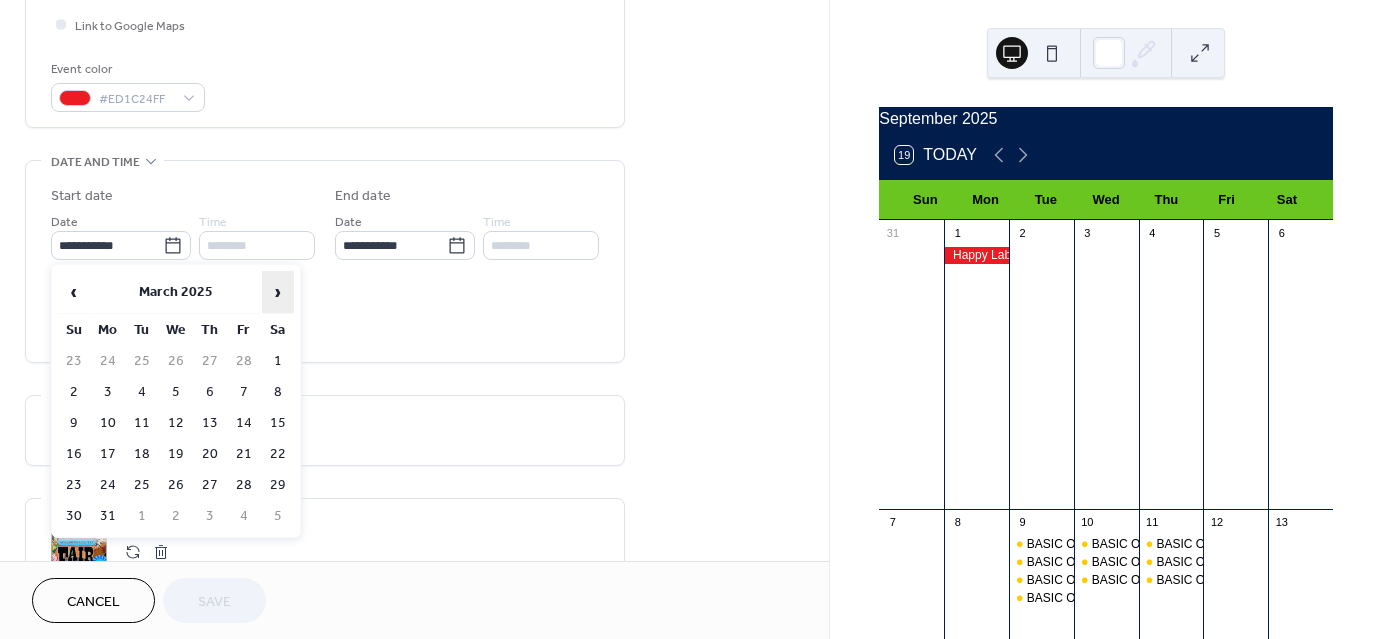 click on "›" at bounding box center [278, 292] 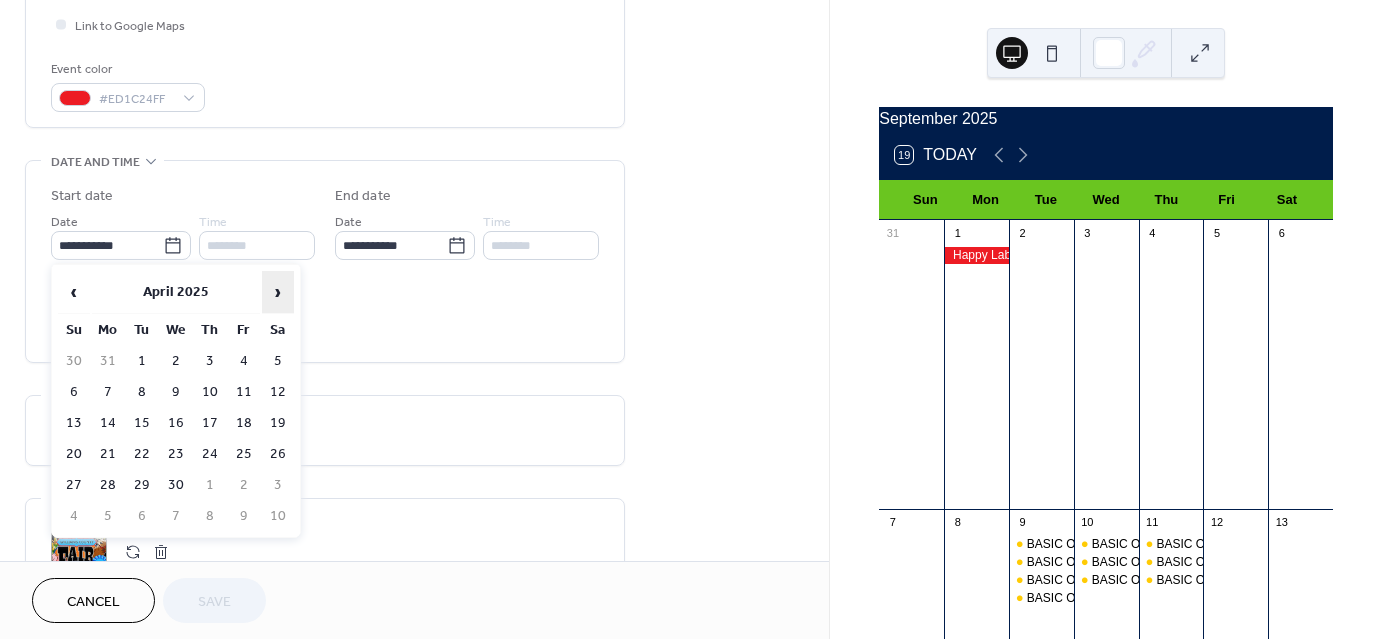 click on "›" at bounding box center (278, 292) 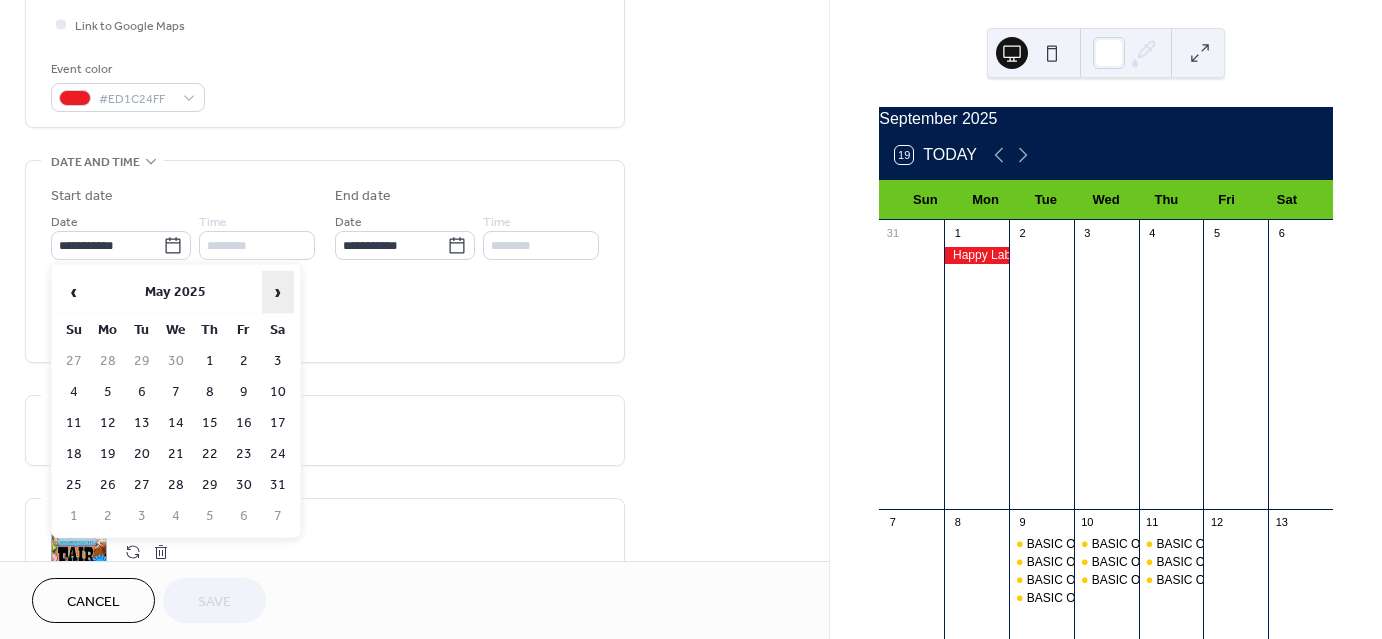 click on "›" at bounding box center [278, 292] 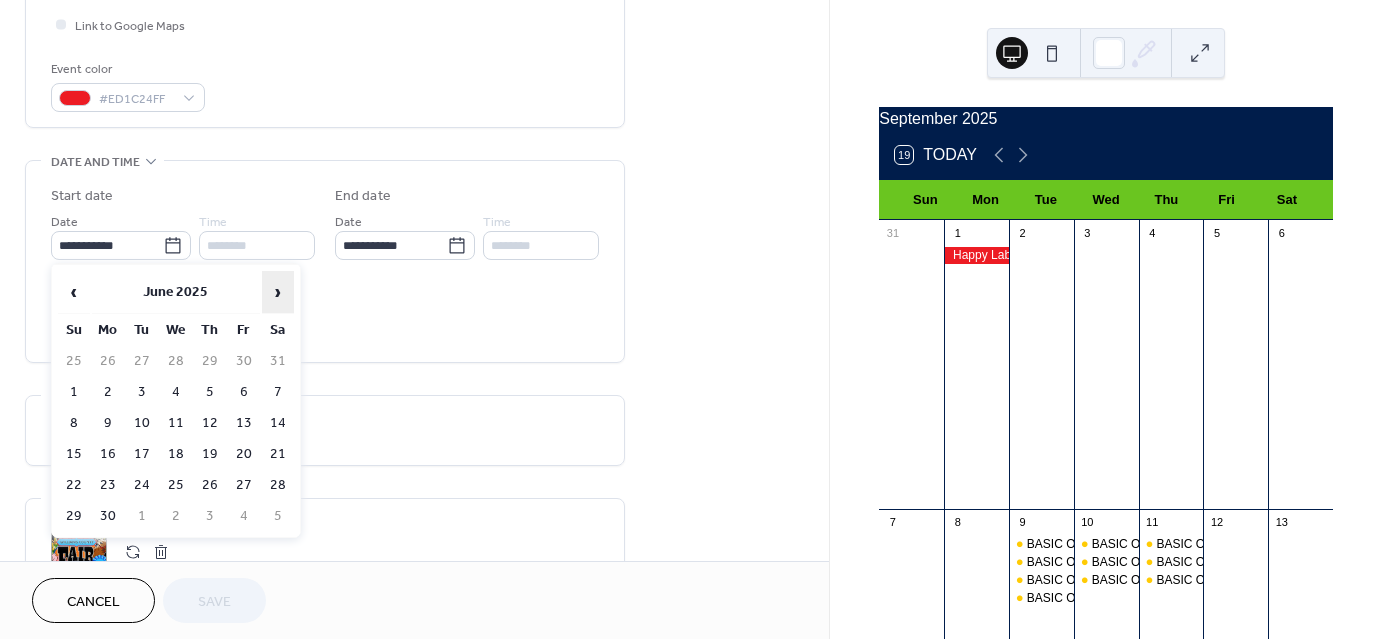 click on "›" at bounding box center (278, 292) 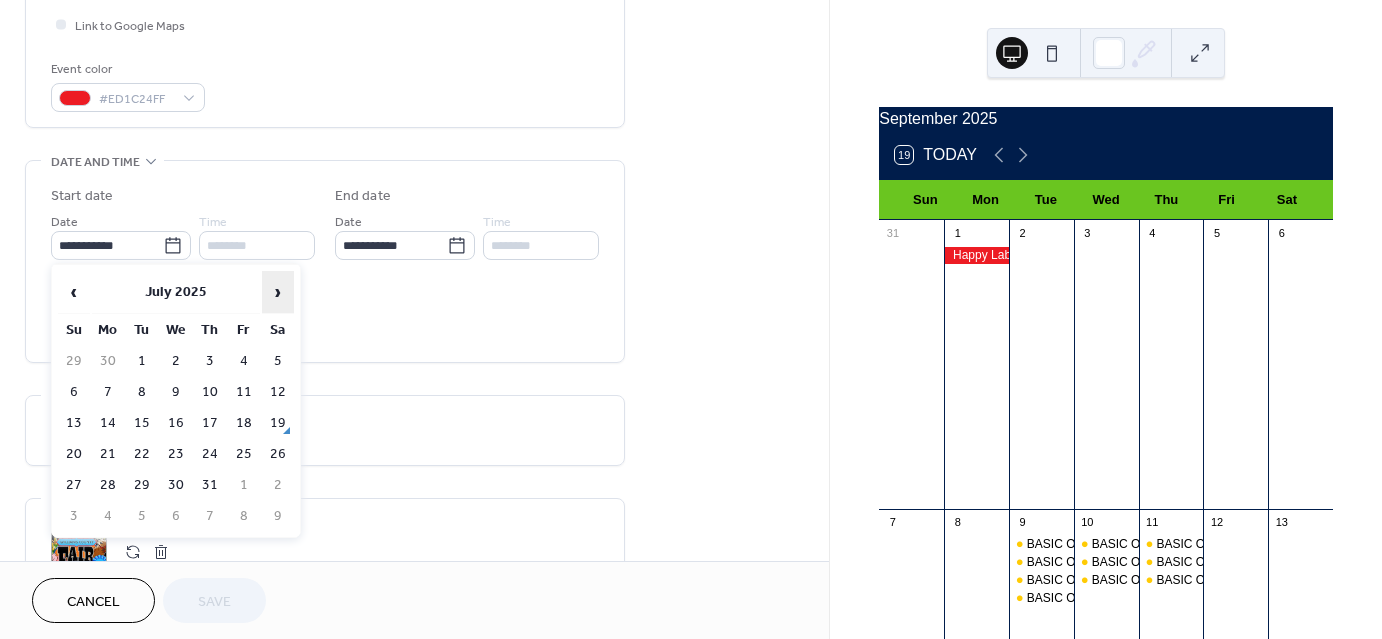 click on "›" at bounding box center [278, 292] 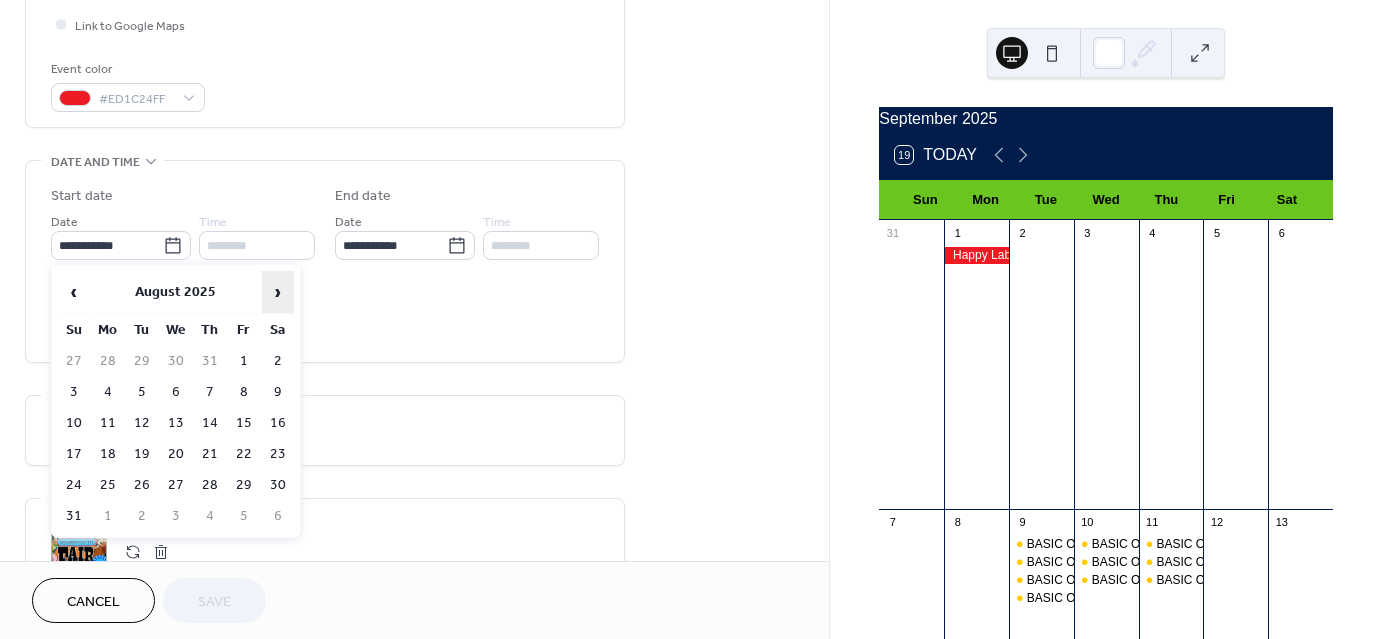 click on "›" at bounding box center [278, 292] 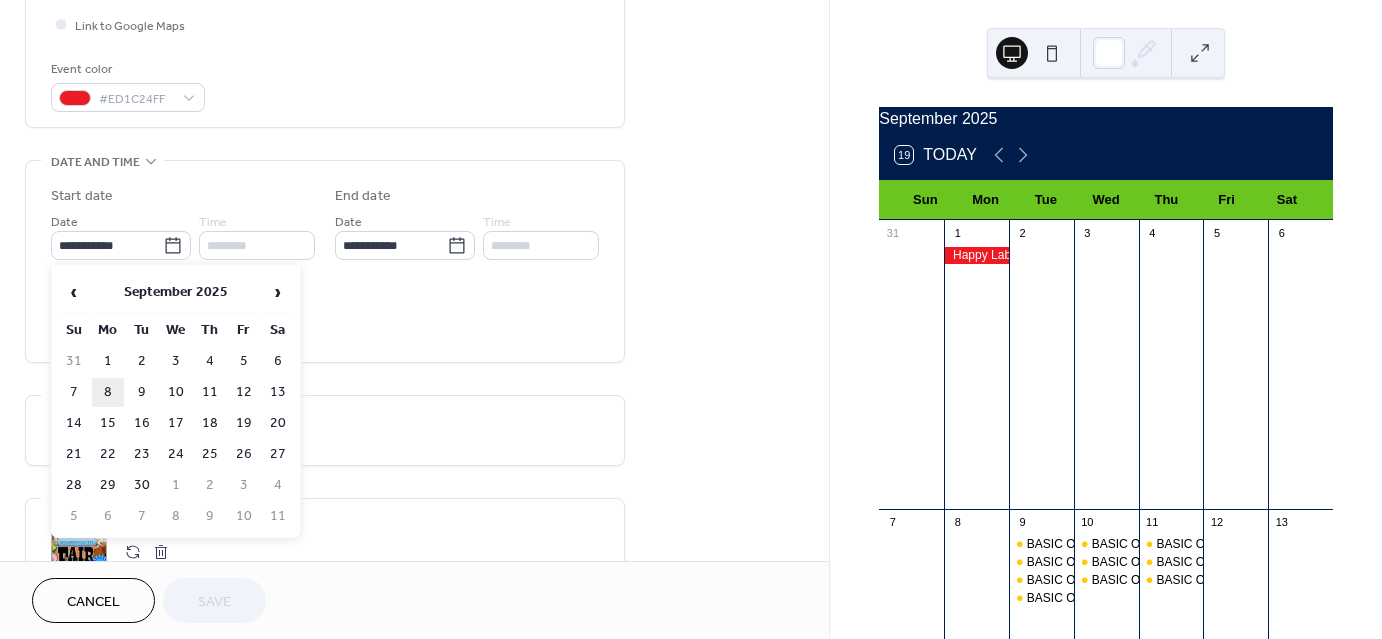 click on "8" at bounding box center (108, 392) 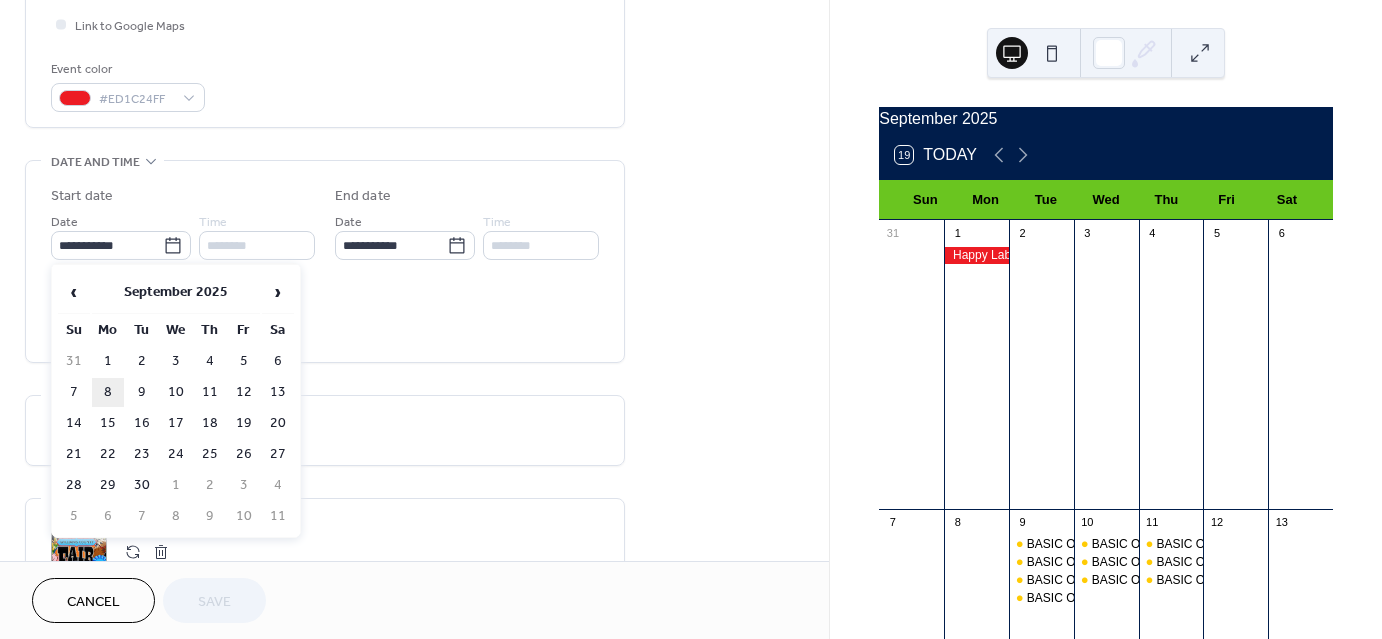 type on "**********" 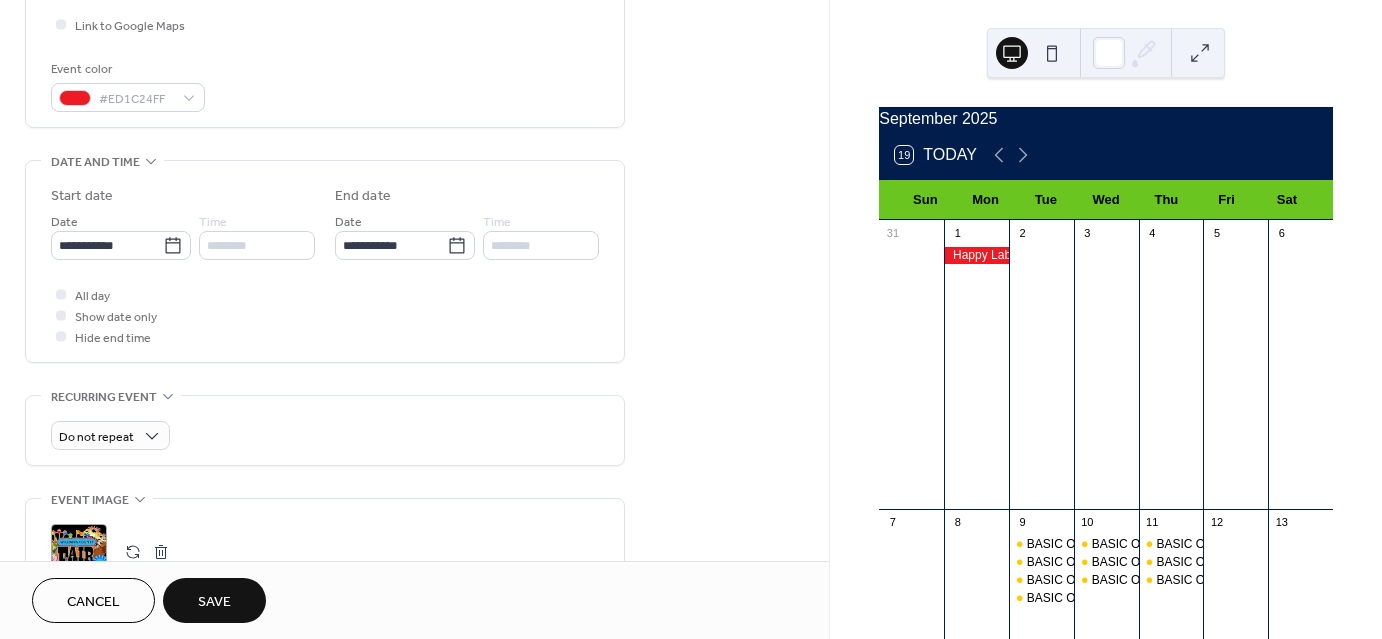 click on "Save" at bounding box center [214, 600] 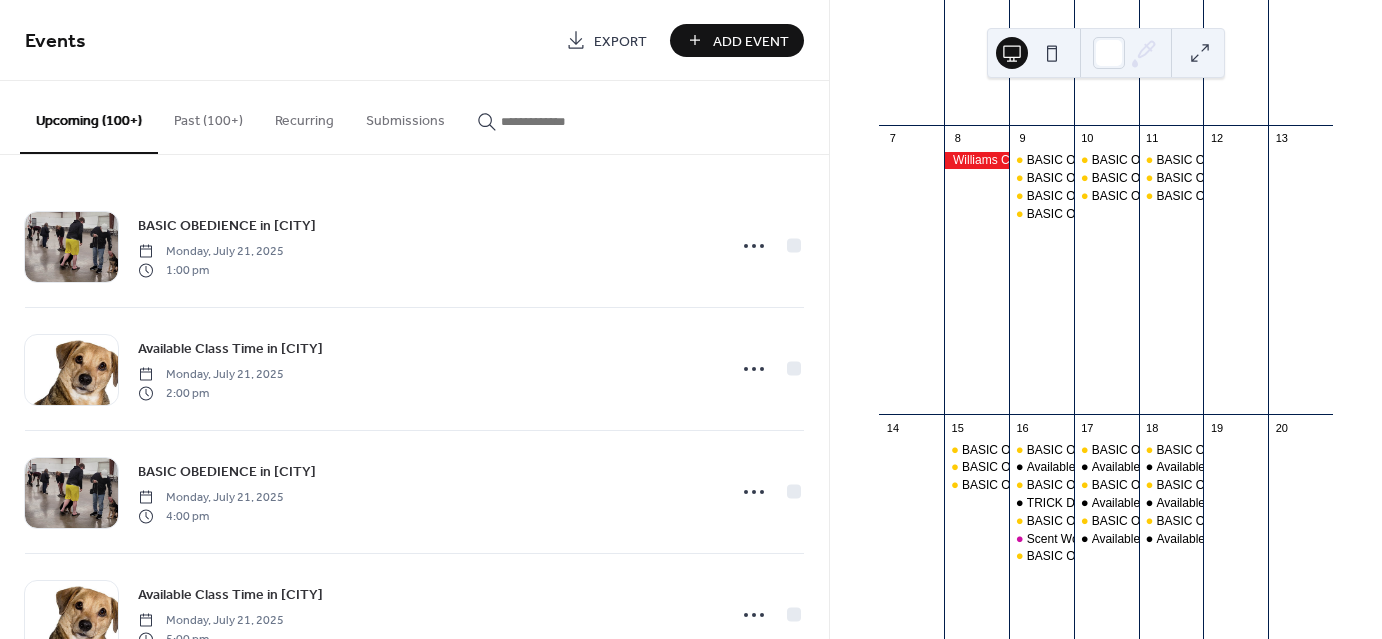 scroll, scrollTop: 386, scrollLeft: 0, axis: vertical 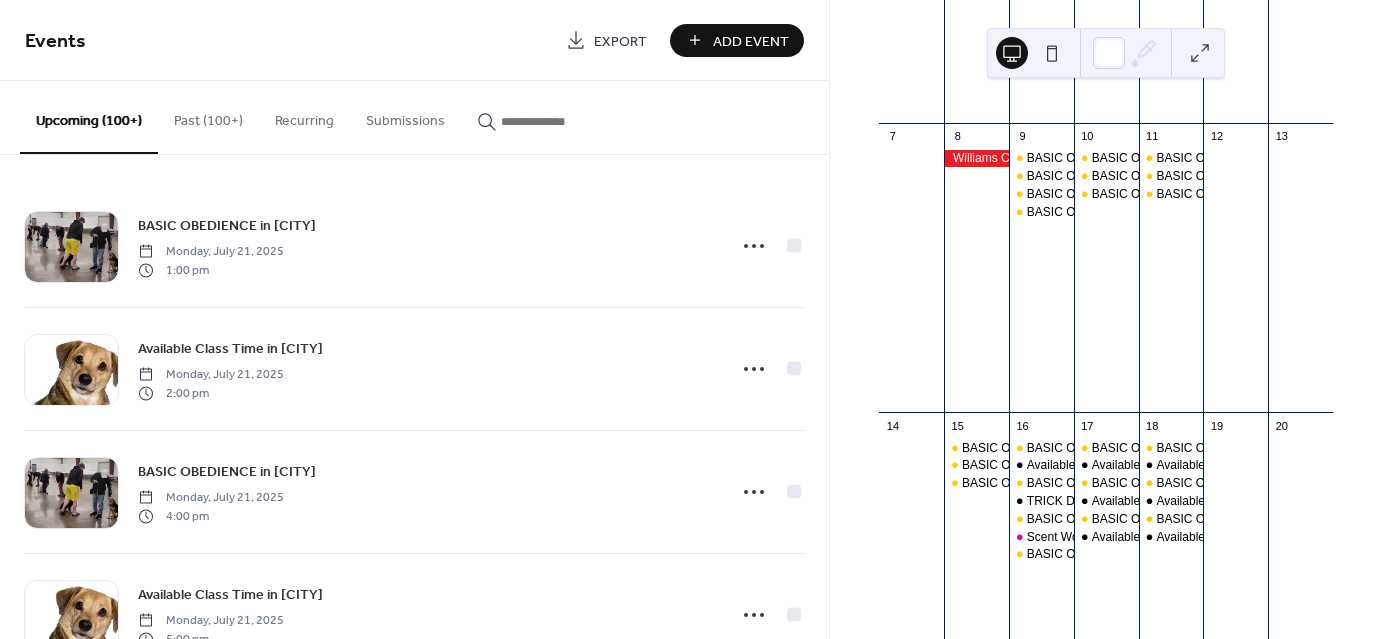 click at bounding box center (561, 121) 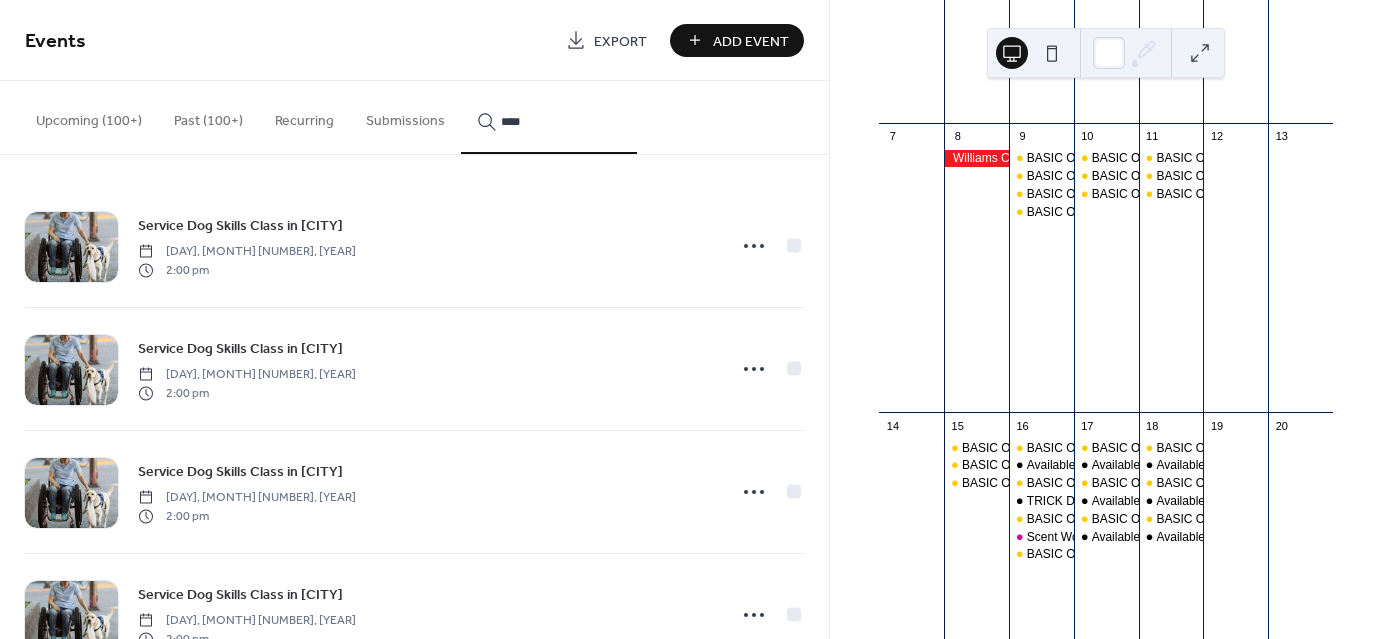 type on "****" 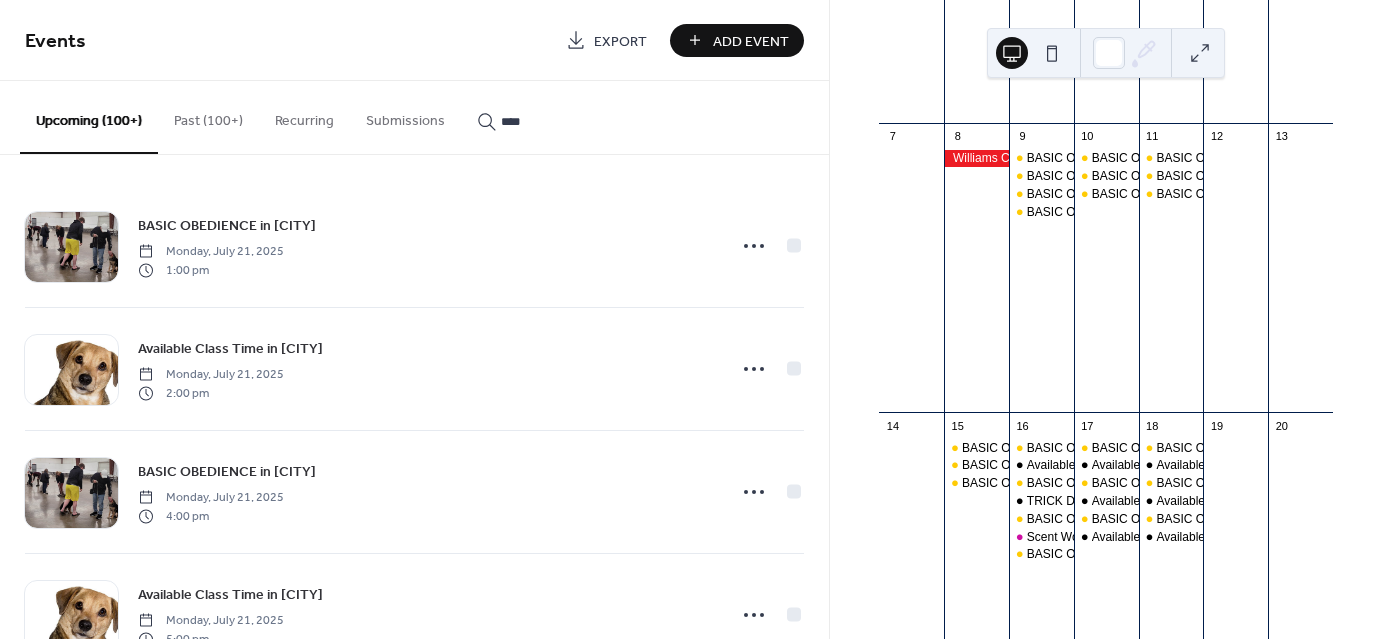 click on "****" at bounding box center [561, 121] 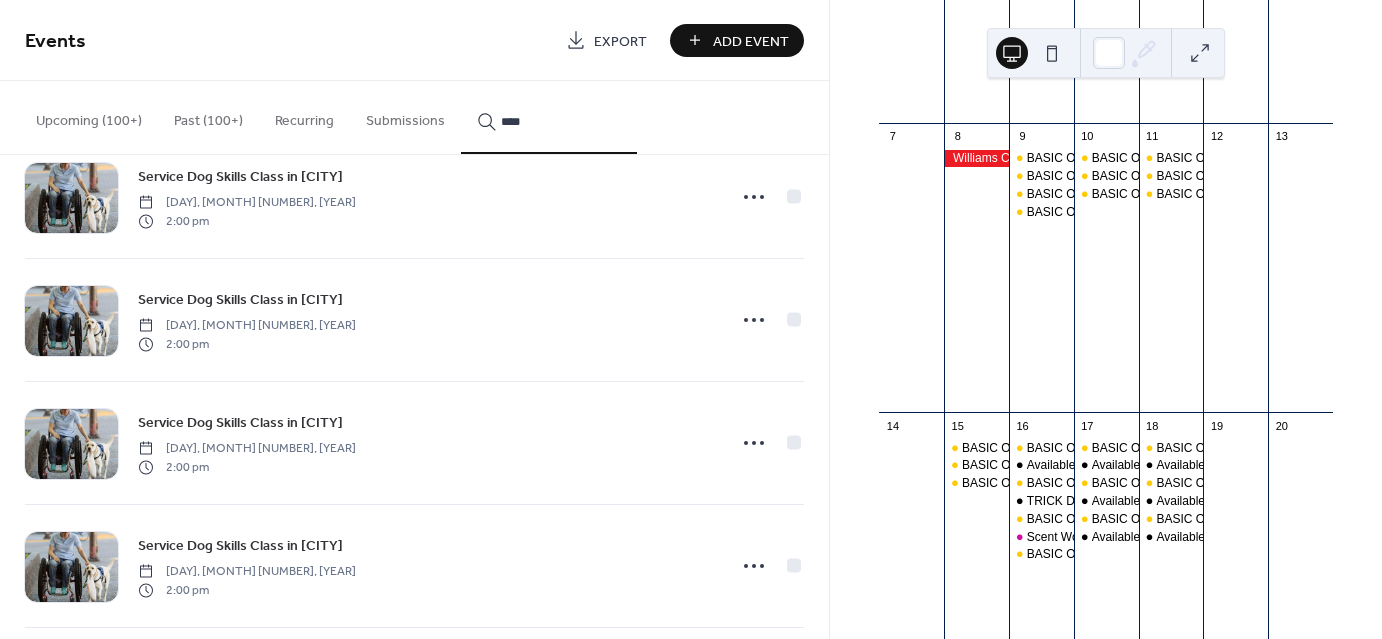 scroll, scrollTop: 424, scrollLeft: 0, axis: vertical 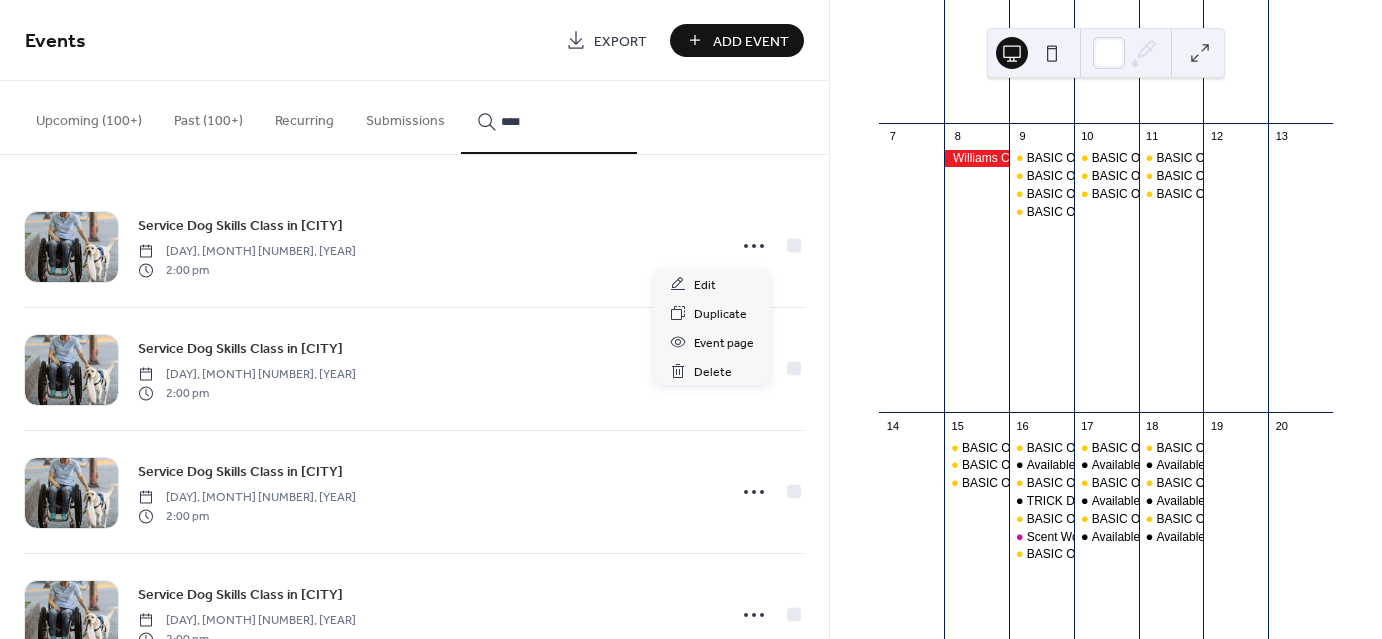 click 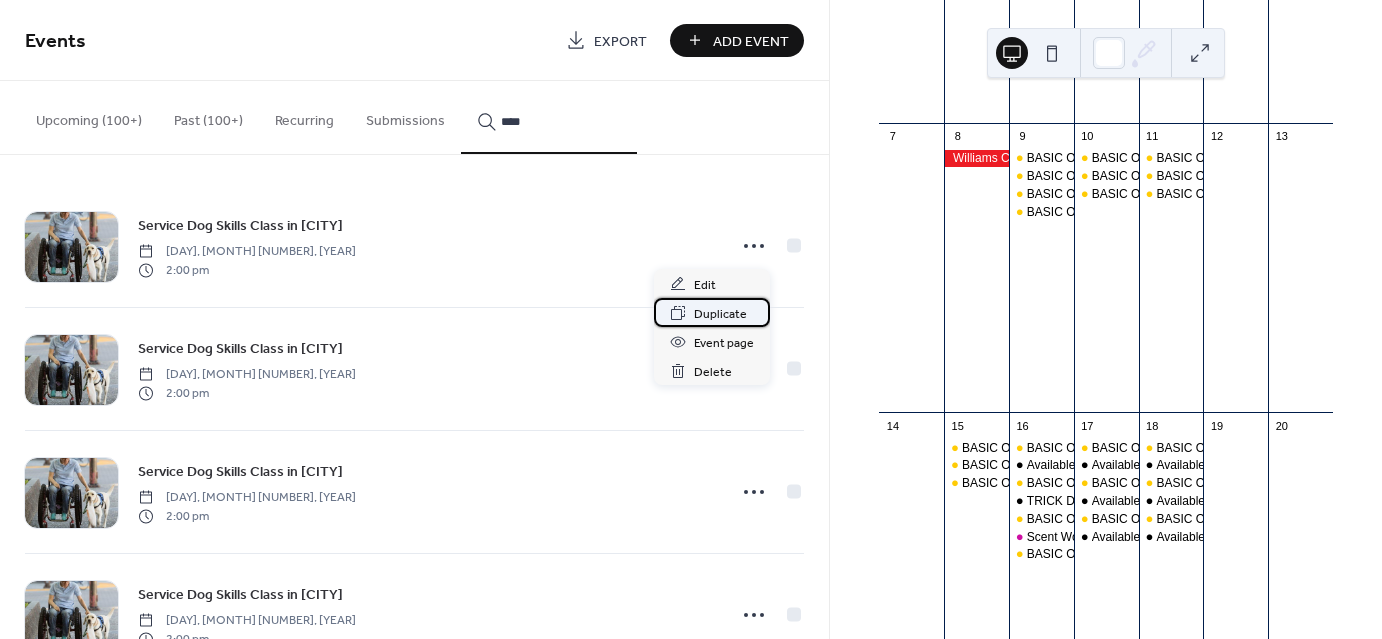 click on "Duplicate" at bounding box center [720, 314] 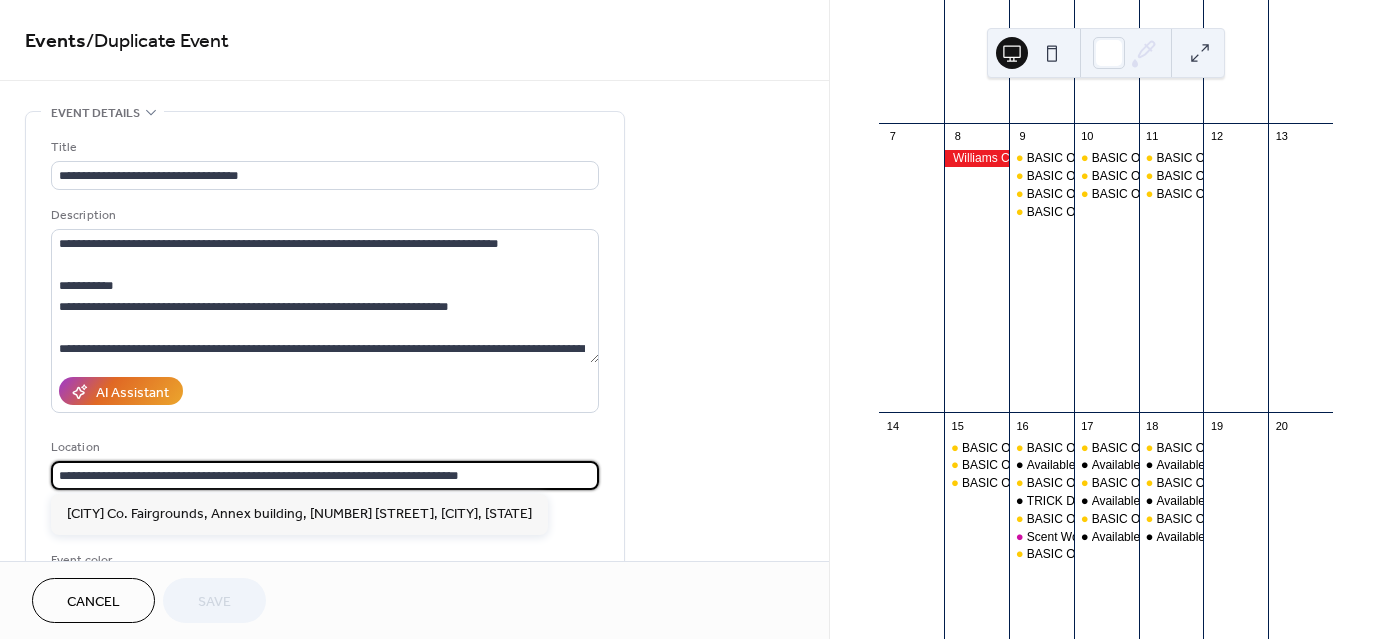click on "**********" at bounding box center [325, 475] 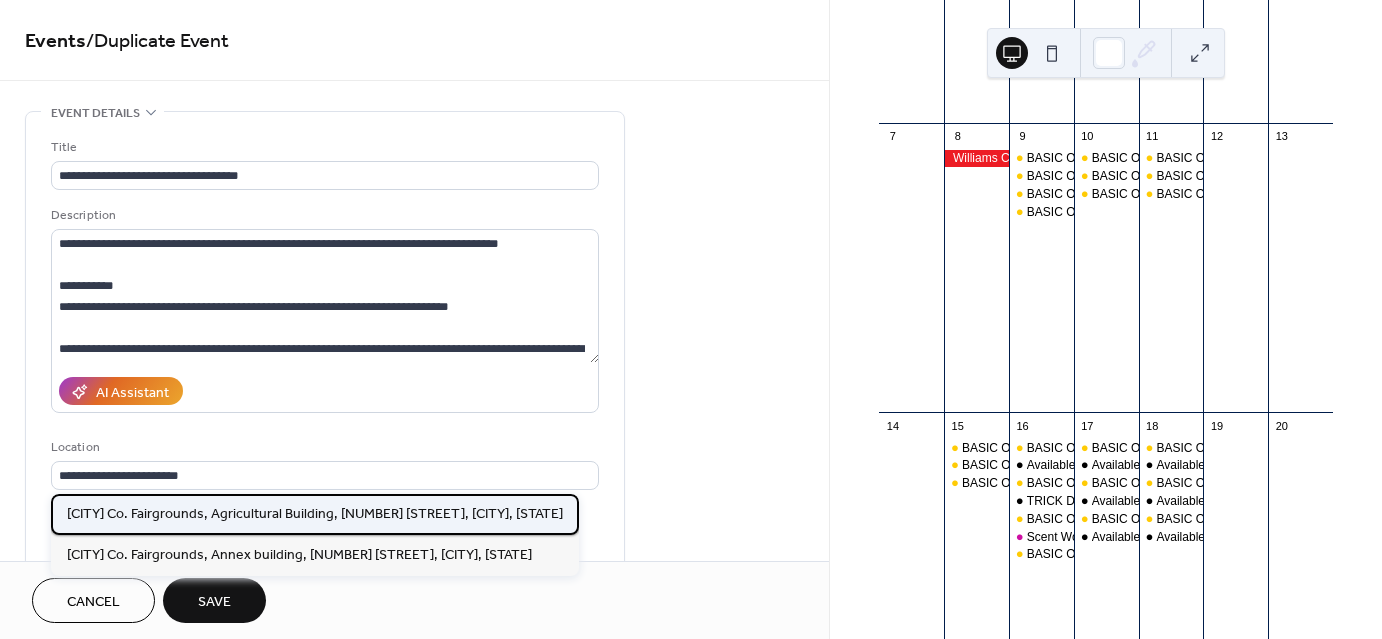click on "[CITY] Co. Fairgrounds, Agricultural Building, [NUMBER] [STREET], [CITY], [STATE]" at bounding box center [315, 513] 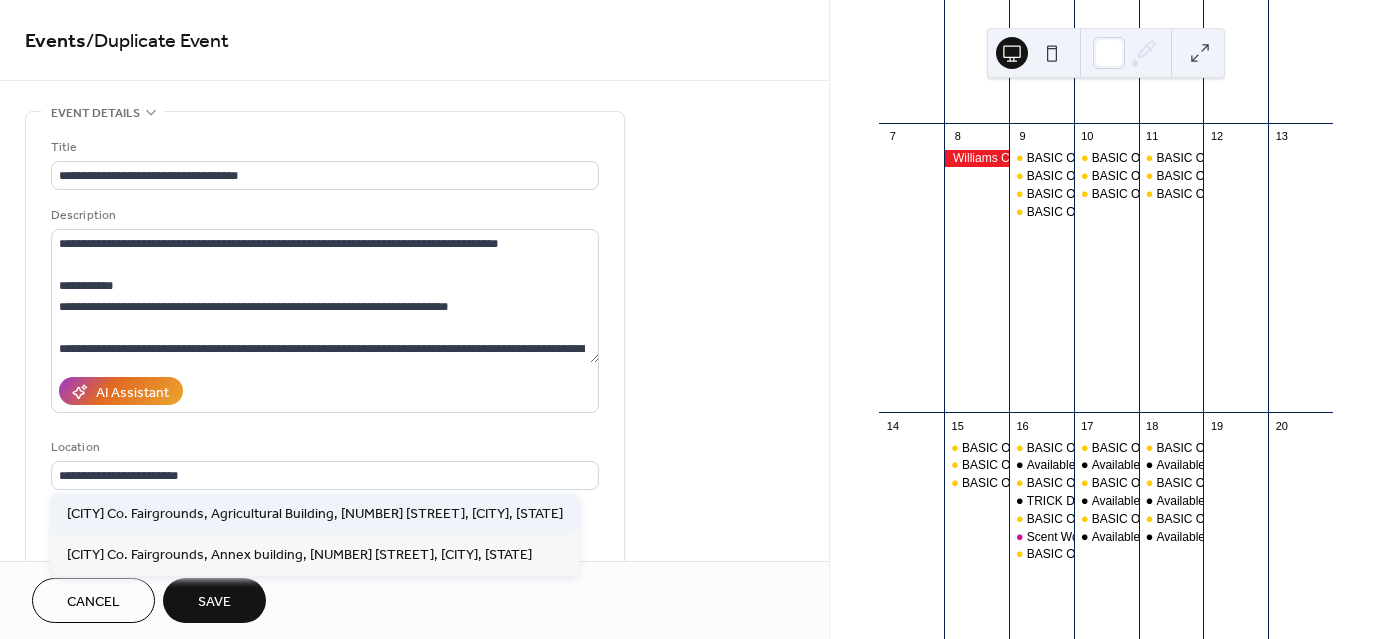 type on "**********" 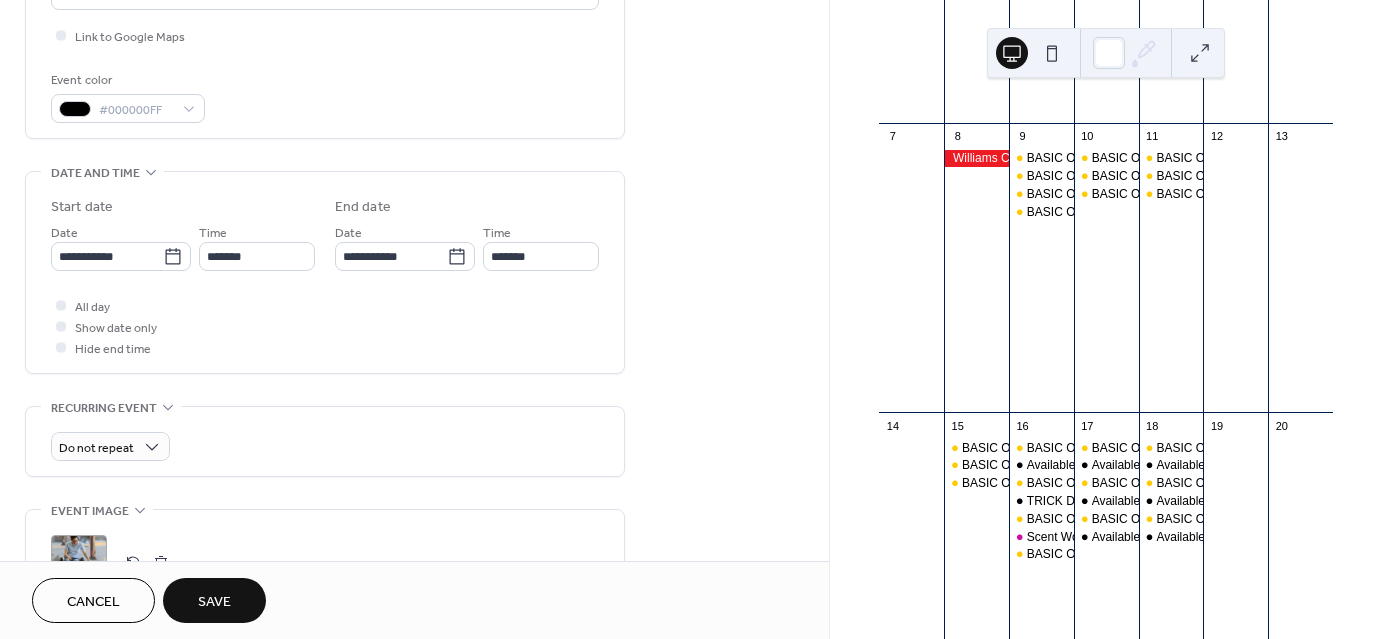 scroll, scrollTop: 491, scrollLeft: 0, axis: vertical 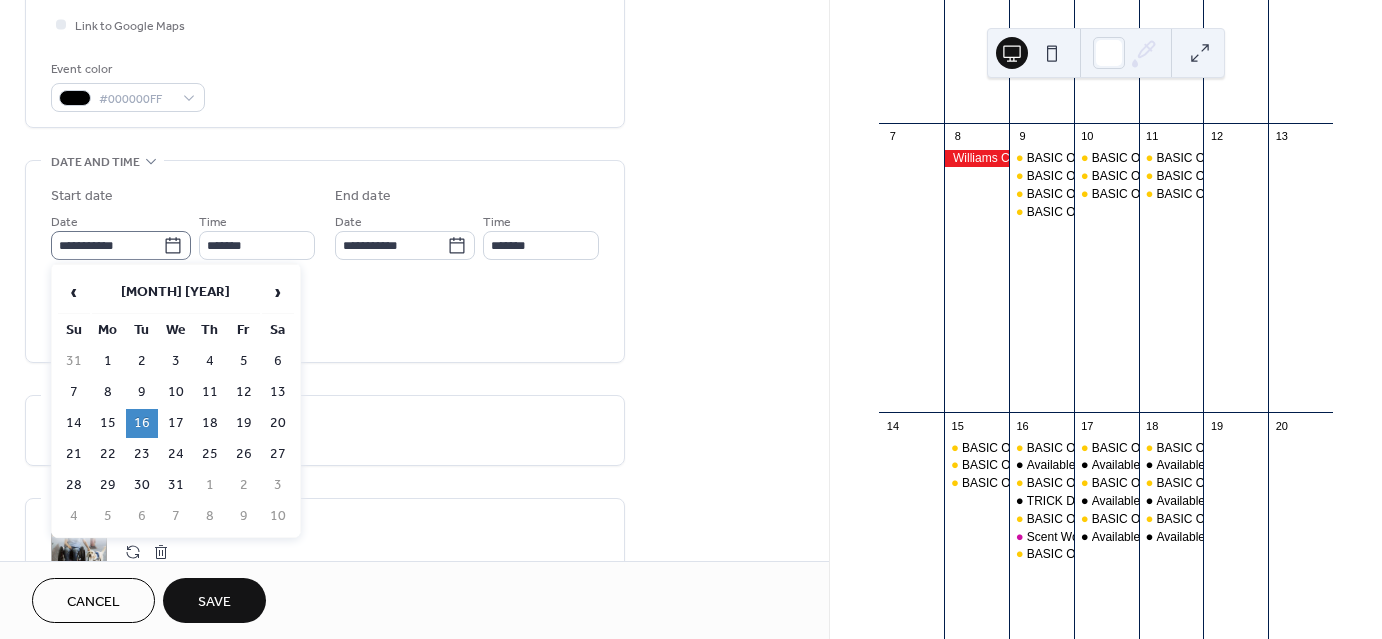 click 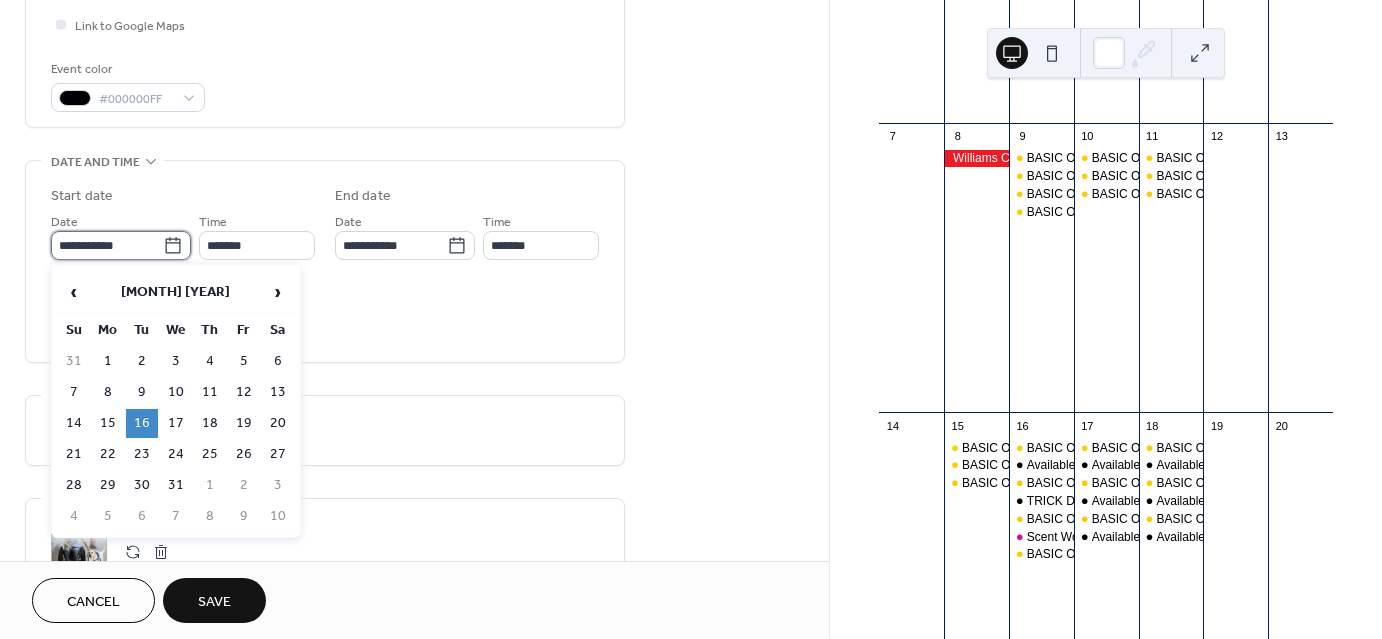 click on "**********" at bounding box center [107, 245] 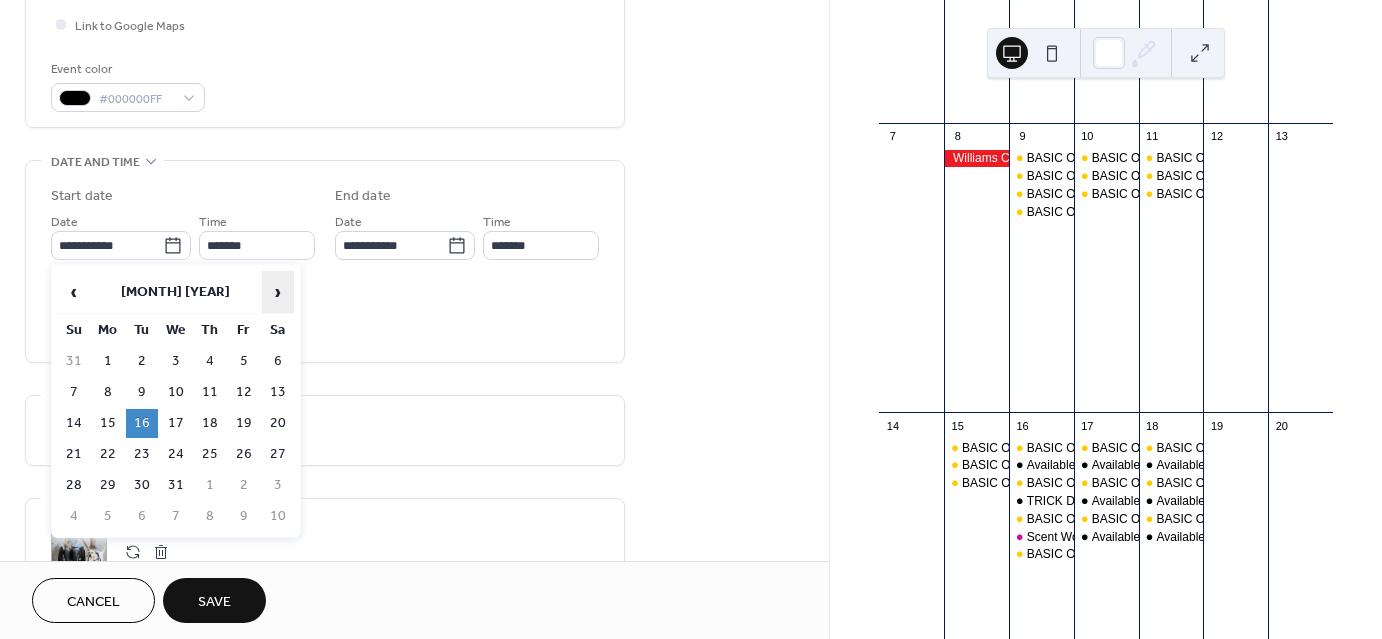 click on "›" at bounding box center (278, 292) 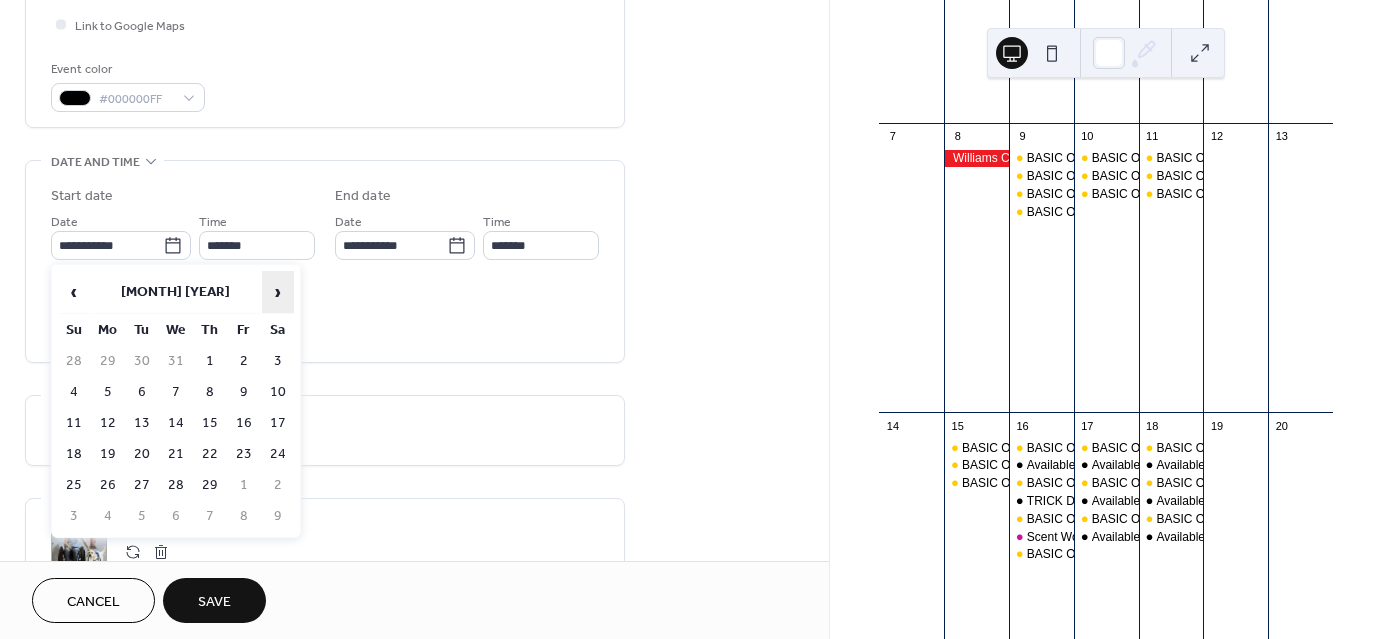 click on "›" at bounding box center [278, 292] 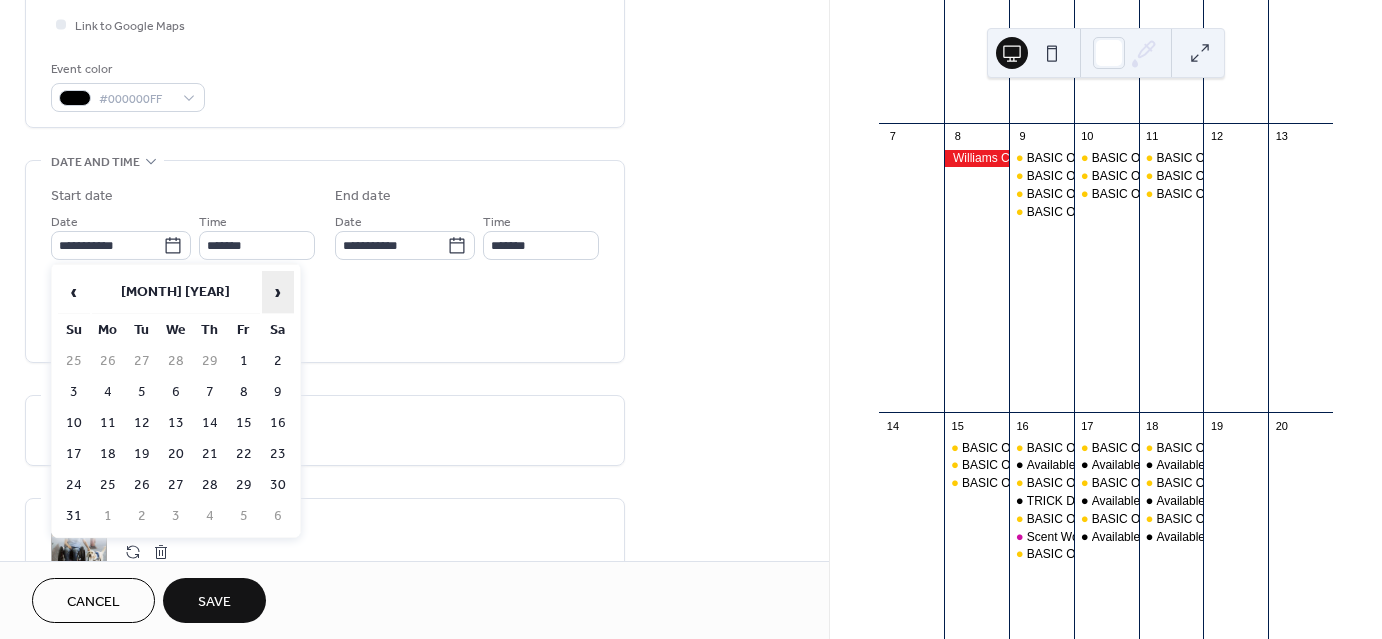 click on "›" at bounding box center [278, 292] 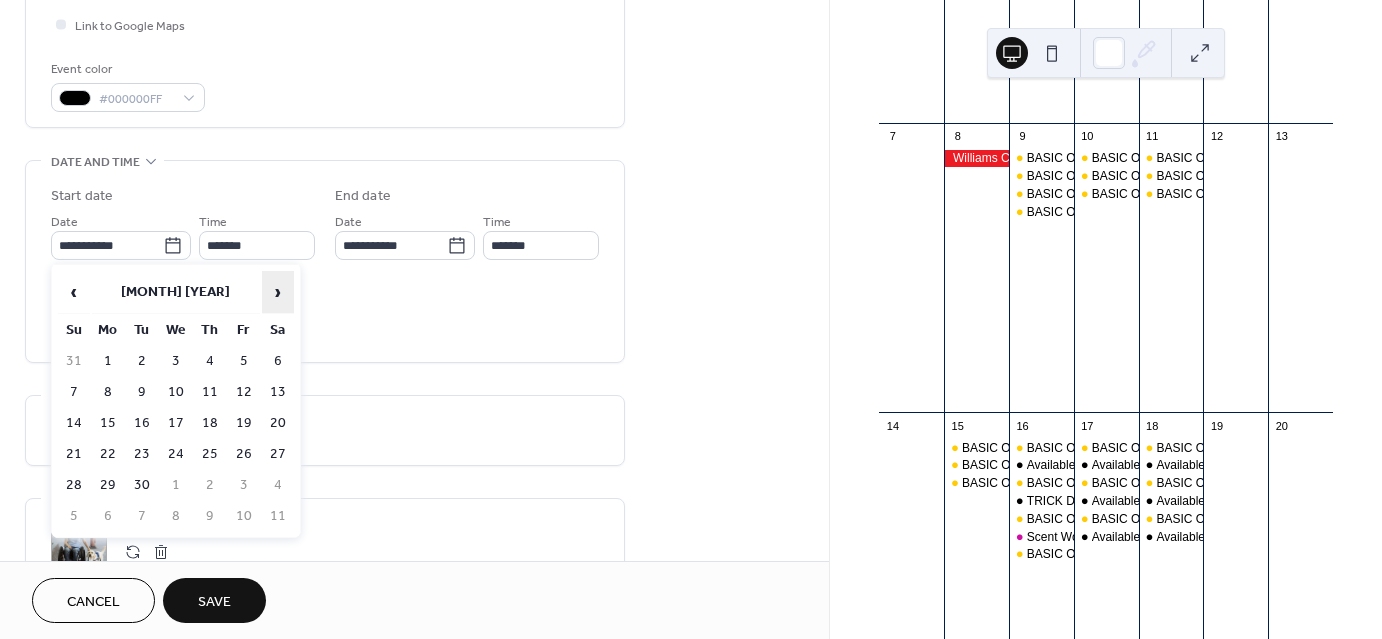 click on "›" at bounding box center (278, 292) 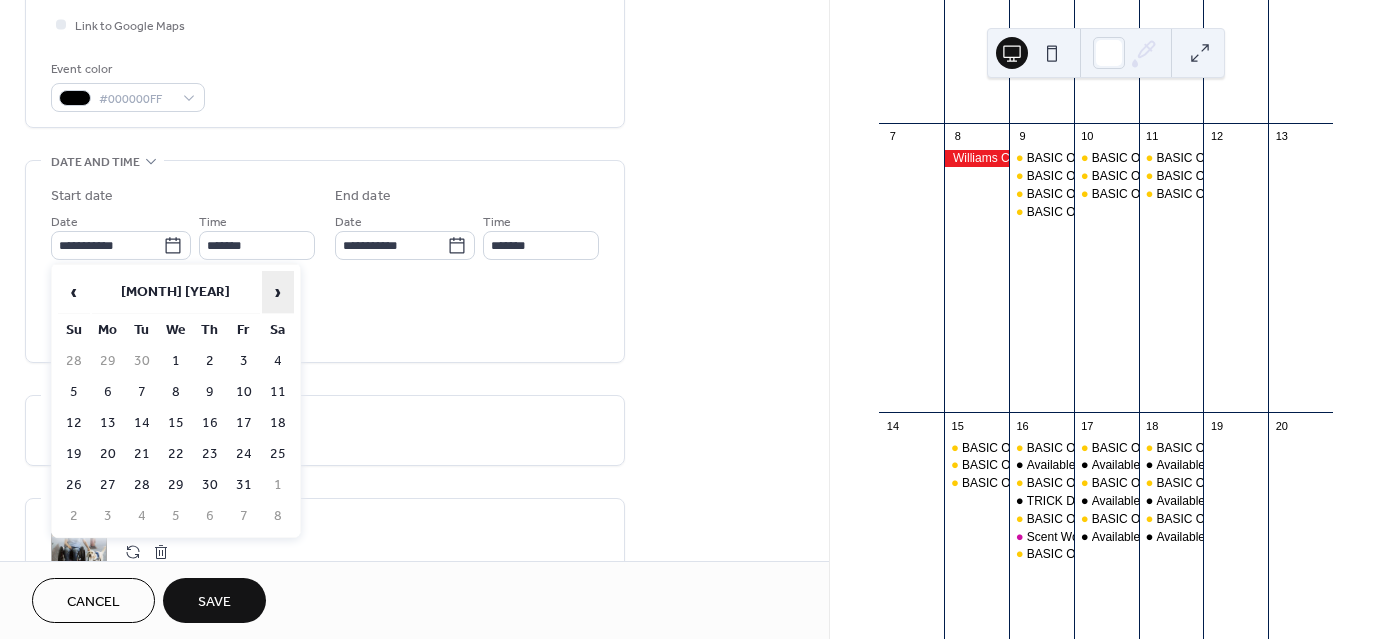 click on "›" at bounding box center [278, 292] 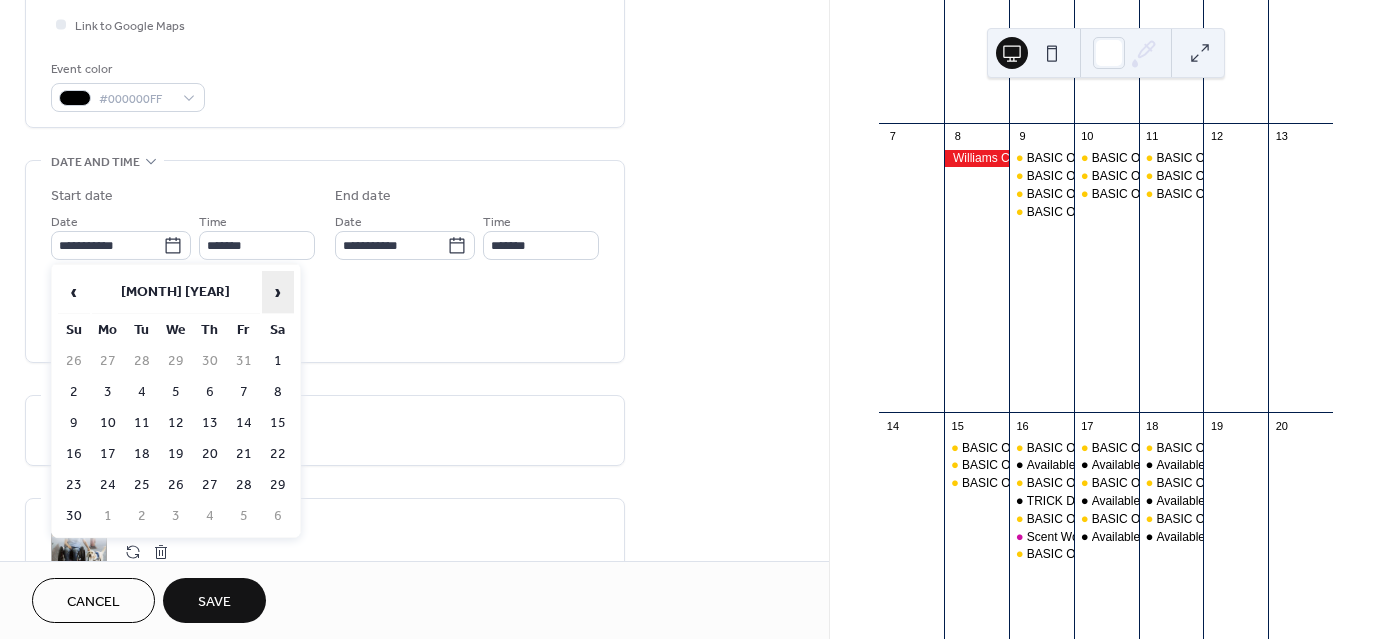 click on "›" at bounding box center (278, 292) 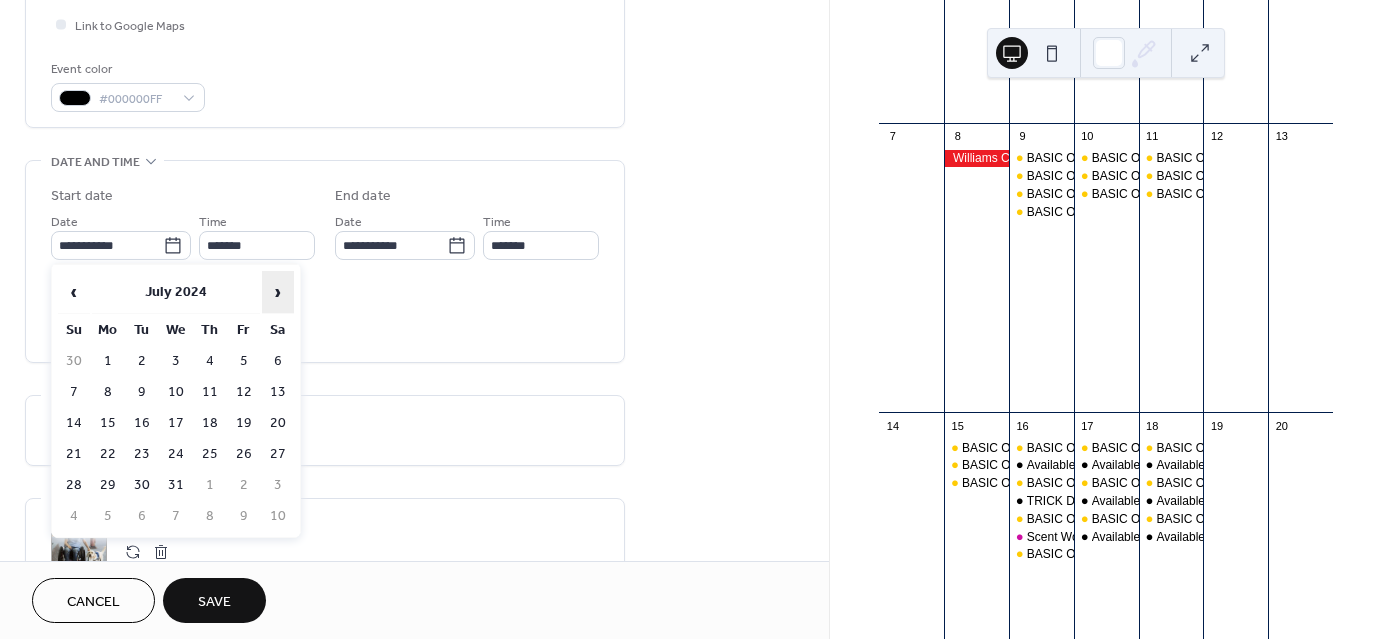 click on "›" at bounding box center [278, 292] 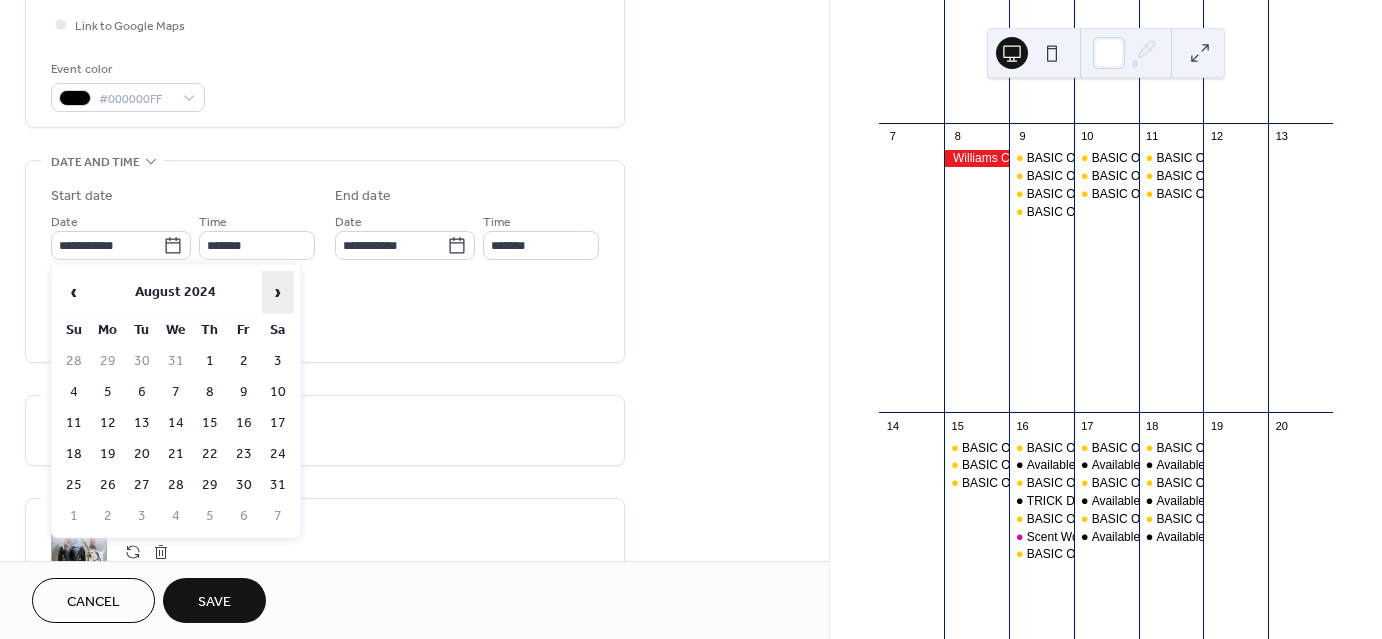 click on "›" at bounding box center [278, 292] 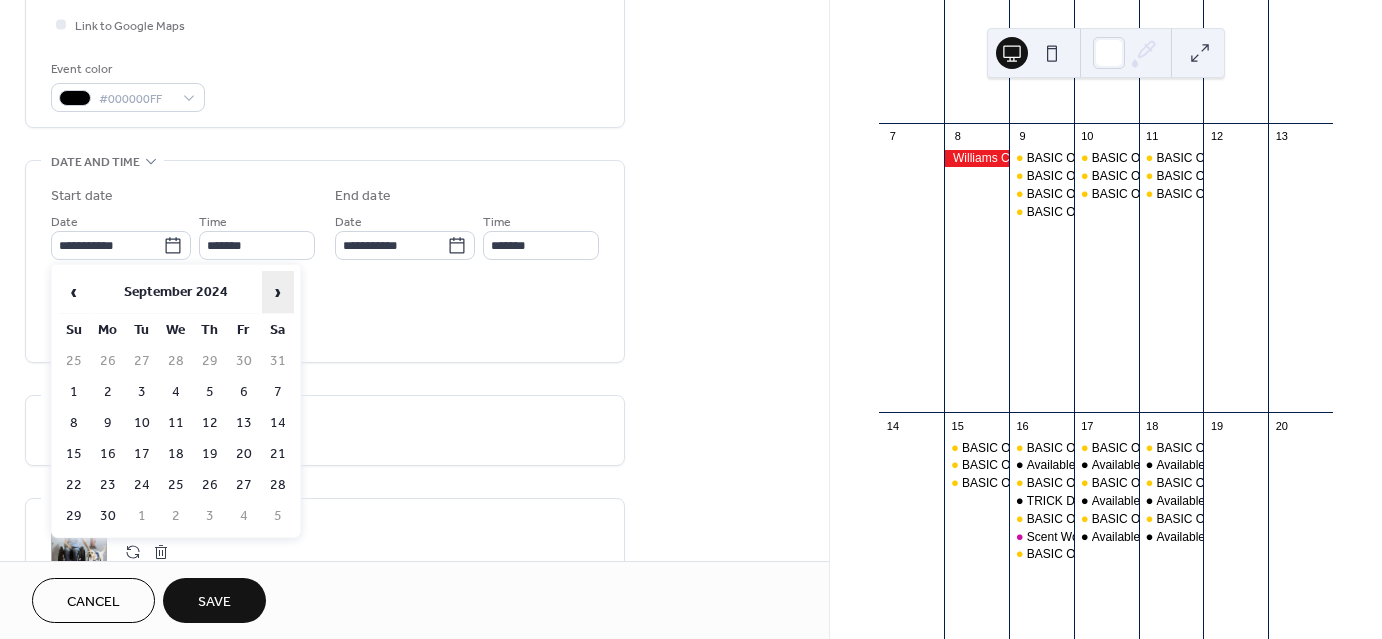 click on "›" at bounding box center [278, 292] 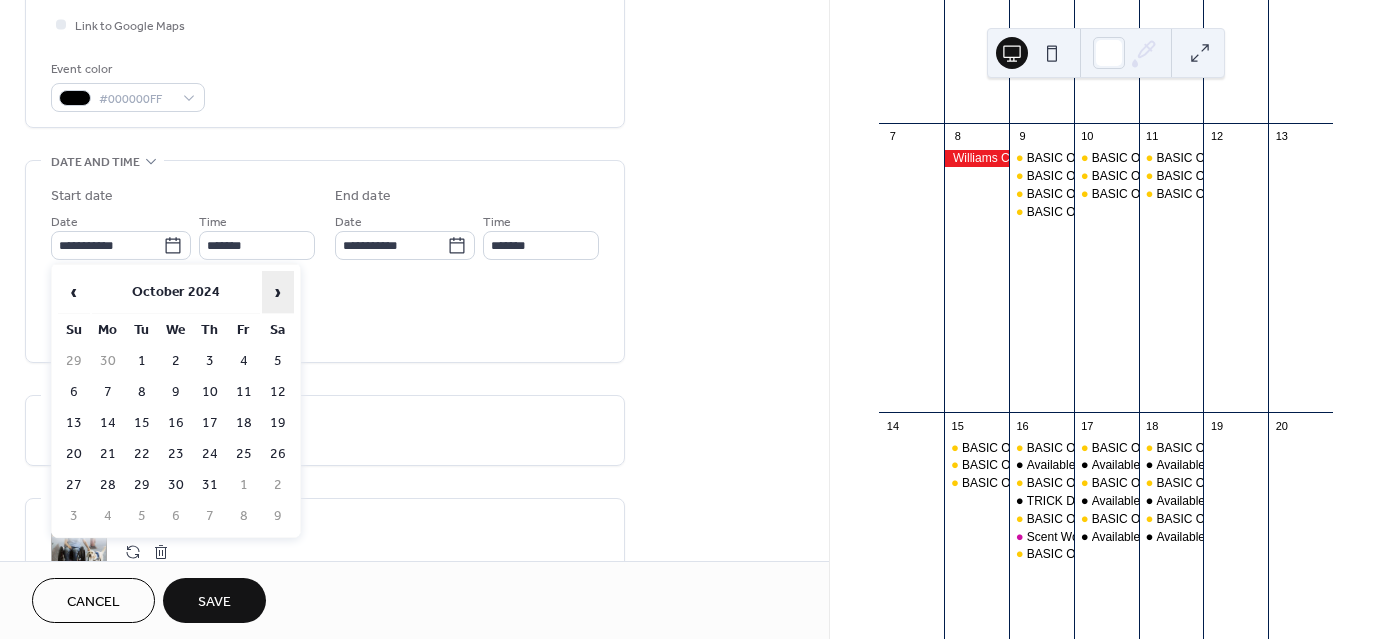 click on "›" at bounding box center [278, 292] 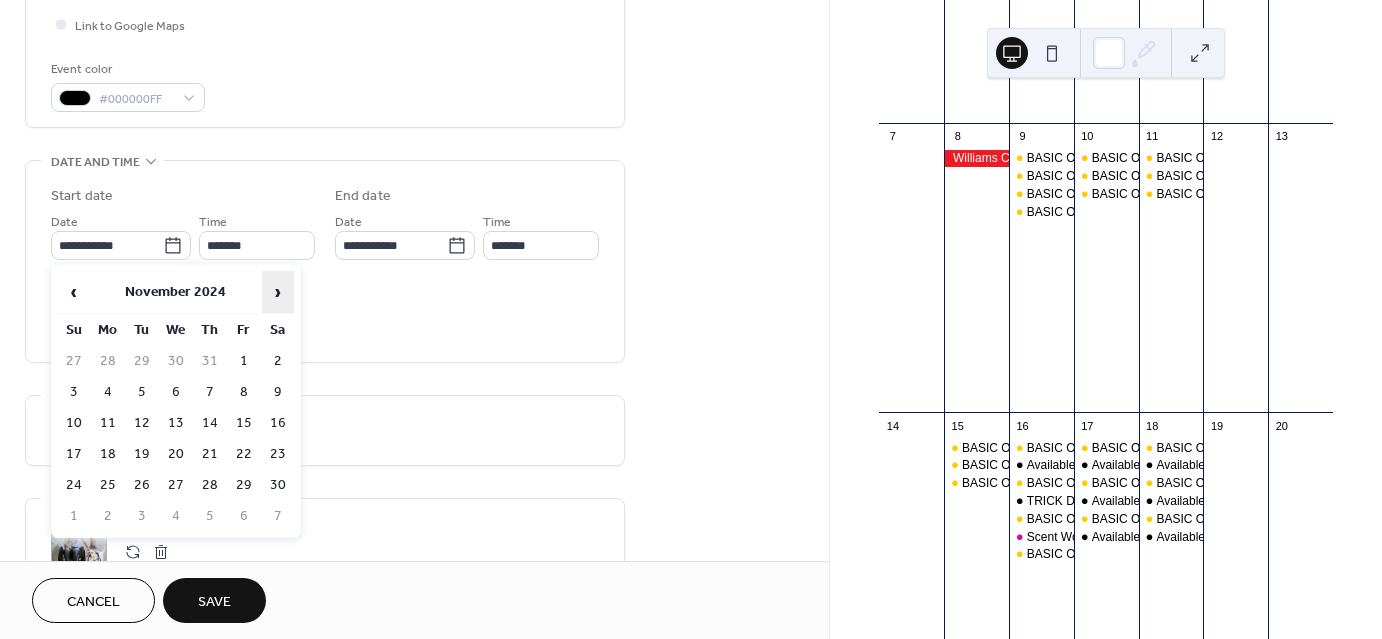 click on "›" at bounding box center (278, 292) 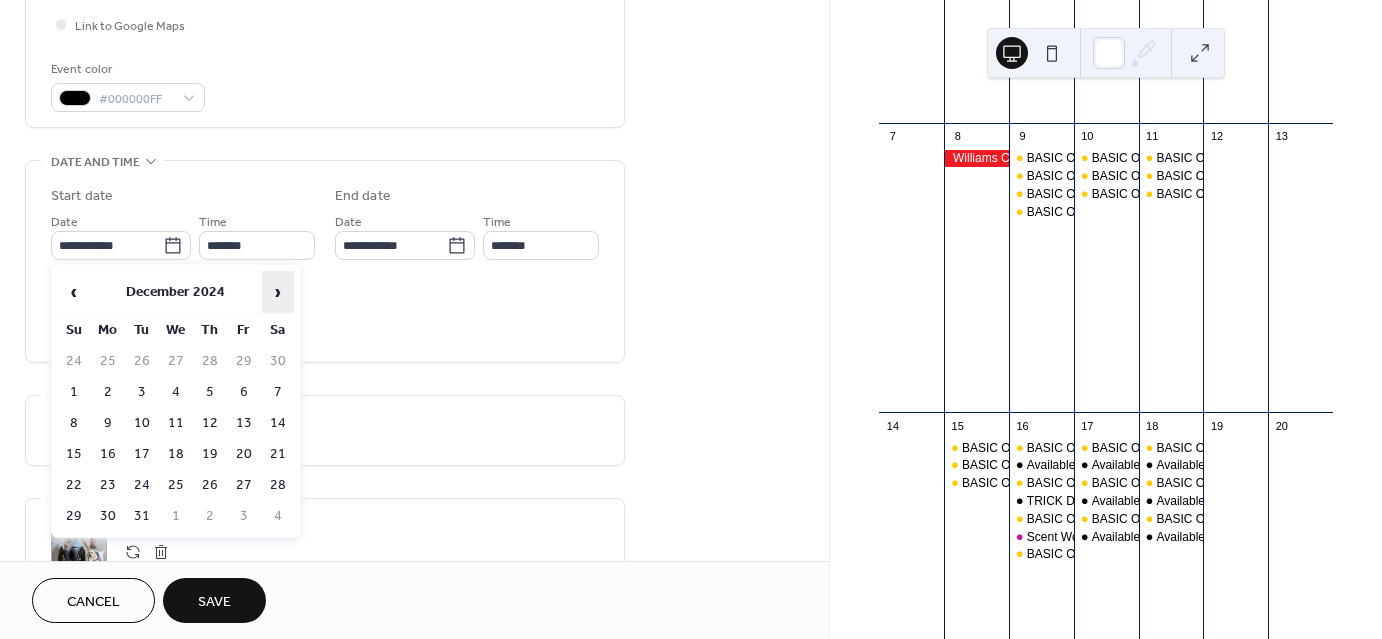 click on "›" at bounding box center (278, 292) 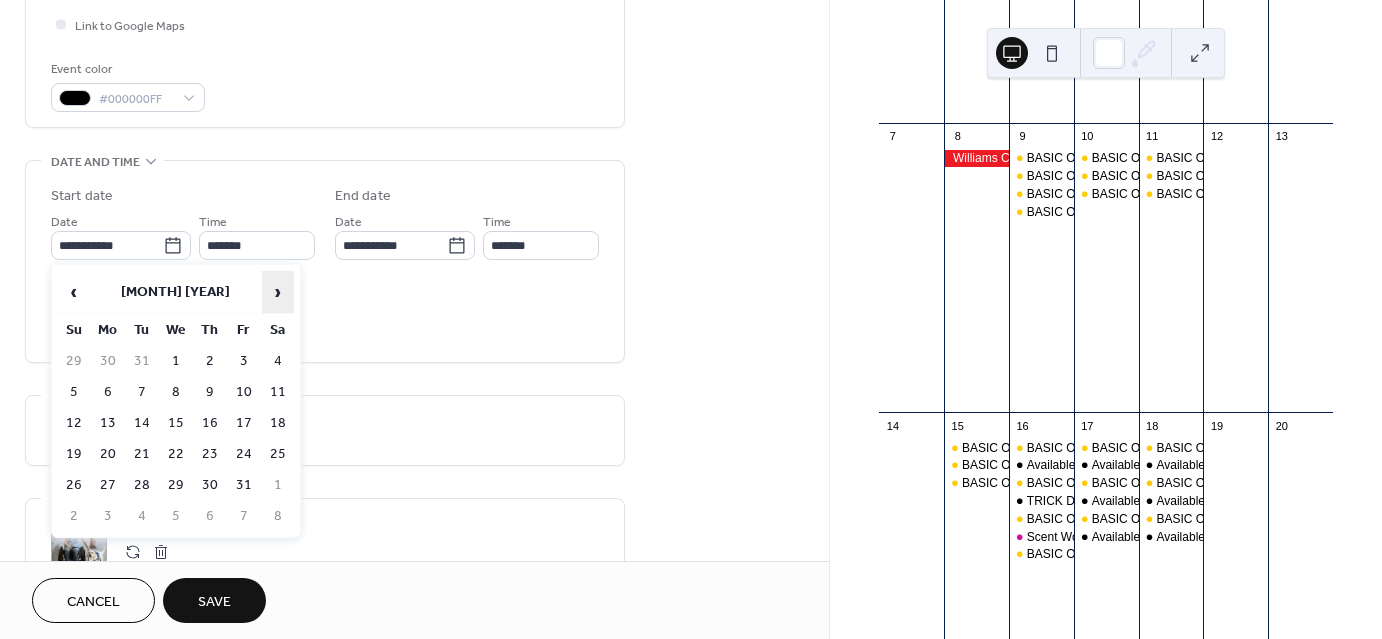 click on "›" at bounding box center [278, 292] 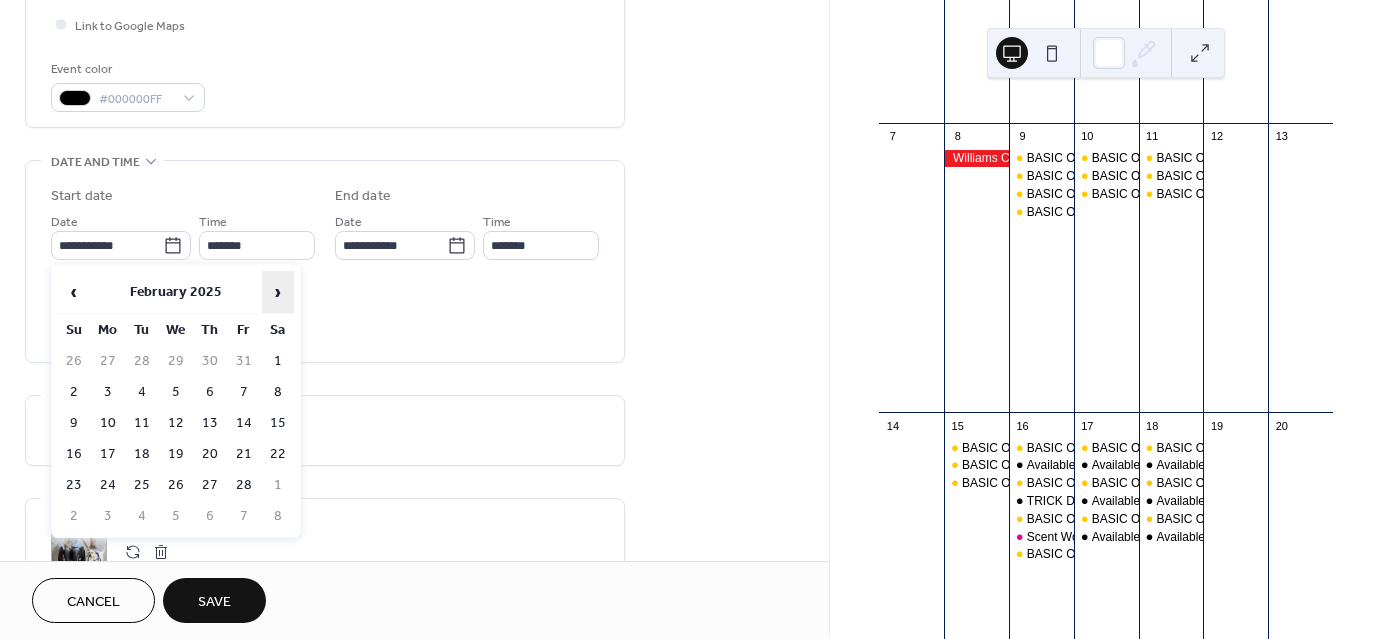 click on "›" at bounding box center (278, 292) 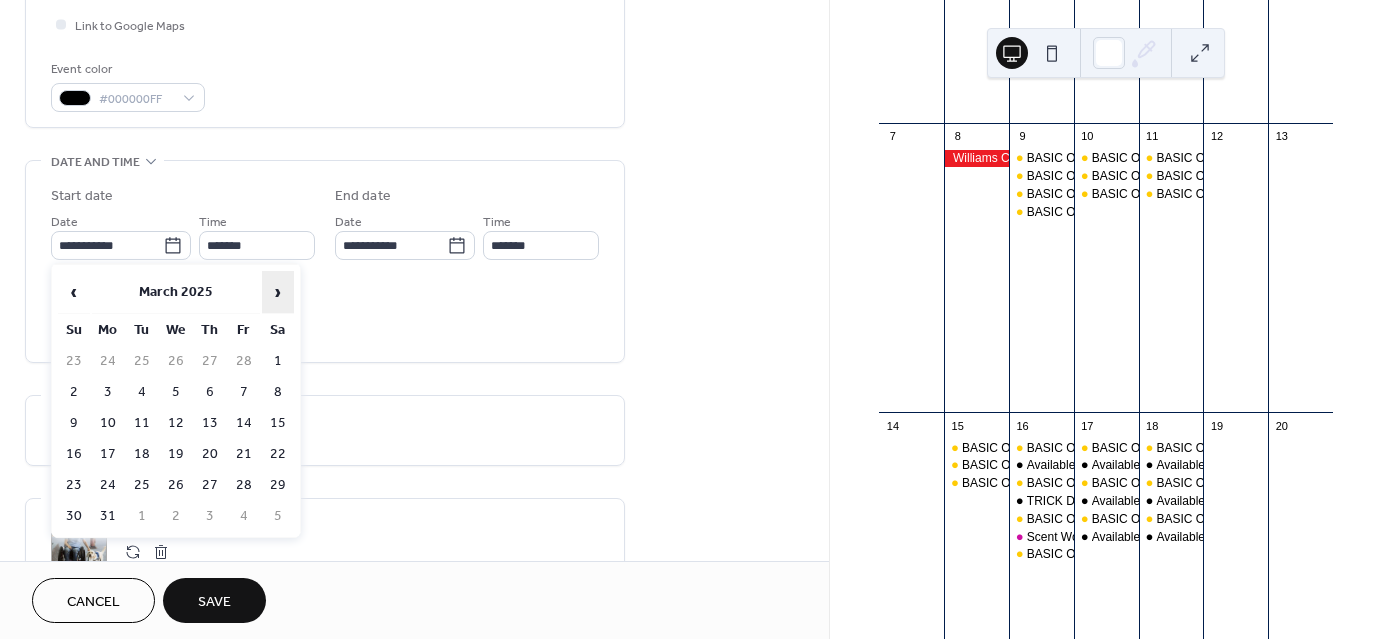 click on "›" at bounding box center [278, 292] 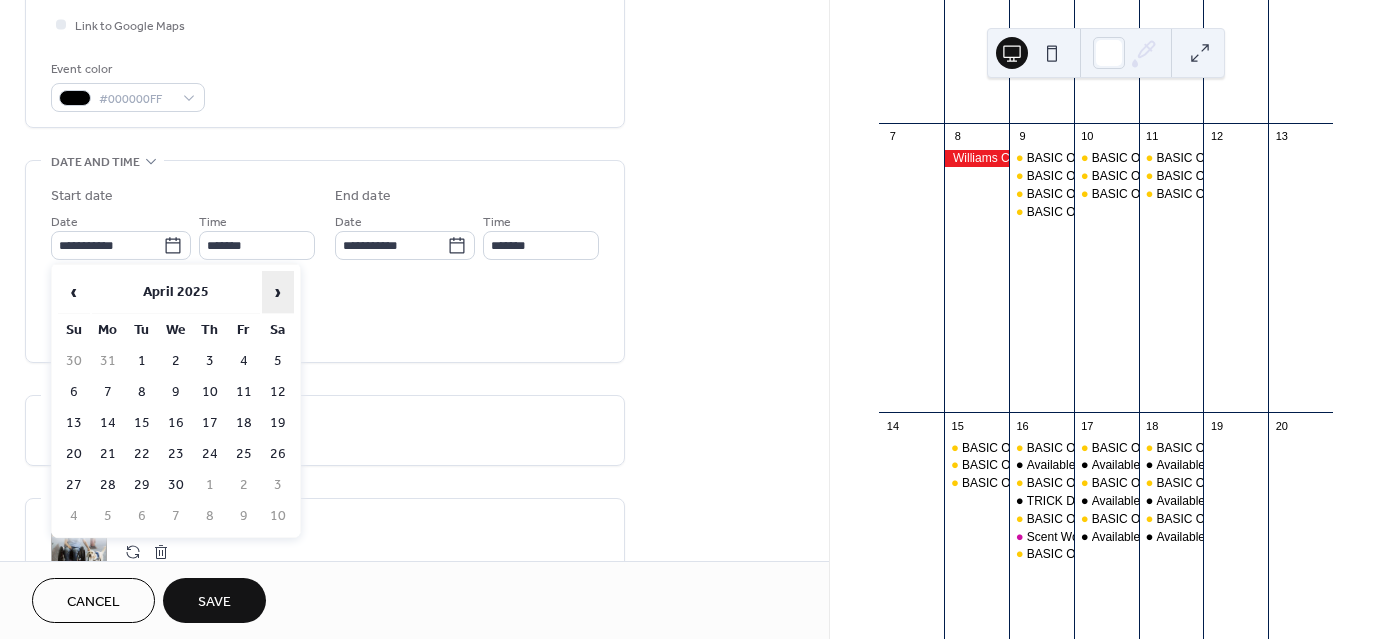 click on "›" at bounding box center [278, 292] 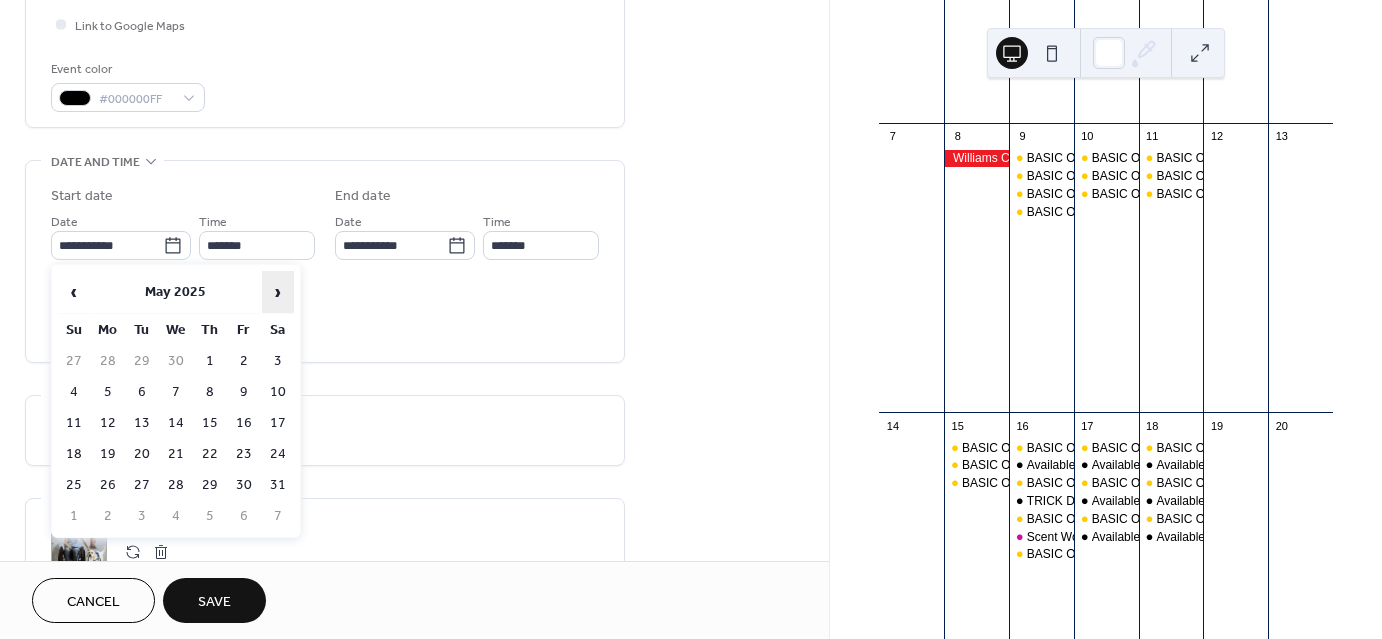 click on "›" at bounding box center (278, 292) 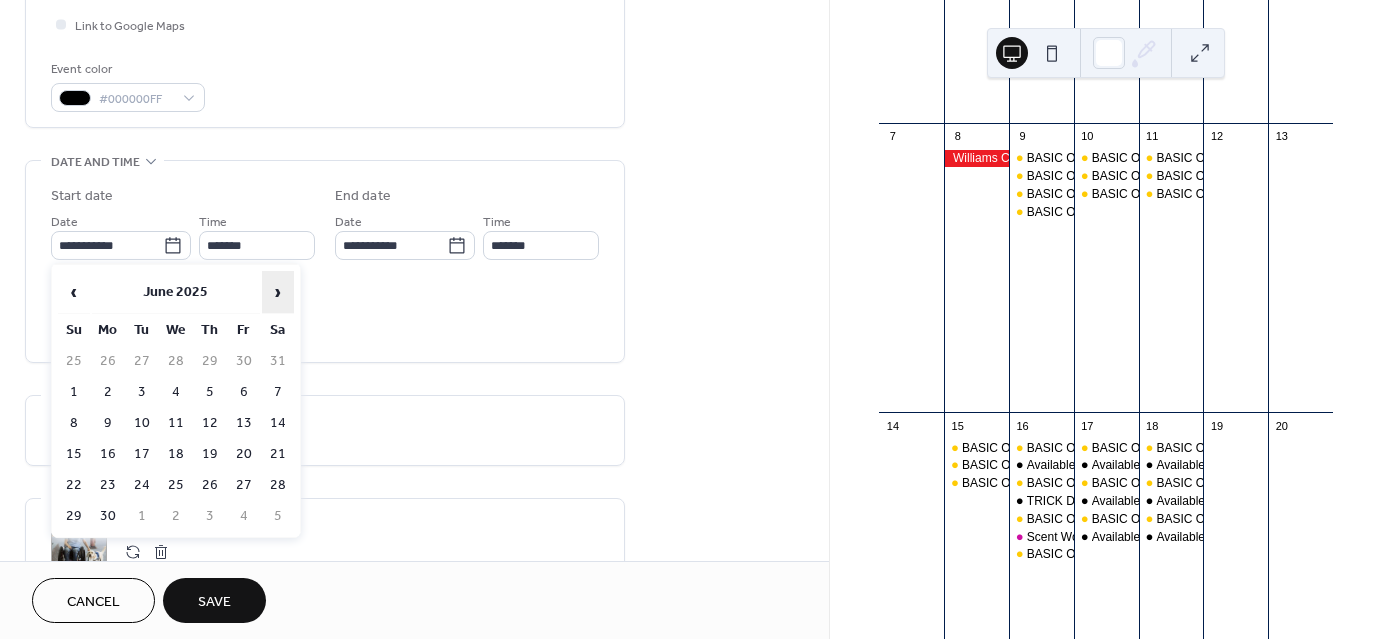 click on "›" at bounding box center (278, 292) 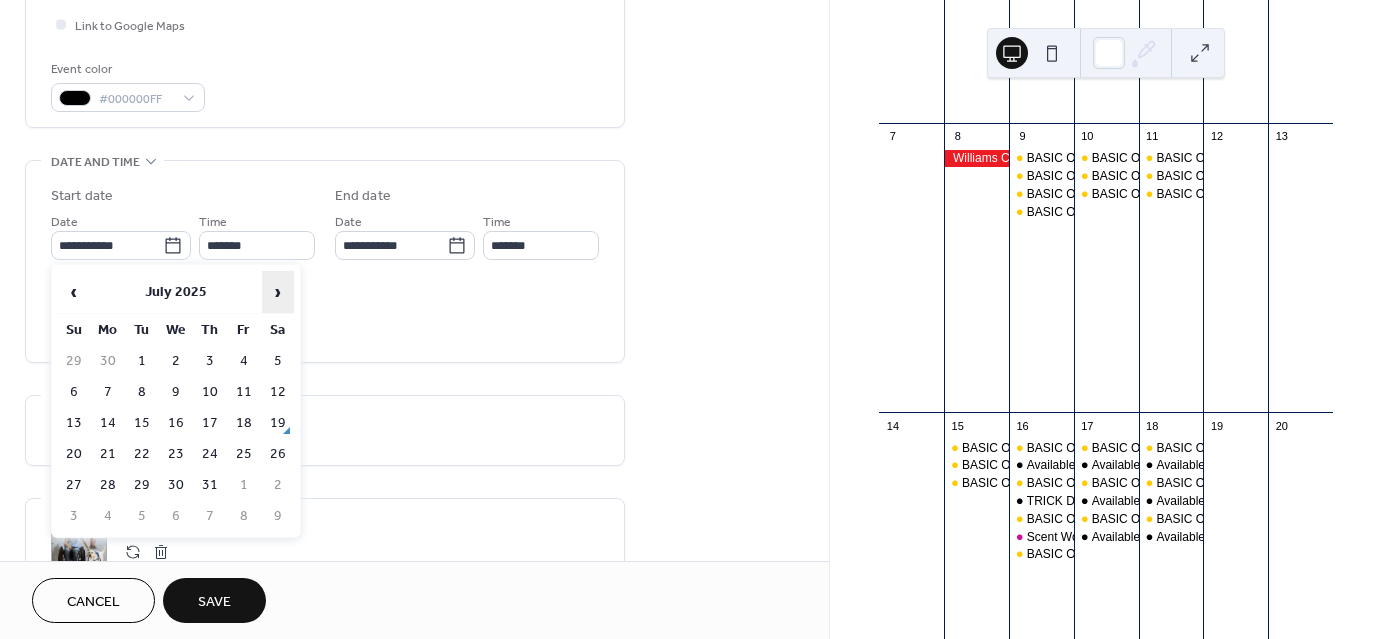 click on "›" at bounding box center (278, 292) 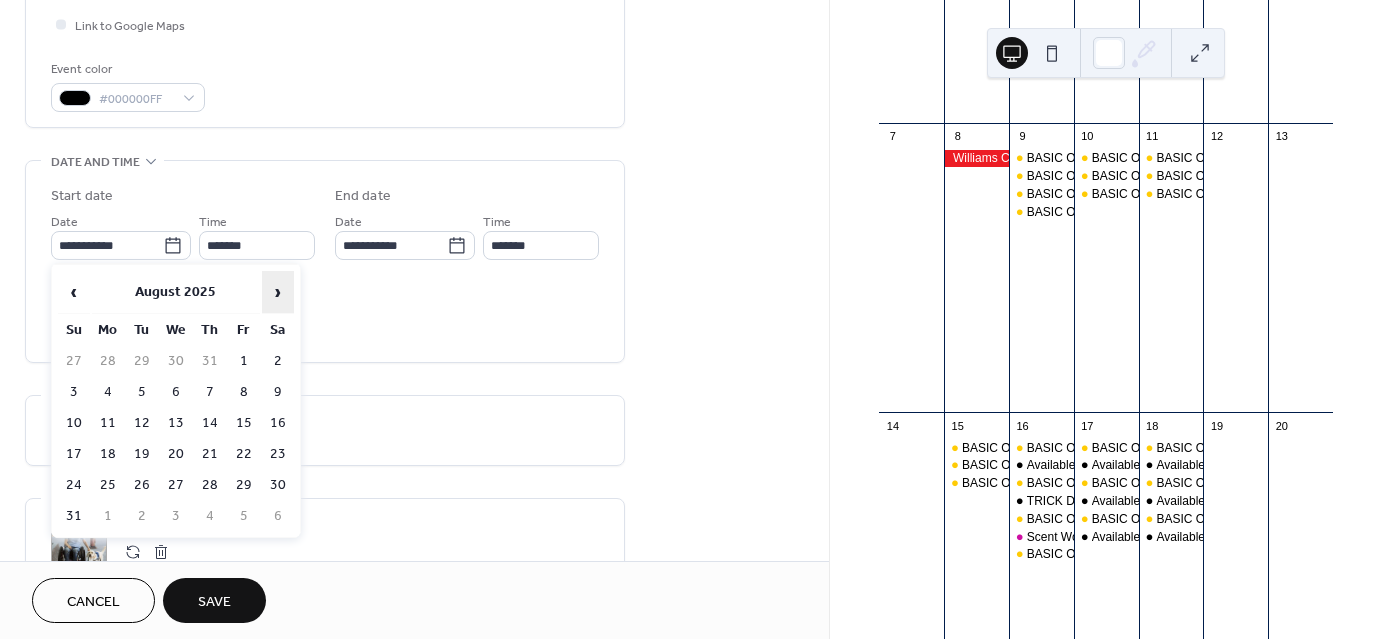 click on "›" at bounding box center [278, 292] 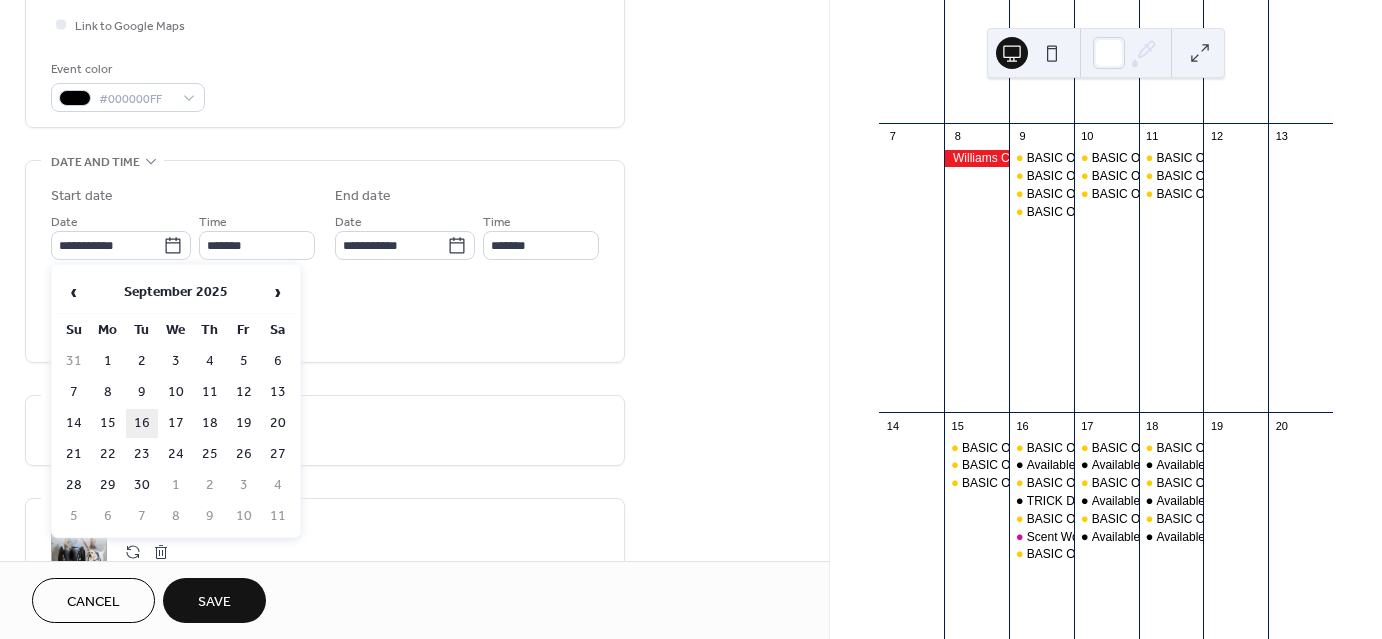 click on "16" at bounding box center (142, 423) 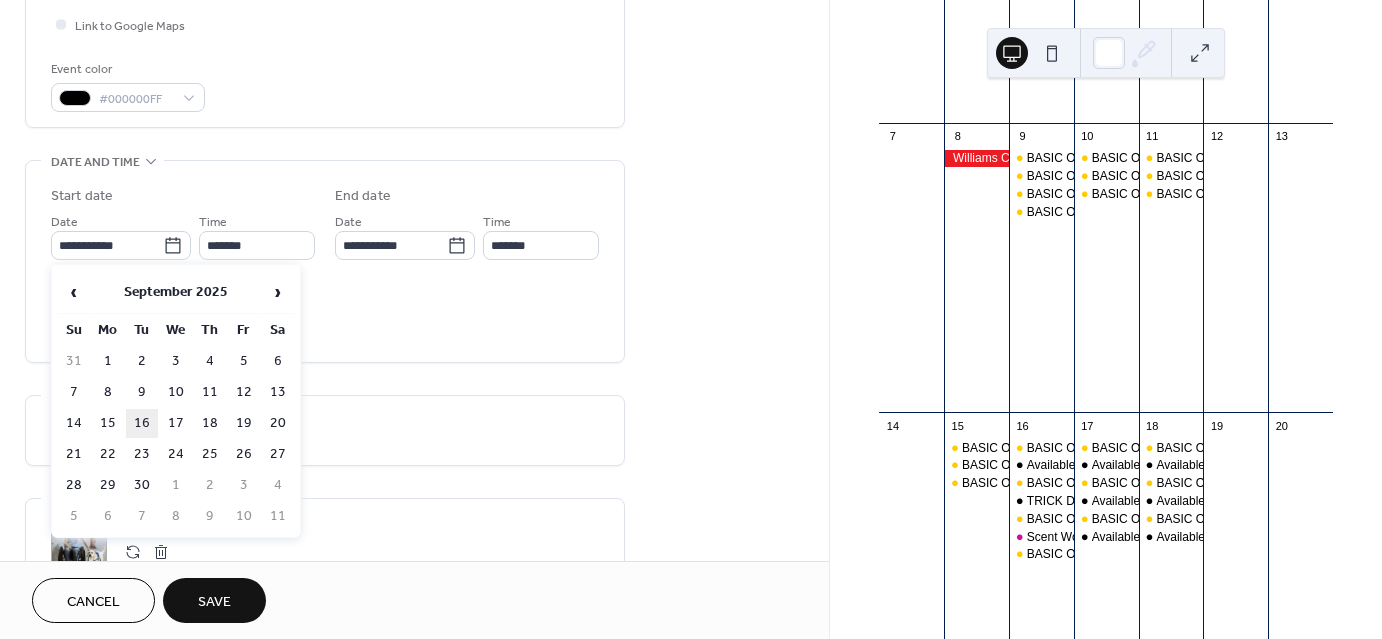 type on "**********" 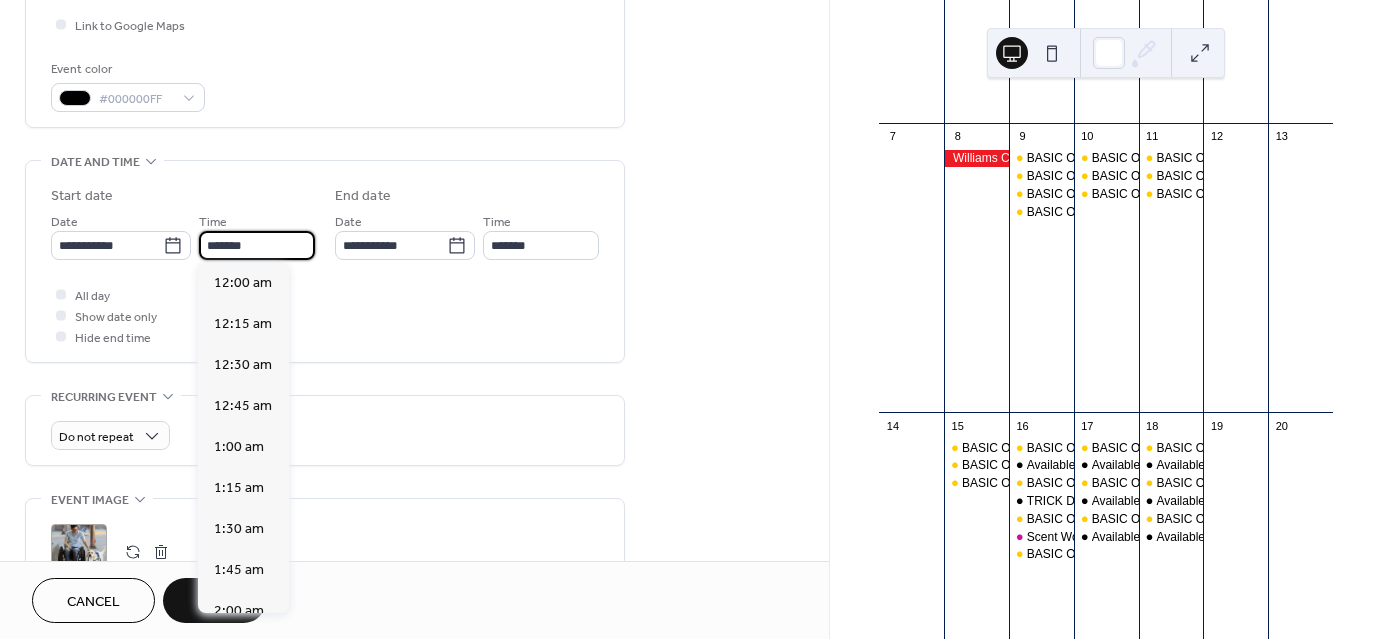 click on "*******" at bounding box center [257, 245] 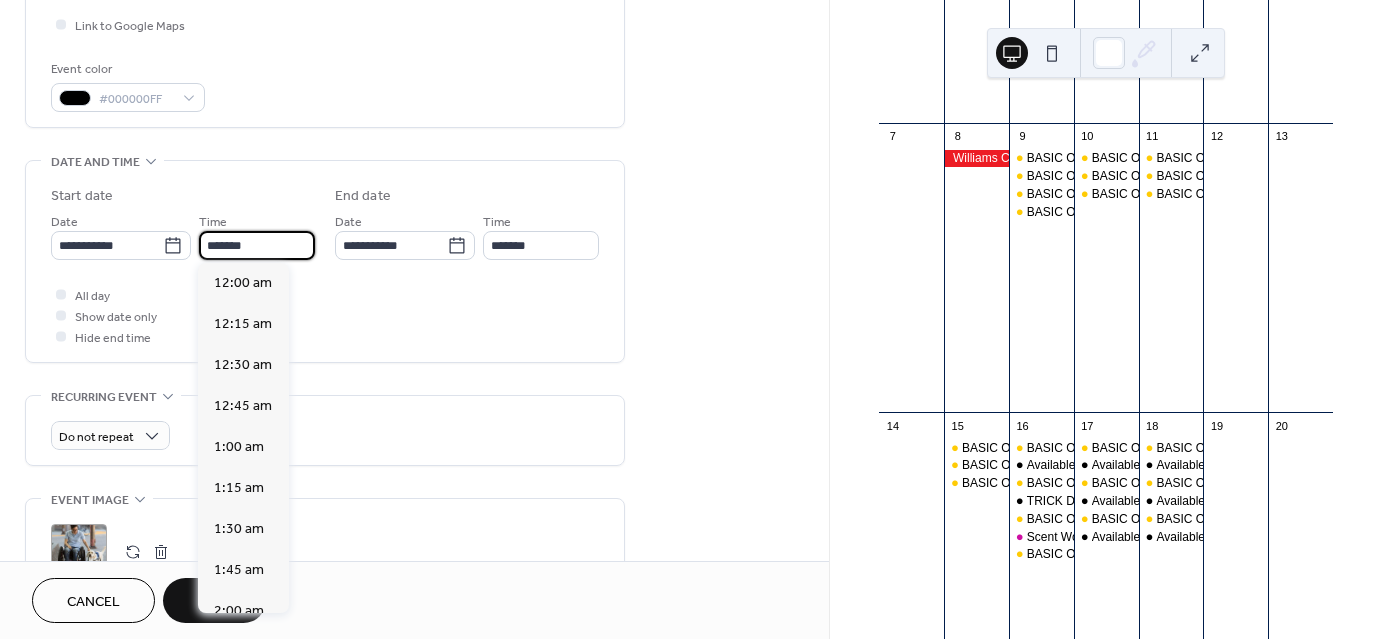 scroll, scrollTop: 2296, scrollLeft: 0, axis: vertical 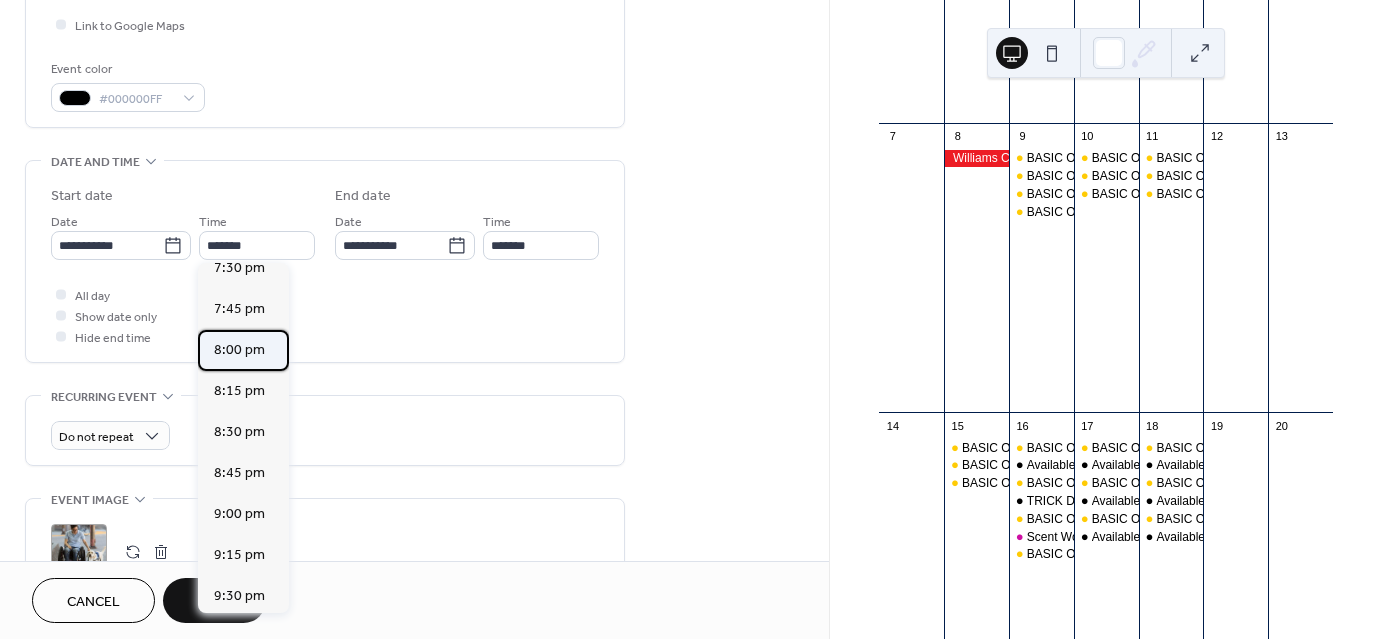 click on "8:00 pm" at bounding box center (239, 350) 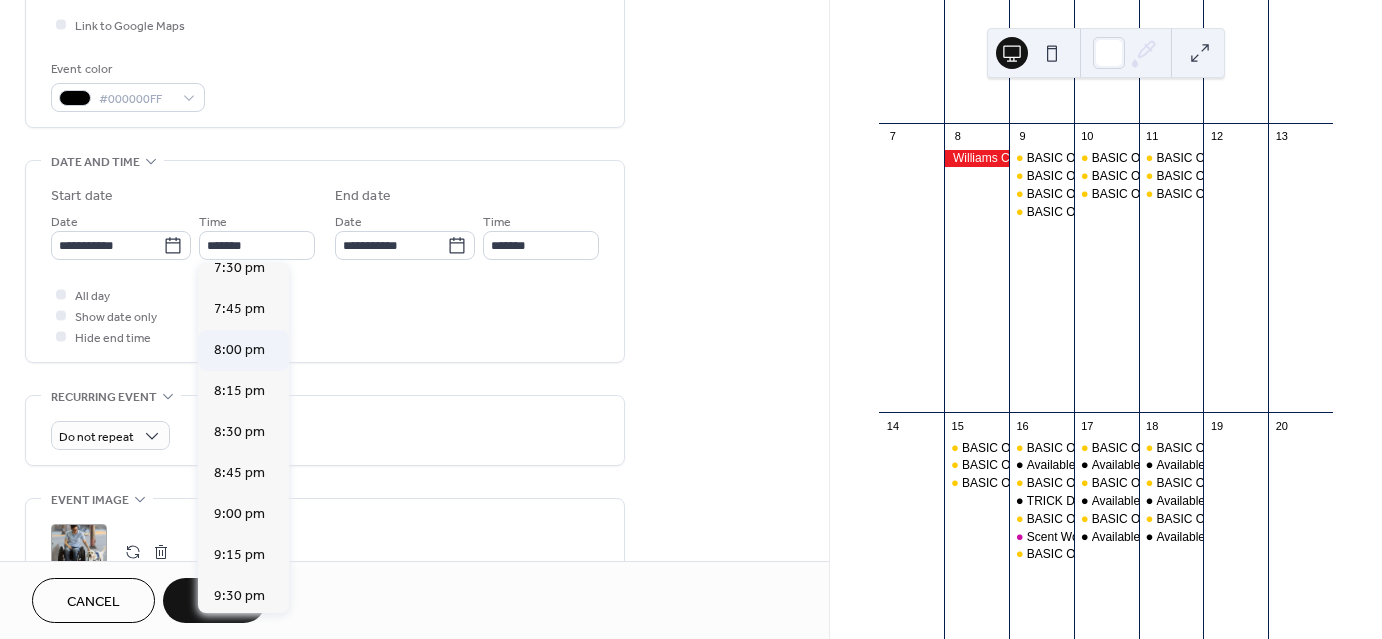 type on "*******" 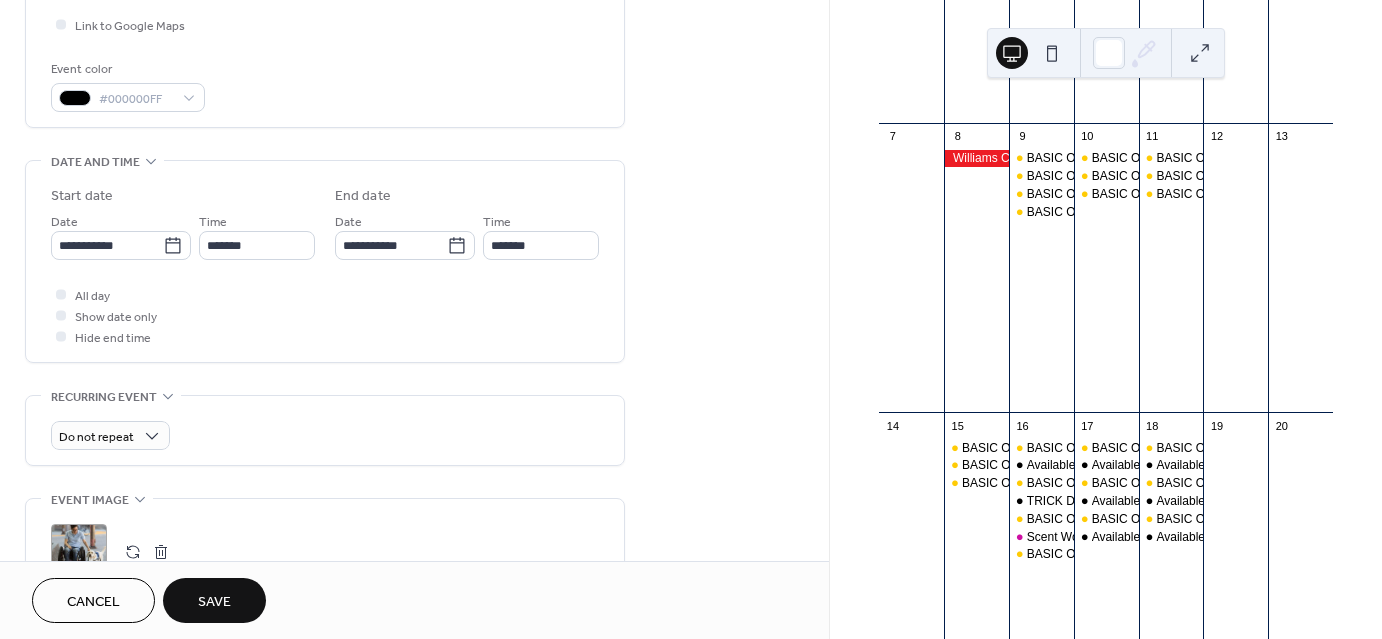 scroll, scrollTop: 983, scrollLeft: 0, axis: vertical 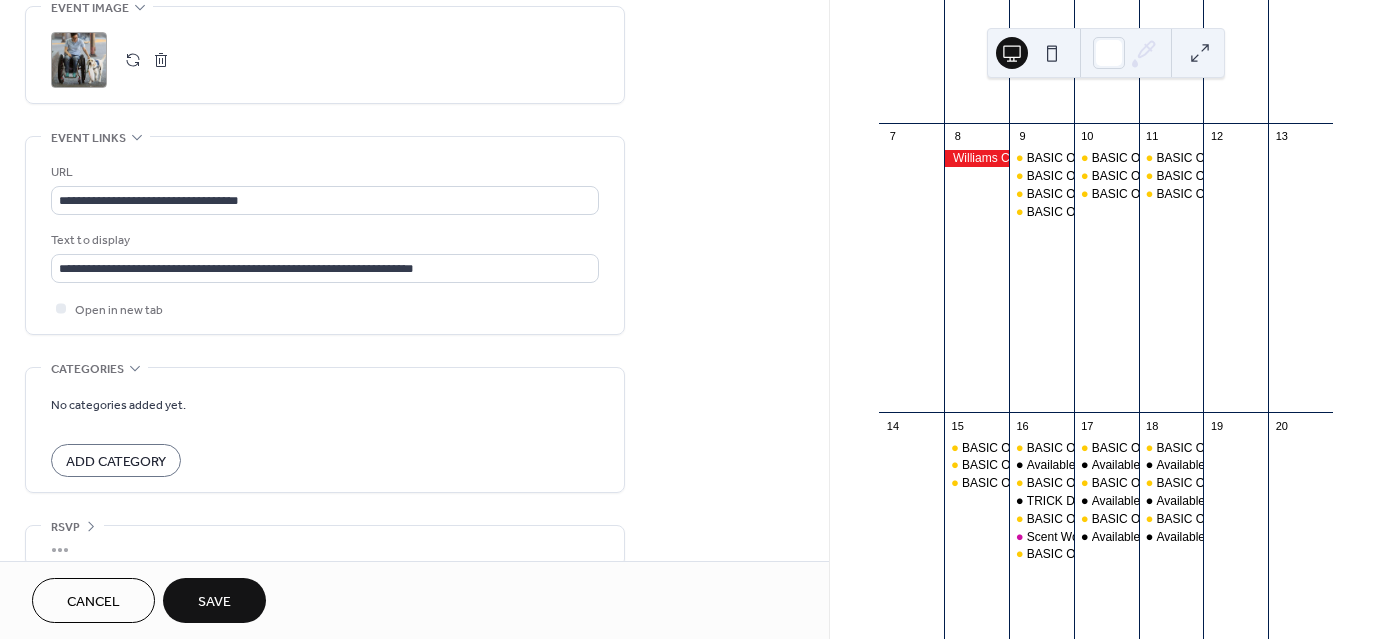 click on "Save" at bounding box center [214, 600] 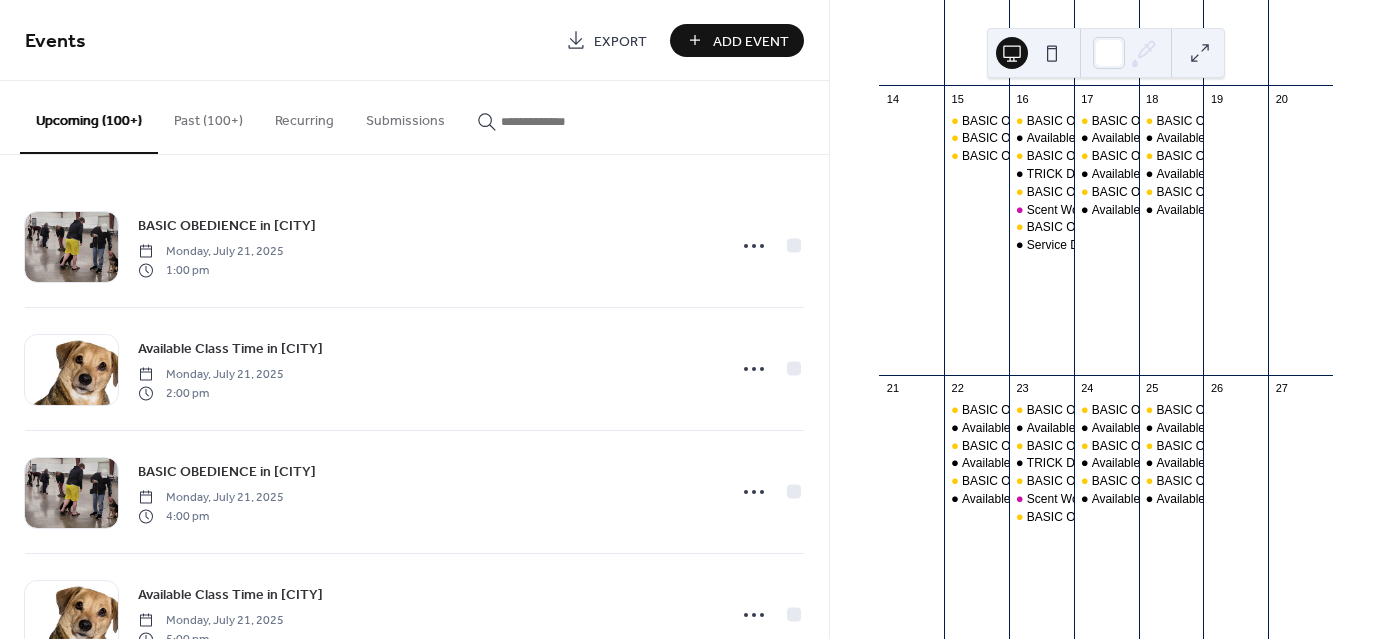 scroll, scrollTop: 716, scrollLeft: 0, axis: vertical 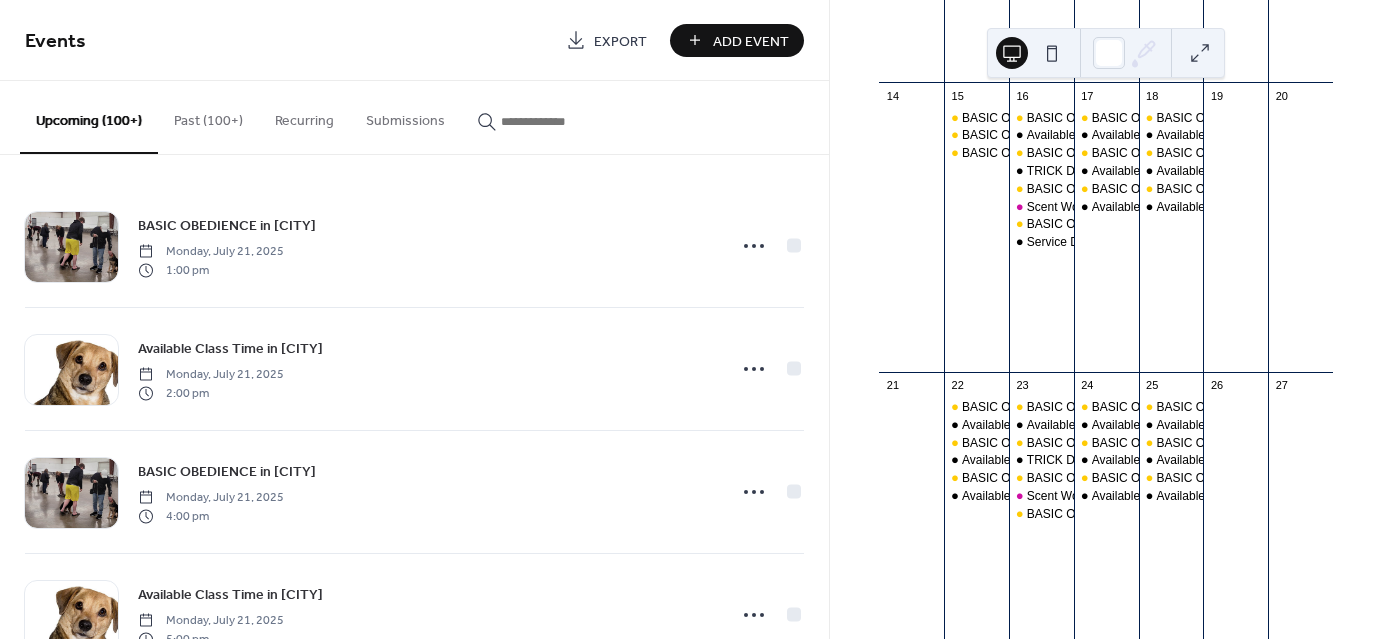 click at bounding box center [561, 121] 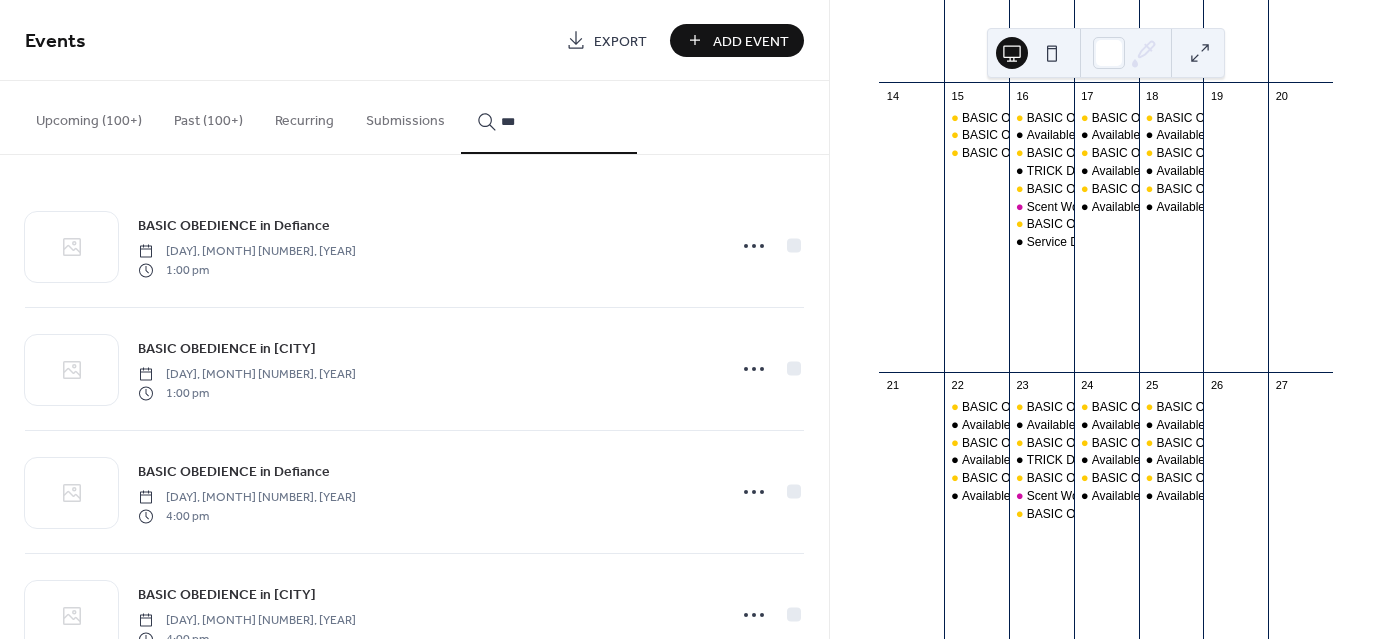 type on "***" 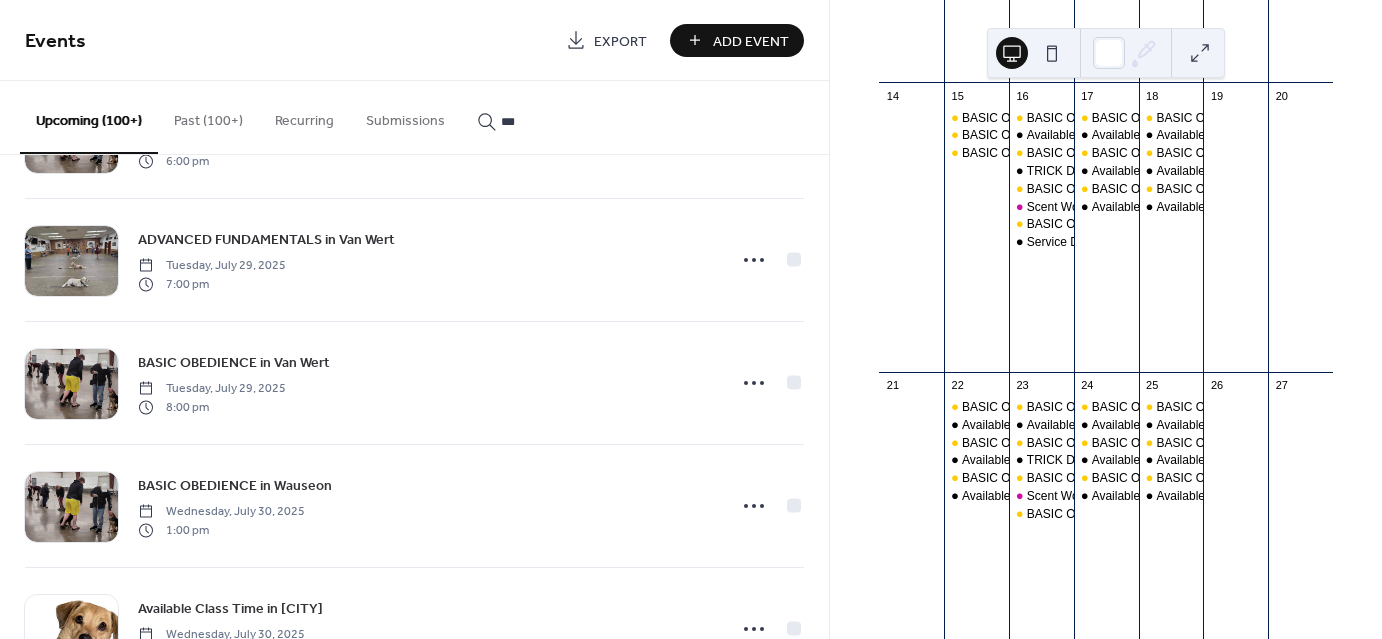 scroll, scrollTop: 5714, scrollLeft: 0, axis: vertical 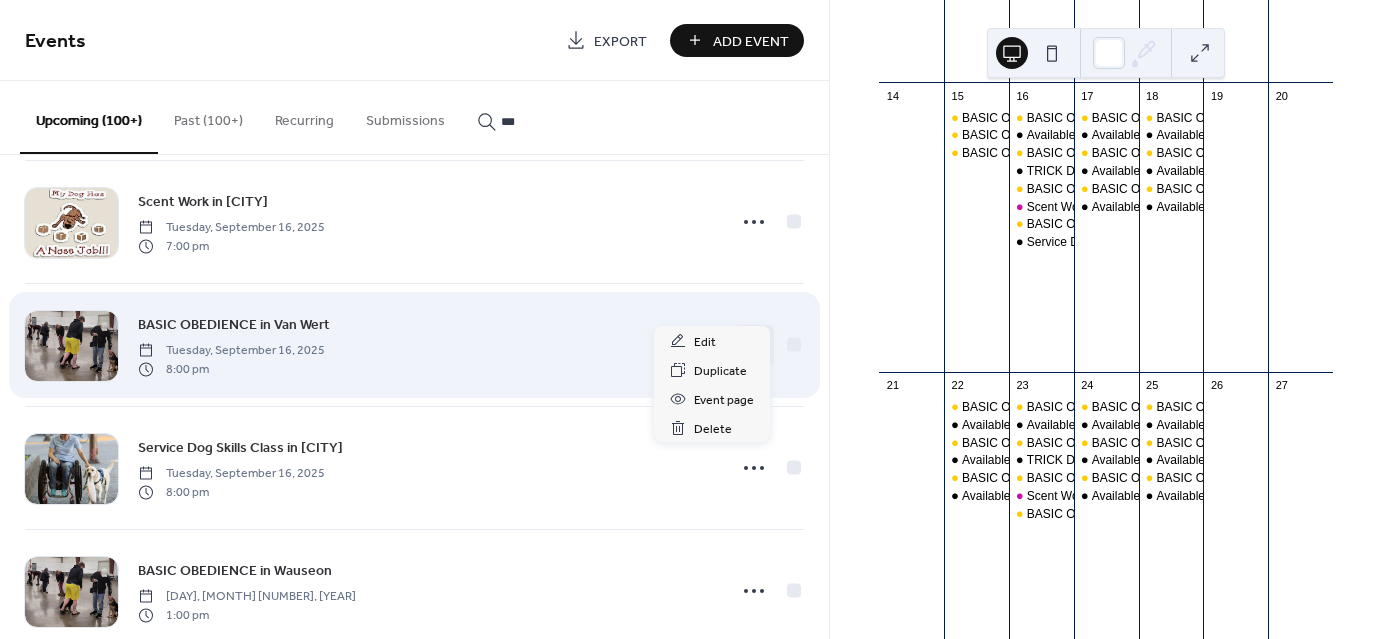 click 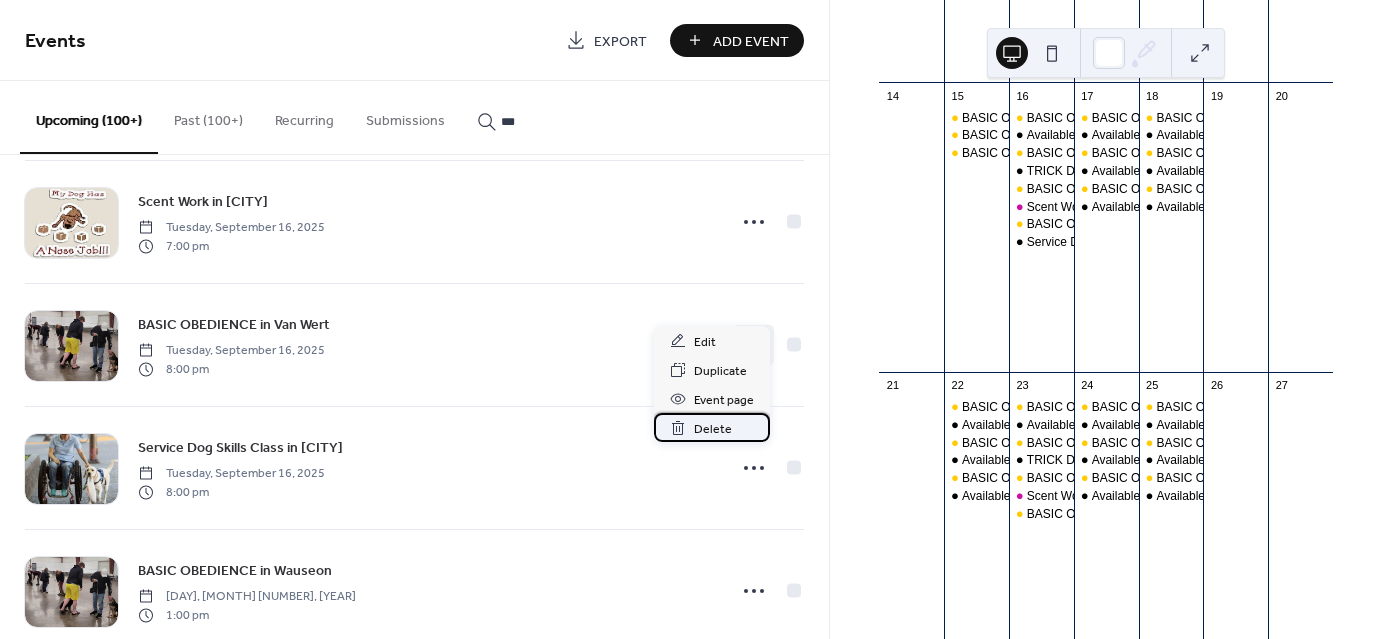 click on "Delete" at bounding box center [713, 429] 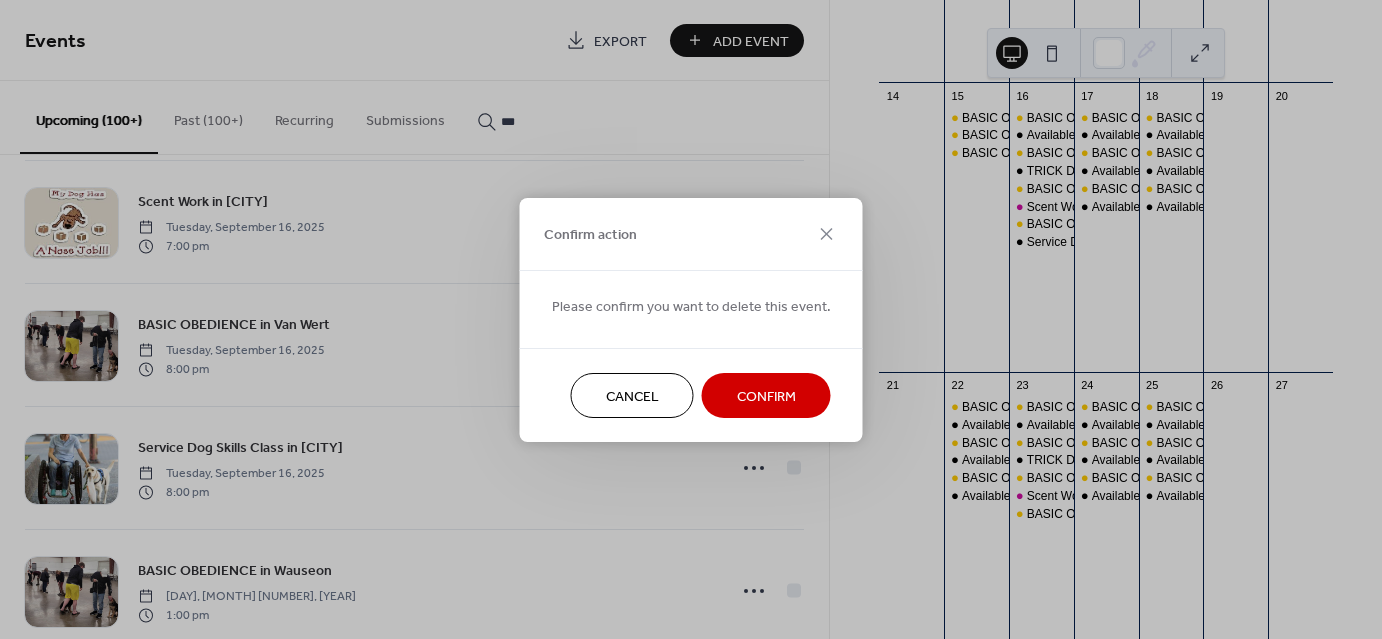 click on "Confirm" at bounding box center [766, 395] 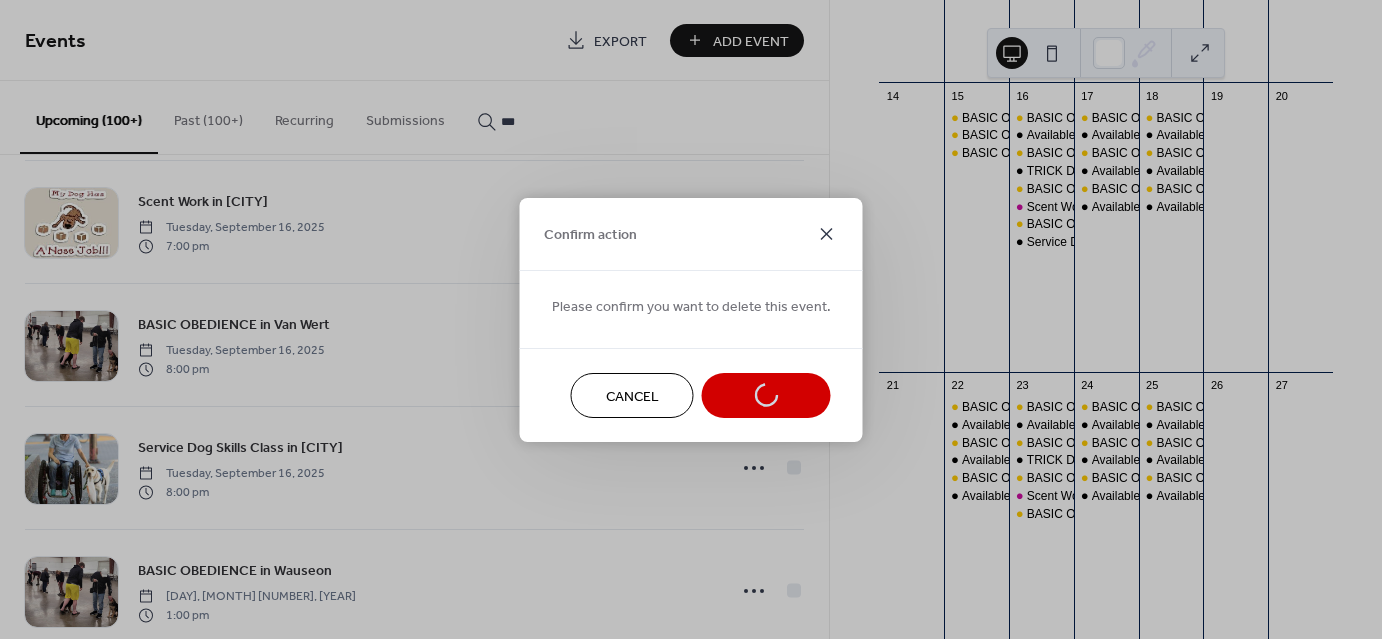 click 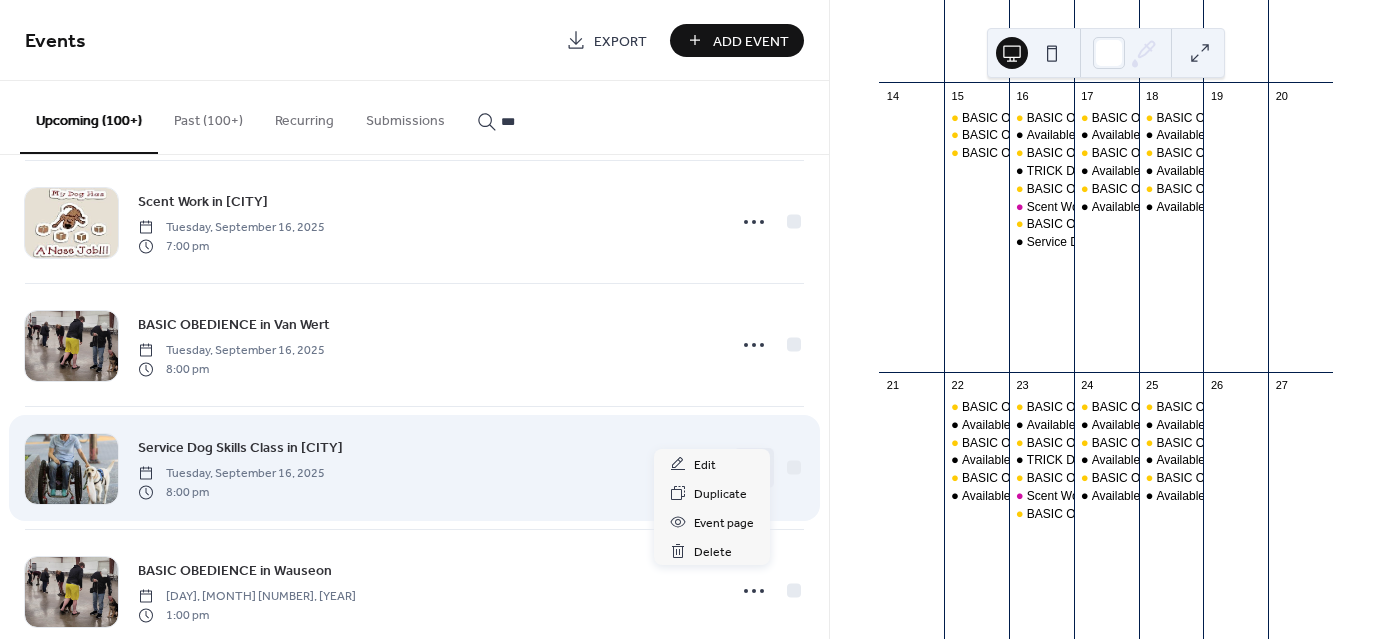 click 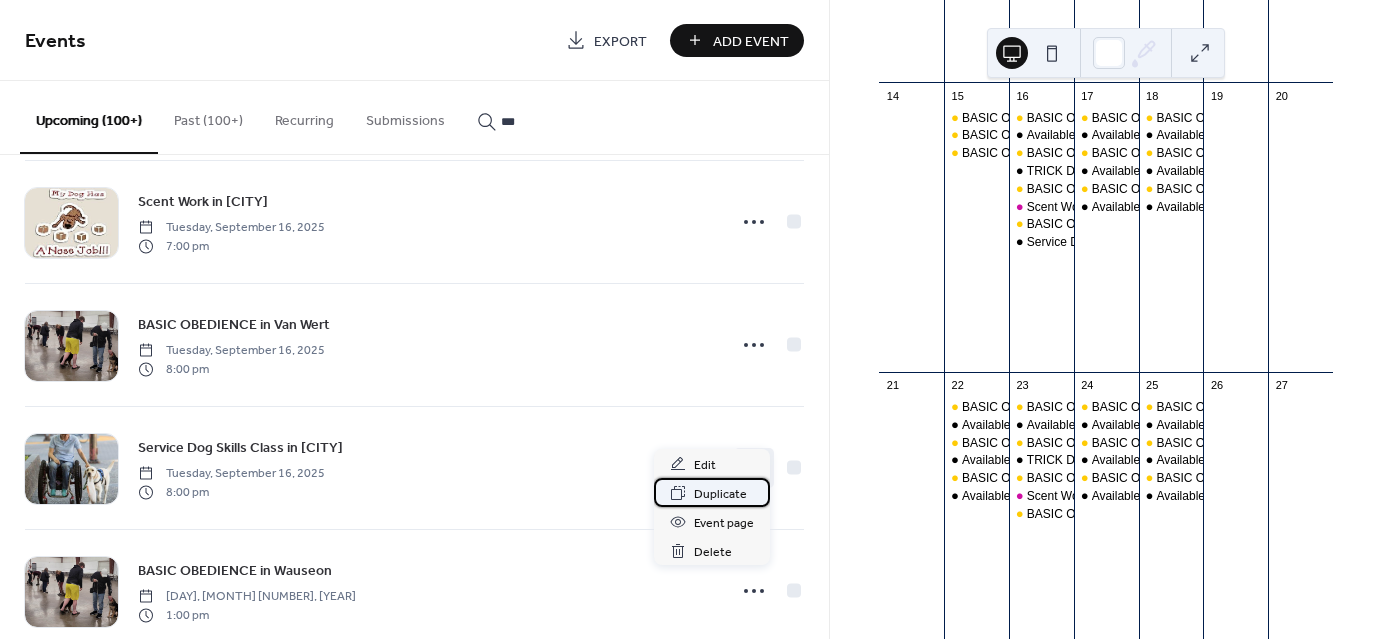 click on "Duplicate" at bounding box center [720, 494] 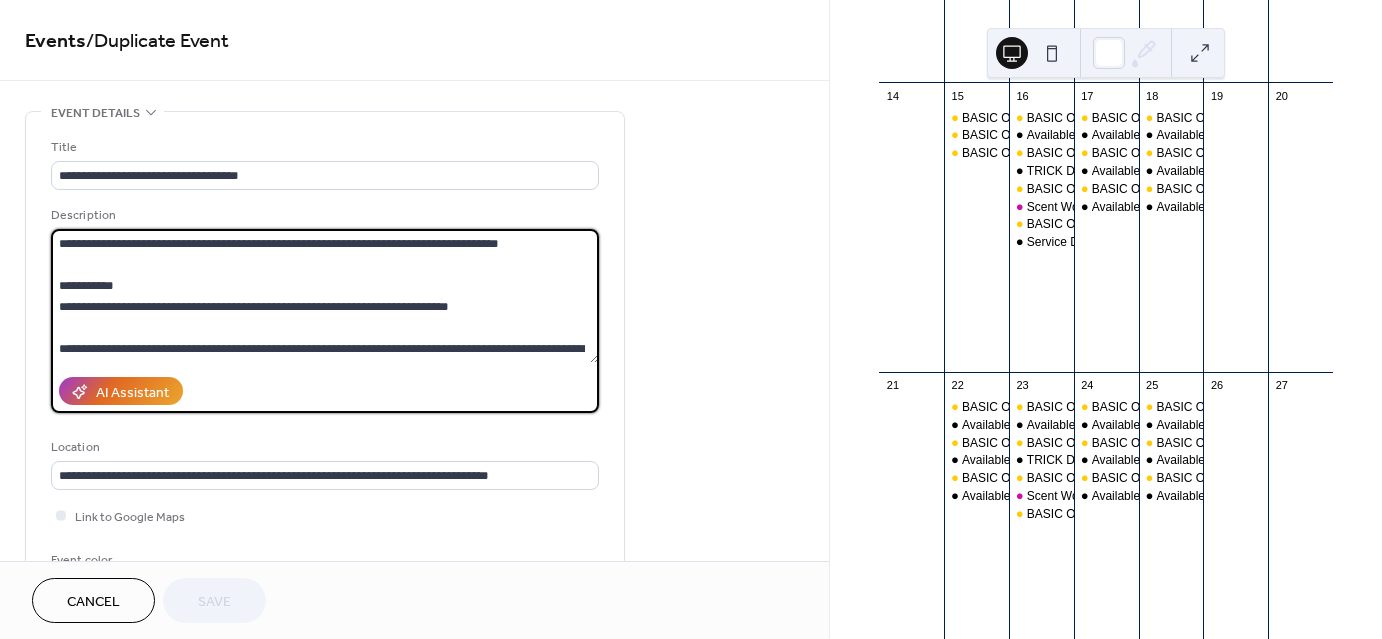 click on "**********" at bounding box center [325, 296] 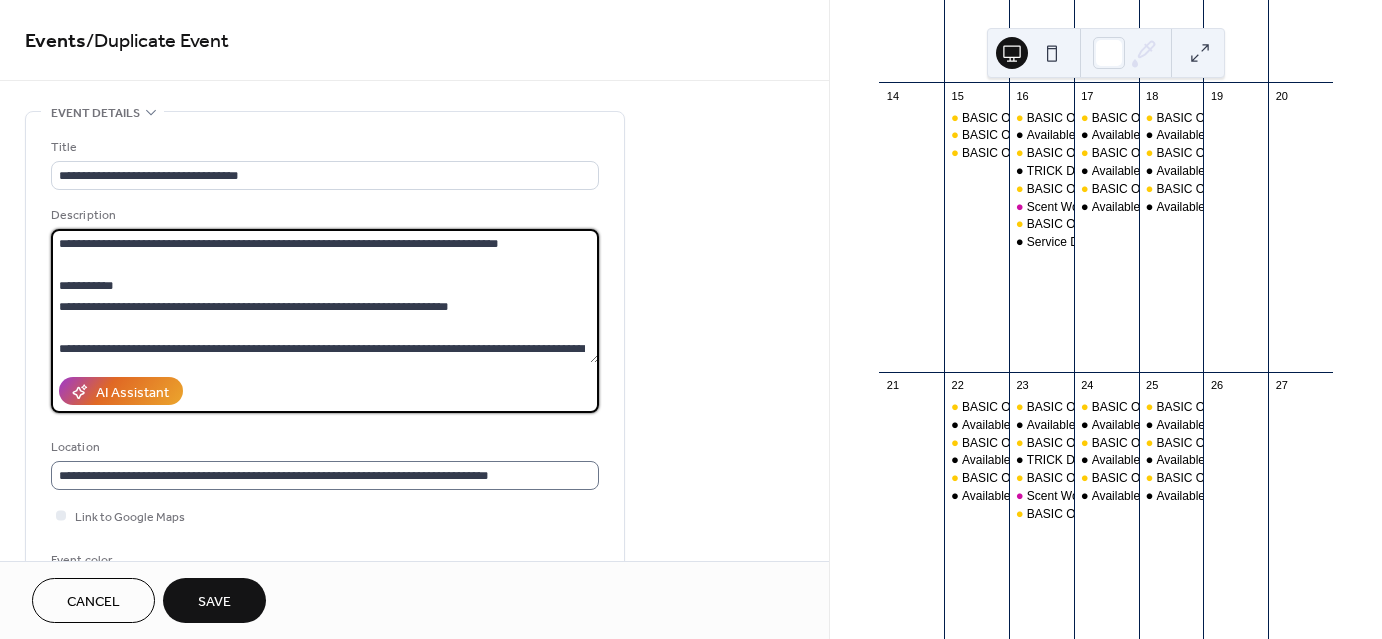 type on "**********" 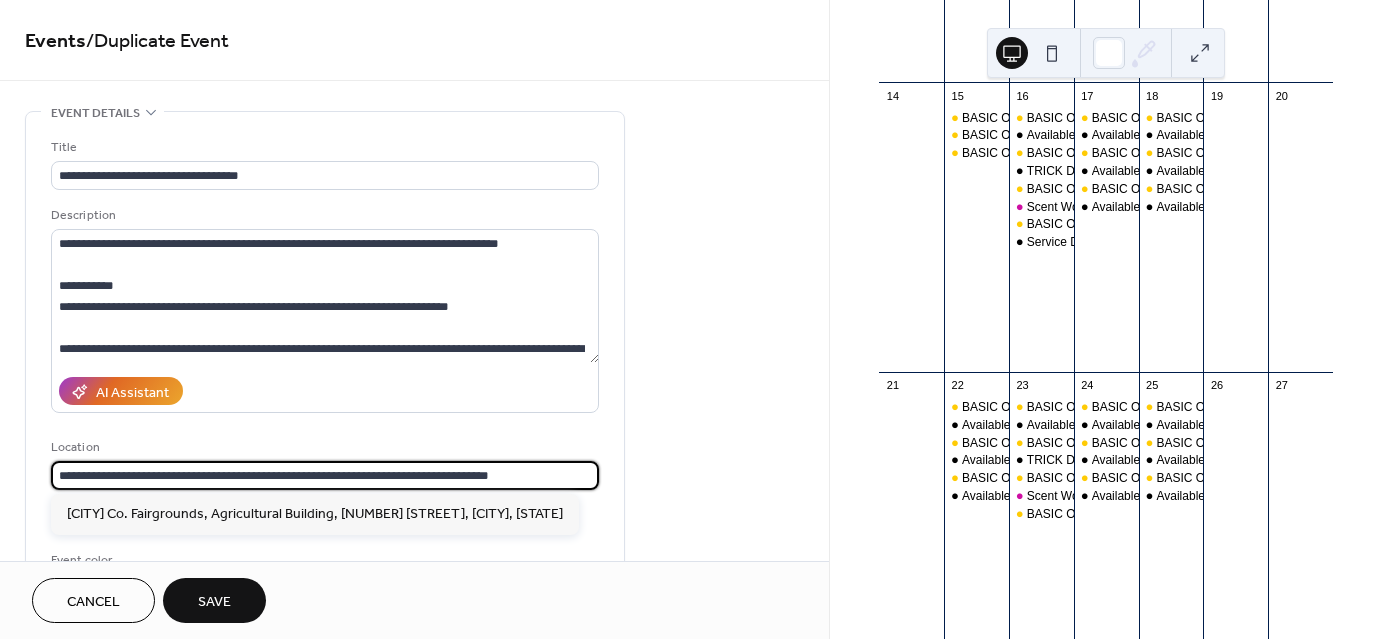 click on "**********" at bounding box center (325, 475) 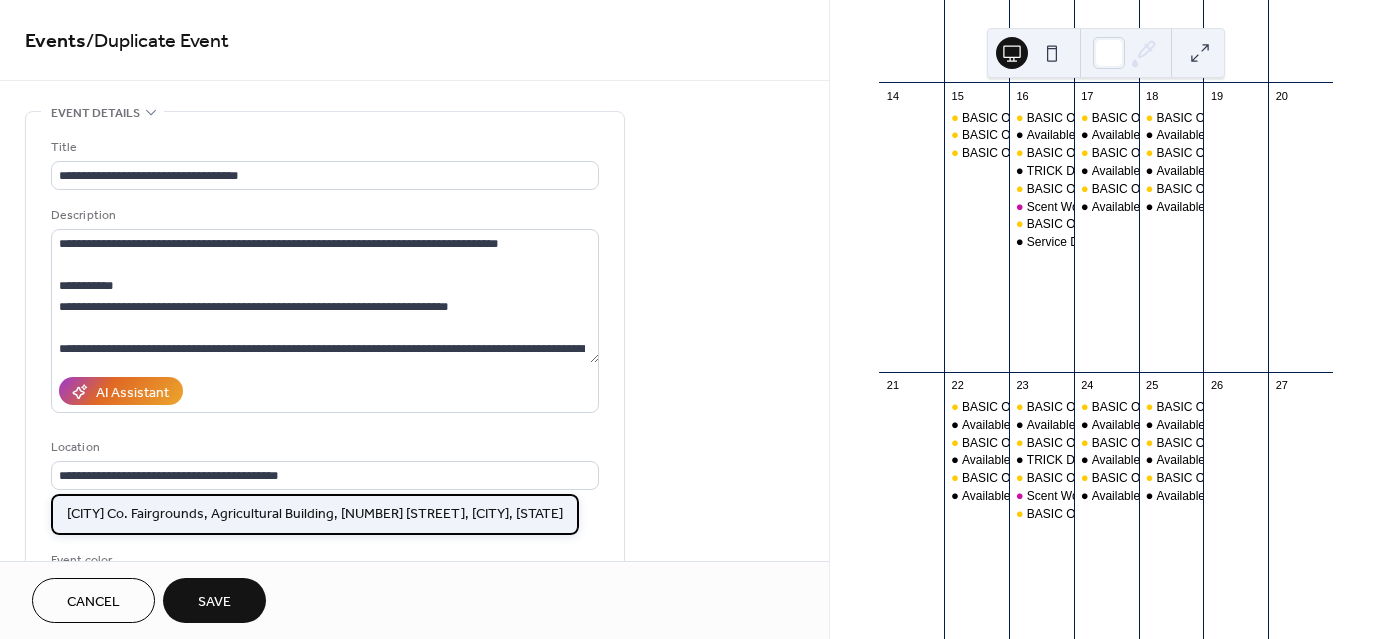 click on "[CITY] Co. Fairgrounds, Agricultural Building, [NUMBER] [STREET], [CITY], [STATE]" at bounding box center [315, 513] 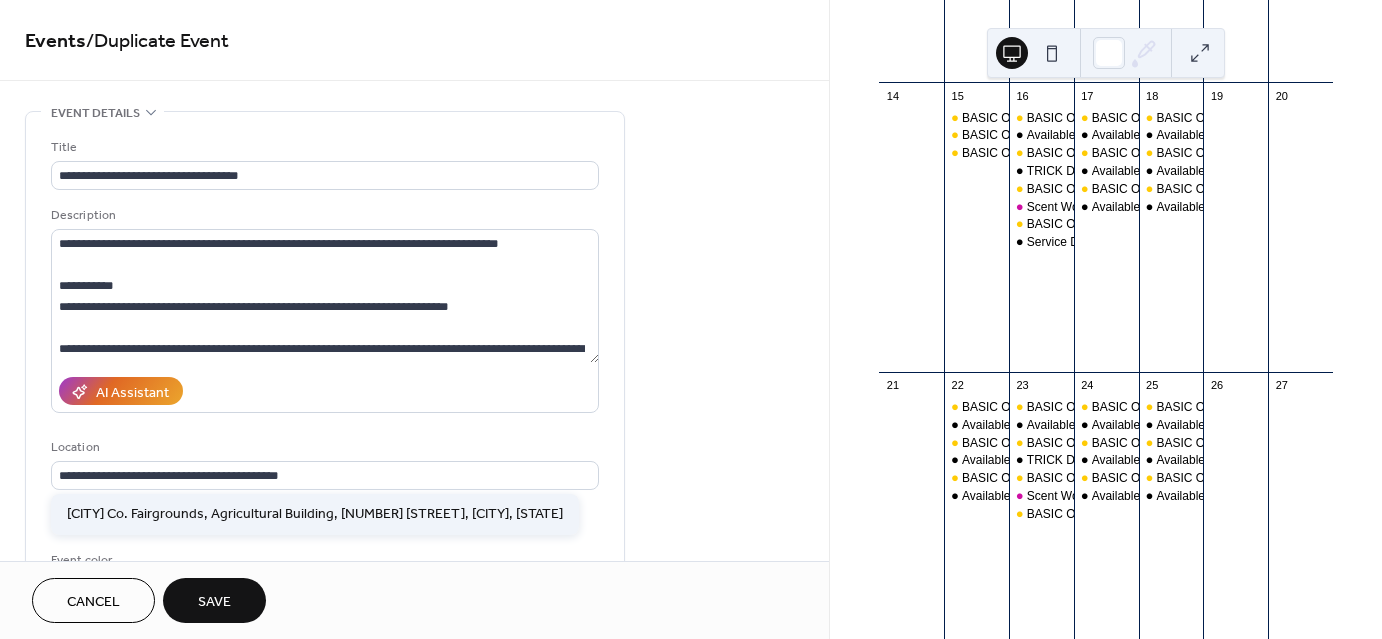 type on "**********" 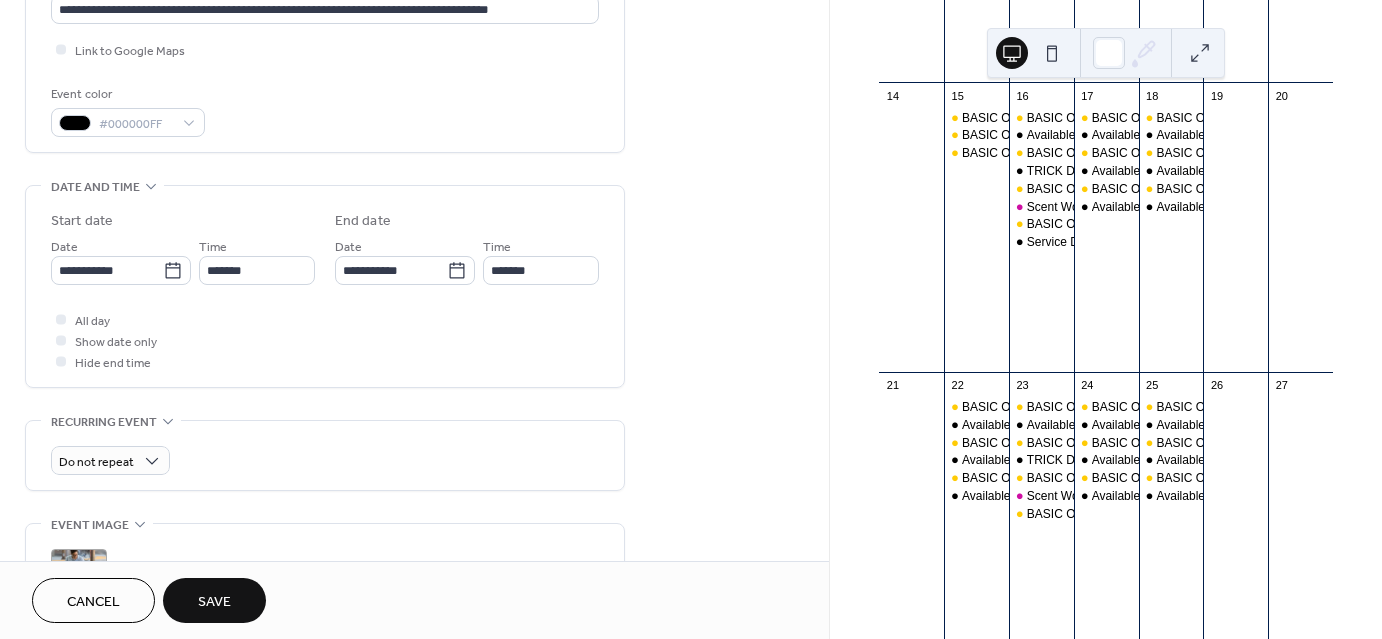 scroll, scrollTop: 491, scrollLeft: 0, axis: vertical 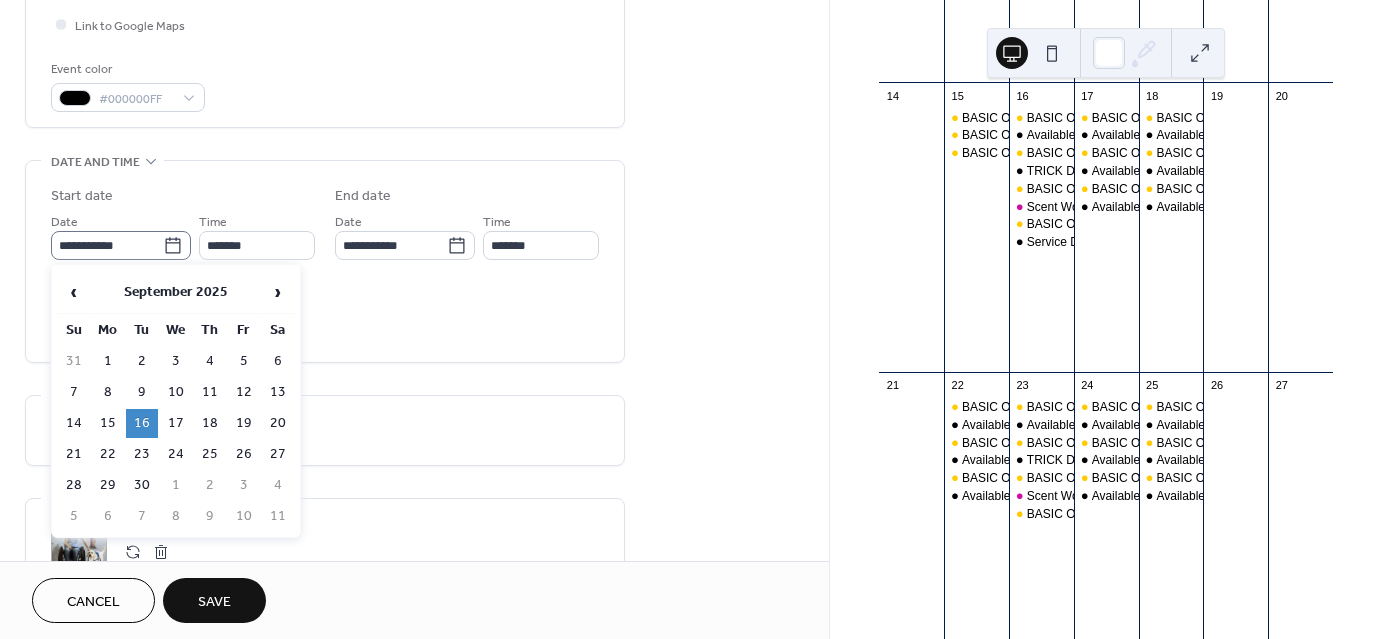 click 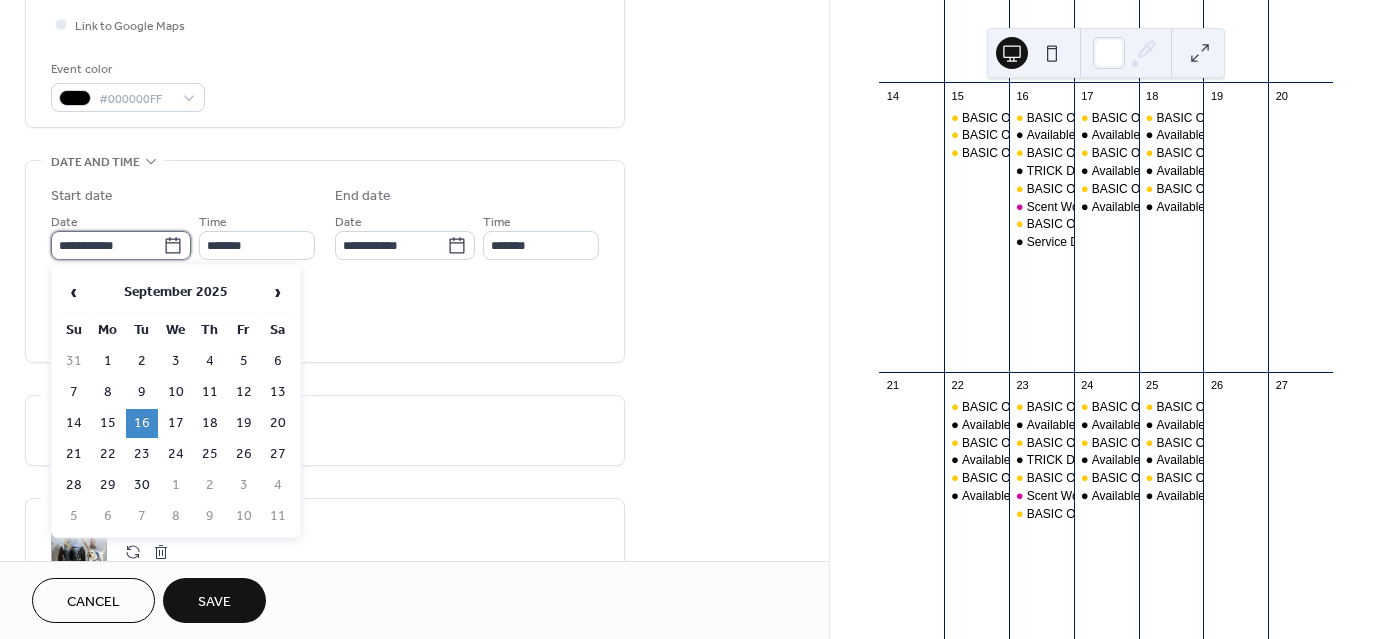 click on "**********" at bounding box center [107, 245] 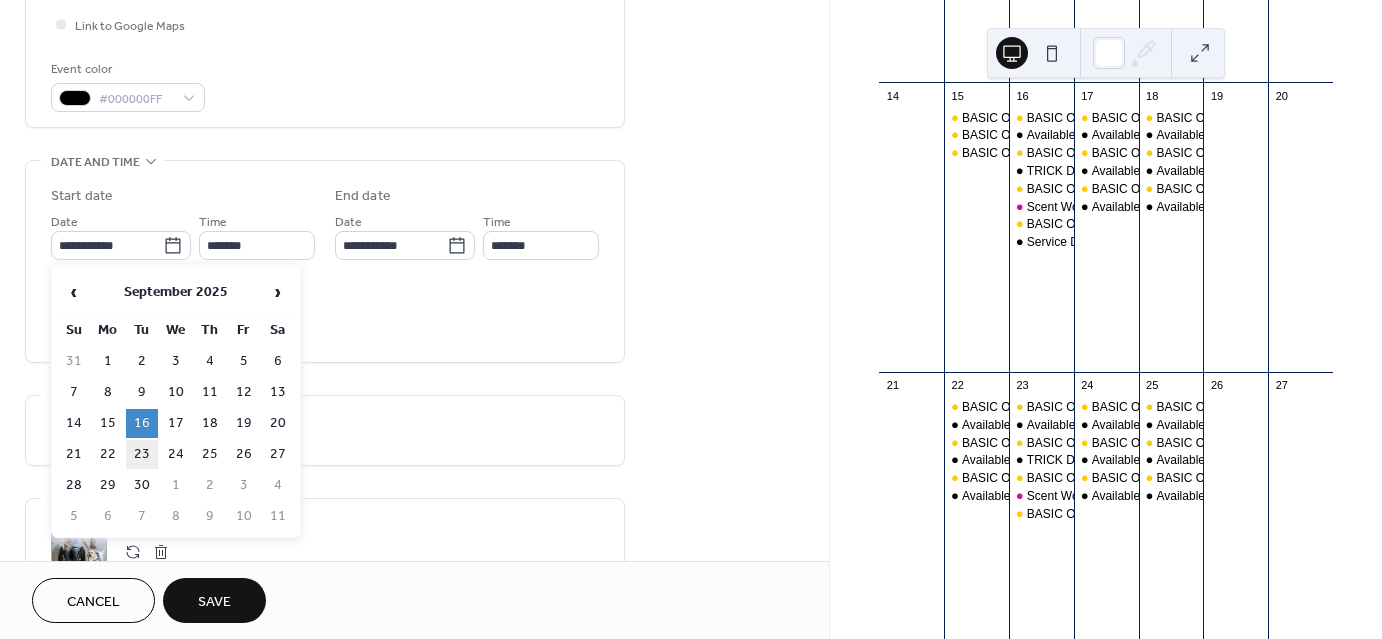 click on "23" at bounding box center (142, 454) 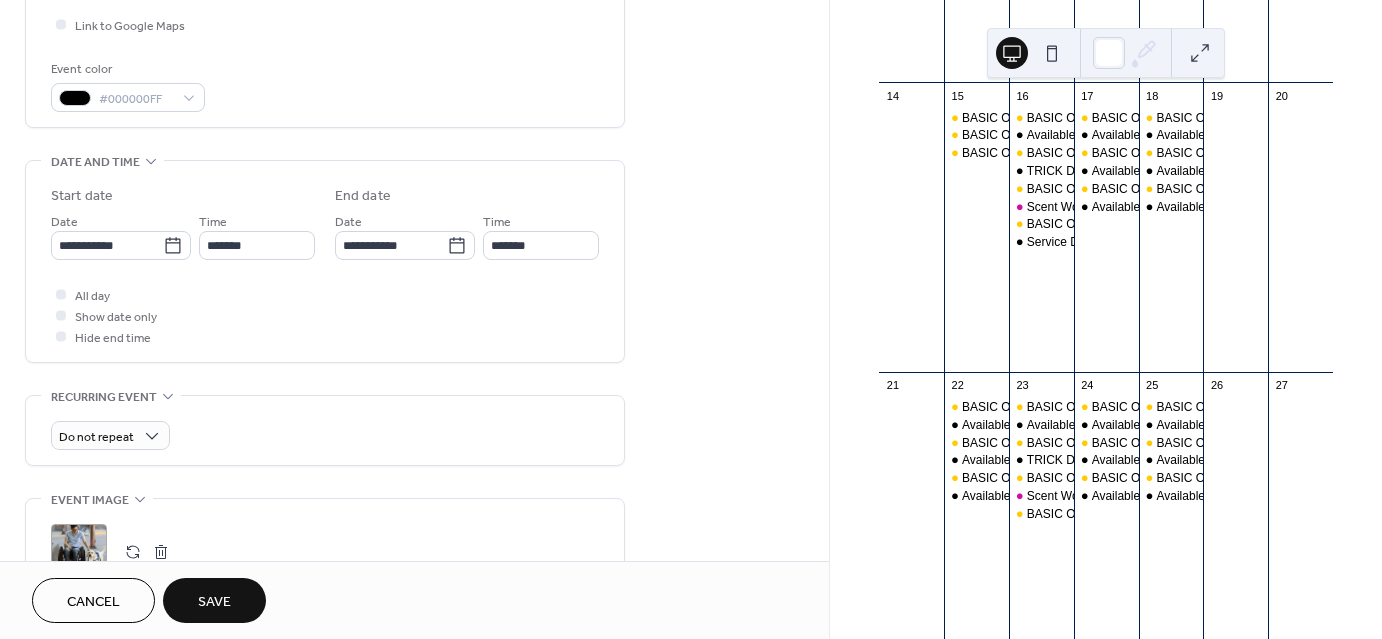 click on "Save" at bounding box center (214, 600) 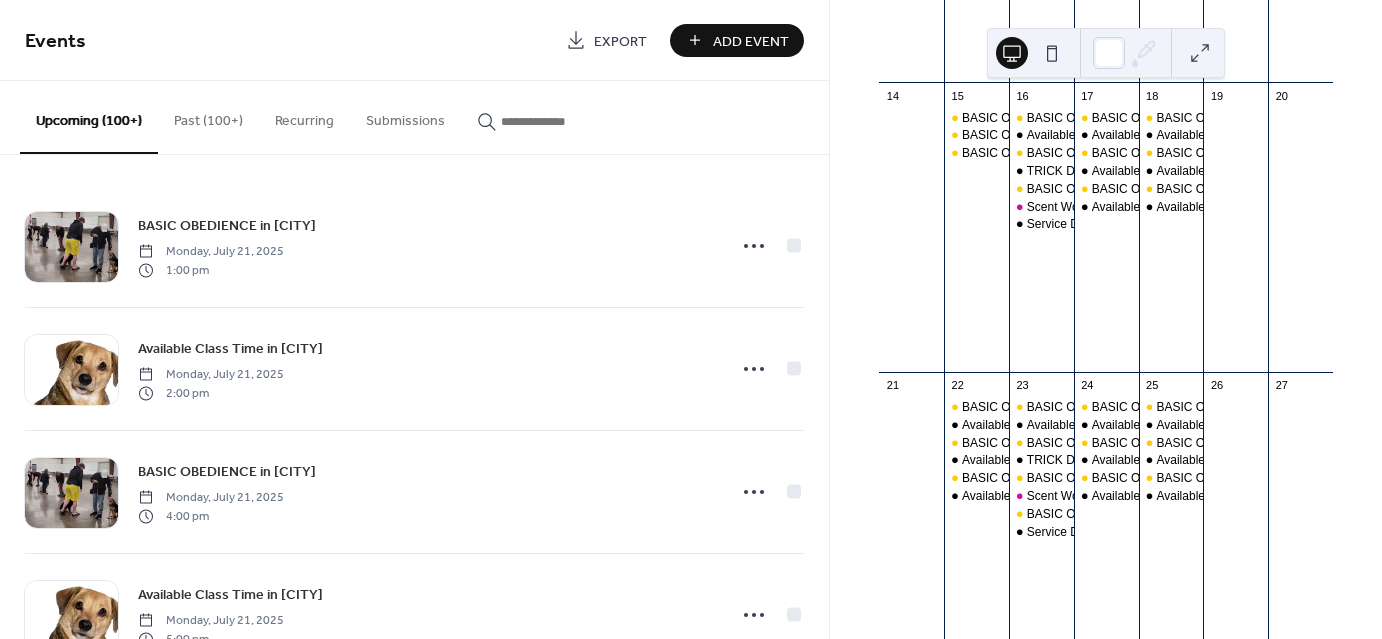 click at bounding box center [561, 121] 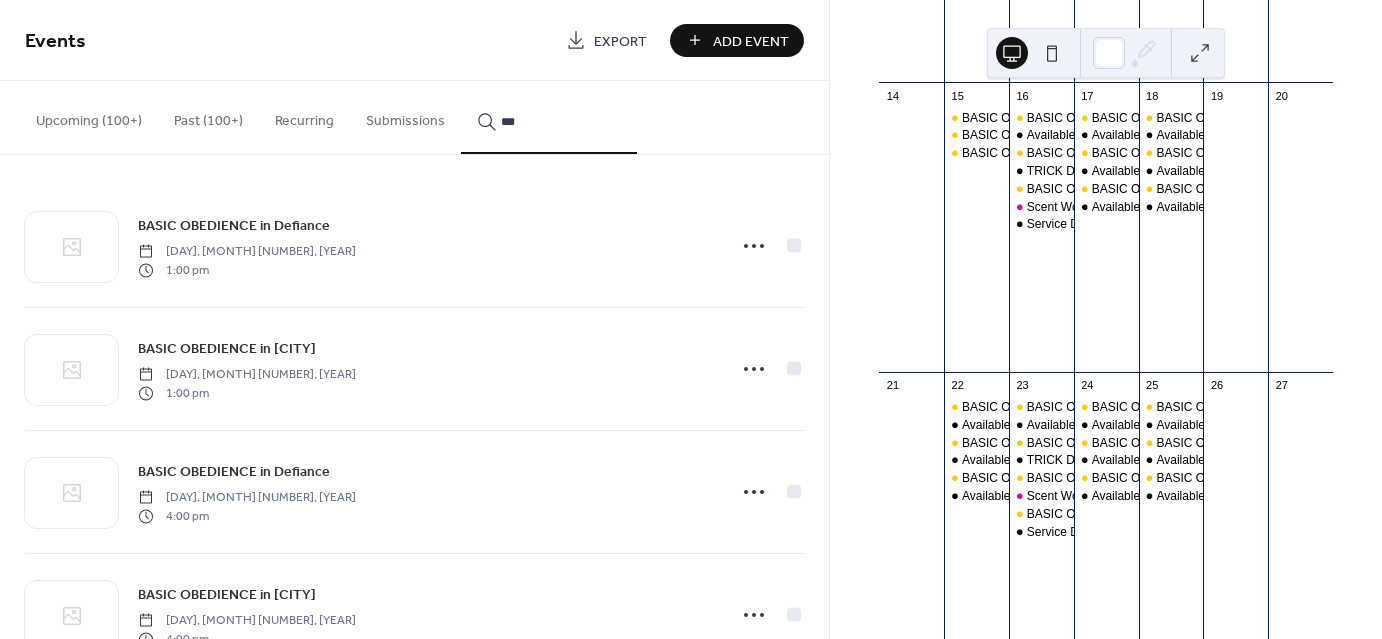 type on "***" 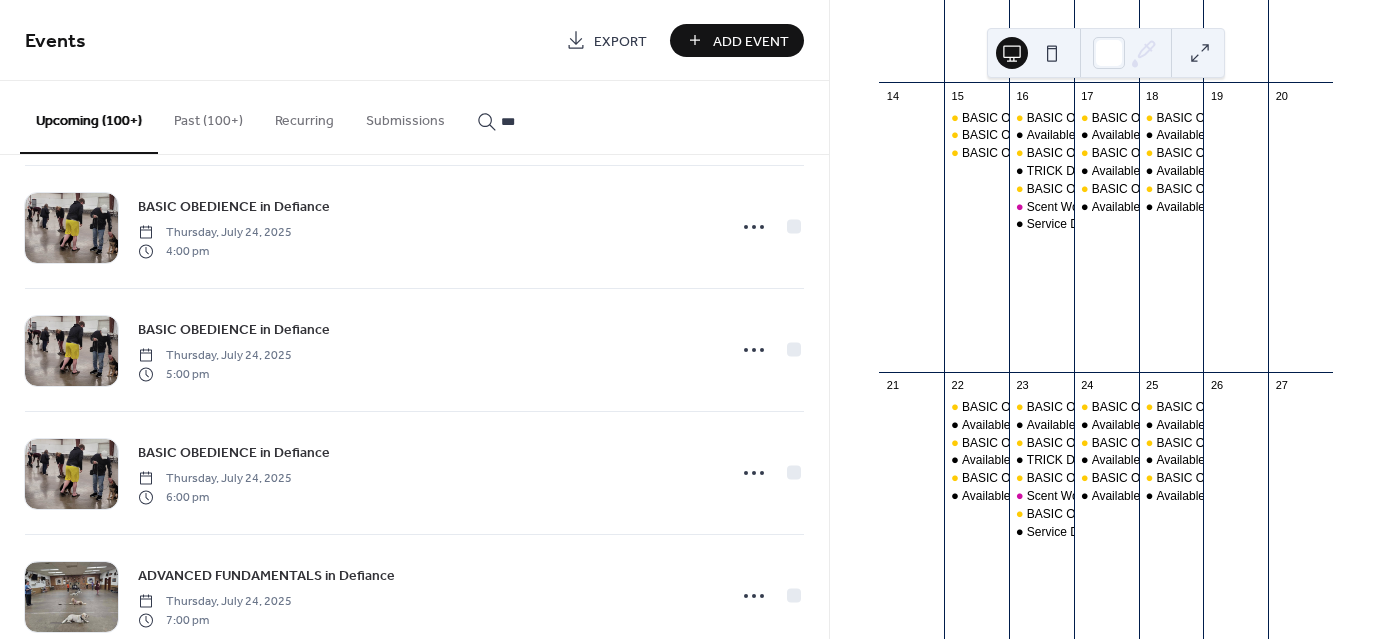 scroll, scrollTop: 3258, scrollLeft: 0, axis: vertical 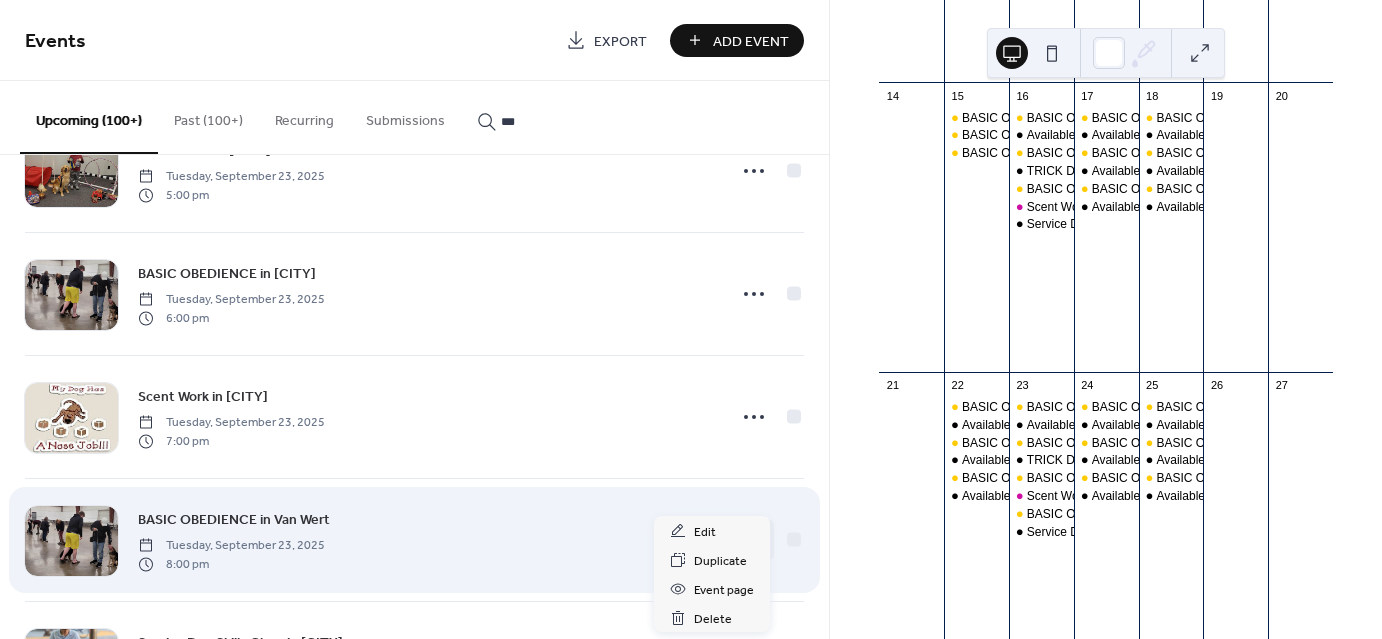 click 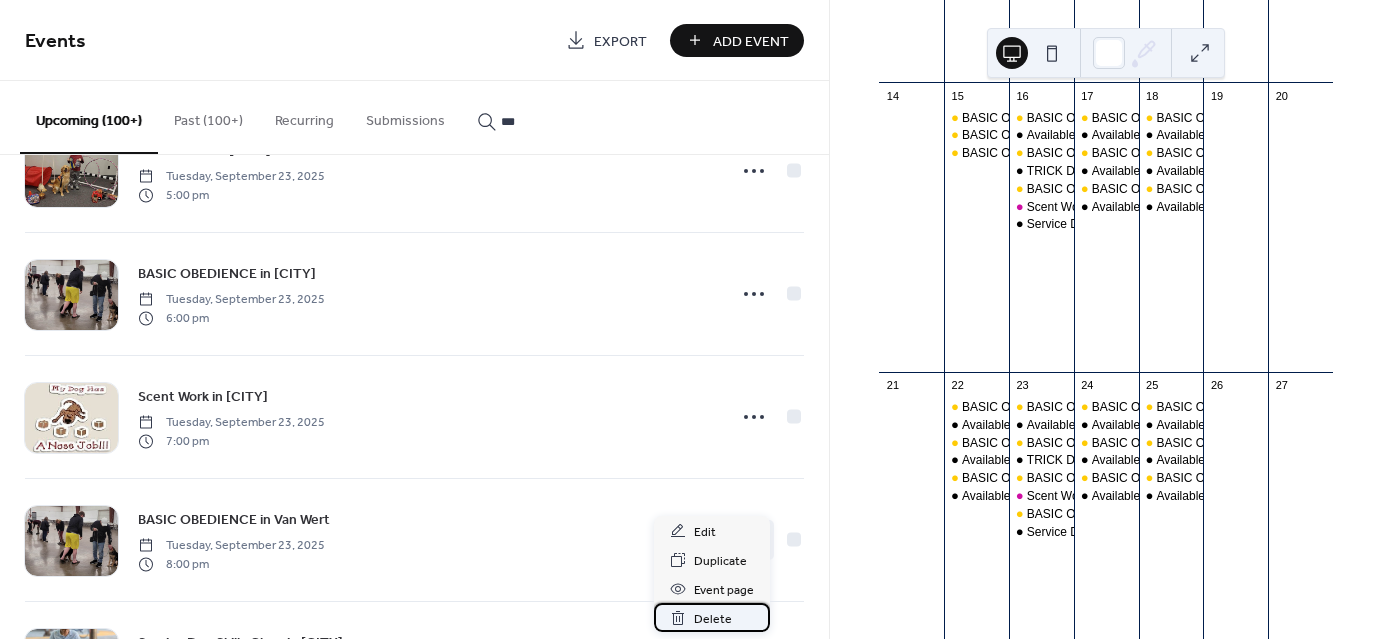 click on "Delete" at bounding box center [713, 619] 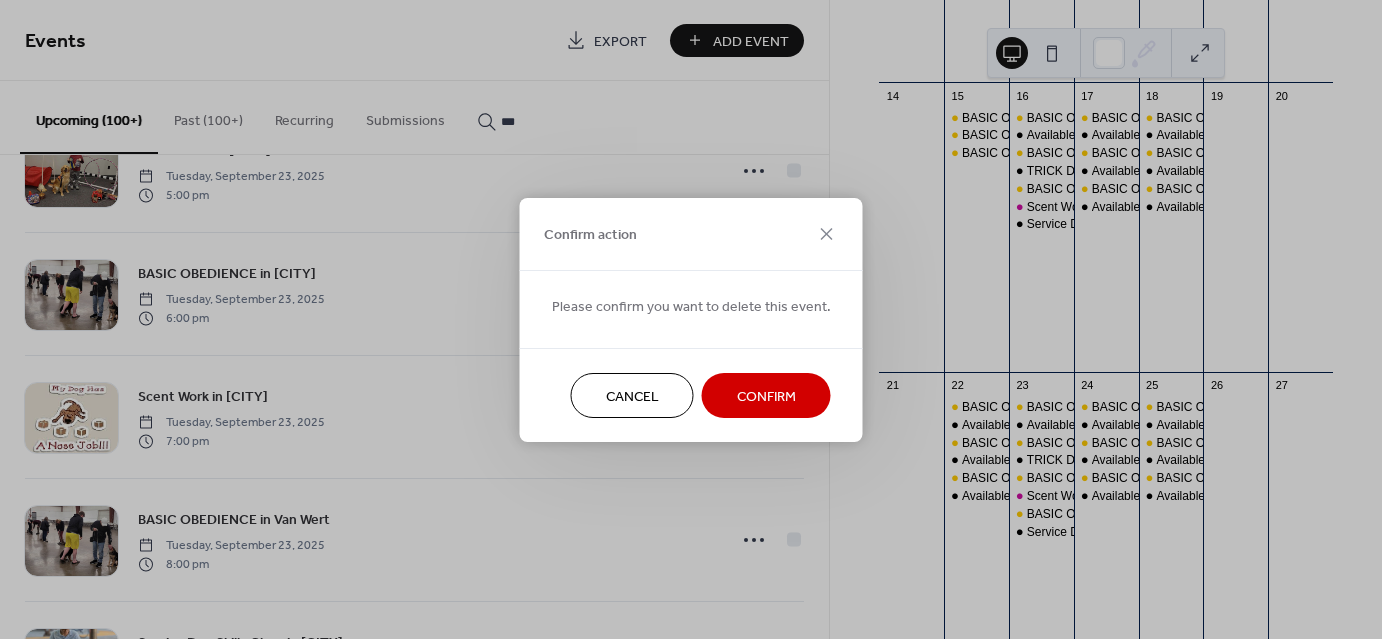 click on "Confirm" at bounding box center [766, 396] 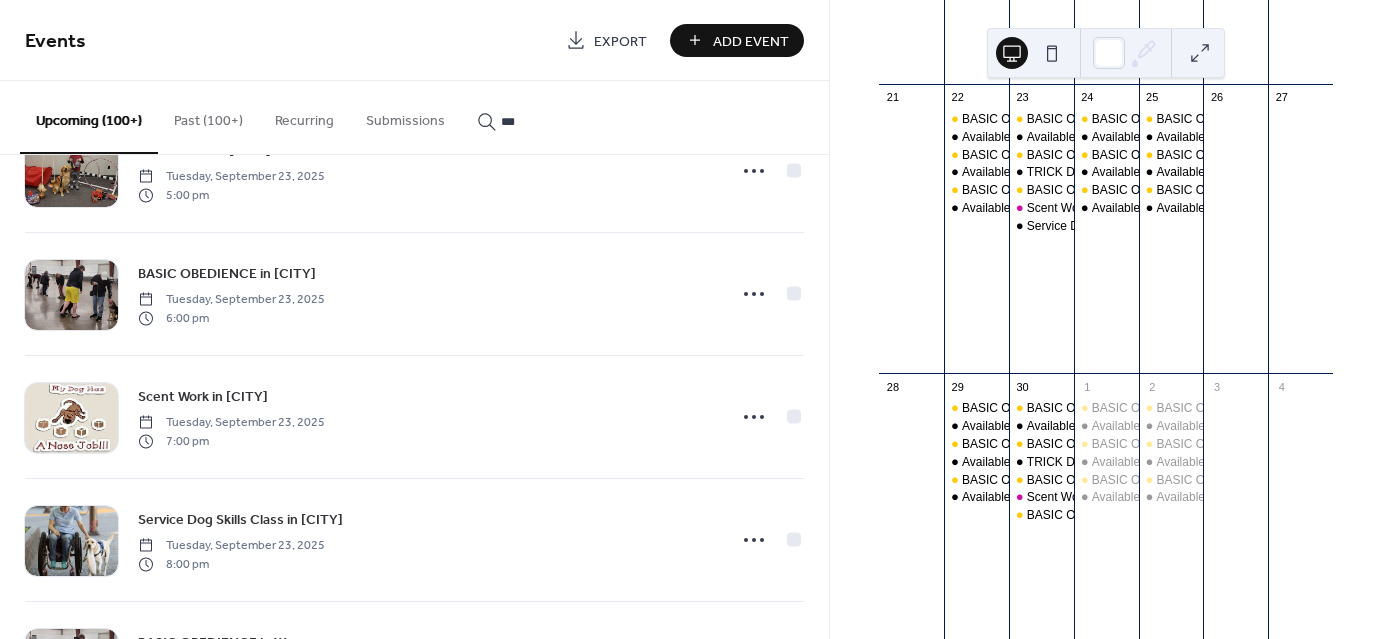 scroll, scrollTop: 1023, scrollLeft: 0, axis: vertical 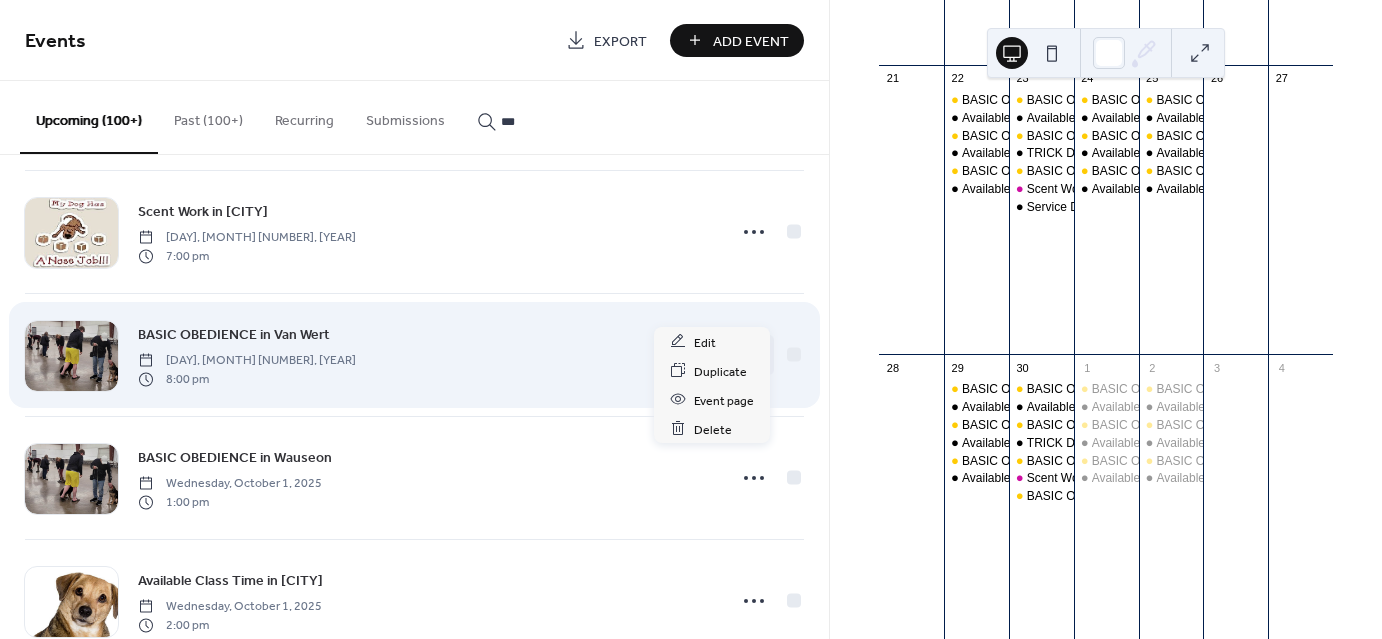 click 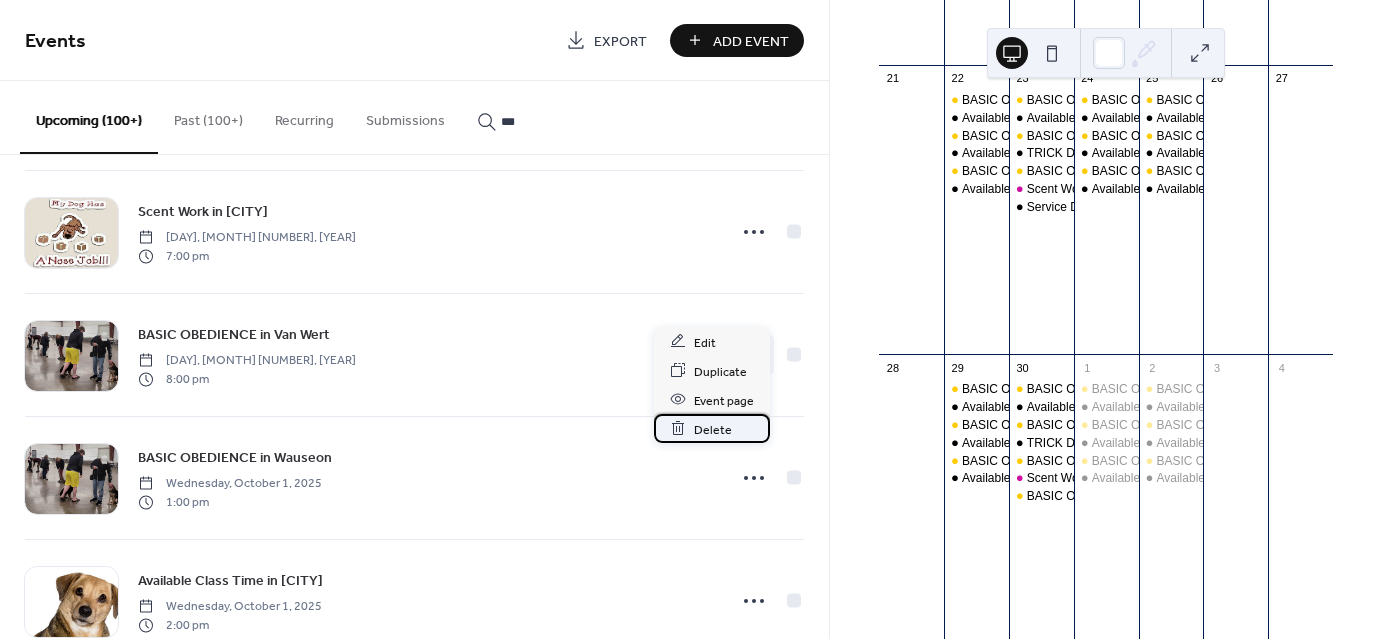 click on "Delete" at bounding box center [713, 429] 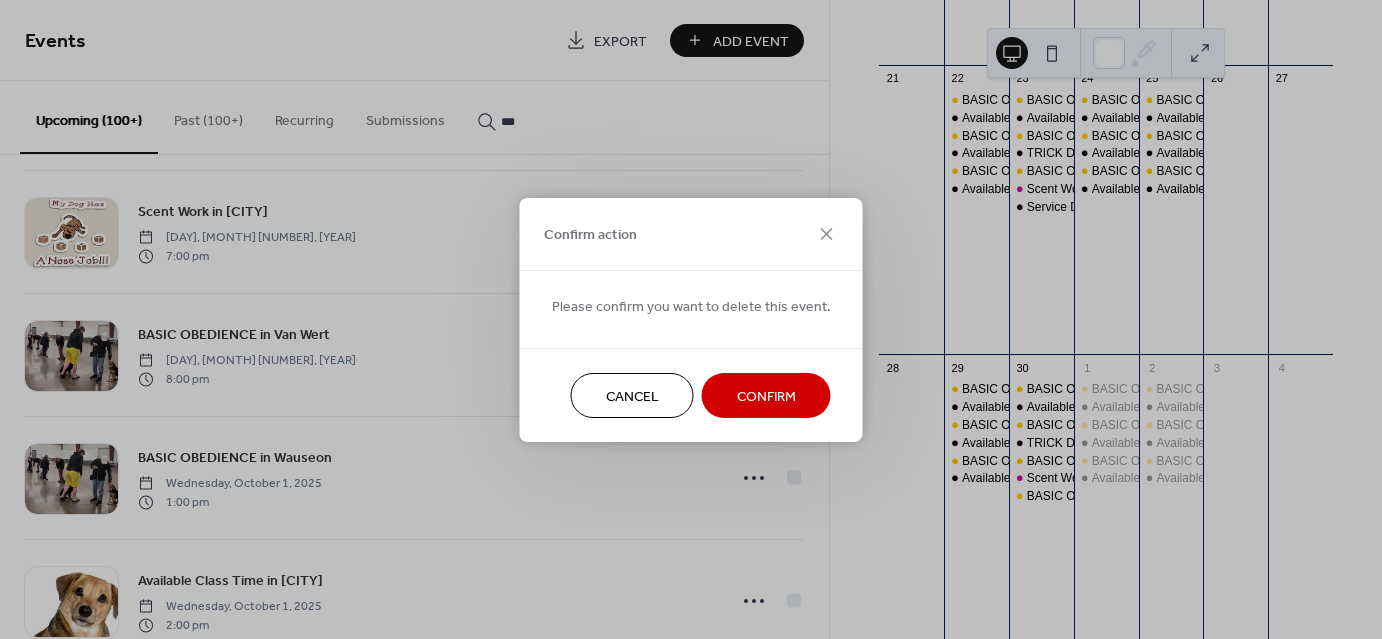 click on "Confirm" at bounding box center [766, 396] 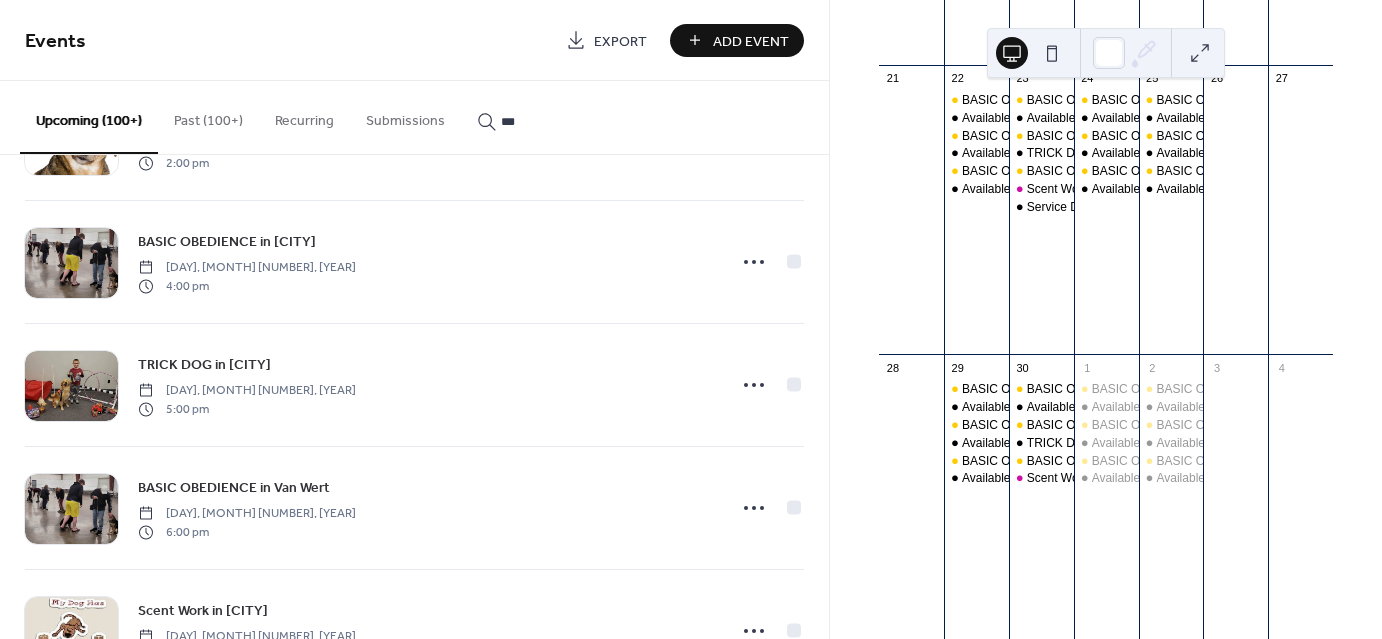 scroll, scrollTop: 30955, scrollLeft: 0, axis: vertical 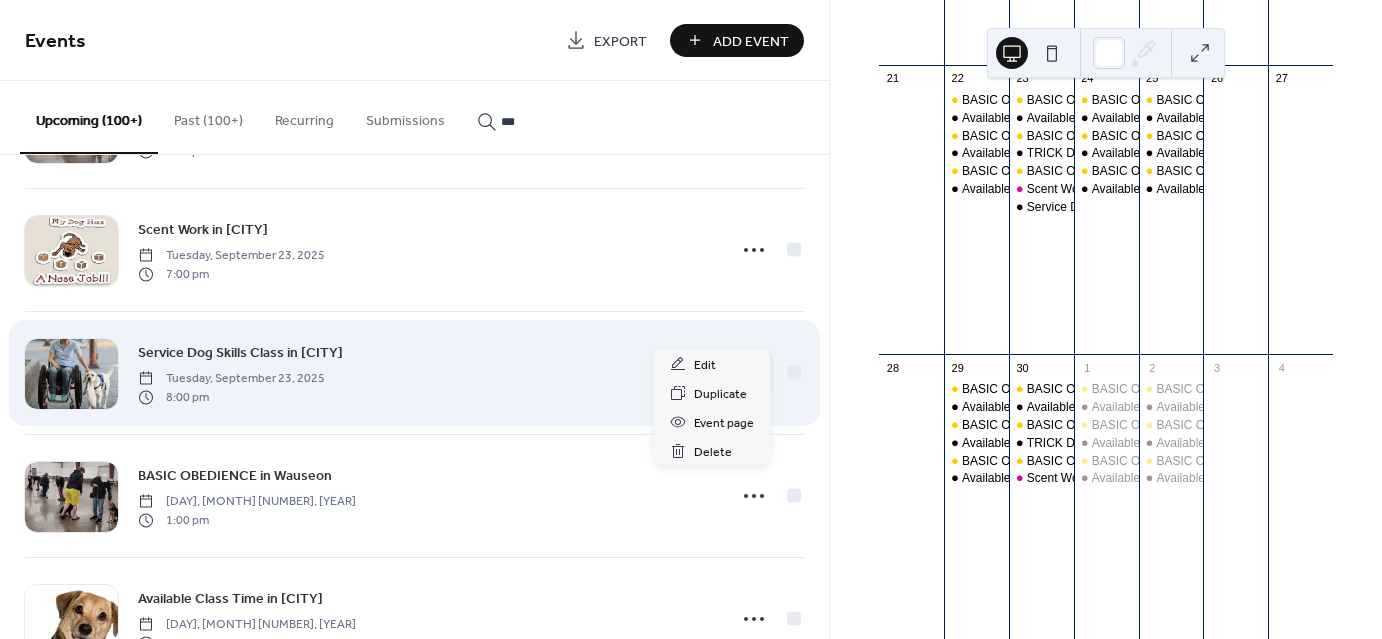 click 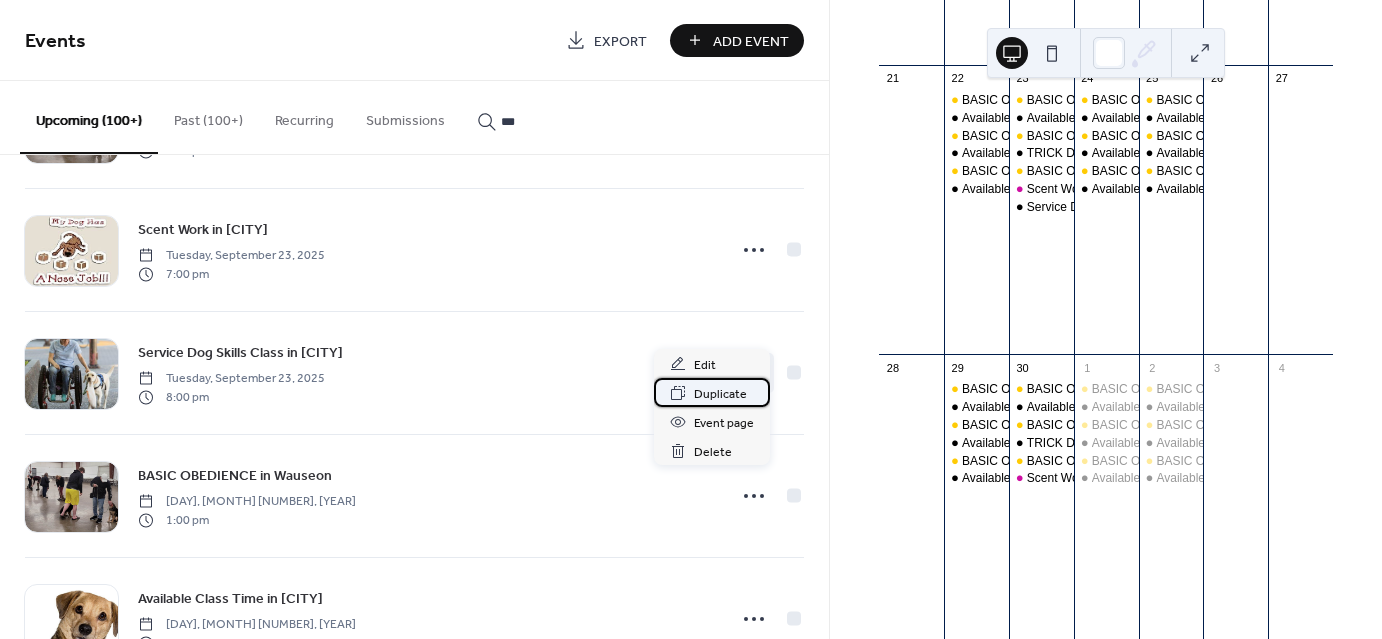 click on "Duplicate" at bounding box center [720, 394] 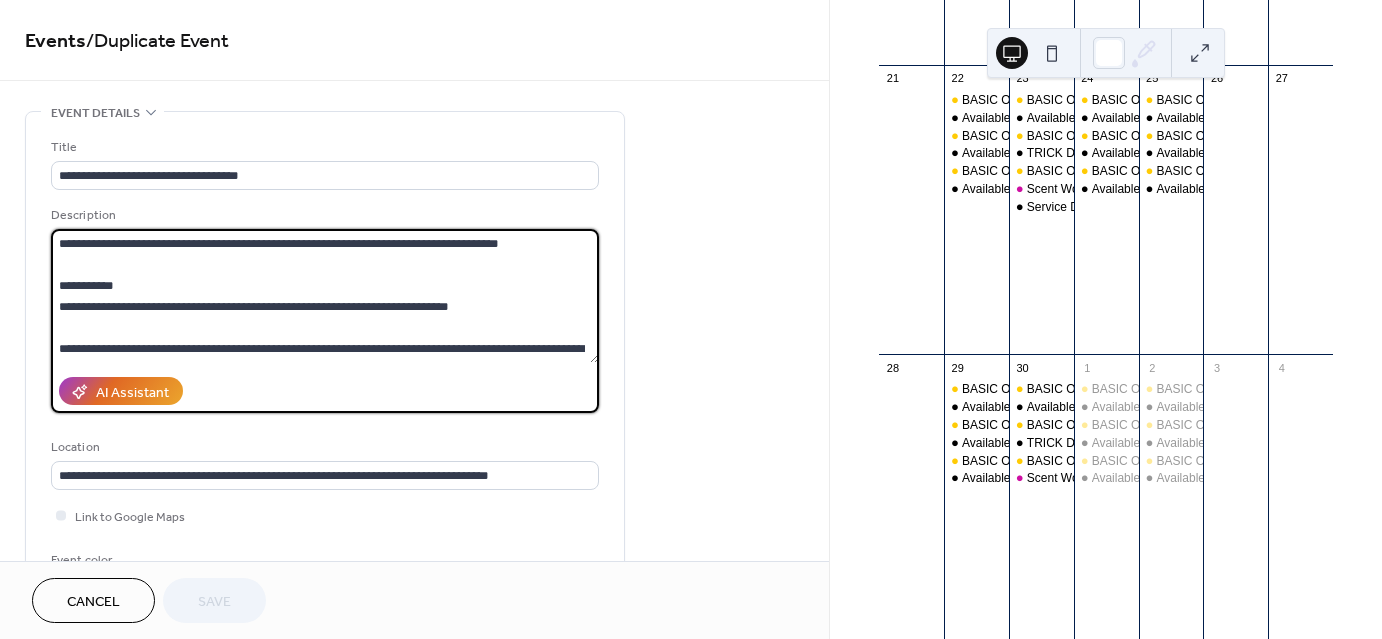 click on "**********" at bounding box center [325, 296] 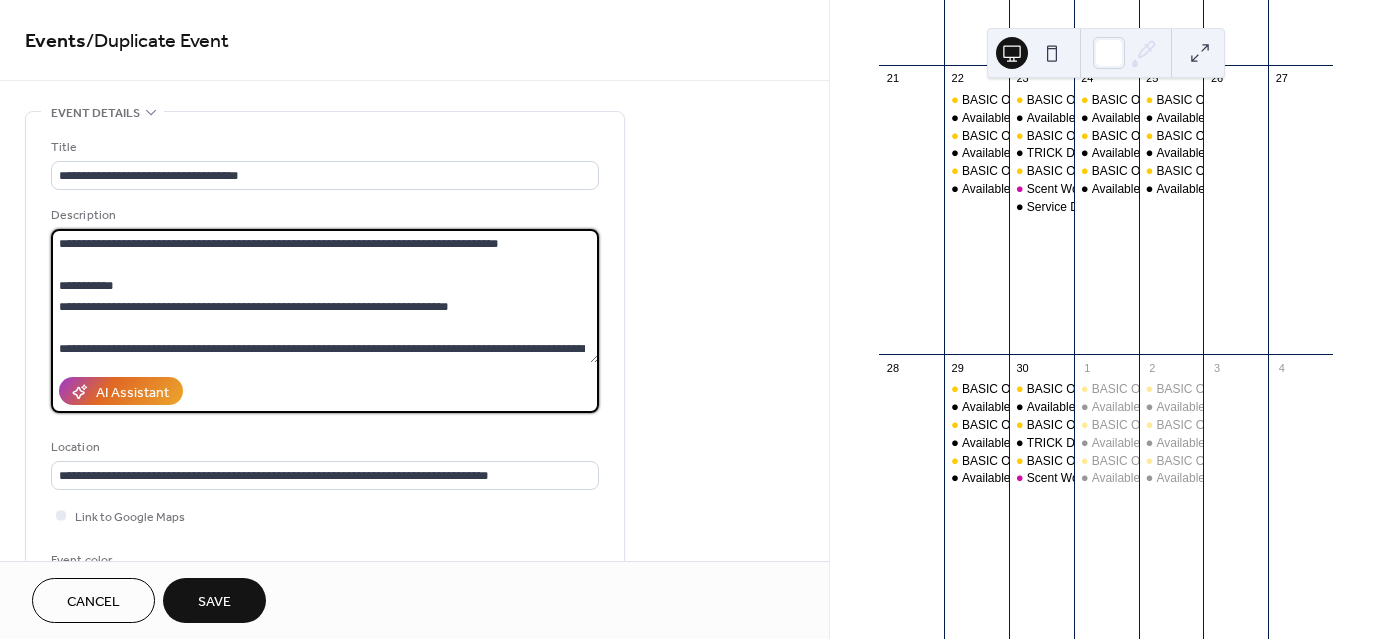 scroll, scrollTop: 491, scrollLeft: 0, axis: vertical 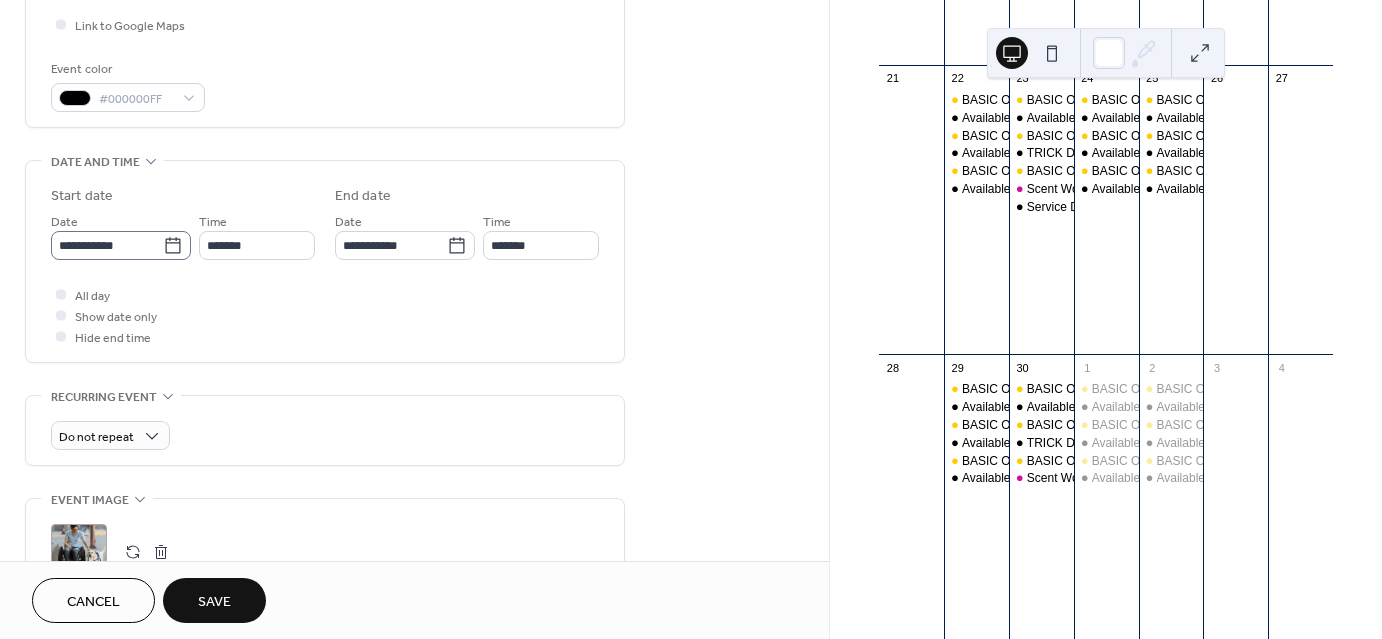 type on "**********" 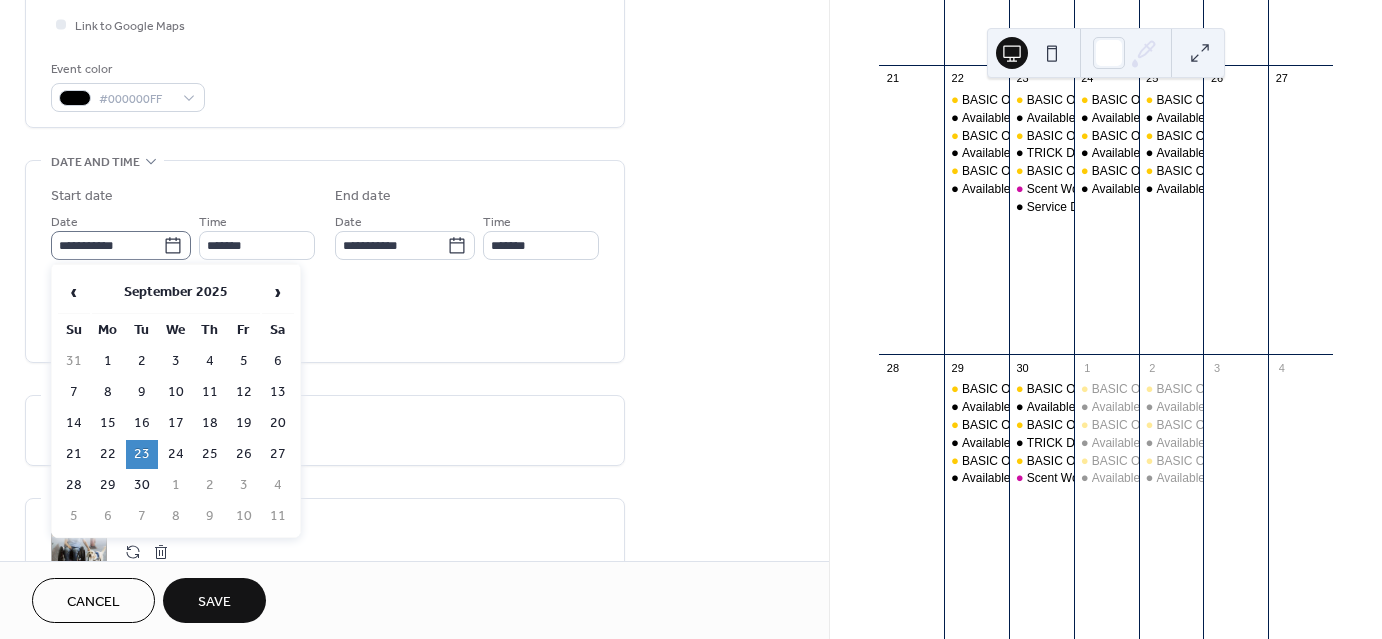 click 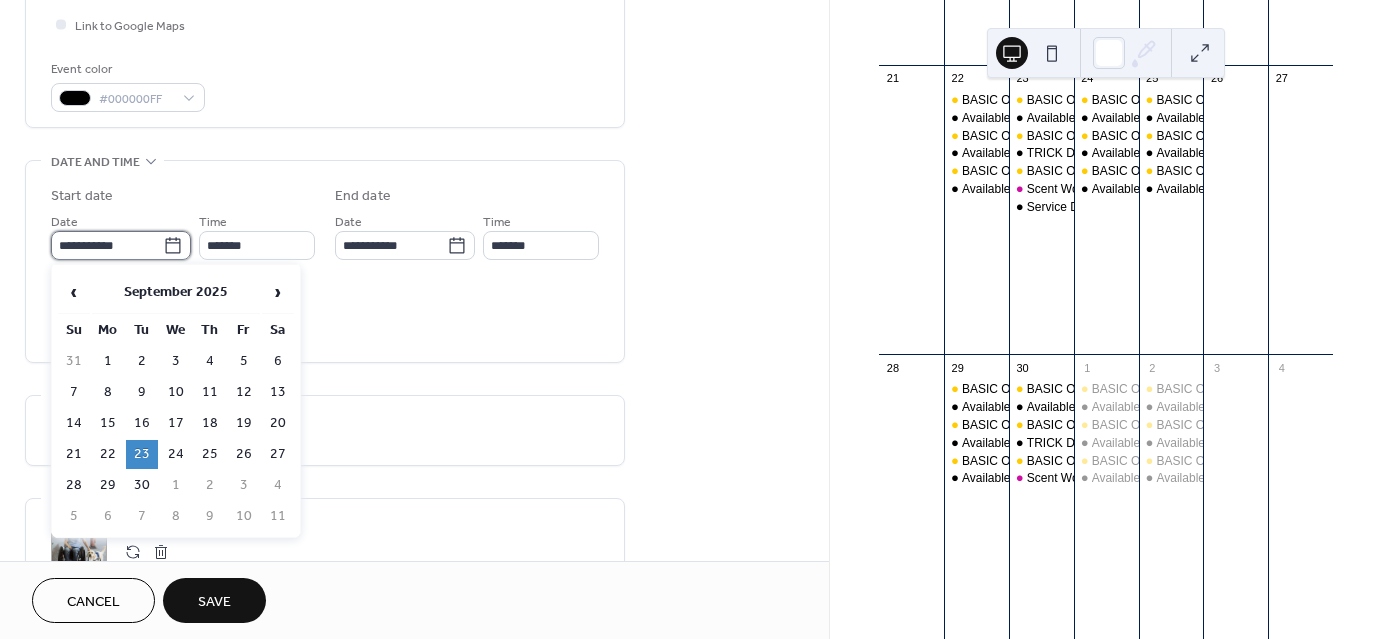 click on "**********" at bounding box center (107, 245) 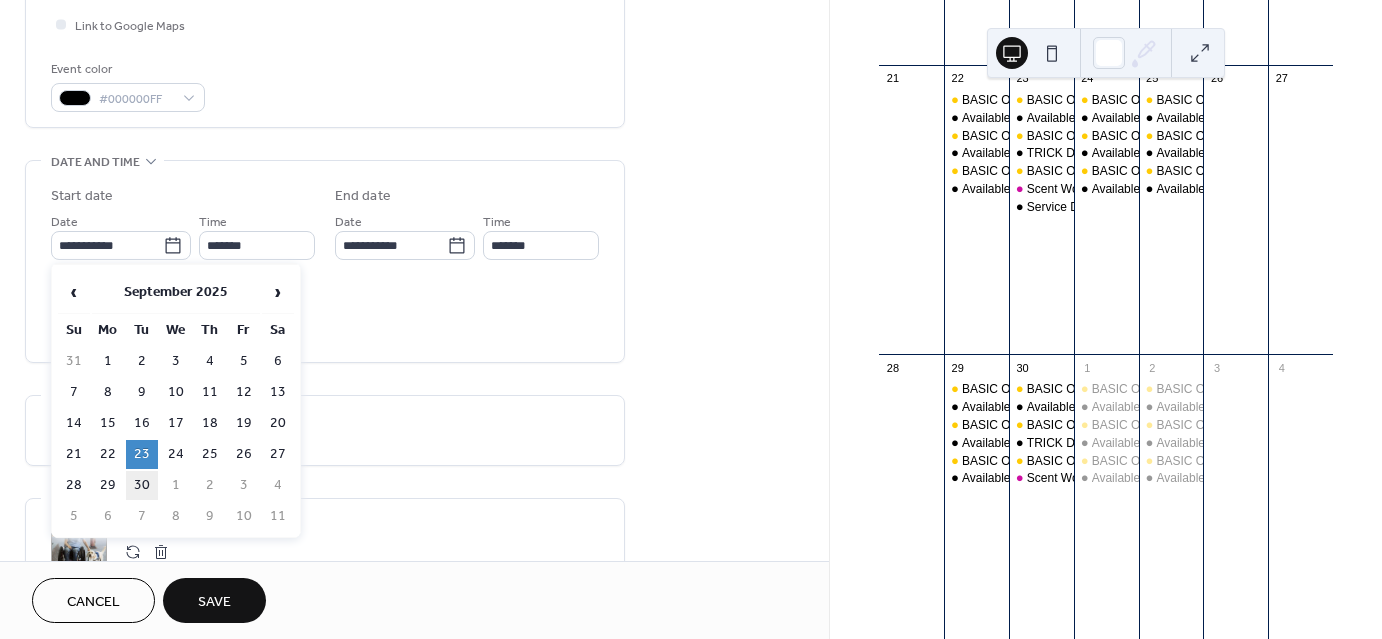 click on "30" at bounding box center (142, 485) 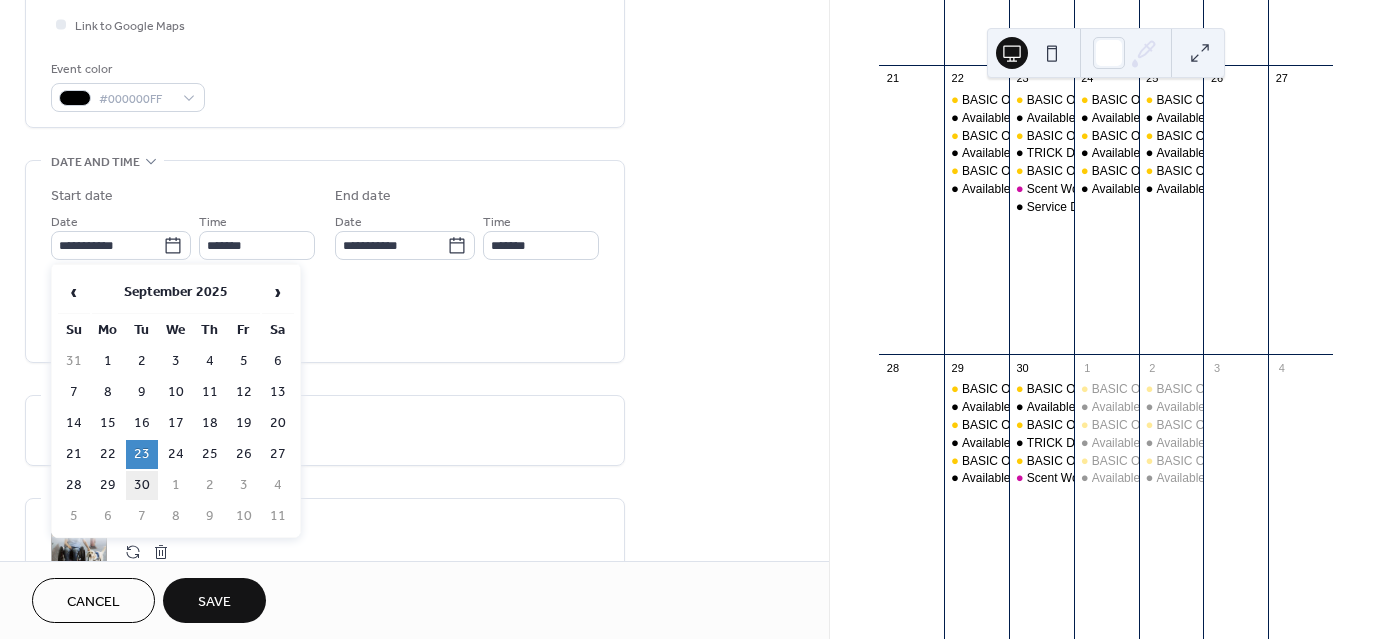 type on "**********" 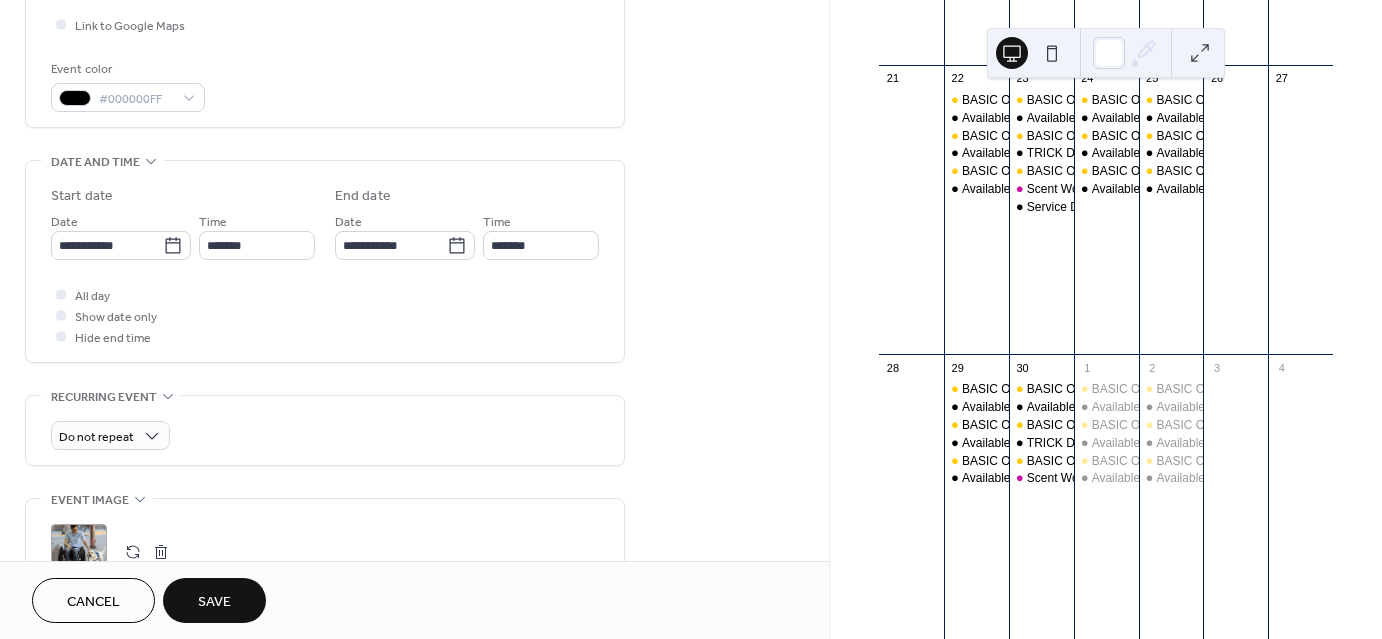 click on "Save" at bounding box center [214, 602] 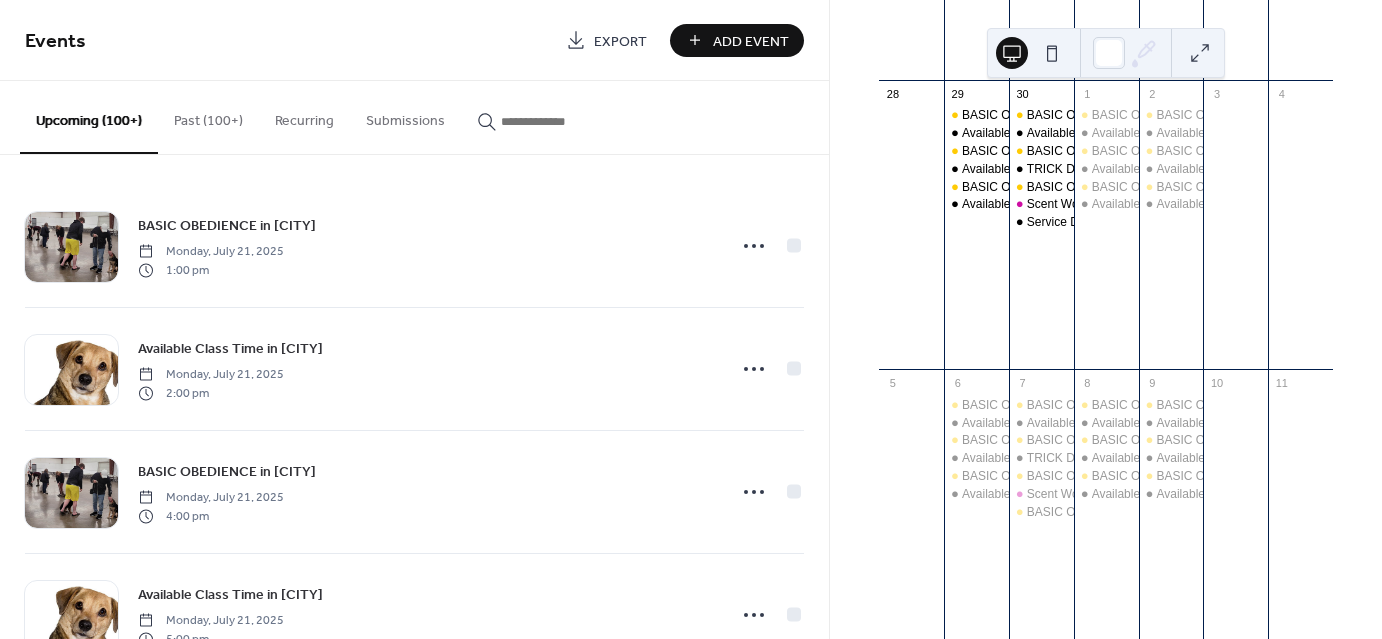 scroll, scrollTop: 1303, scrollLeft: 0, axis: vertical 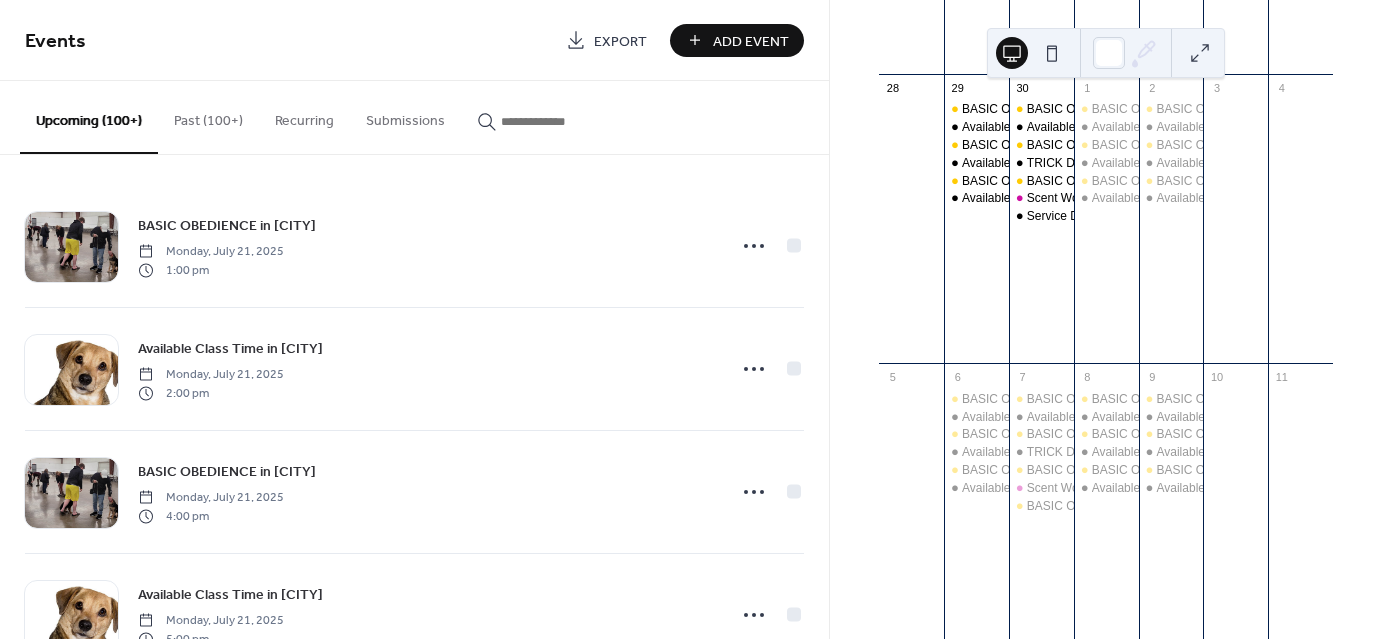 click at bounding box center [561, 121] 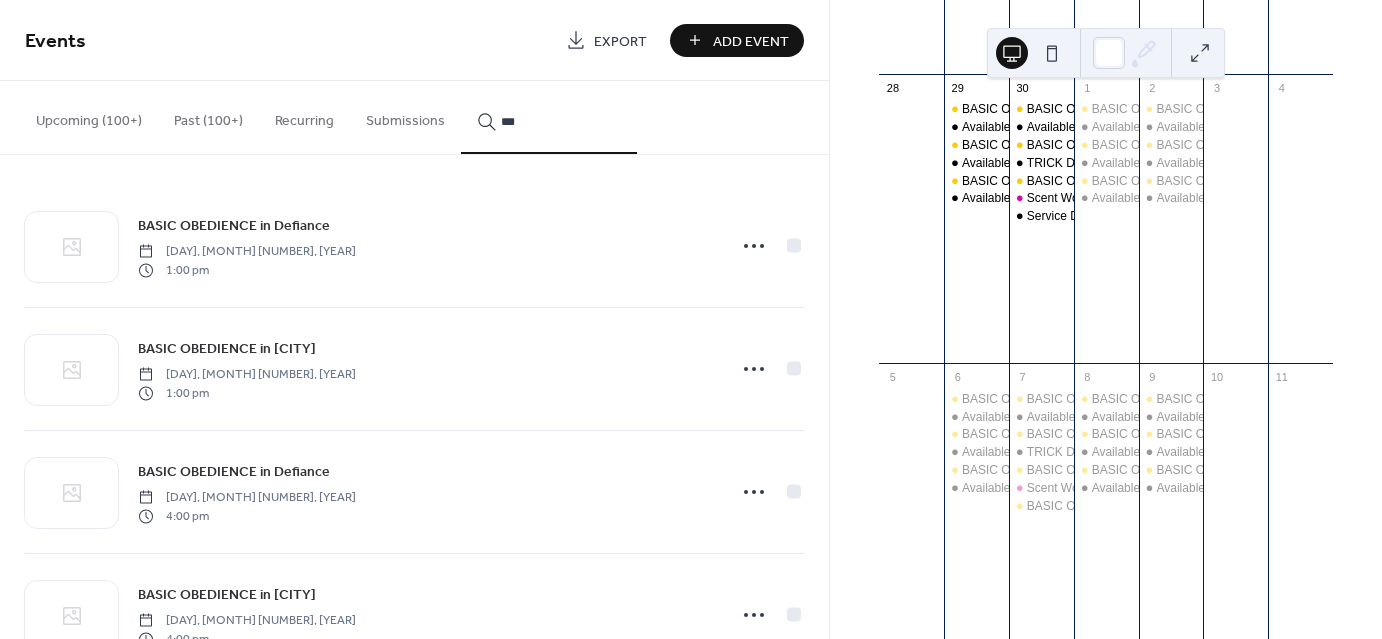 type on "***" 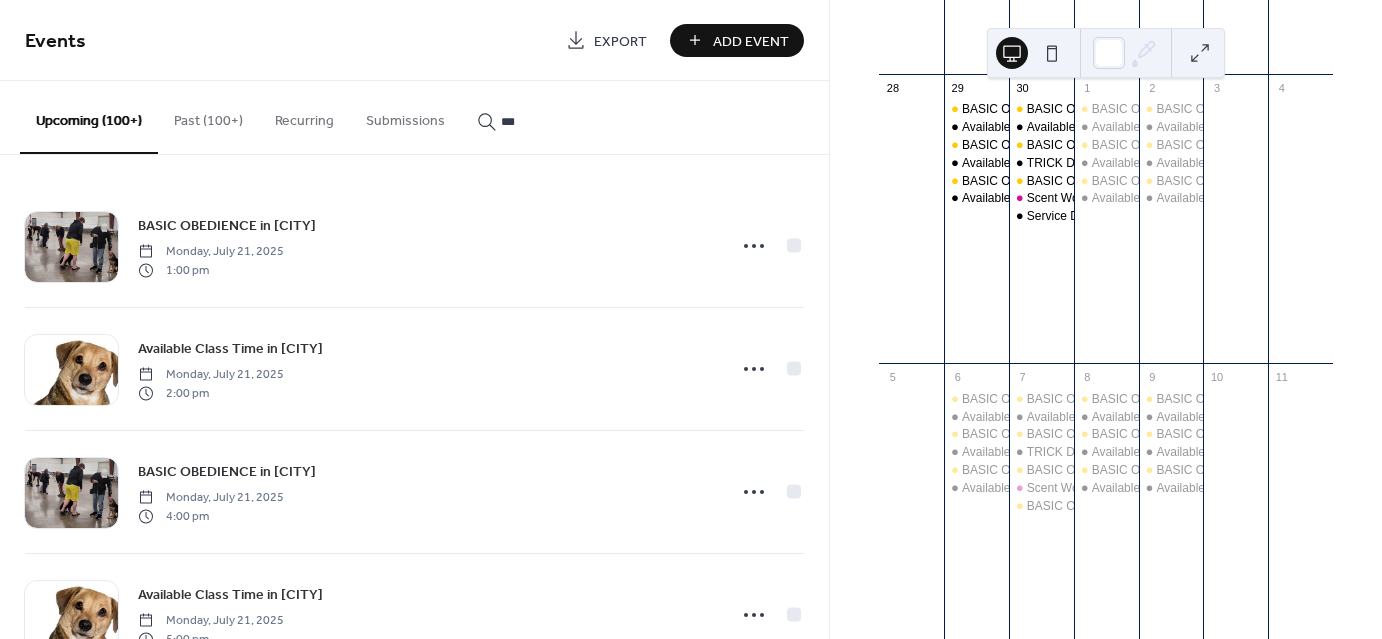 scroll, scrollTop: 424, scrollLeft: 0, axis: vertical 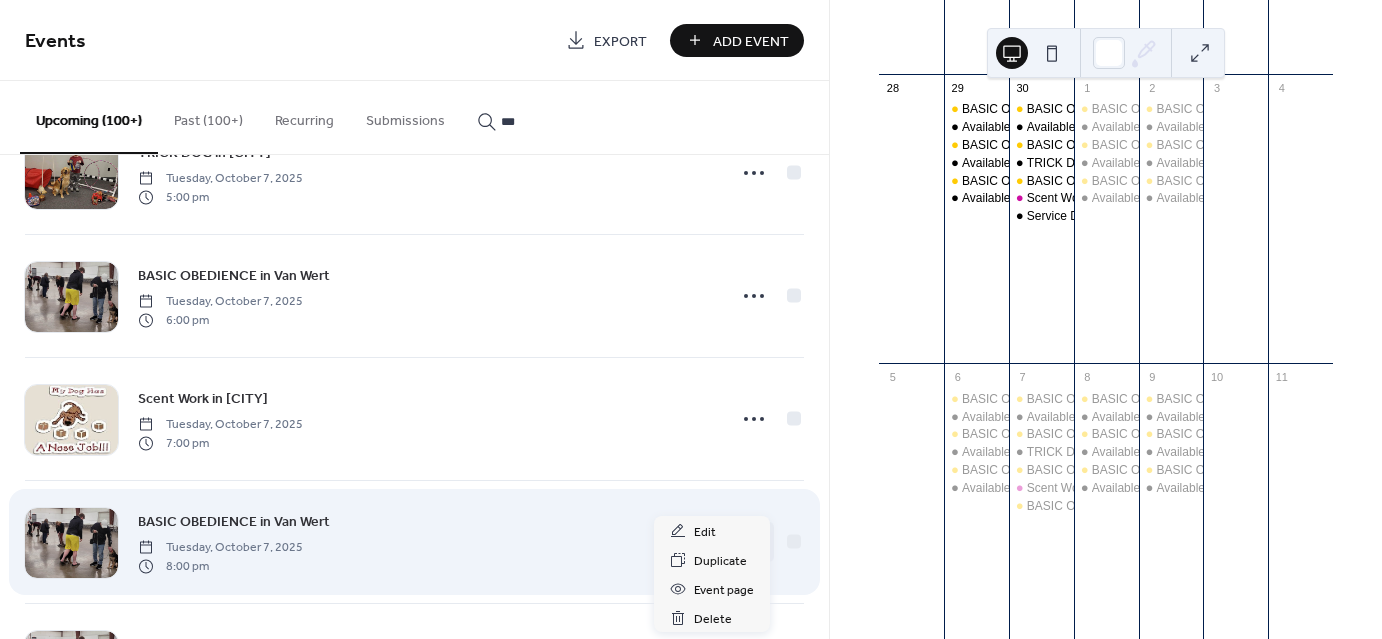 click 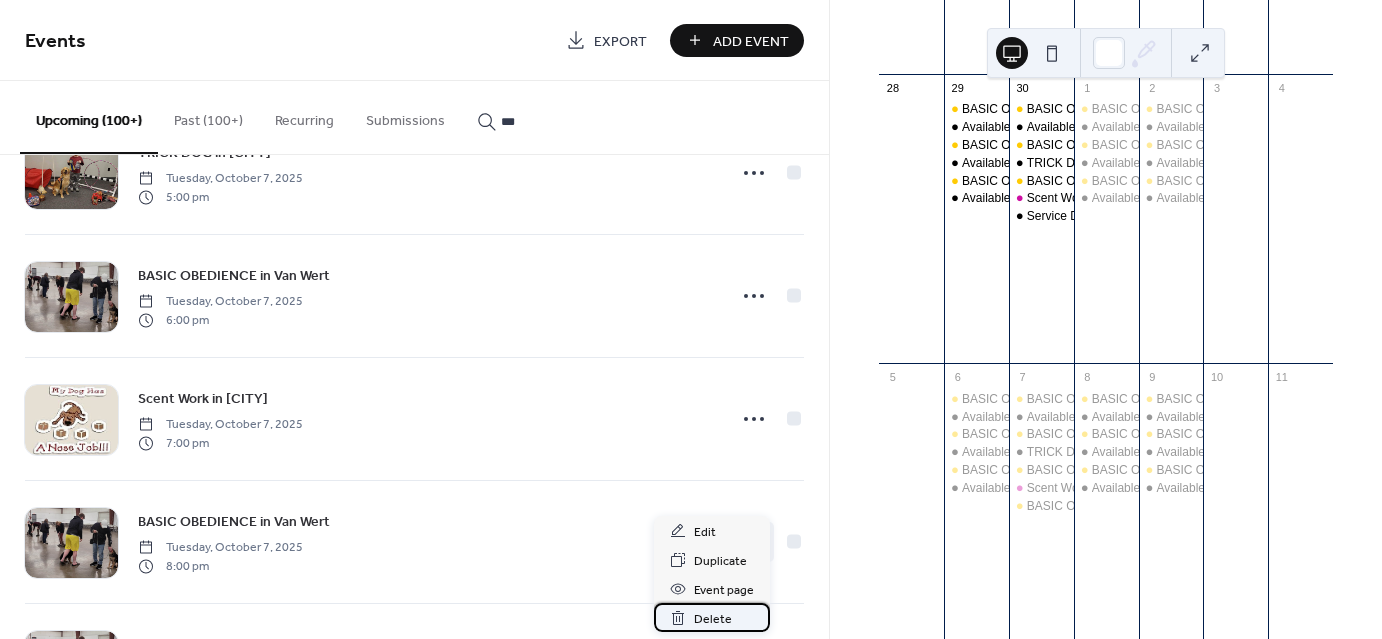 click on "Delete" at bounding box center (713, 619) 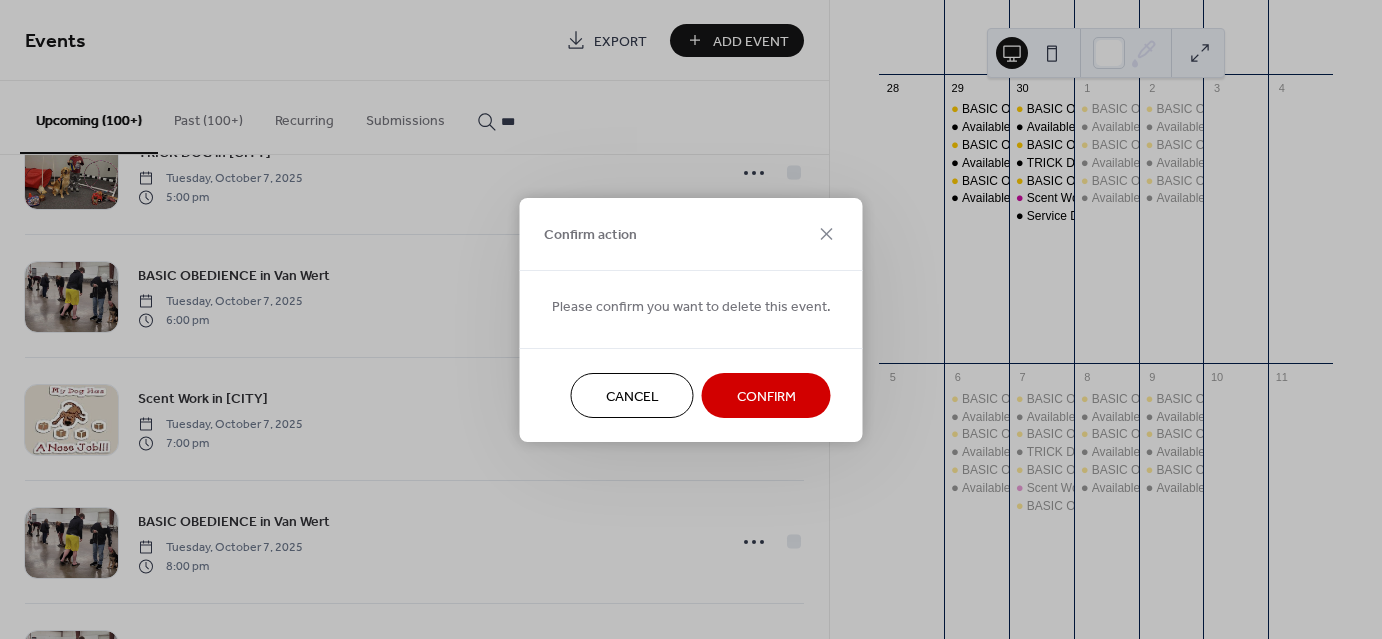 click on "Confirm" at bounding box center (766, 396) 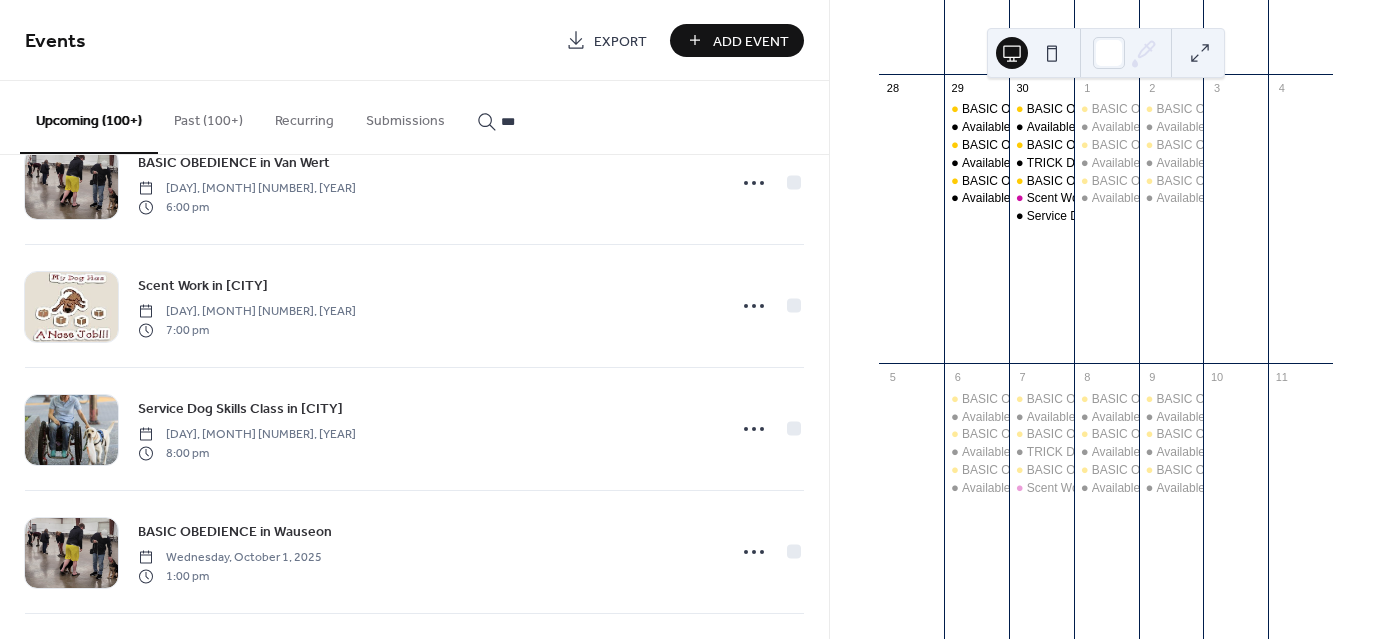 scroll, scrollTop: 26501, scrollLeft: 0, axis: vertical 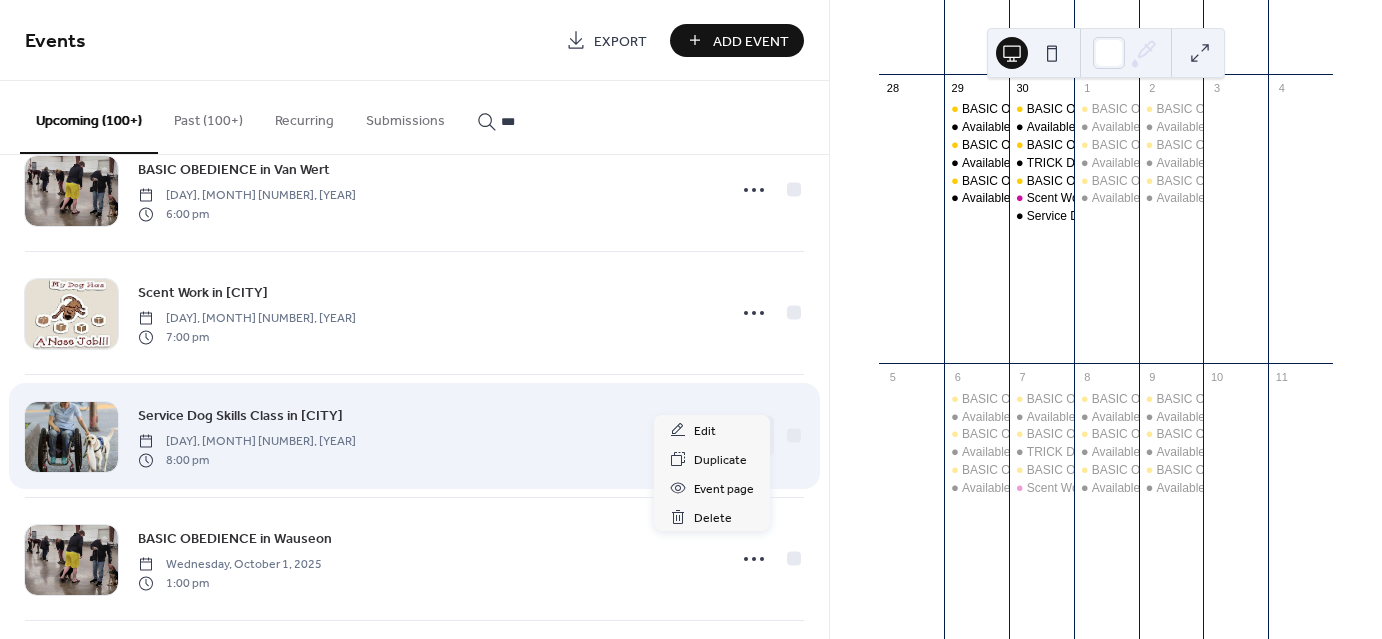 click 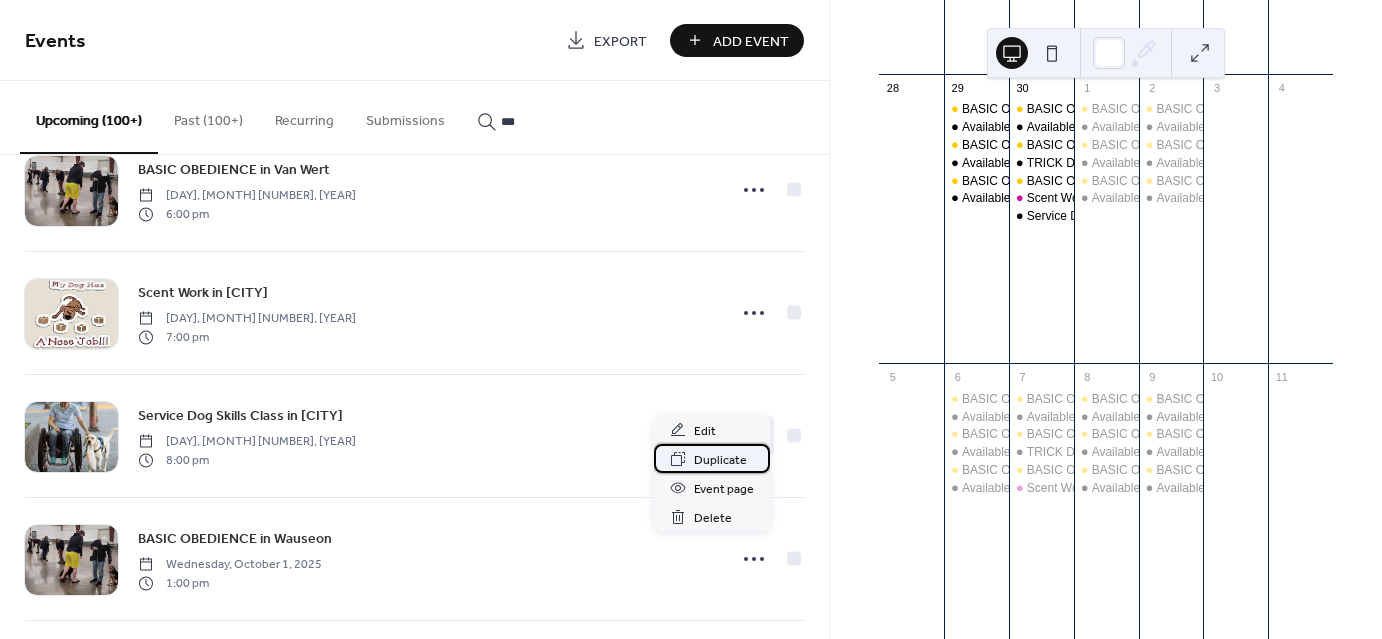 click on "Duplicate" at bounding box center [720, 460] 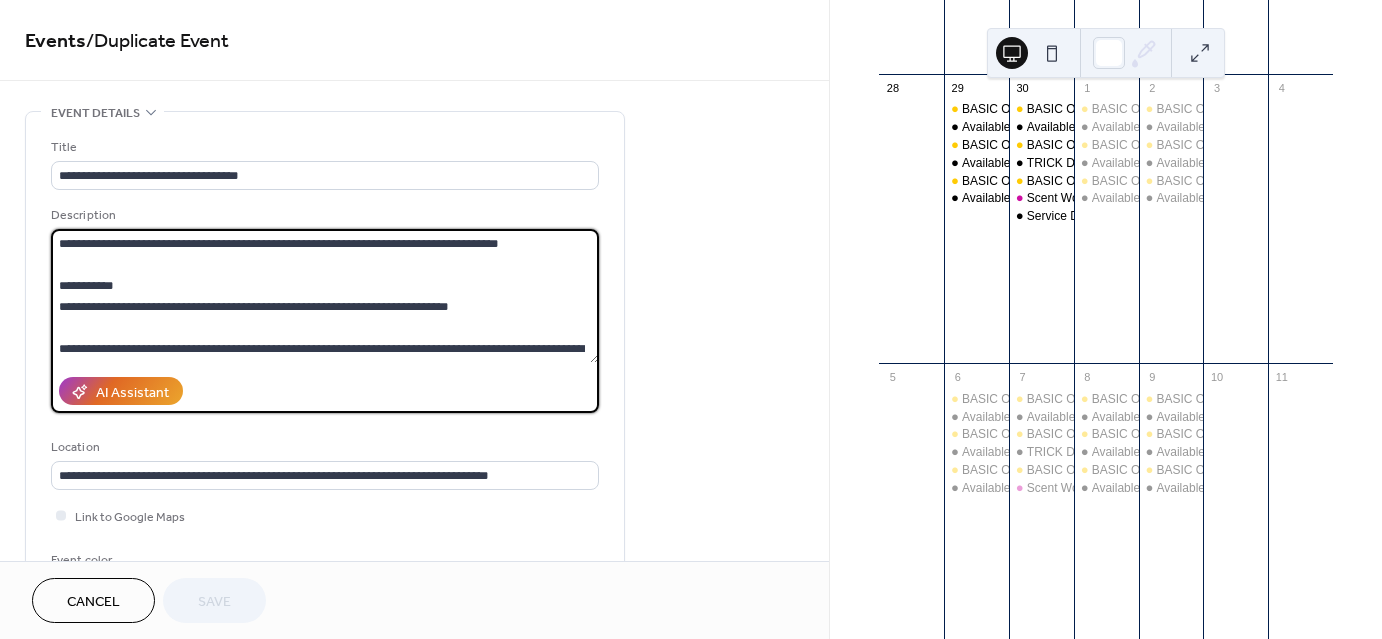 click on "**********" at bounding box center (325, 296) 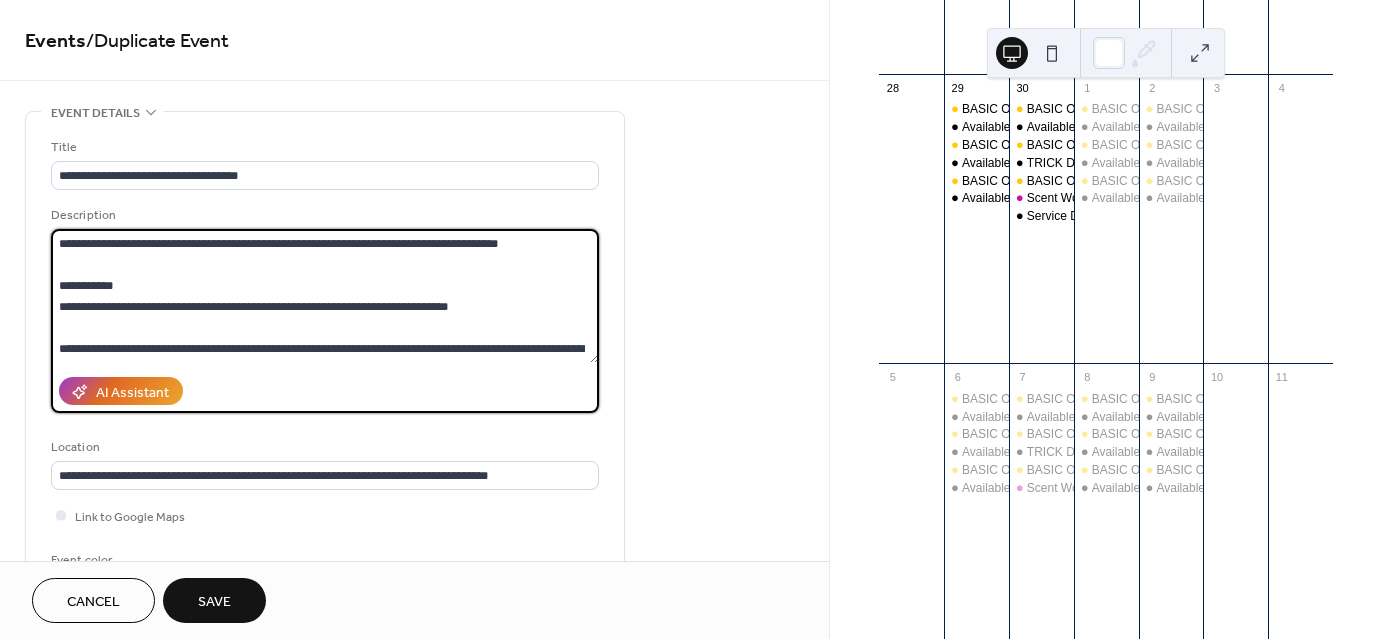 scroll, scrollTop: 491, scrollLeft: 0, axis: vertical 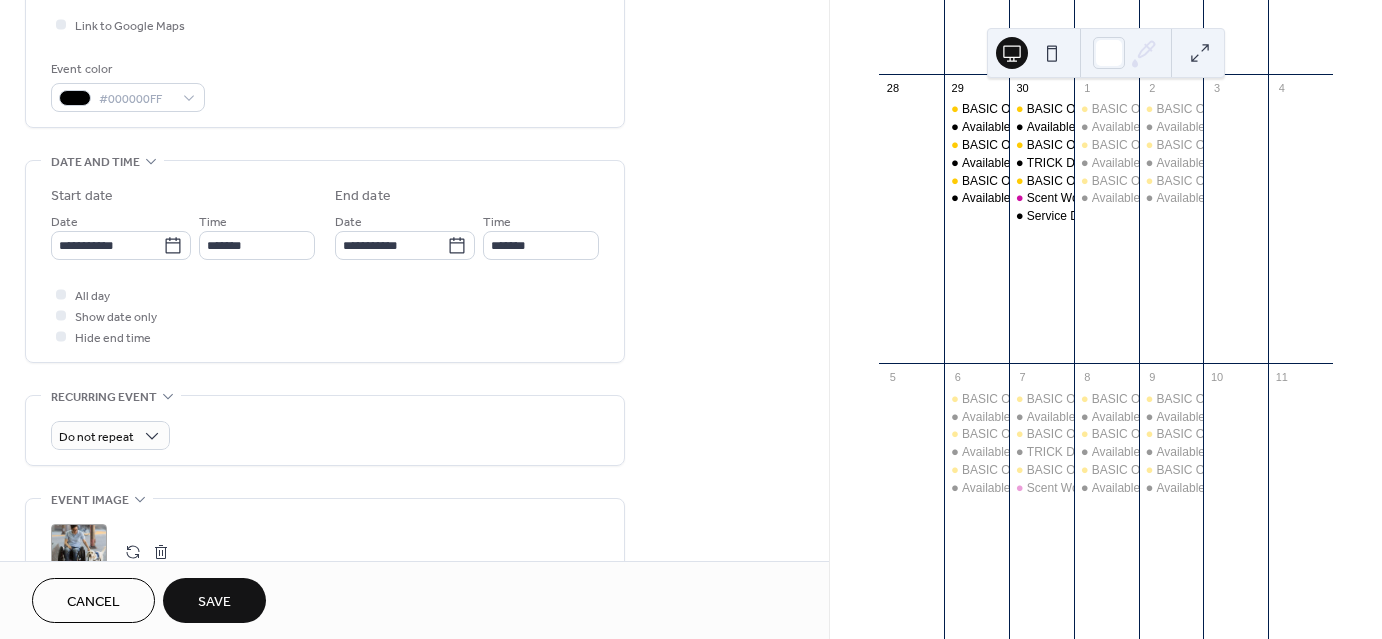 type on "**********" 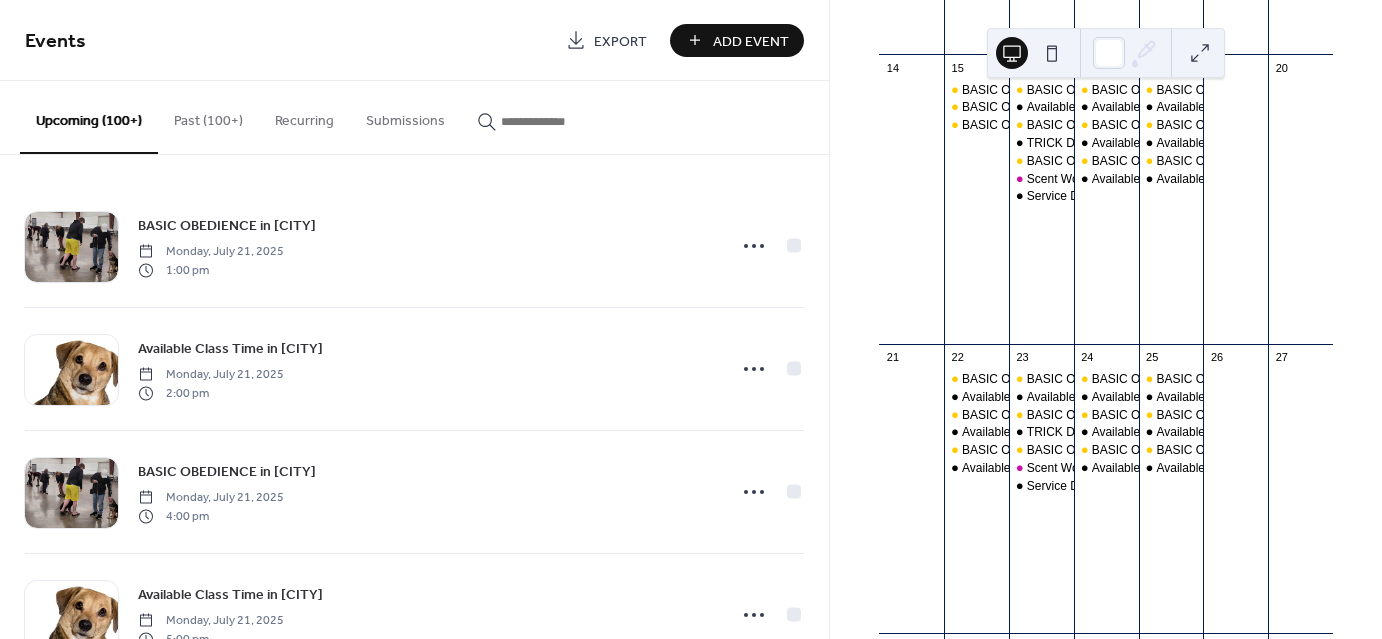 scroll, scrollTop: 184, scrollLeft: 0, axis: vertical 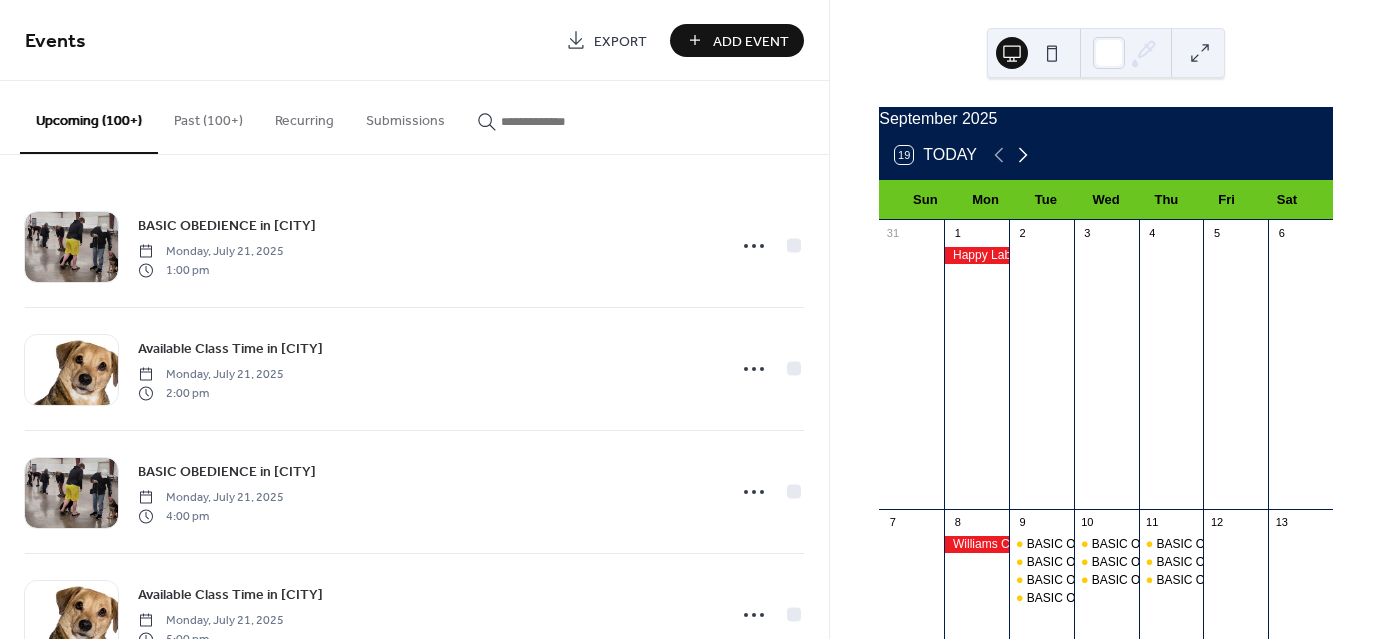 click 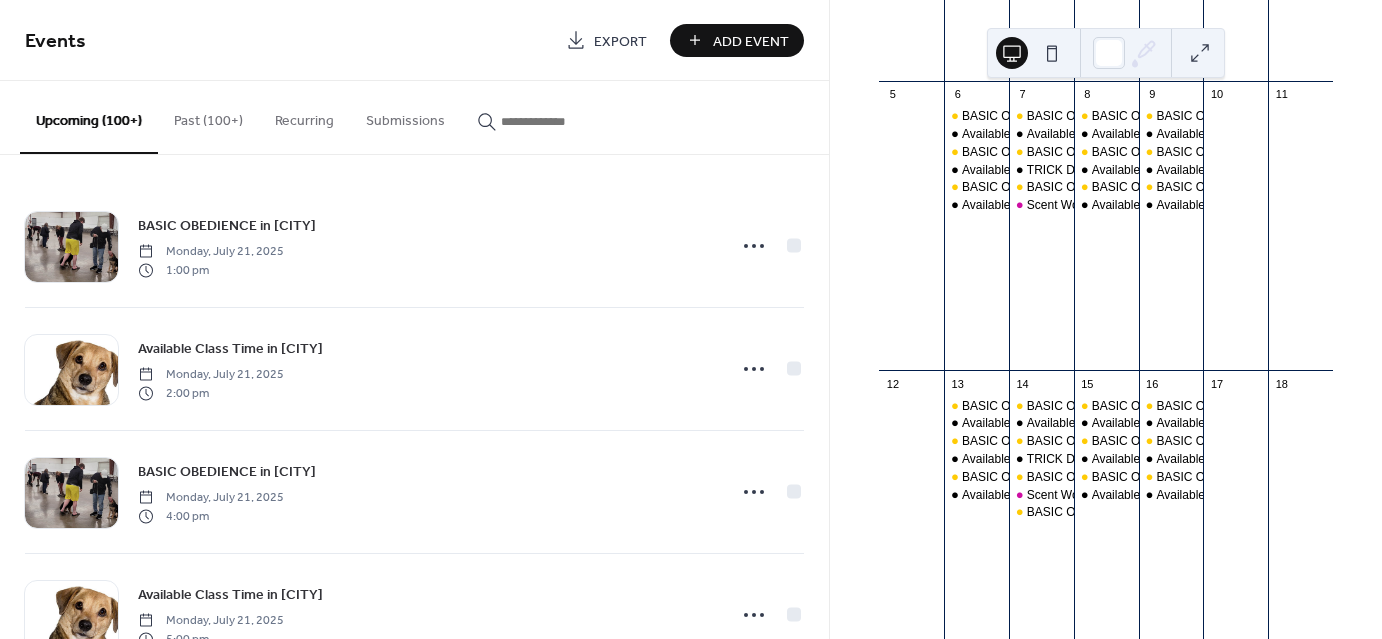 scroll, scrollTop: 431, scrollLeft: 0, axis: vertical 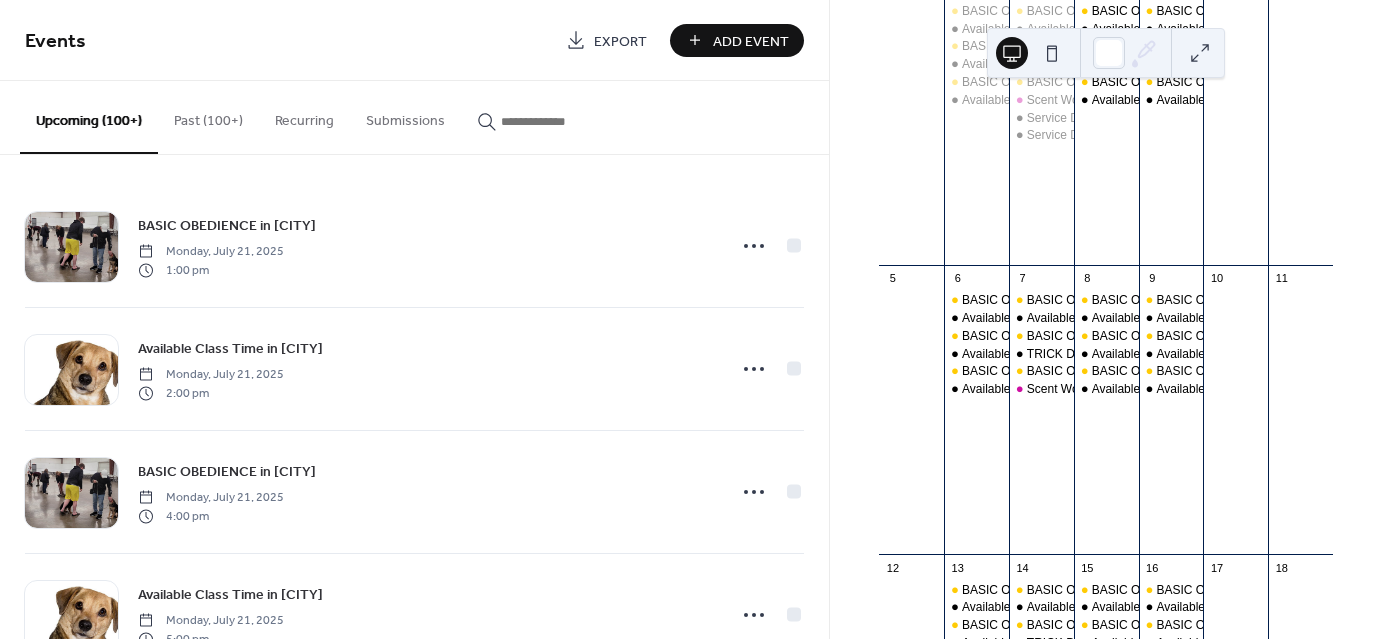 click at bounding box center (561, 121) 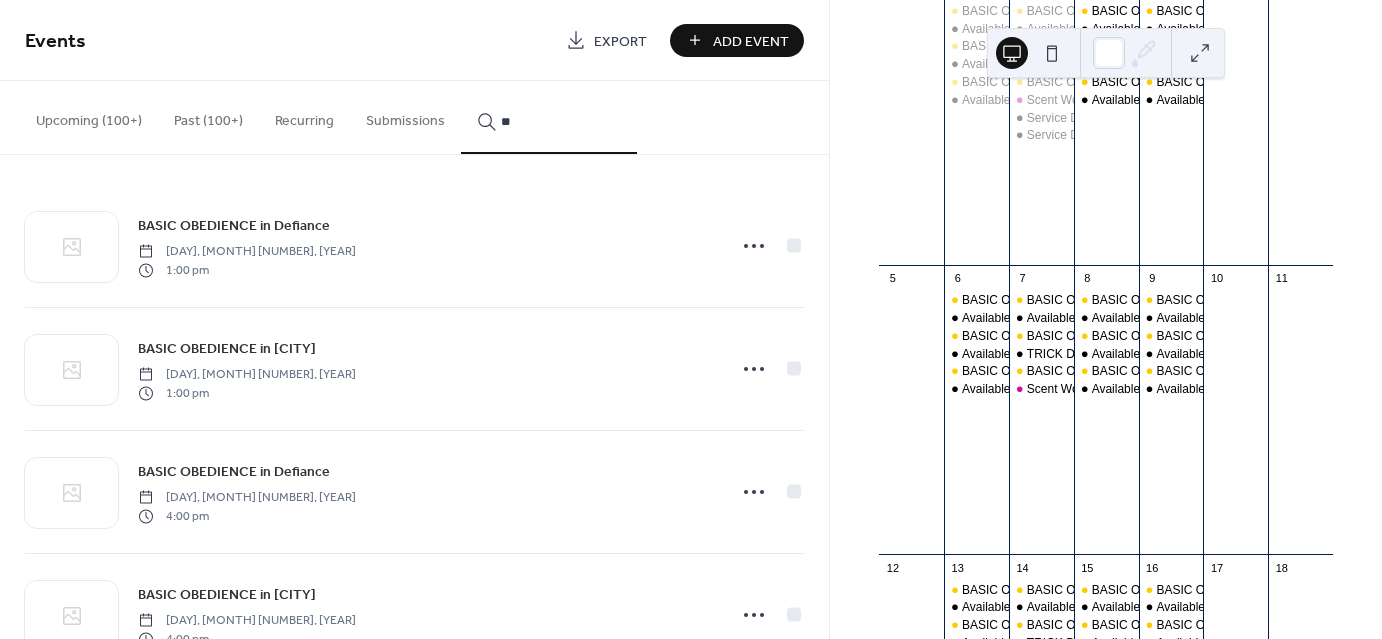 type on "**" 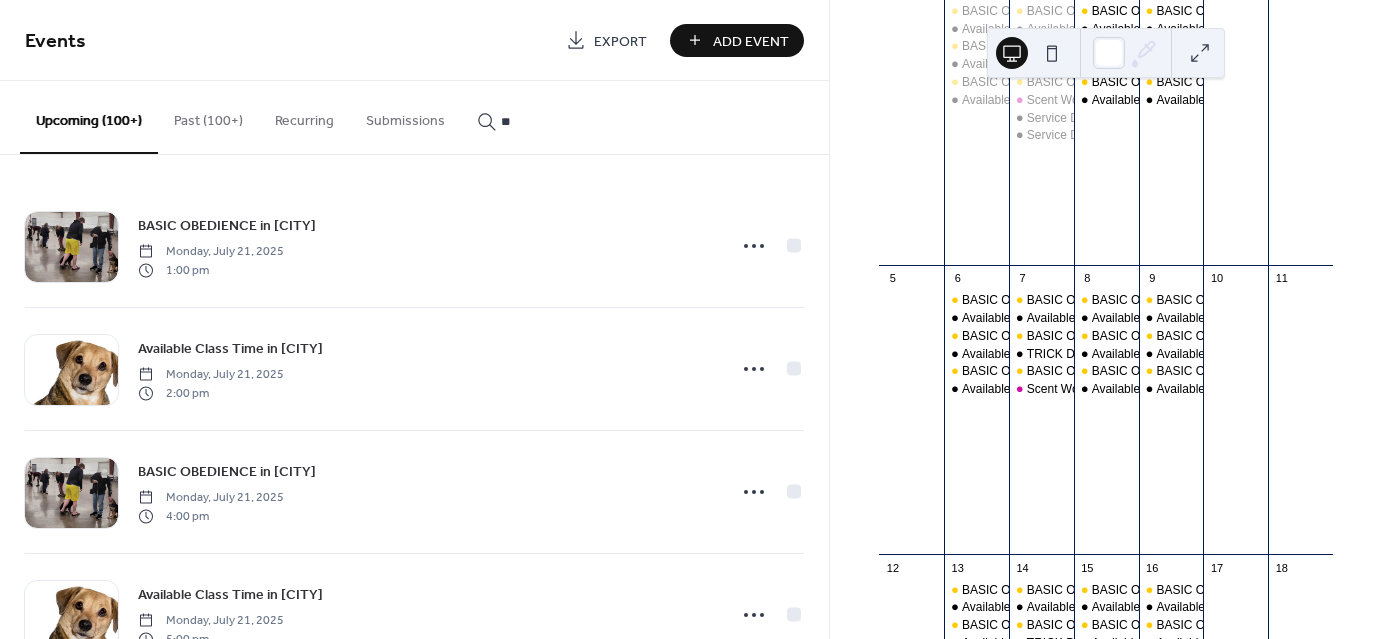 click on "[MONTH] [YEAR] 19 Today Sun Mon Tue Wed Thu Fri Sat 28 29 BASIC OBEDIENCE in [CITY] Available Class Time  in [CITY] BASIC OBEDIENCE in [CITY] Available Class Time  in [CITY] BASIC OBEDIENCE in [CITY] Available Class Time  in [CITY] 30 BASIC OBEDIENCE in [CITY] Available Class Time  in [CITY] BASIC OBEDIENCE in [CITY] TRICK DOG in [CITY] BASIC OBEDIENCE in [CITY] Scent Work in [CITY] Service Dog Skills Class in [CITY] Service Dog Skills Class in [CITY] 1 BASIC OBEDIENCE in [CITY] Available Class Time  in [CITY] BASIC OBEDIENCE in [CITY] Available Class Time  in [CITY] BASIC OBEDIENCE in [CITY] Available Class Time  in [CITY] 2 BASIC OBEDIENCE in [CITY] Available Class Time  in [CITY] BASIC OBEDIENCE in [CITY] Available Class Time  in [CITY] BASIC OBEDIENCE in [CITY] Available Class Time  in [CITY] 3 4 5 6 BASIC OBEDIENCE in [CITY] Available Class Time  in [CITY] BASIC OBEDIENCE in [CITY] Available Class Time  in [CITY] 7 8 9 10 11 12 13" at bounding box center [1106, 319] 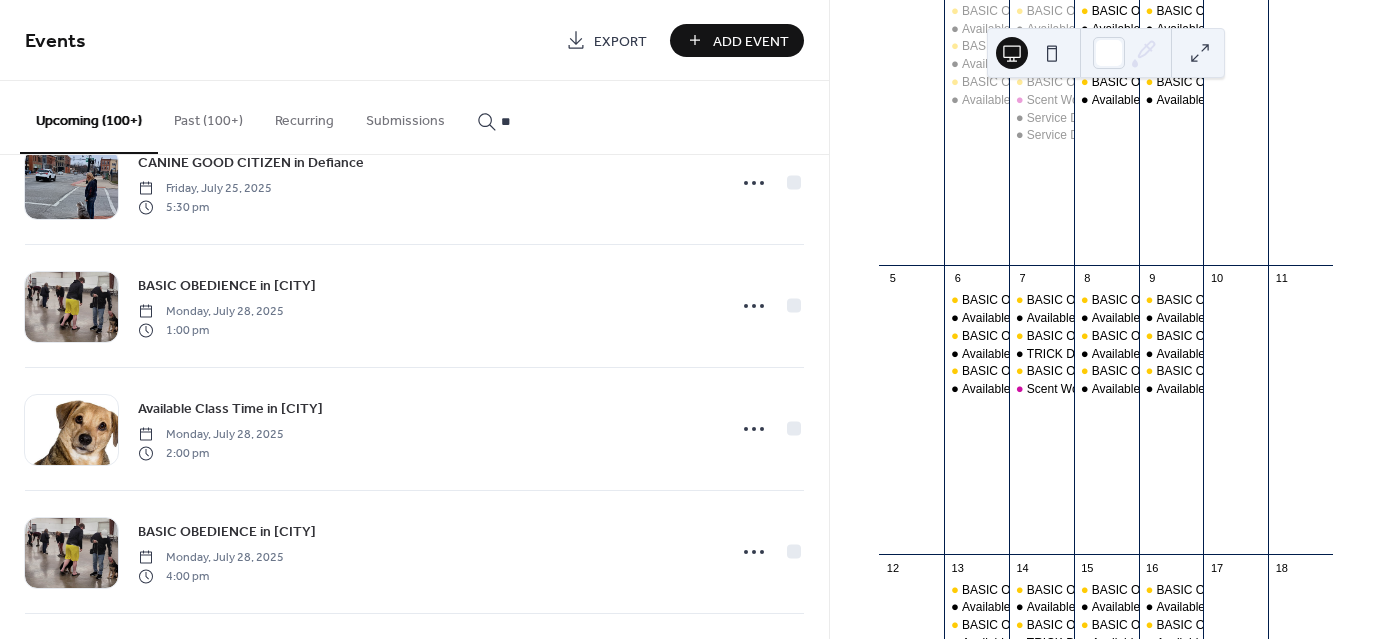 scroll, scrollTop: 4486, scrollLeft: 0, axis: vertical 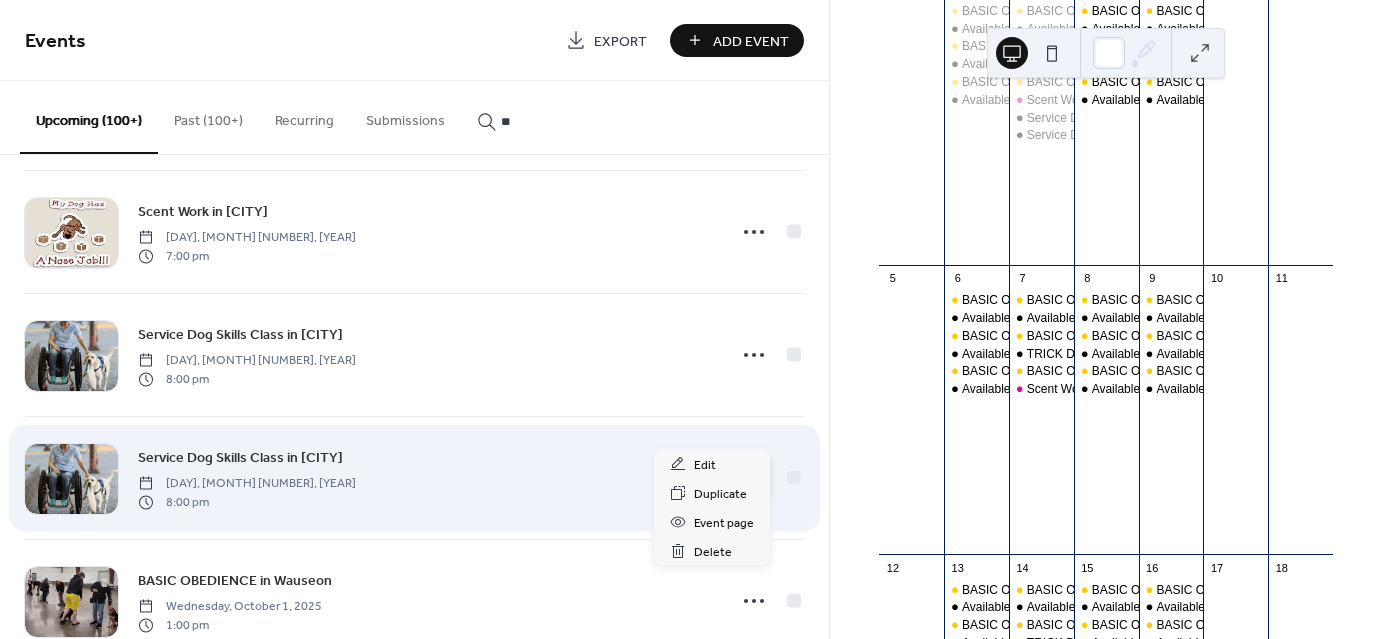 click 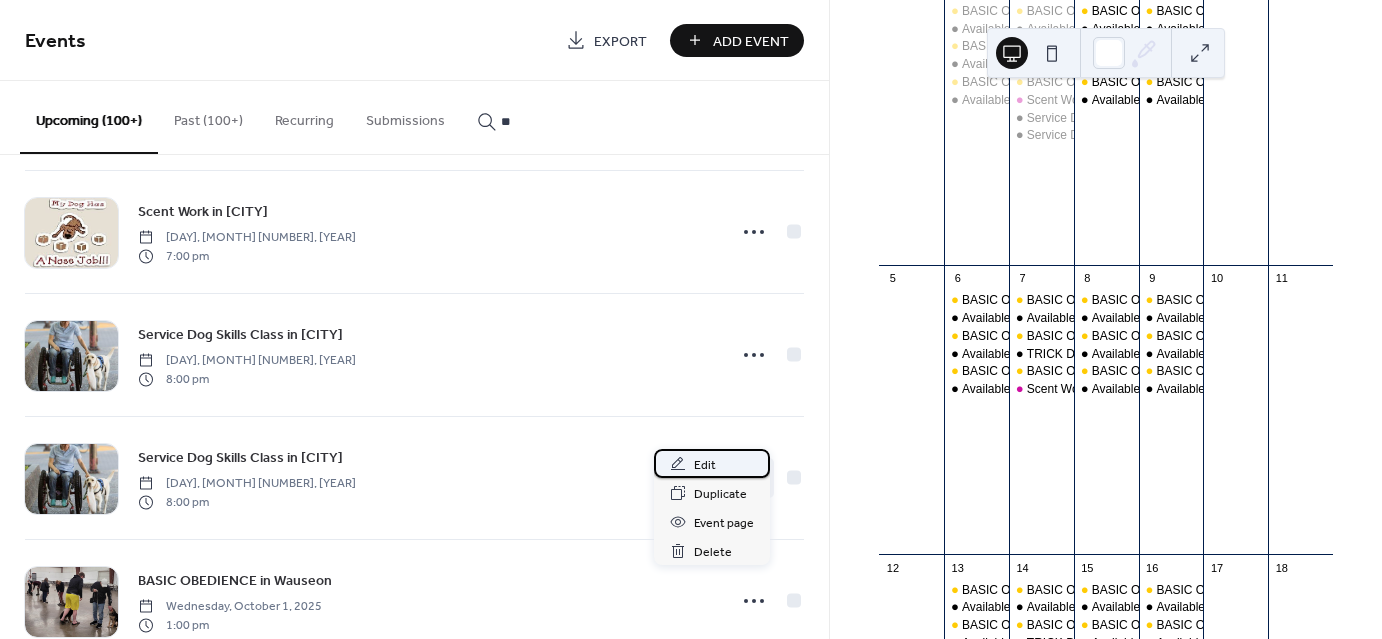 click on "Edit" at bounding box center [712, 463] 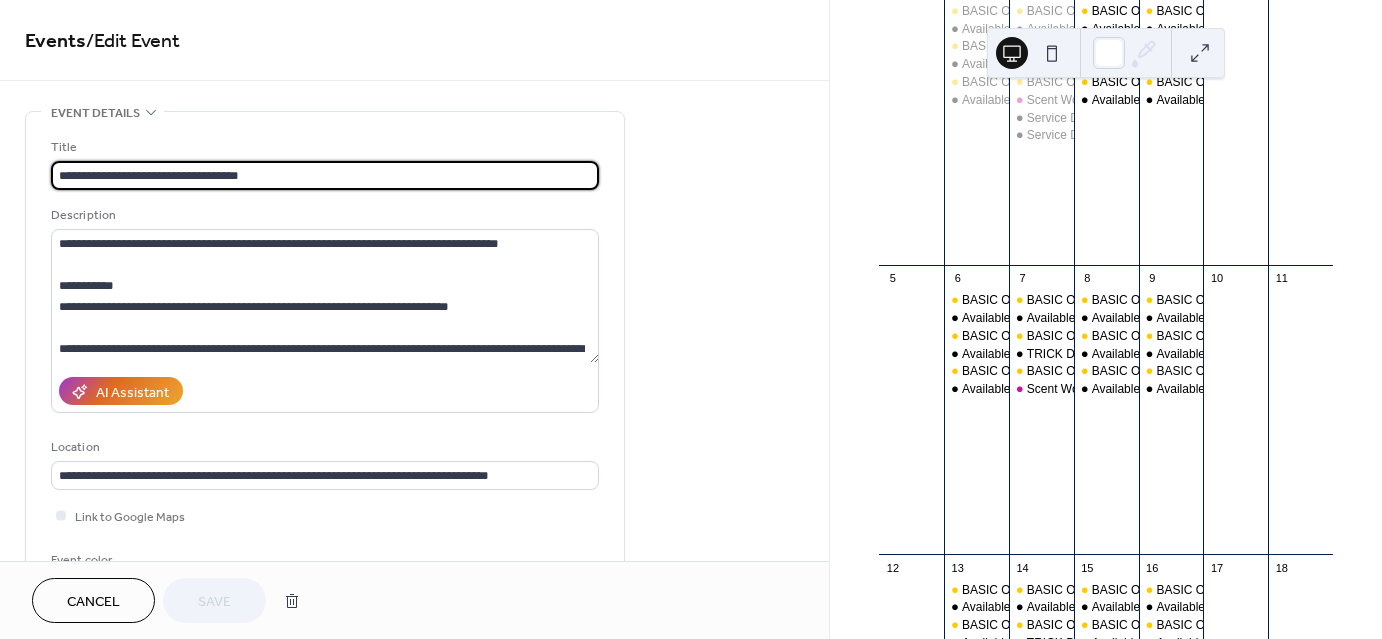 scroll, scrollTop: 491, scrollLeft: 0, axis: vertical 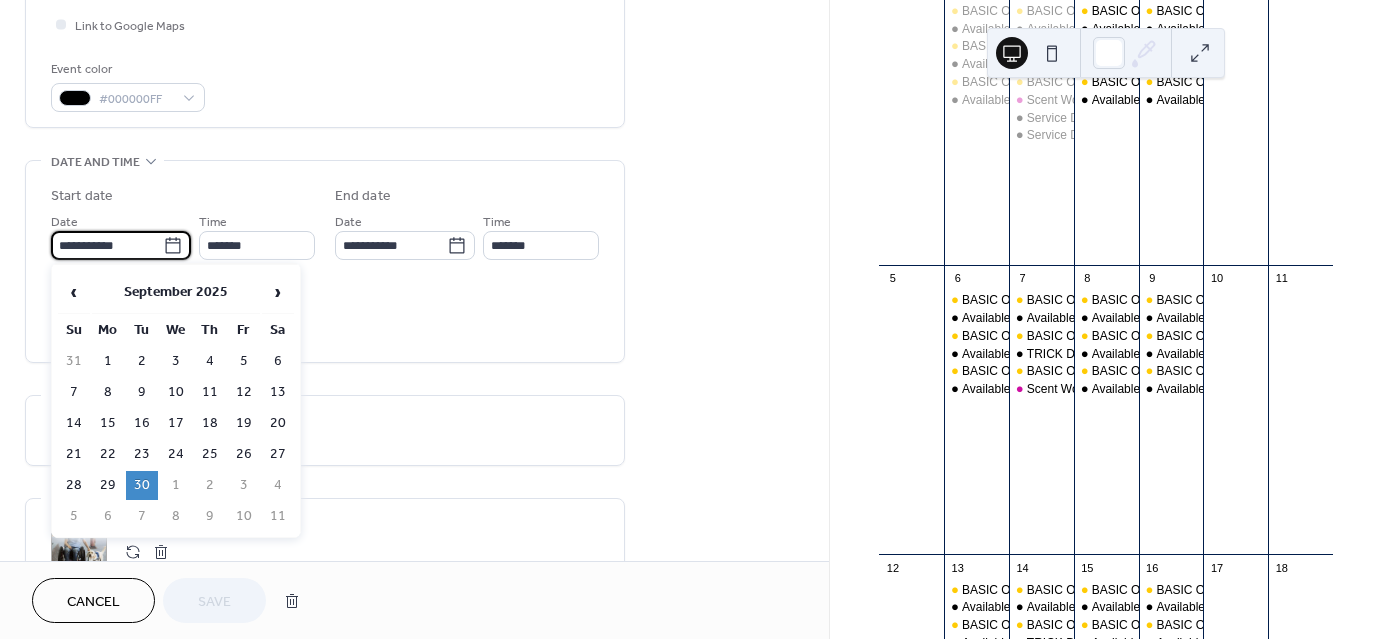 click on "**********" at bounding box center (107, 245) 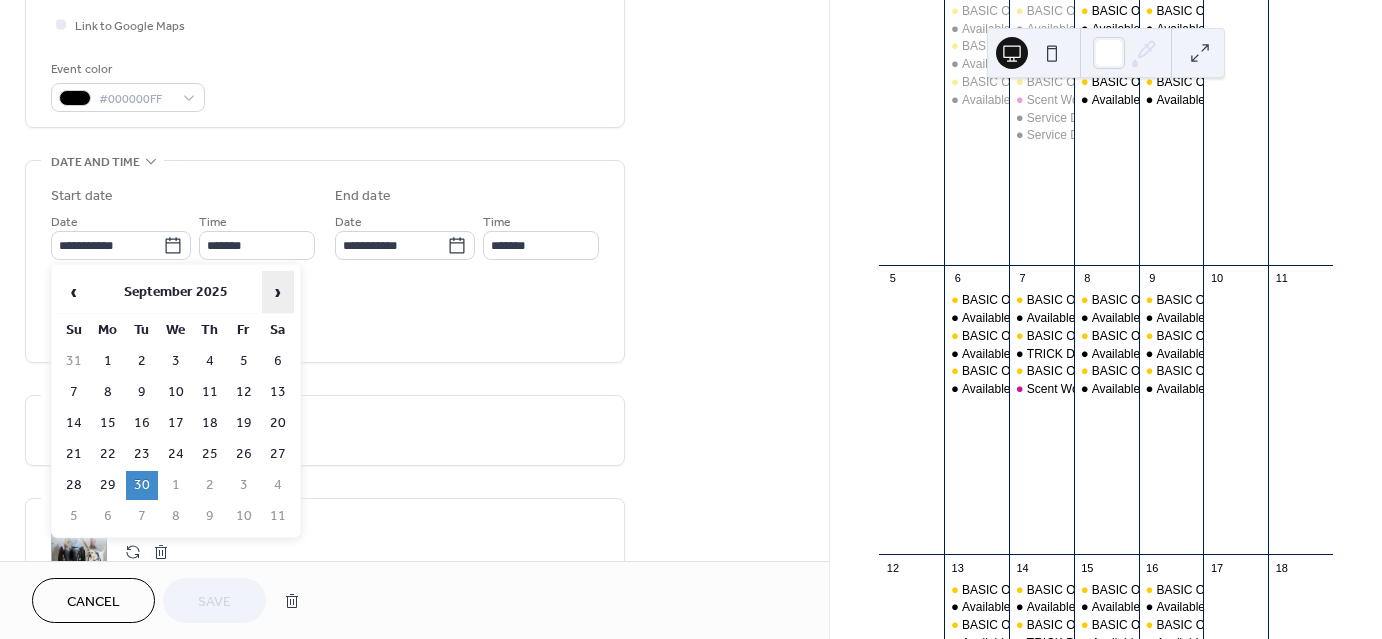 click on "›" at bounding box center [278, 292] 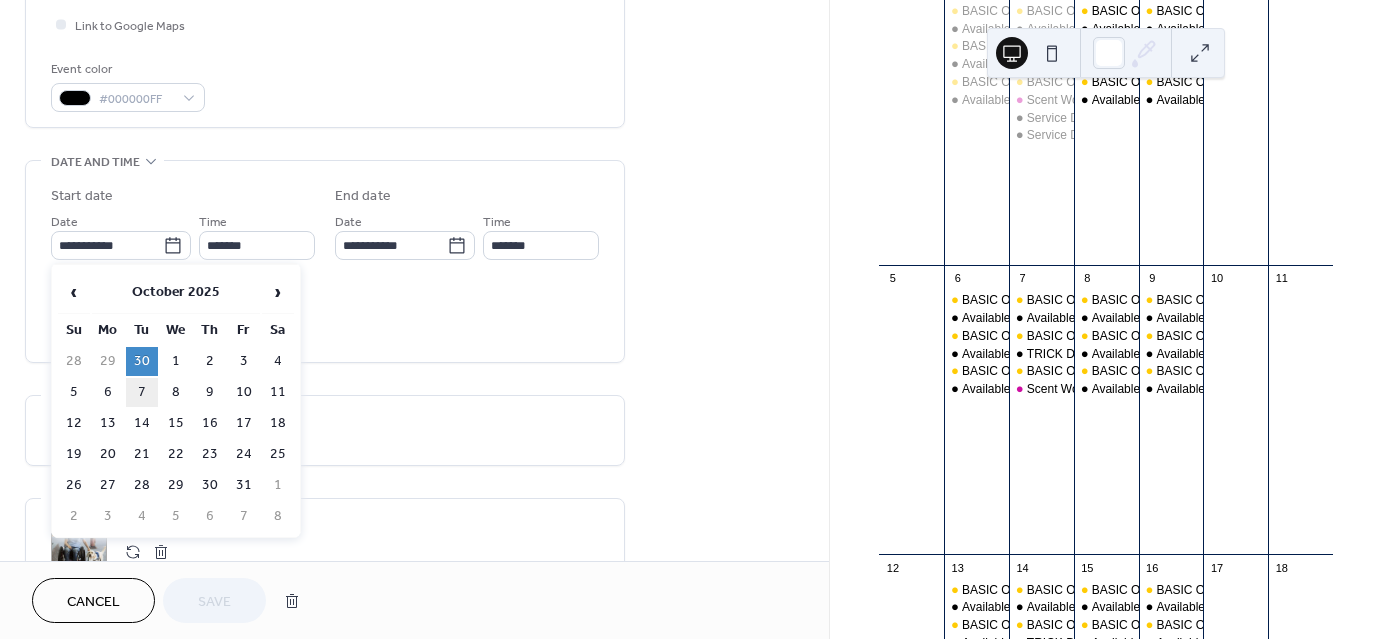 click on "7" at bounding box center [142, 392] 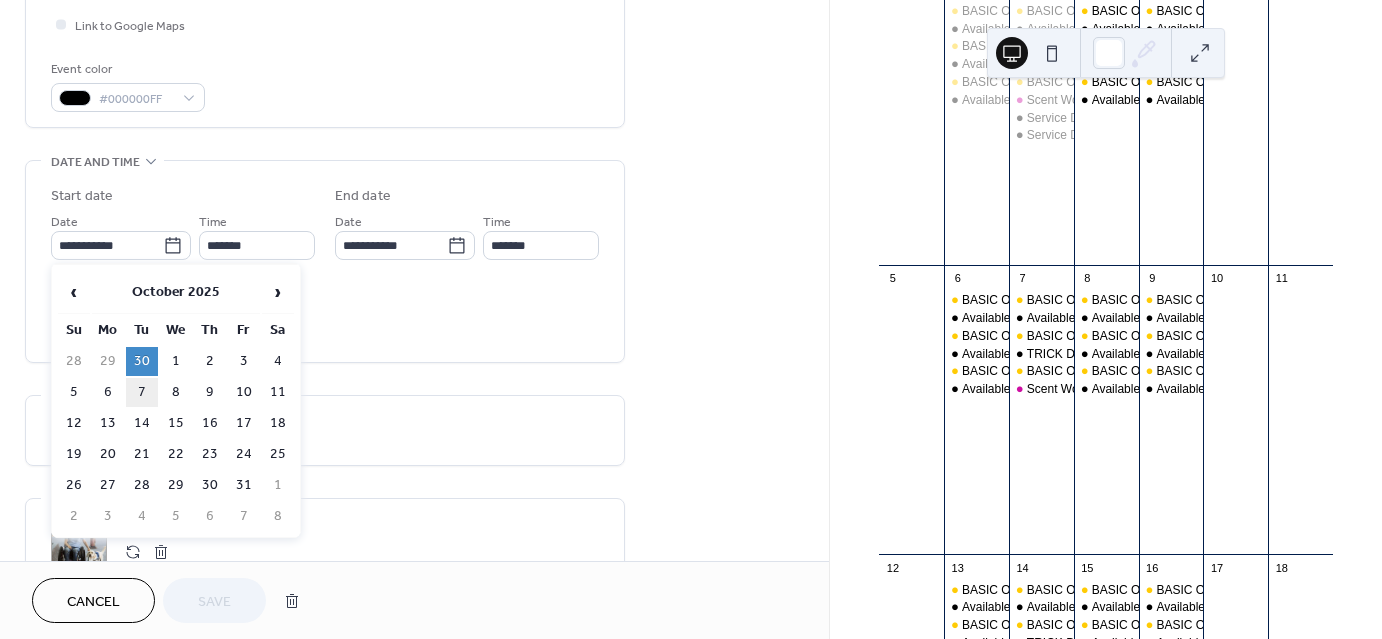 type on "**********" 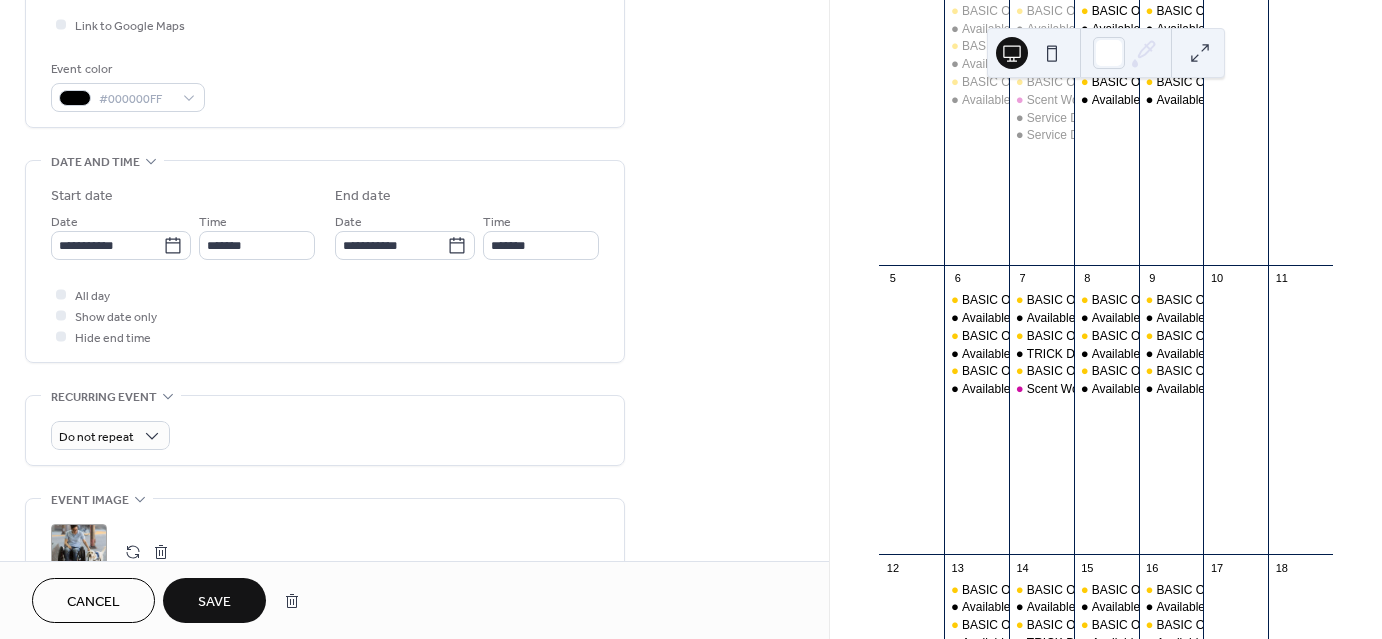 click on "Save" at bounding box center (214, 602) 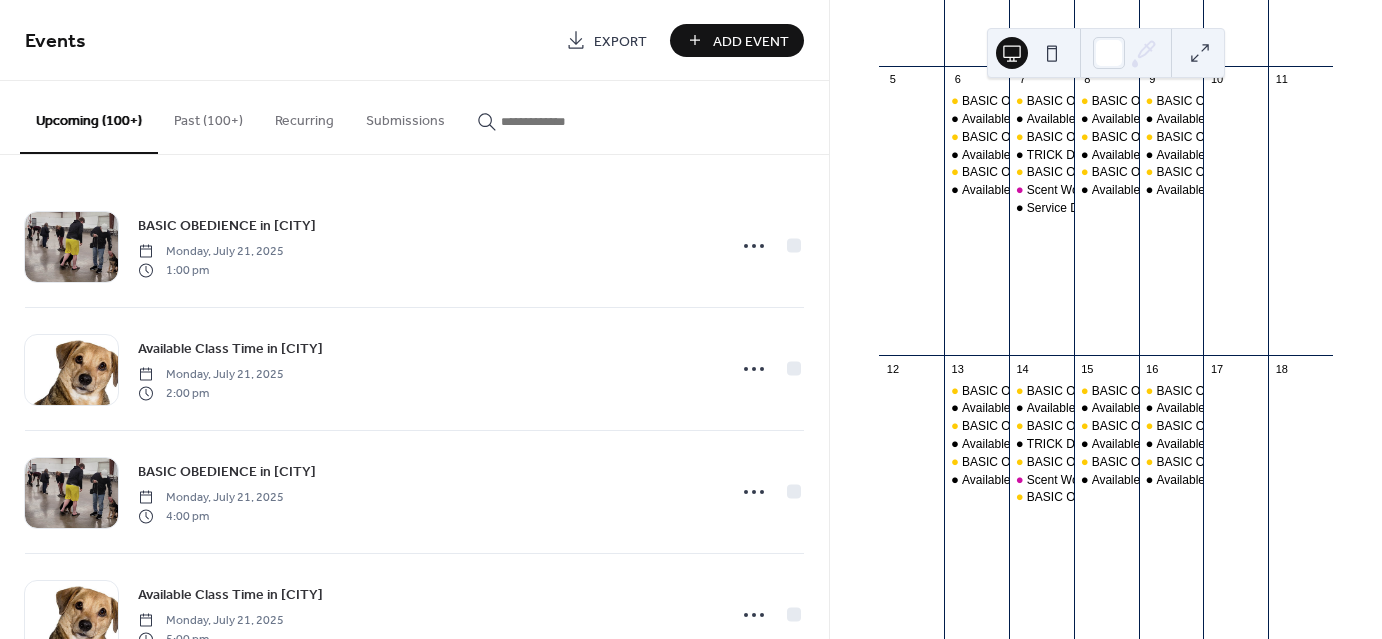 scroll, scrollTop: 444, scrollLeft: 0, axis: vertical 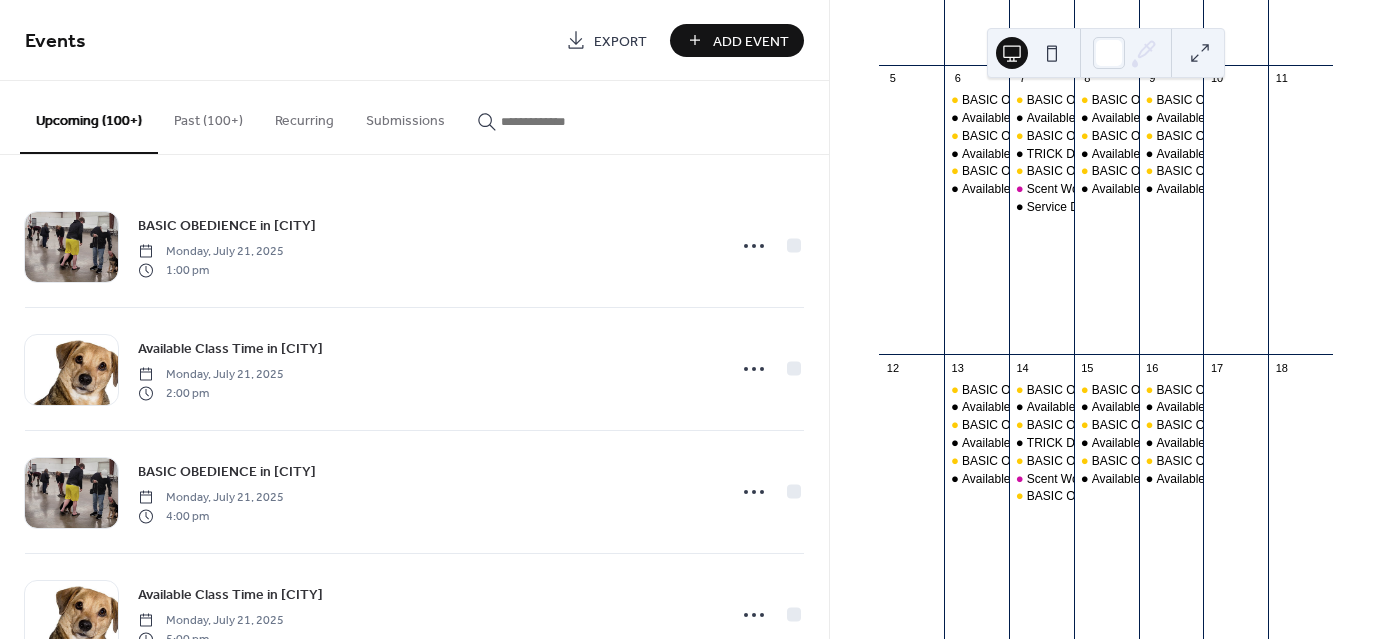 click at bounding box center (561, 121) 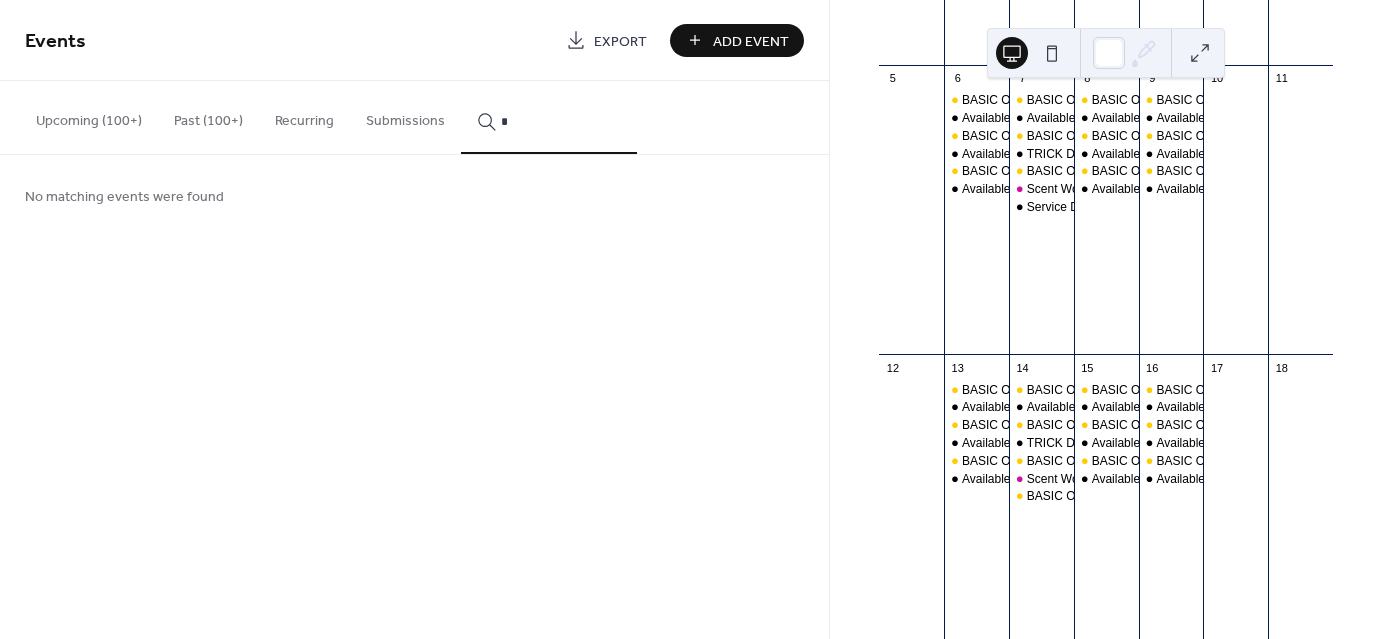 type on "*" 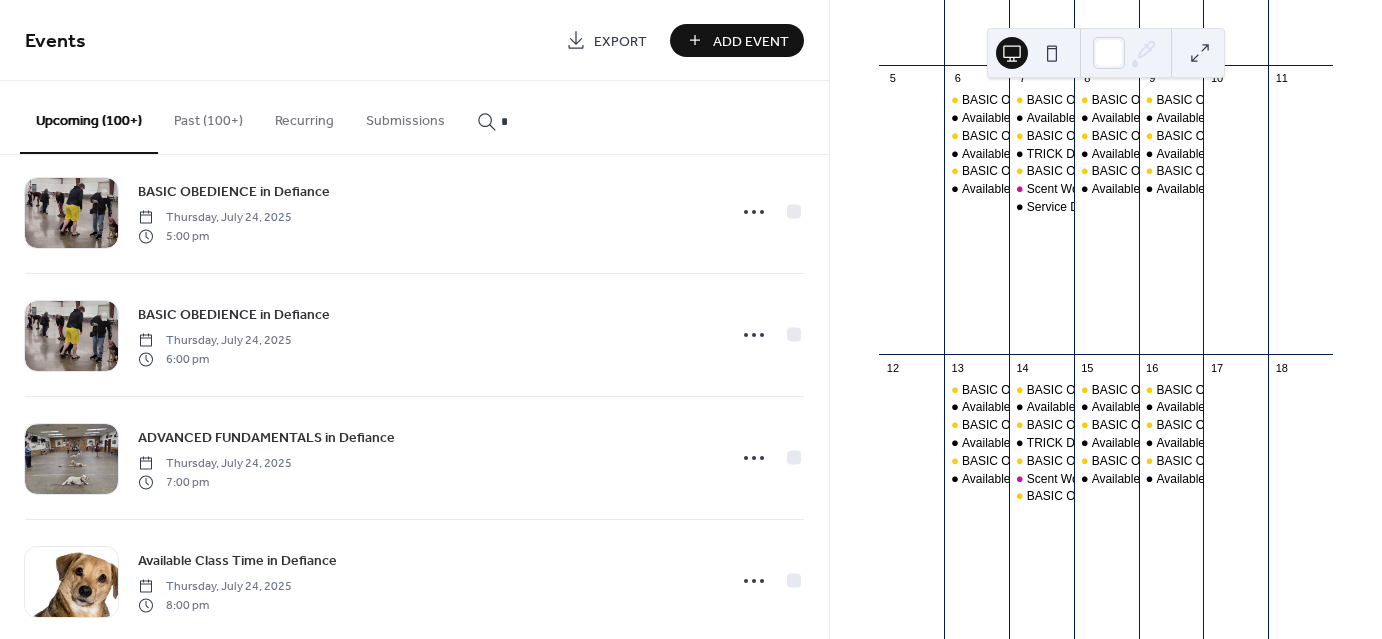 scroll, scrollTop: 3258, scrollLeft: 0, axis: vertical 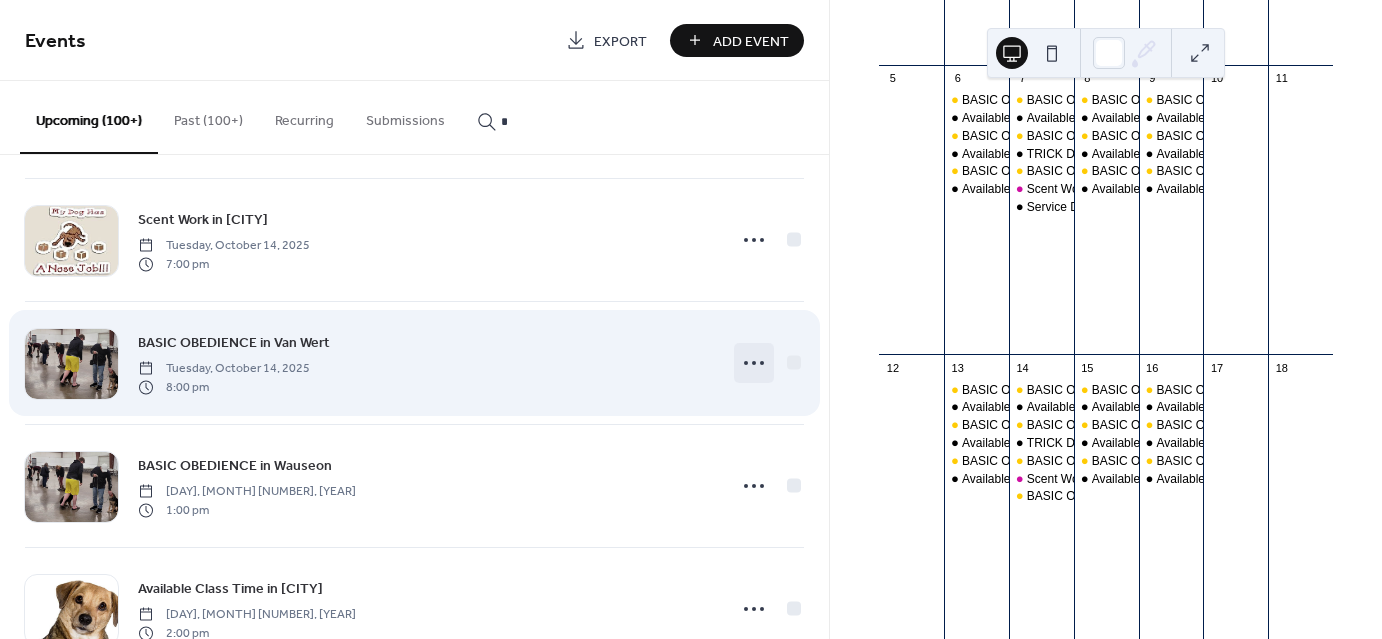 click 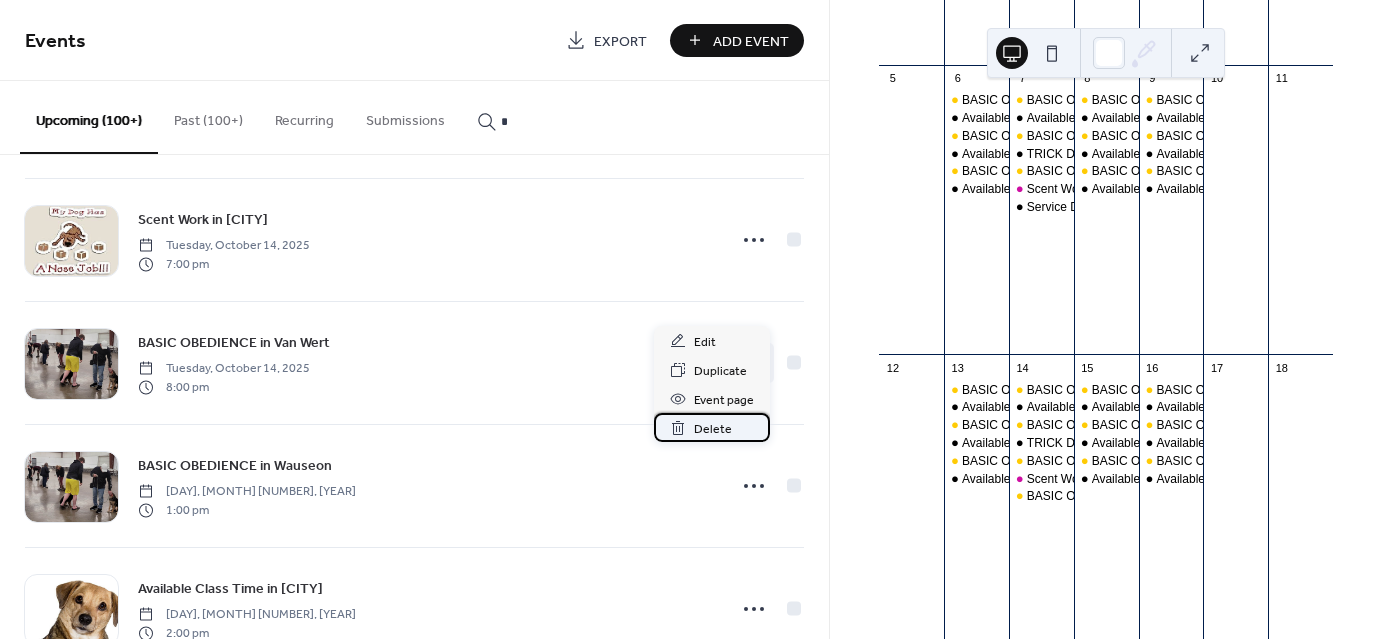 click on "Delete" at bounding box center (713, 429) 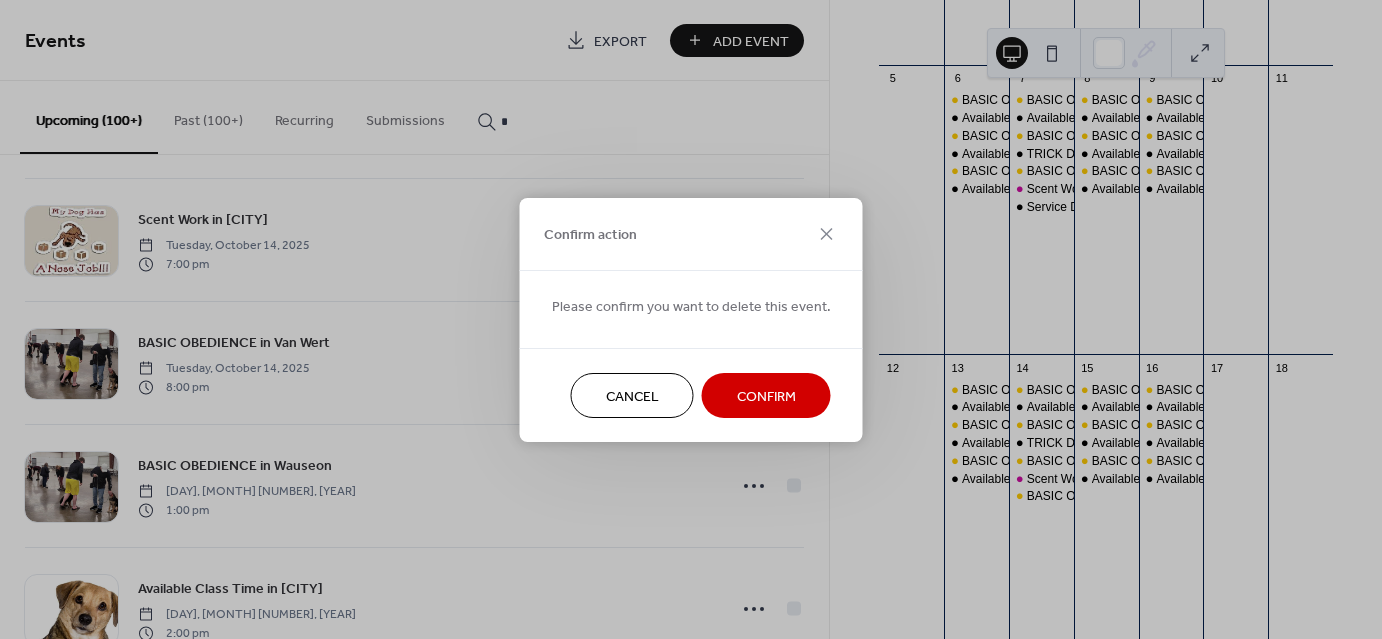 click on "Confirm" at bounding box center [766, 395] 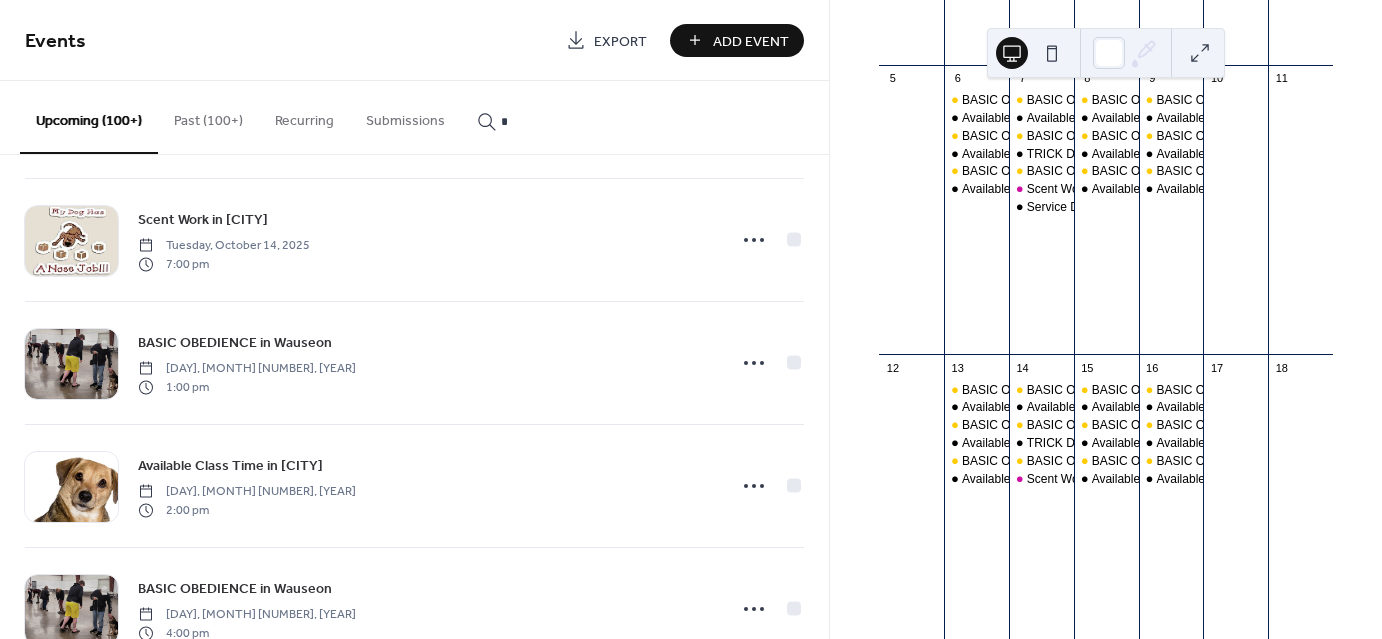click on "[MONTH] [YEAR] 19 Today Sun Mon Tue Wed Thu Fri Sat 28 29 BASIC OBEDIENCE in [CITY] Available Class Time  in [CITY] BASIC OBEDIENCE in [CITY] Available Class Time  in [CITY] BASIC OBEDIENCE in [CITY] Available Class Time  in [CITY] 30 BASIC OBEDIENCE in [CITY] Available Class Time  in [CITY] BASIC OBEDIENCE in [CITY] TRICK DOG in [CITY] BASIC OBEDIENCE in [CITY] Scent Work in [CITY] Service Dog Skills Class in [CITY] Service Dog Skills Class in [CITY] 1 BASIC OBEDIENCE in [CITY] Available Class Time  in [CITY] BASIC OBEDIENCE in [CITY] Available Class Time  in [CITY] BASIC OBEDIENCE in [CITY] Available Class Time  in [CITY] 2 BASIC OBEDIENCE in [CITY] Available Class Time  in [CITY] BASIC OBEDIENCE in [CITY] Available Class Time  in [CITY] BASIC OBEDIENCE in [CITY] Available Class Time  in [CITY] 3 4 5 6 BASIC OBEDIENCE in [CITY] Available Class Time  in [CITY] BASIC OBEDIENCE in [CITY] Available Class Time  in [CITY] 7 8 9 10 11 12 13" at bounding box center (1106, 319) 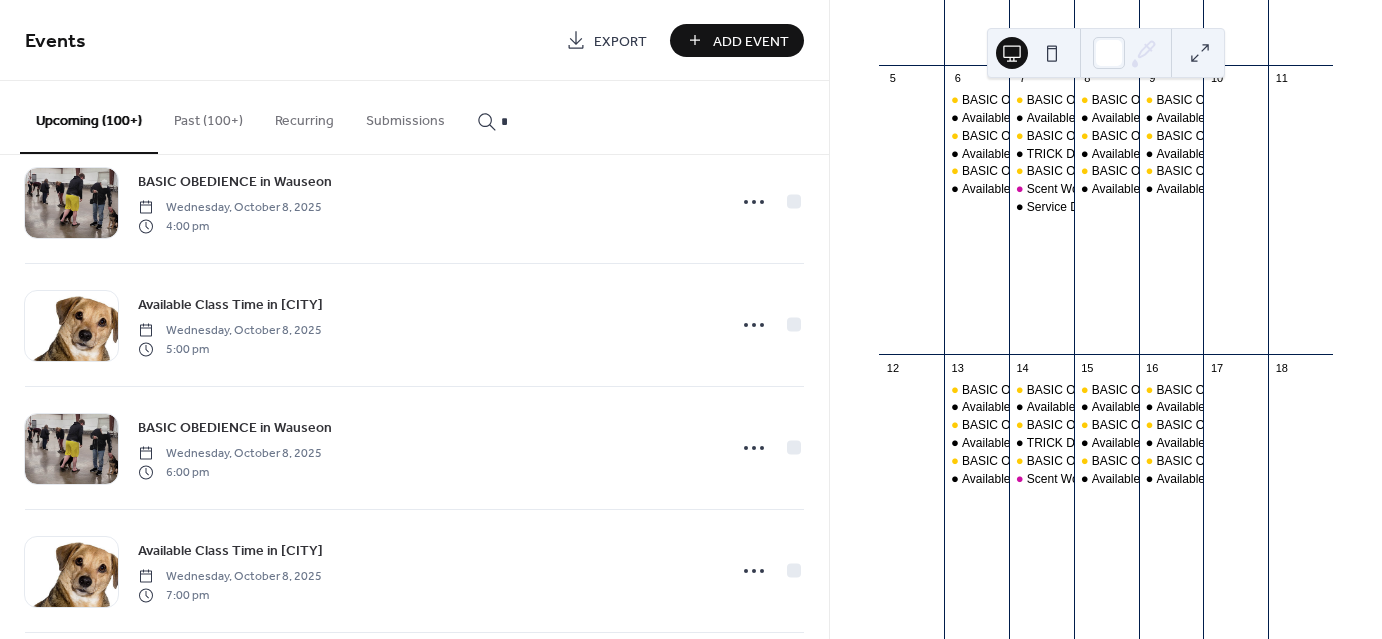 scroll, scrollTop: 33444, scrollLeft: 0, axis: vertical 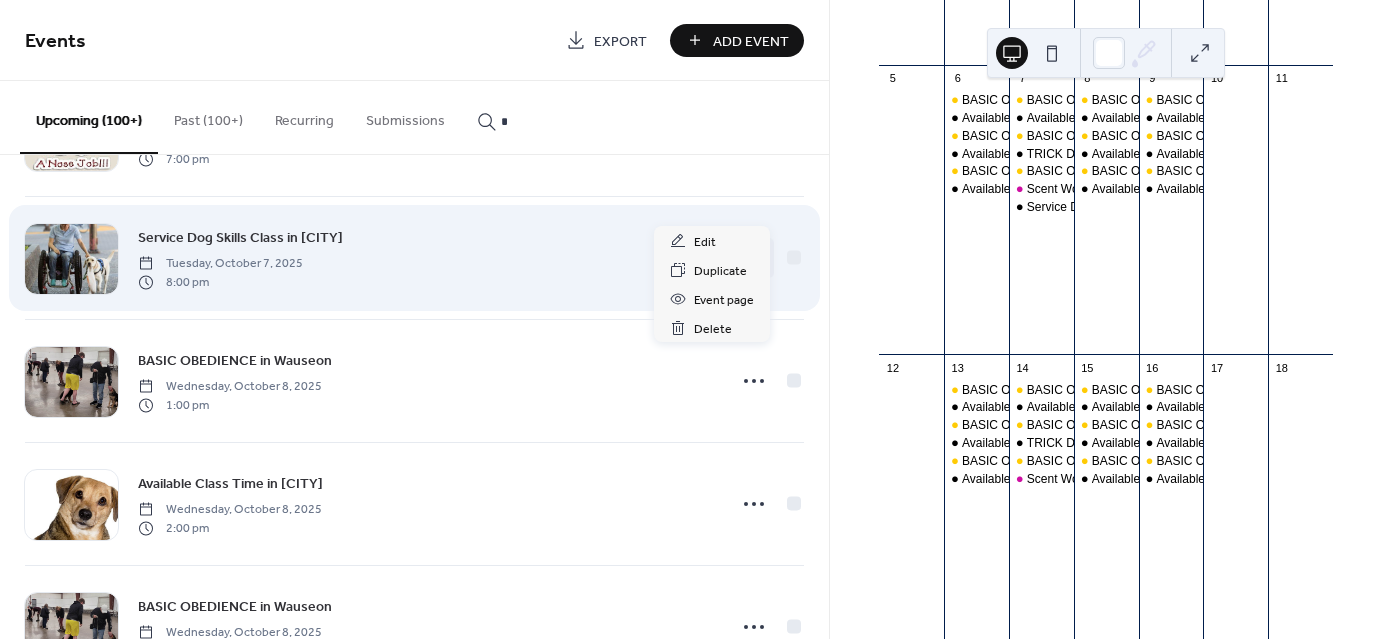 click 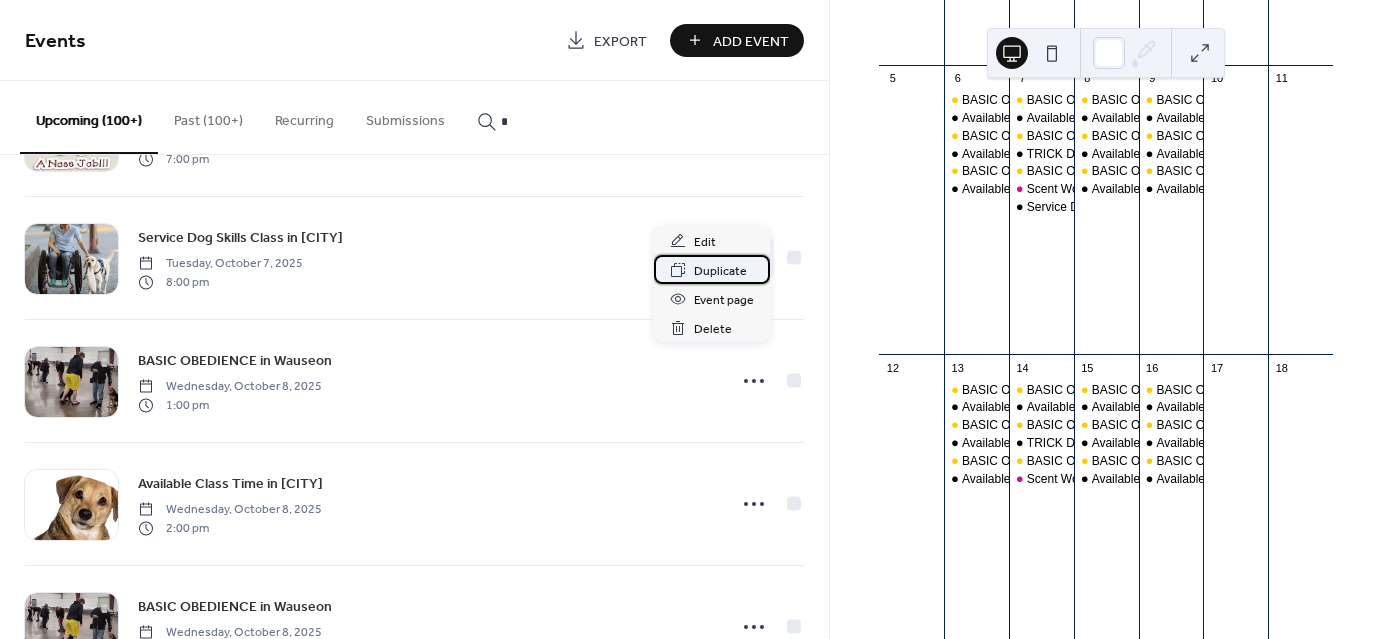 click on "Duplicate" at bounding box center (720, 271) 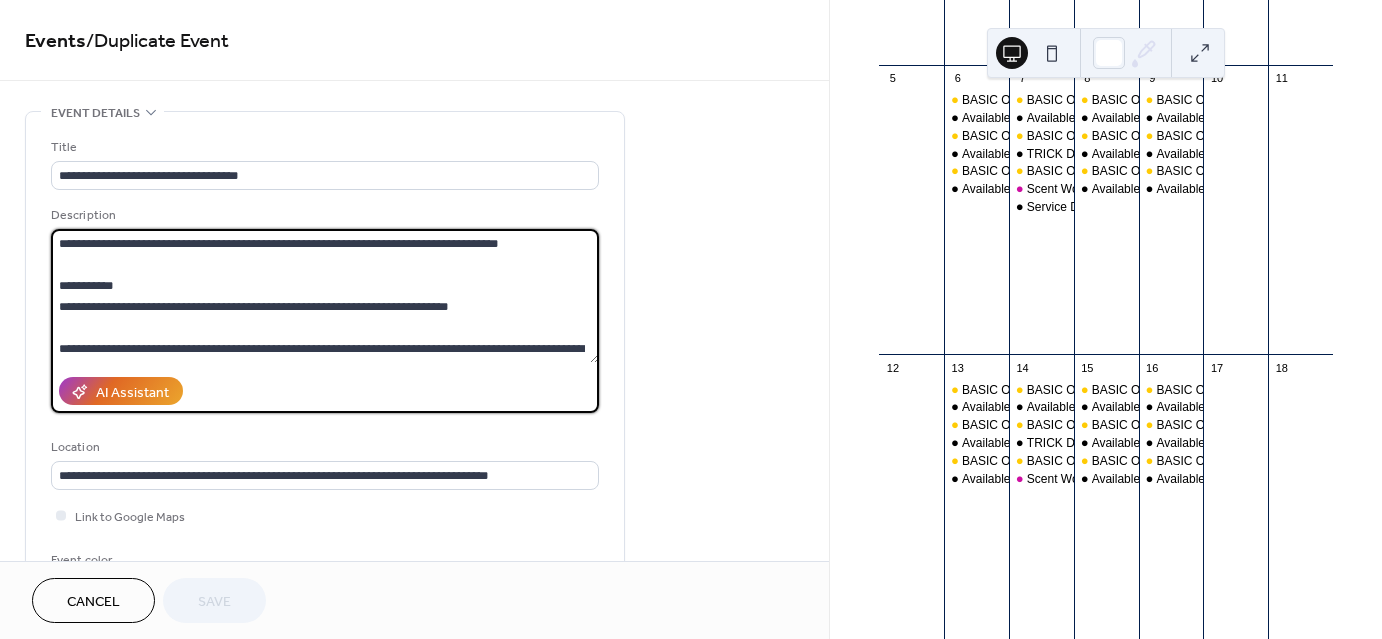 click on "**********" at bounding box center (325, 296) 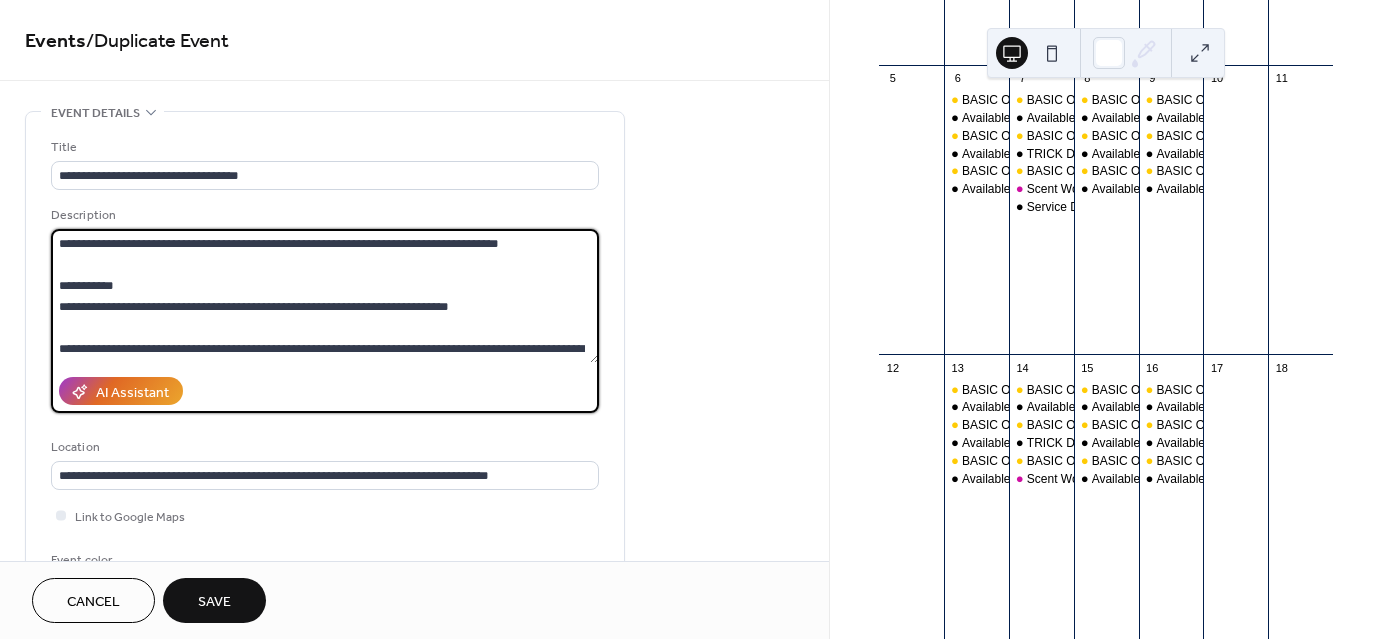 scroll, scrollTop: 491, scrollLeft: 0, axis: vertical 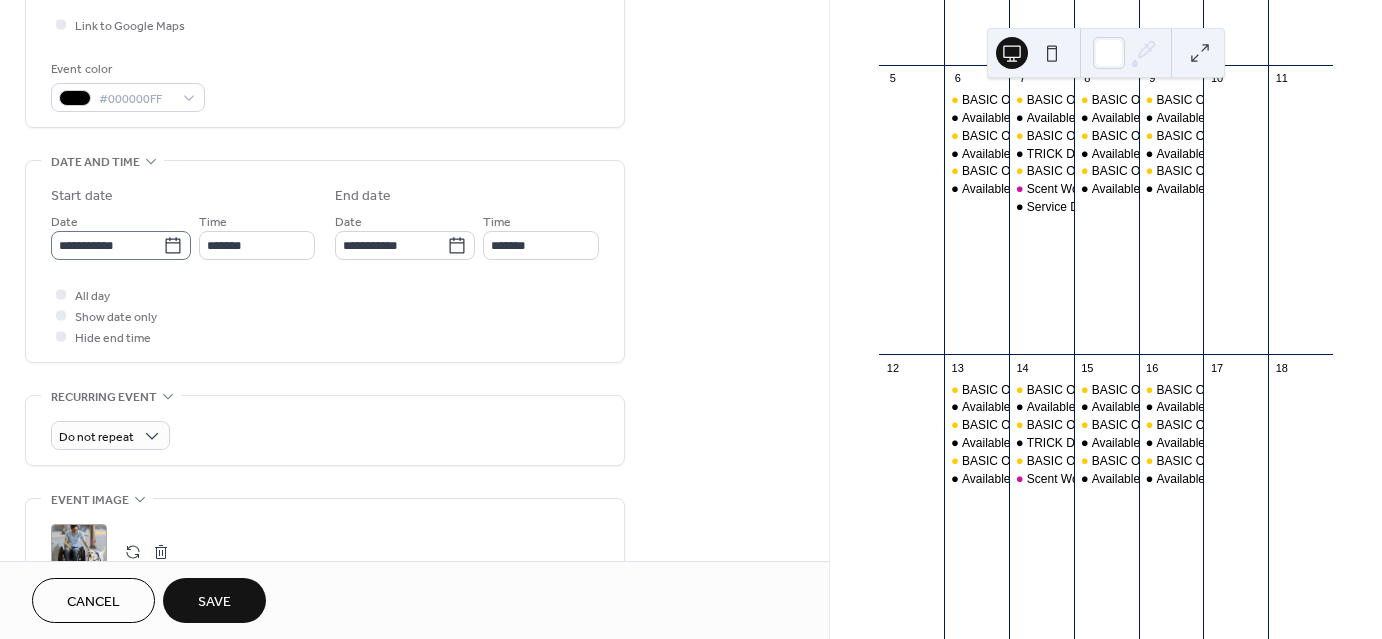 type on "**********" 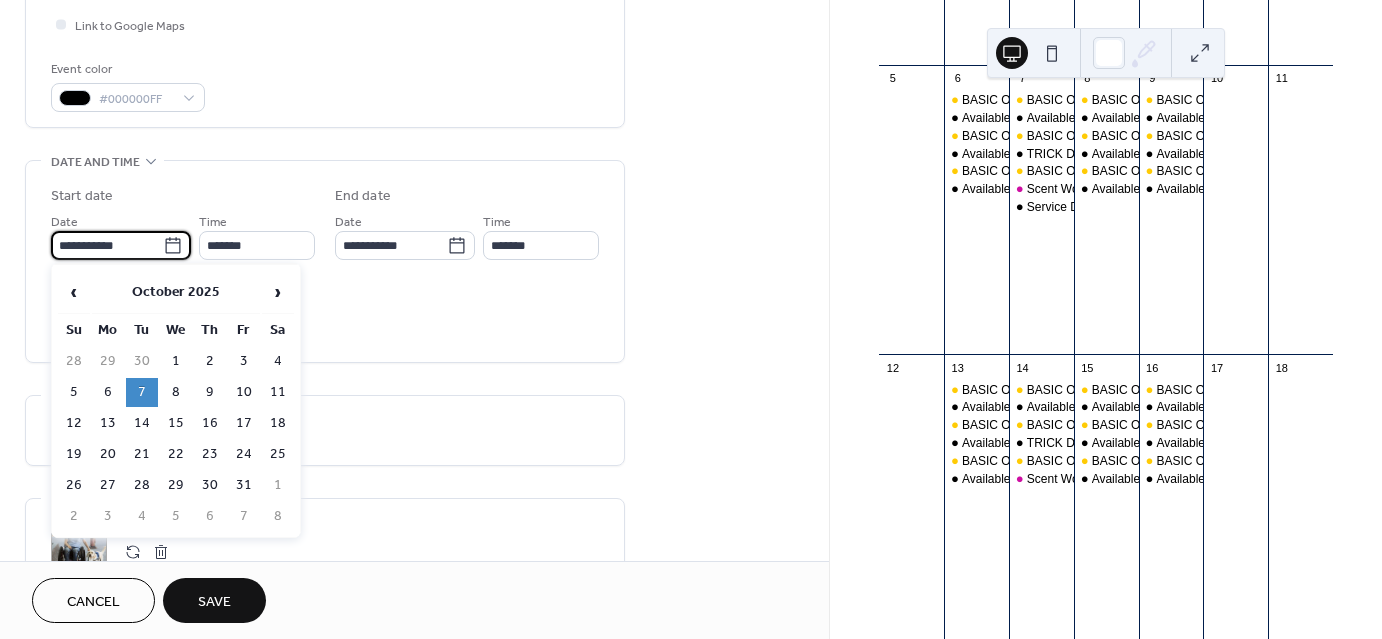 click on "**********" at bounding box center (107, 245) 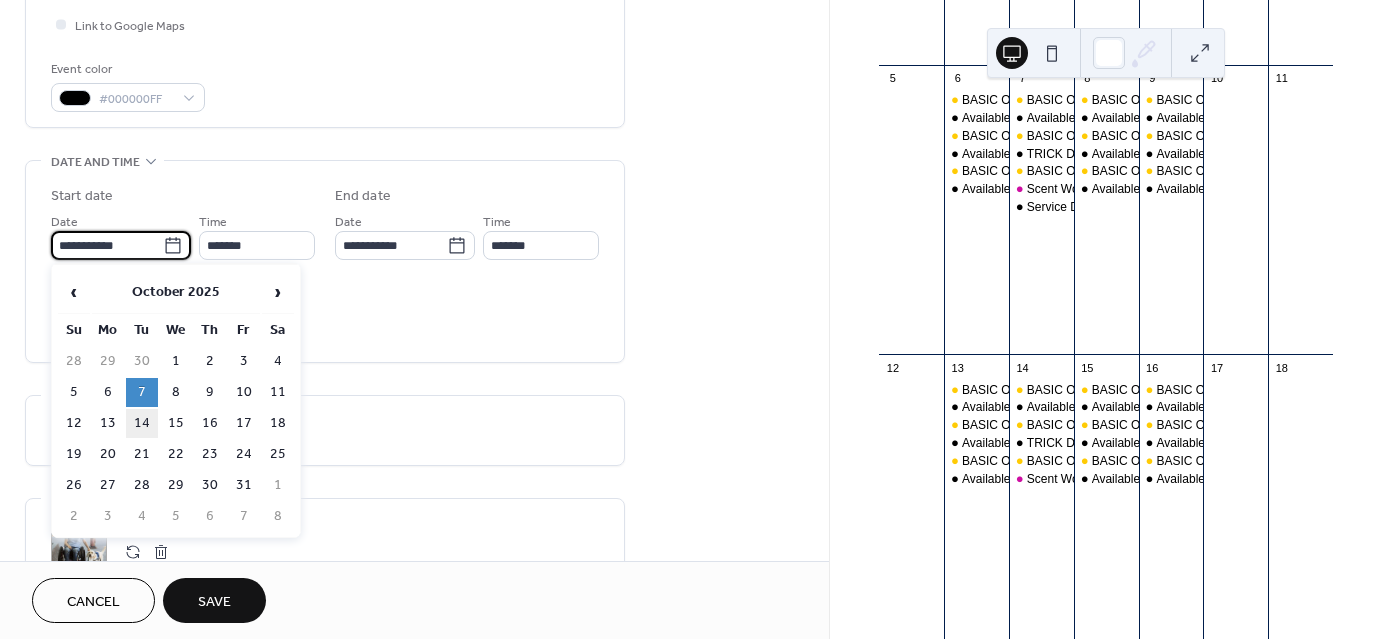 click on "14" at bounding box center (142, 423) 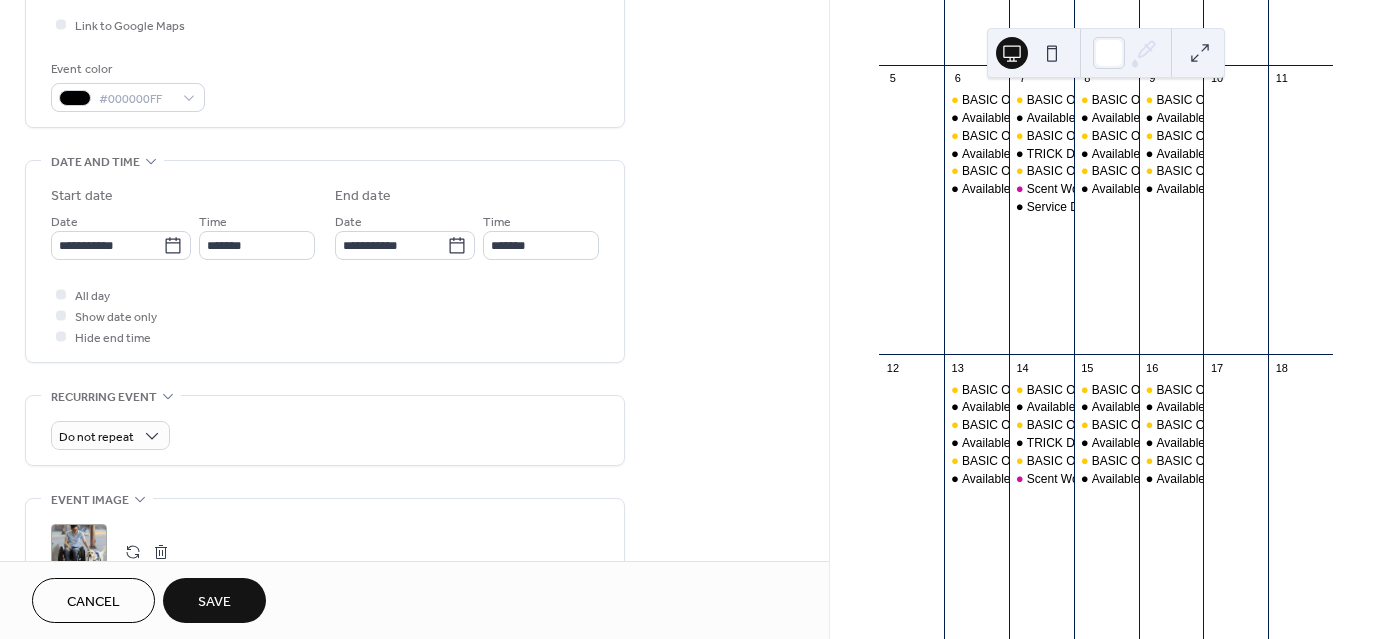 click on "Save" at bounding box center (214, 602) 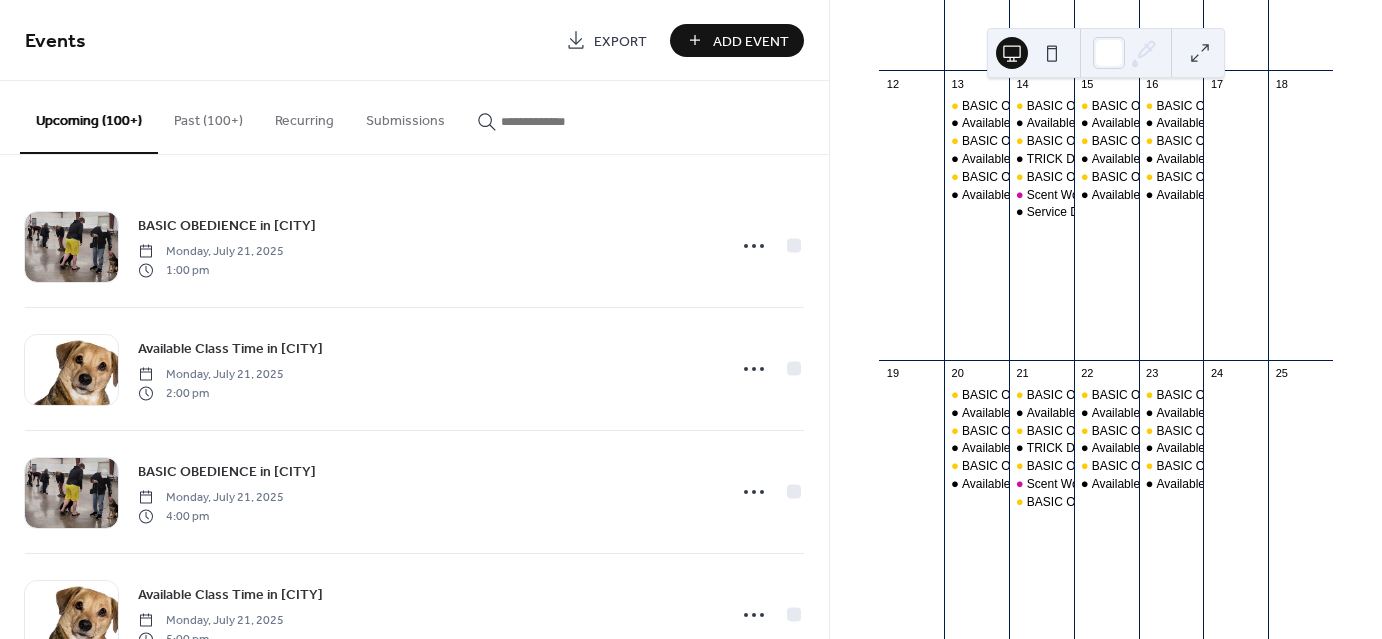 scroll, scrollTop: 732, scrollLeft: 0, axis: vertical 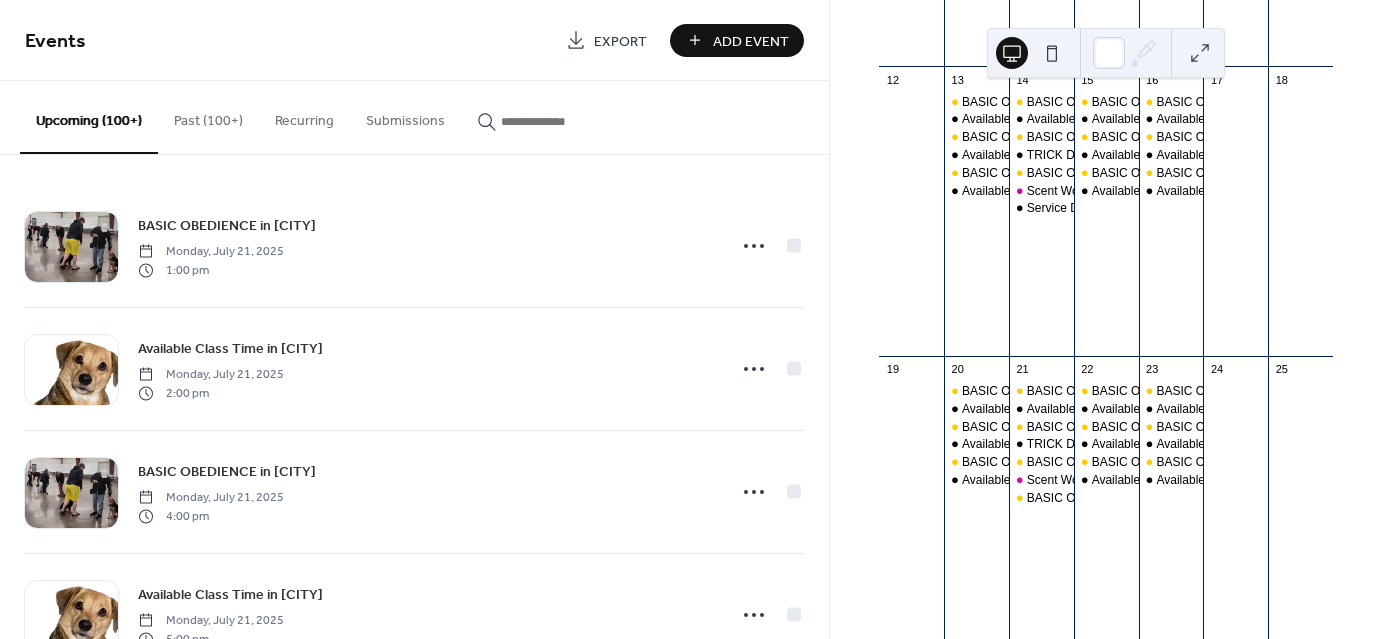 click at bounding box center [561, 121] 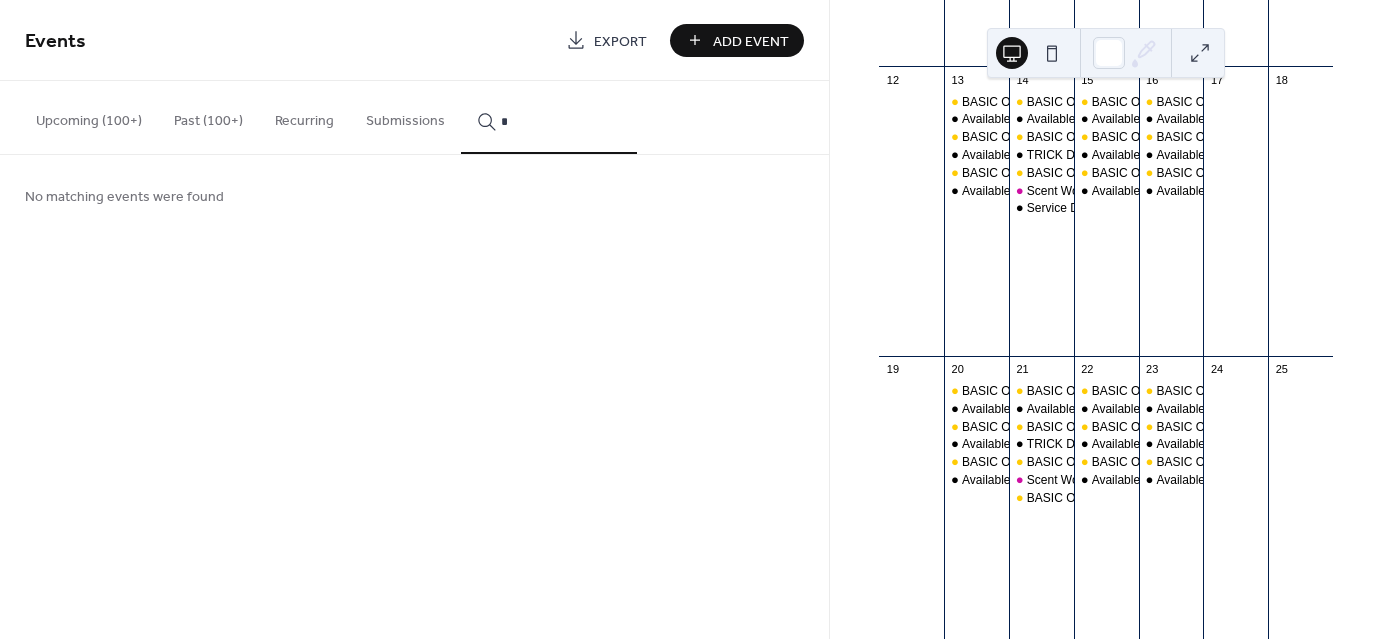 type on "*" 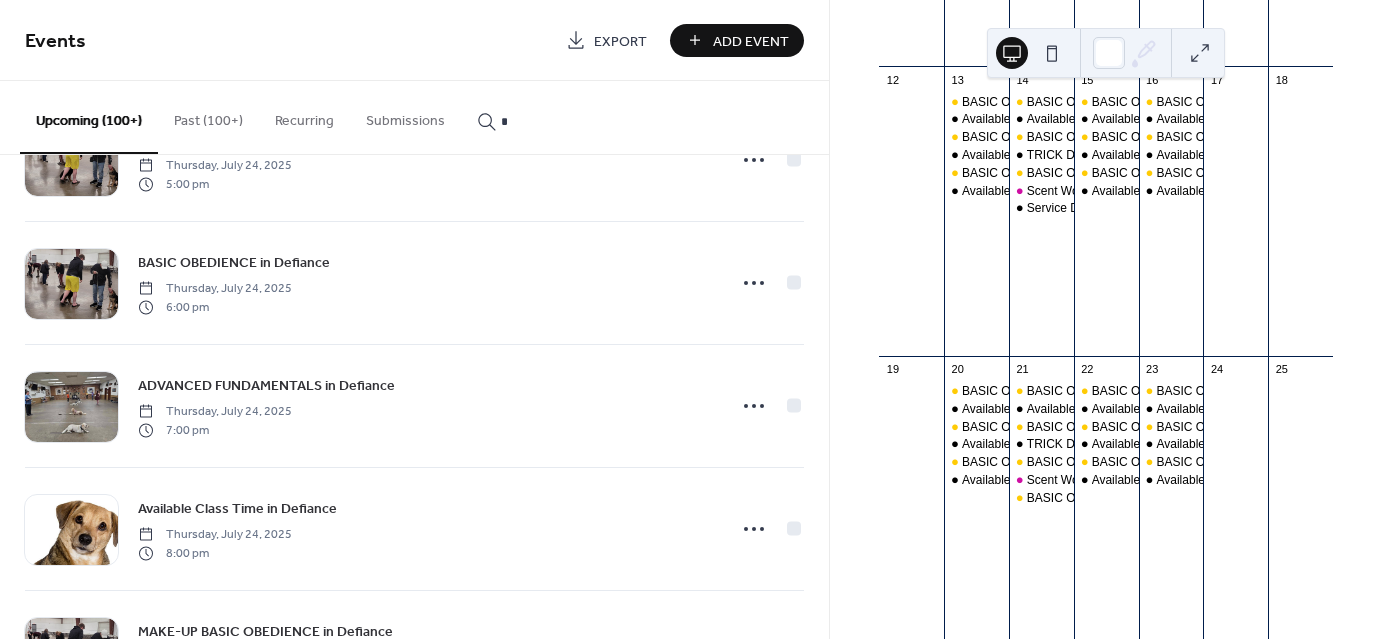 scroll, scrollTop: 3258, scrollLeft: 0, axis: vertical 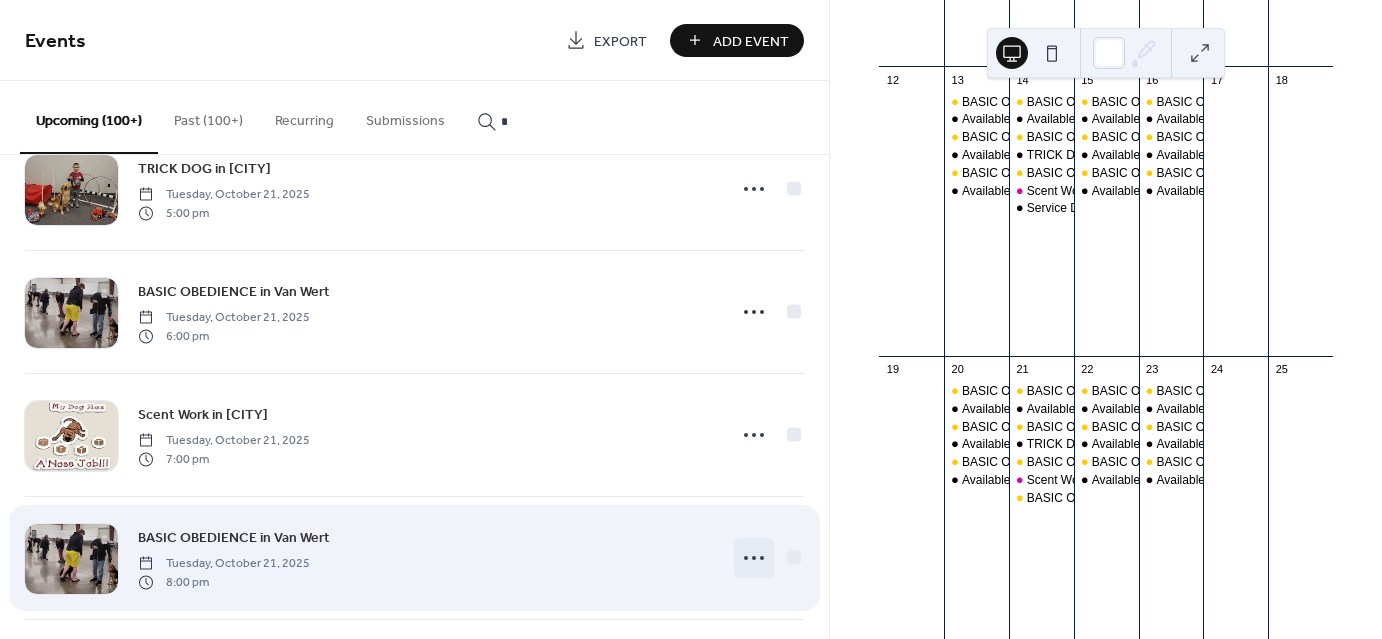 click 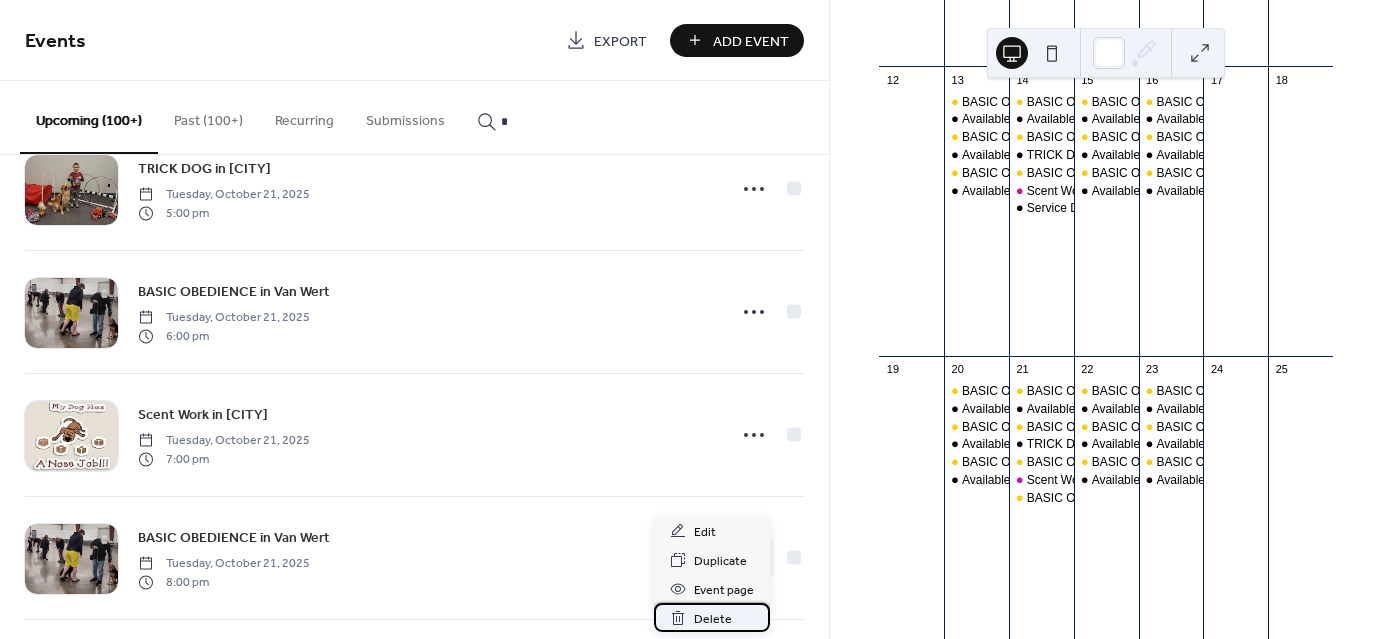 click on "Delete" at bounding box center (713, 619) 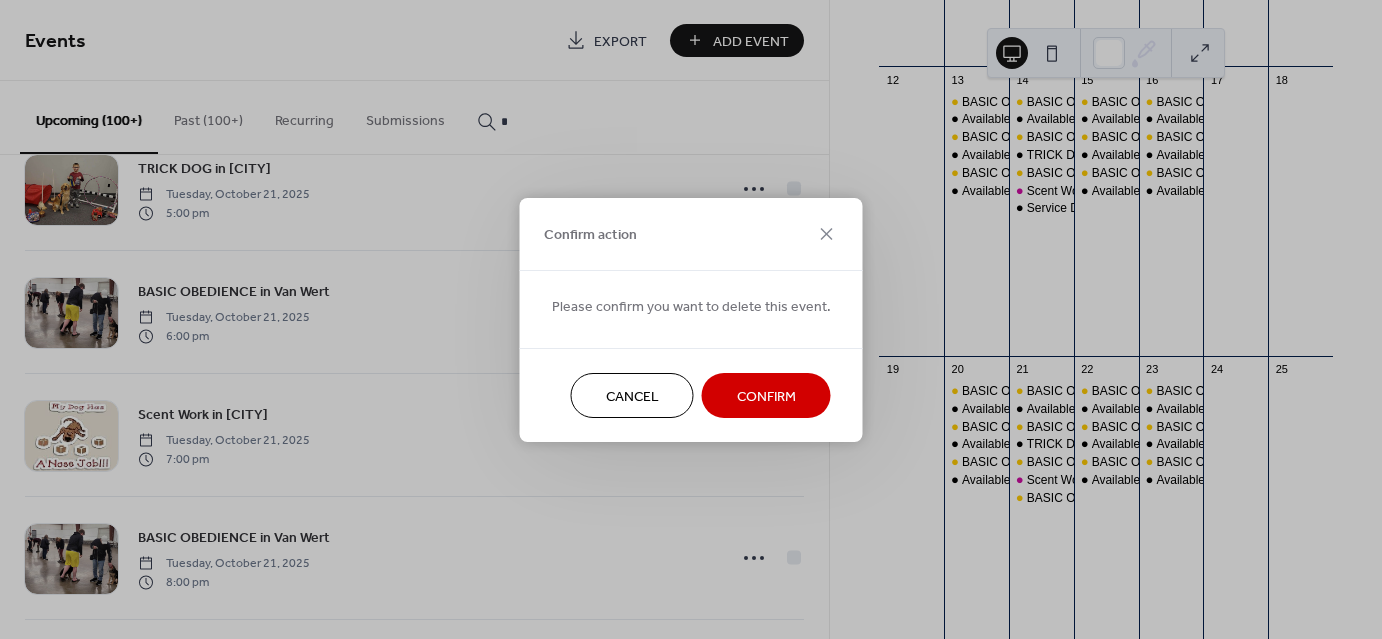 click on "Confirm" at bounding box center [766, 396] 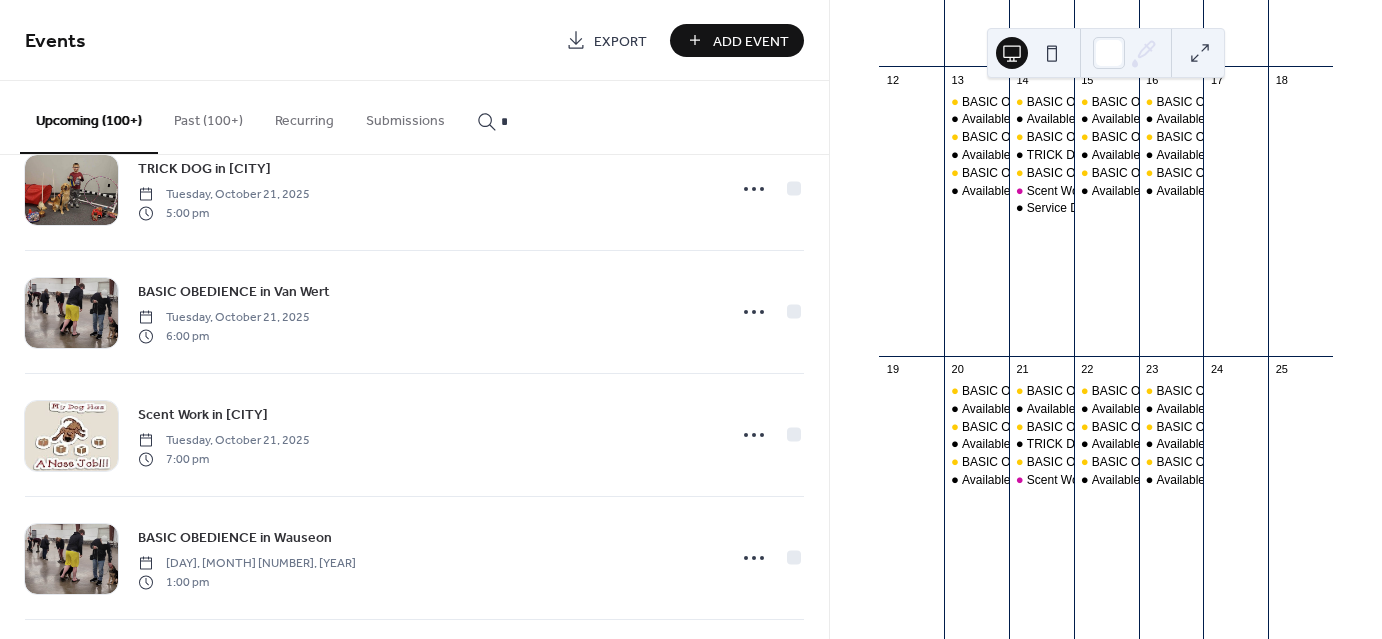 scroll, scrollTop: 38870, scrollLeft: 0, axis: vertical 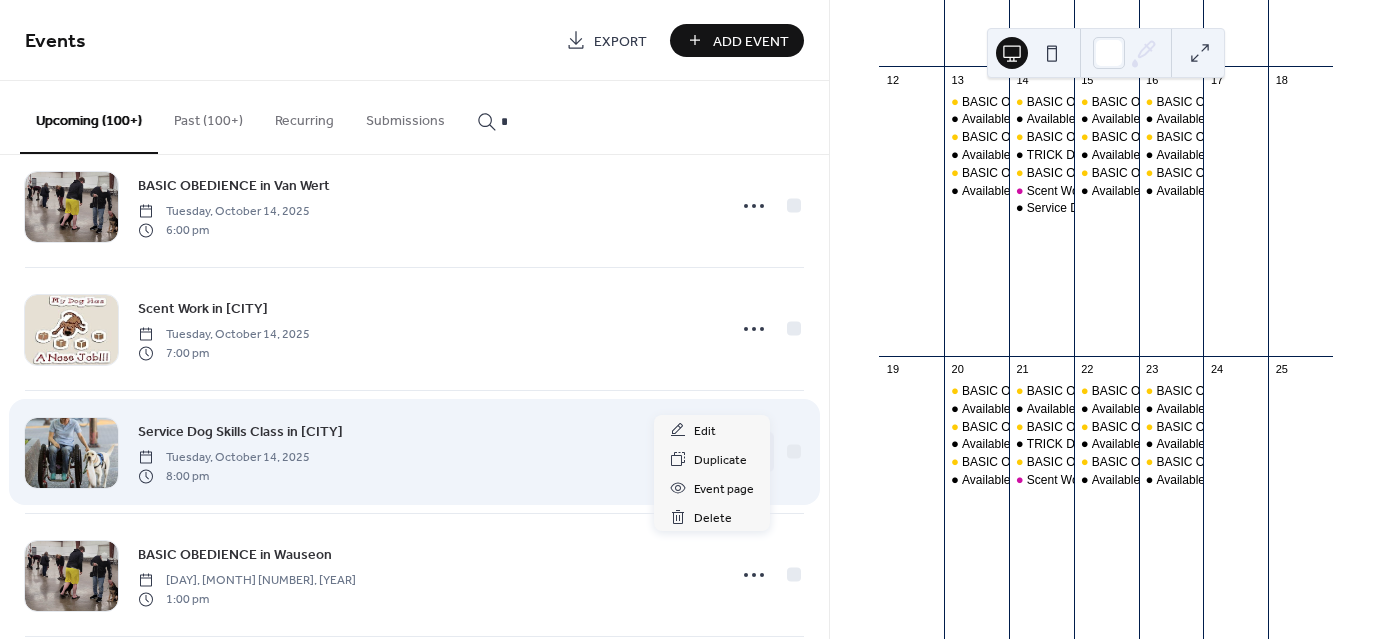 click 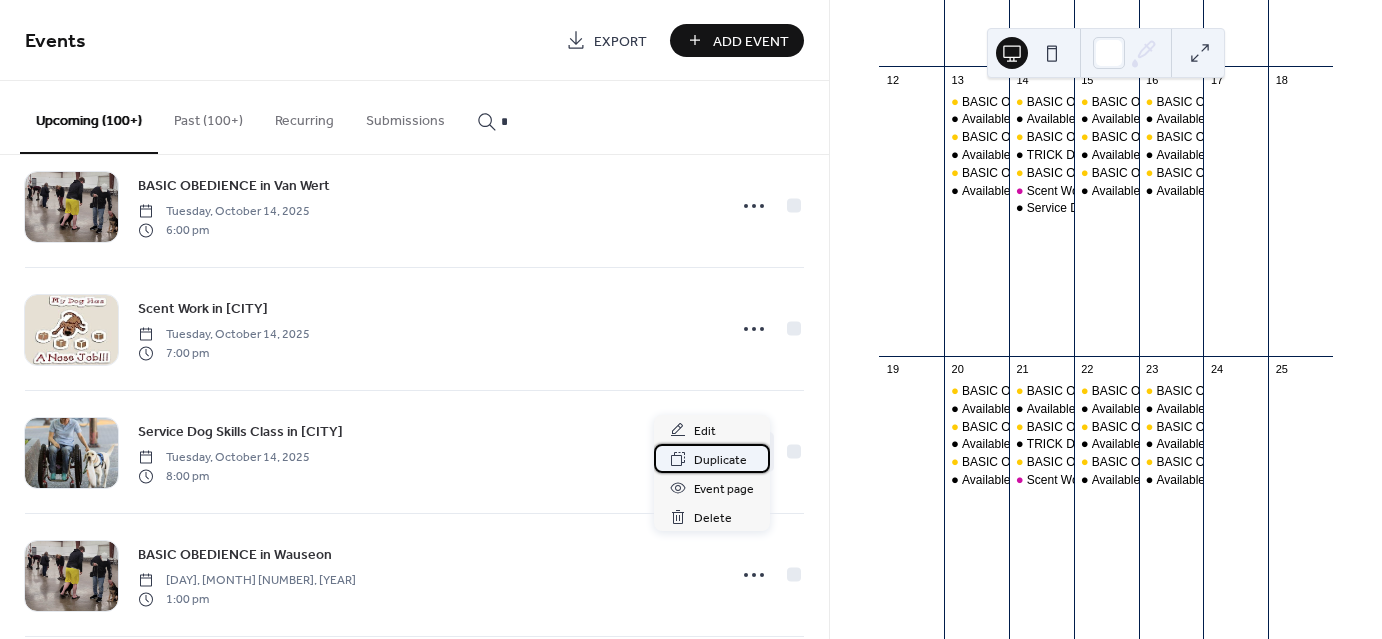 click on "Duplicate" at bounding box center (720, 460) 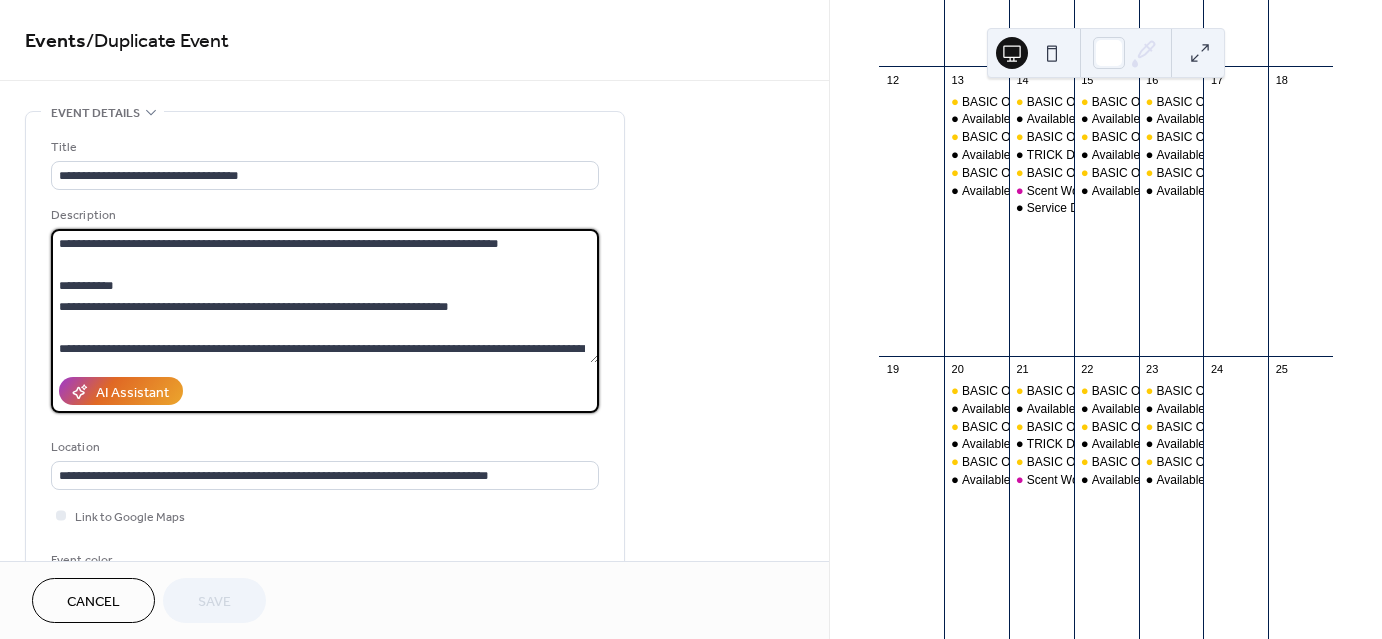 click on "**********" at bounding box center [325, 296] 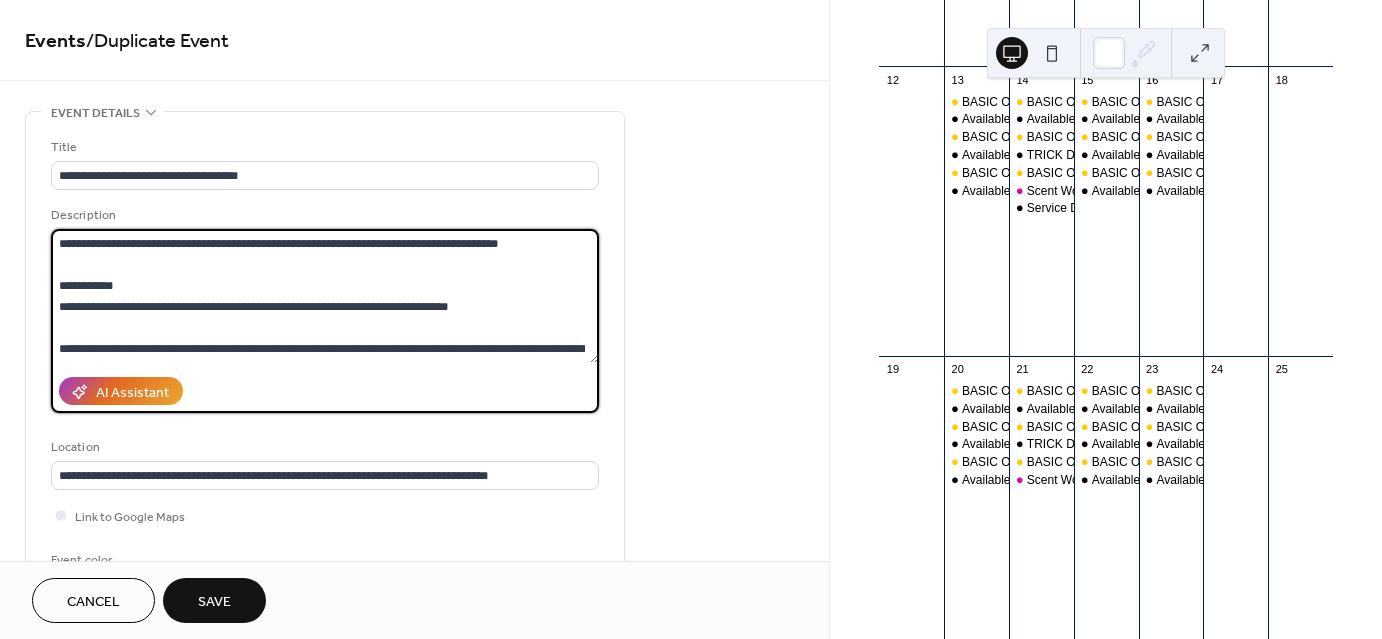 scroll, scrollTop: 491, scrollLeft: 0, axis: vertical 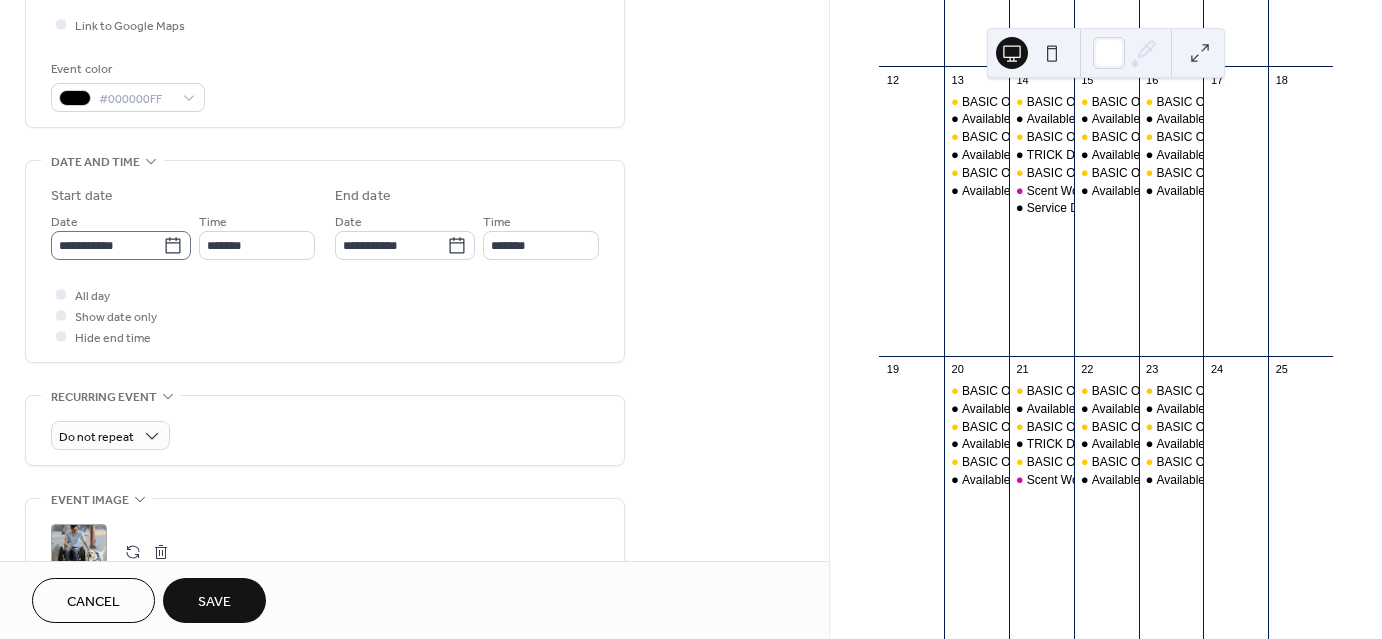 type on "**********" 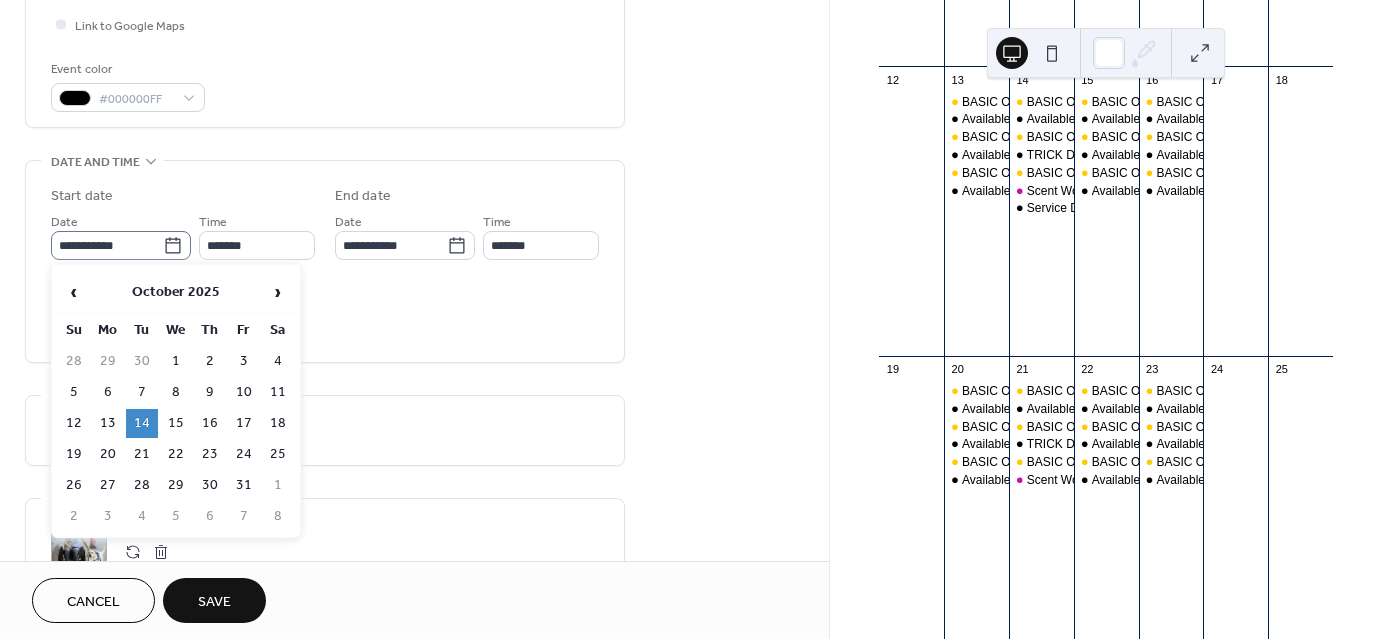 click 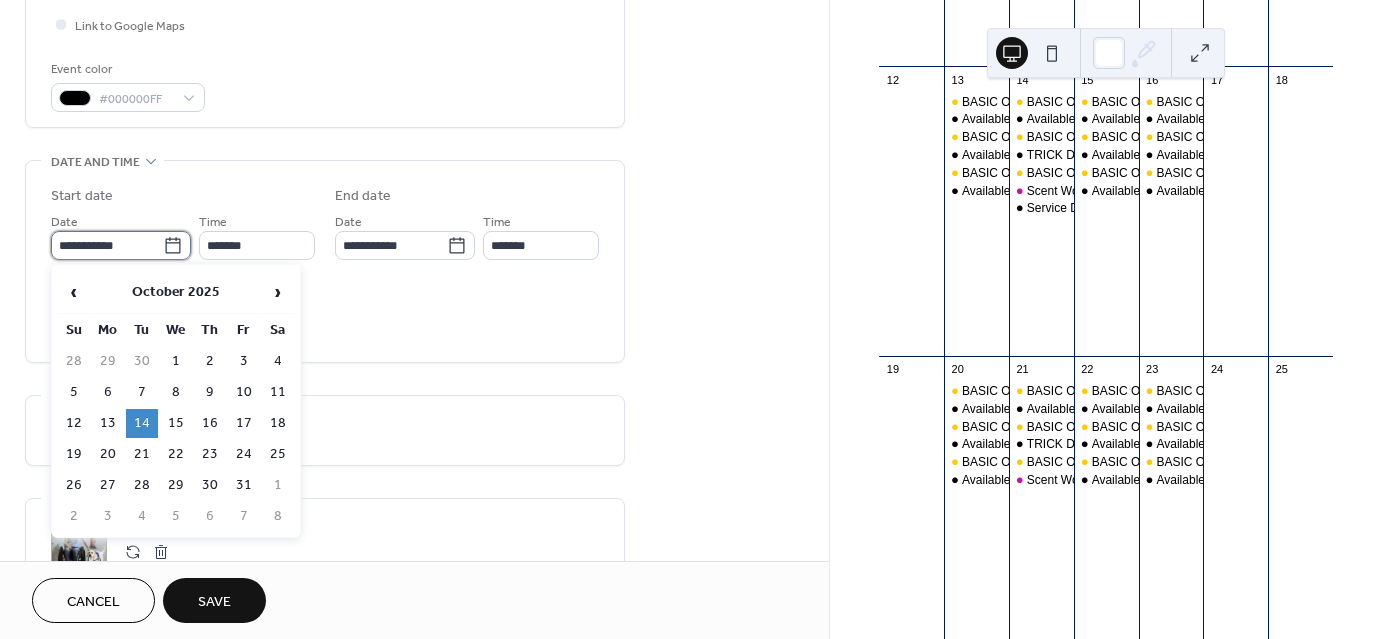 click on "**********" at bounding box center (107, 245) 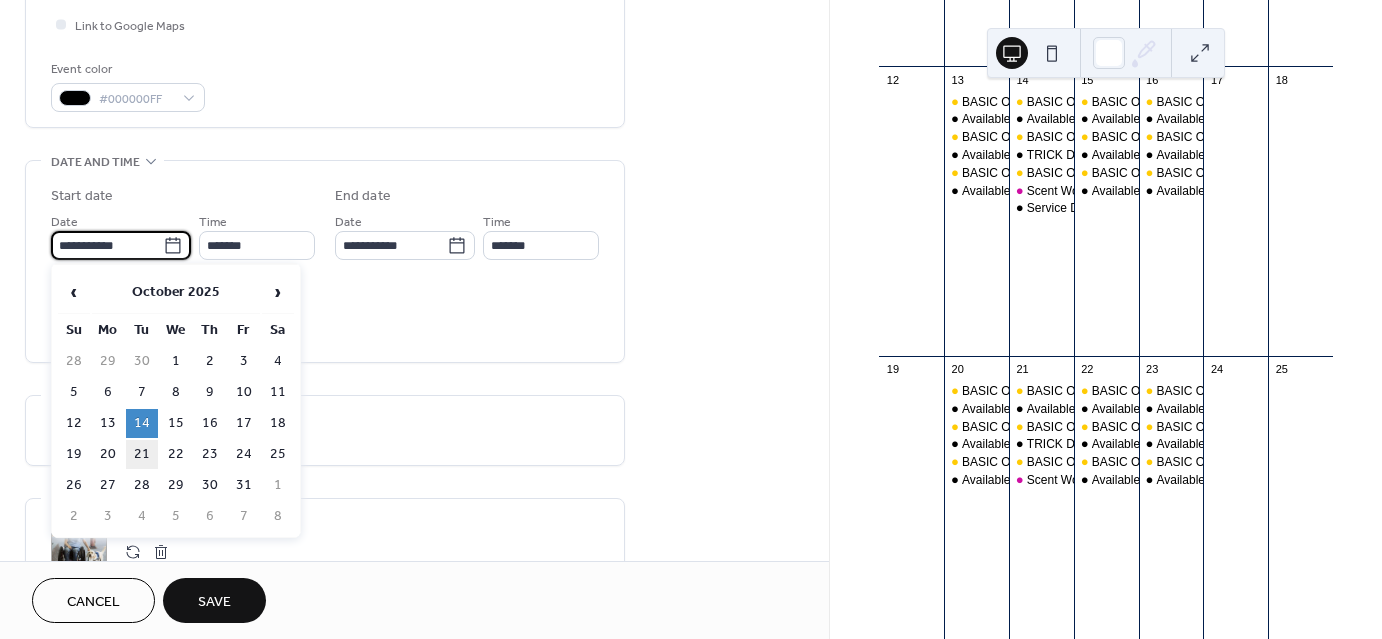click on "21" at bounding box center [142, 454] 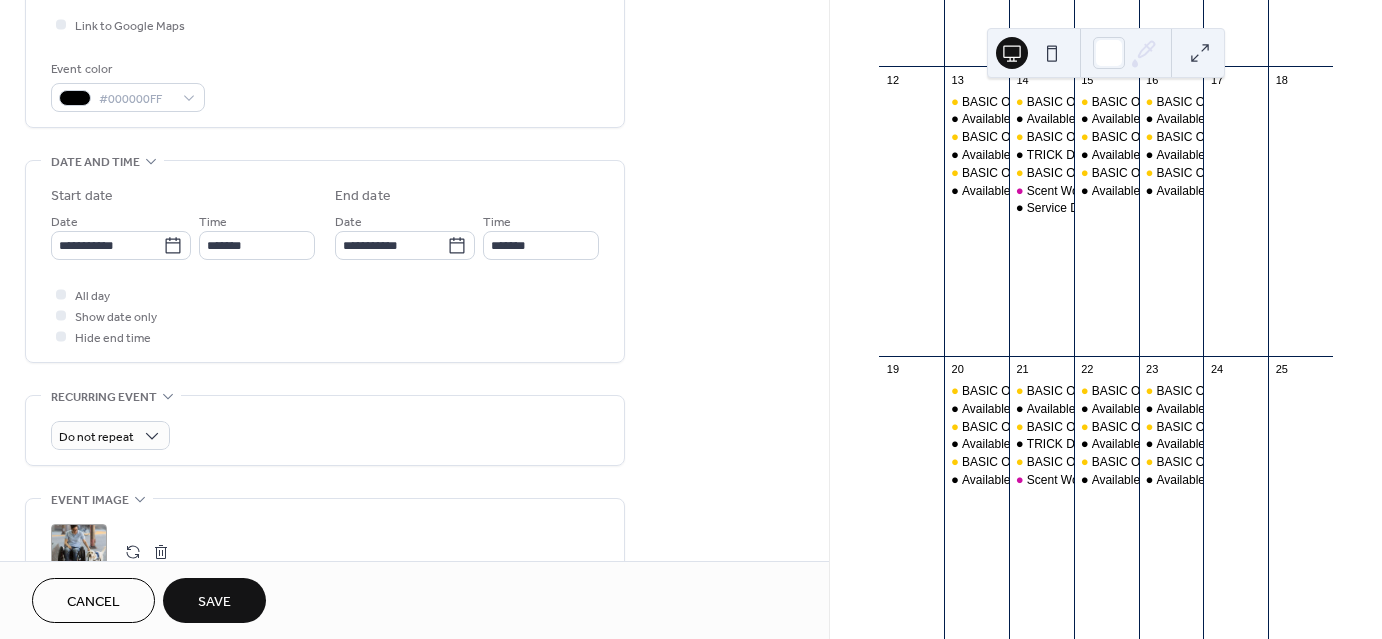 type on "**********" 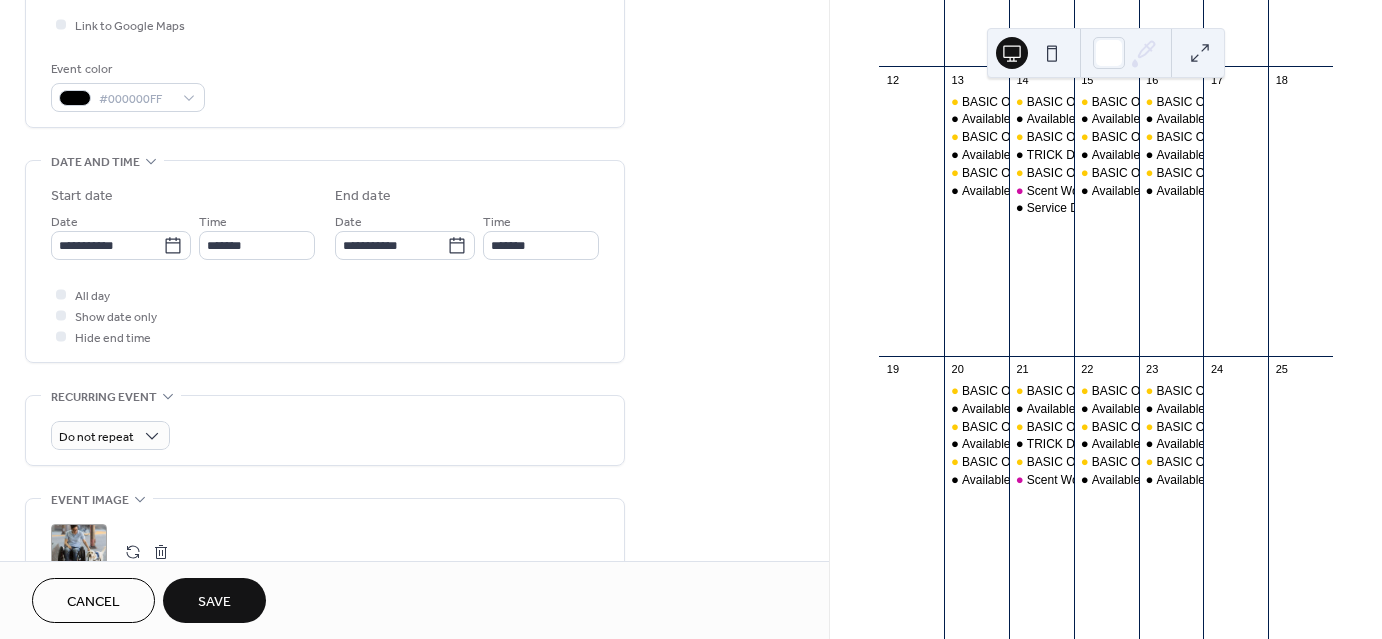 type on "**********" 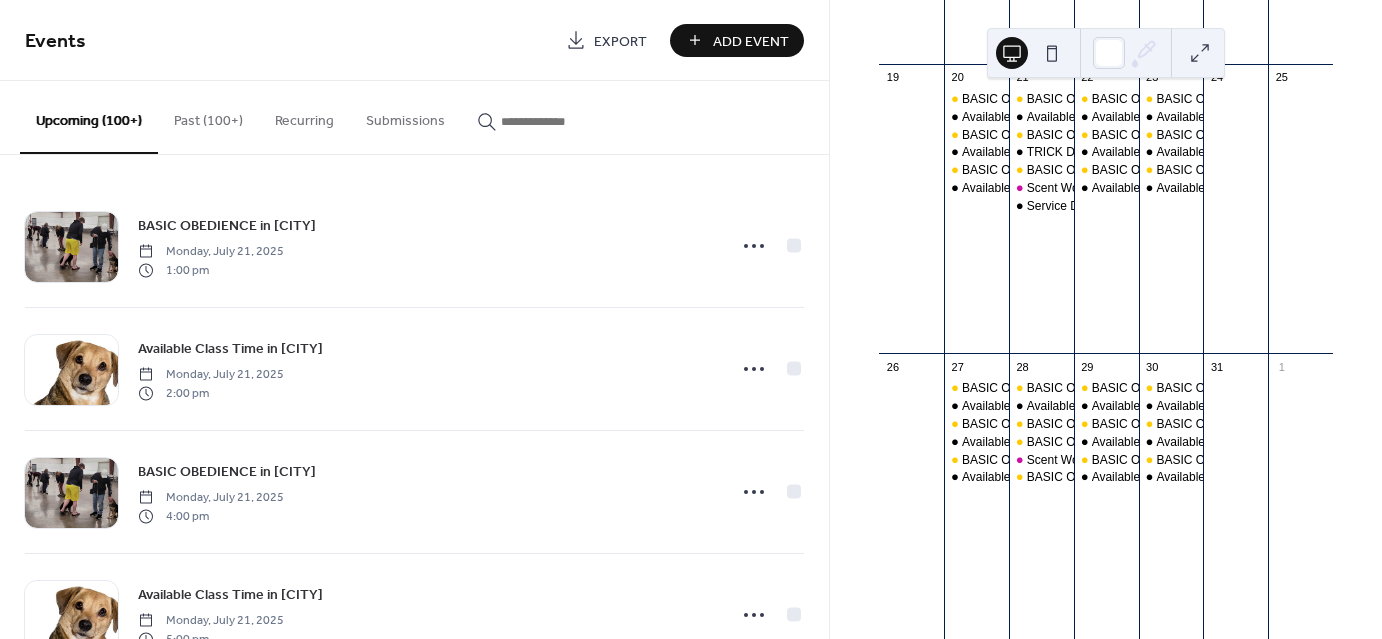 scroll, scrollTop: 1025, scrollLeft: 0, axis: vertical 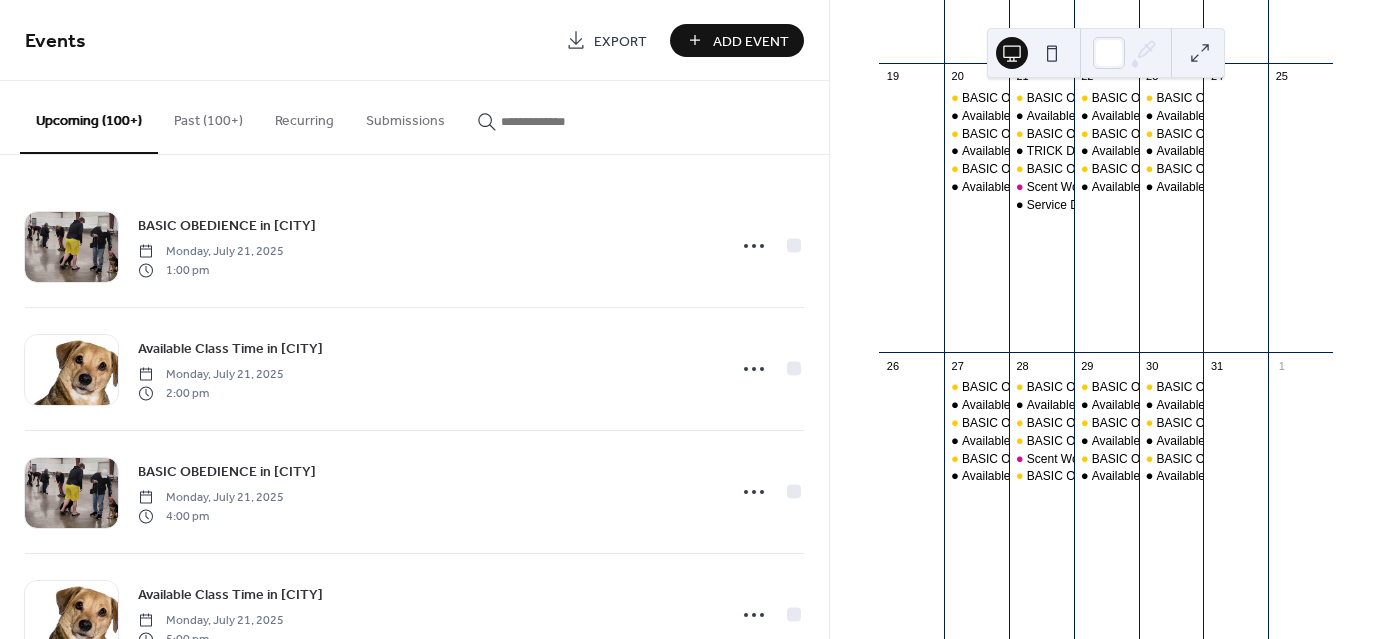 click at bounding box center (561, 121) 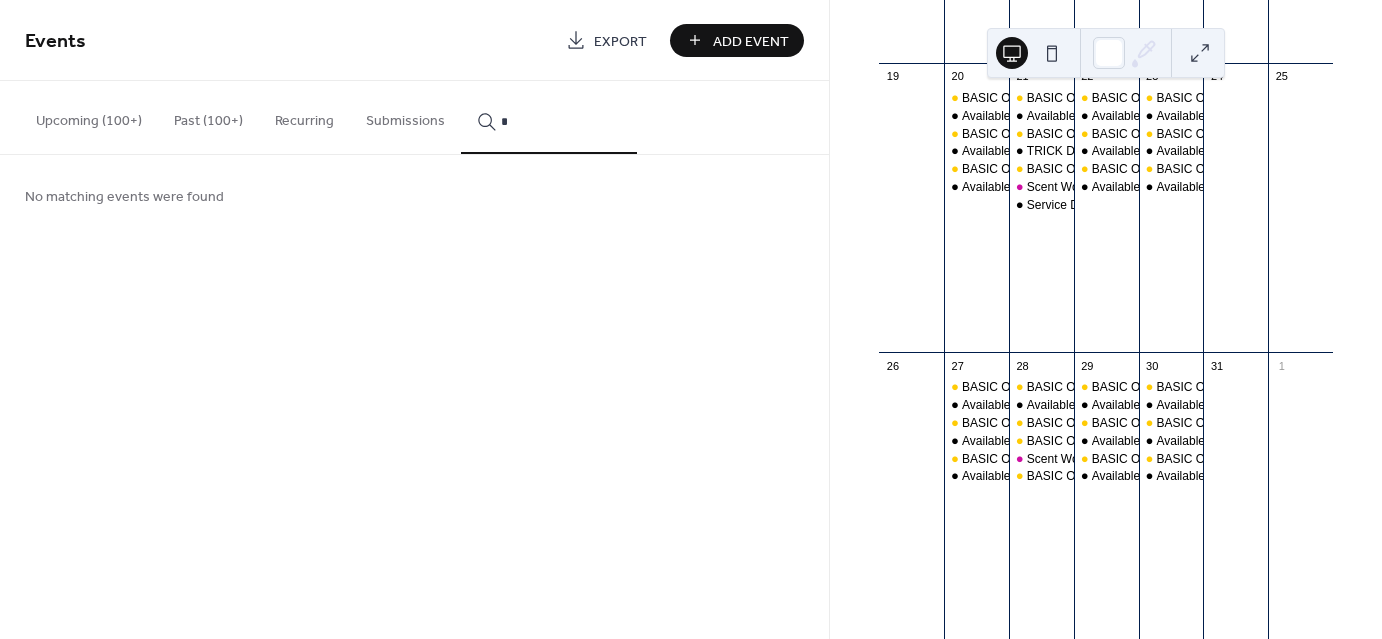 type on "*" 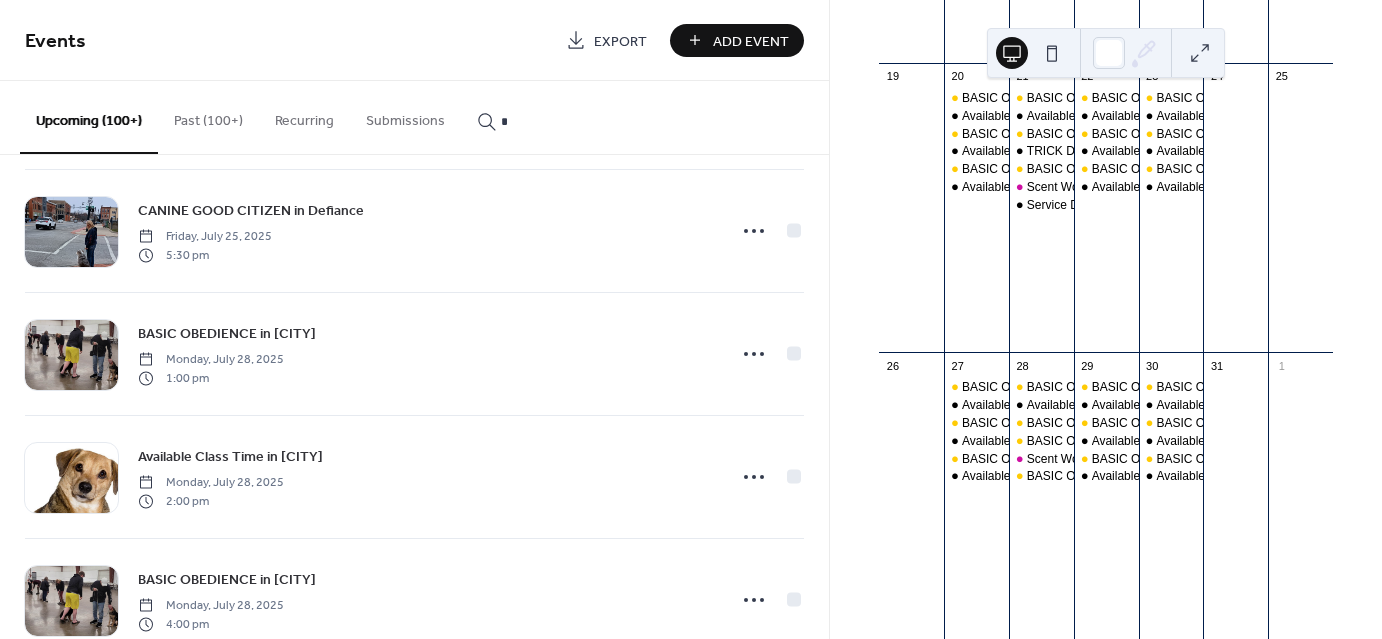 scroll, scrollTop: 4107, scrollLeft: 0, axis: vertical 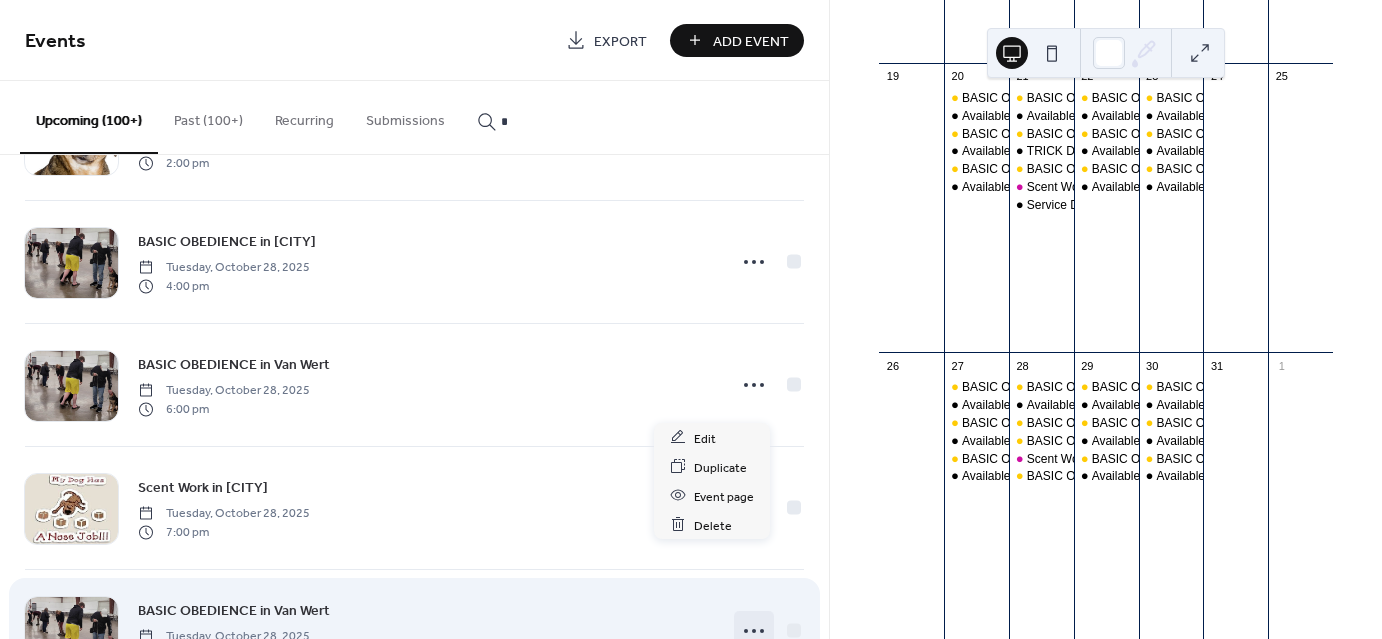 click 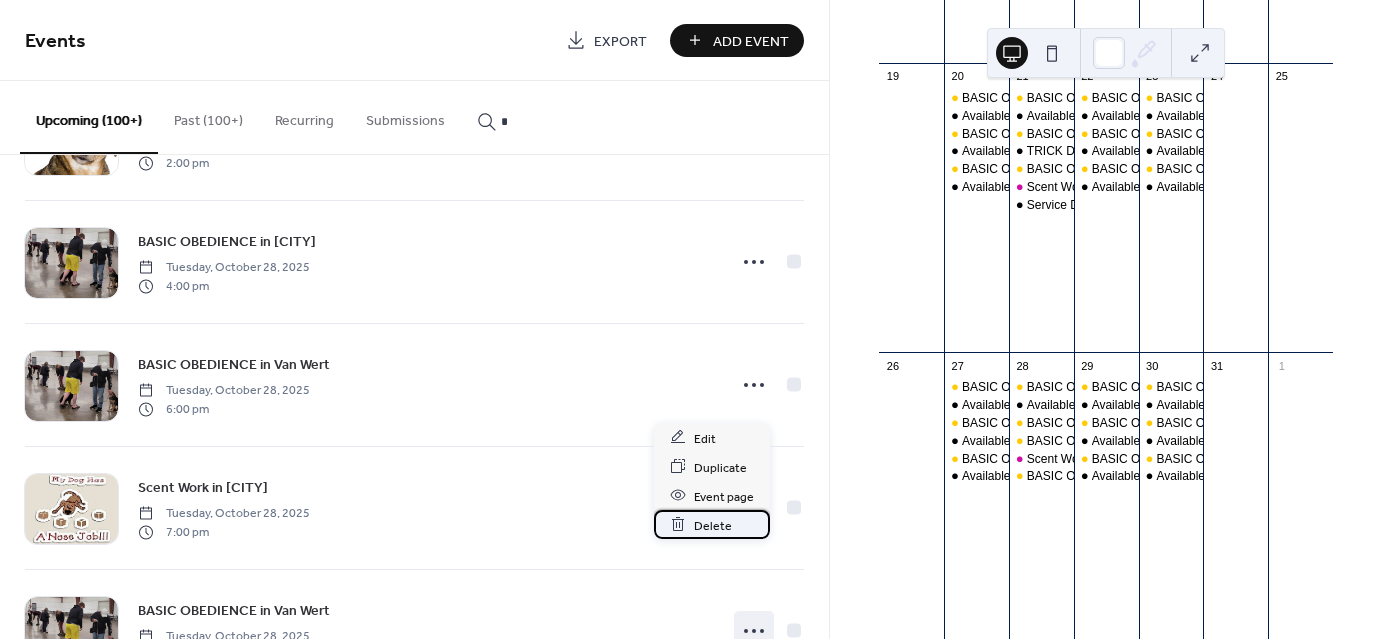 click on "Delete" at bounding box center [713, 525] 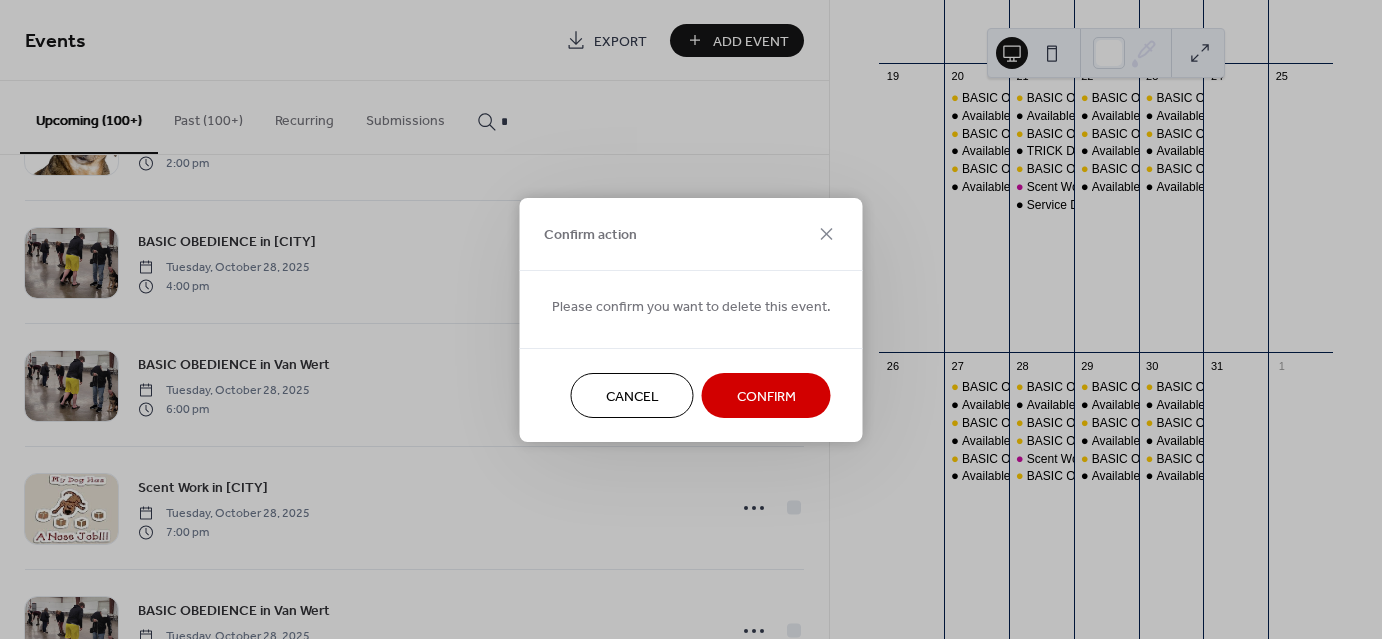click on "Confirm" at bounding box center (766, 395) 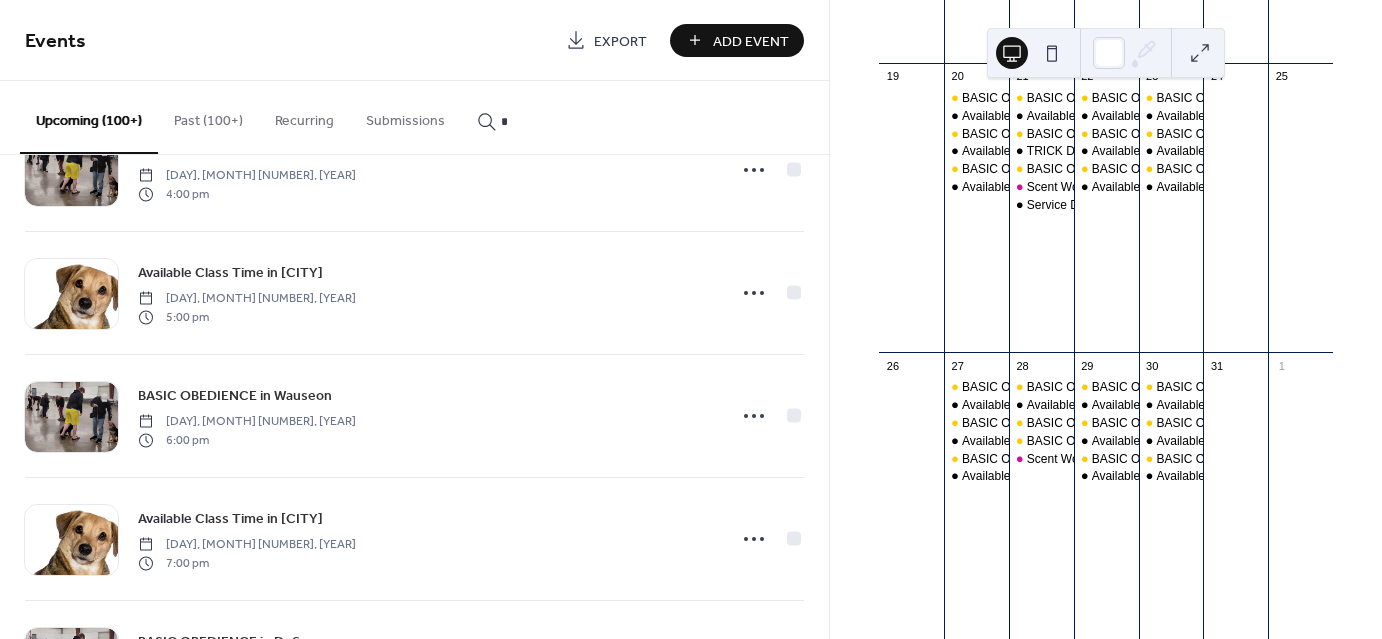 scroll, scrollTop: 40857, scrollLeft: 0, axis: vertical 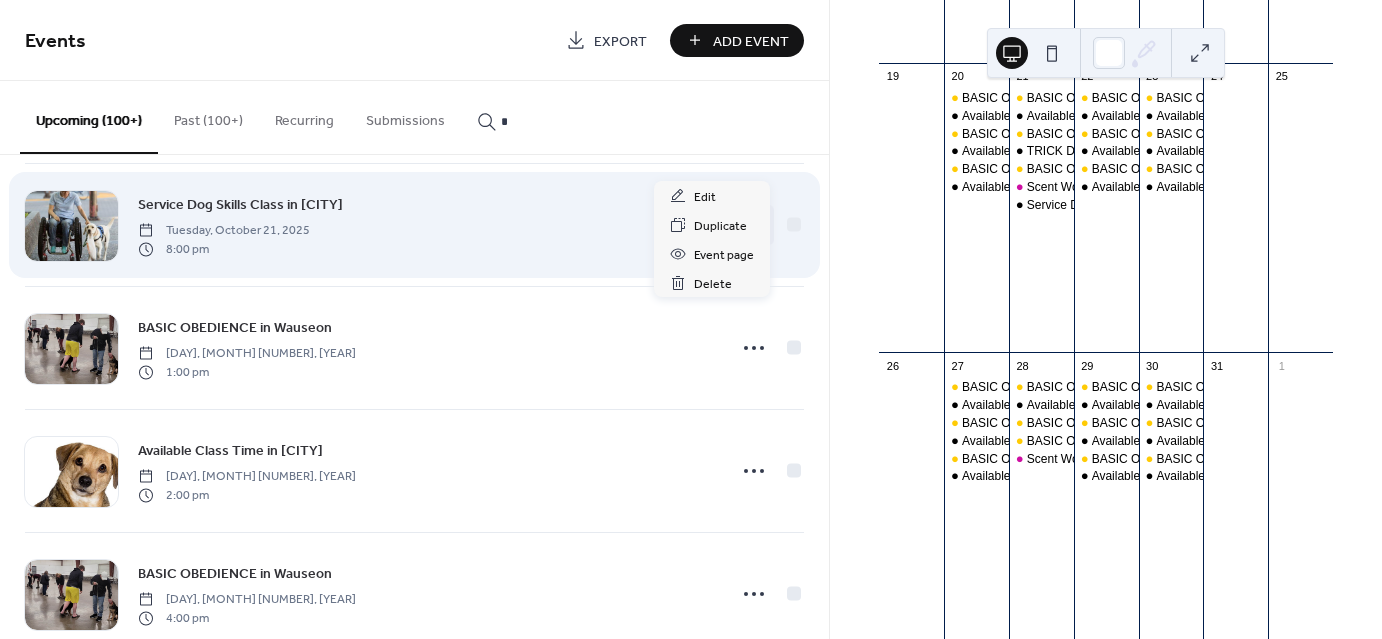 click 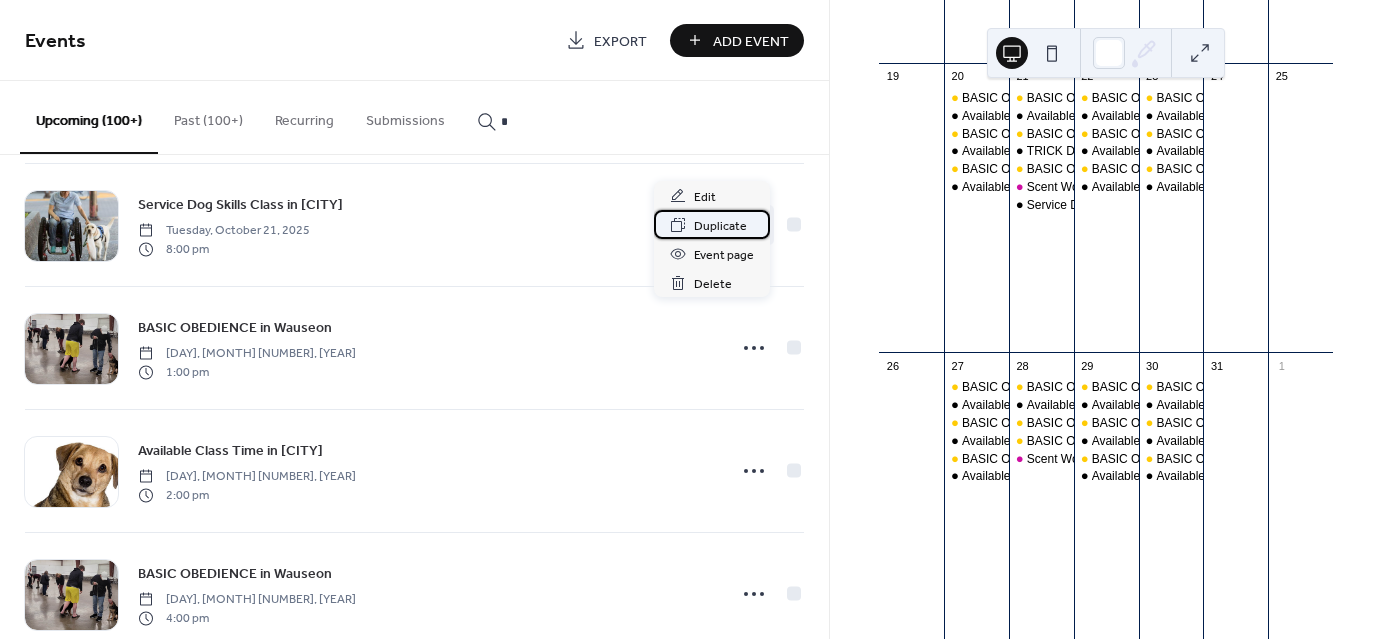 click on "Duplicate" at bounding box center (720, 226) 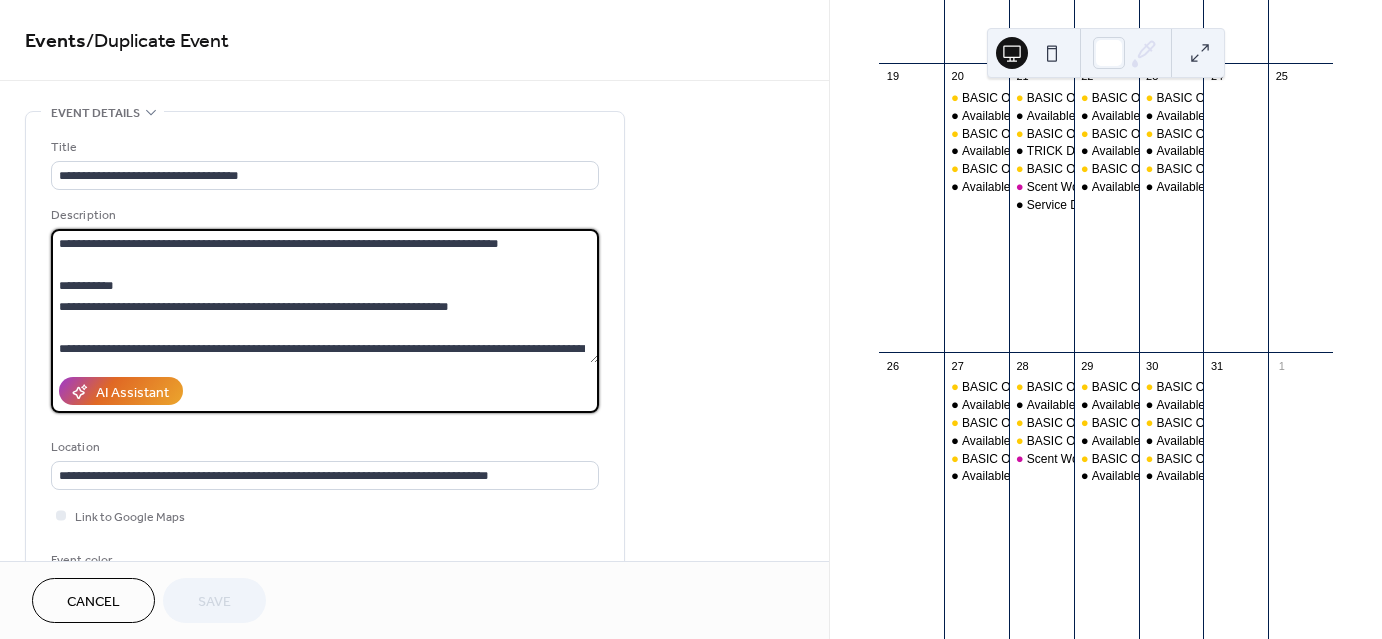 click on "**********" at bounding box center [325, 296] 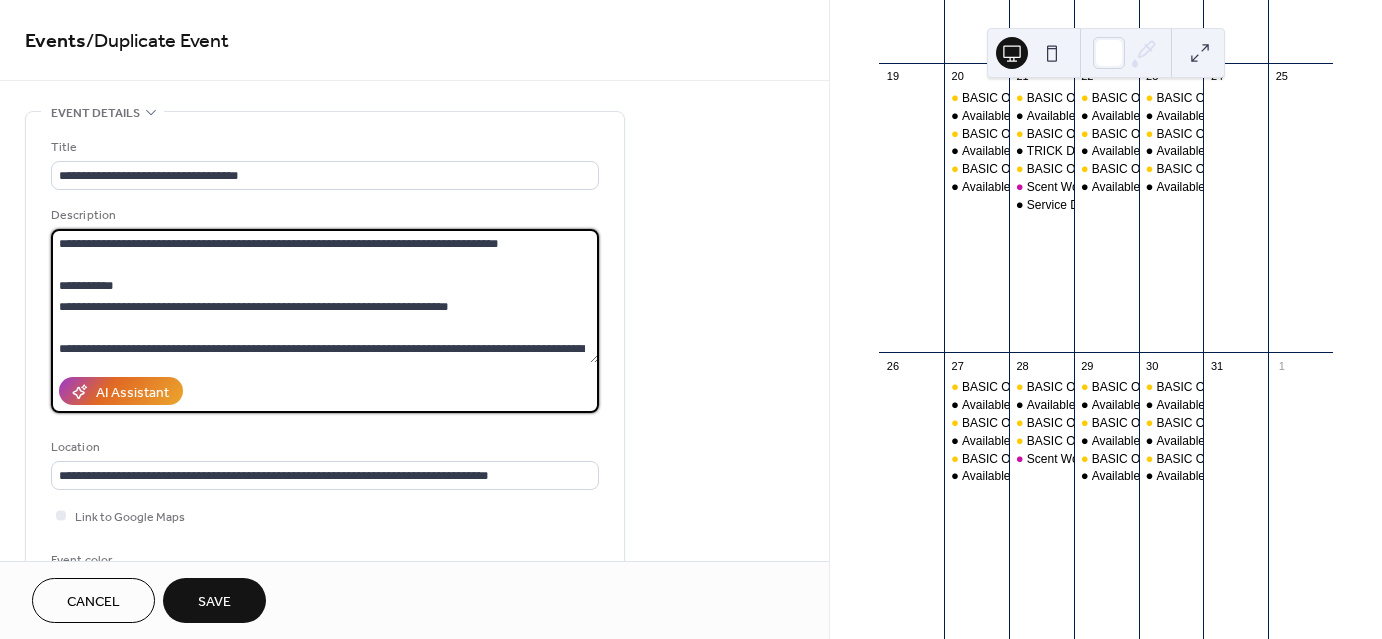 scroll, scrollTop: 491, scrollLeft: 0, axis: vertical 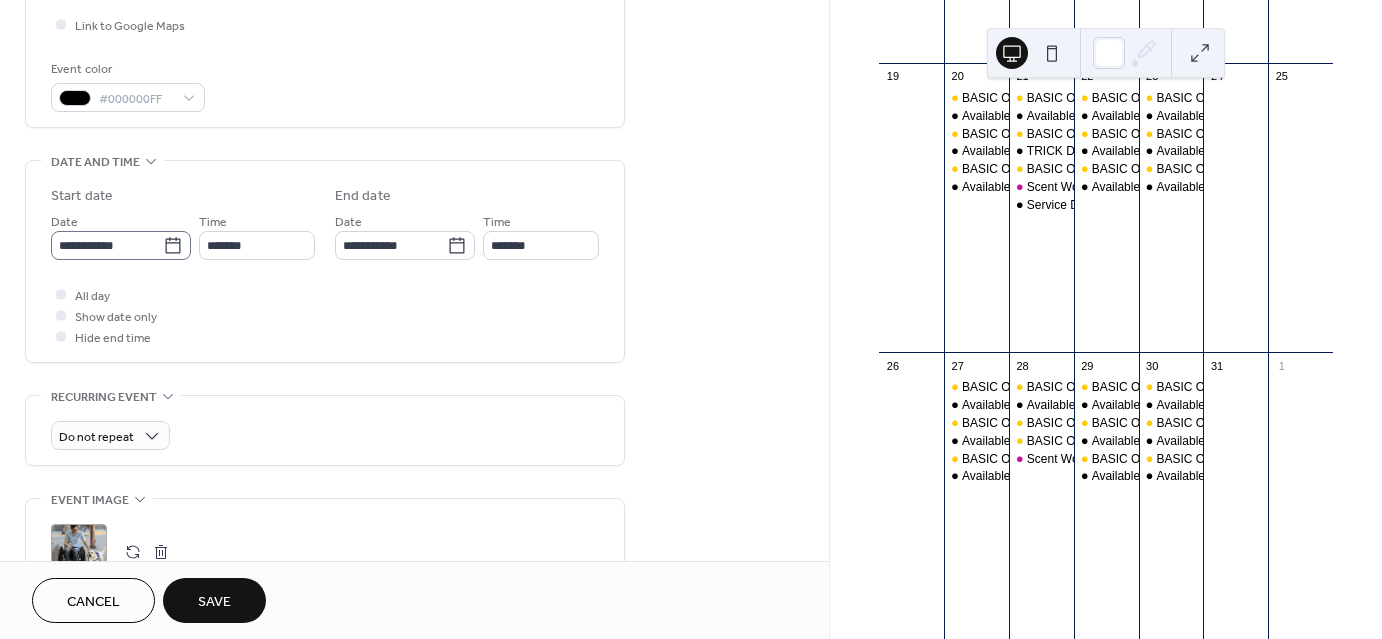 type on "**********" 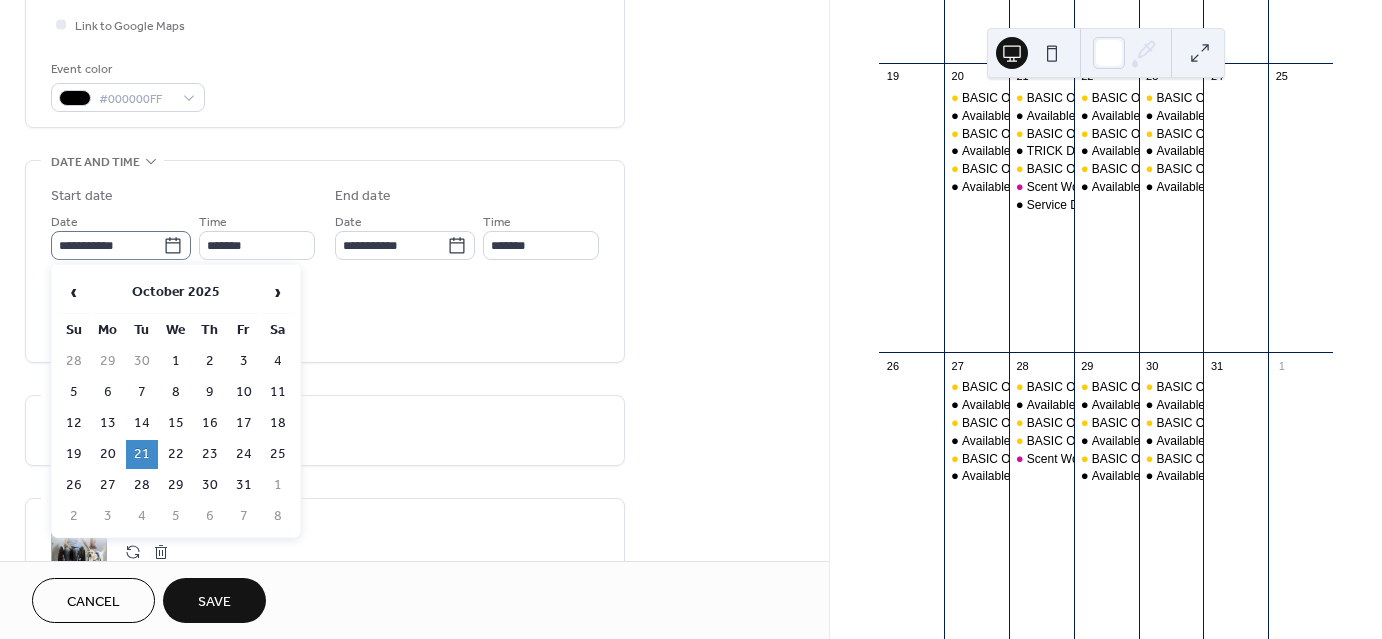 click 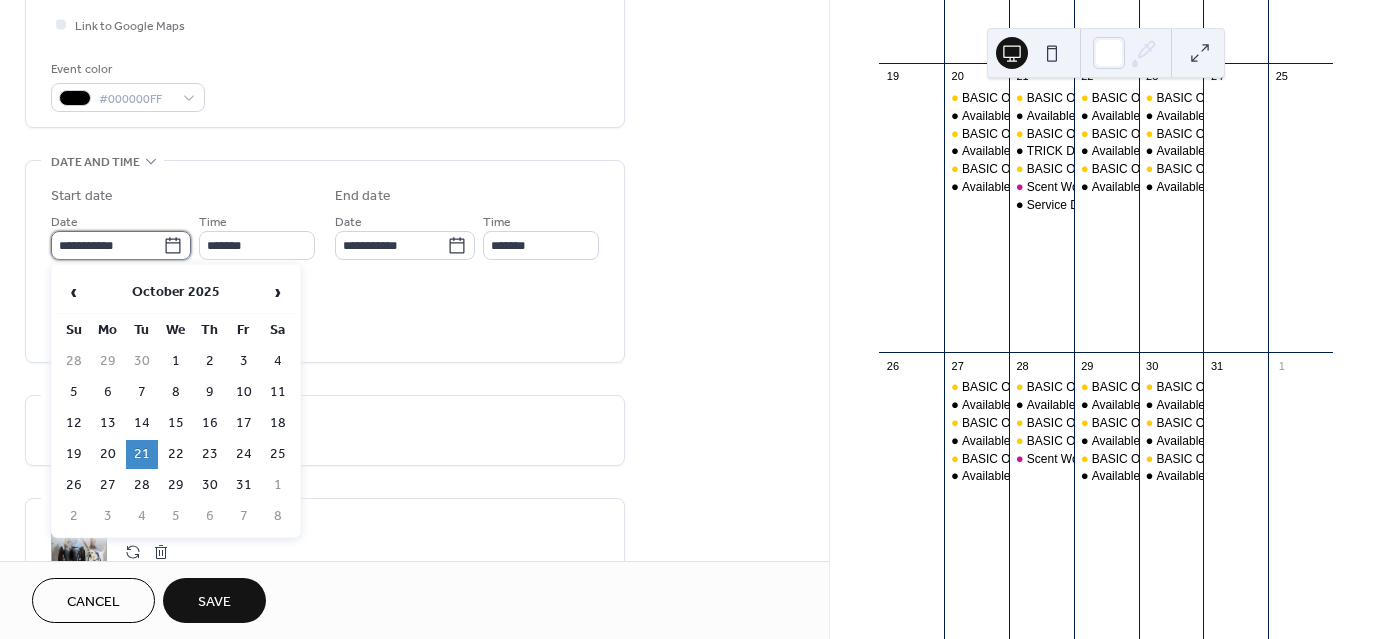 click on "**********" at bounding box center (107, 245) 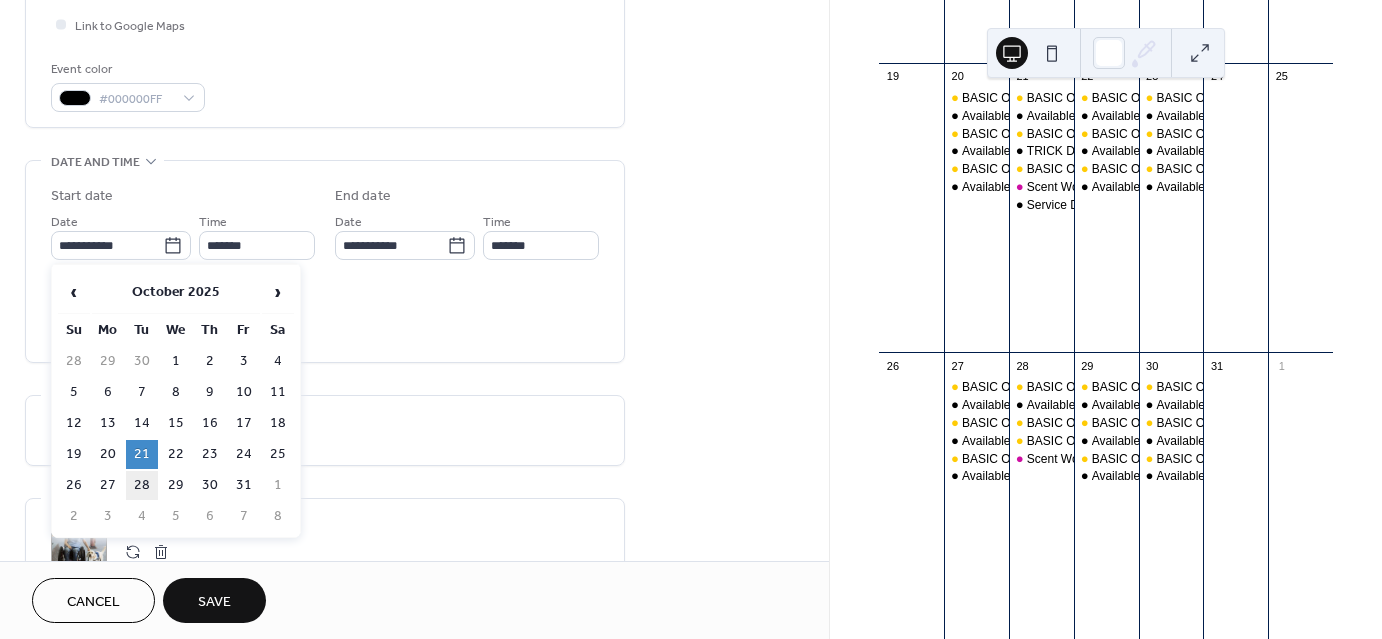 click on "28" at bounding box center (142, 485) 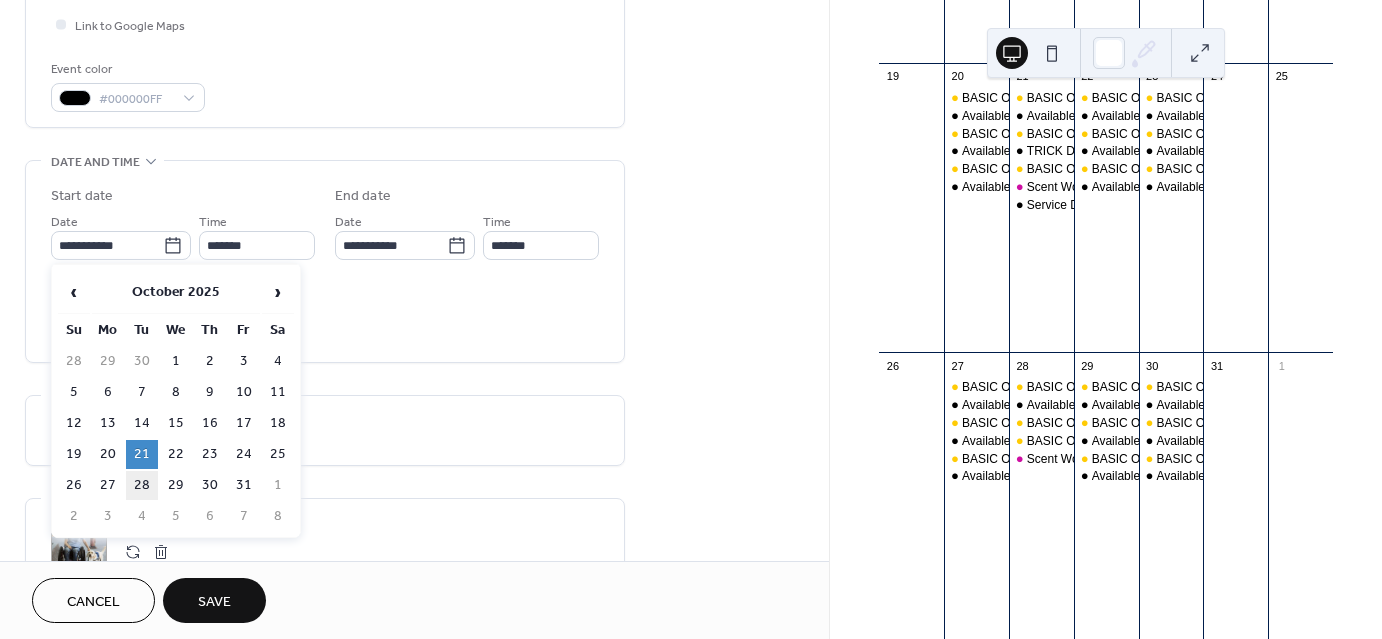 type on "**********" 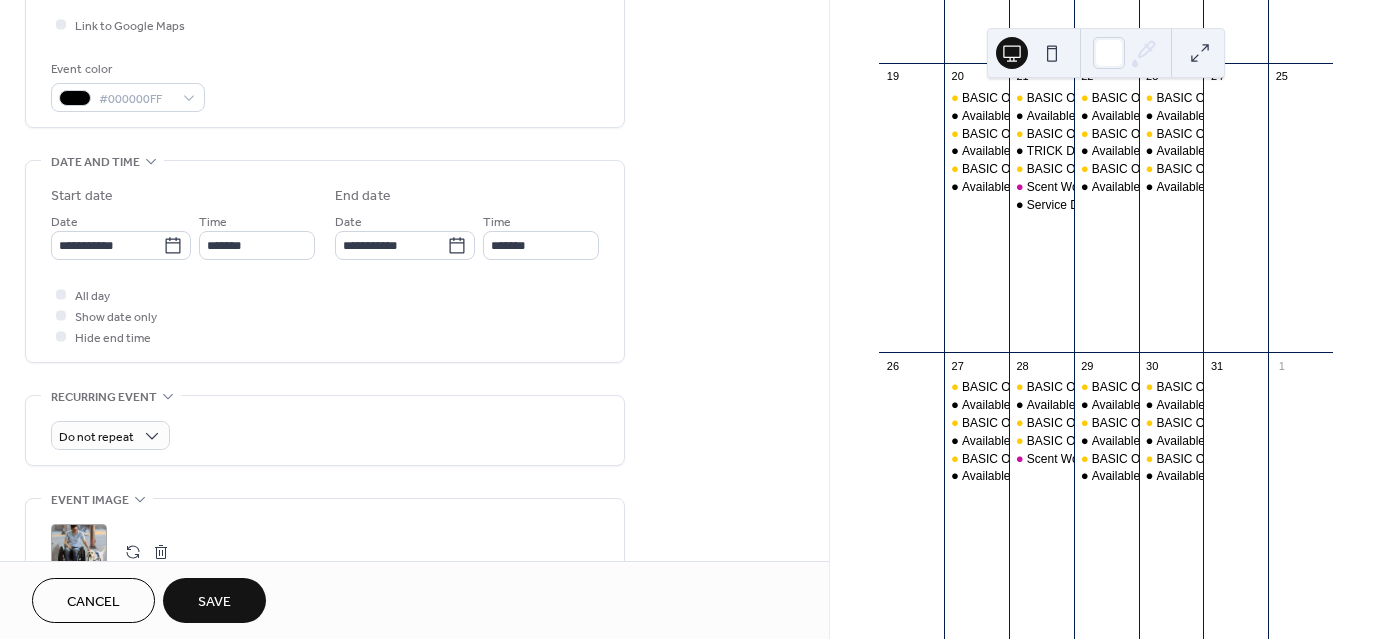 click on "Save" at bounding box center [214, 602] 